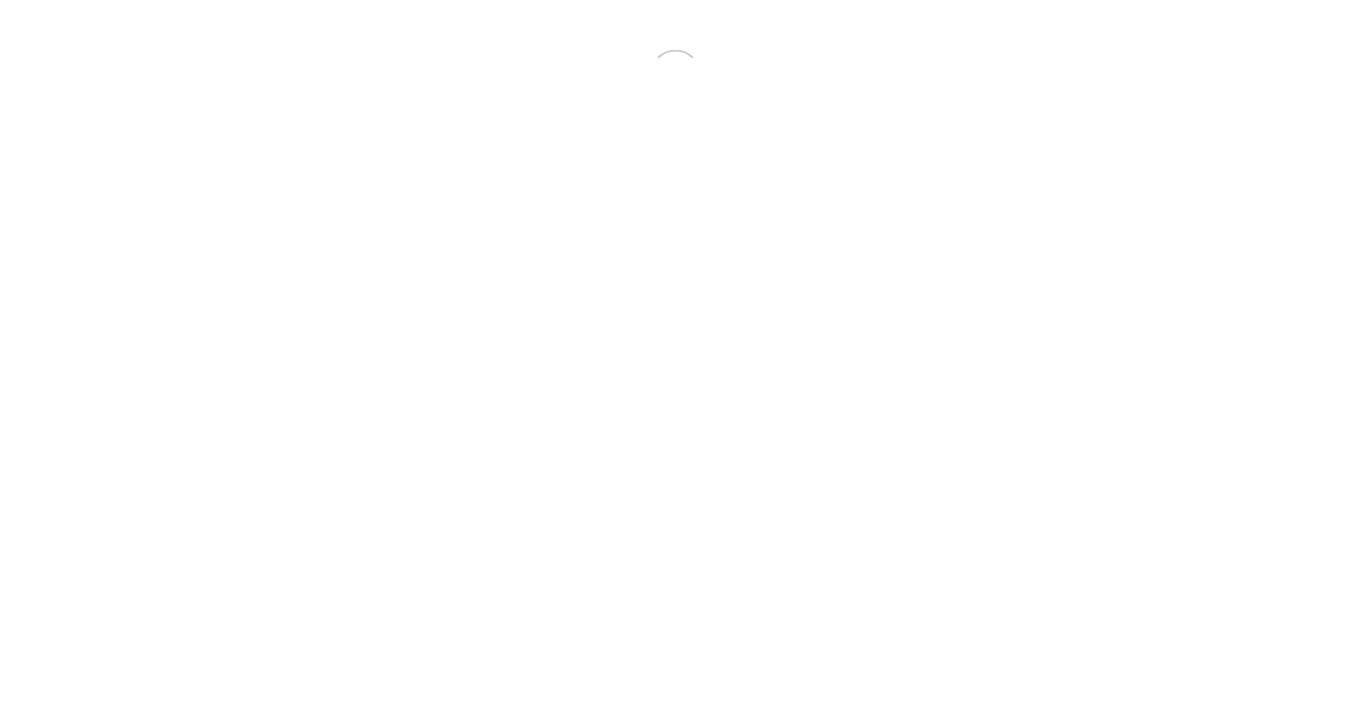 scroll, scrollTop: 0, scrollLeft: 0, axis: both 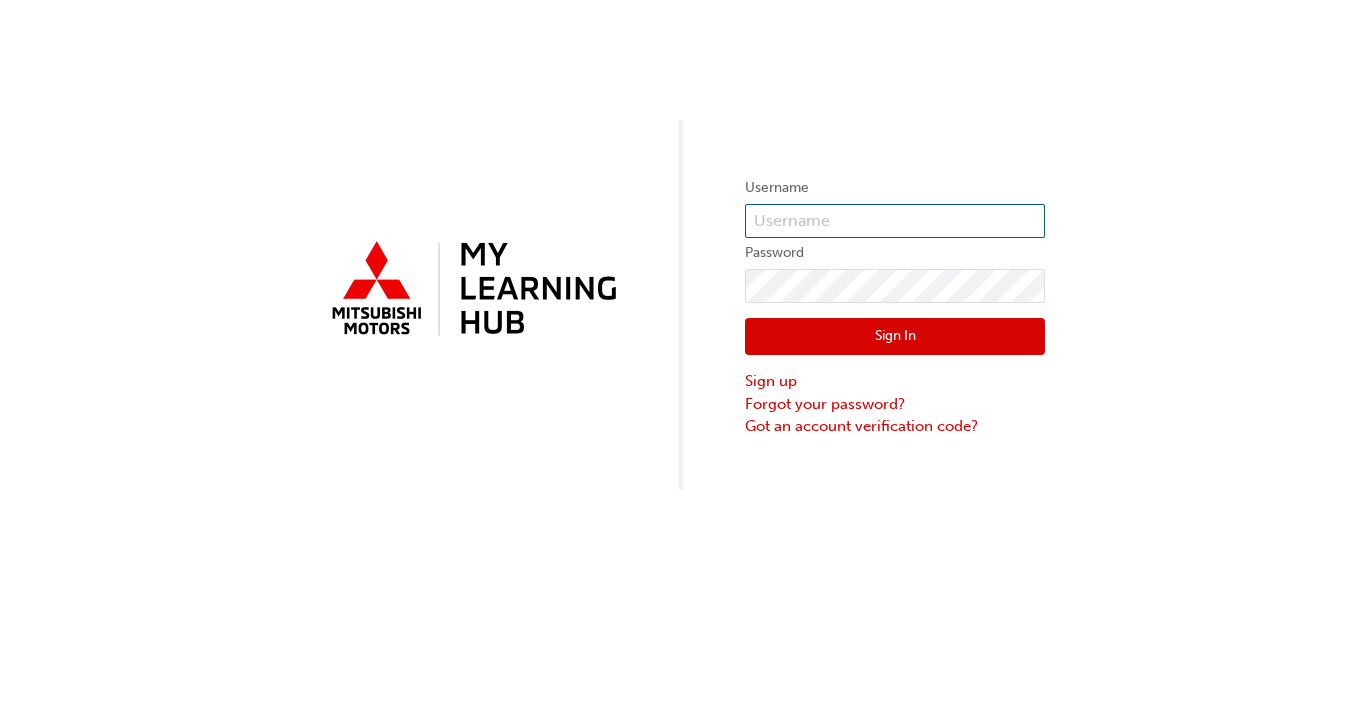 click at bounding box center [895, 221] 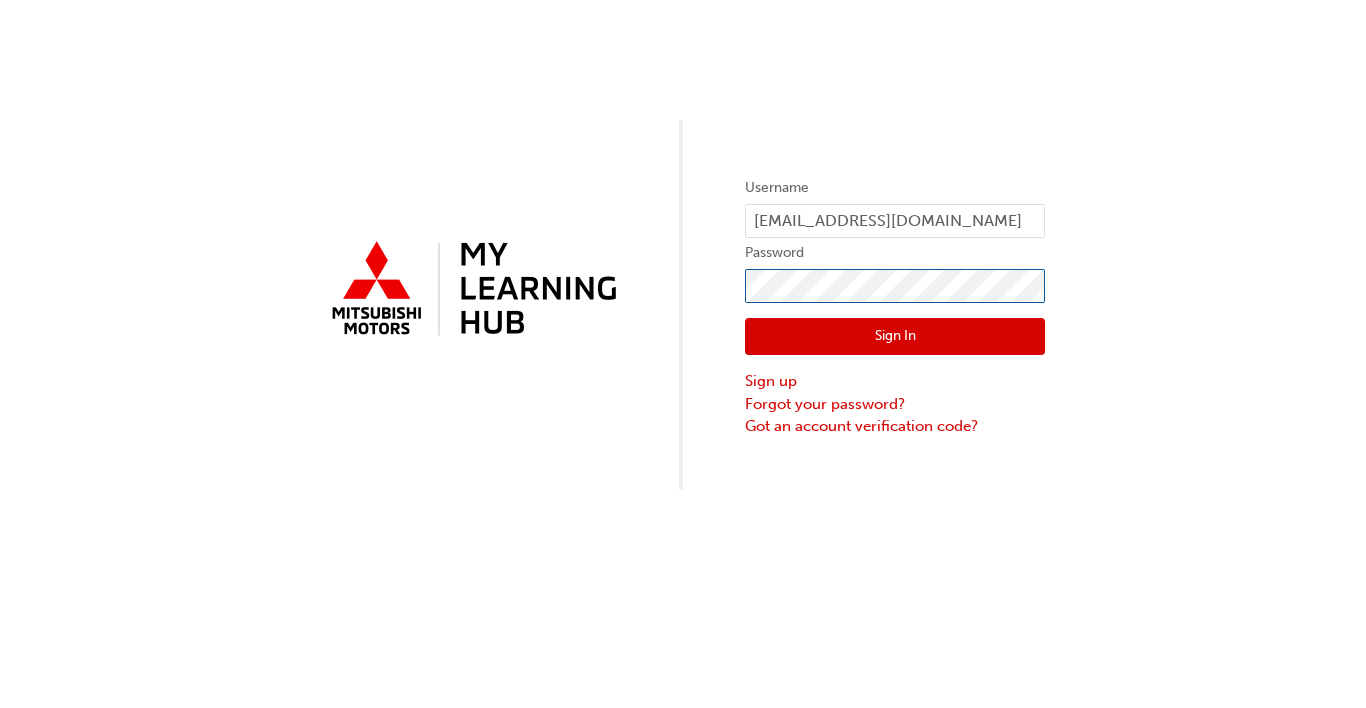 click on "Sign In" at bounding box center [895, 337] 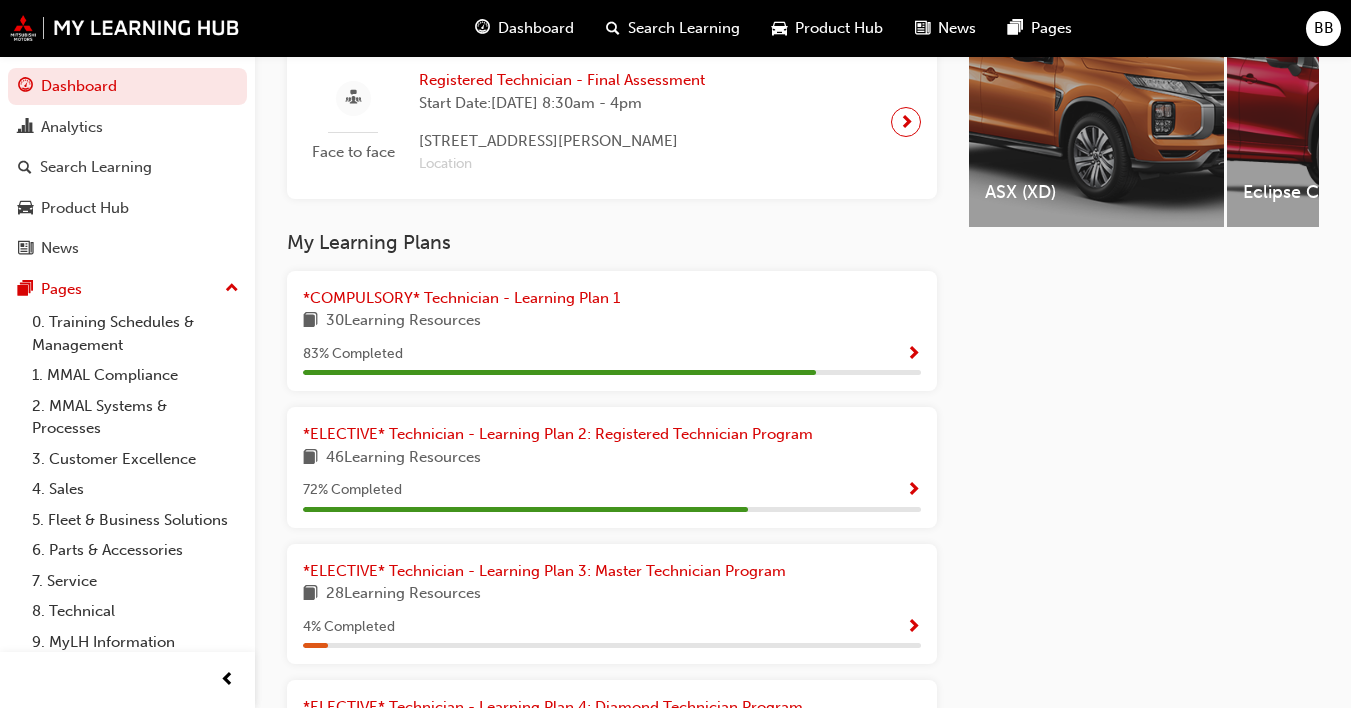 scroll, scrollTop: 893, scrollLeft: 0, axis: vertical 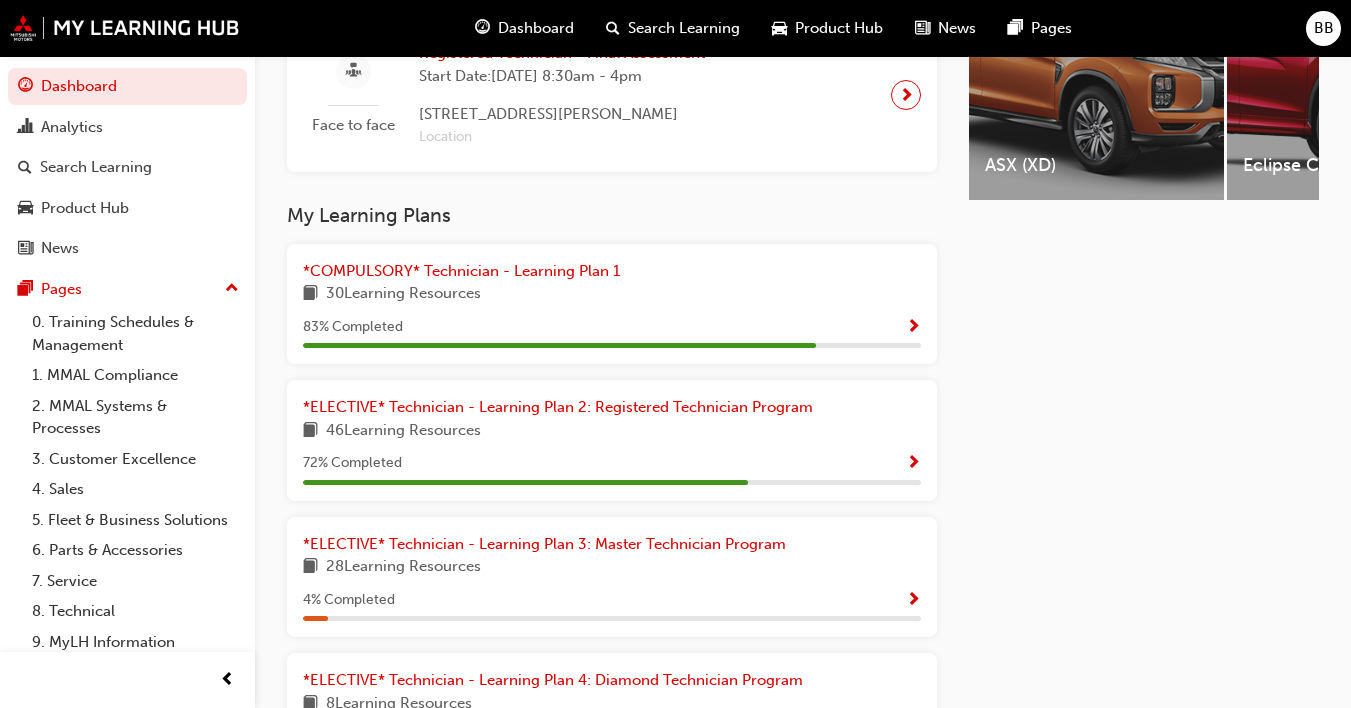 click at bounding box center (913, 464) 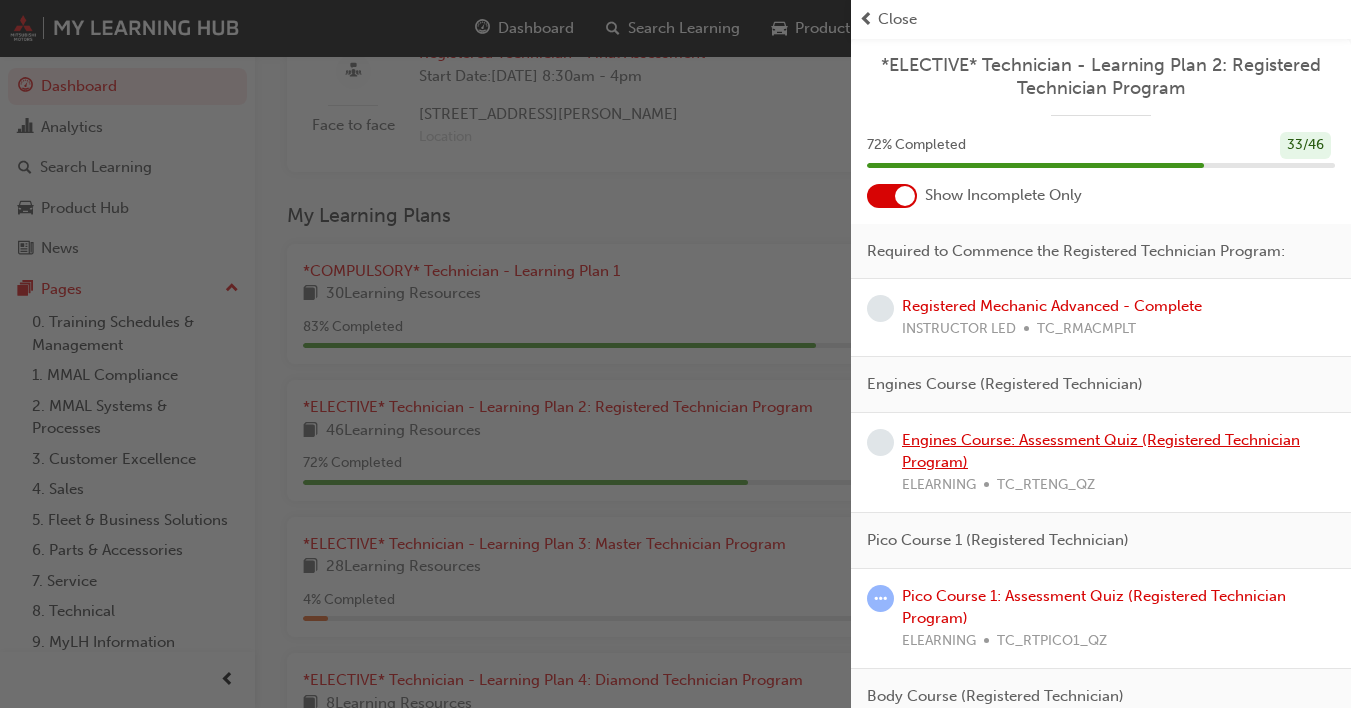 click on "Engines Course: Assessment Quiz (Registered Technician Program)" at bounding box center [1101, 451] 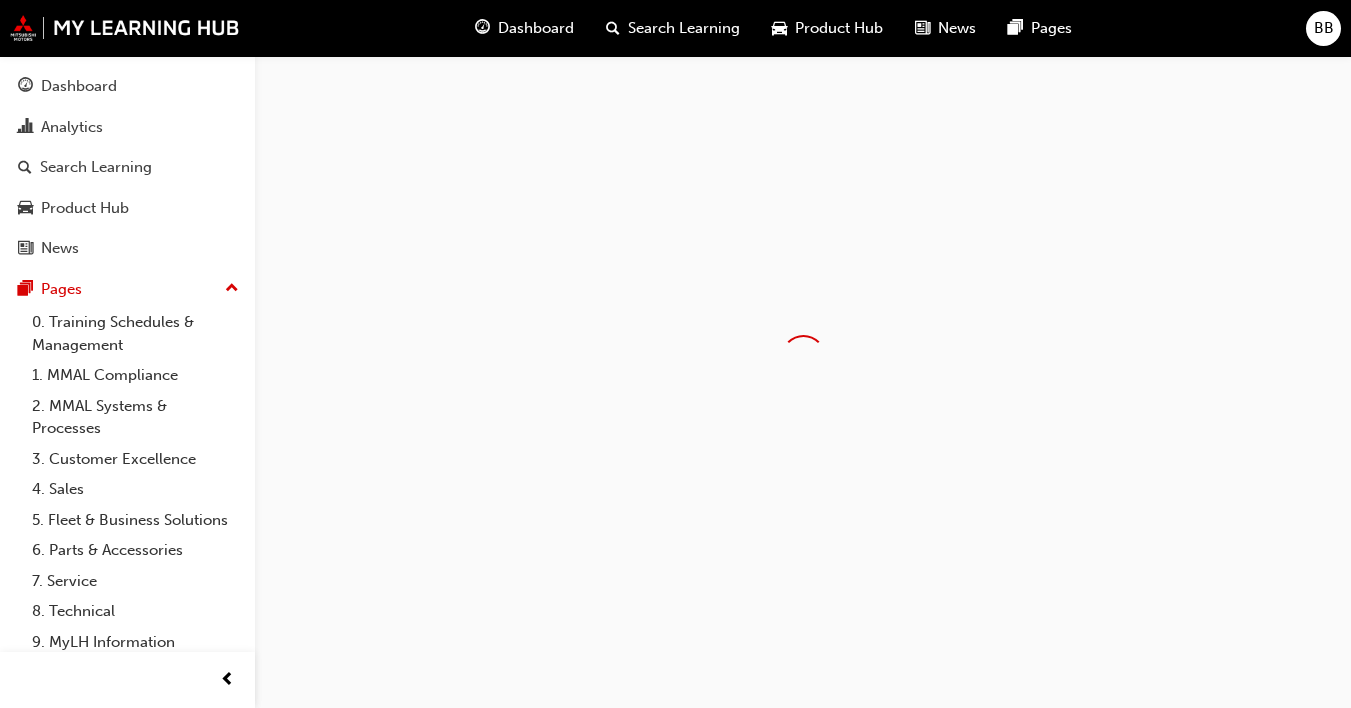 scroll, scrollTop: 0, scrollLeft: 0, axis: both 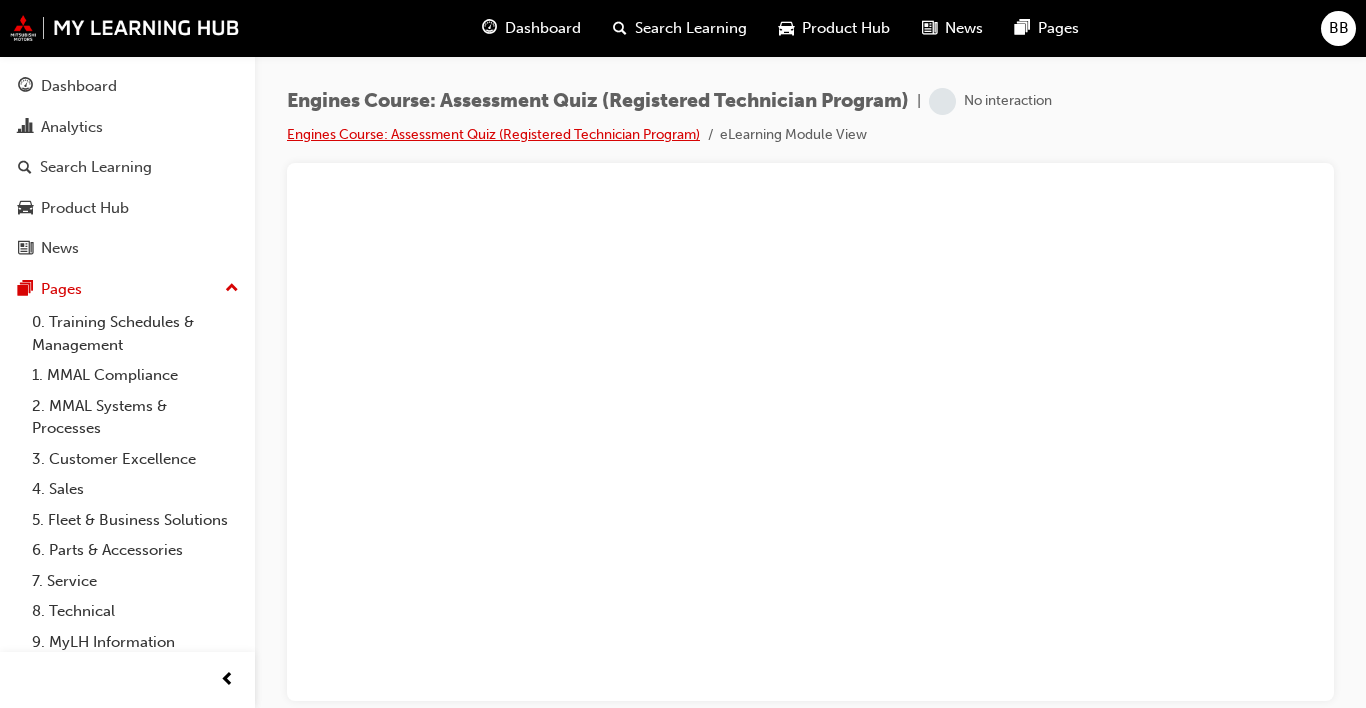 click on "Engines Course: Assessment Quiz (Registered Technician Program)" at bounding box center [493, 134] 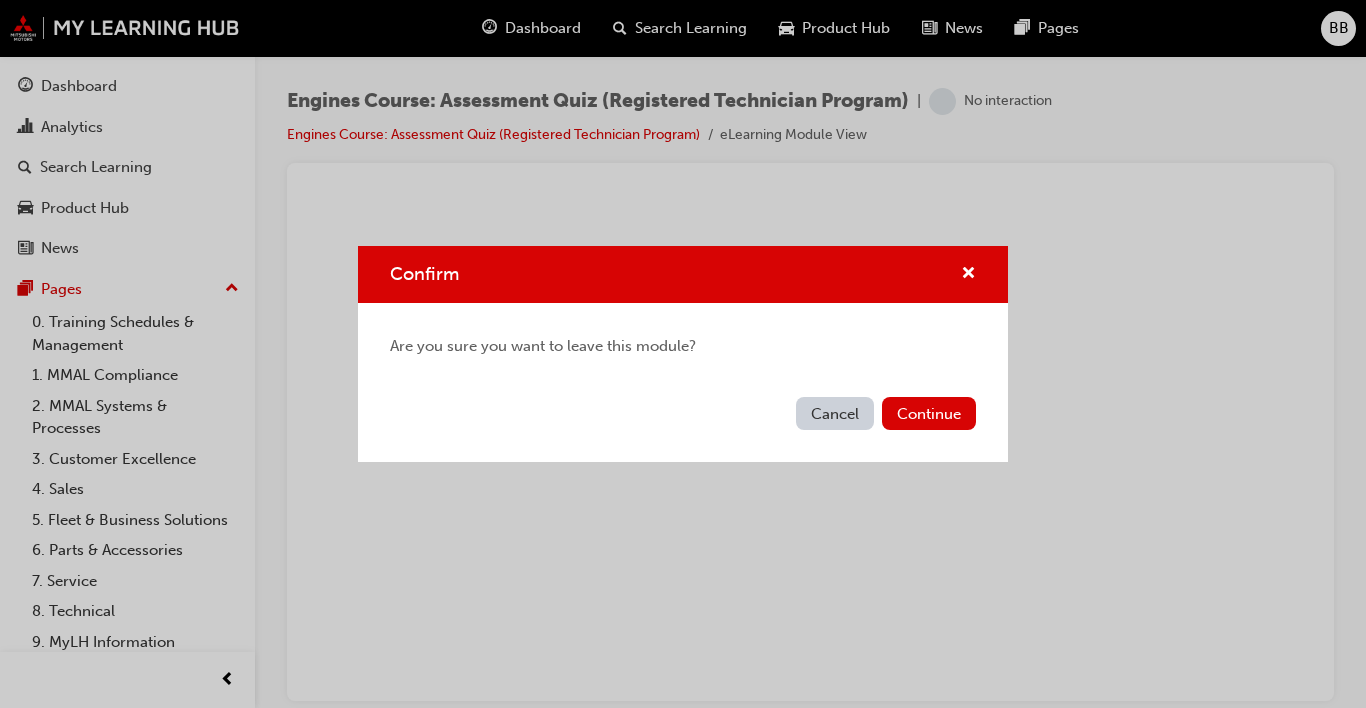 click on "Cancel" at bounding box center (835, 413) 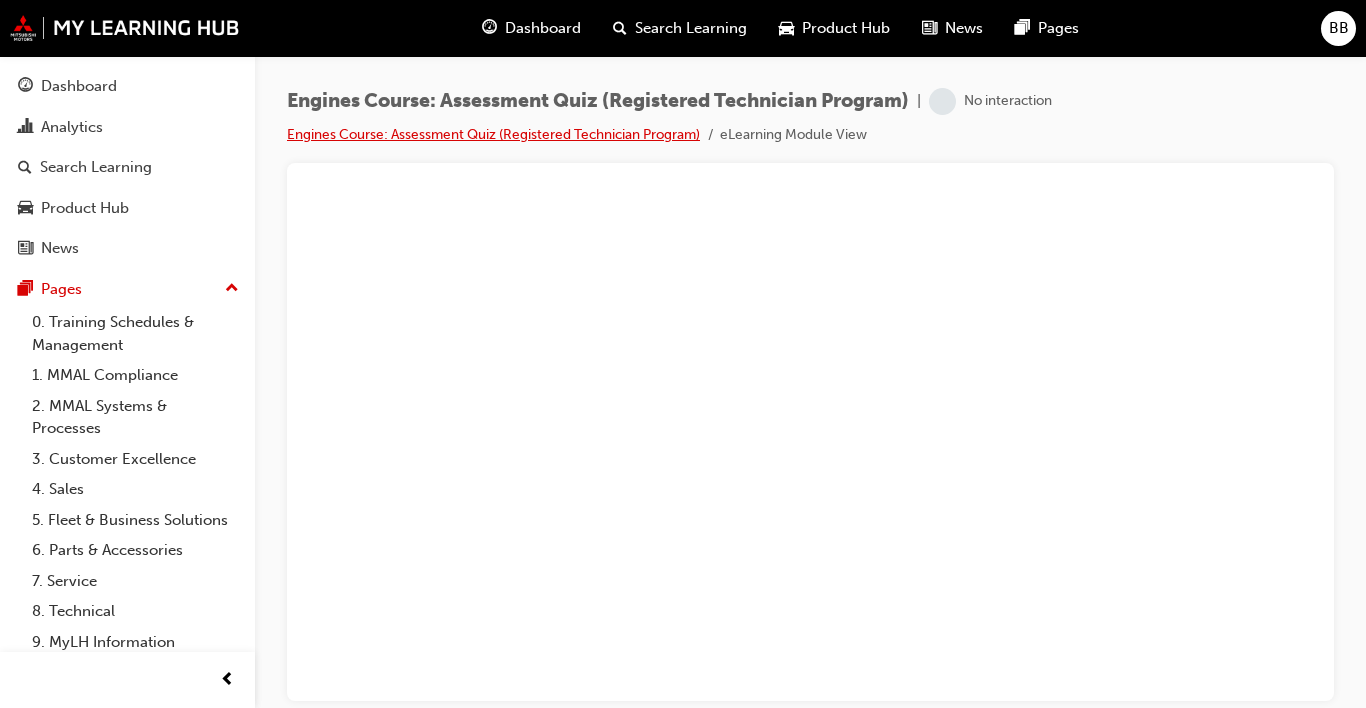 click on "Engines Course: Assessment Quiz (Registered Technician Program)" at bounding box center [493, 134] 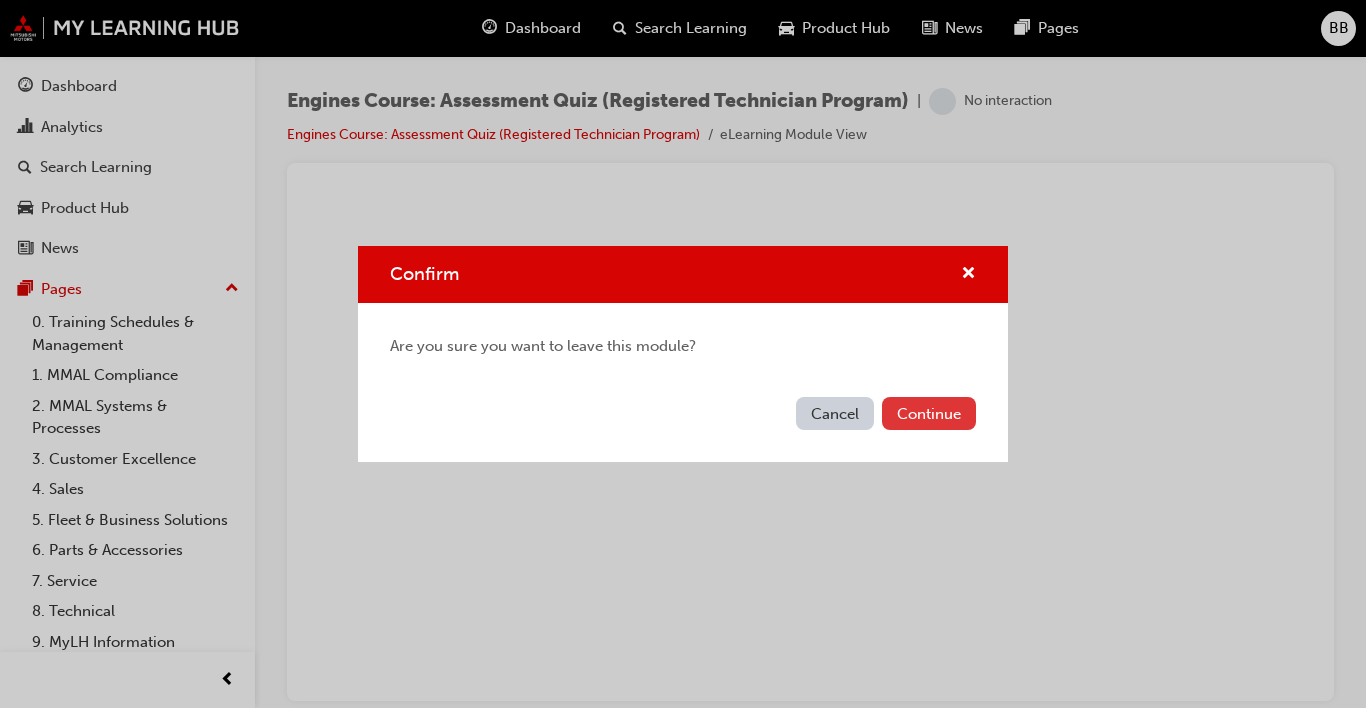 click on "Continue" at bounding box center (929, 413) 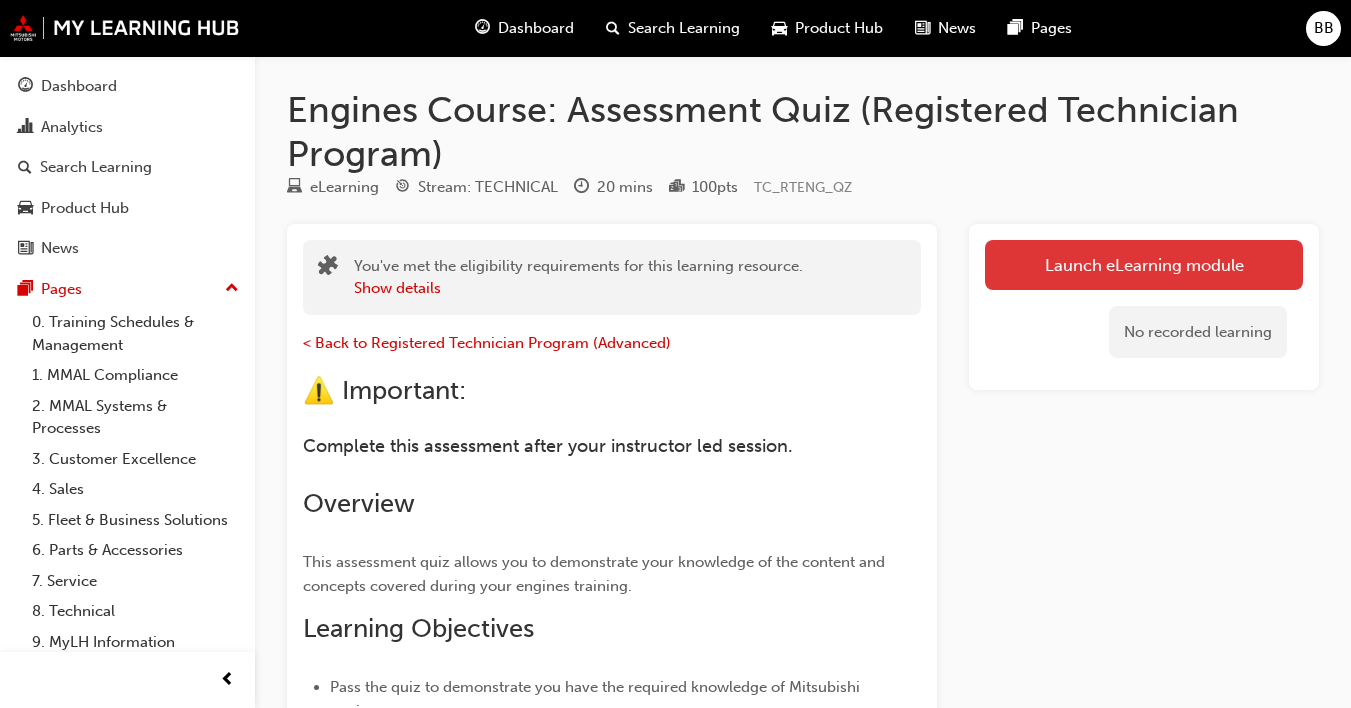 click on "Launch eLearning module" at bounding box center (1144, 265) 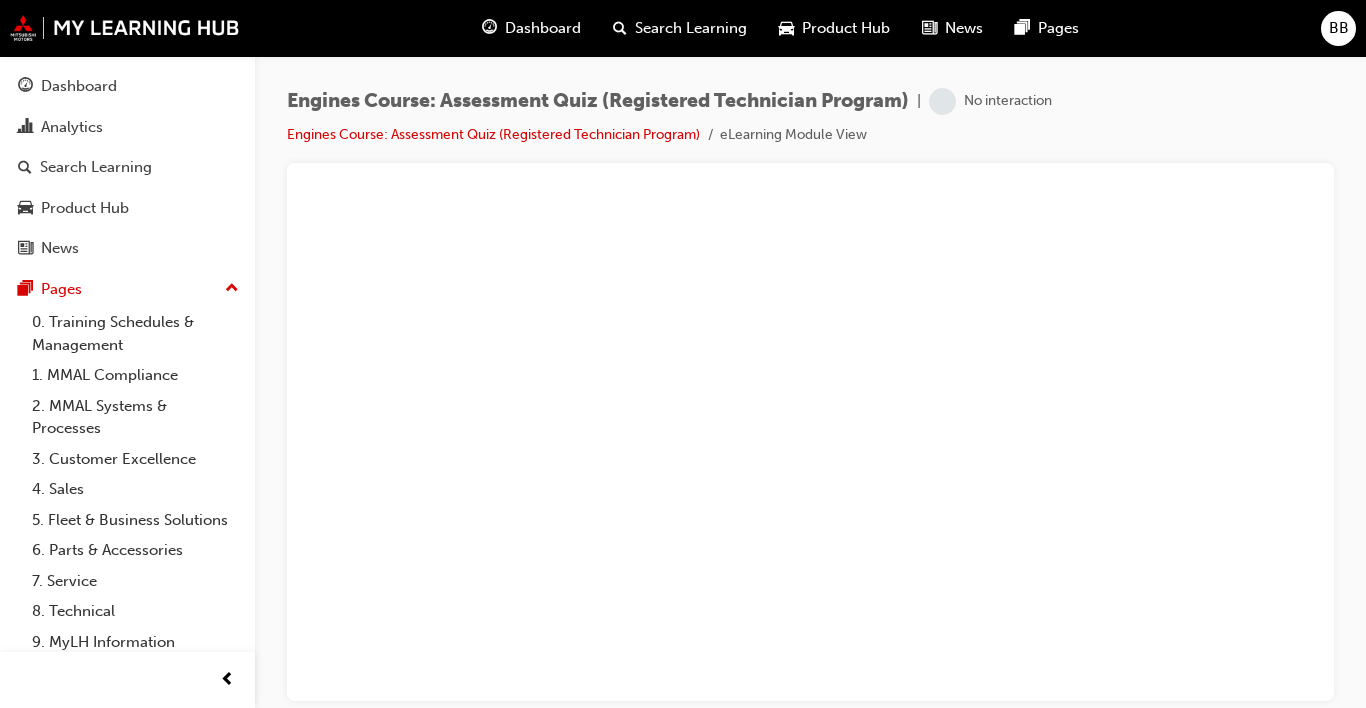 drag, startPoint x: 1365, startPoint y: 232, endPoint x: 1365, endPoint y: 378, distance: 146 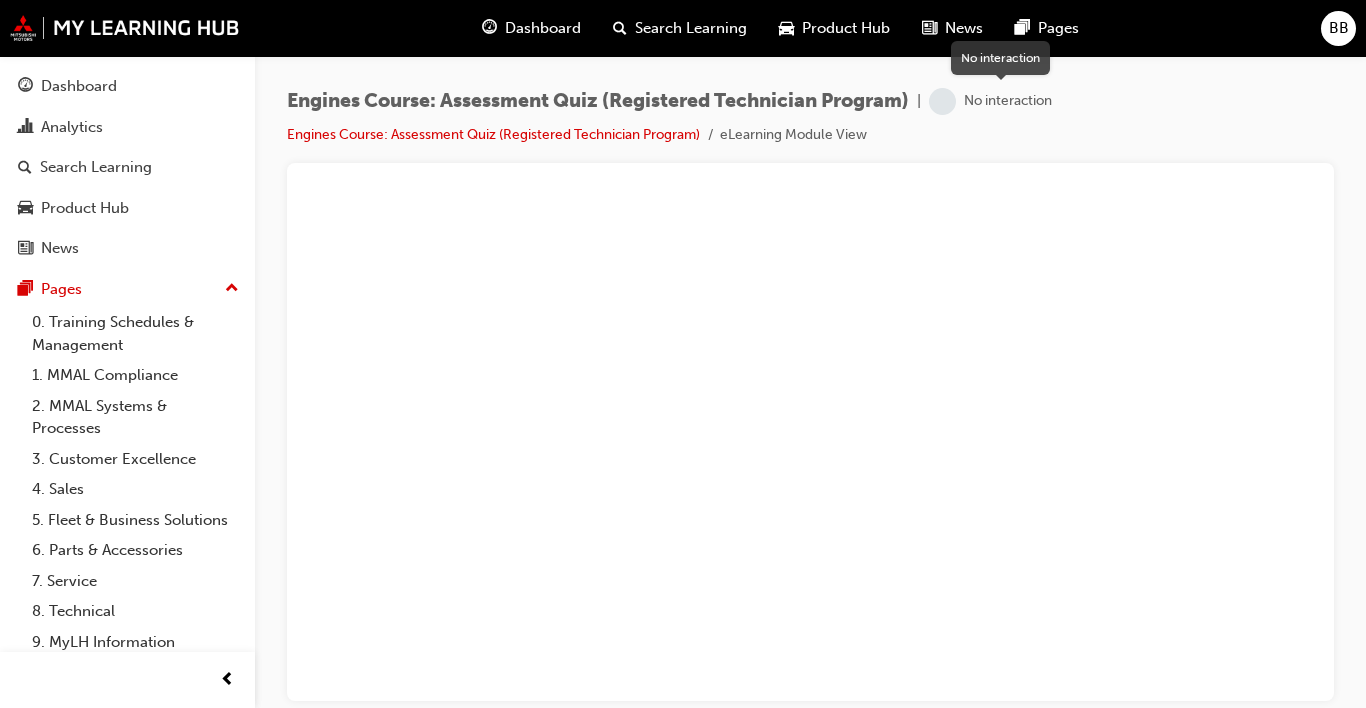 click at bounding box center (942, 101) 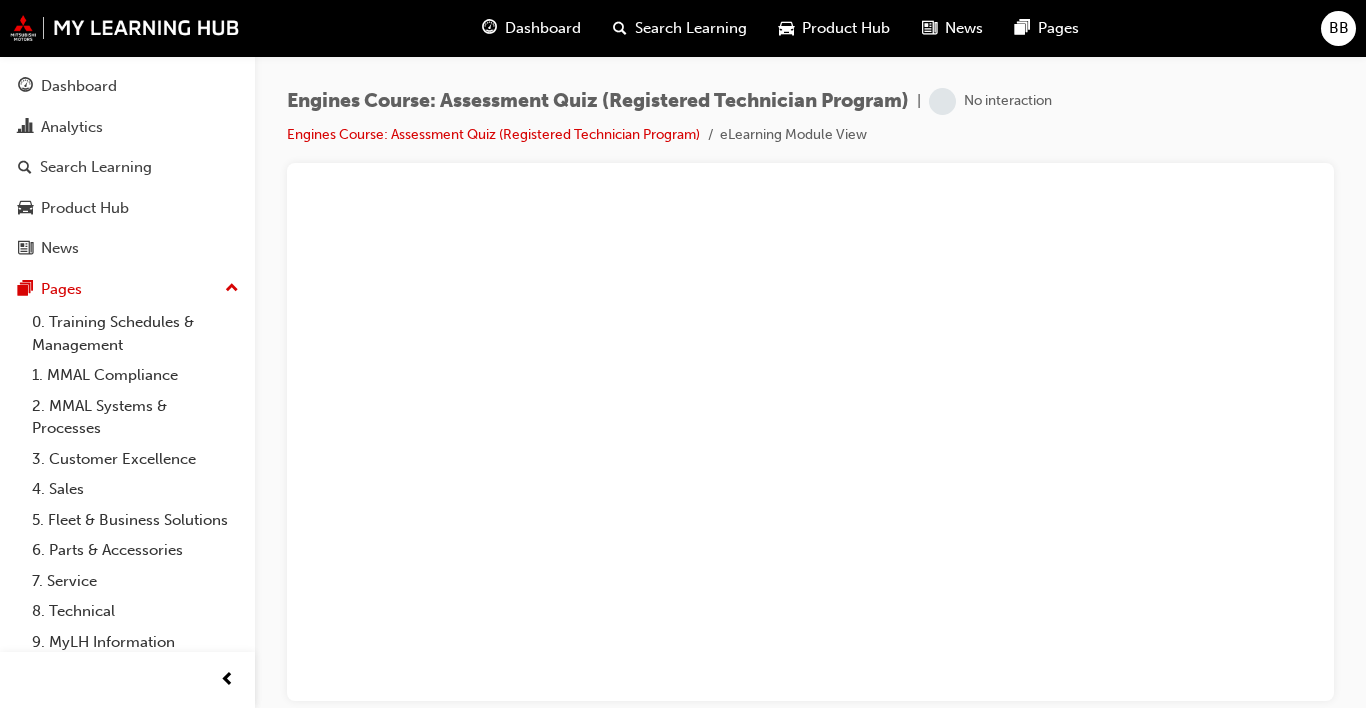 click on "Dashboard" at bounding box center [531, 28] 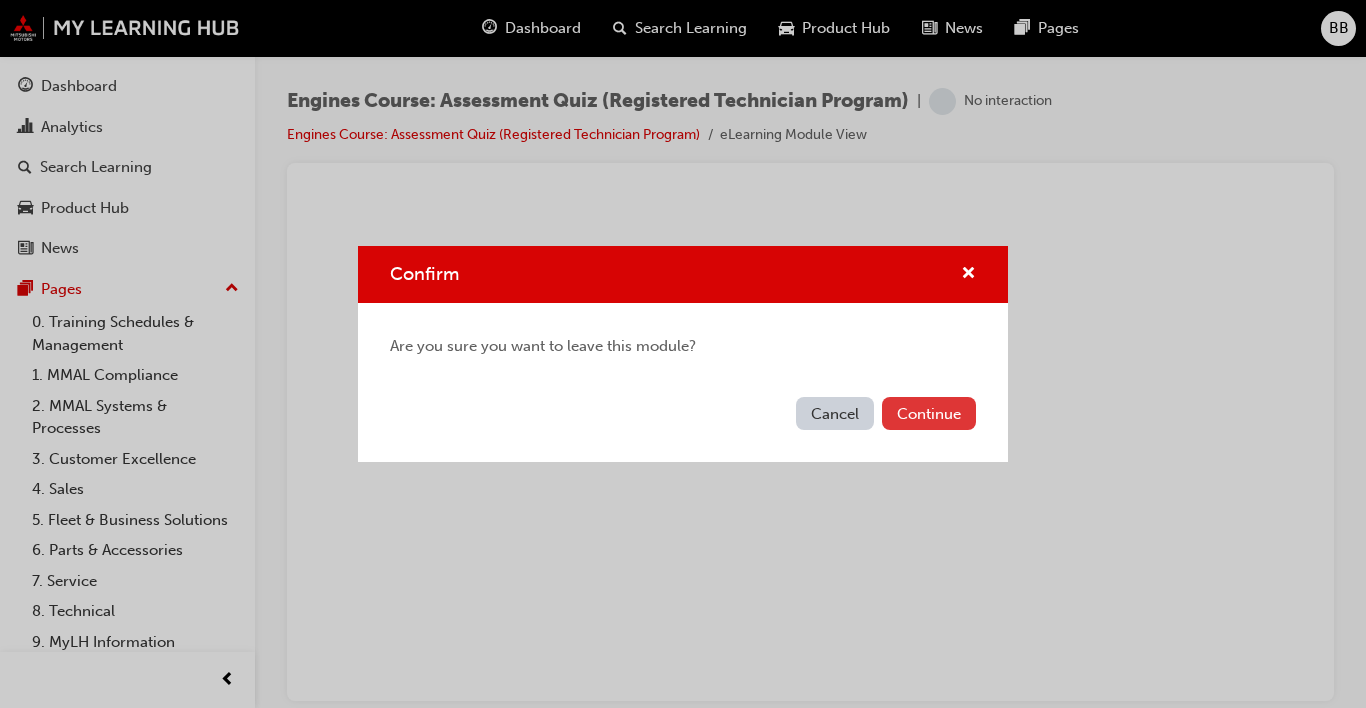 click on "Continue" at bounding box center [929, 413] 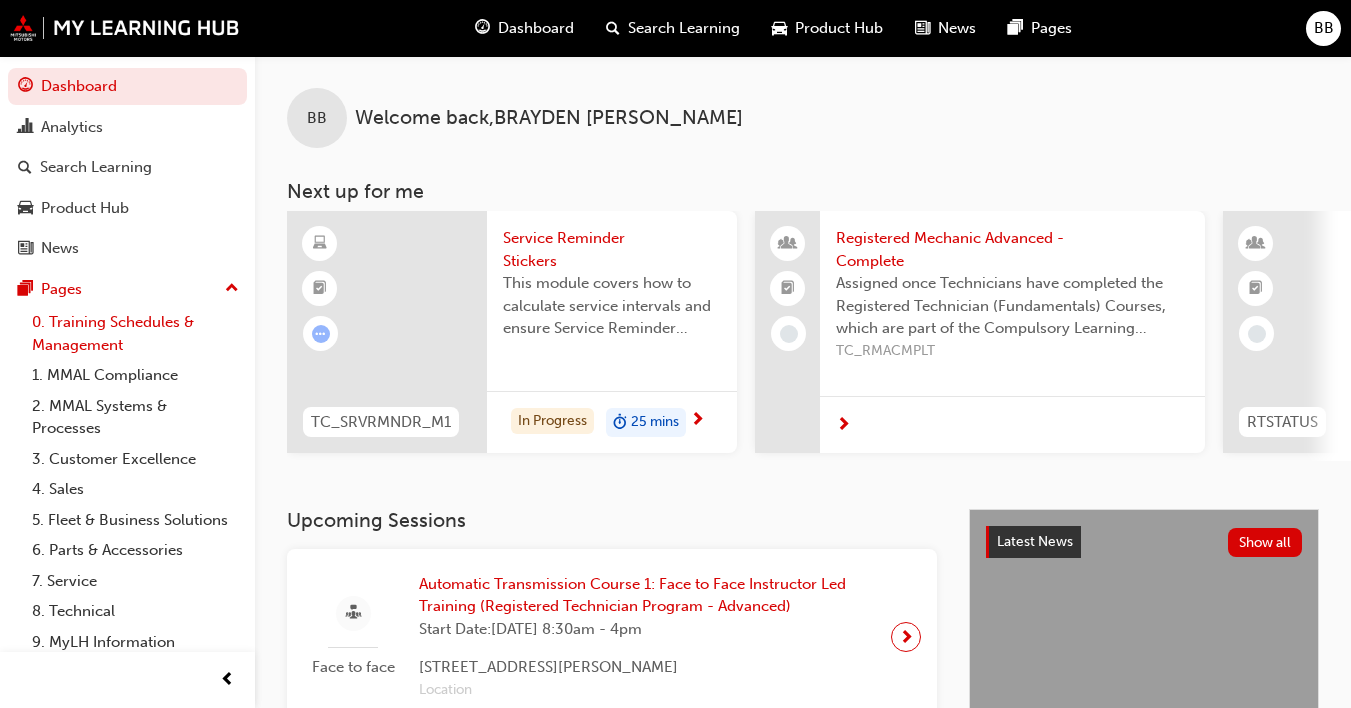 click on "0. Training Schedules & Management" at bounding box center [135, 333] 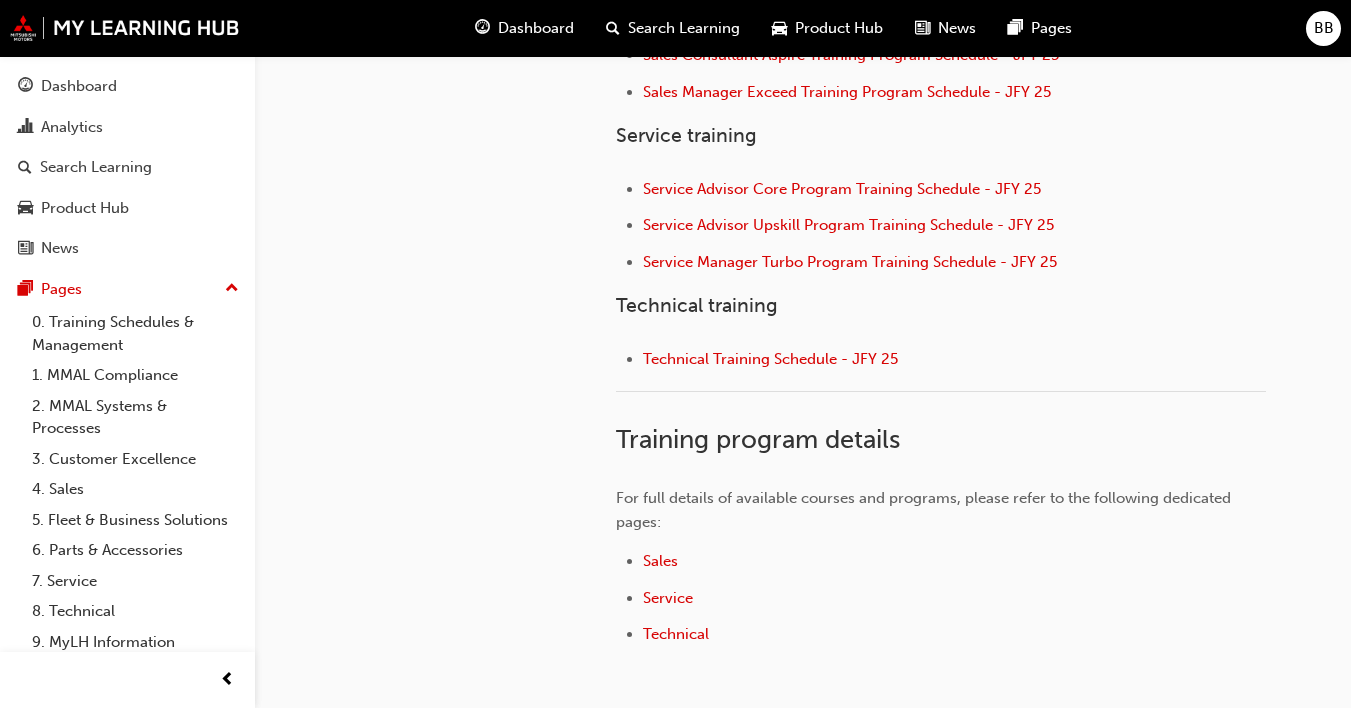scroll, scrollTop: 0, scrollLeft: 0, axis: both 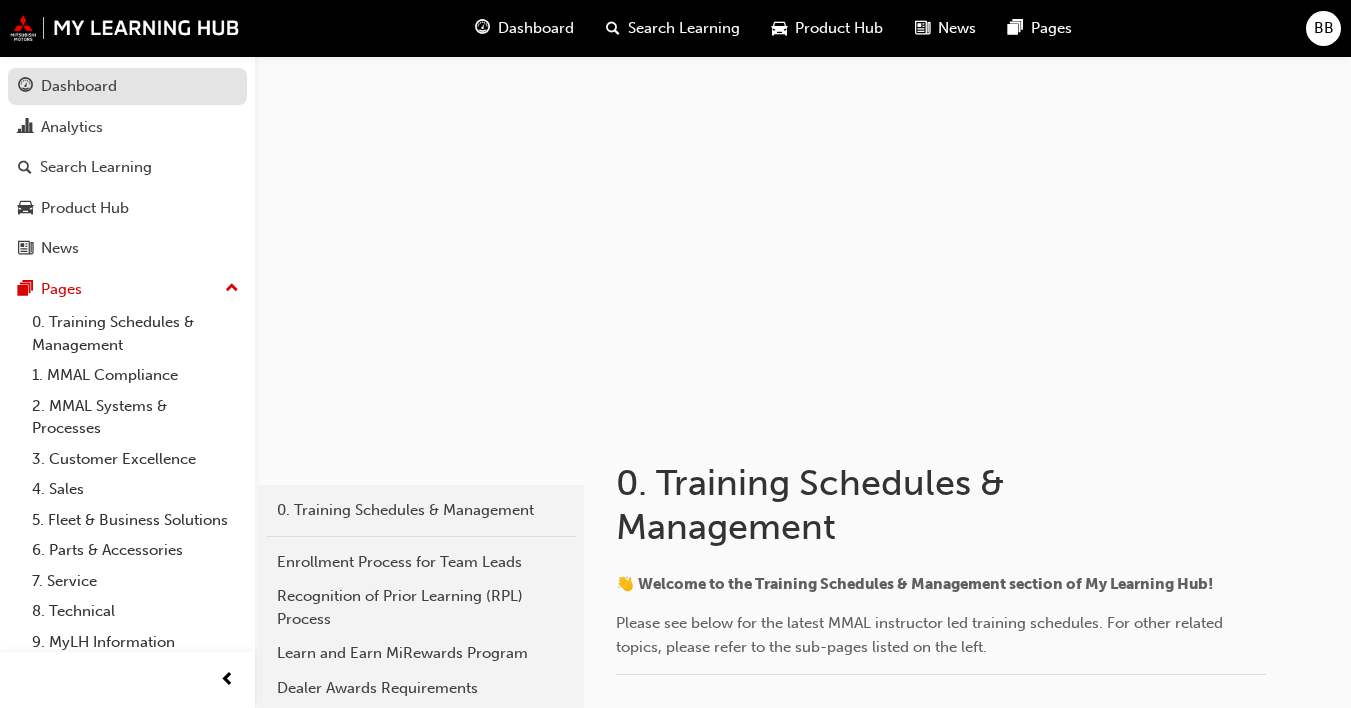 click on "Dashboard" at bounding box center (79, 86) 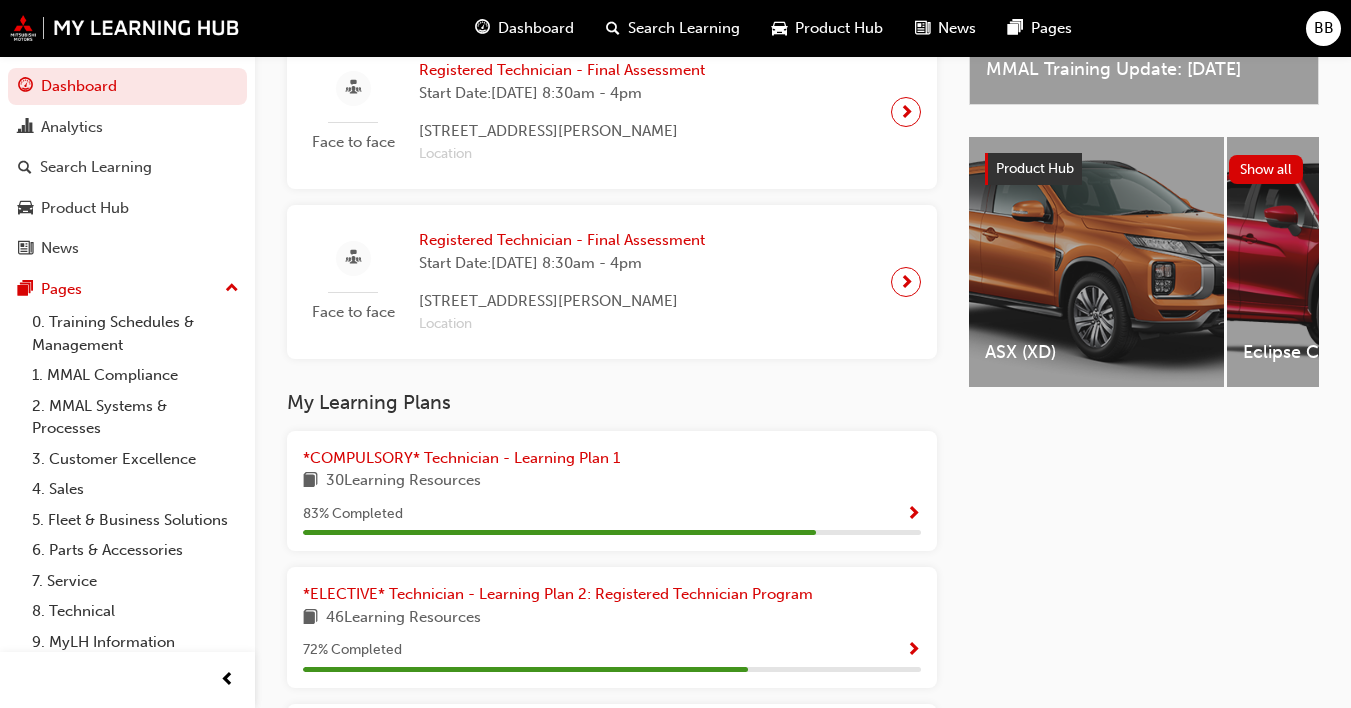 scroll, scrollTop: 837, scrollLeft: 0, axis: vertical 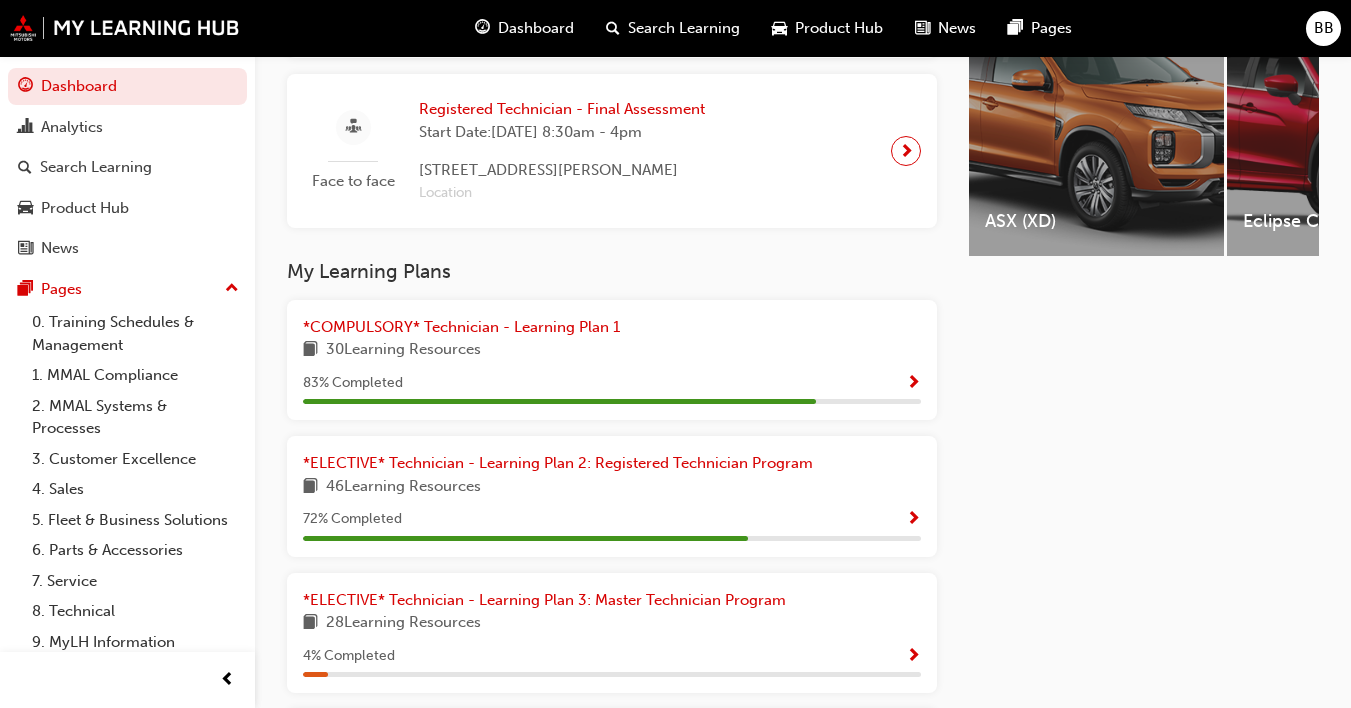 click at bounding box center (913, 520) 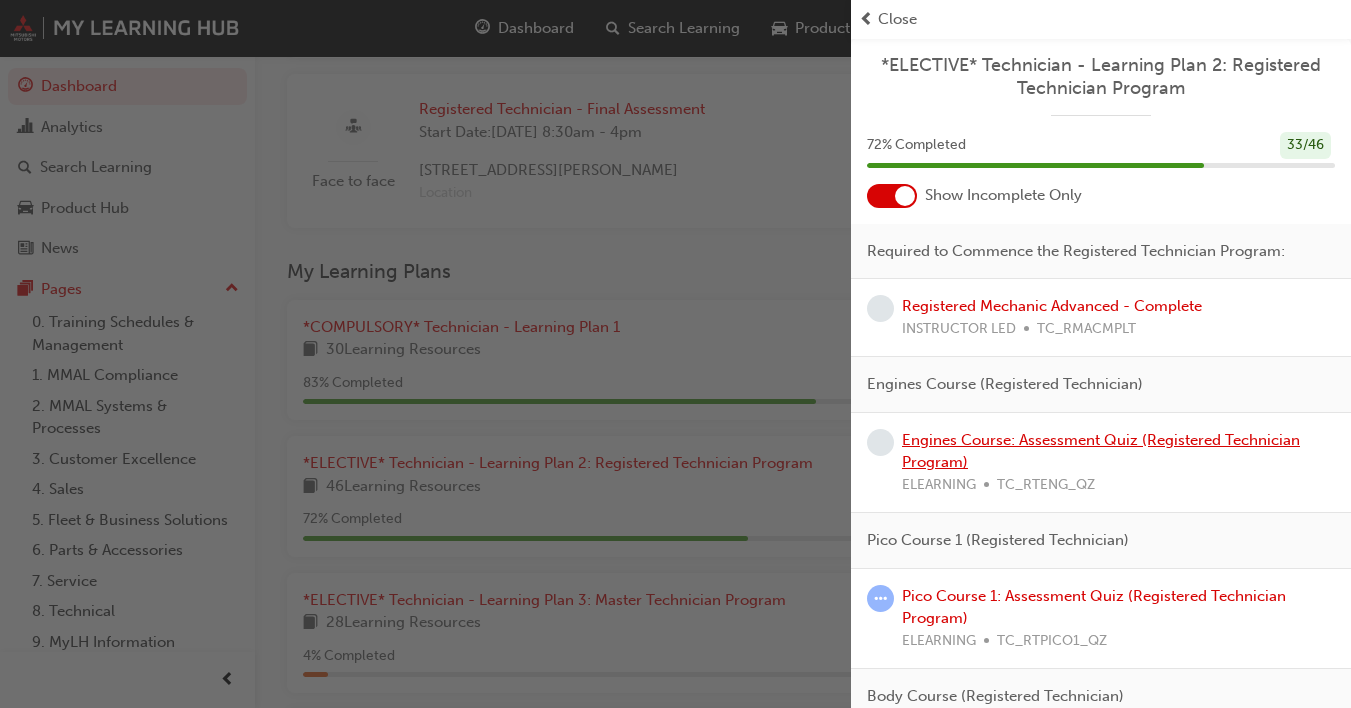 click on "Engines Course: Assessment Quiz (Registered Technician Program)" at bounding box center (1101, 451) 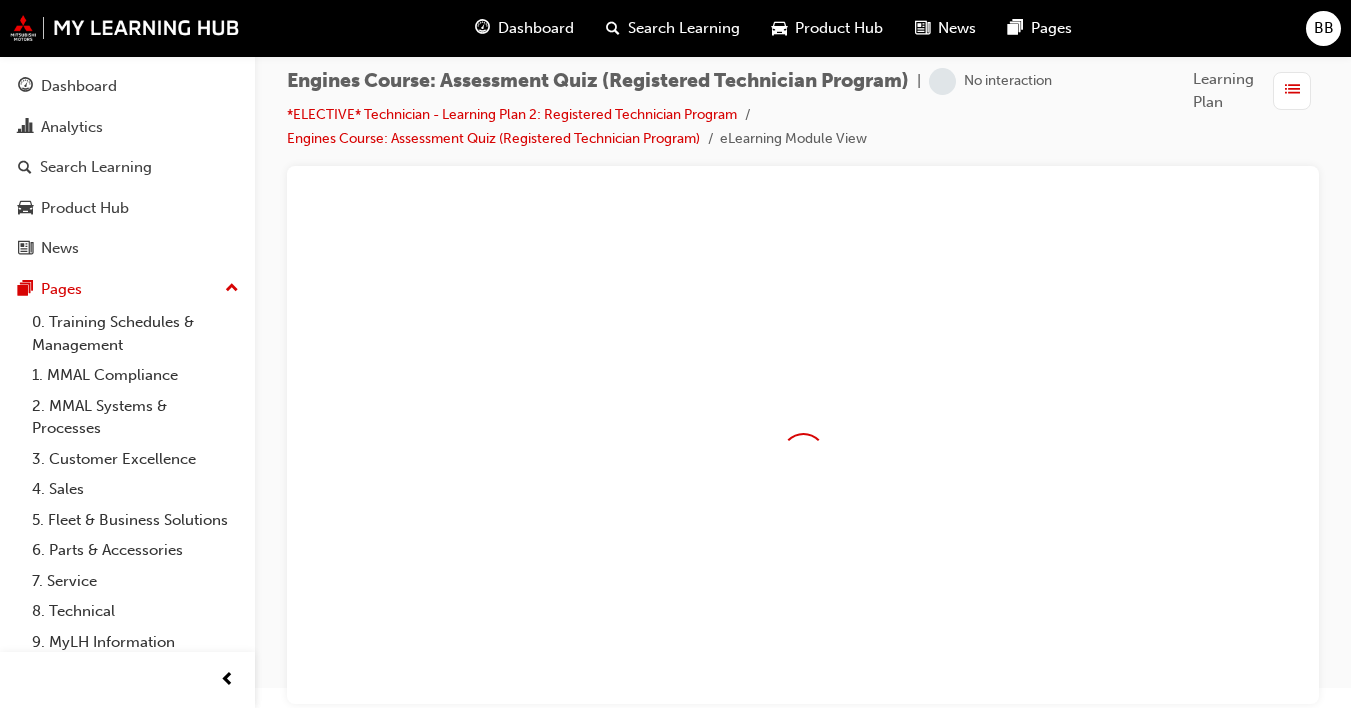 scroll, scrollTop: 20, scrollLeft: 0, axis: vertical 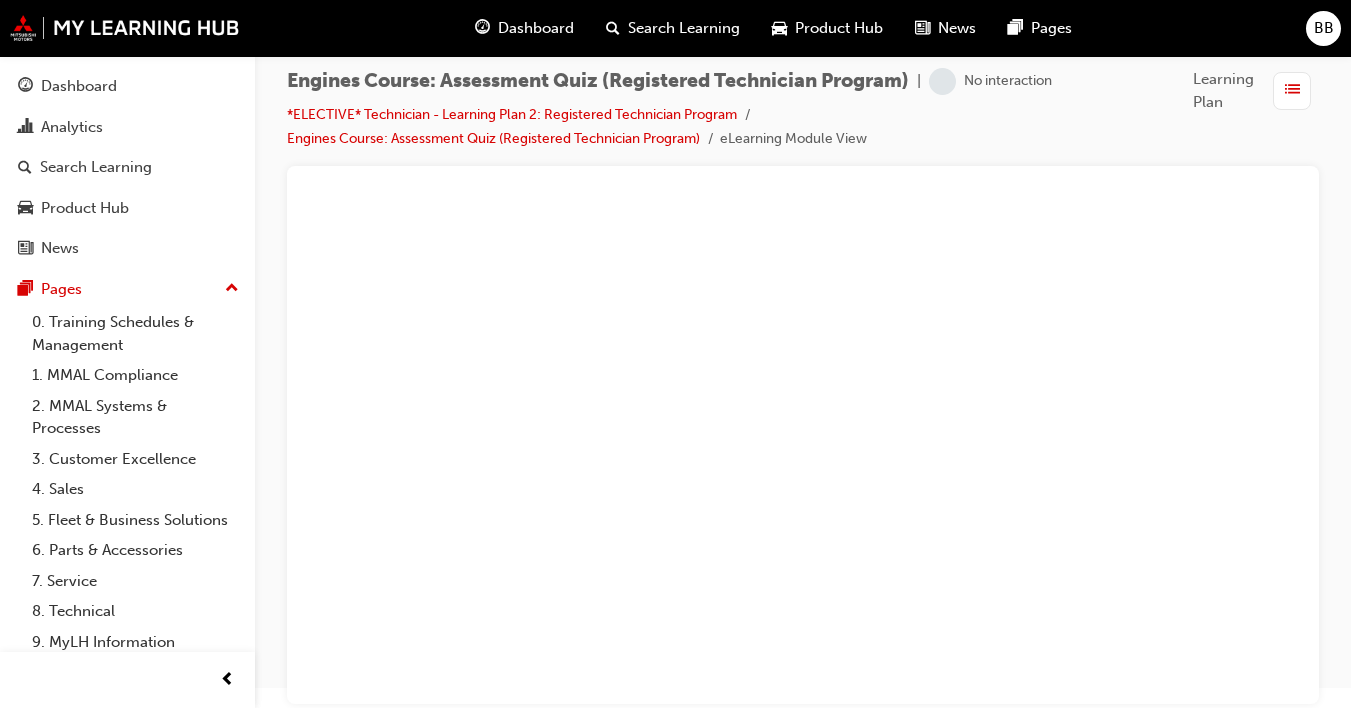 click at bounding box center (1292, 90) 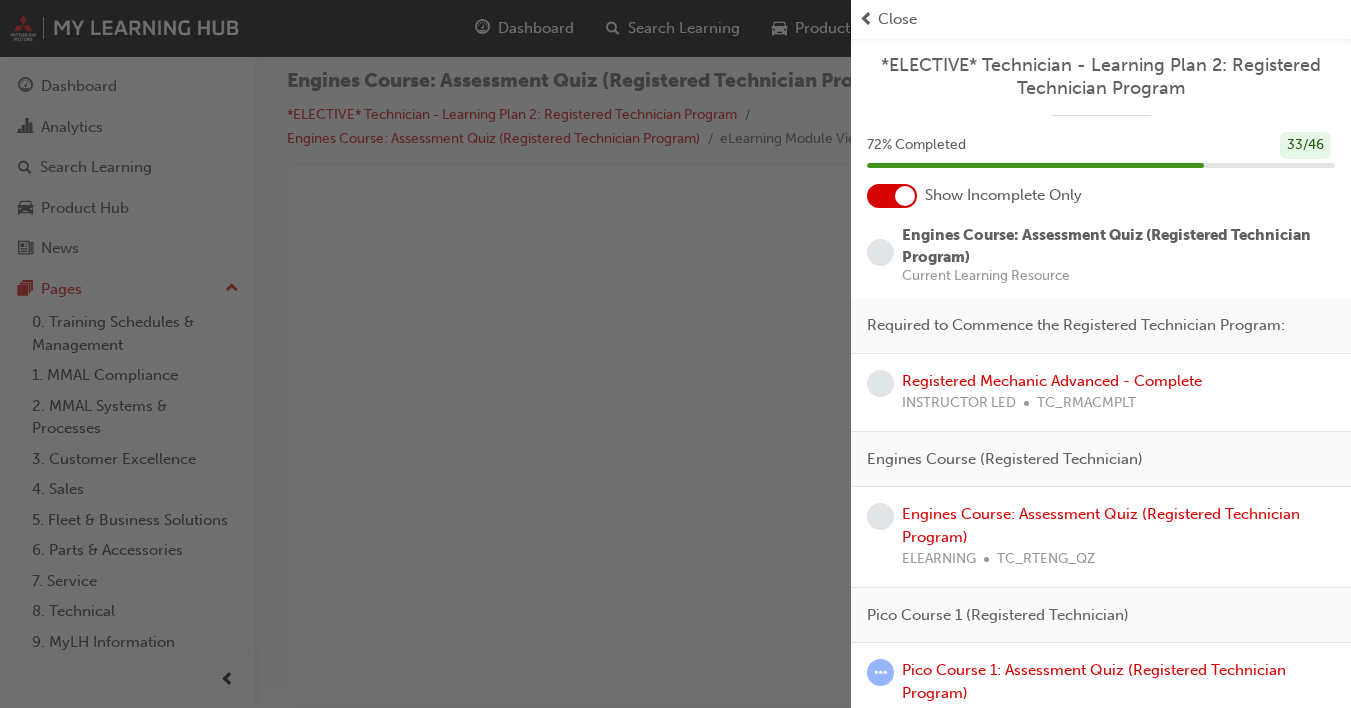 click on "Close" at bounding box center (897, 19) 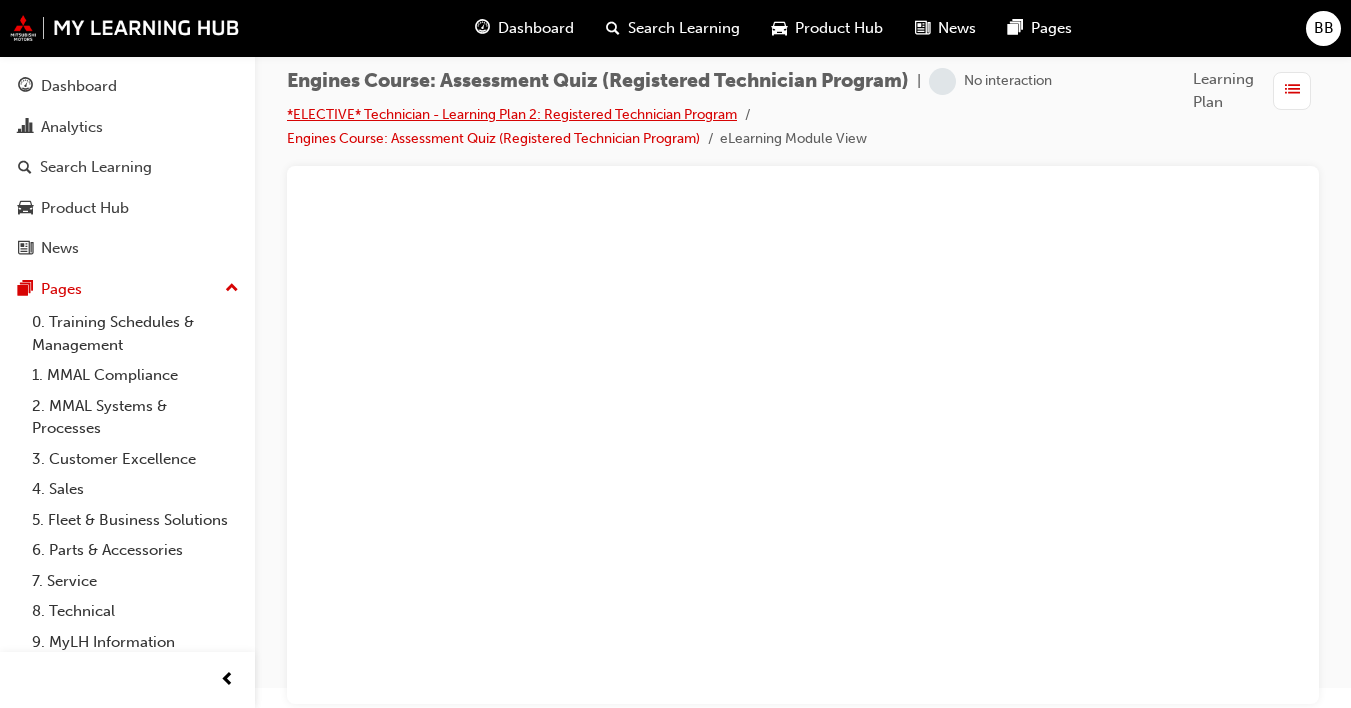click on "*ELECTIVE* Technician - Learning Plan 2: Registered Technician Program" at bounding box center [512, 114] 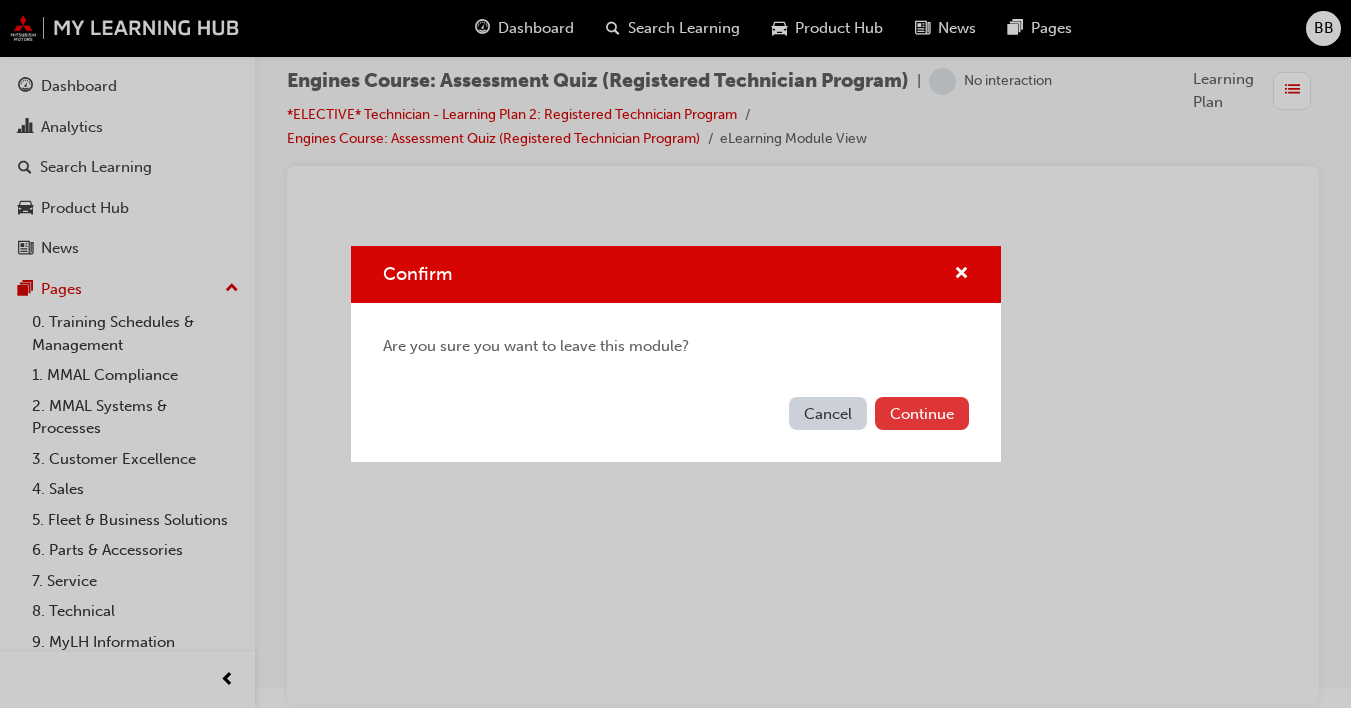 click on "Continue" at bounding box center [922, 413] 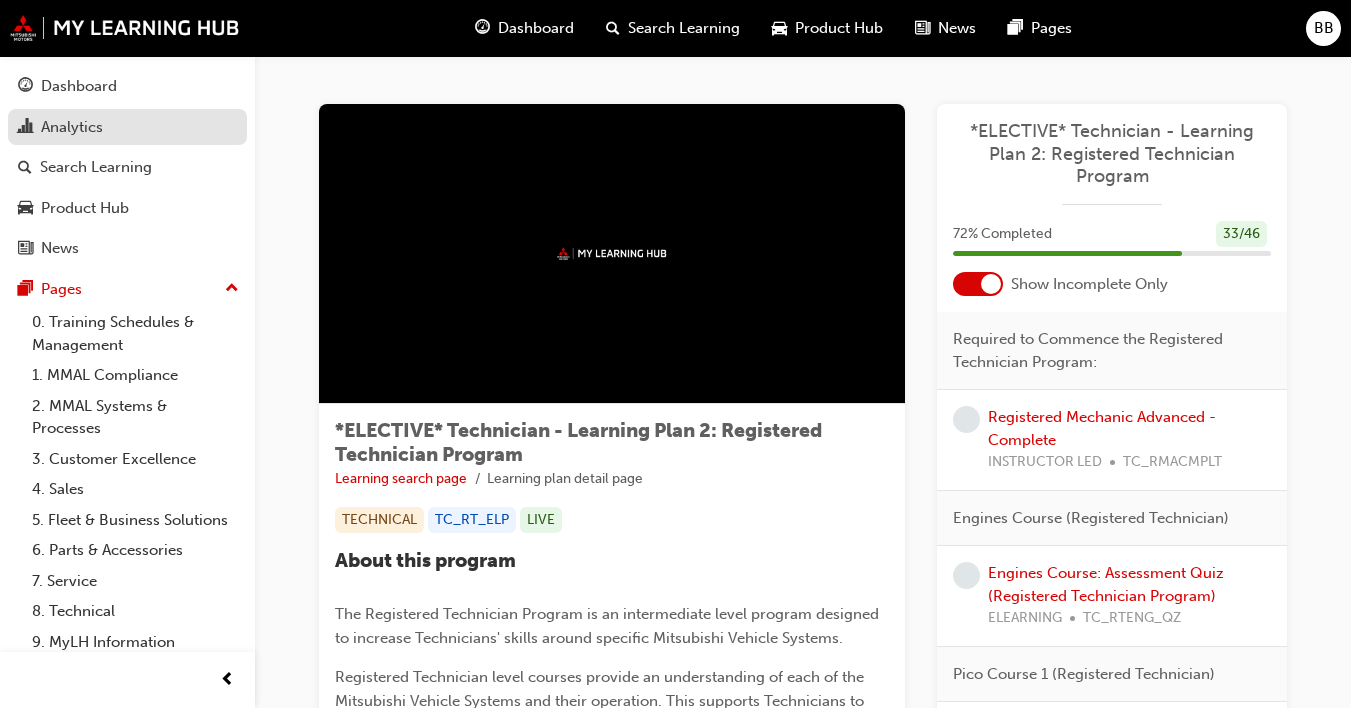 click on "Dashboard" at bounding box center [79, 86] 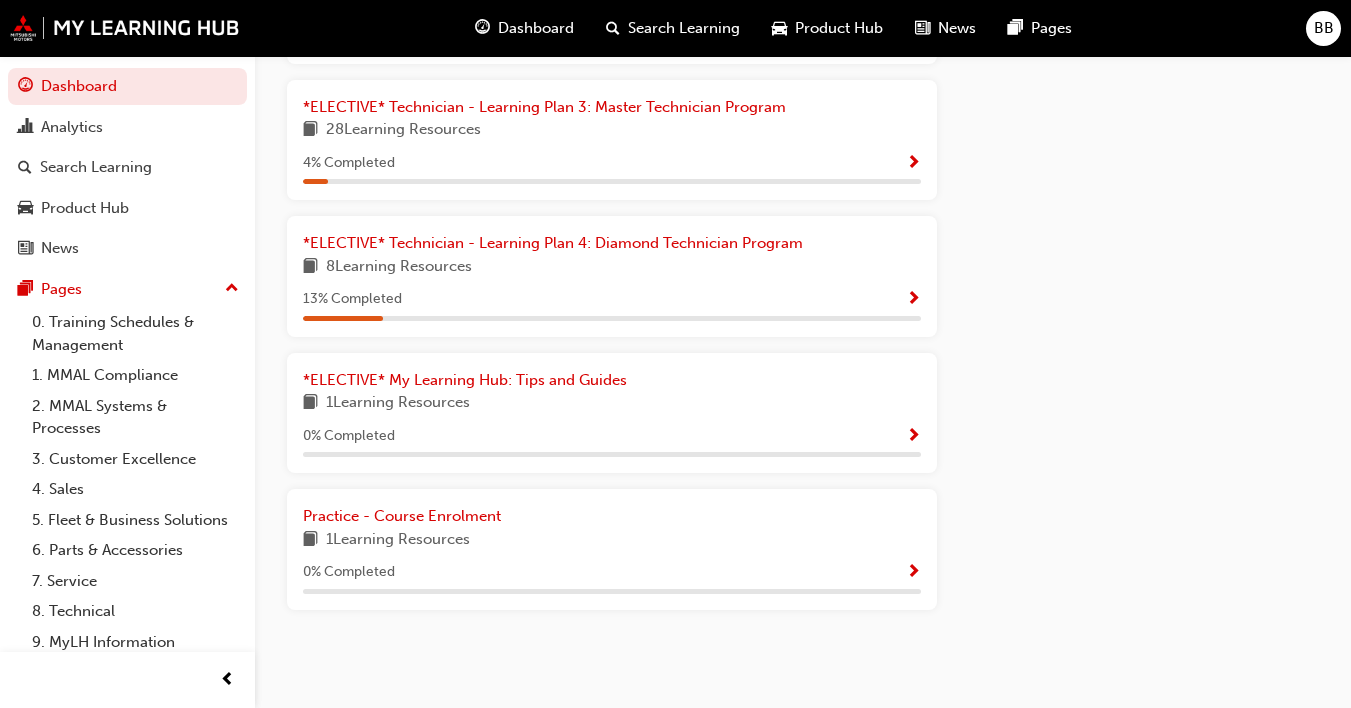 scroll, scrollTop: 1338, scrollLeft: 0, axis: vertical 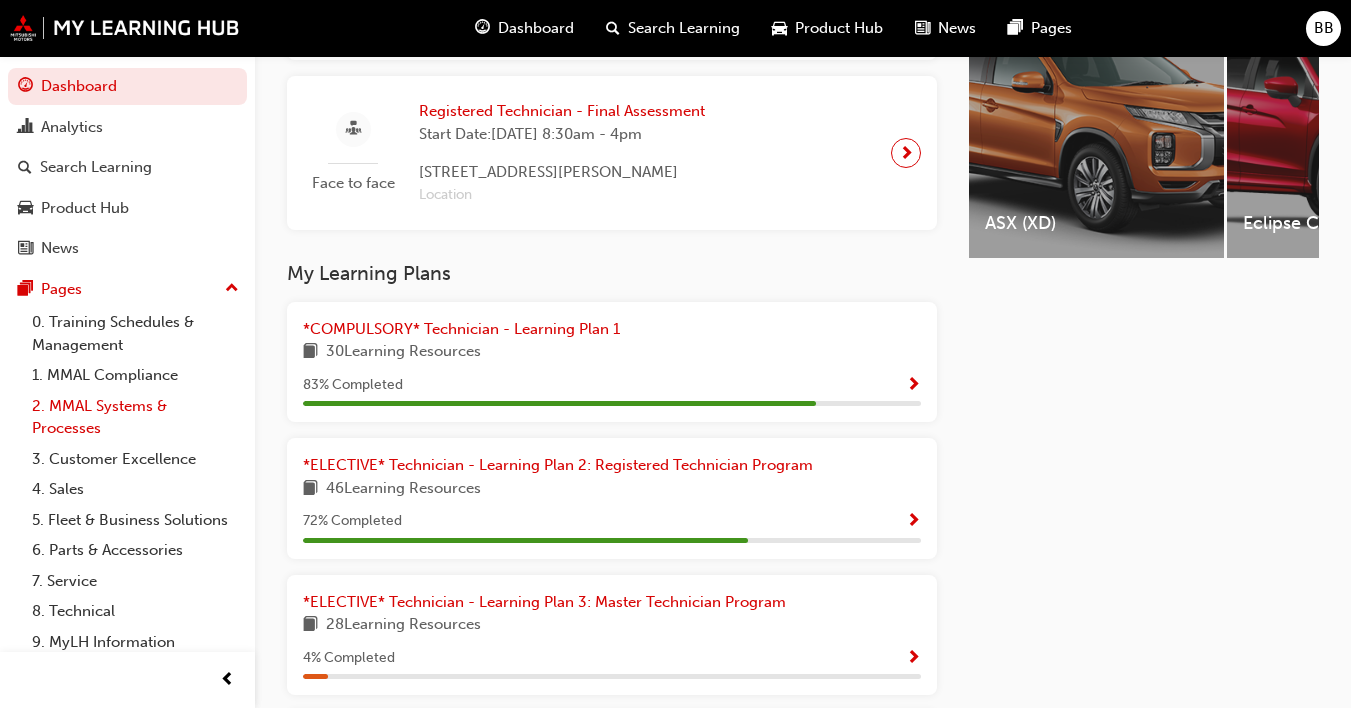 click on "2. MMAL Systems & Processes" at bounding box center [135, 417] 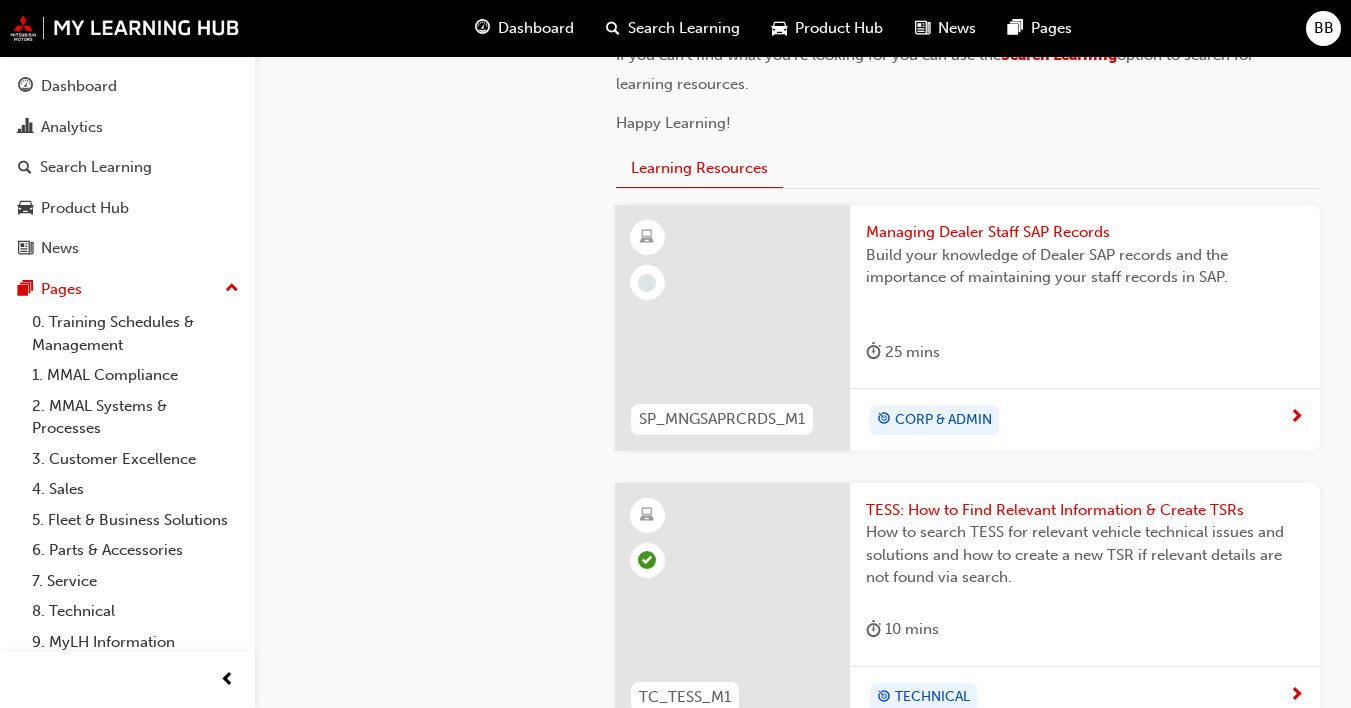 scroll, scrollTop: 596, scrollLeft: 0, axis: vertical 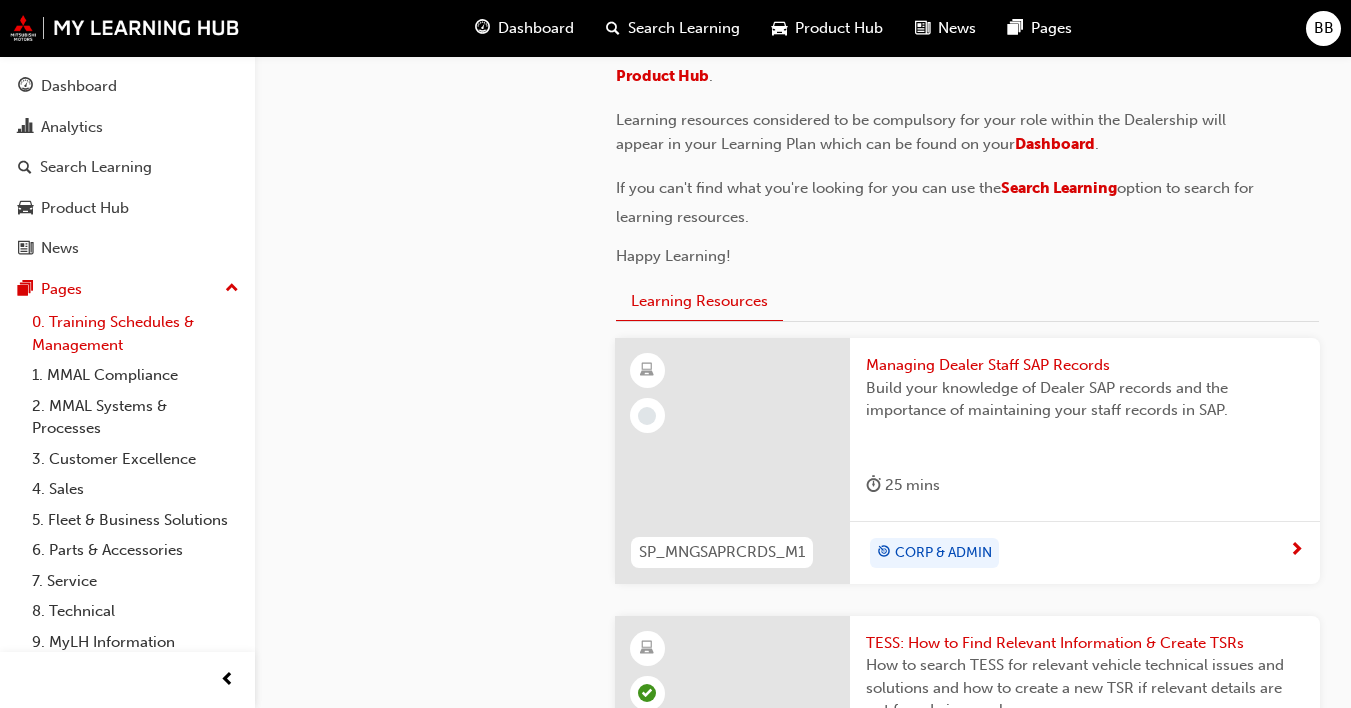 click on "0. Training Schedules & Management" at bounding box center [135, 333] 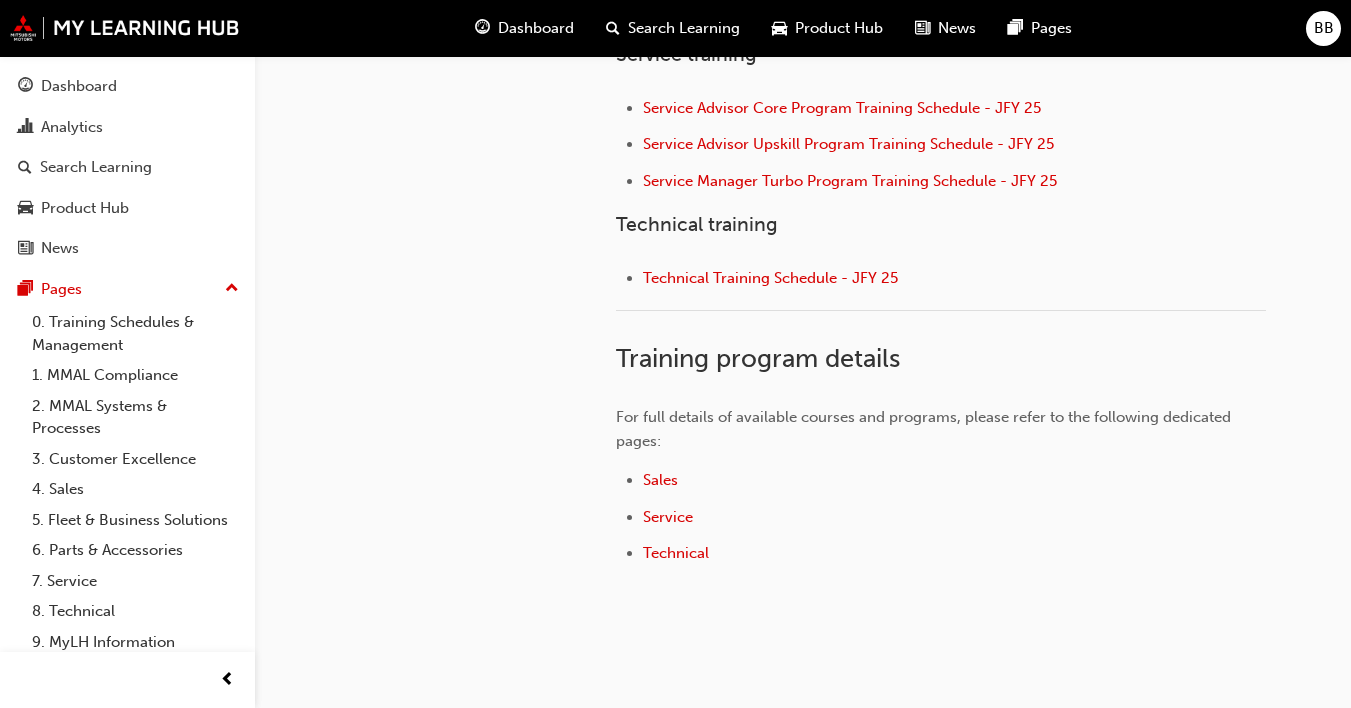 scroll, scrollTop: 1024, scrollLeft: 0, axis: vertical 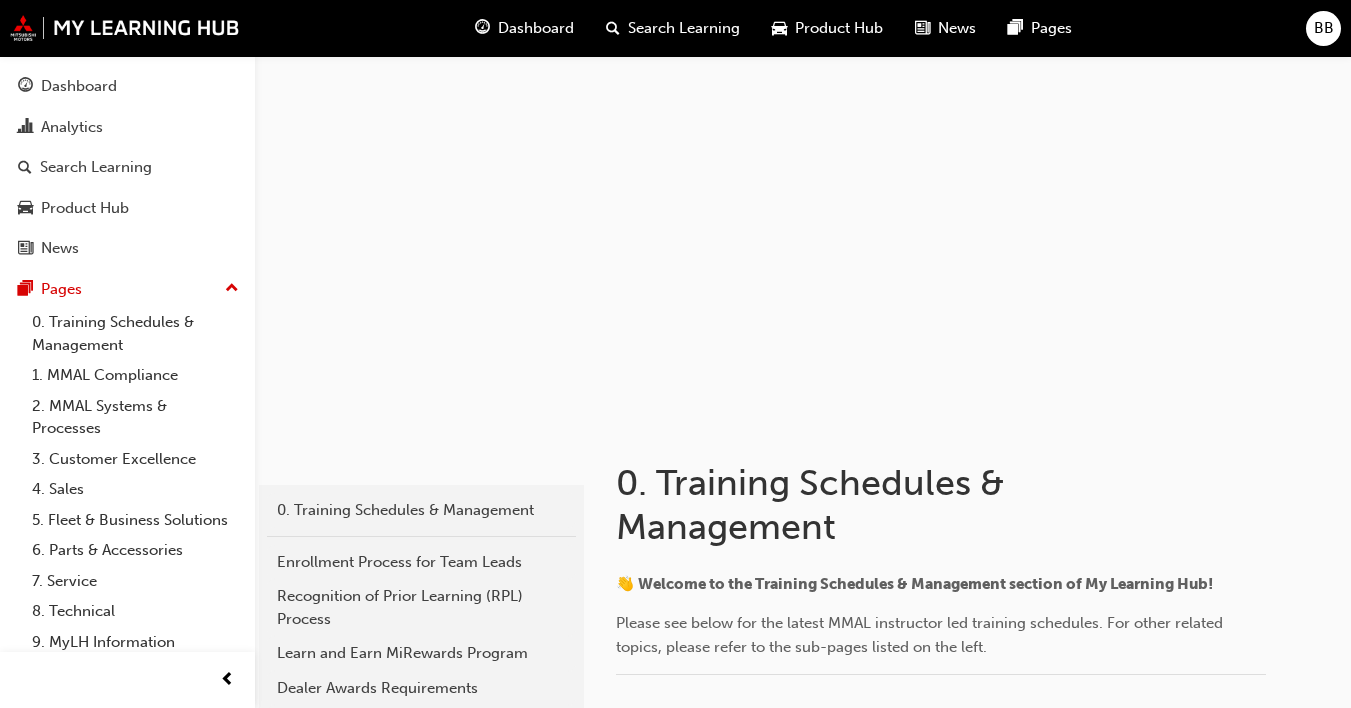 click on "Dashboard" at bounding box center (536, 28) 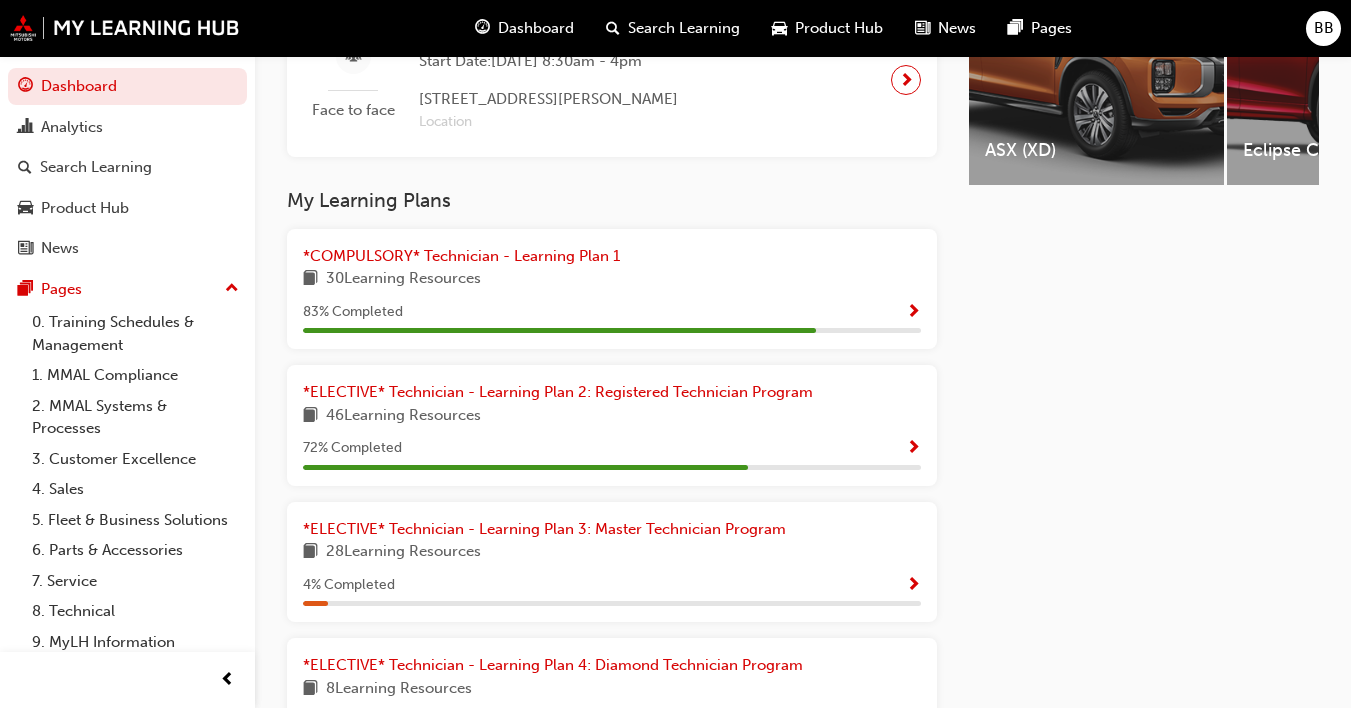 scroll, scrollTop: 936, scrollLeft: 0, axis: vertical 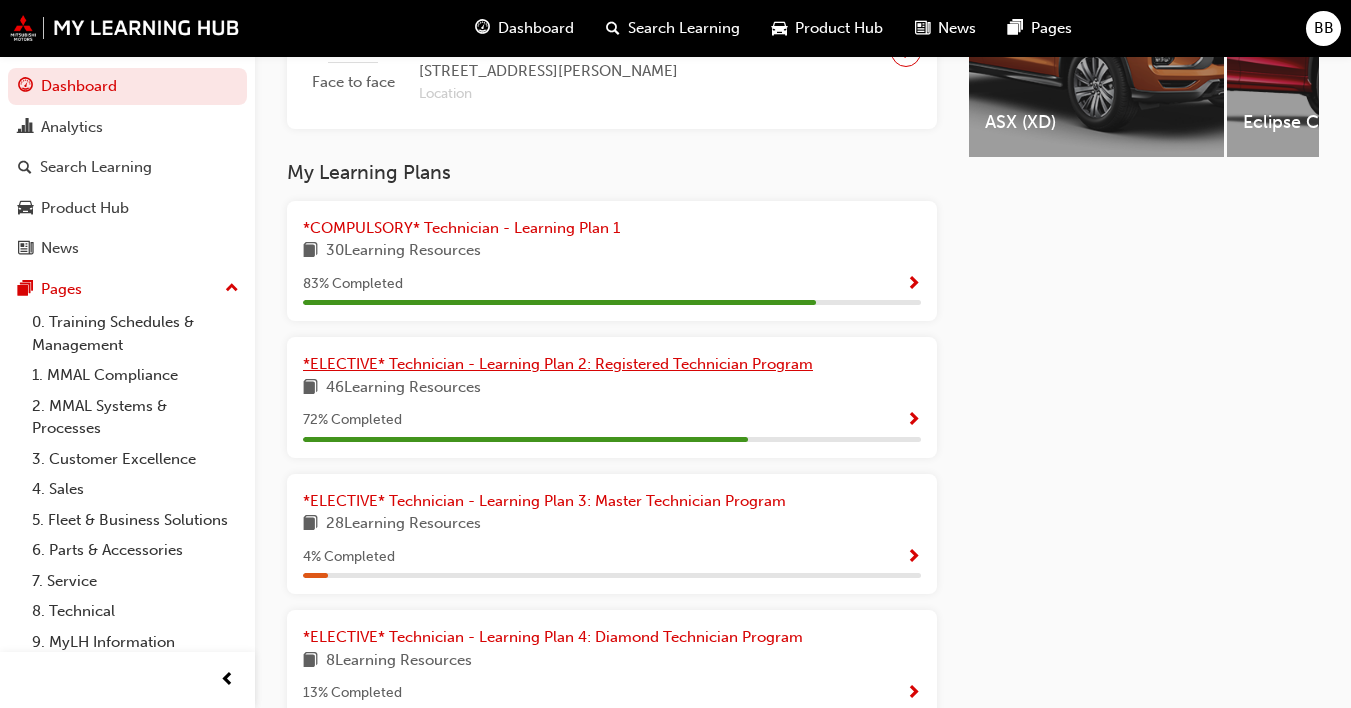 click on "*ELECTIVE* Technician - Learning Plan 2: Registered Technician Program" at bounding box center (558, 364) 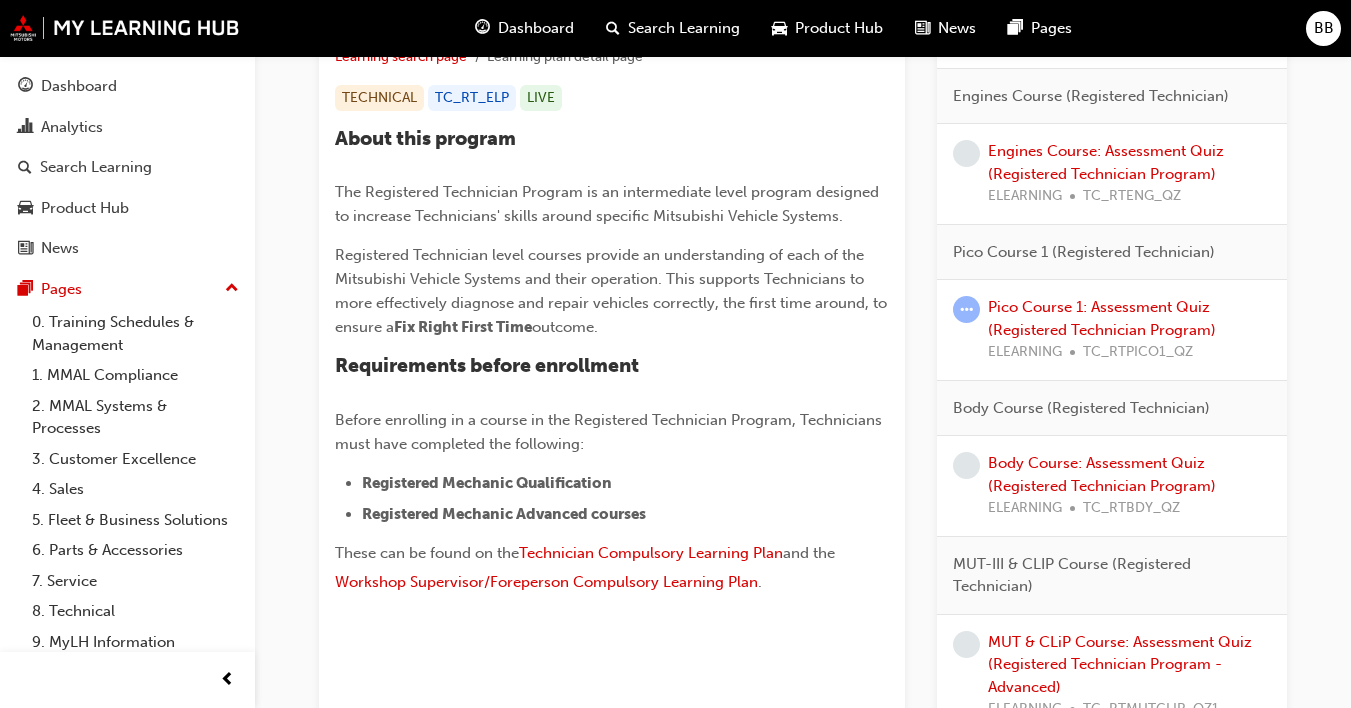 scroll, scrollTop: 446, scrollLeft: 0, axis: vertical 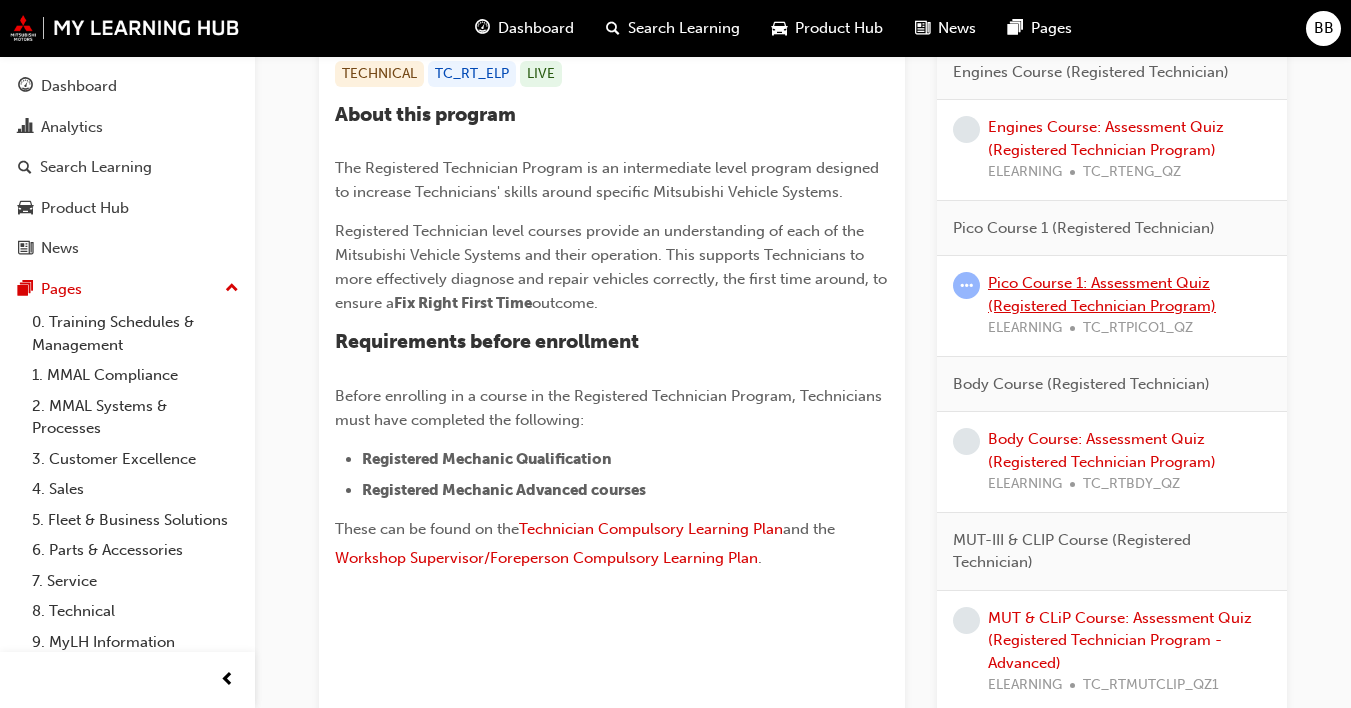 click on "Pico Course 1: Assessment Quiz (Registered Technician Program)" at bounding box center [1102, 294] 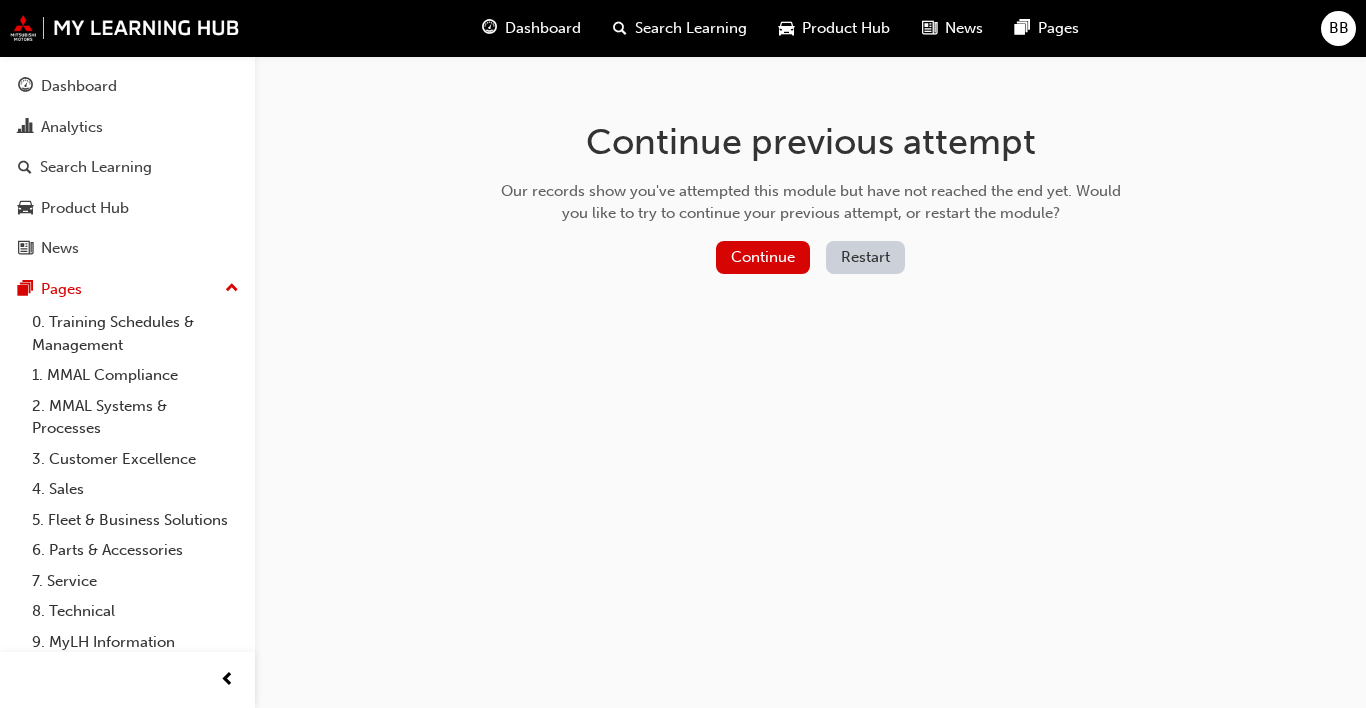 click on "Restart" at bounding box center (865, 257) 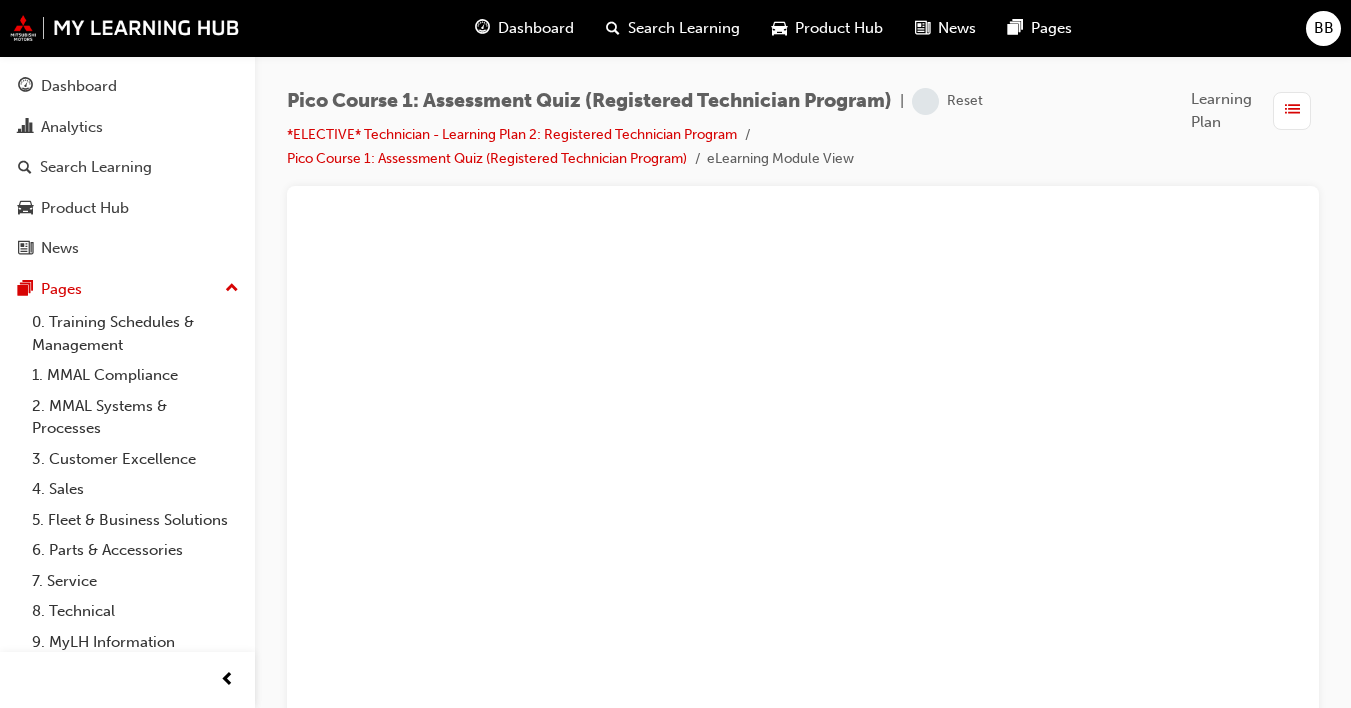scroll, scrollTop: 20, scrollLeft: 0, axis: vertical 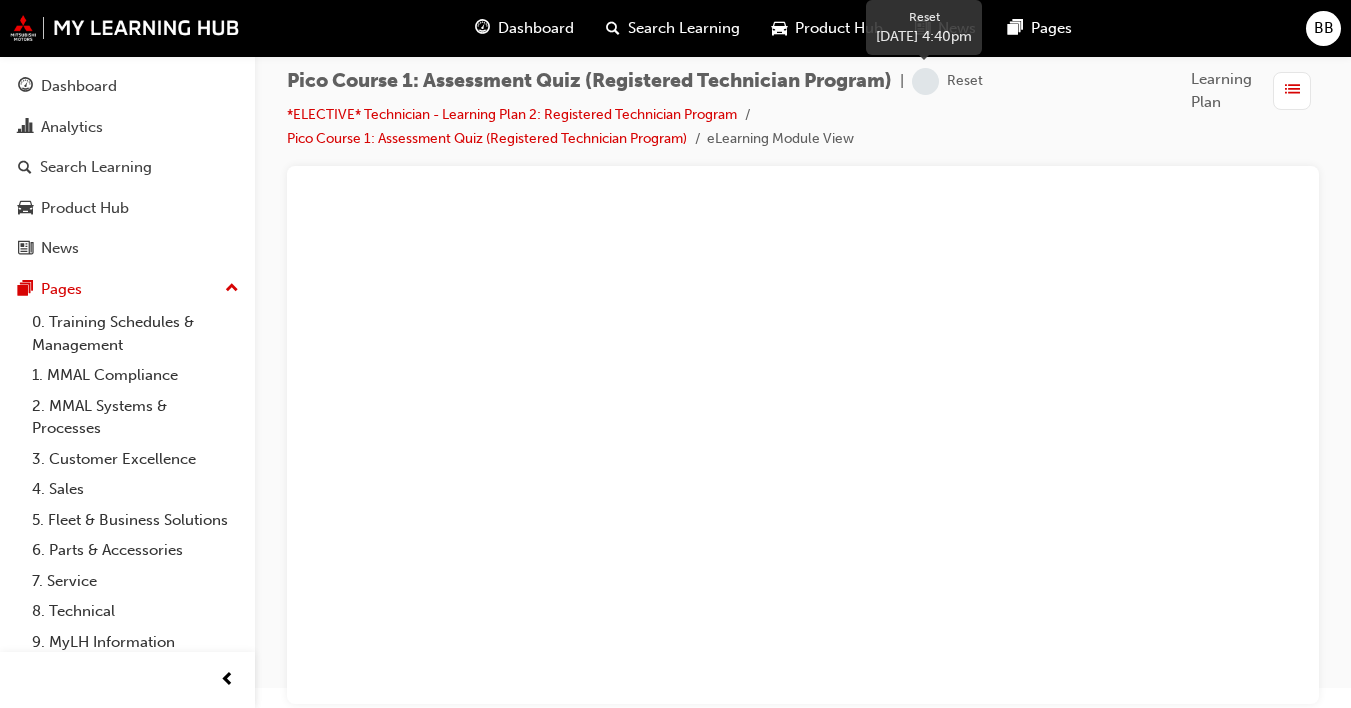 click at bounding box center [925, 81] 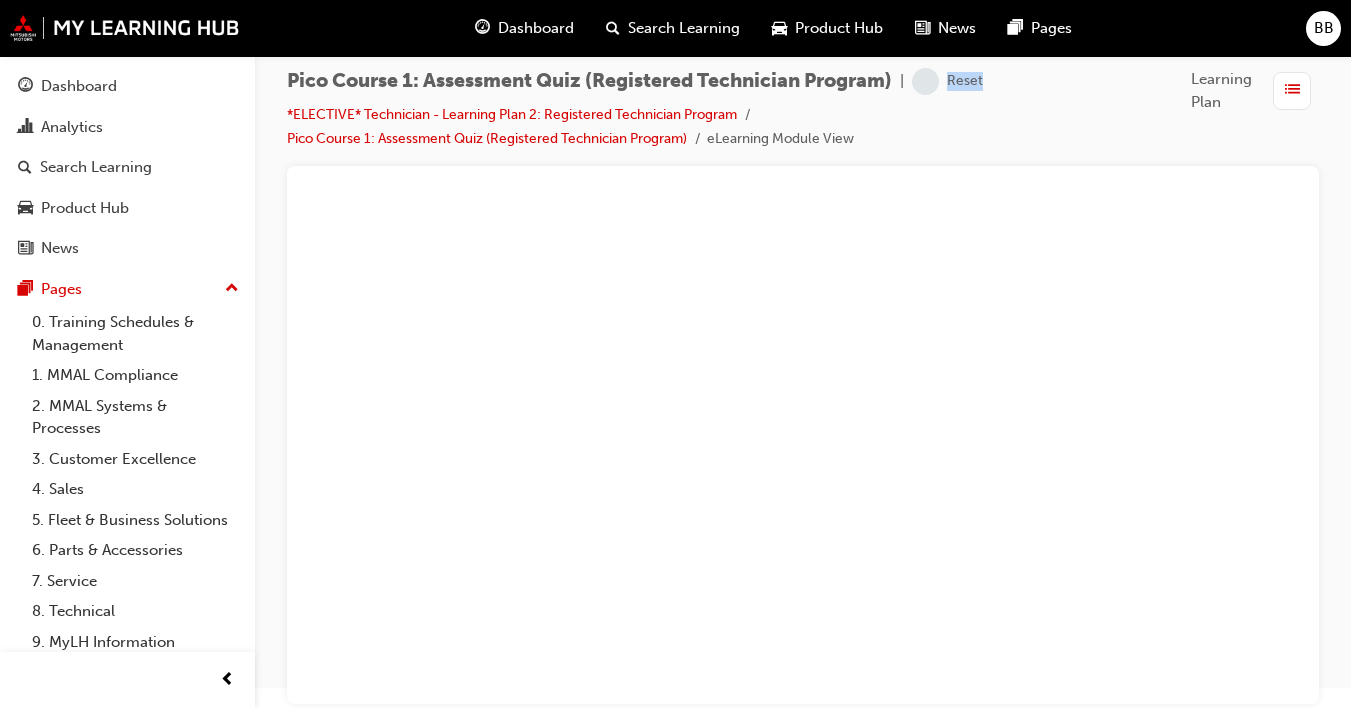 click at bounding box center (1292, 90) 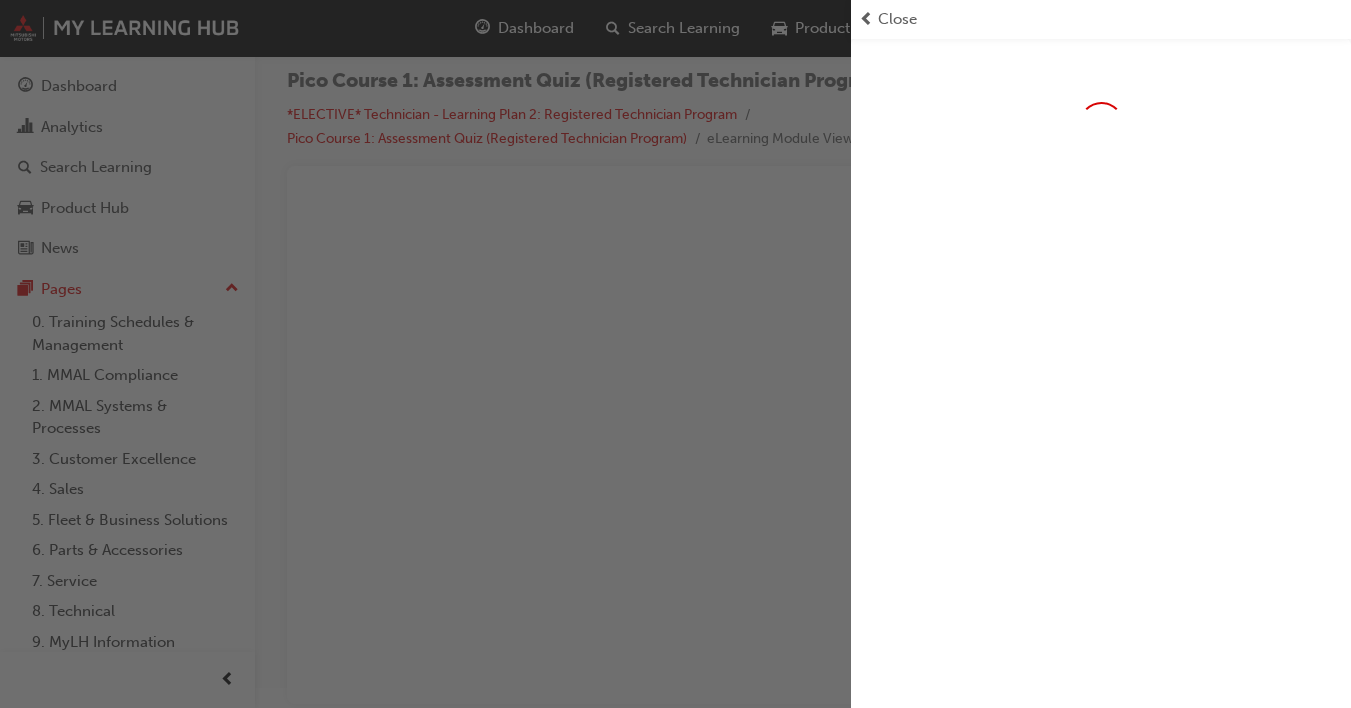 click on "Close" at bounding box center [1101, 19] 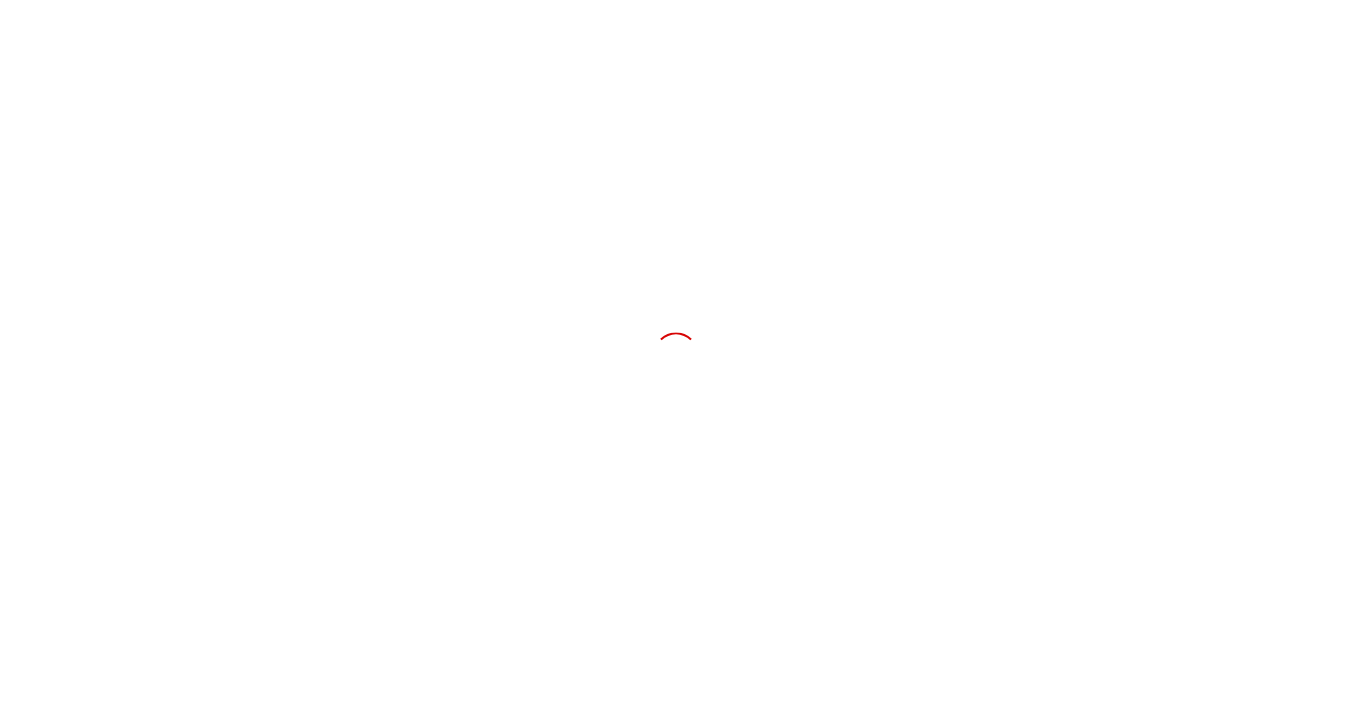 scroll, scrollTop: 0, scrollLeft: 0, axis: both 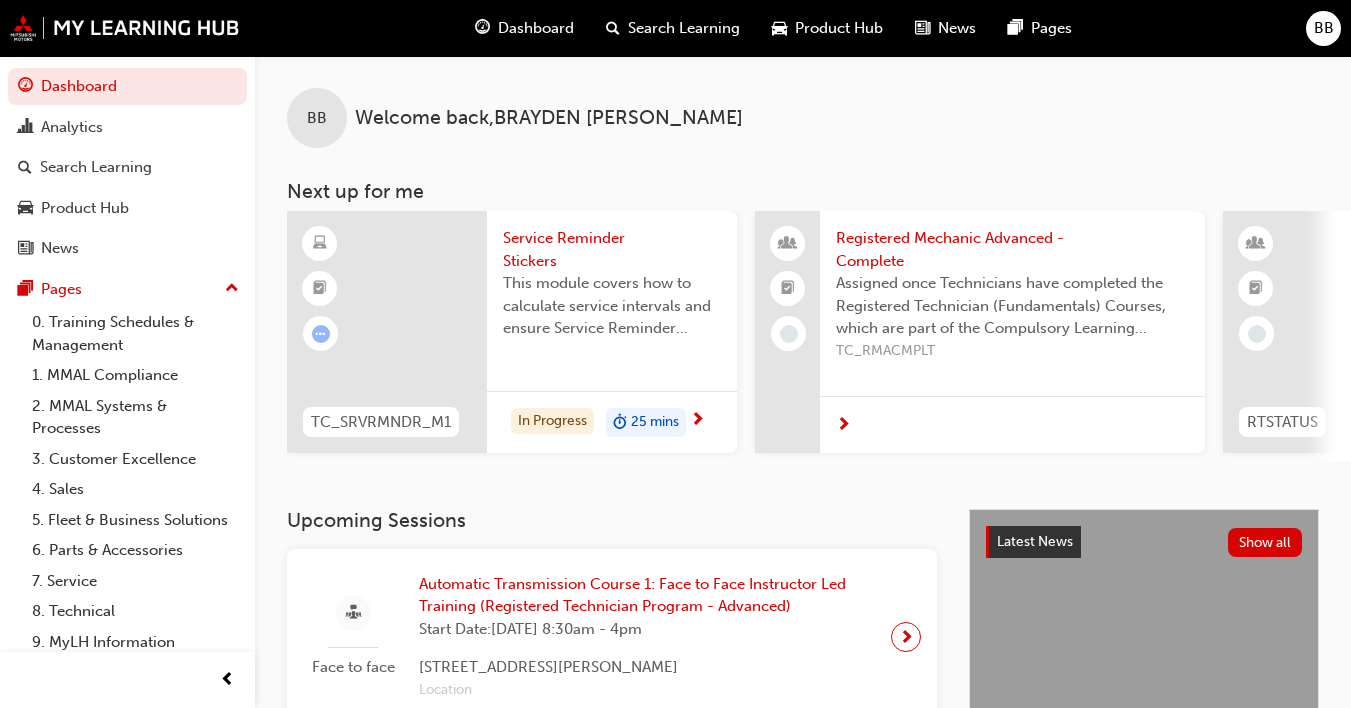 click on "Automatic Transmission Course 1: Face to Face Instructor Led Training (Registered Technician Program - Advanced)" at bounding box center [647, 595] 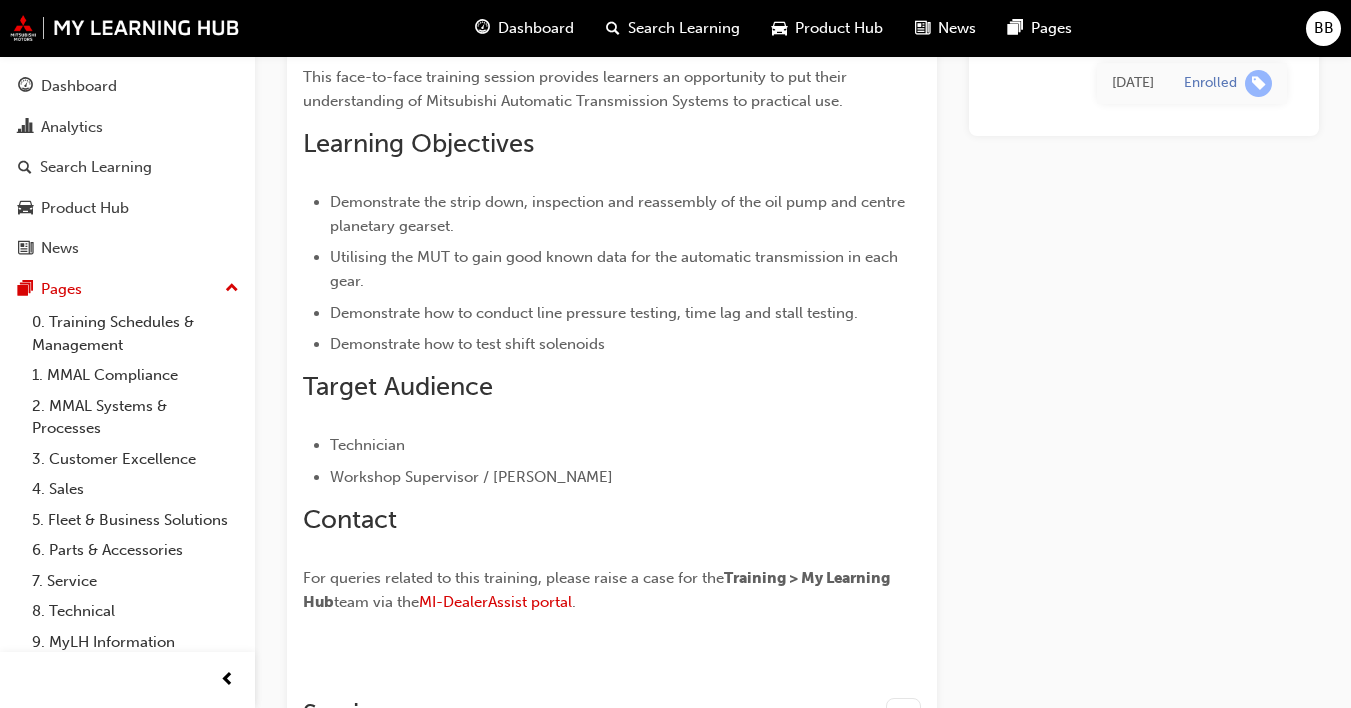 scroll, scrollTop: 1218, scrollLeft: 0, axis: vertical 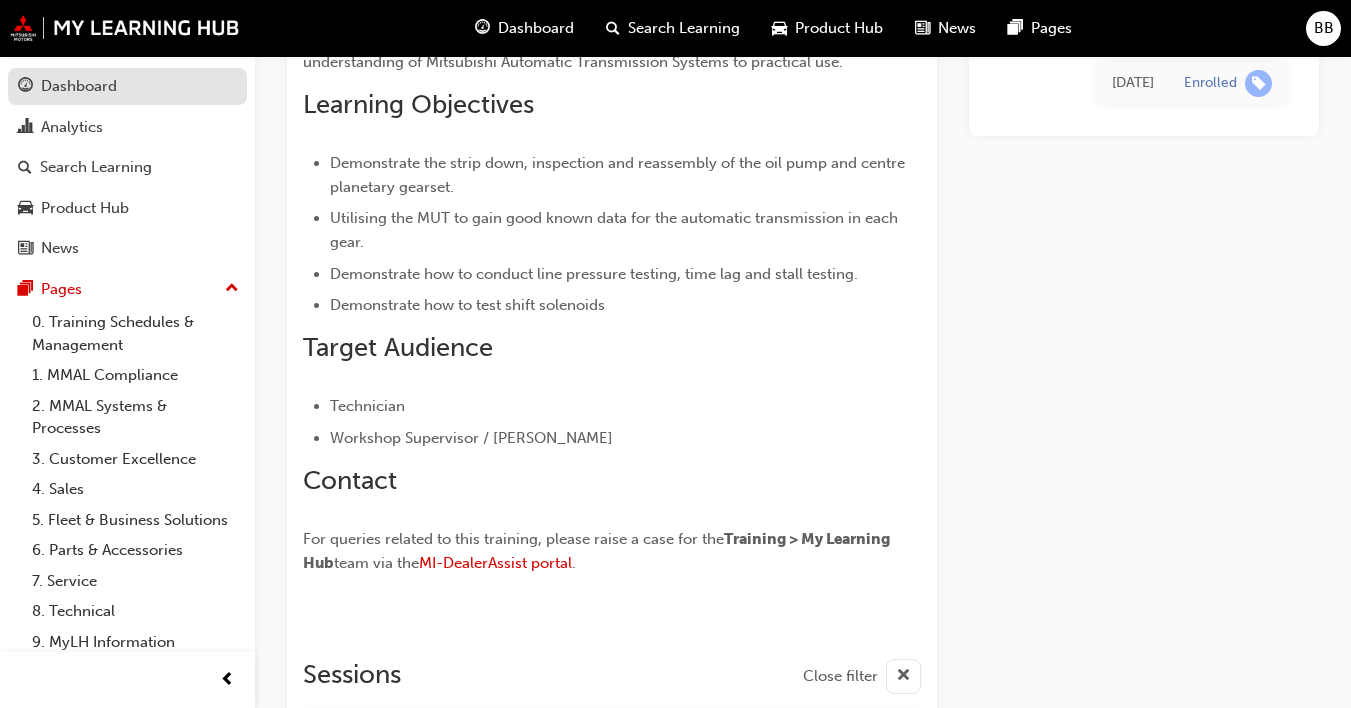 click on "Dashboard" at bounding box center [79, 86] 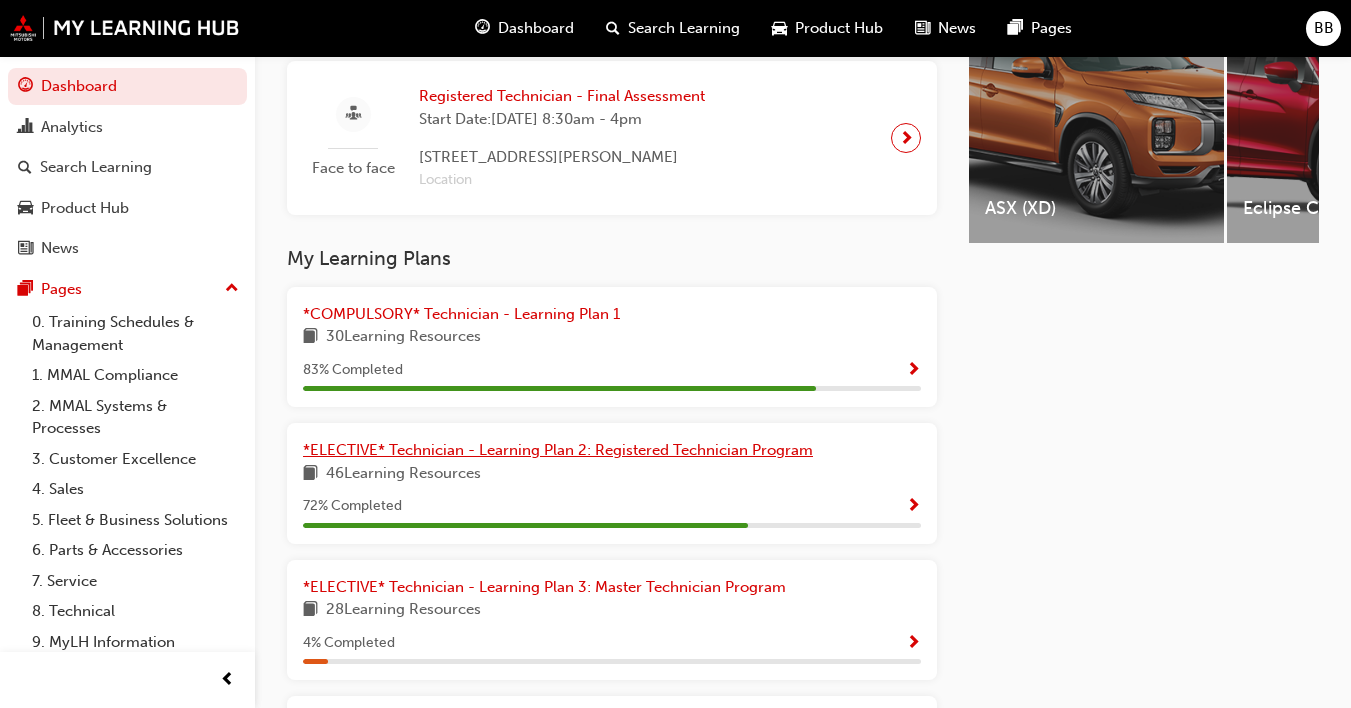 click on "*ELECTIVE* Technician - Learning Plan 2: Registered Technician Program" at bounding box center (558, 450) 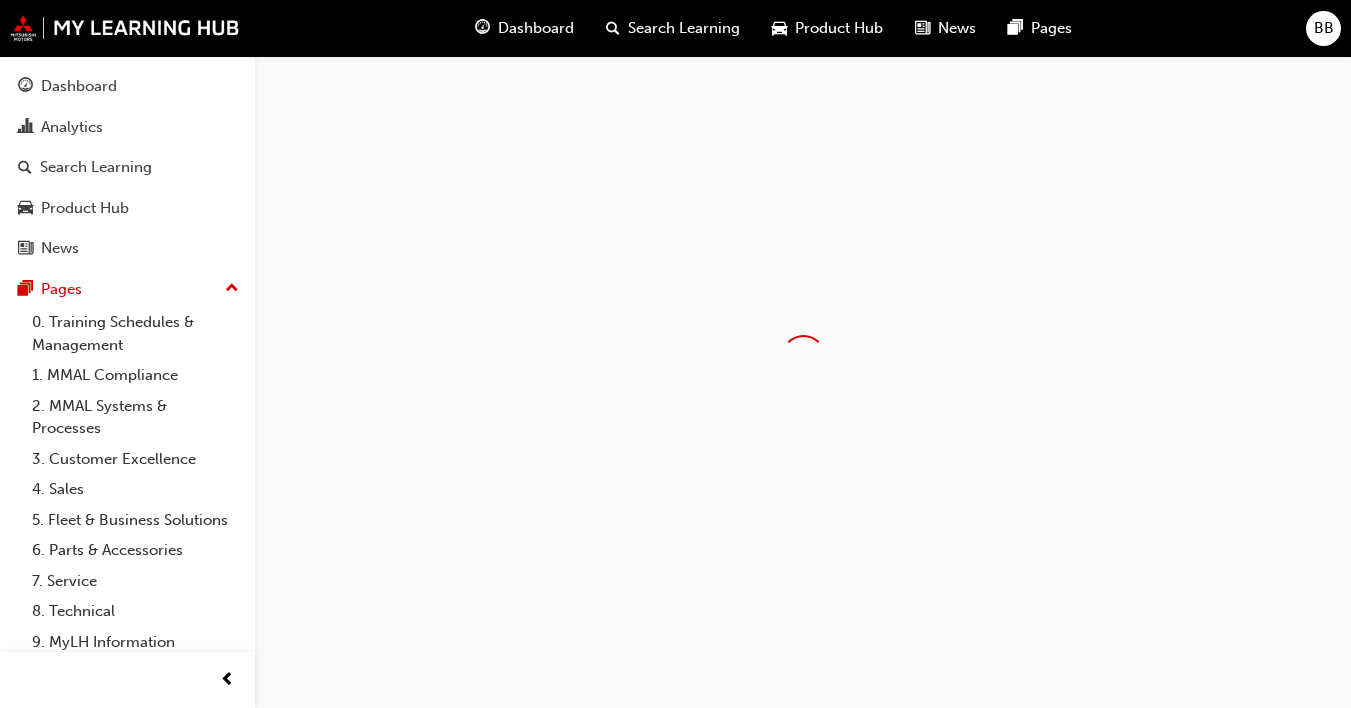 scroll, scrollTop: 0, scrollLeft: 0, axis: both 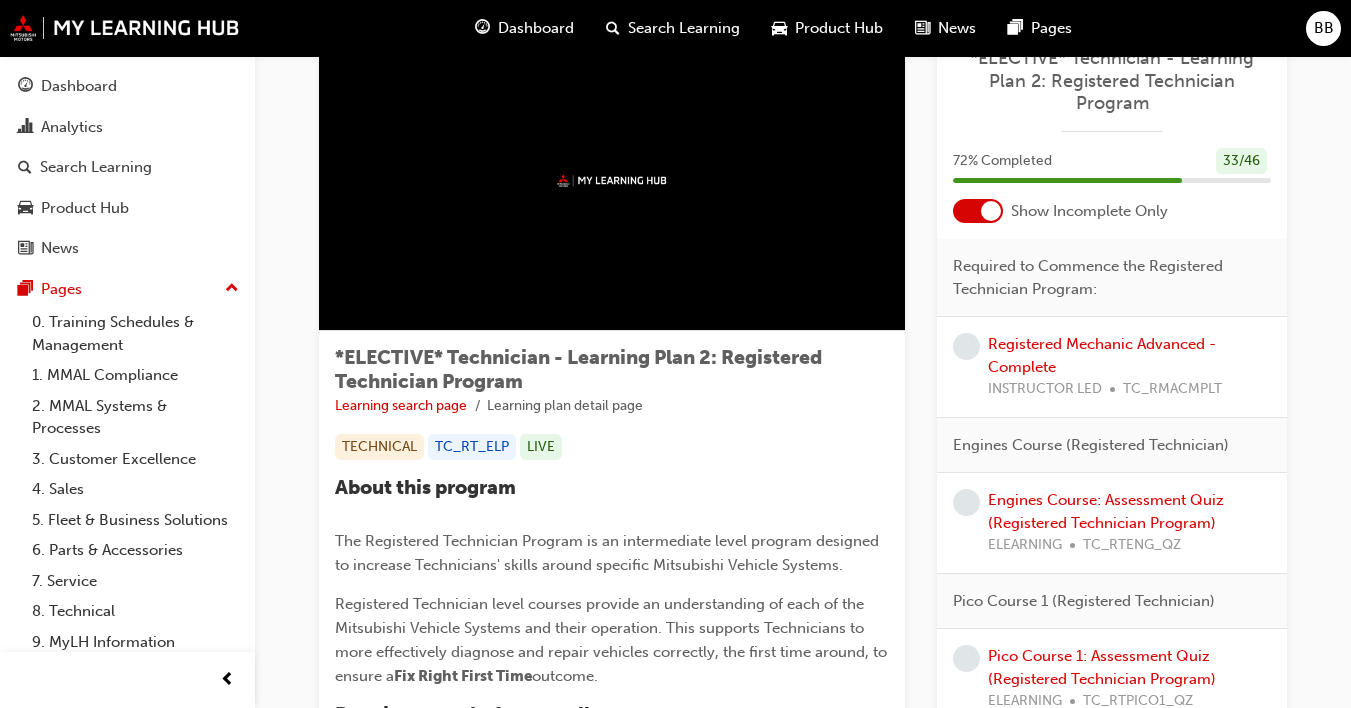 click on "*ELECTIVE* Technician - Learning Plan 2: Registered Technician Program 72 % Completed 33 / 46 Show Incomplete Only Required to Commence the Registered Technician Program: Registered Mechanic Advanced - Complete INSTRUCTOR LED TC_RMACMPLT Engines Course (Registered Technician) Engines Course: Assessment Quiz (Registered Technician Program) ELEARNING TC_RTENG_QZ Pico Course 1 (Registered Technician) Pico Course 1: Assessment Quiz (Registered Technician Program) ELEARNING TC_RTPICO1_QZ Body Course (Registered Technician) Body Course: Assessment Quiz (Registered Technician Program) ELEARNING TC_RTBDY_QZ MUT-III & CLIP Course (Registered Technician) MUT & CLiP Course: Assessment Quiz (Registered Technician Program - Advanced) ELEARNING TC_RTMUTCLIP_QZ1 Chassis Course (Registered Technician) Chassis Course: Assessment Quiz (Registered Technician Program) ELEARNING TC_RTCHAS_QZ Vehicle Safety Systems Course (Registered Technician) Vehicle Safety Systems Course: Assessment Quiz (Registered Technician Program)" at bounding box center [1112, 1234] 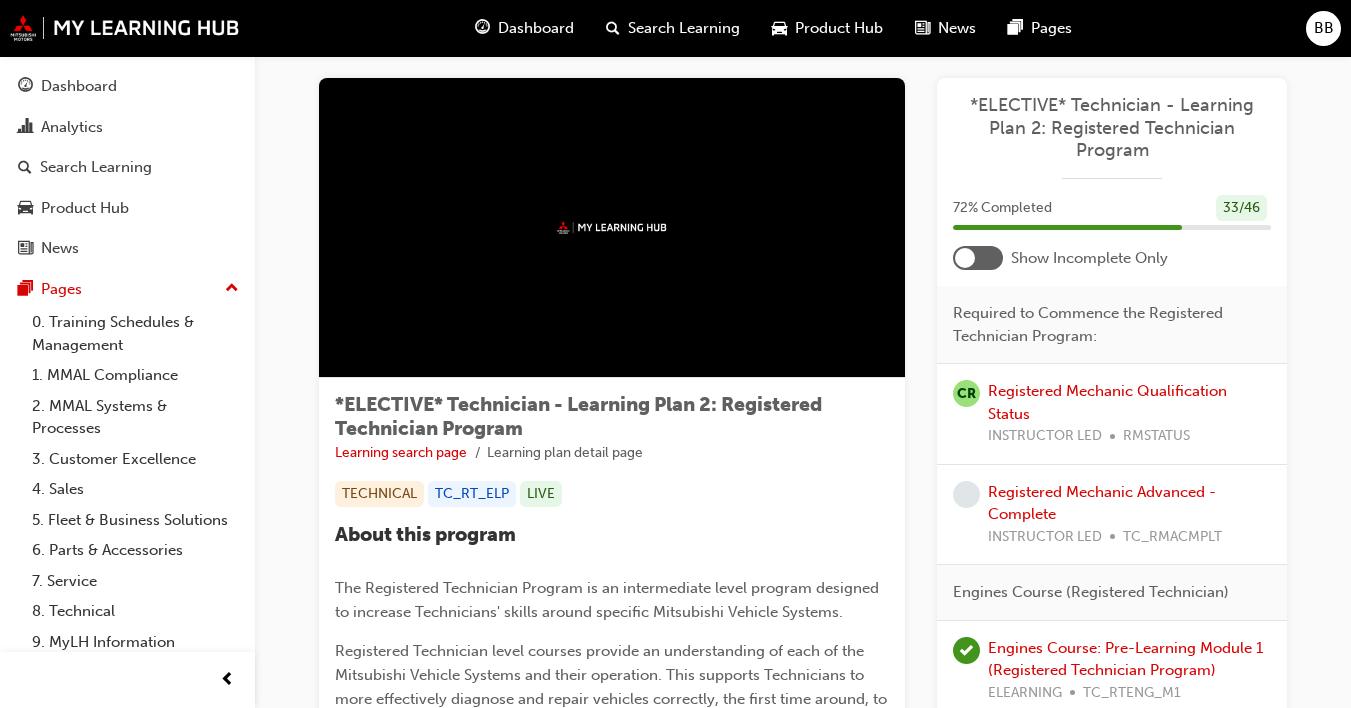 scroll, scrollTop: 0, scrollLeft: 0, axis: both 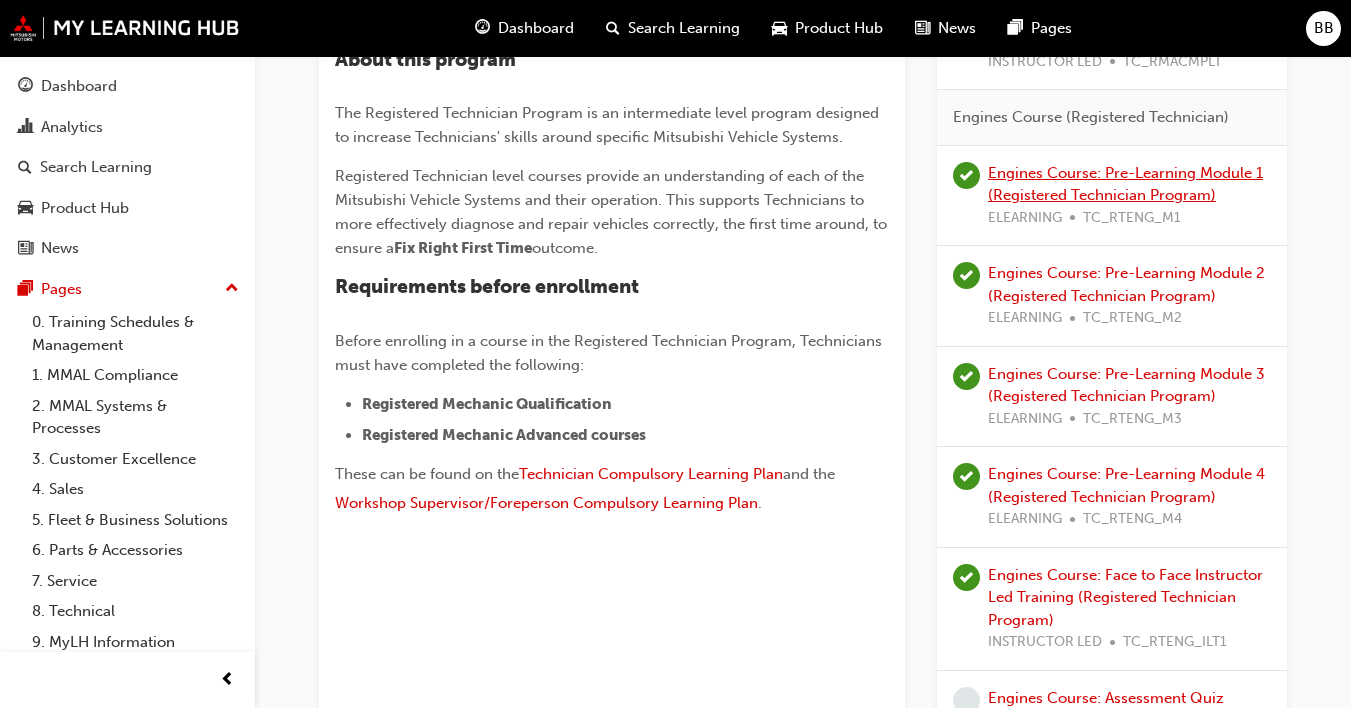 click on "Engines Course: Pre-Learning Module 1 (Registered Technician Program)" at bounding box center (1125, 184) 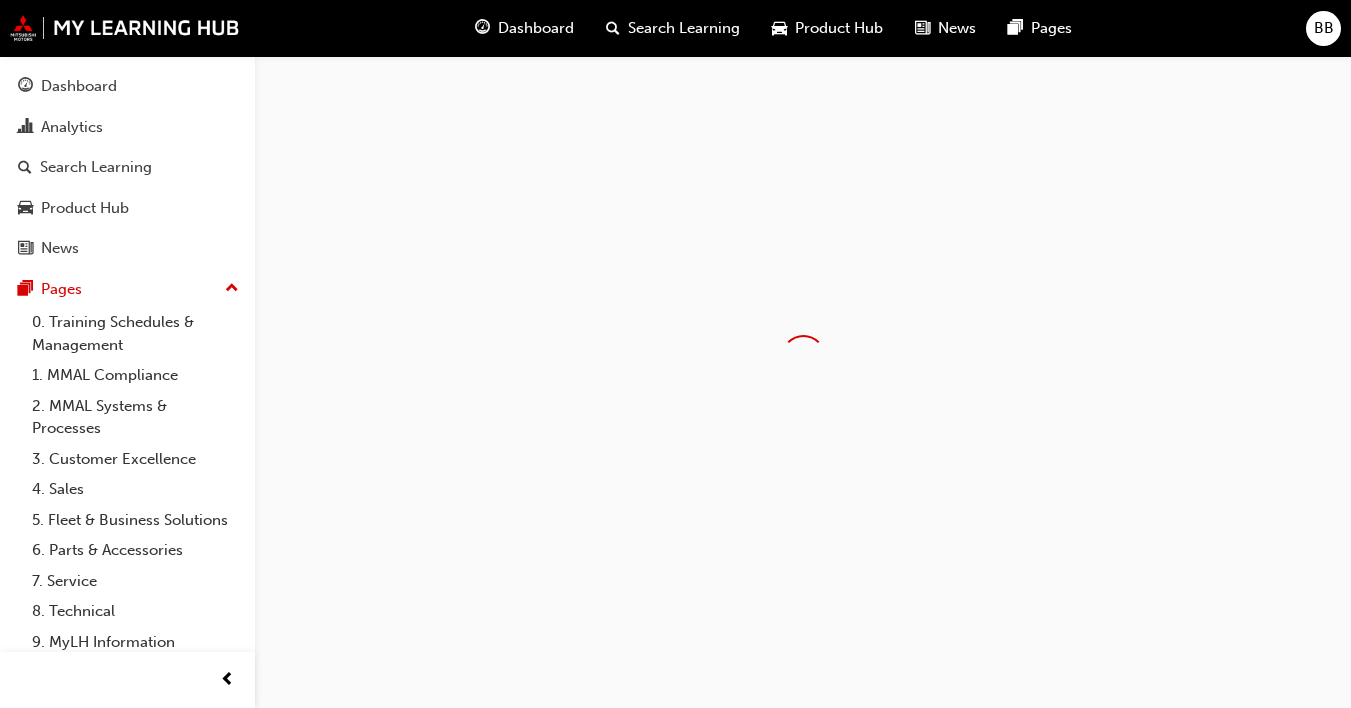 scroll, scrollTop: 0, scrollLeft: 0, axis: both 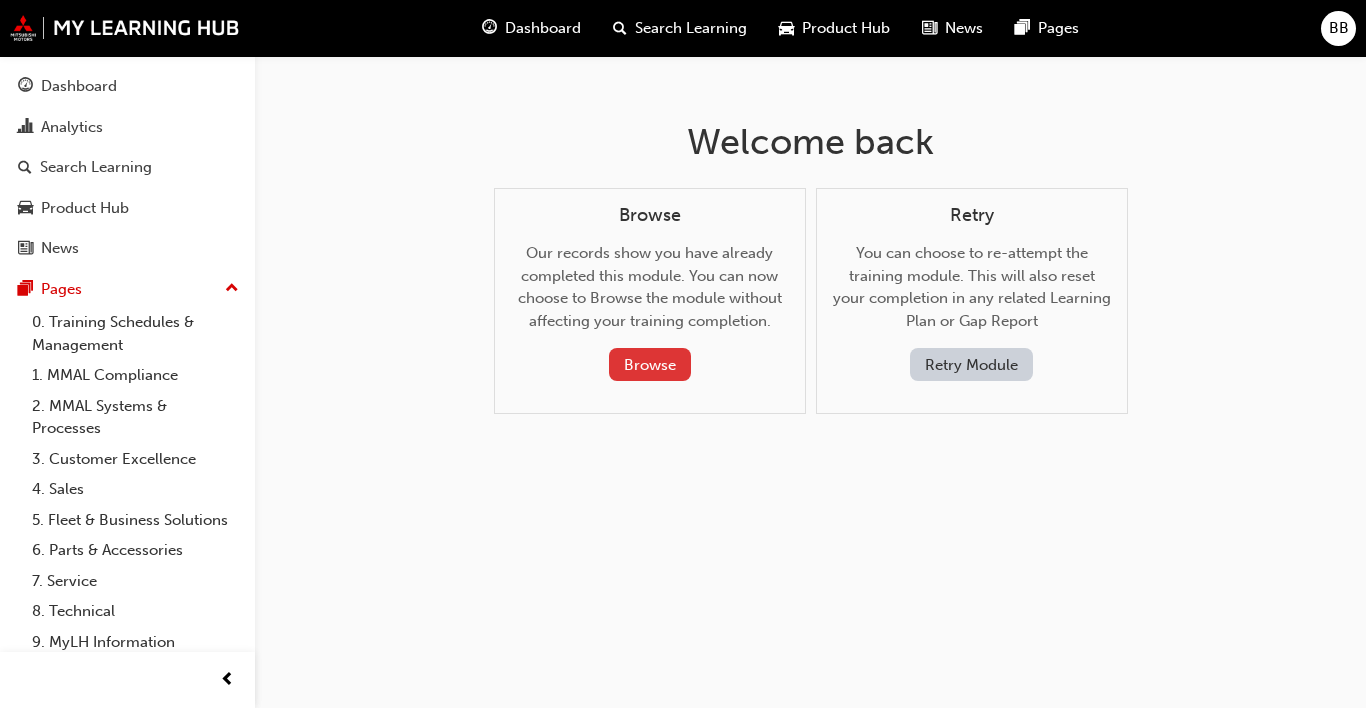 click on "Browse" at bounding box center [650, 364] 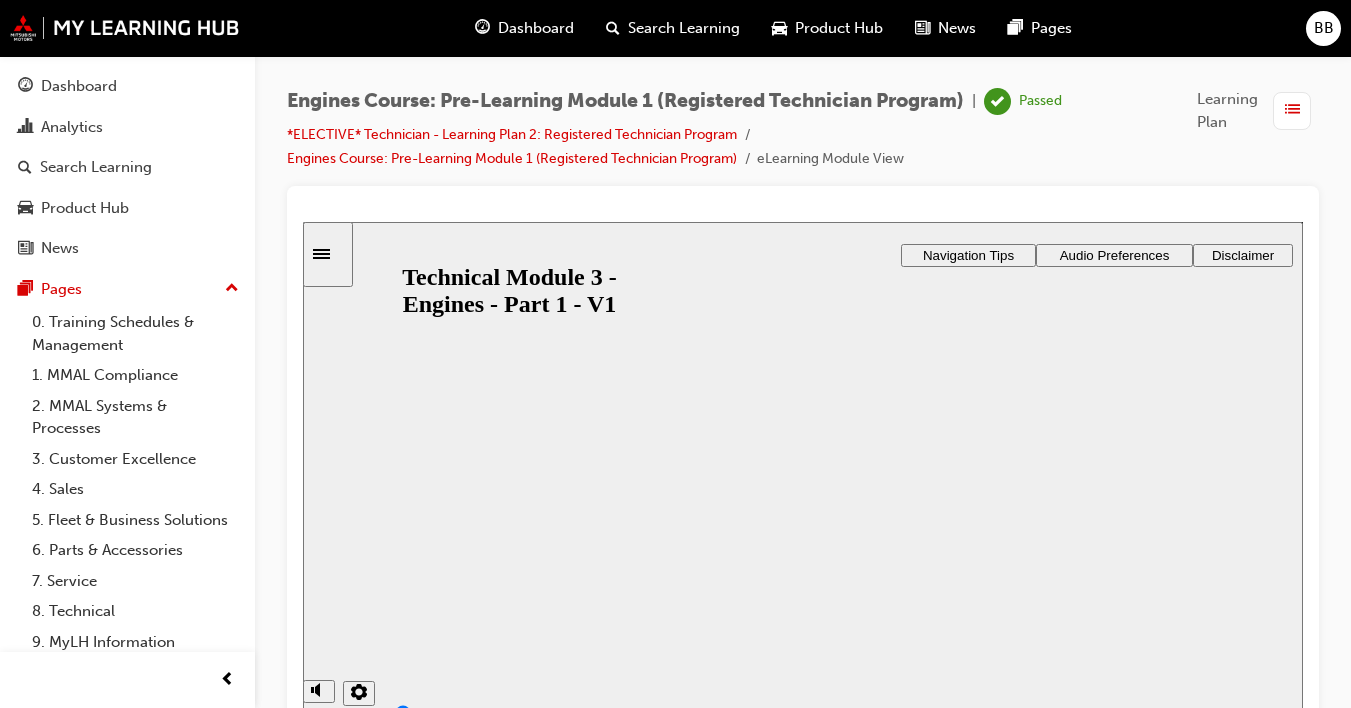 scroll, scrollTop: 0, scrollLeft: 0, axis: both 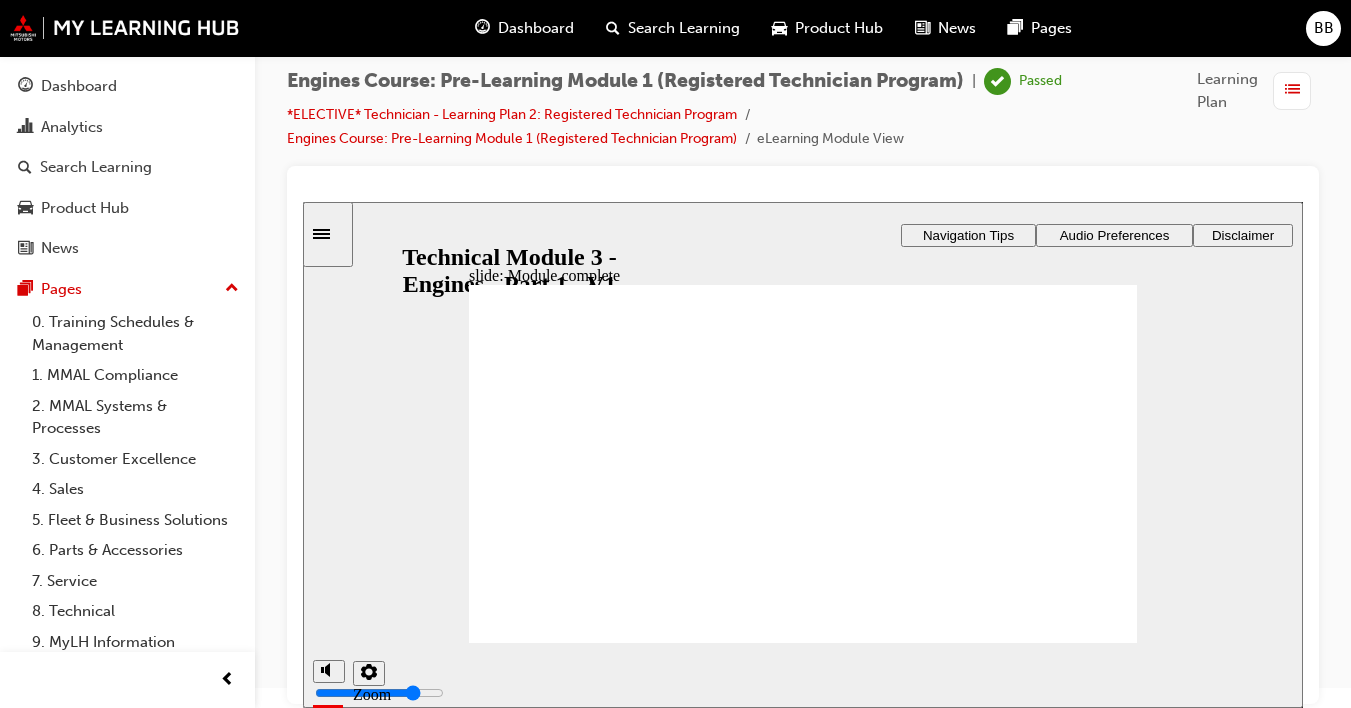 click 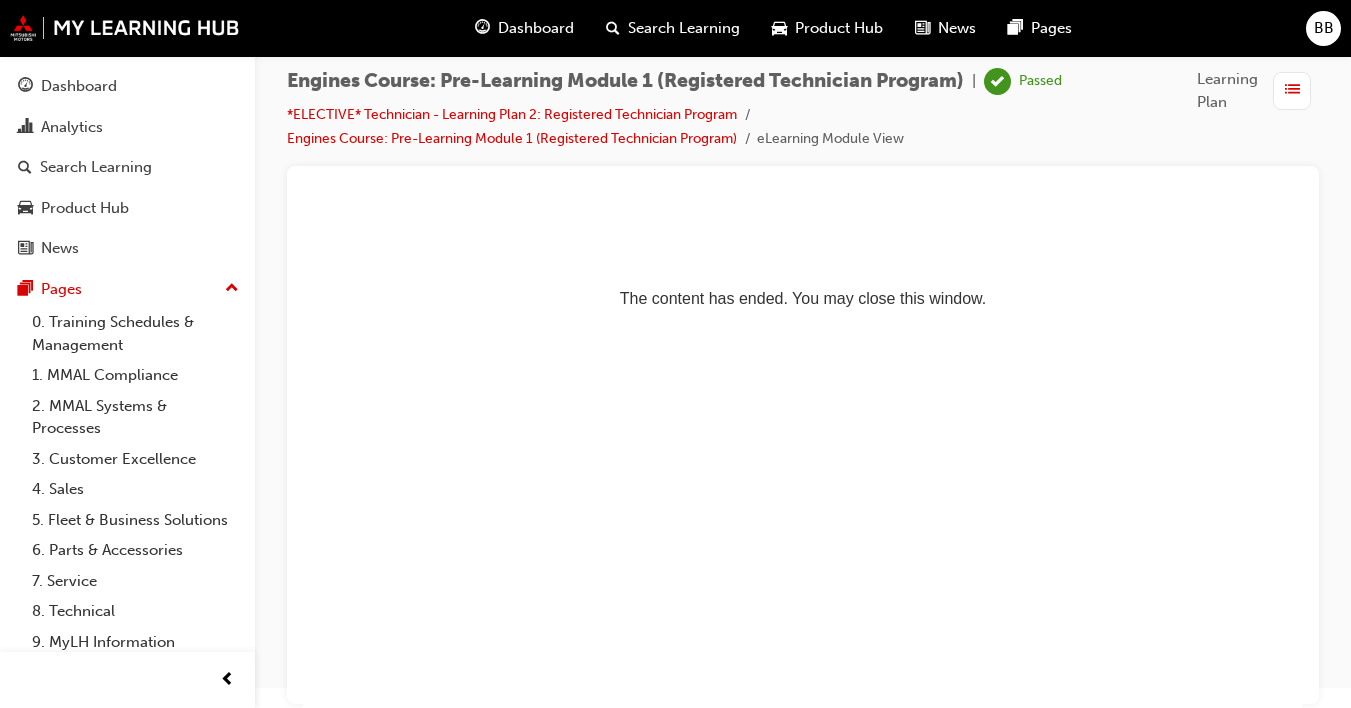 scroll, scrollTop: 0, scrollLeft: 0, axis: both 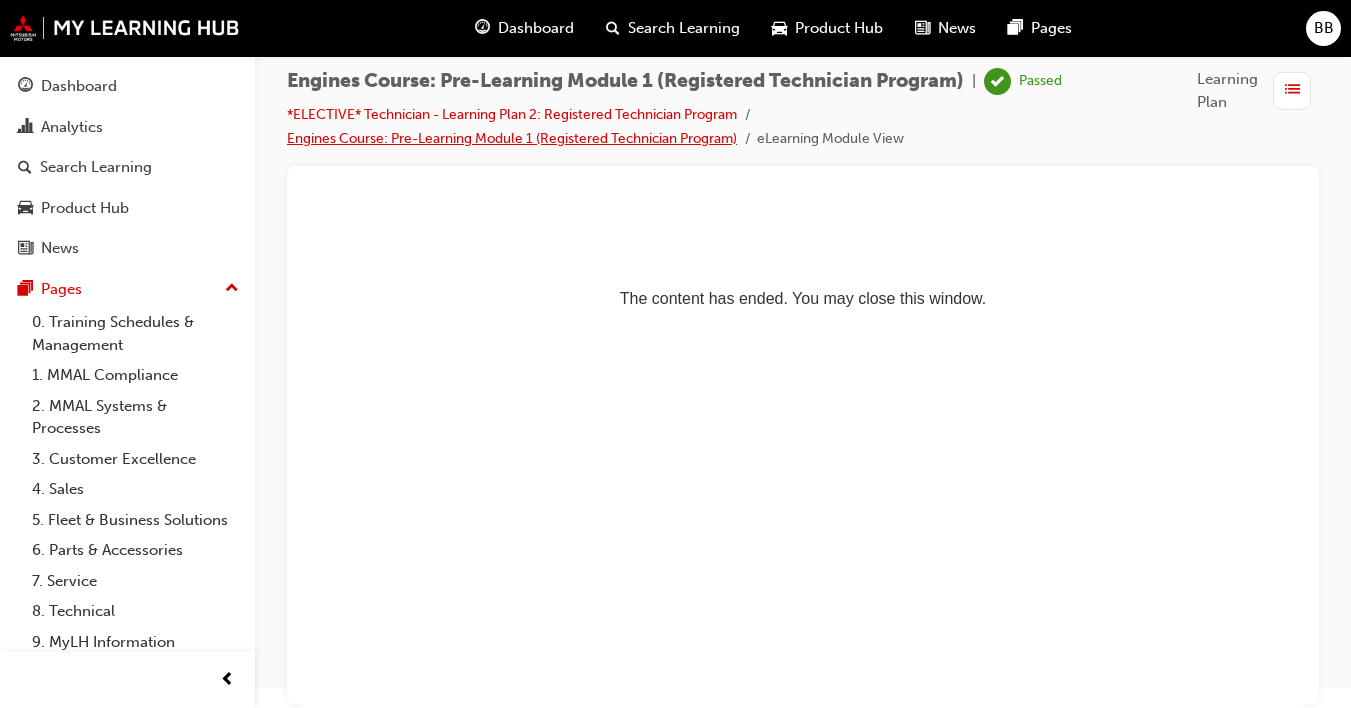 click on "Engines Course: Pre-Learning Module 1 (Registered Technician Program)" at bounding box center (512, 138) 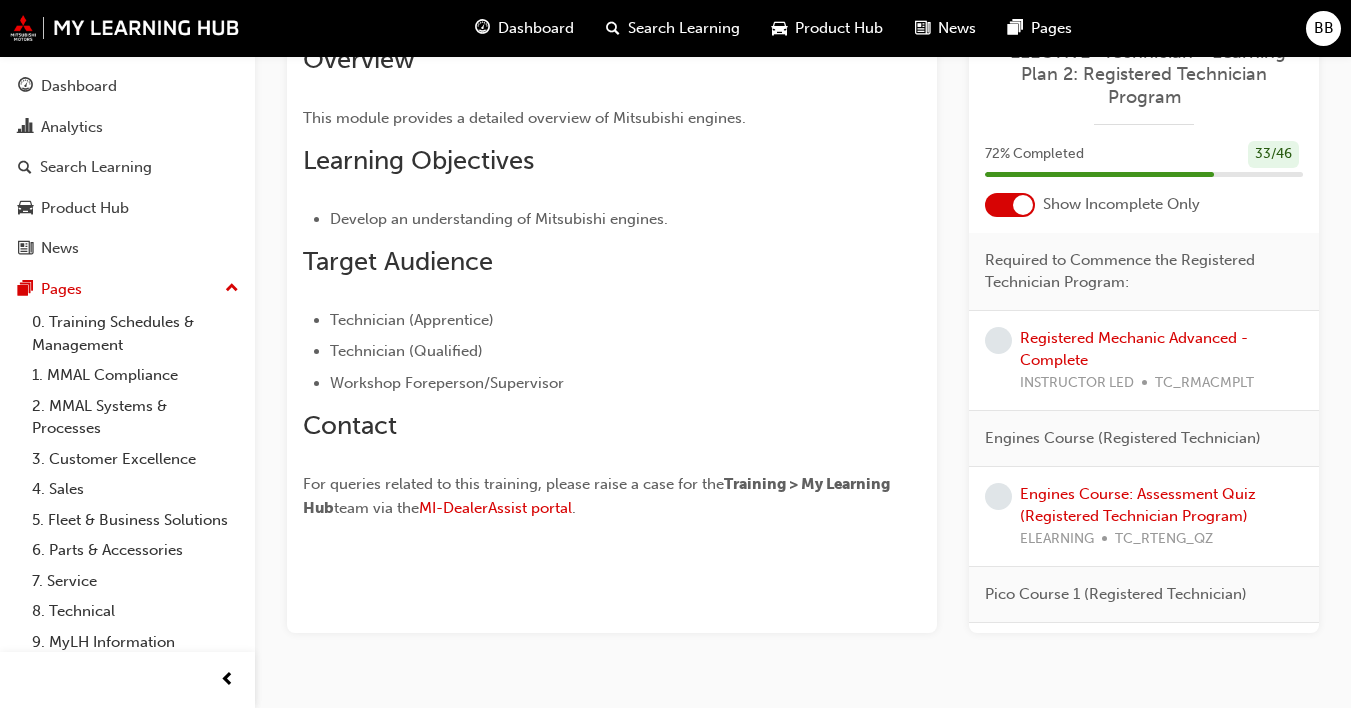 scroll, scrollTop: 407, scrollLeft: 0, axis: vertical 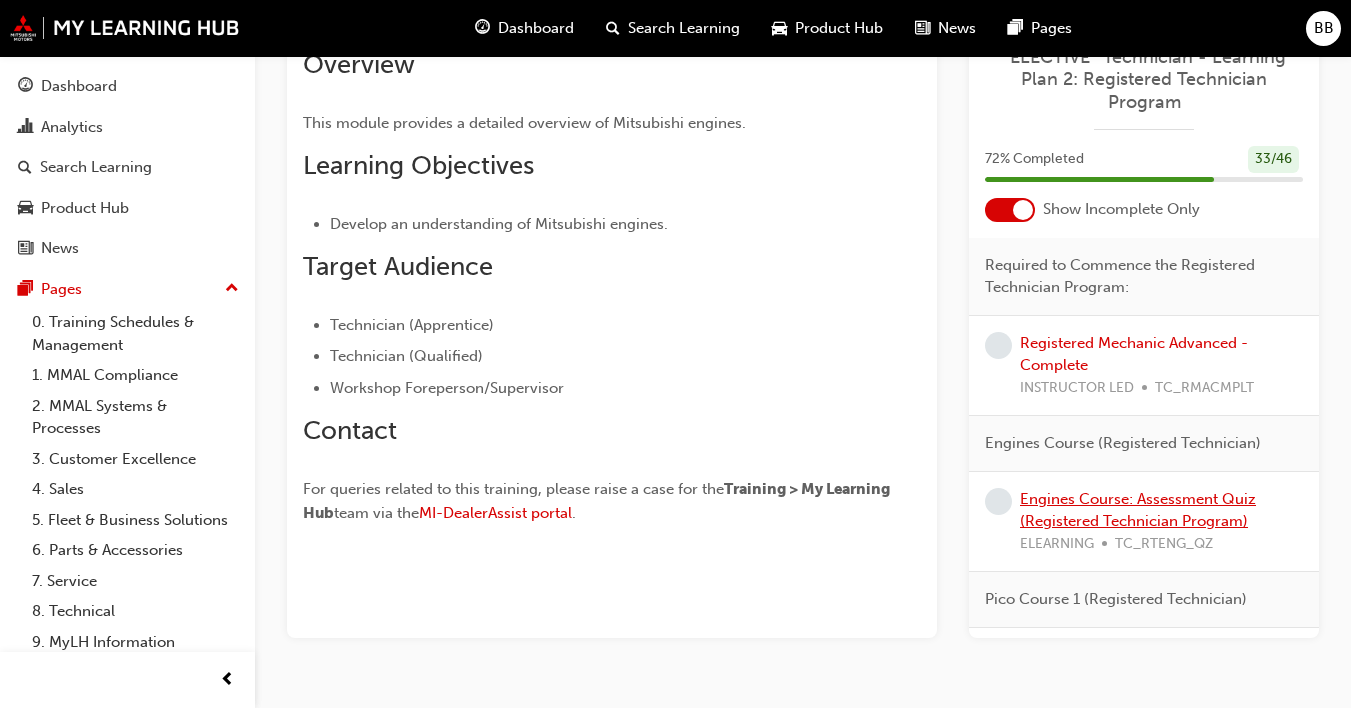 click on "Engines Course: Assessment Quiz (Registered Technician Program)" at bounding box center (1138, 510) 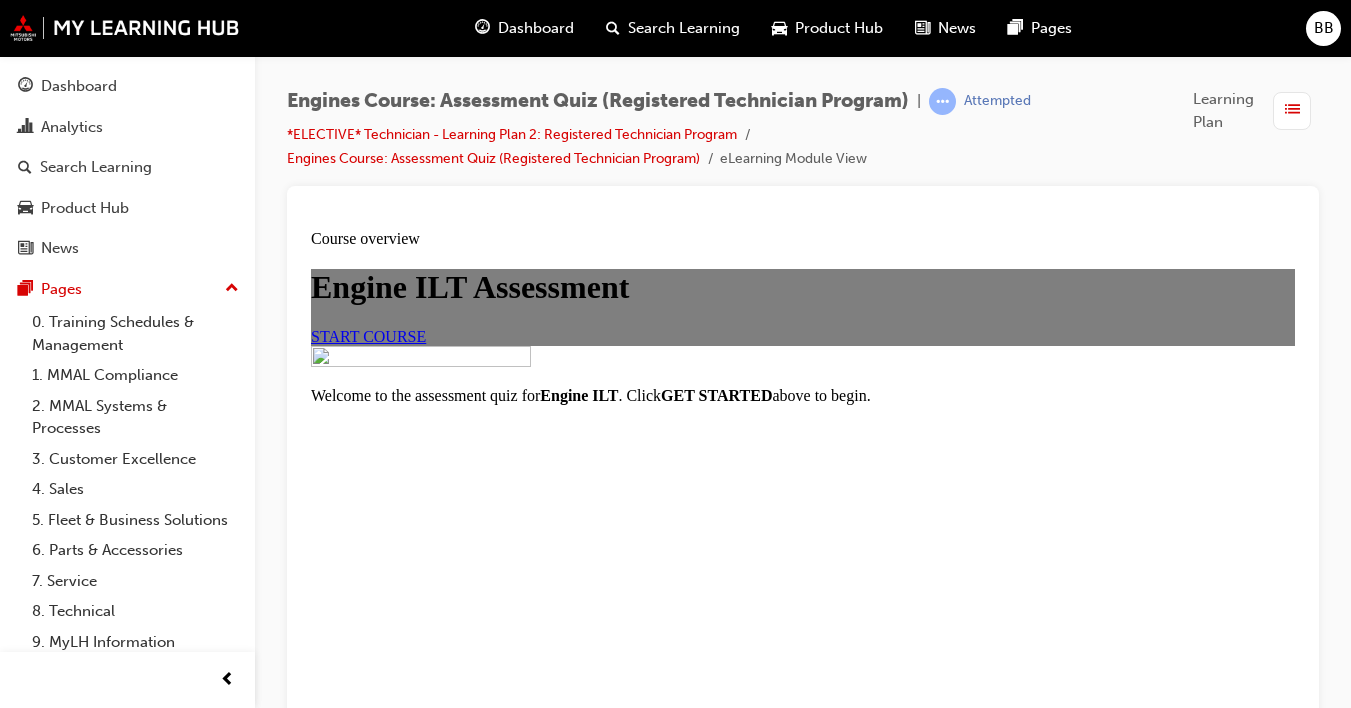scroll, scrollTop: 0, scrollLeft: 0, axis: both 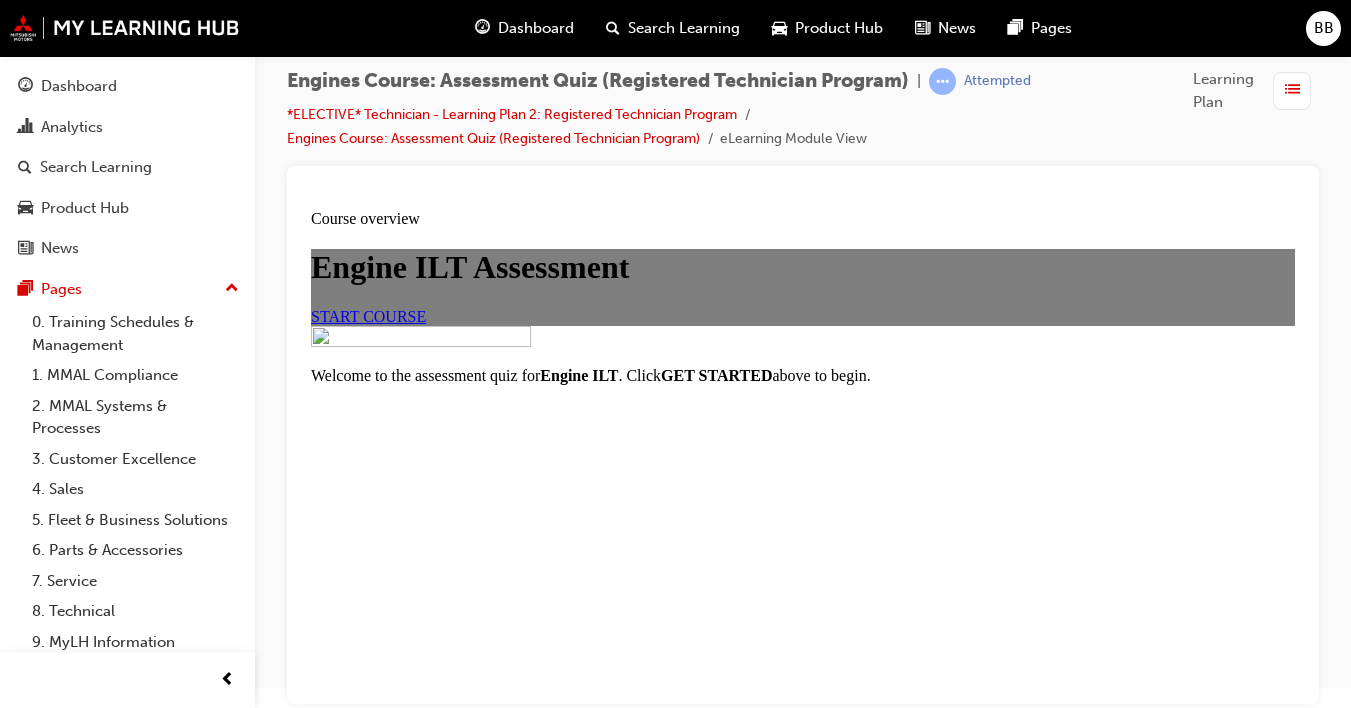 click on "START COURSE" at bounding box center (368, 316) 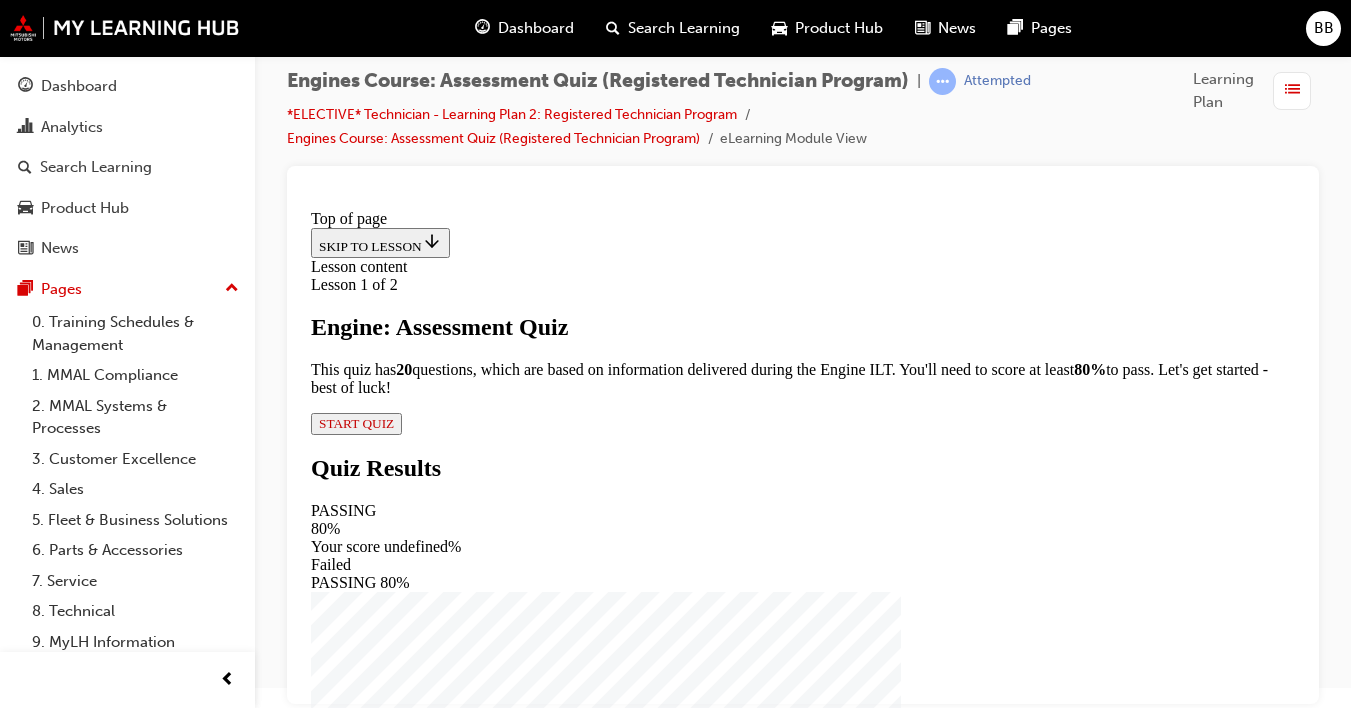 scroll, scrollTop: 174, scrollLeft: 0, axis: vertical 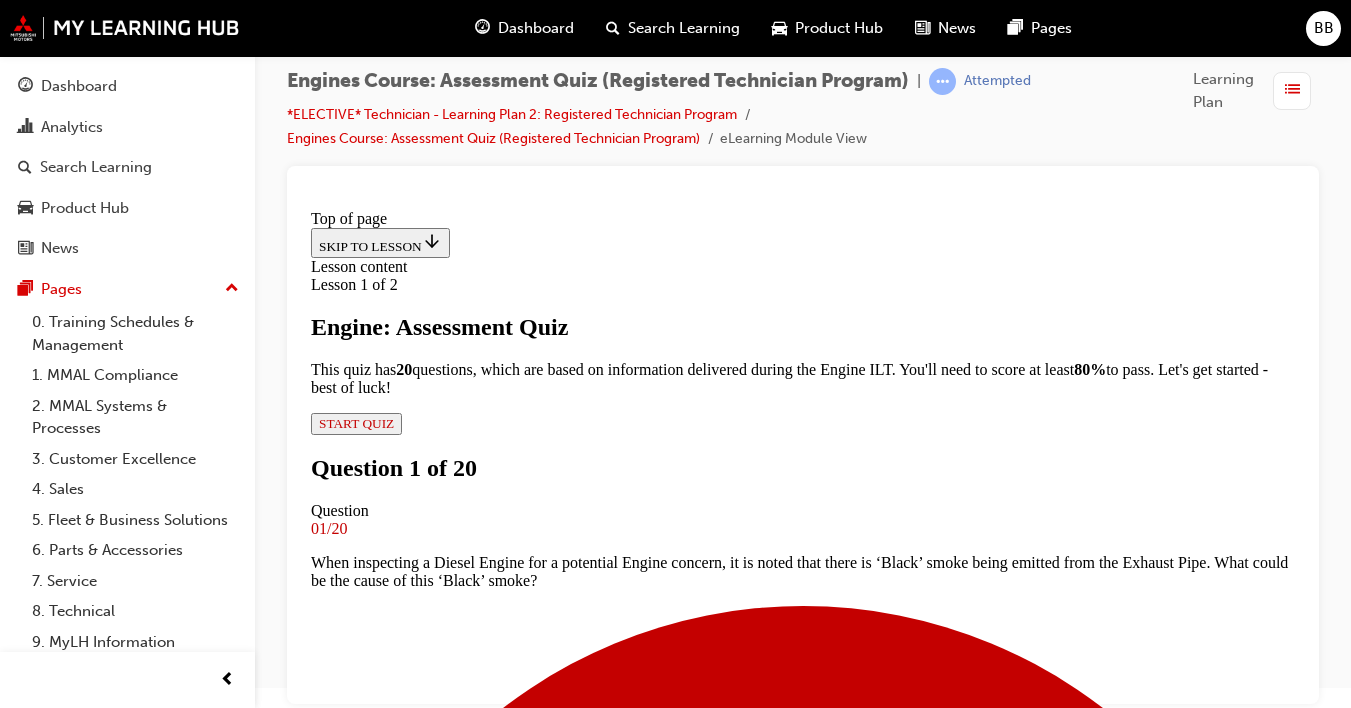 click at bounding box center (803, 435) 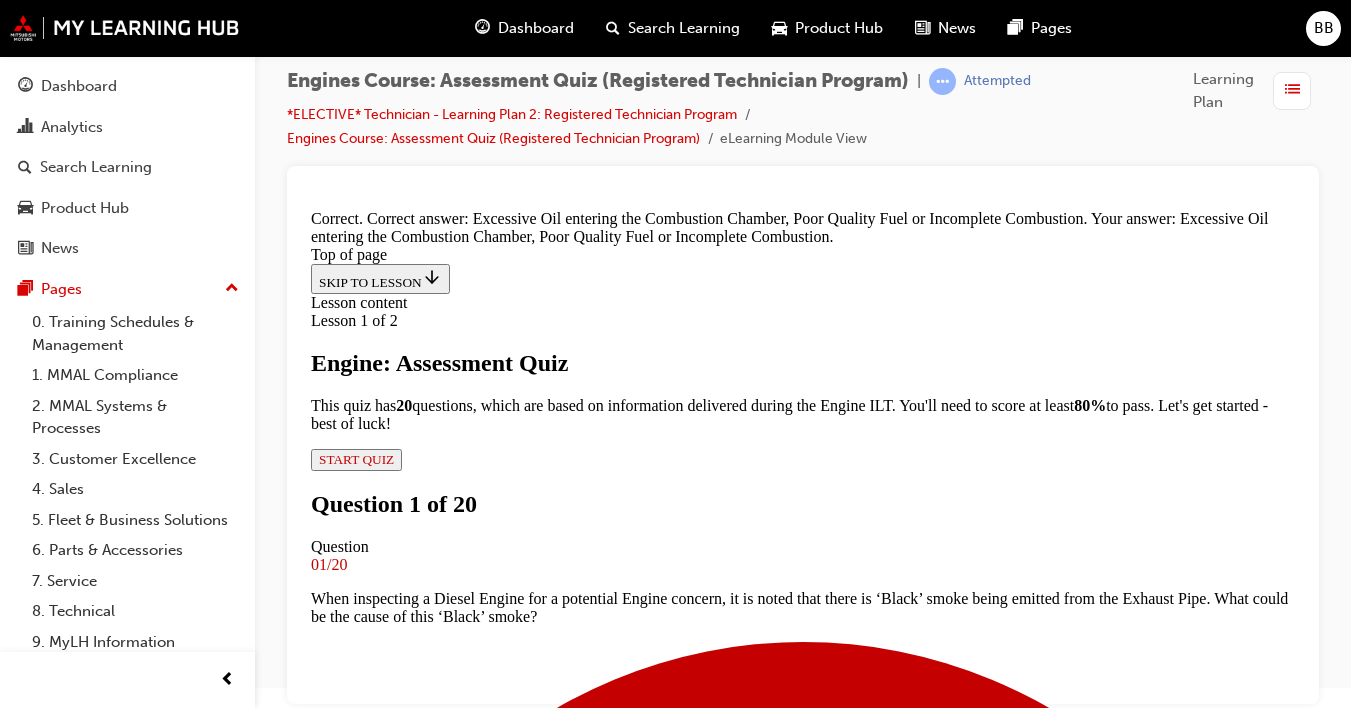 scroll, scrollTop: 575, scrollLeft: 0, axis: vertical 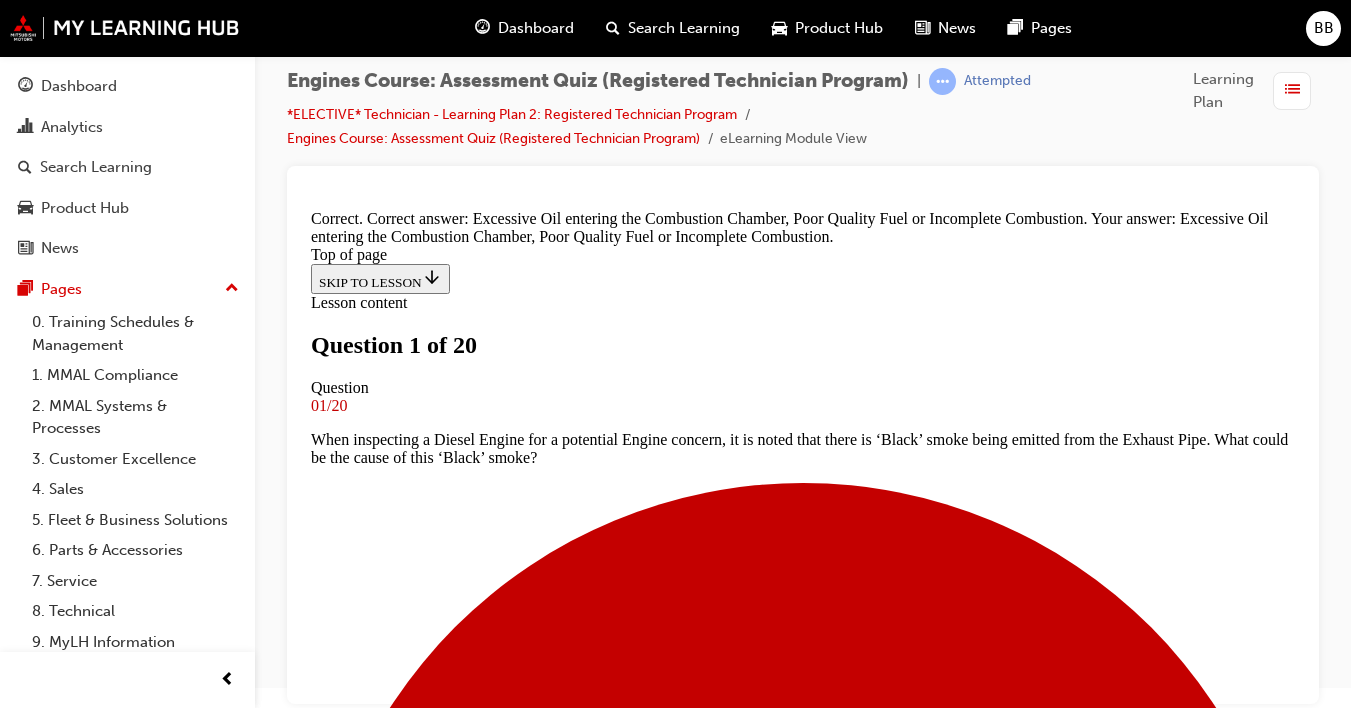 drag, startPoint x: 501, startPoint y: 218, endPoint x: 981, endPoint y: 316, distance: 489.90204 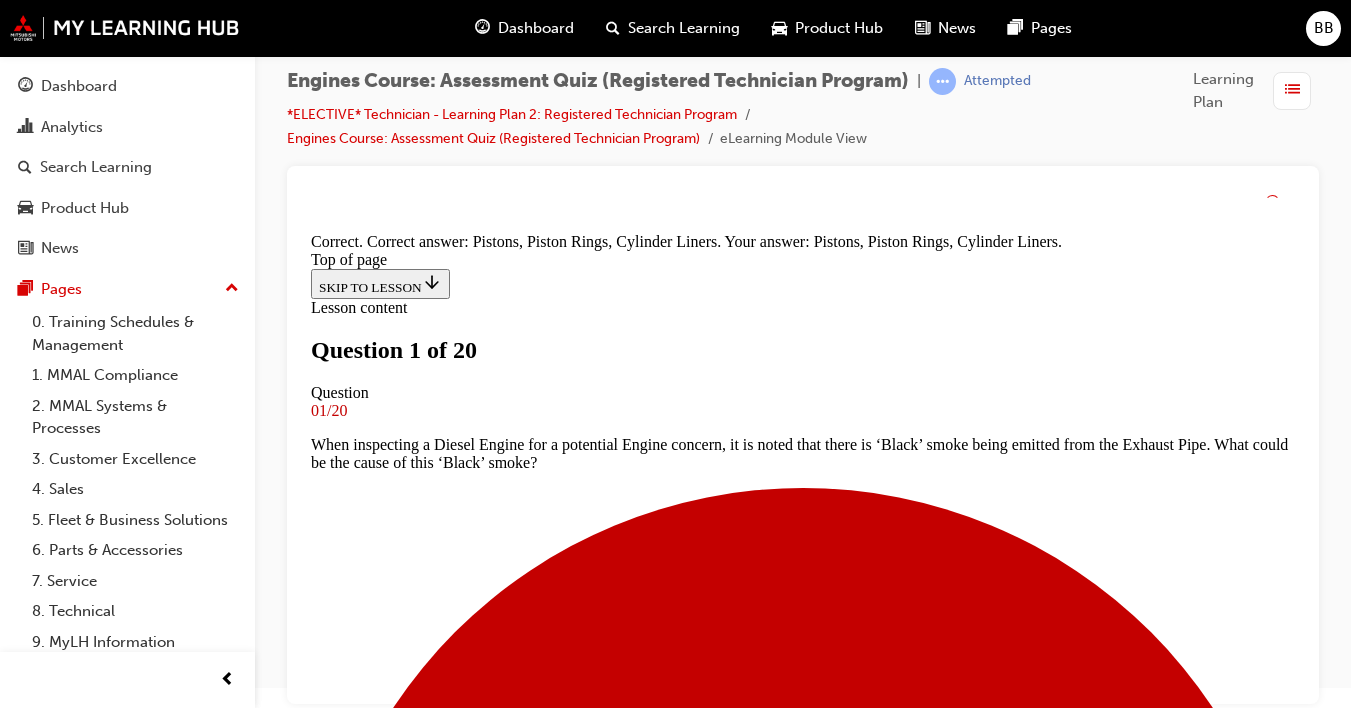 scroll, scrollTop: 555, scrollLeft: 0, axis: vertical 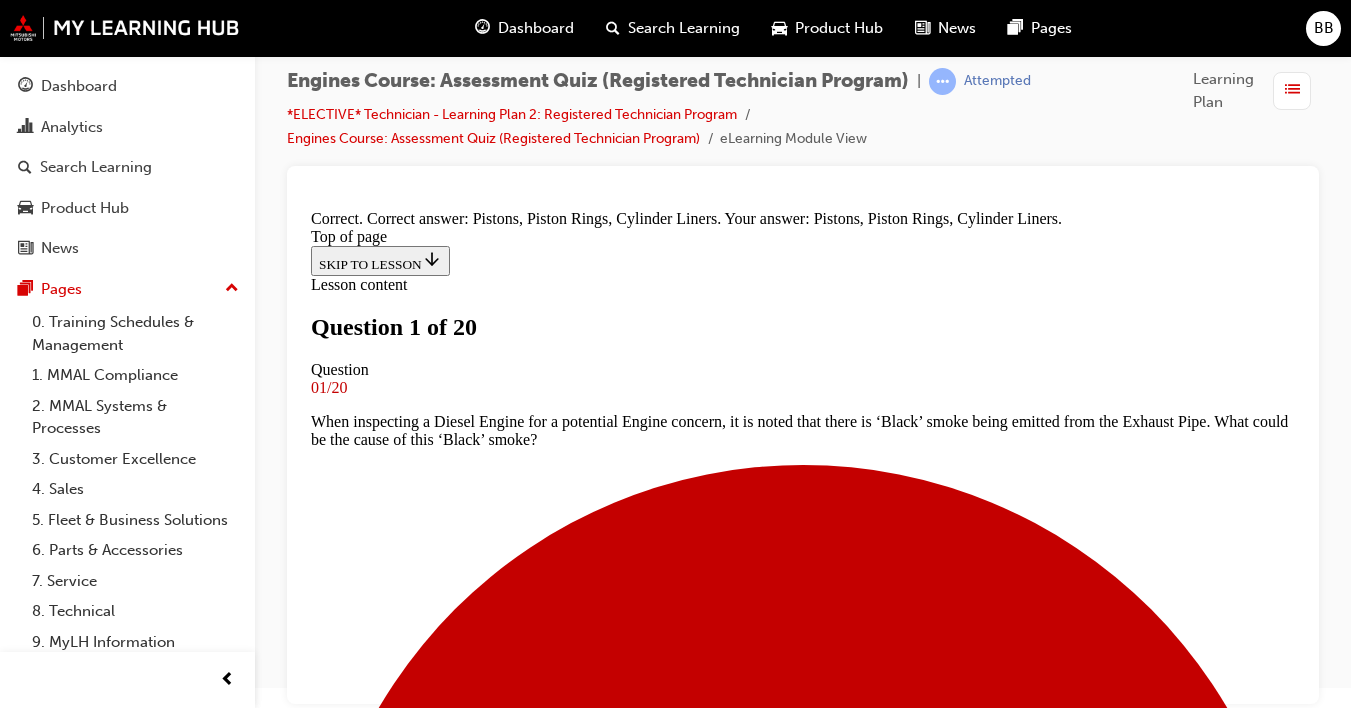 click on "NEXT" at bounding box center [337, 15134] 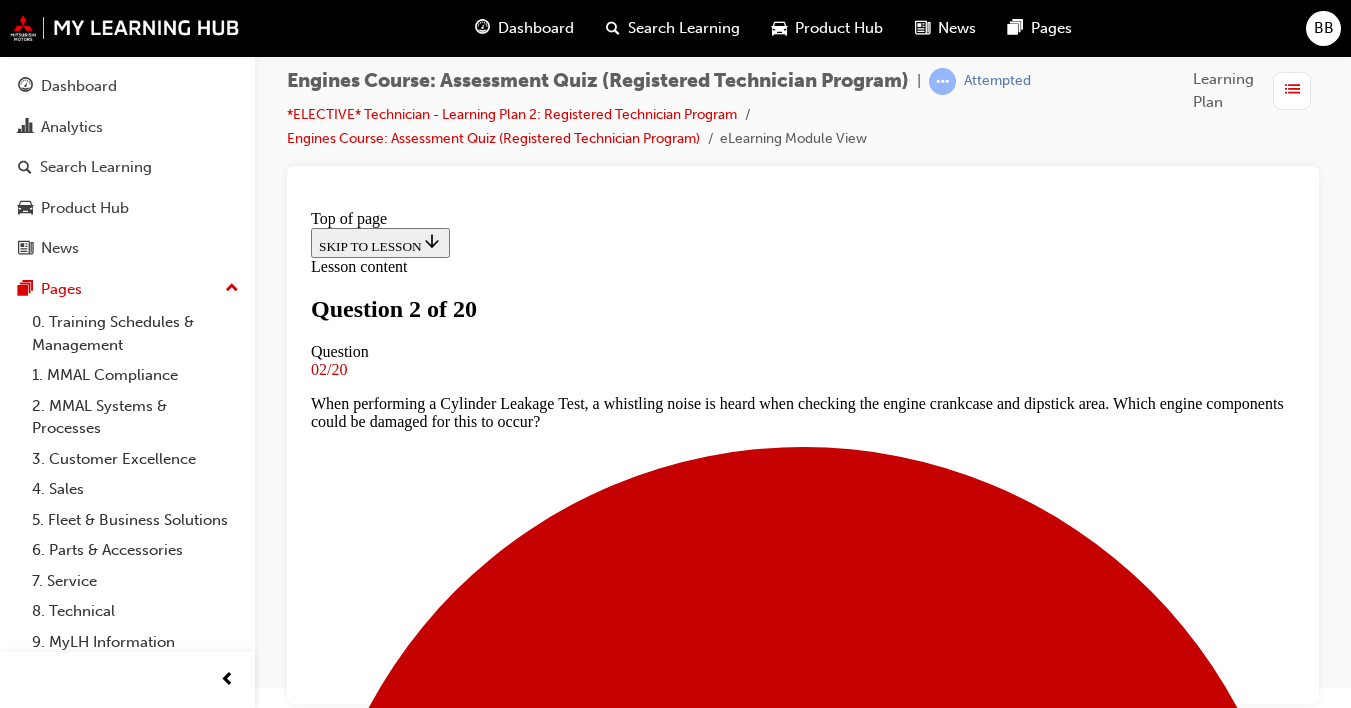 scroll, scrollTop: 134, scrollLeft: 0, axis: vertical 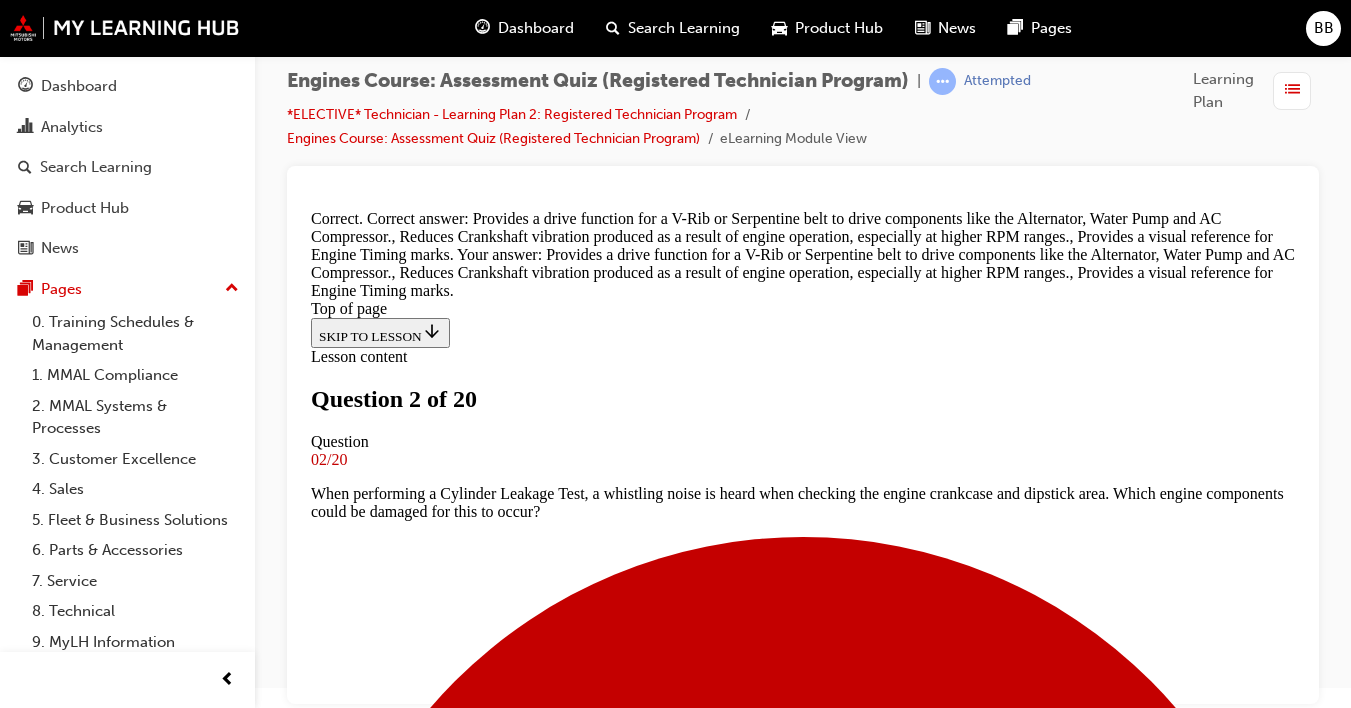click on "NEXT" at bounding box center [337, 11081] 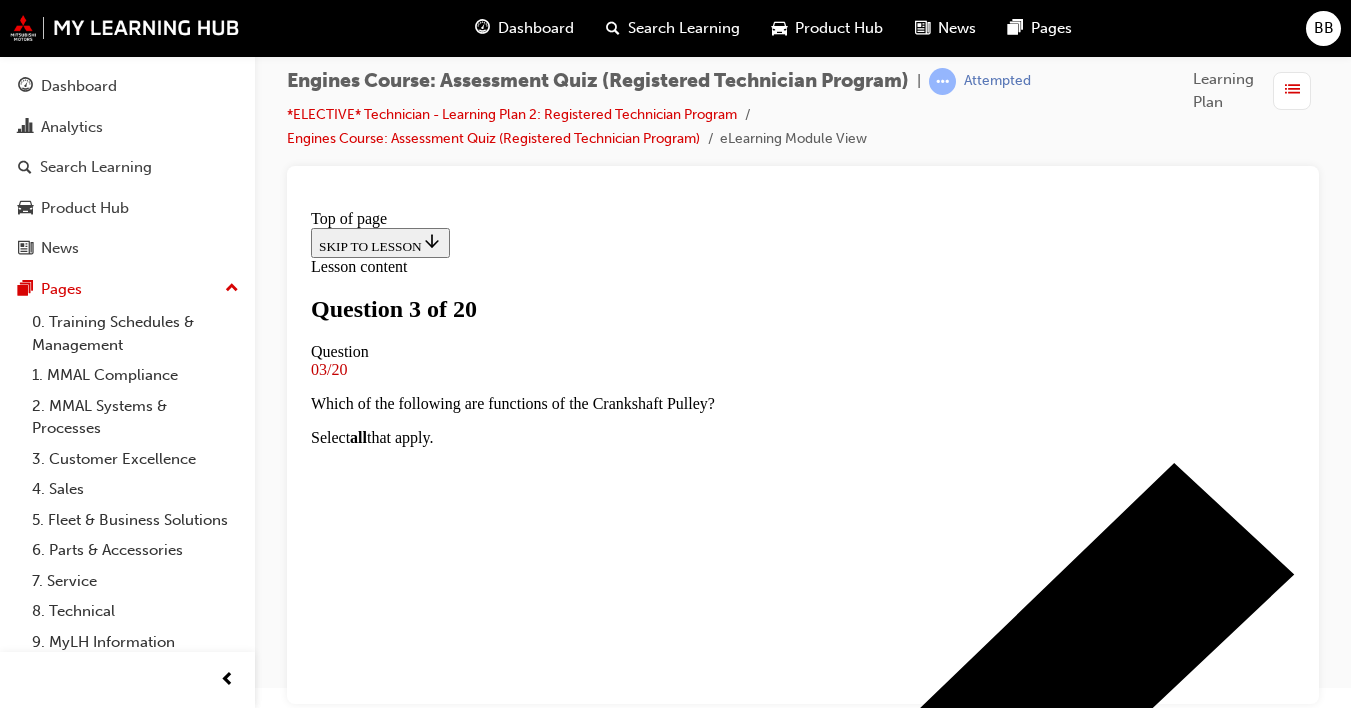 scroll, scrollTop: 264, scrollLeft: 0, axis: vertical 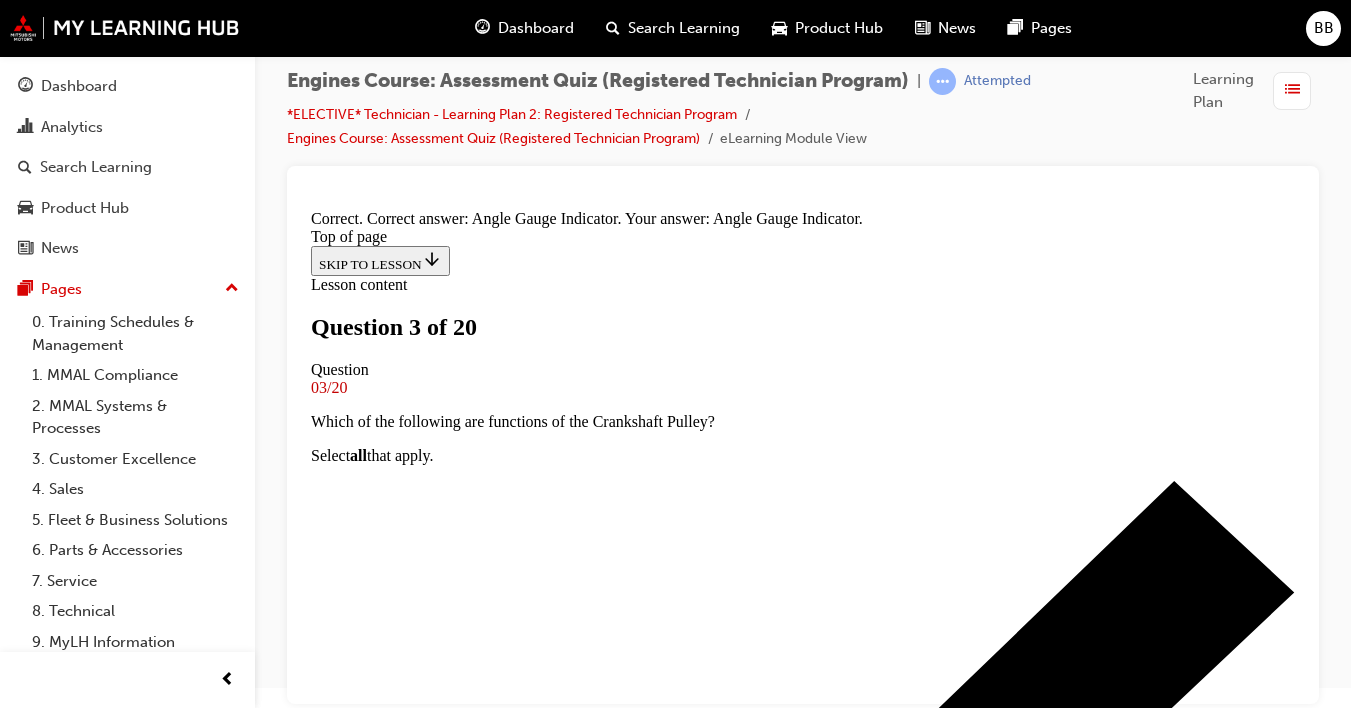 click on "NEXT" at bounding box center (337, 10991) 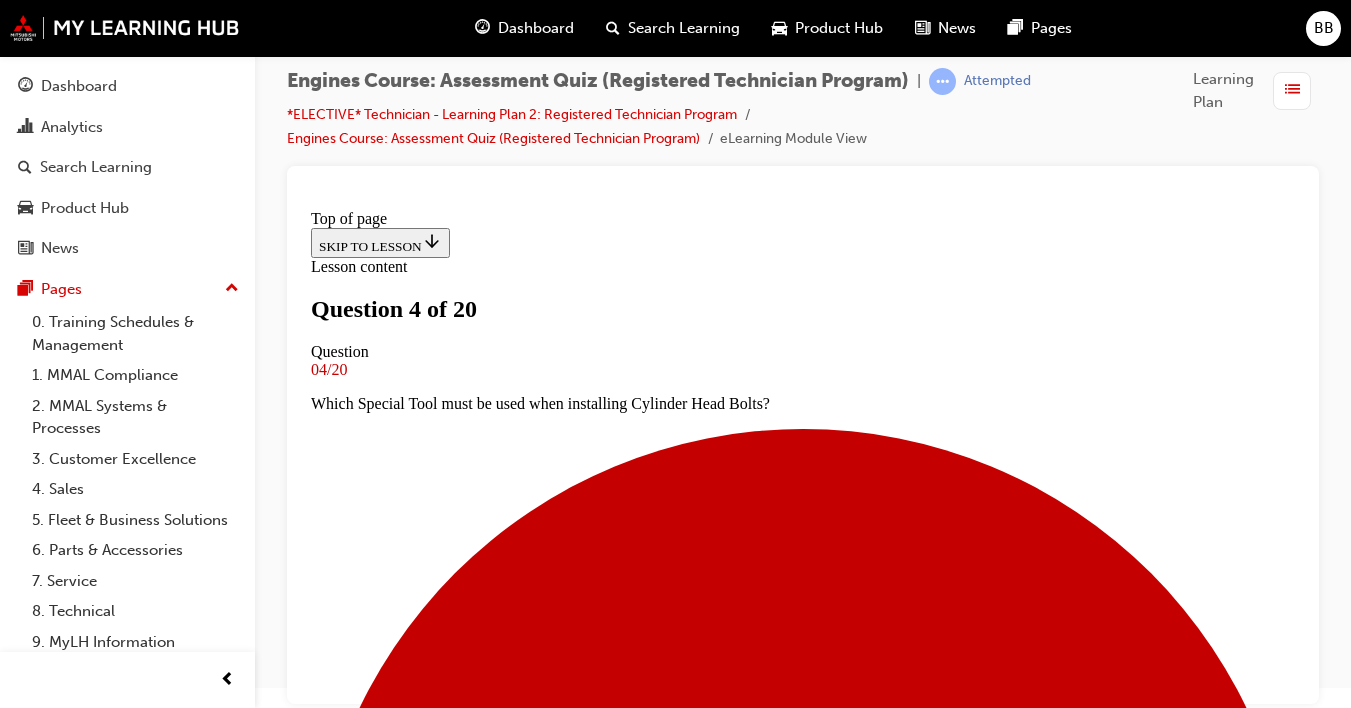 scroll, scrollTop: 308, scrollLeft: 0, axis: vertical 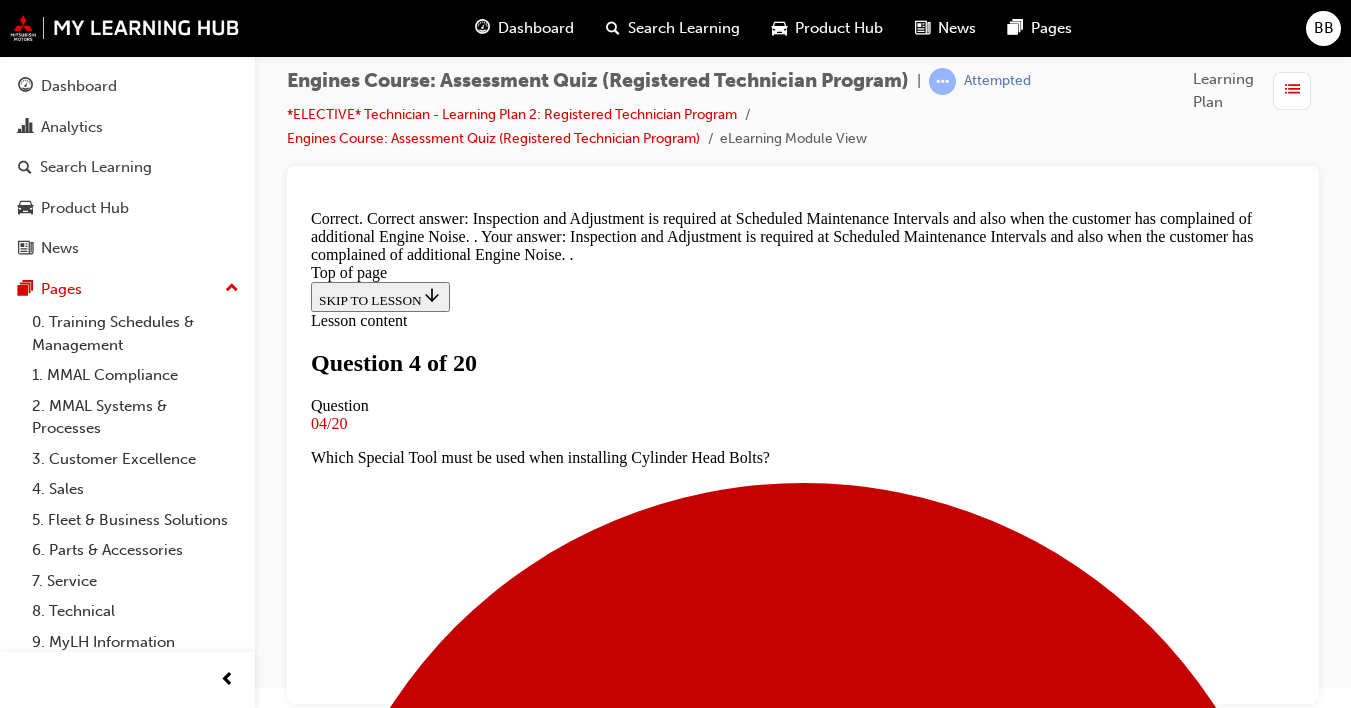 click on "NEXT" at bounding box center (337, 15134) 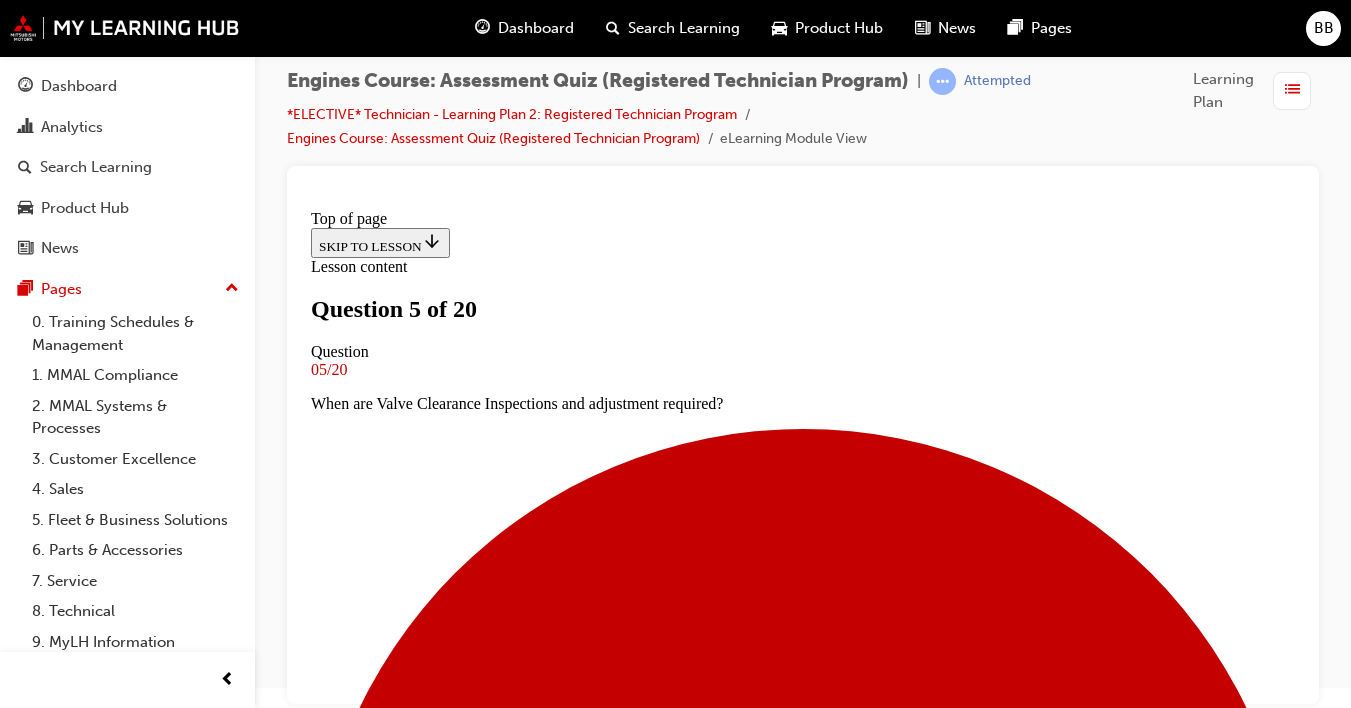 scroll, scrollTop: 320, scrollLeft: 0, axis: vertical 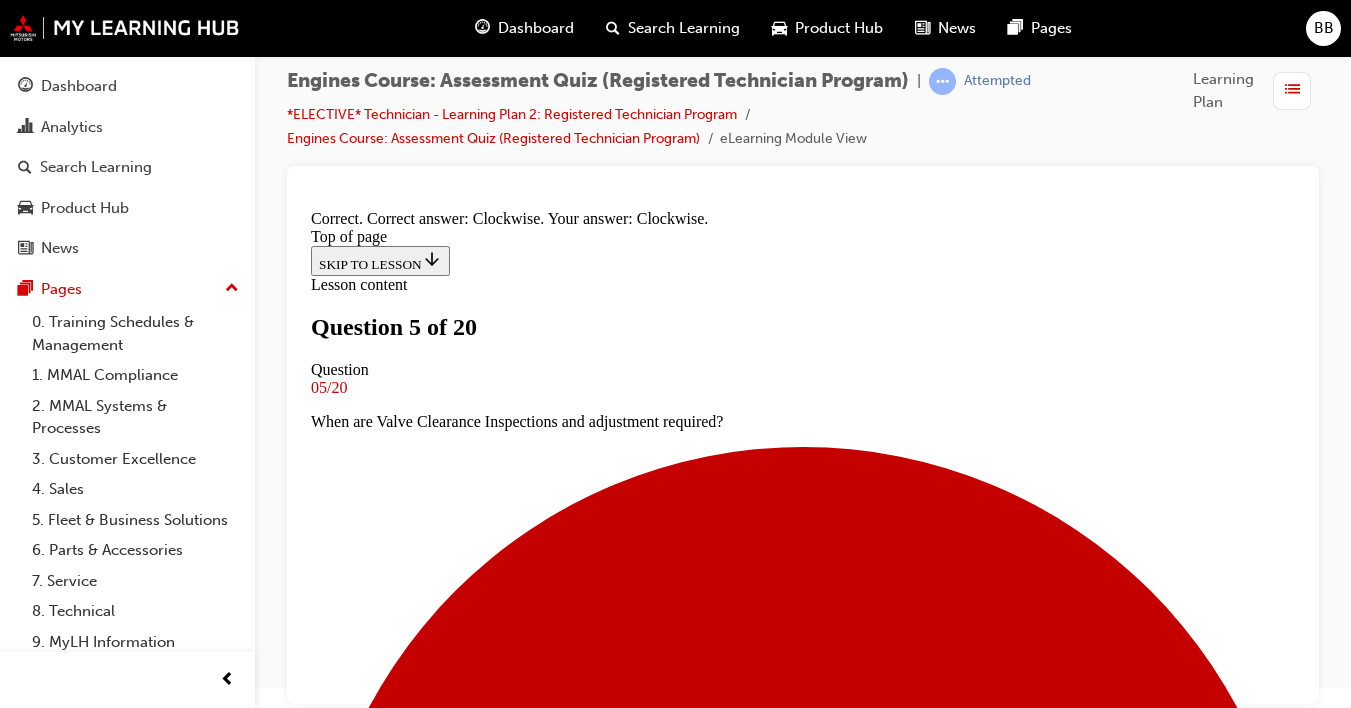 click on "NEXT" at bounding box center (337, 15098) 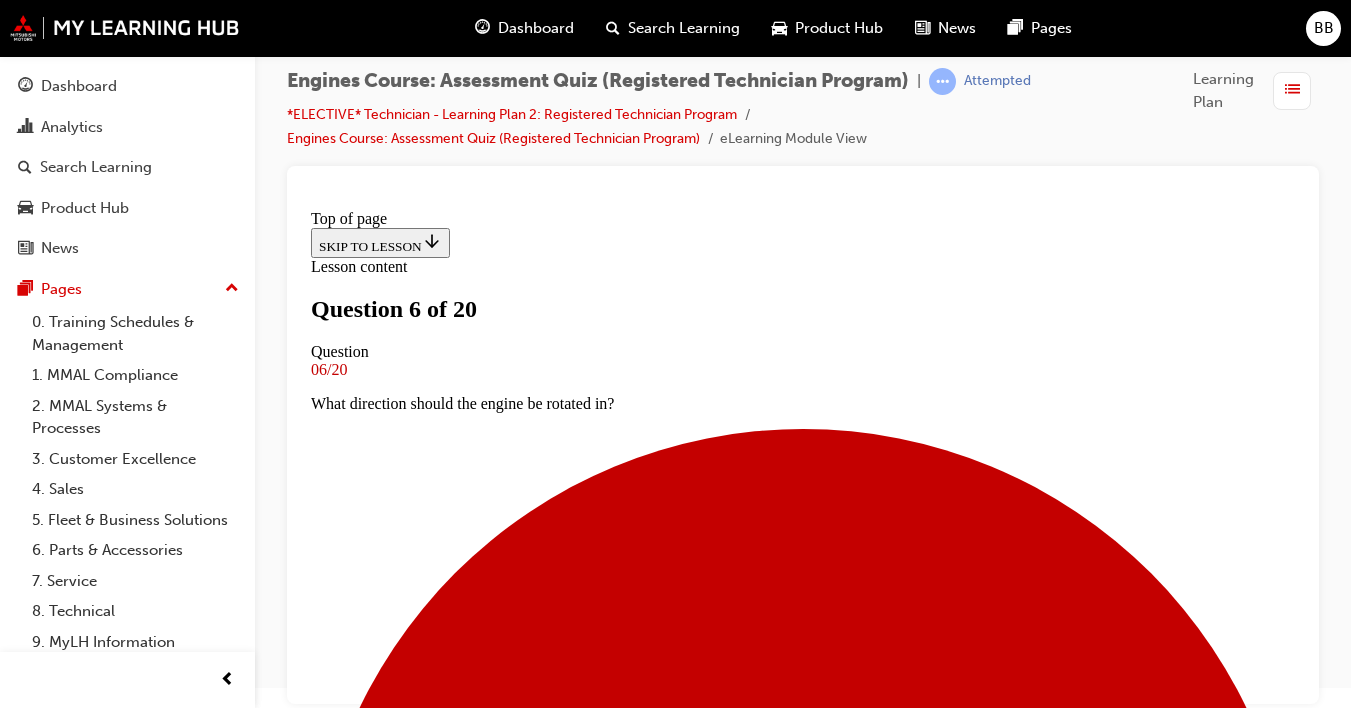 scroll, scrollTop: 3, scrollLeft: 0, axis: vertical 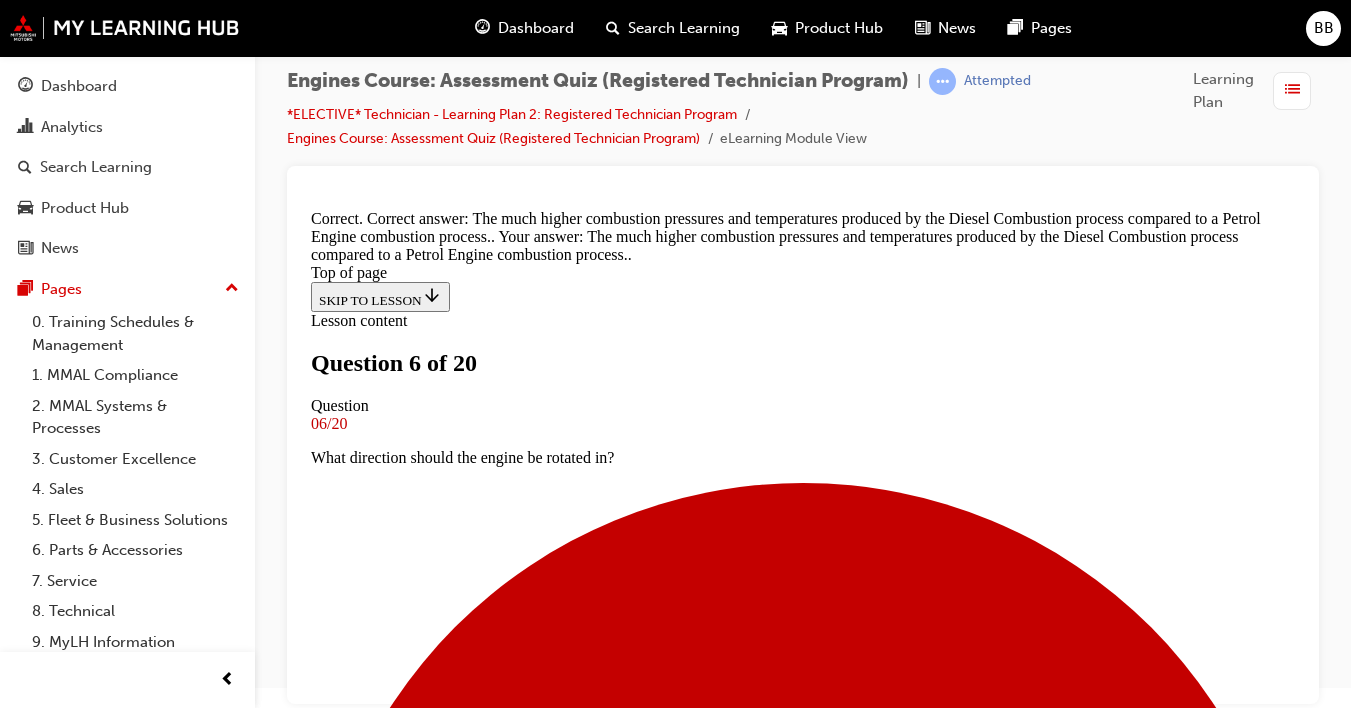 click on "NEXT" at bounding box center [337, 15152] 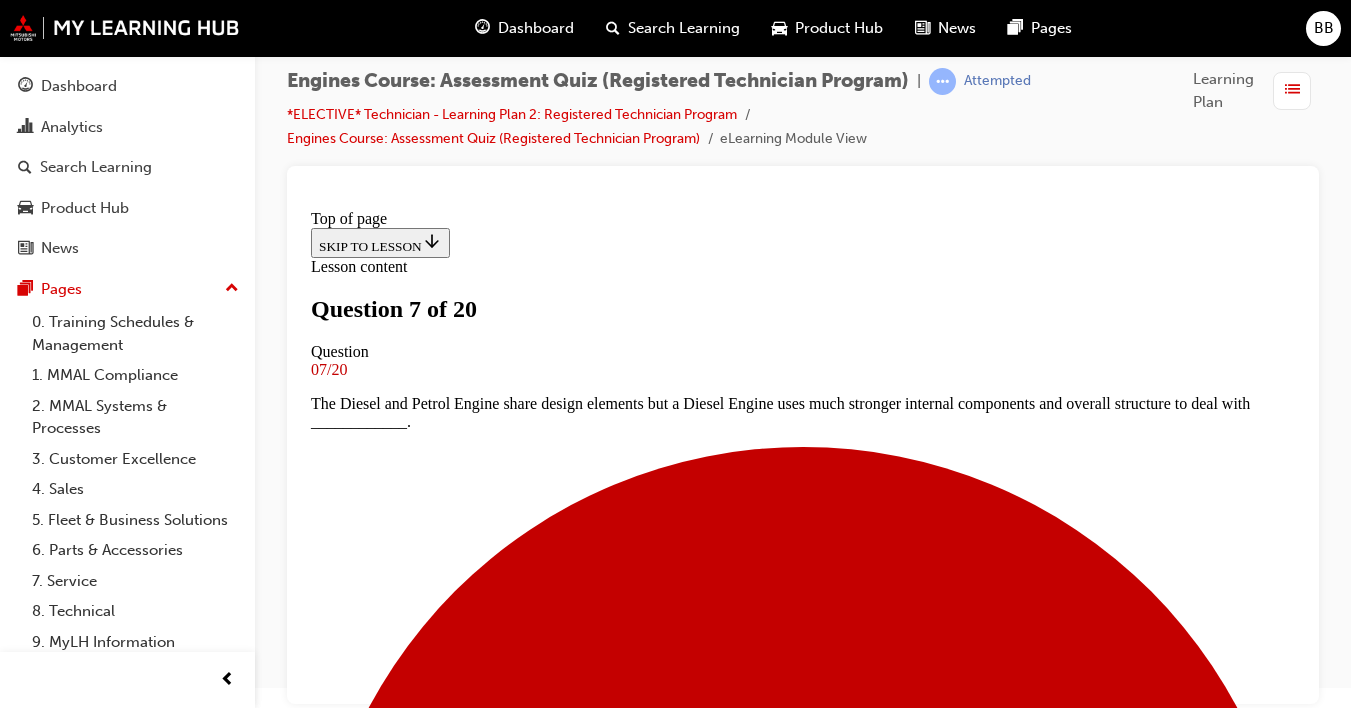 scroll, scrollTop: 3, scrollLeft: 0, axis: vertical 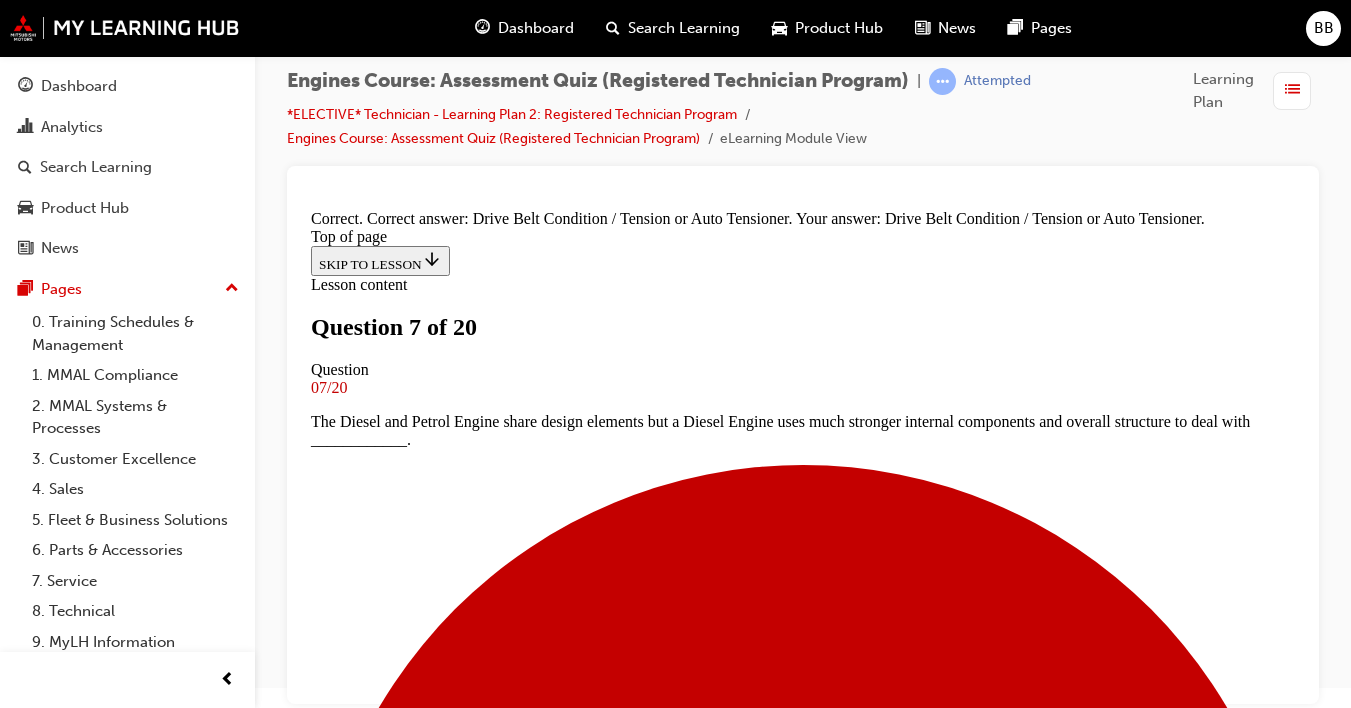 click on "NEXT" at bounding box center (337, 15116) 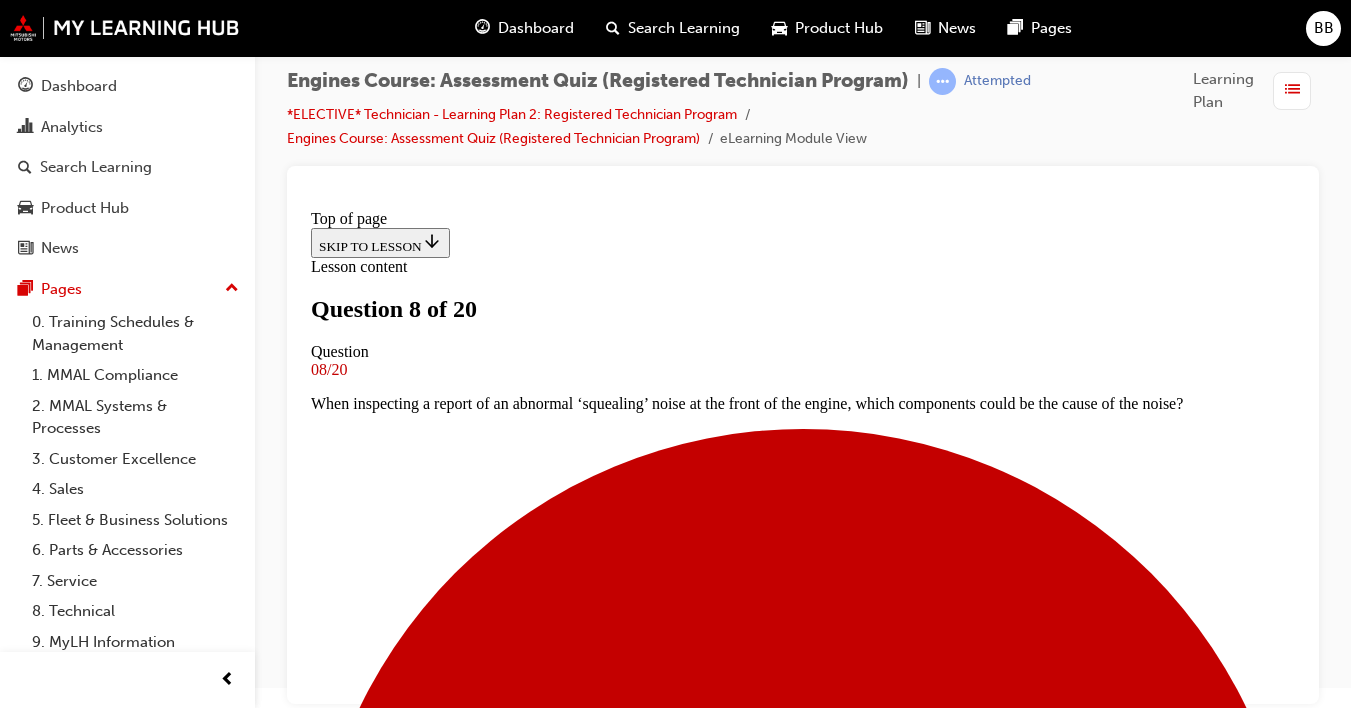 scroll, scrollTop: 323, scrollLeft: 0, axis: vertical 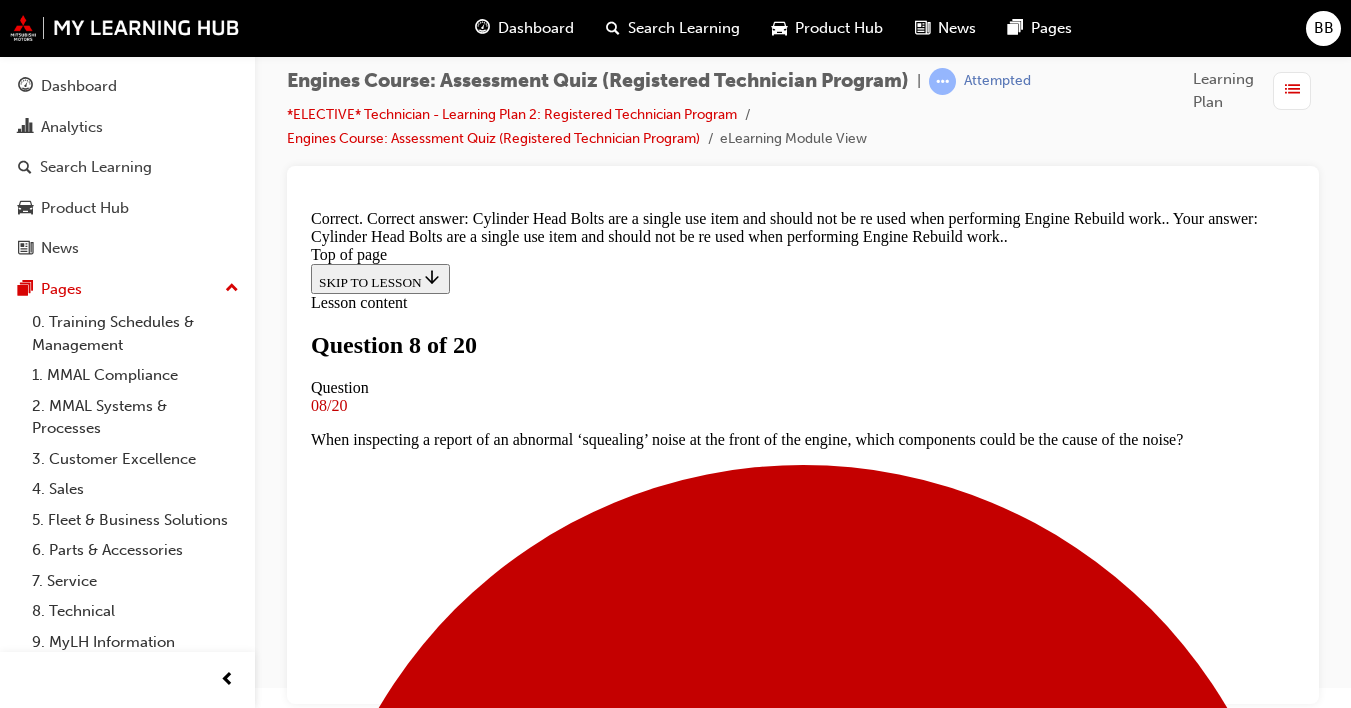 click on "NEXT" at bounding box center (337, 15116) 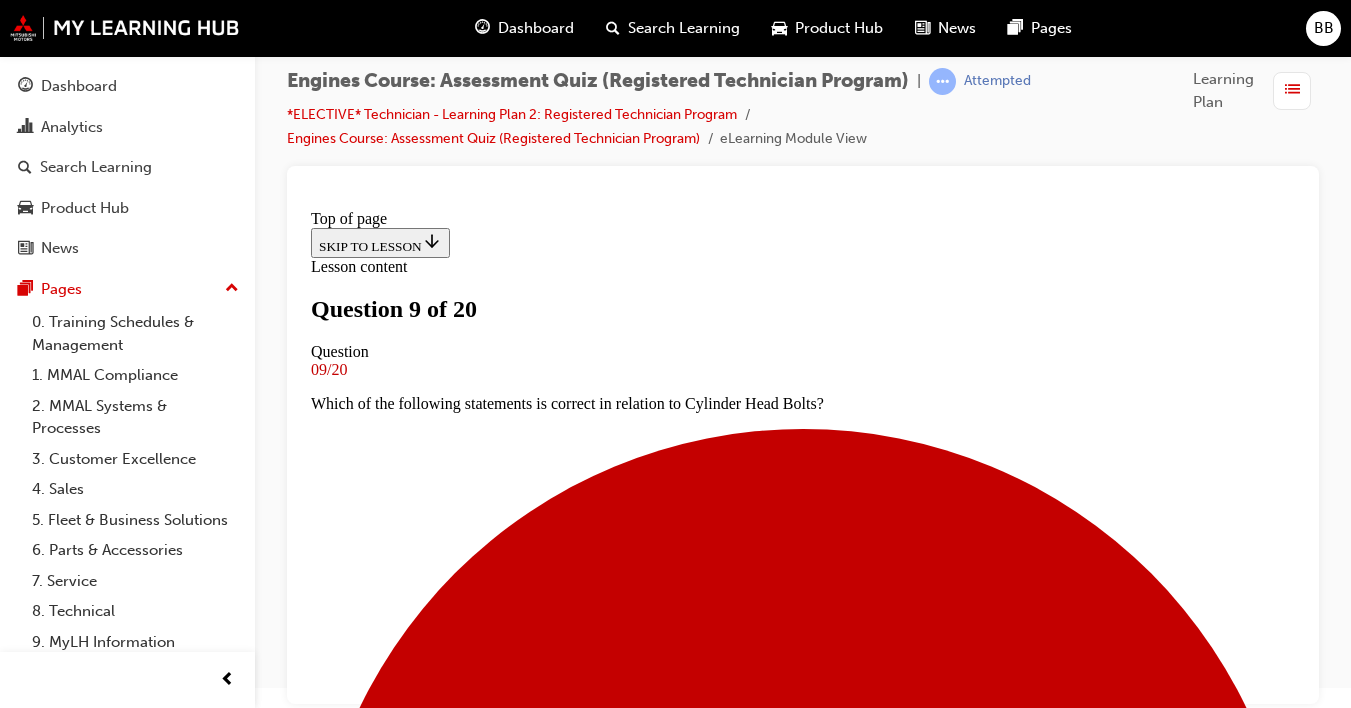 click on "Question 10 of 20 Question 10/20 After performing a Compression Test, the measurements indicate Cylinders 3 & 4 have the same Compression Pressure result. What could be the cause of this result? Cracked Piston Incorrect Valve Timing Blown Head Gasket between Cylinders Damaged Exhaust Valves Incorrect SUBMIT NEXT" at bounding box center [803, 11369] 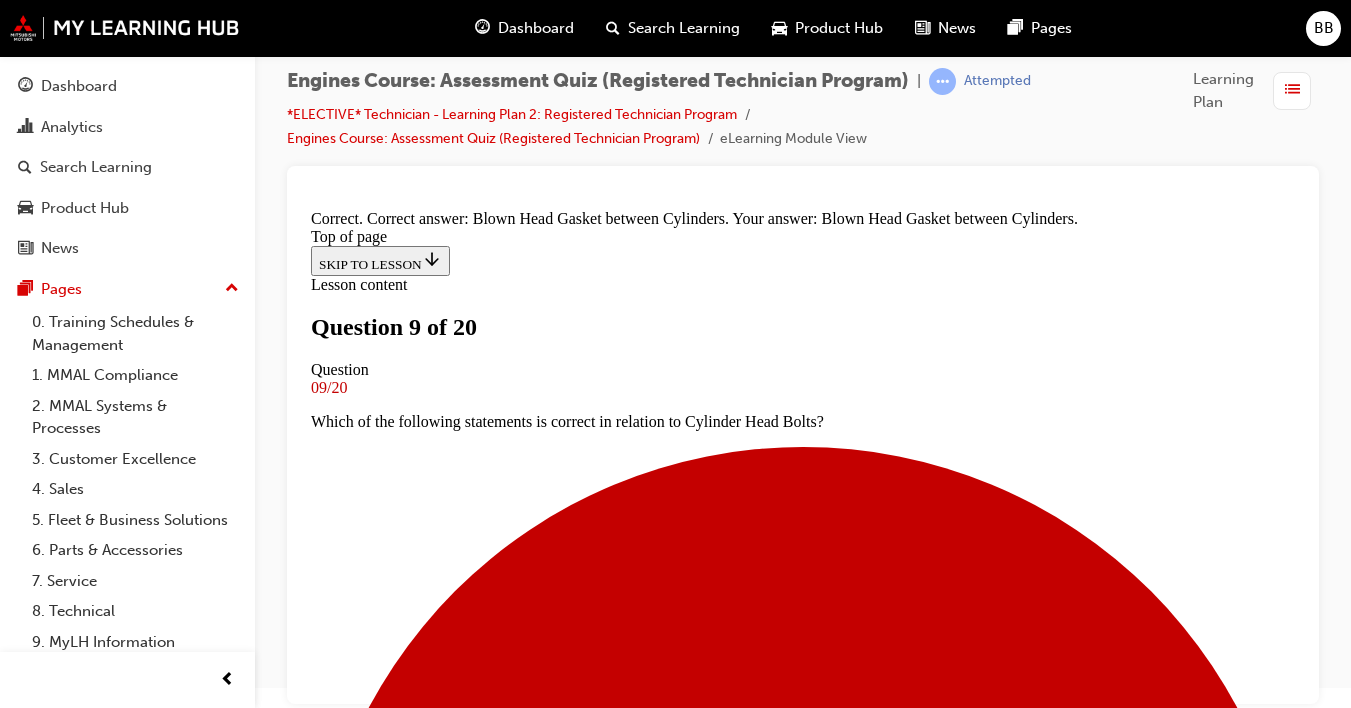 scroll, scrollTop: 555, scrollLeft: 0, axis: vertical 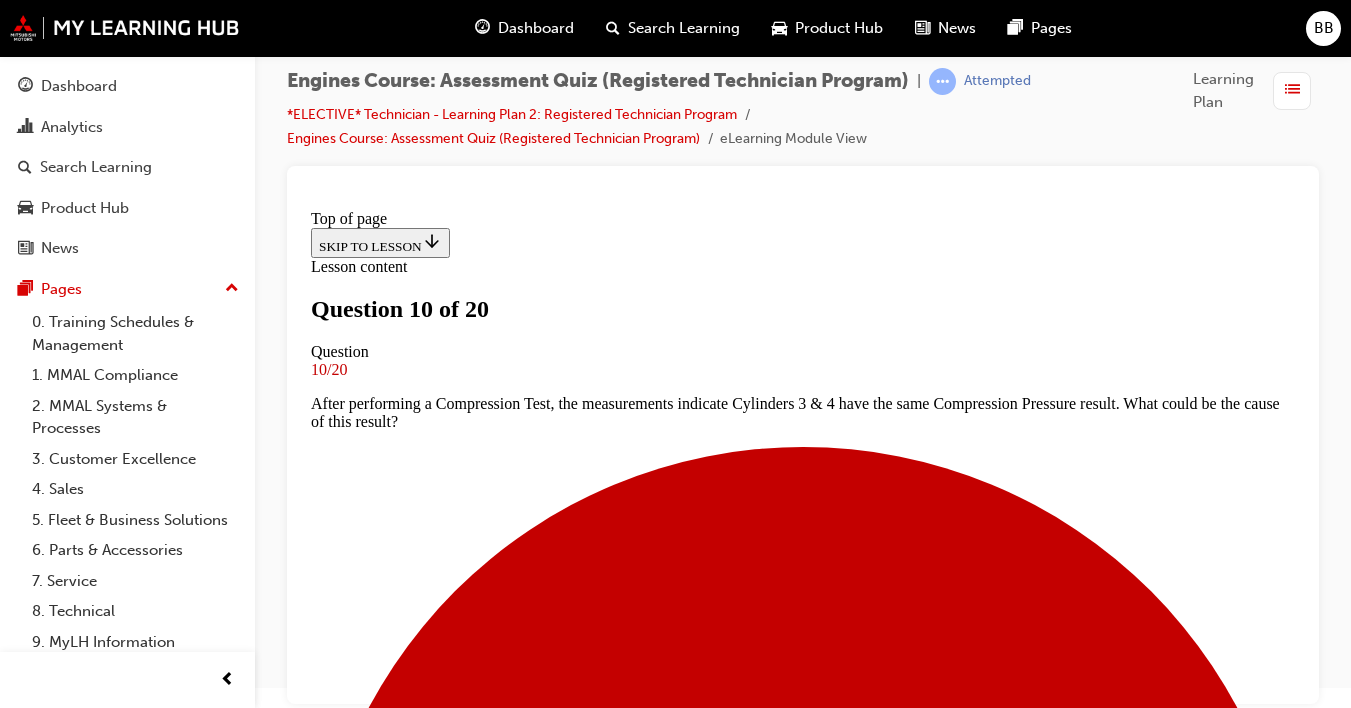 click on "Poor performance, hard starting and unstable idle rpm" at bounding box center [803, 14932] 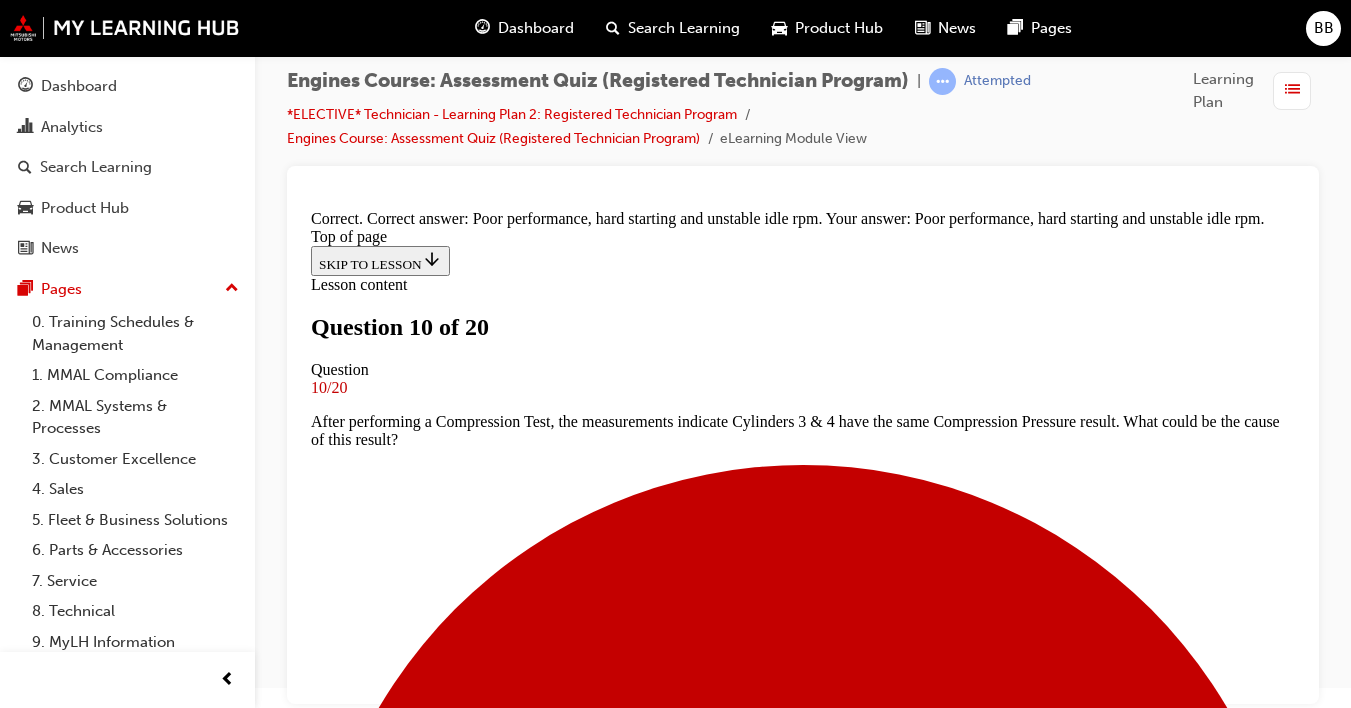 scroll, scrollTop: 487, scrollLeft: 0, axis: vertical 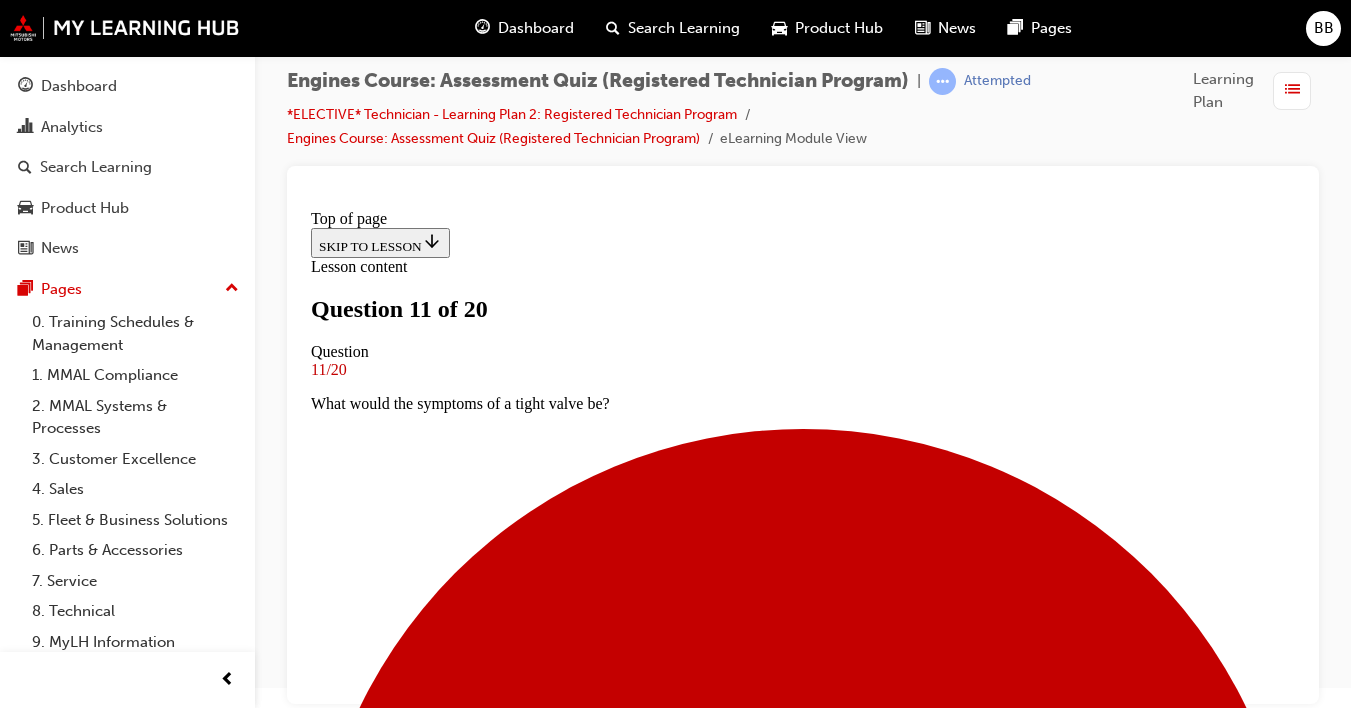 drag, startPoint x: 491, startPoint y: 227, endPoint x: 609, endPoint y: 267, distance: 124.595345 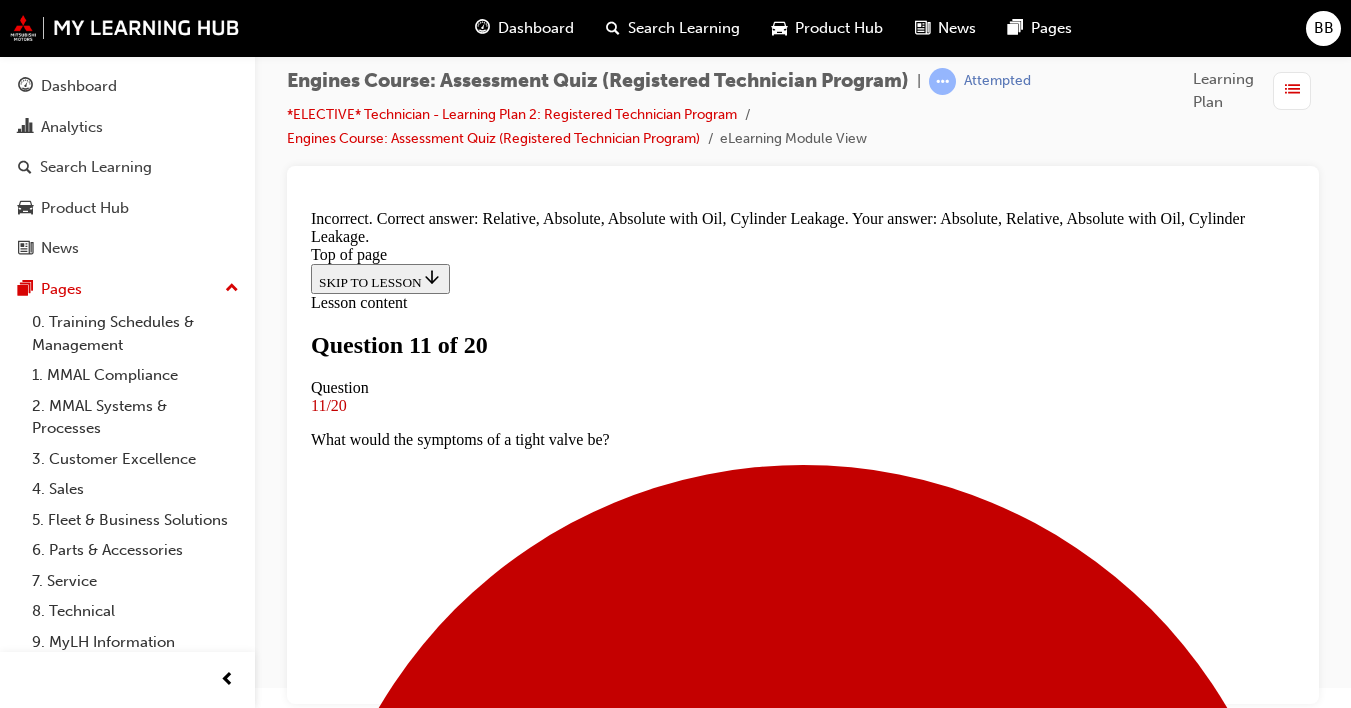 scroll, scrollTop: 521, scrollLeft: 0, axis: vertical 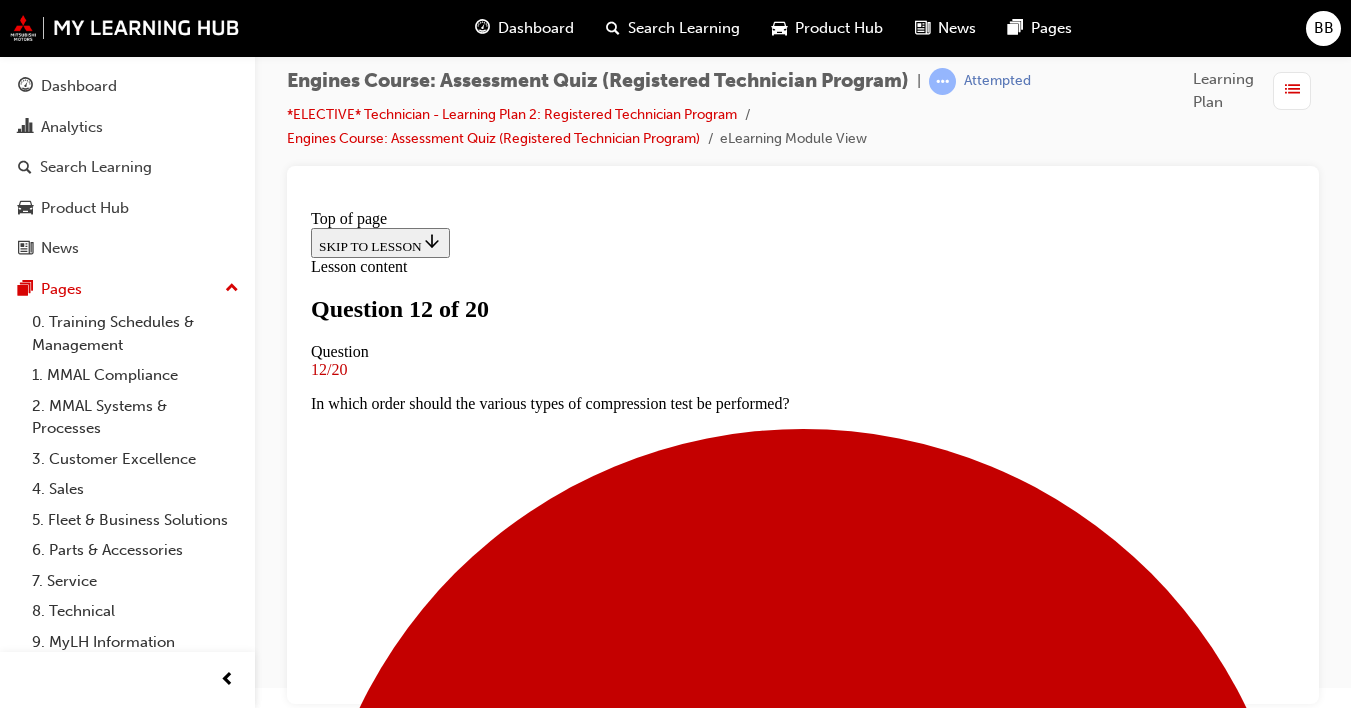 drag, startPoint x: 1289, startPoint y: 400, endPoint x: 1606, endPoint y: 687, distance: 427.619 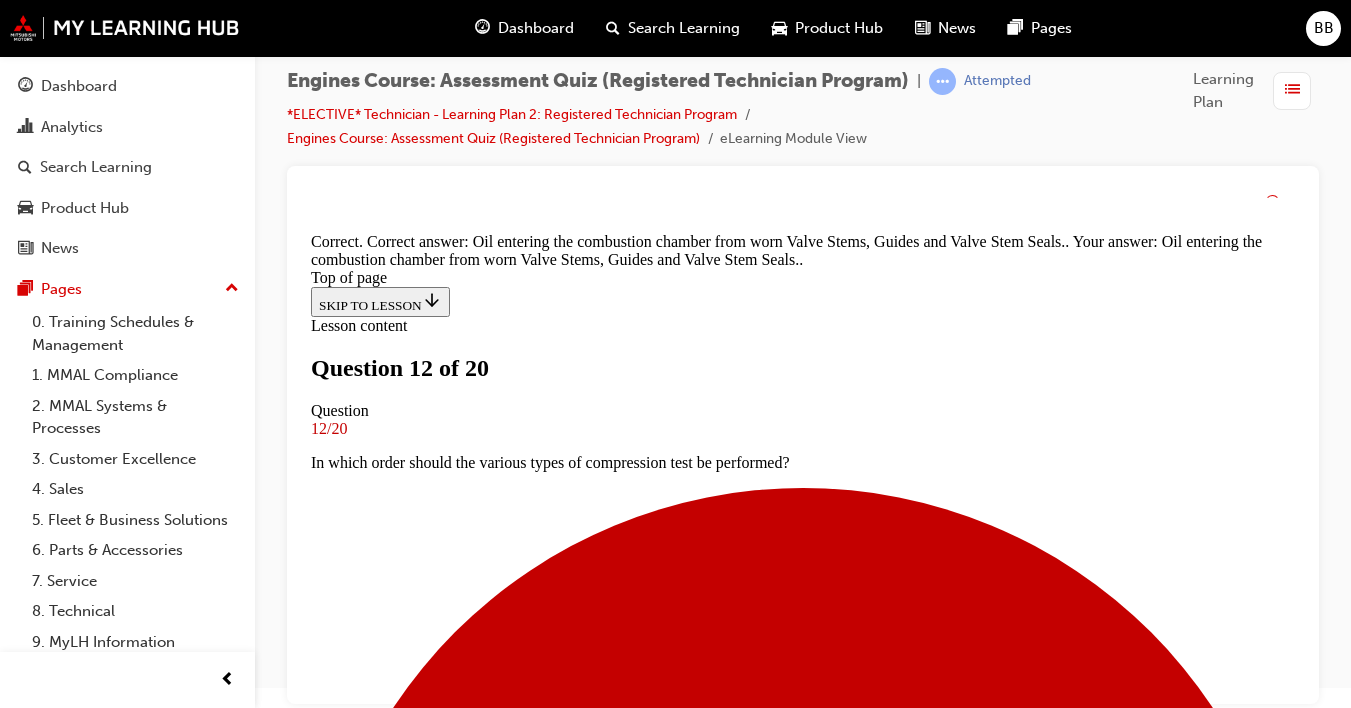 scroll, scrollTop: 609, scrollLeft: 0, axis: vertical 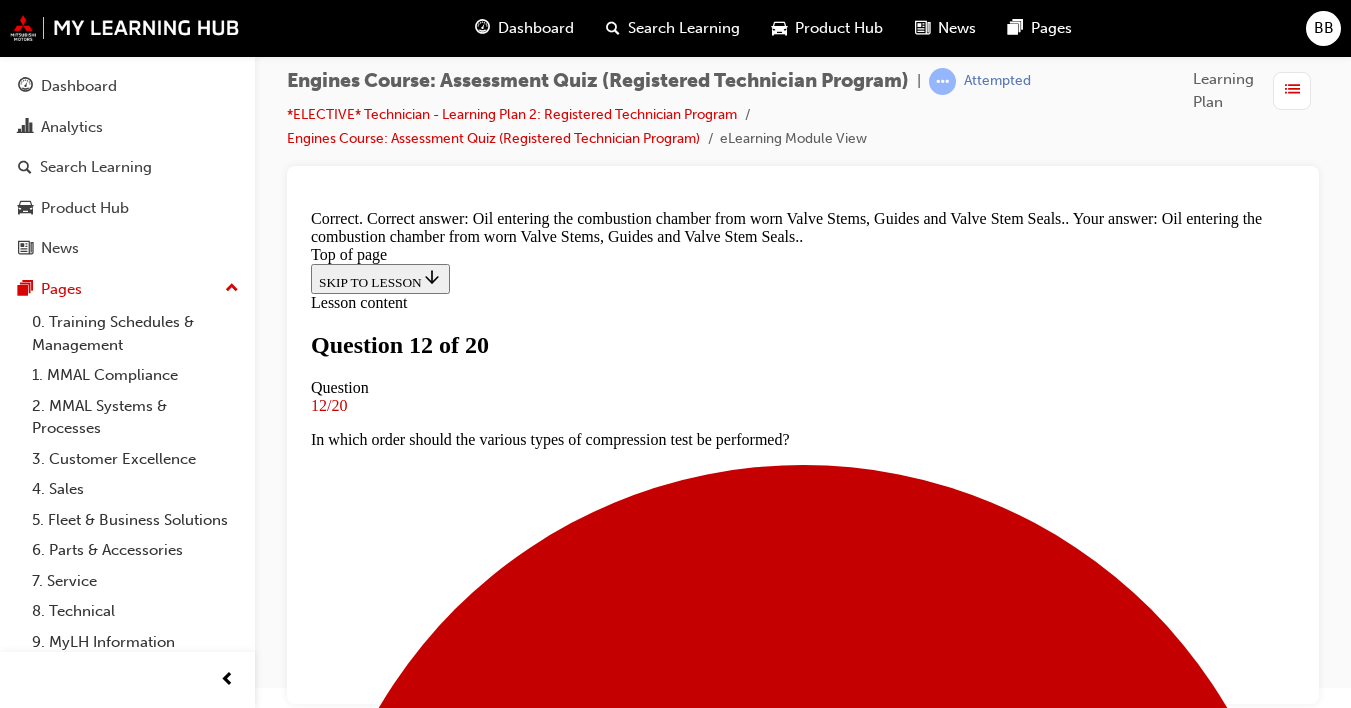 click on "NEXT" at bounding box center (337, 15080) 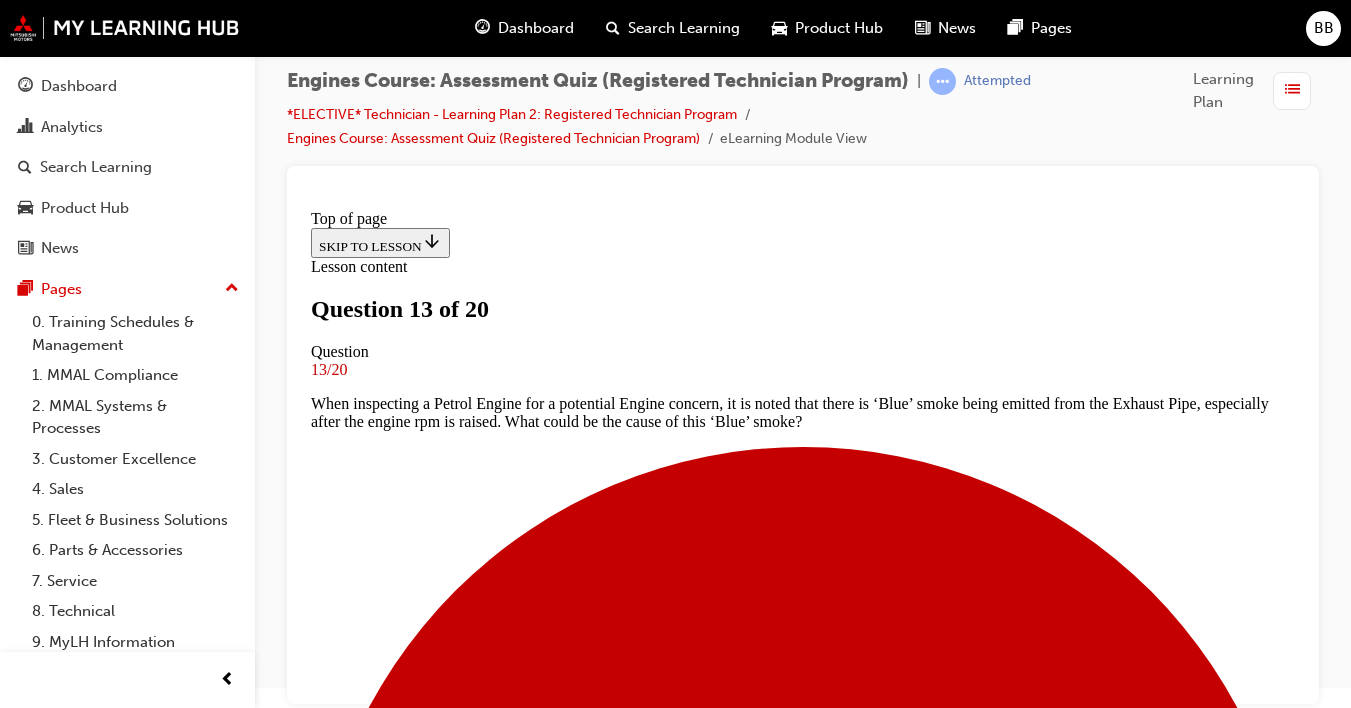 scroll, scrollTop: 422, scrollLeft: 0, axis: vertical 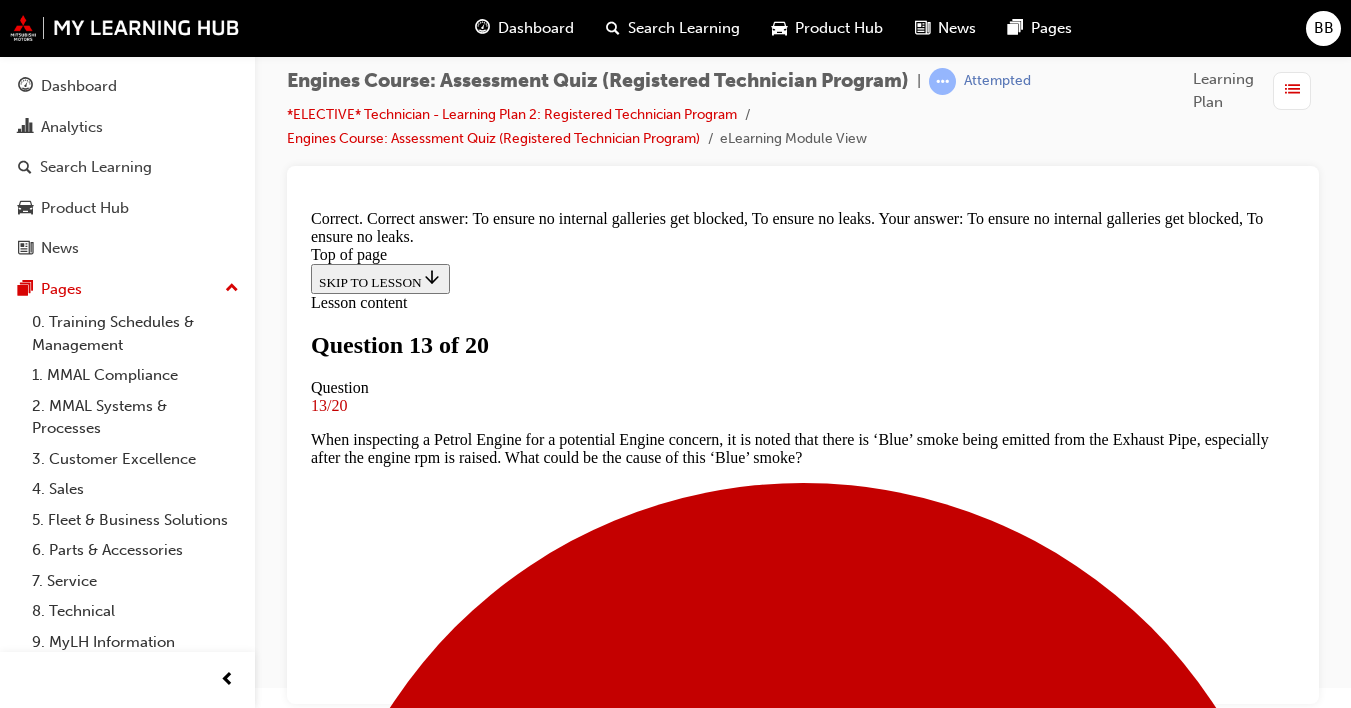 click on "NEXT" at bounding box center [337, 11027] 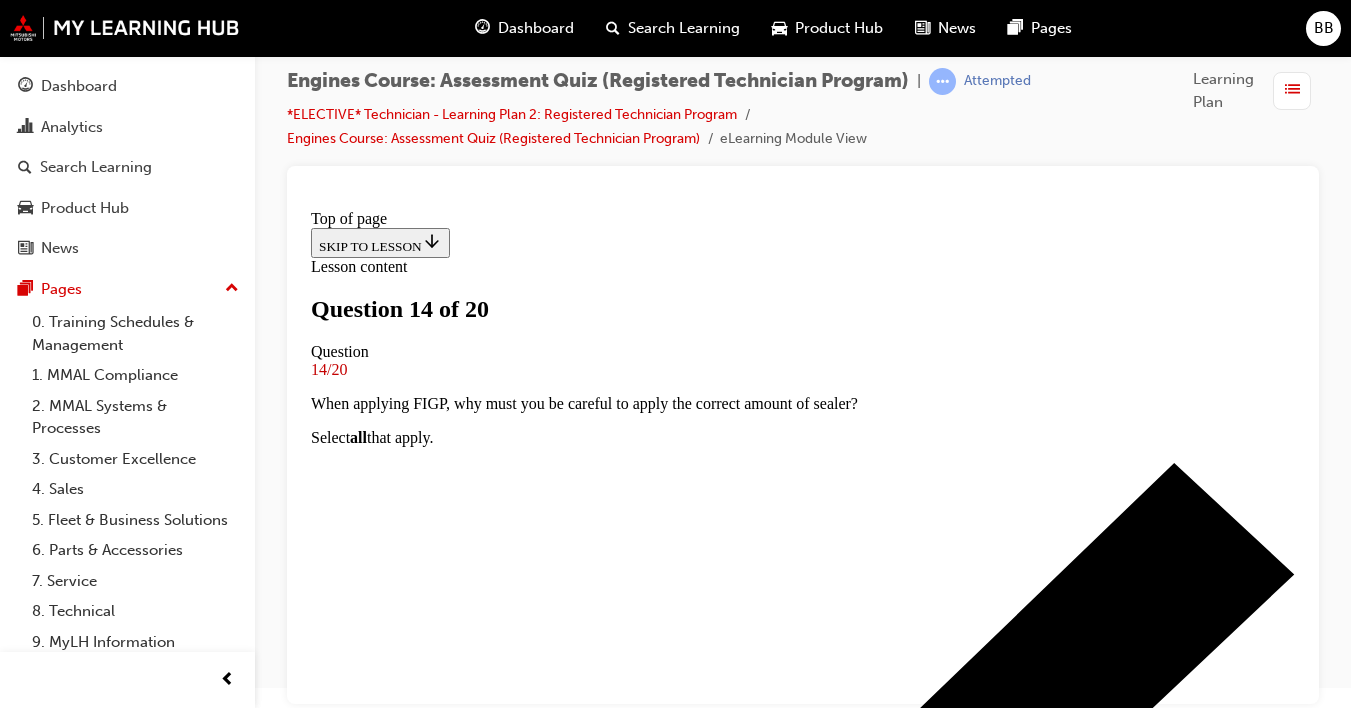 scroll, scrollTop: 340, scrollLeft: 0, axis: vertical 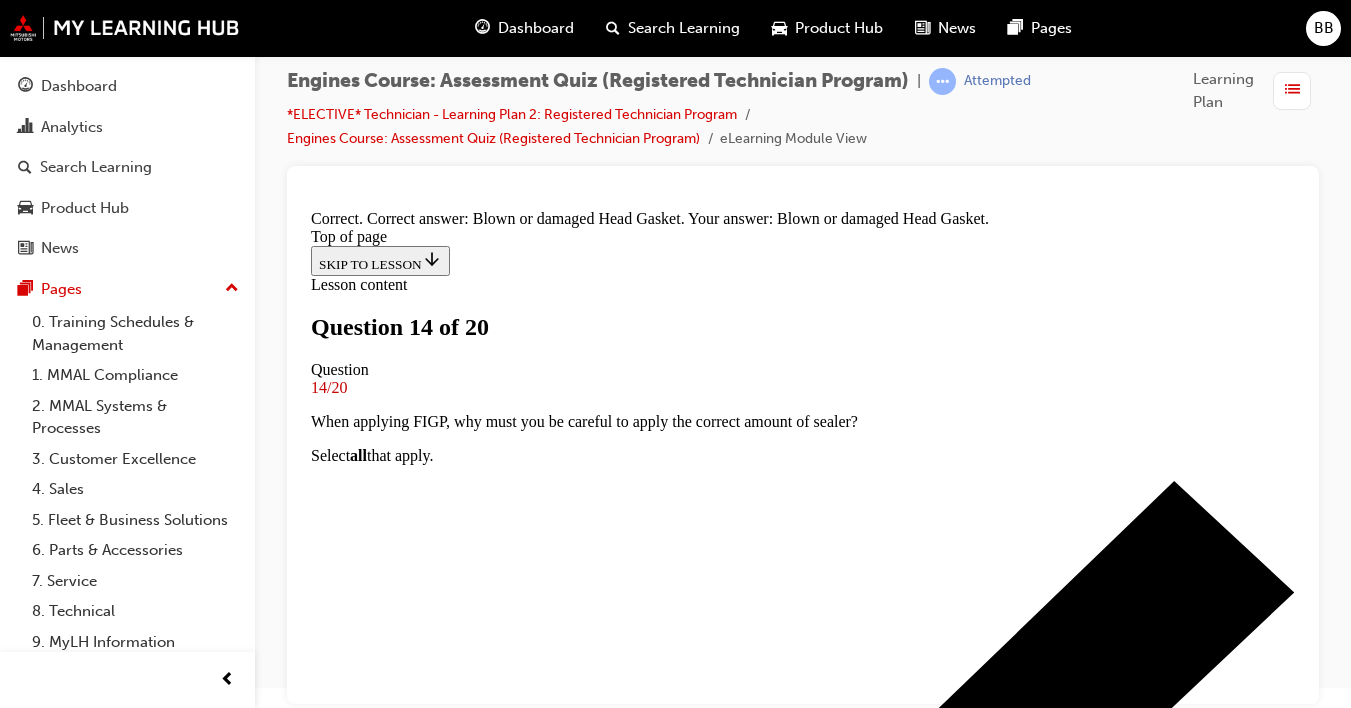 click on "NEXT" at bounding box center [337, 10991] 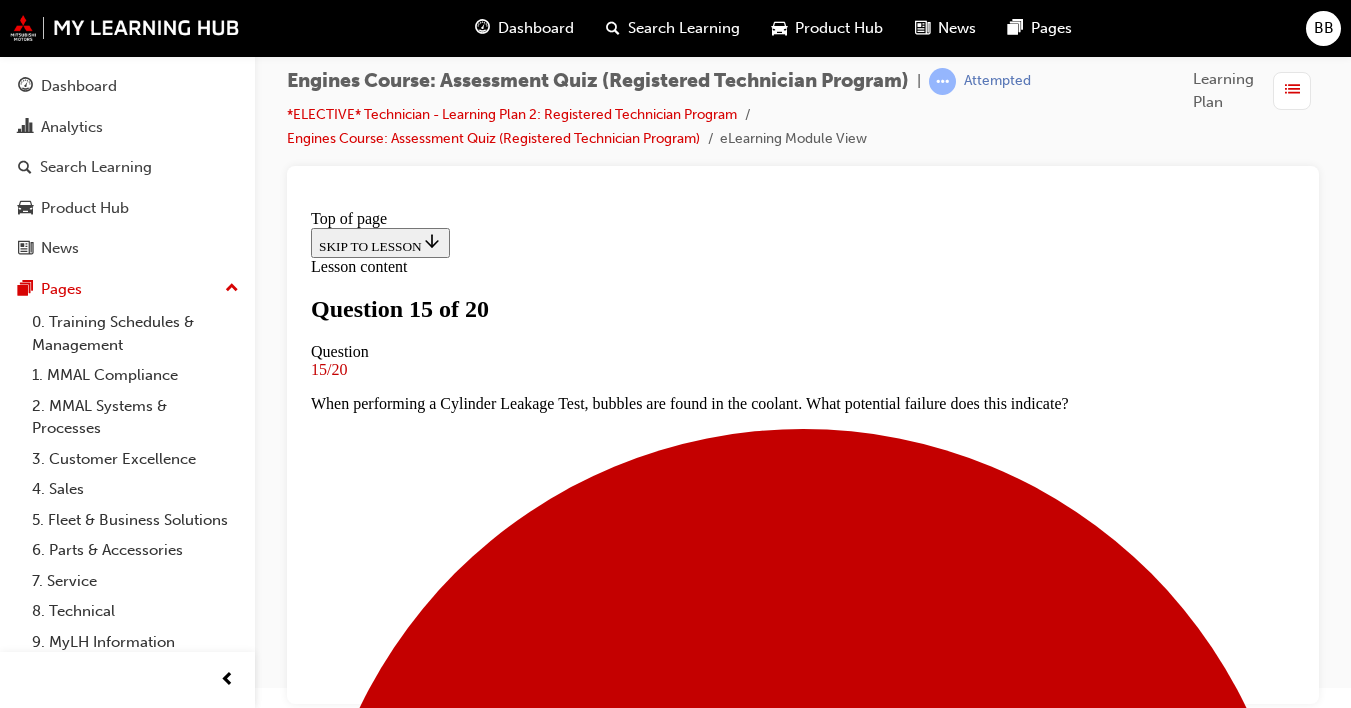 scroll, scrollTop: 3, scrollLeft: 0, axis: vertical 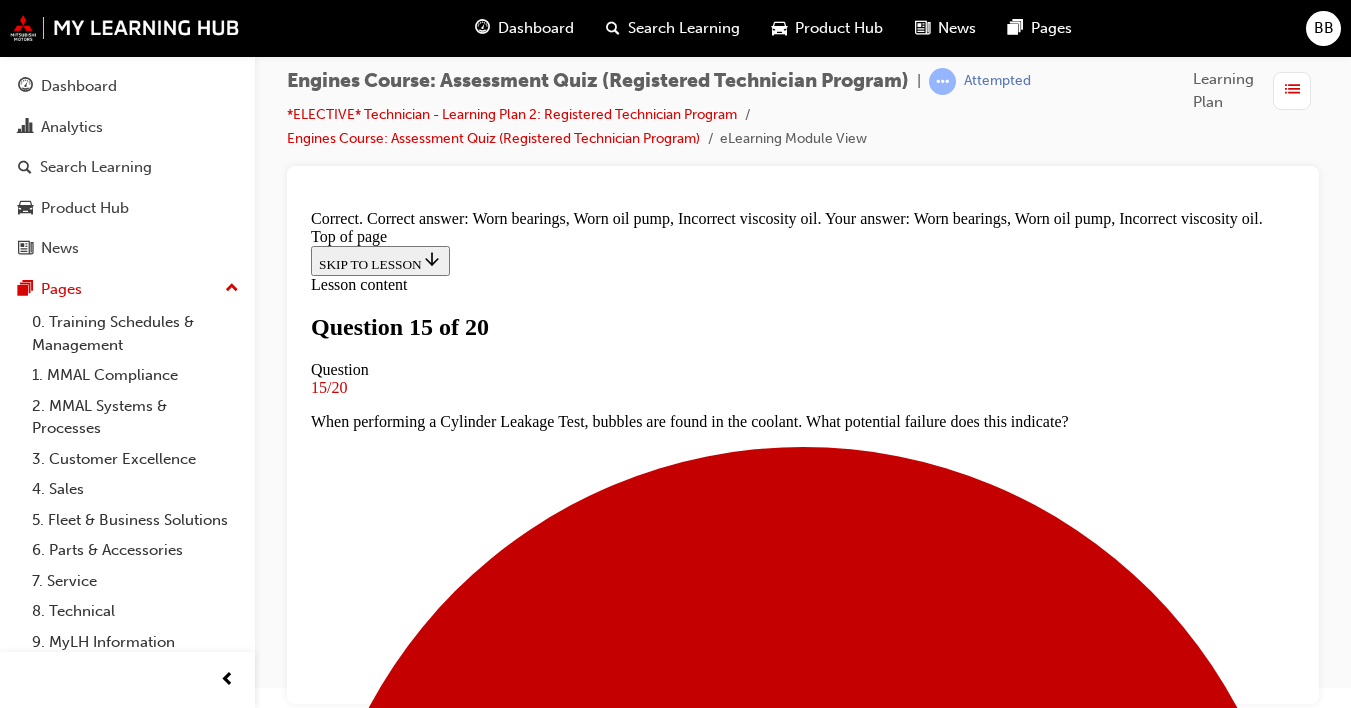 click on "NEXT" at bounding box center (337, 10991) 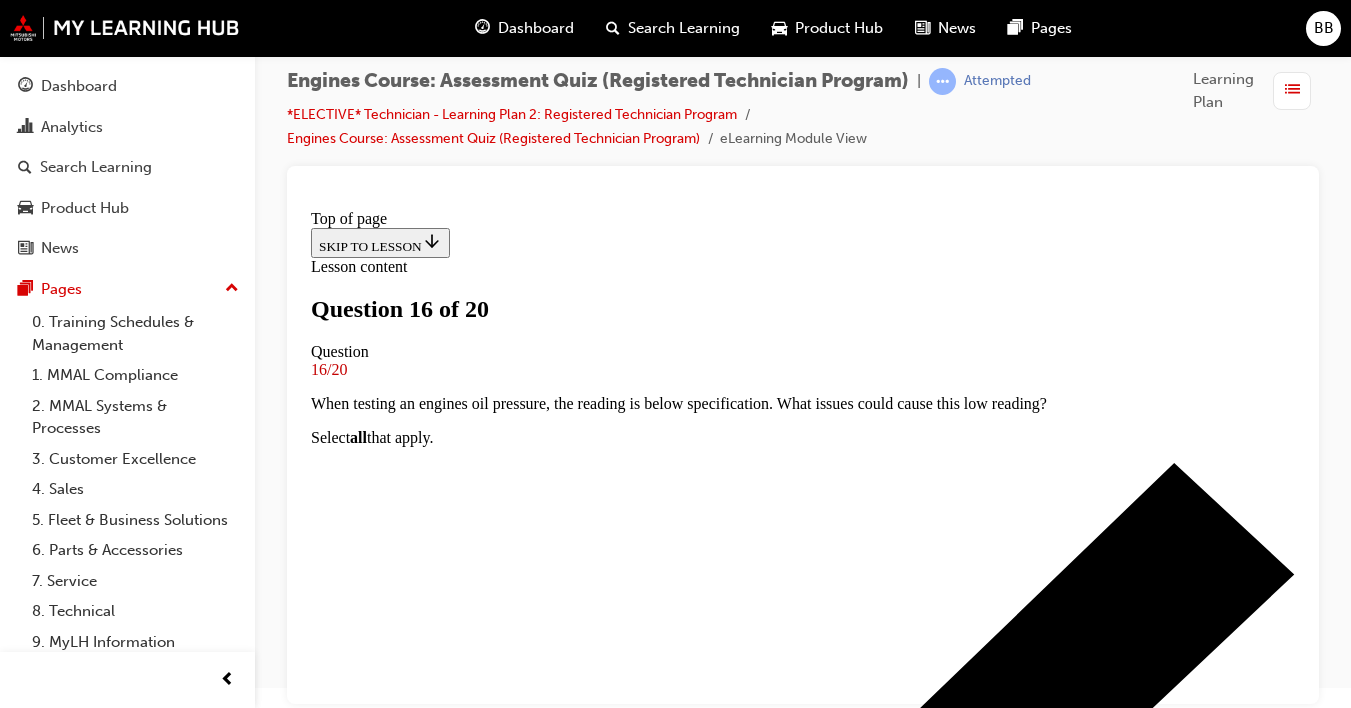scroll, scrollTop: 3, scrollLeft: 0, axis: vertical 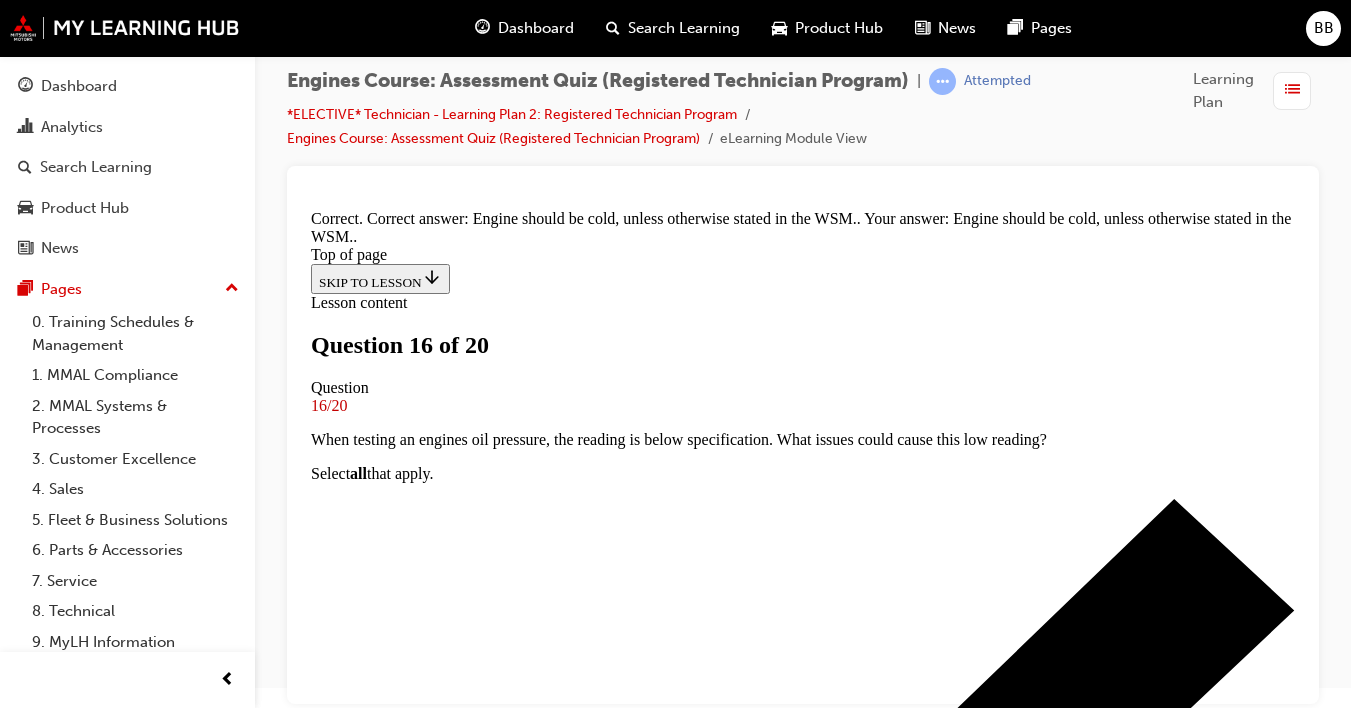 click on "NEXT" at bounding box center (337, 11009) 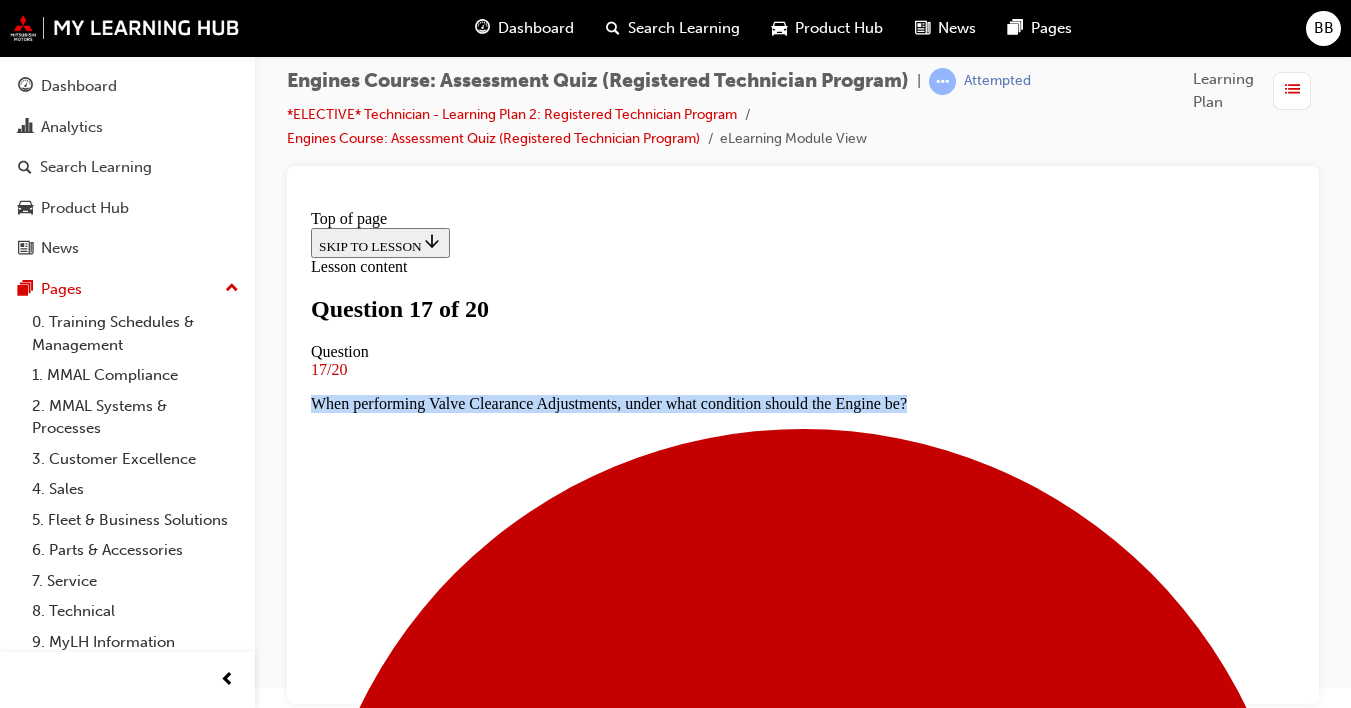 scroll, scrollTop: 240, scrollLeft: 0, axis: vertical 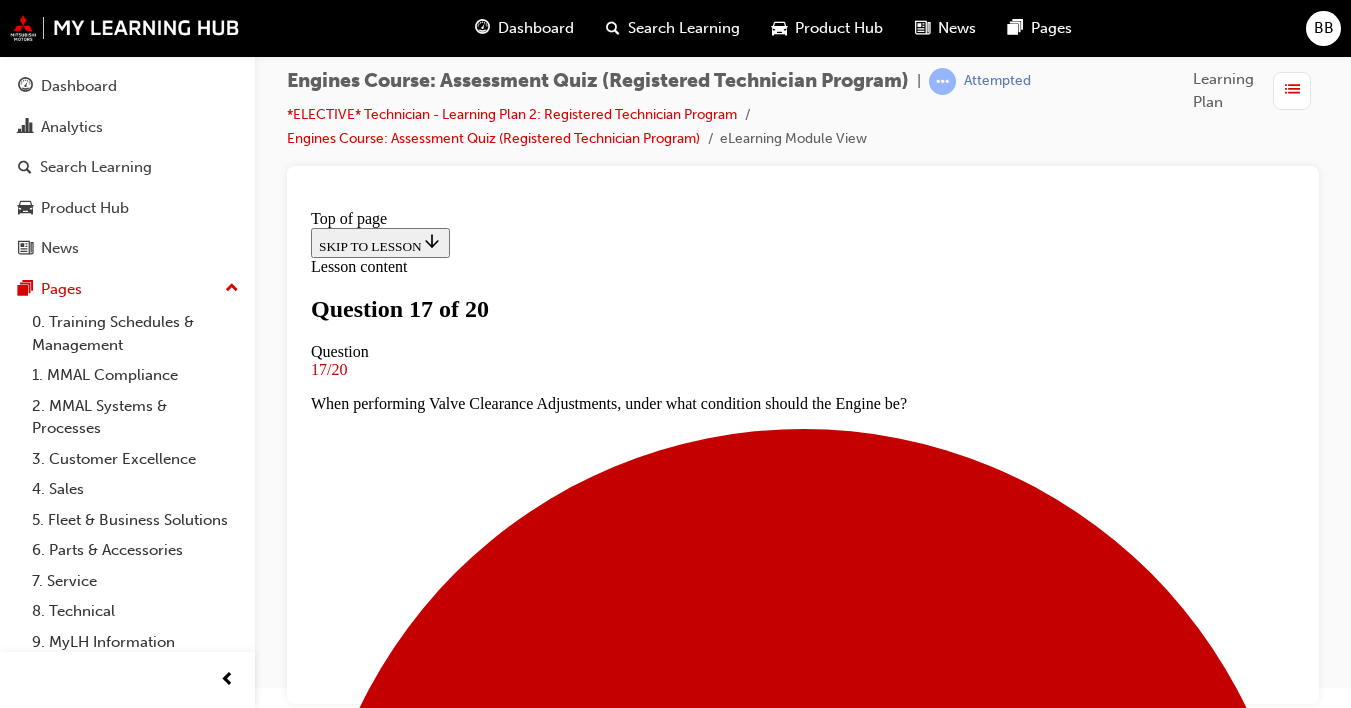 click on "Sodium Filled Valves are only dangerous if the Valve Stem is broken or damaged." at bounding box center [803, 11362] 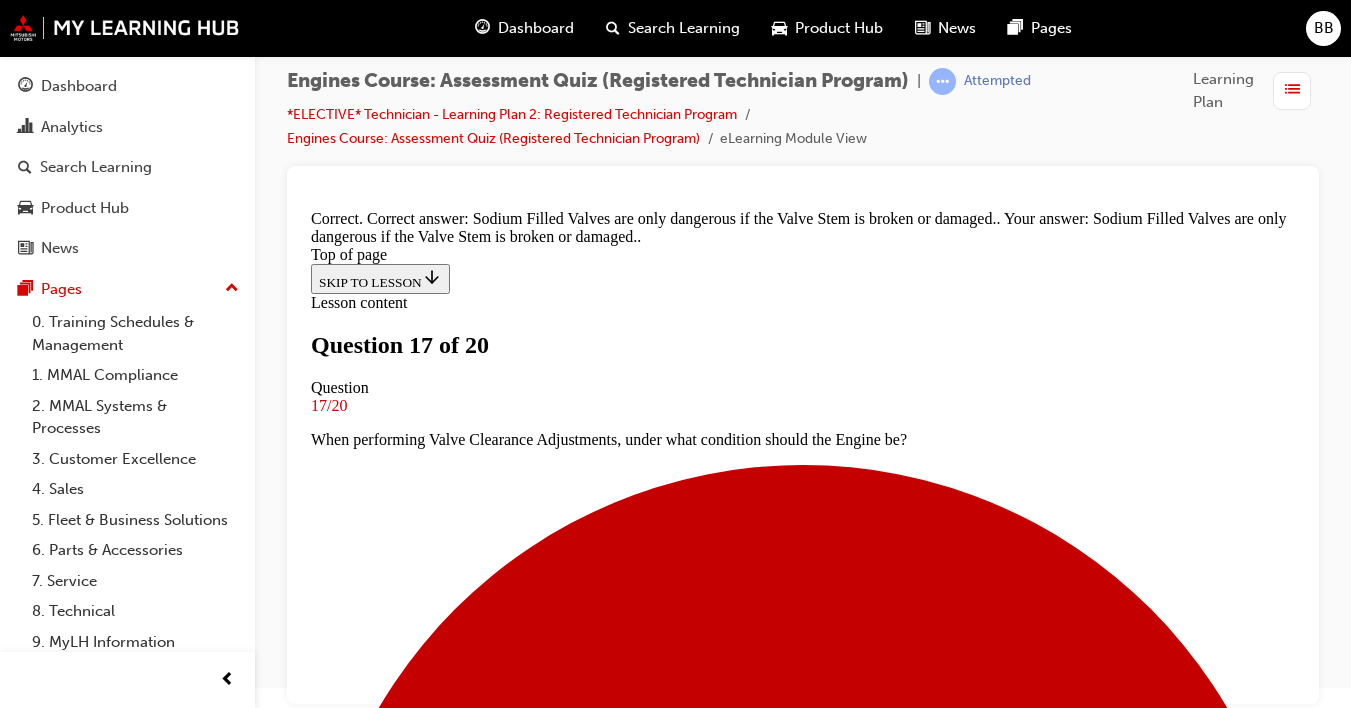 scroll, scrollTop: 601, scrollLeft: 0, axis: vertical 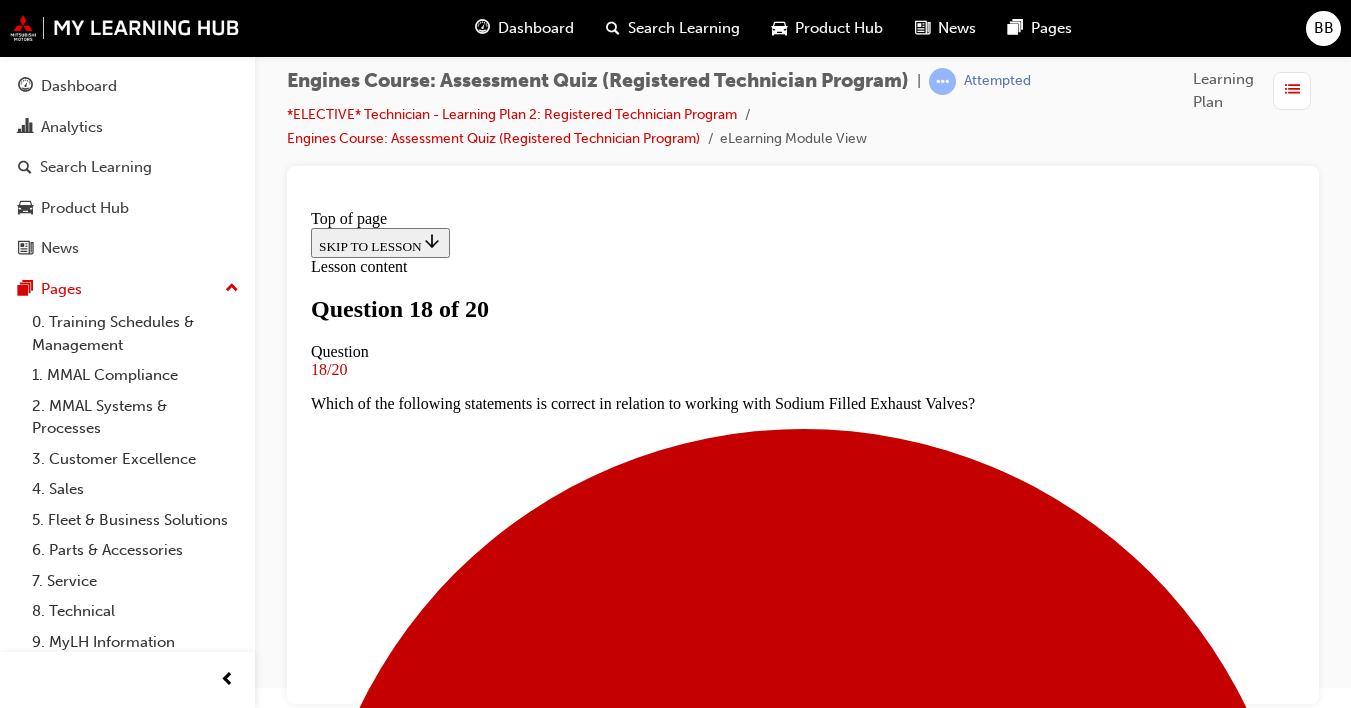 click at bounding box center (803, 12250) 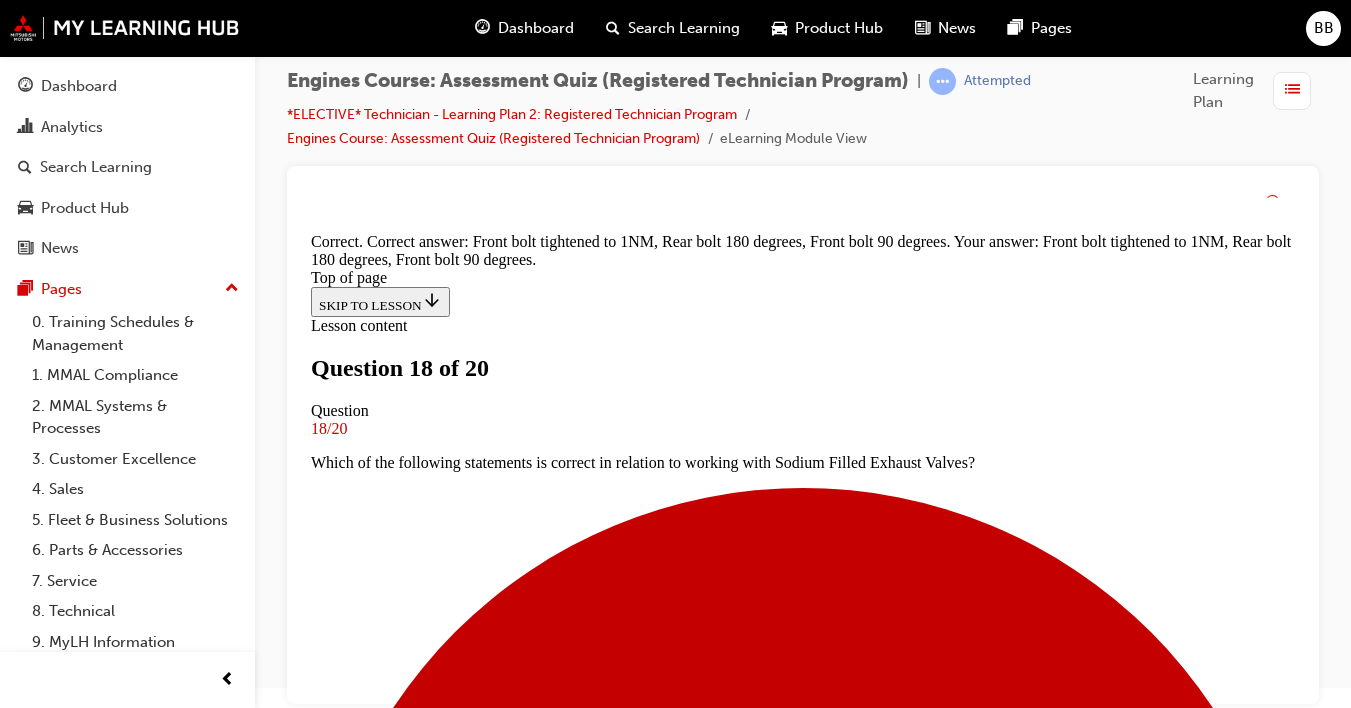 scroll, scrollTop: 601, scrollLeft: 0, axis: vertical 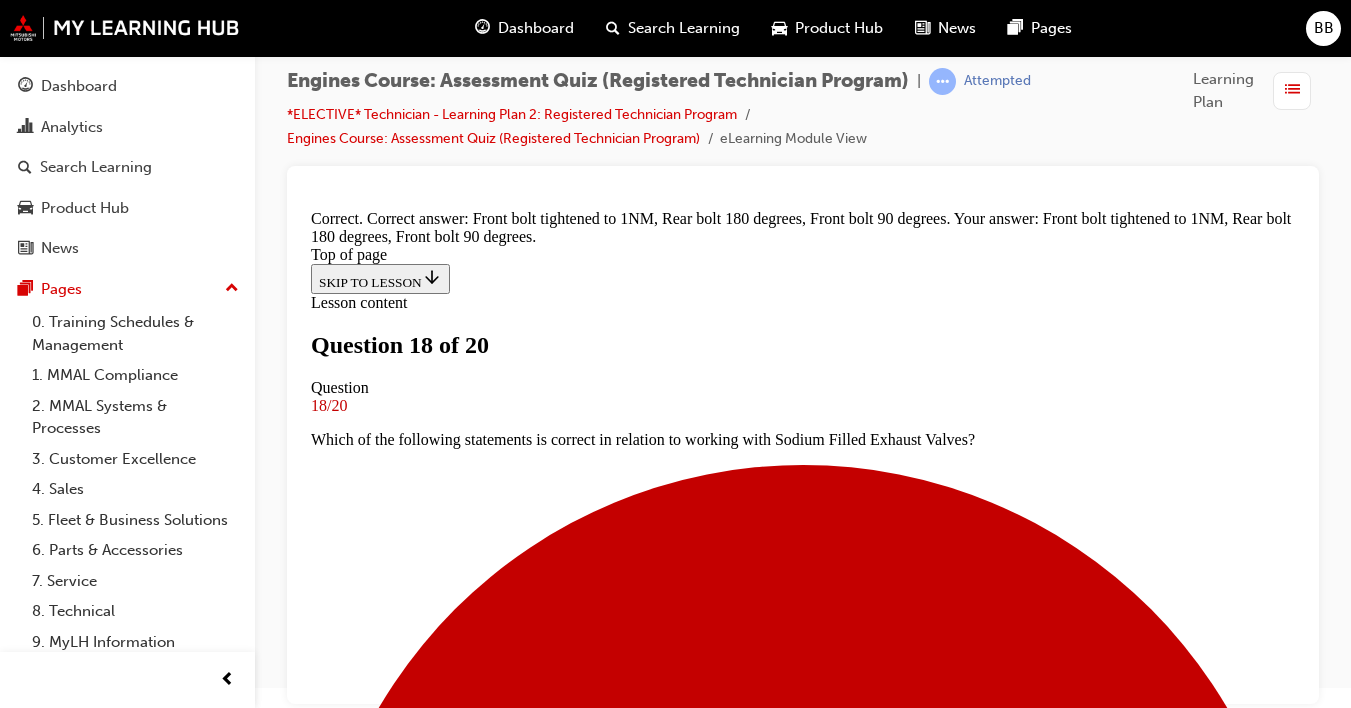 click on "NEXT" at bounding box center [337, 15116] 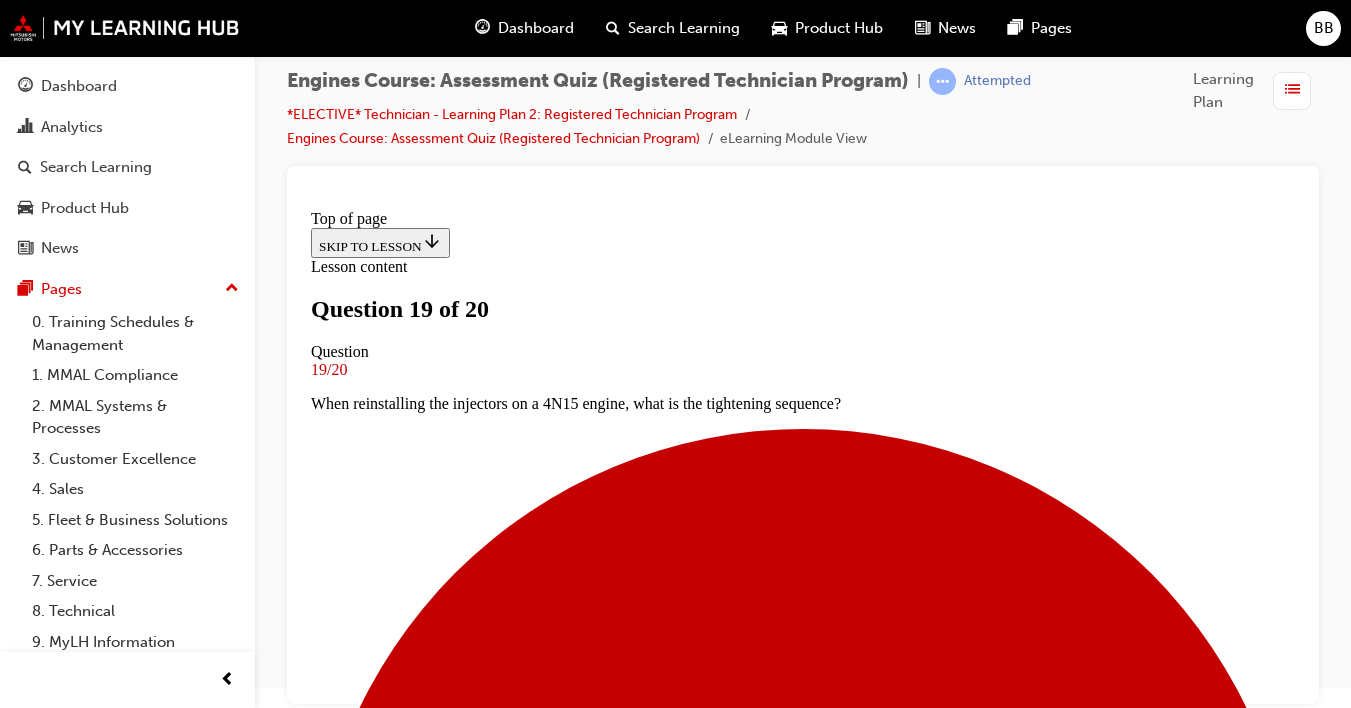 scroll, scrollTop: 3, scrollLeft: 0, axis: vertical 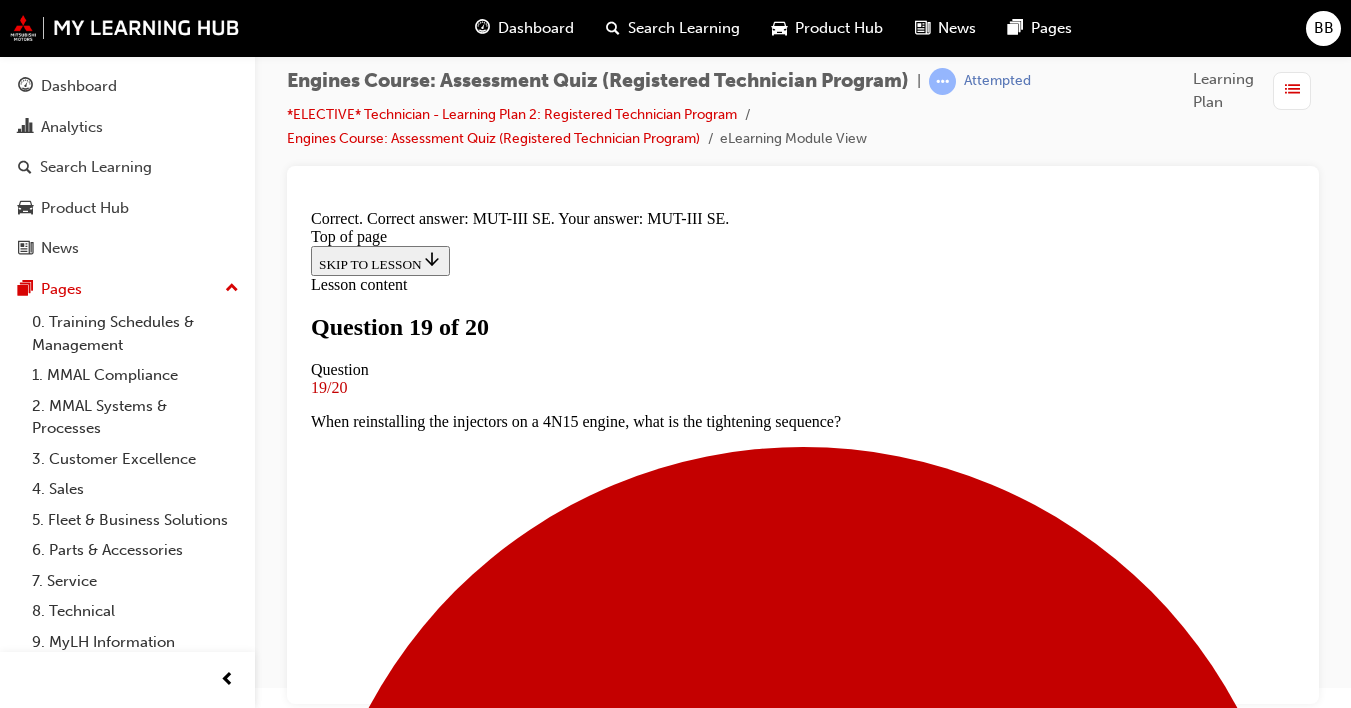 click on "NEXT" at bounding box center [337, 15098] 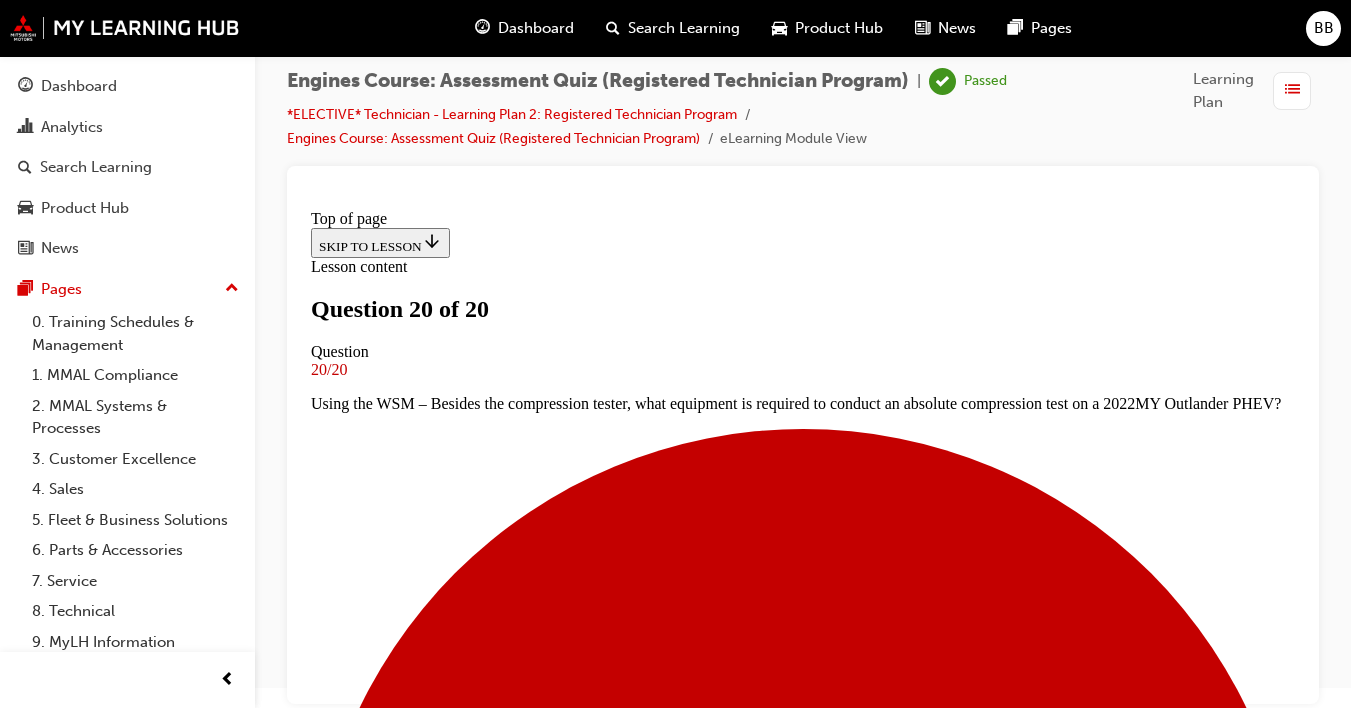 scroll, scrollTop: 483, scrollLeft: 0, axis: vertical 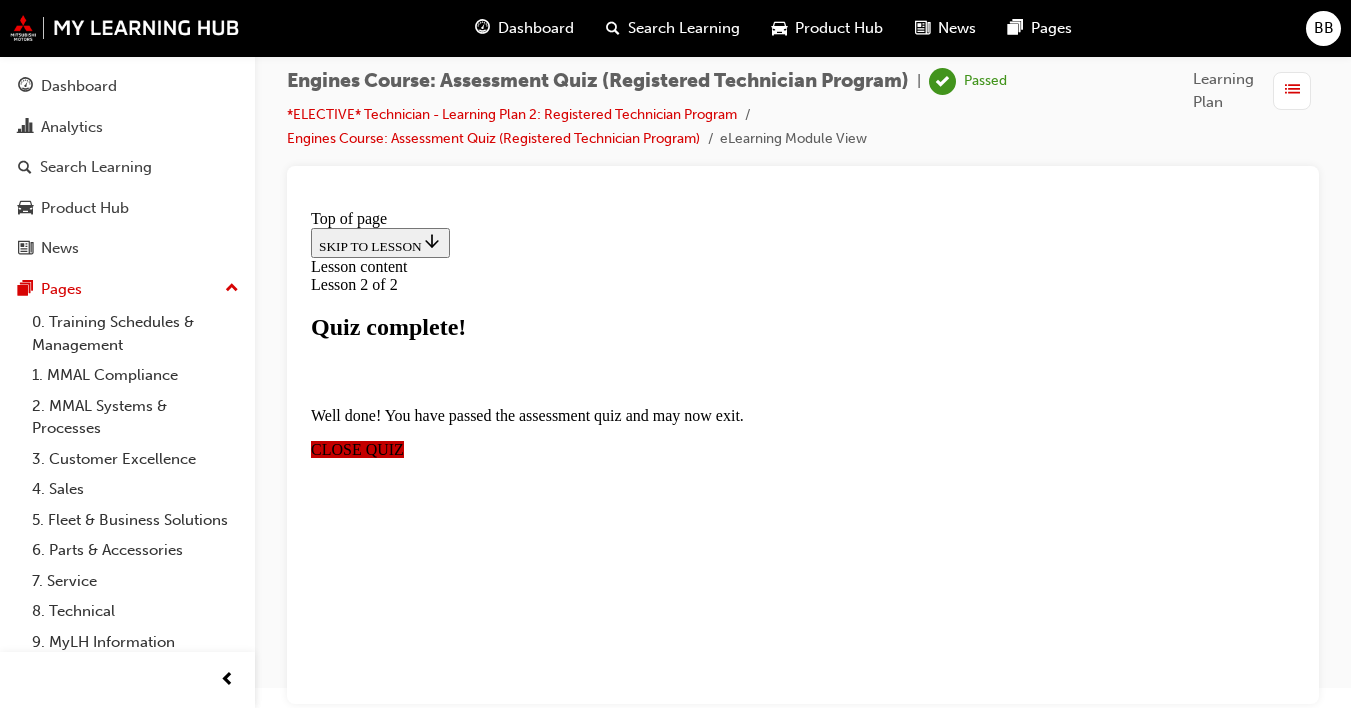 click on "CLOSE QUIZ" at bounding box center (357, 449) 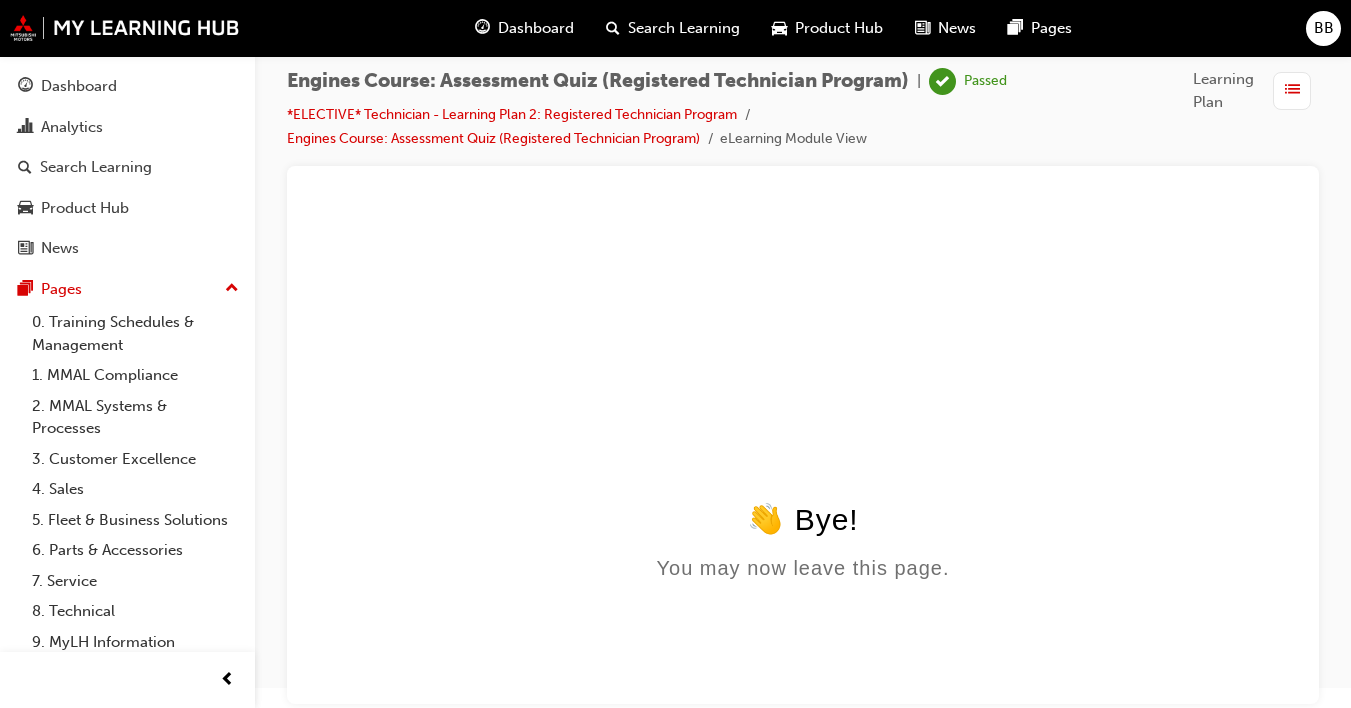 scroll, scrollTop: 0, scrollLeft: 0, axis: both 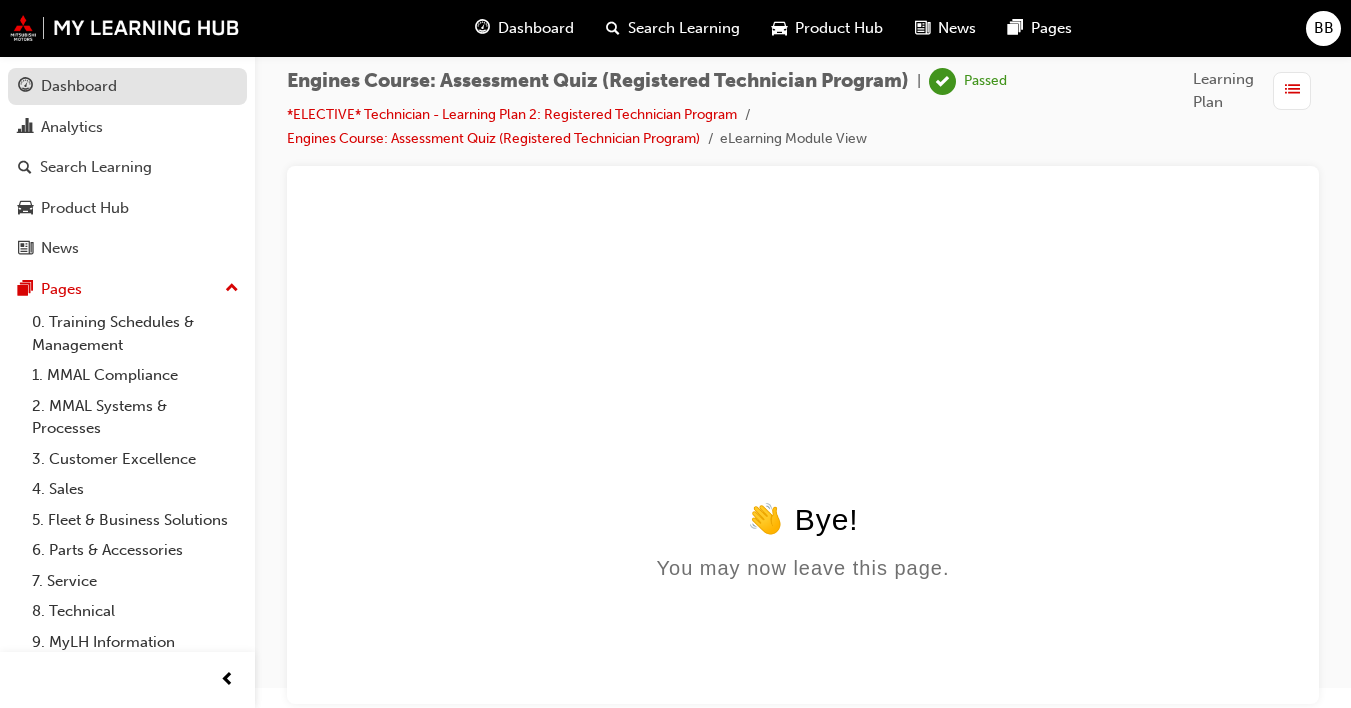 click on "Dashboard" at bounding box center (79, 86) 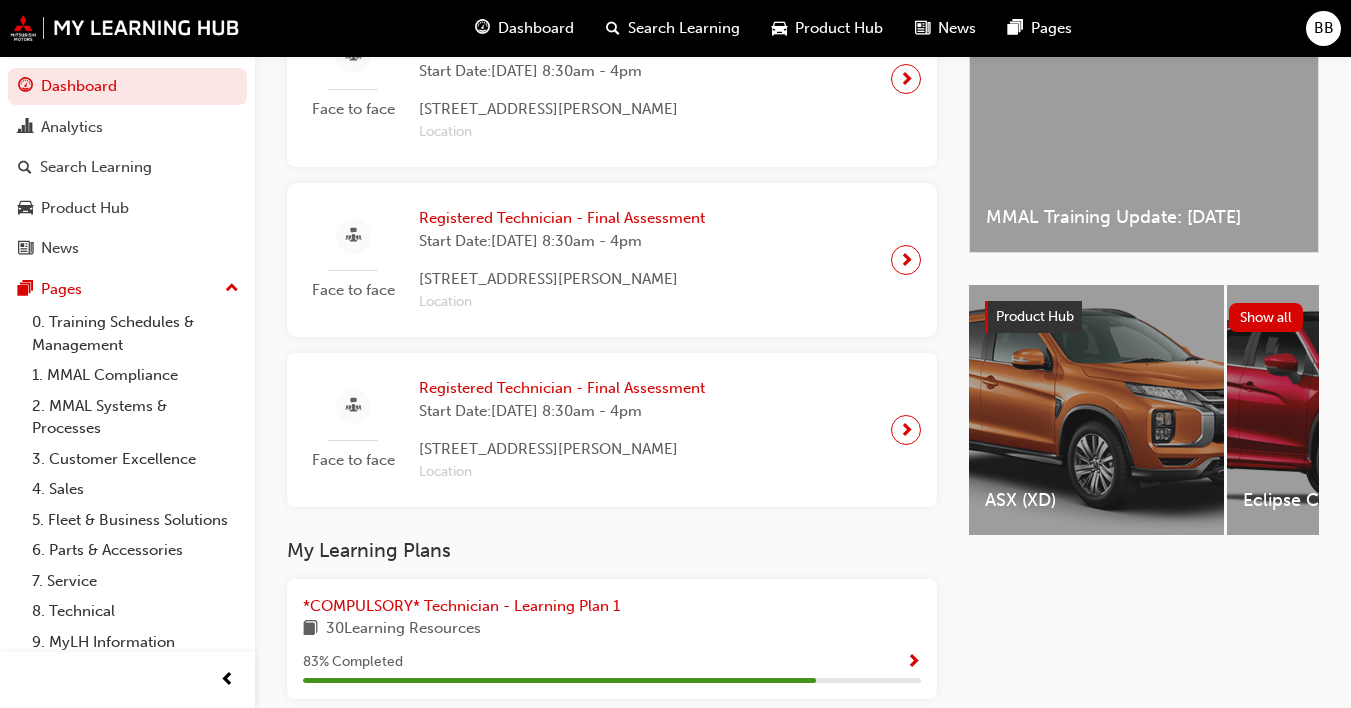 scroll, scrollTop: 653, scrollLeft: 0, axis: vertical 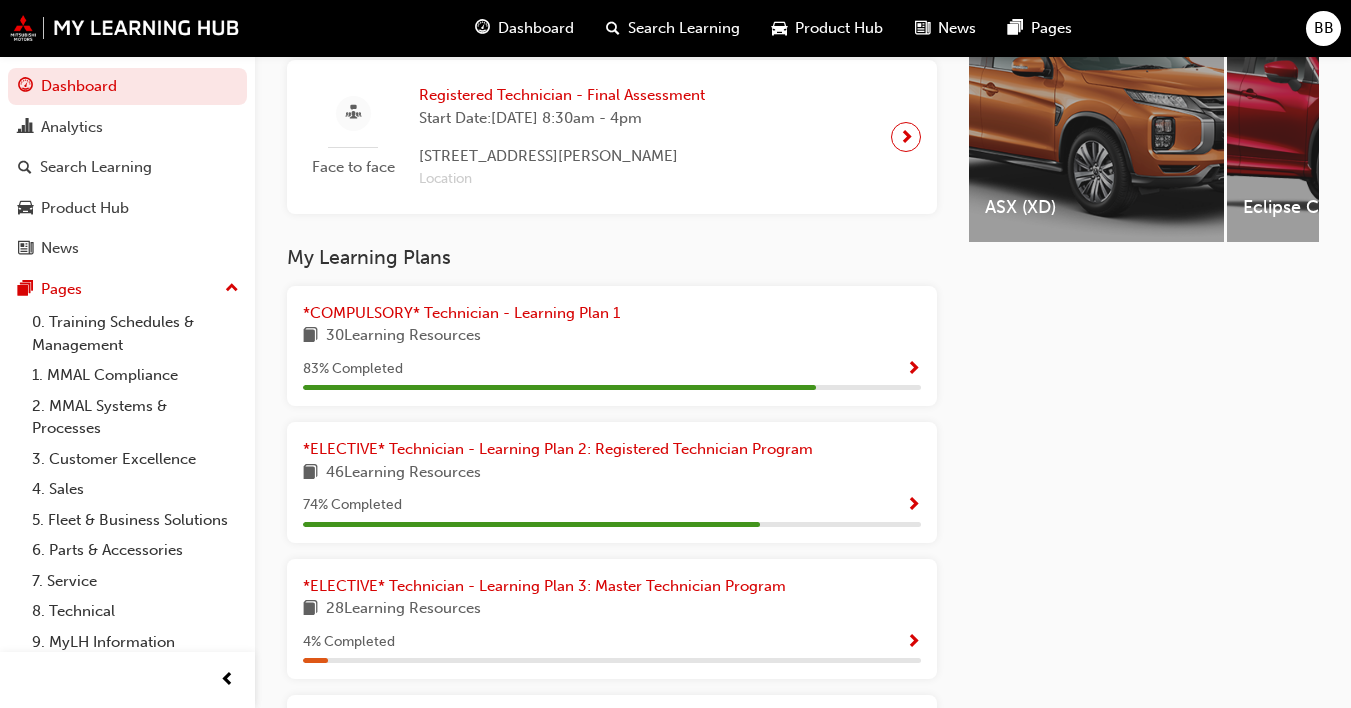 click on "74 % Completed" at bounding box center [612, 505] 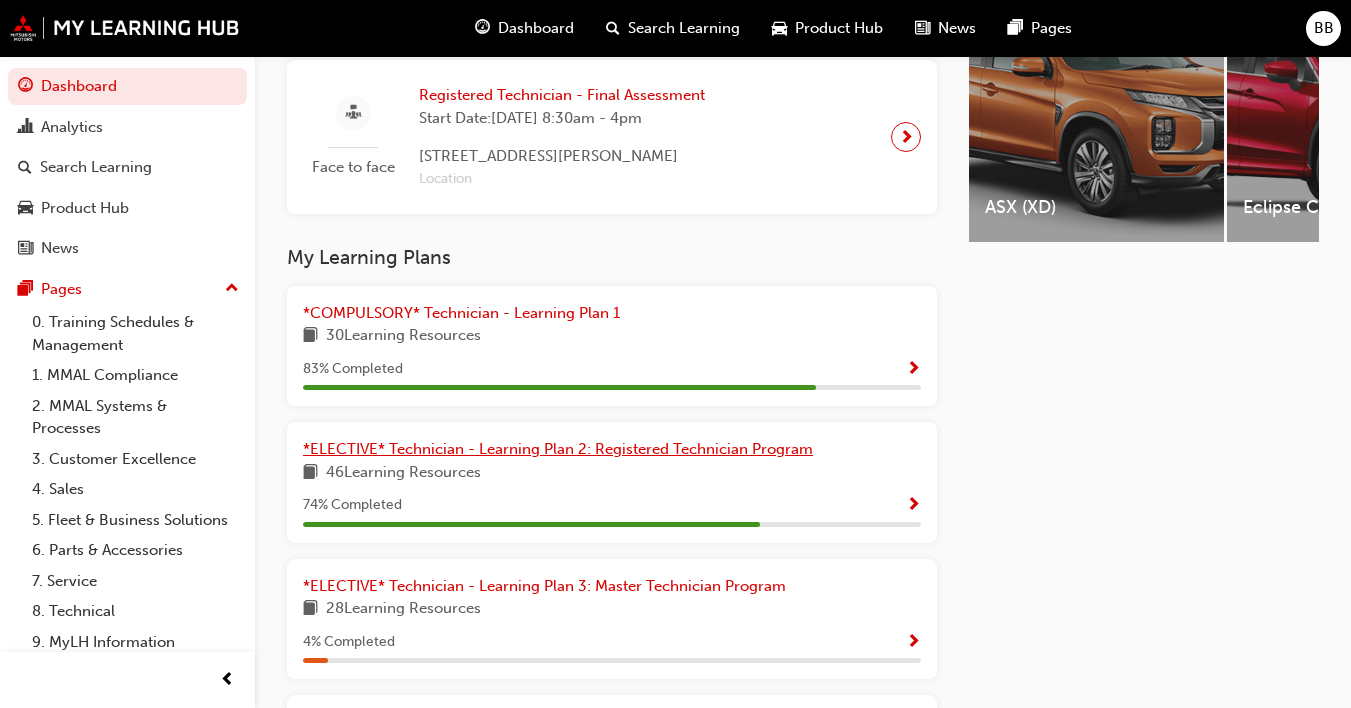 click on "*ELECTIVE* Technician - Learning Plan 2: Registered Technician Program" at bounding box center [558, 449] 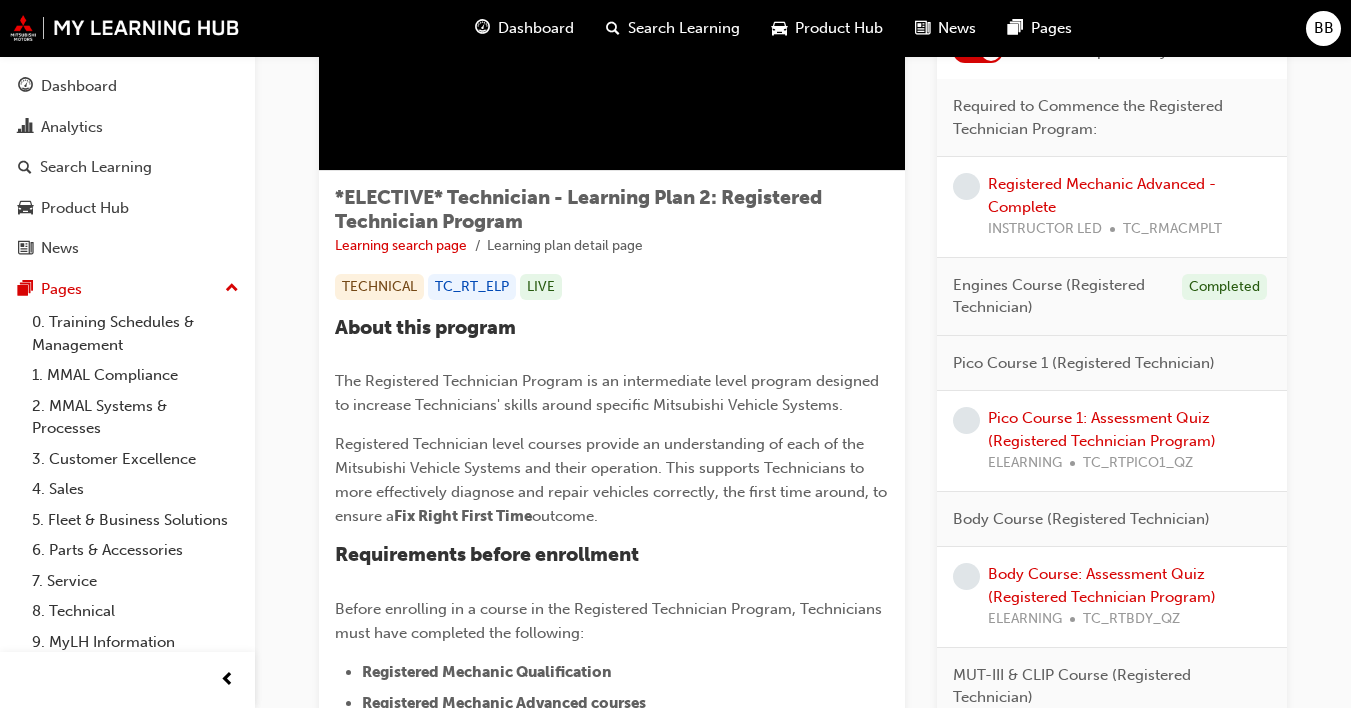 scroll, scrollTop: 190, scrollLeft: 0, axis: vertical 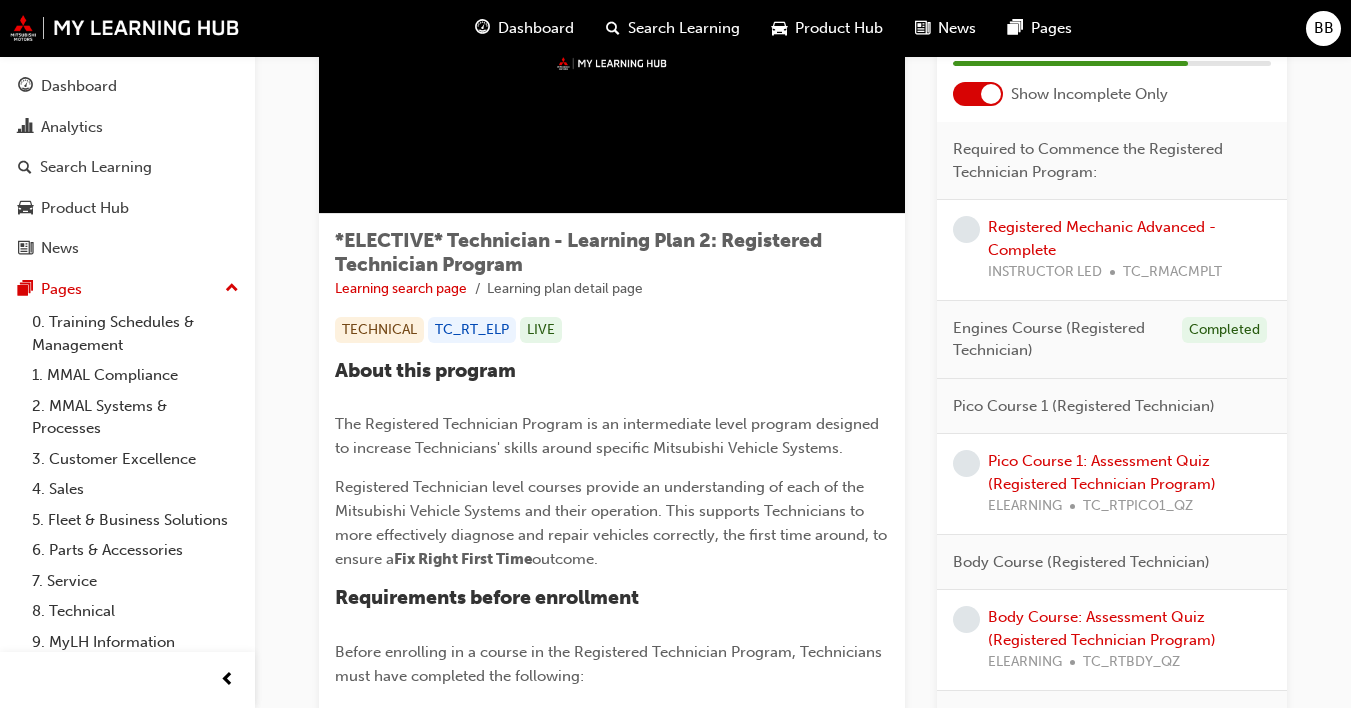 click at bounding box center (991, 94) 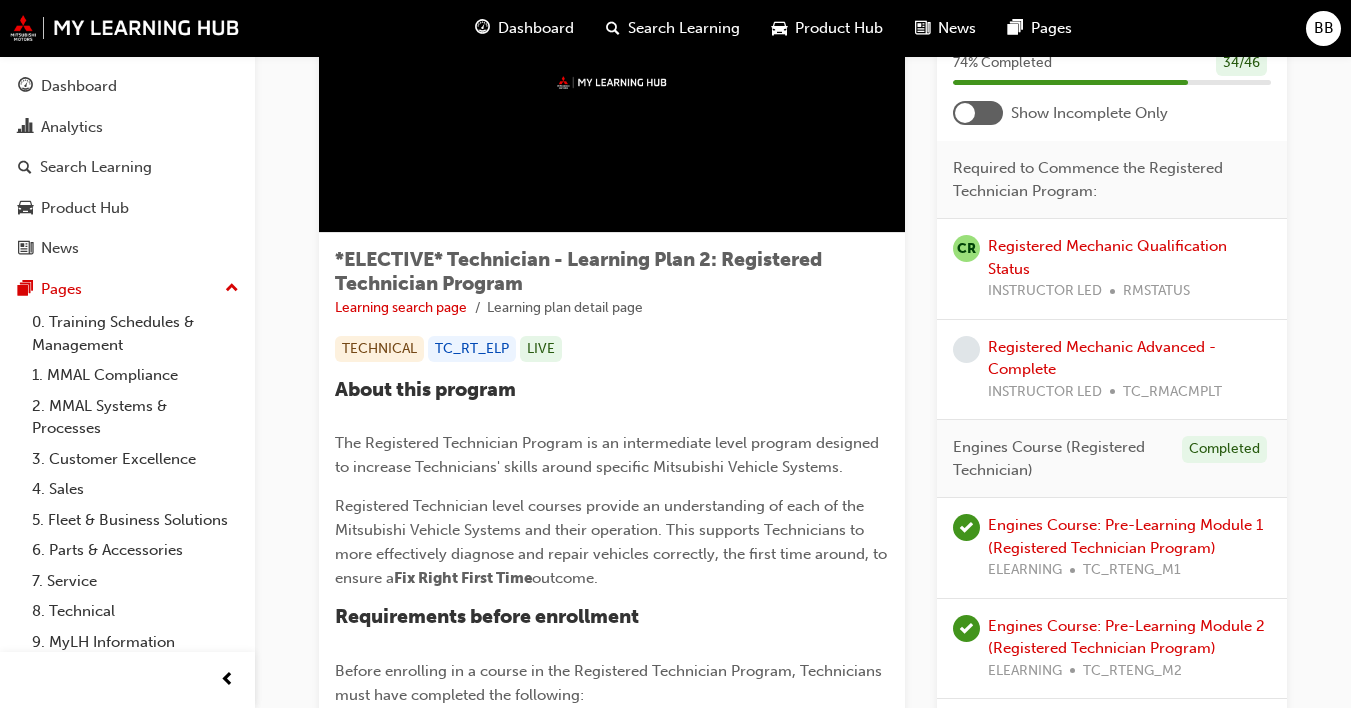 scroll, scrollTop: 161, scrollLeft: 0, axis: vertical 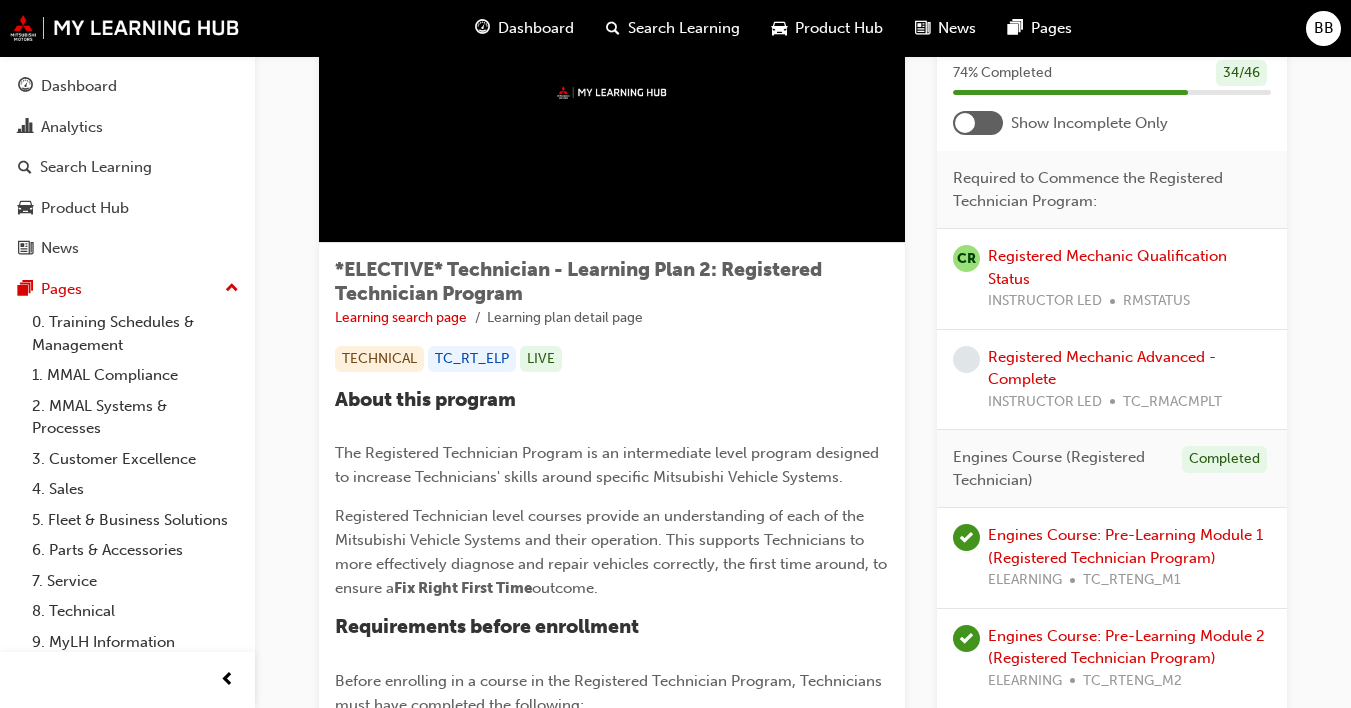 click on "Show Incomplete Only" at bounding box center [1112, 123] 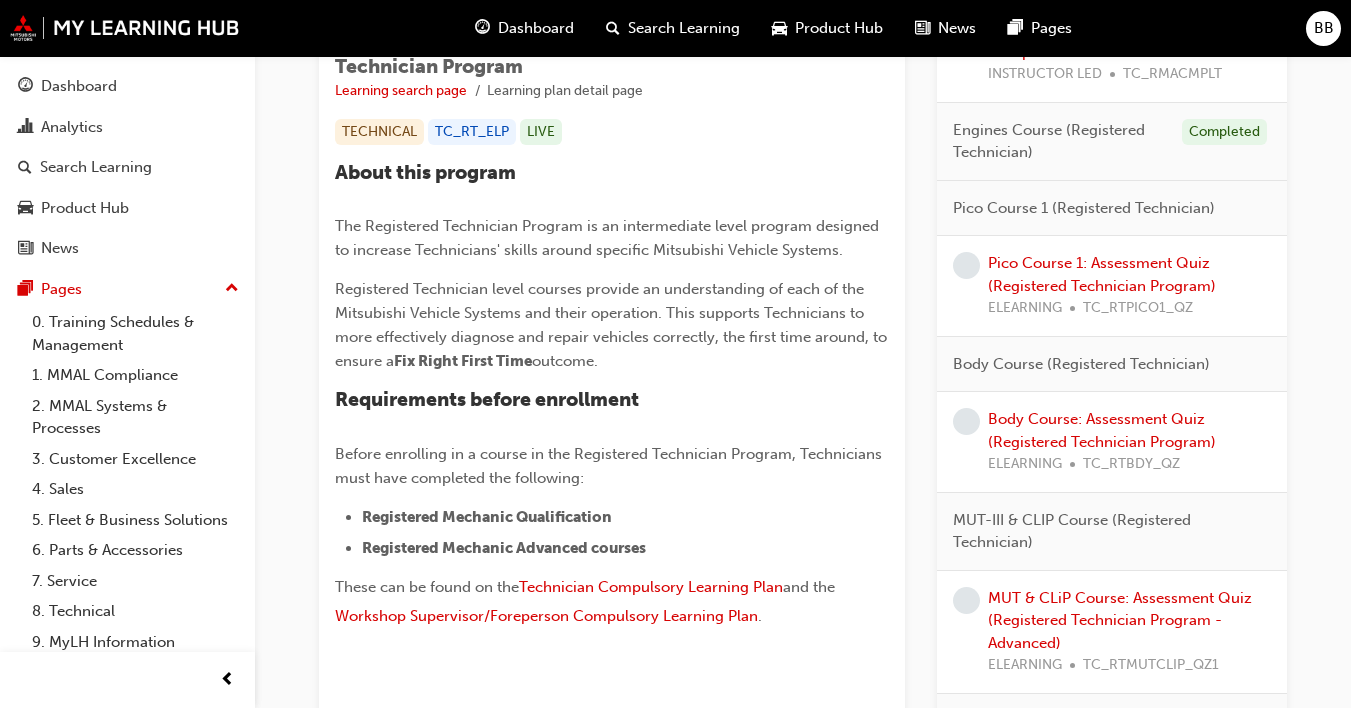 scroll, scrollTop: 392, scrollLeft: 0, axis: vertical 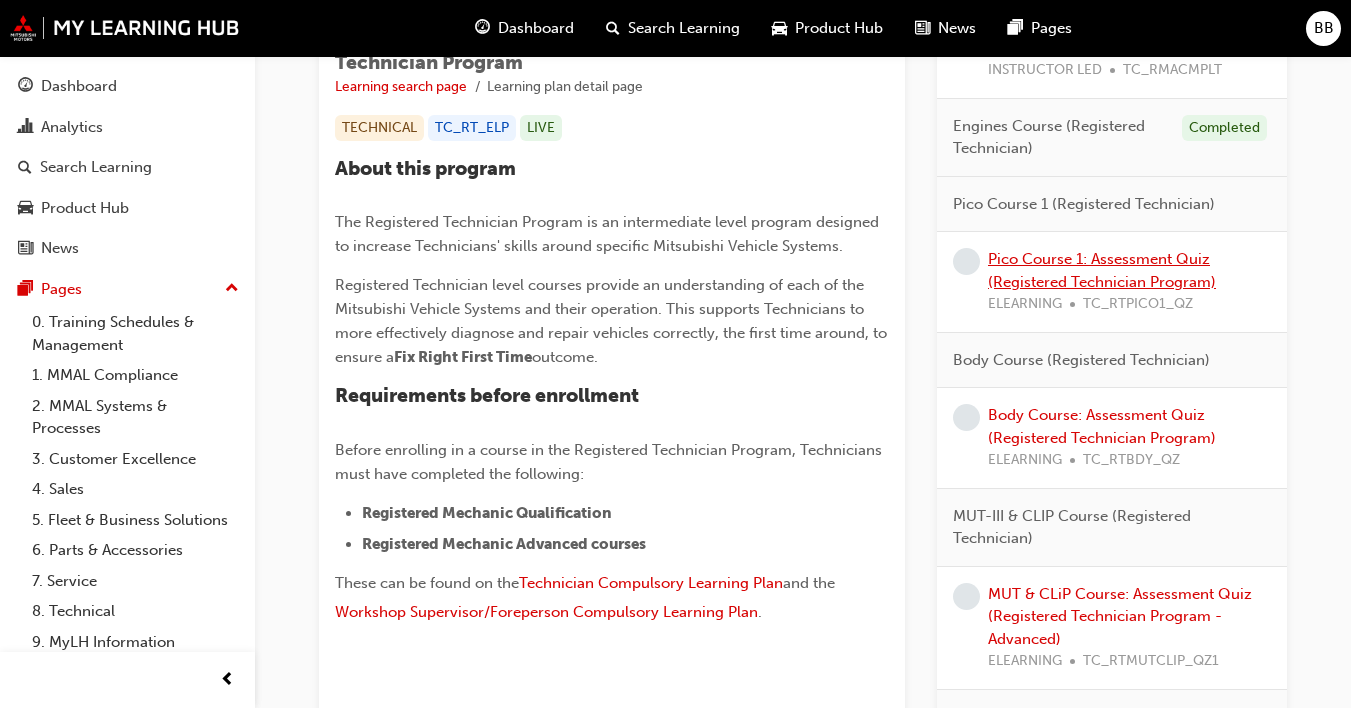click on "Pico Course 1: Assessment Quiz (Registered Technician Program)" at bounding box center [1102, 270] 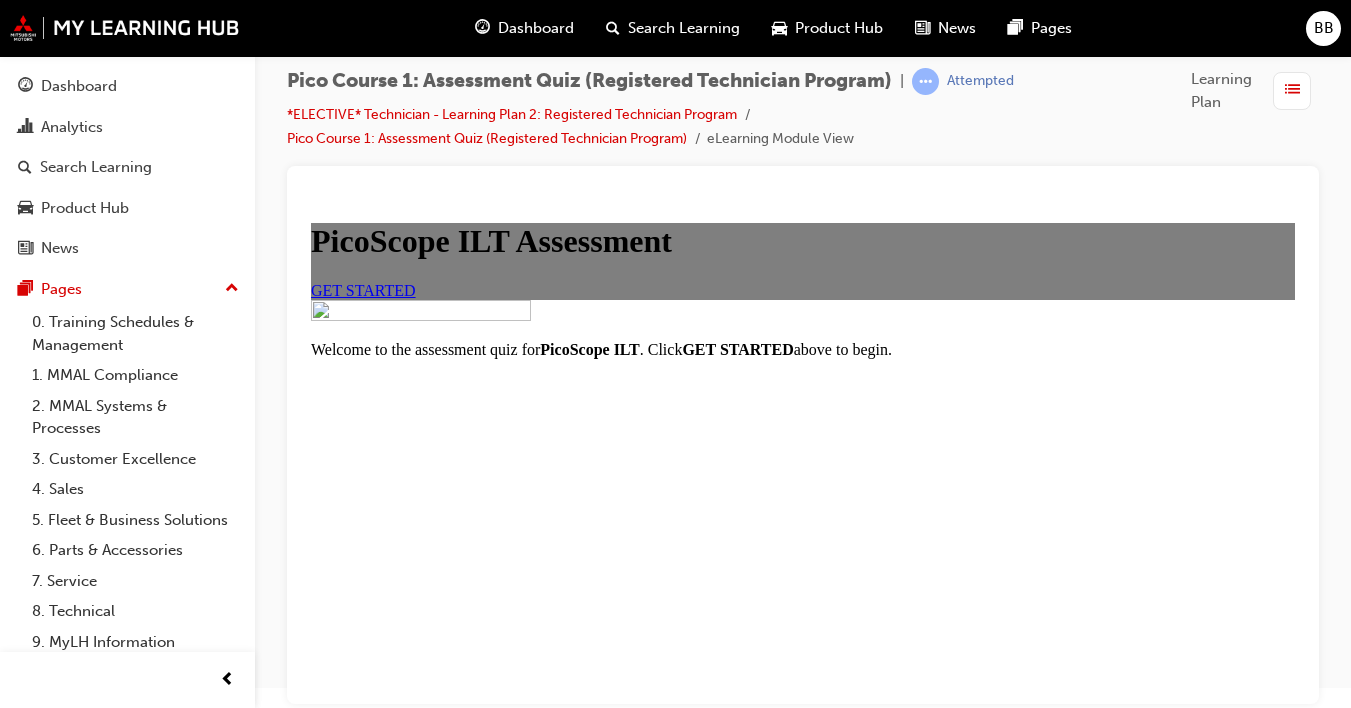 scroll, scrollTop: 0, scrollLeft: 0, axis: both 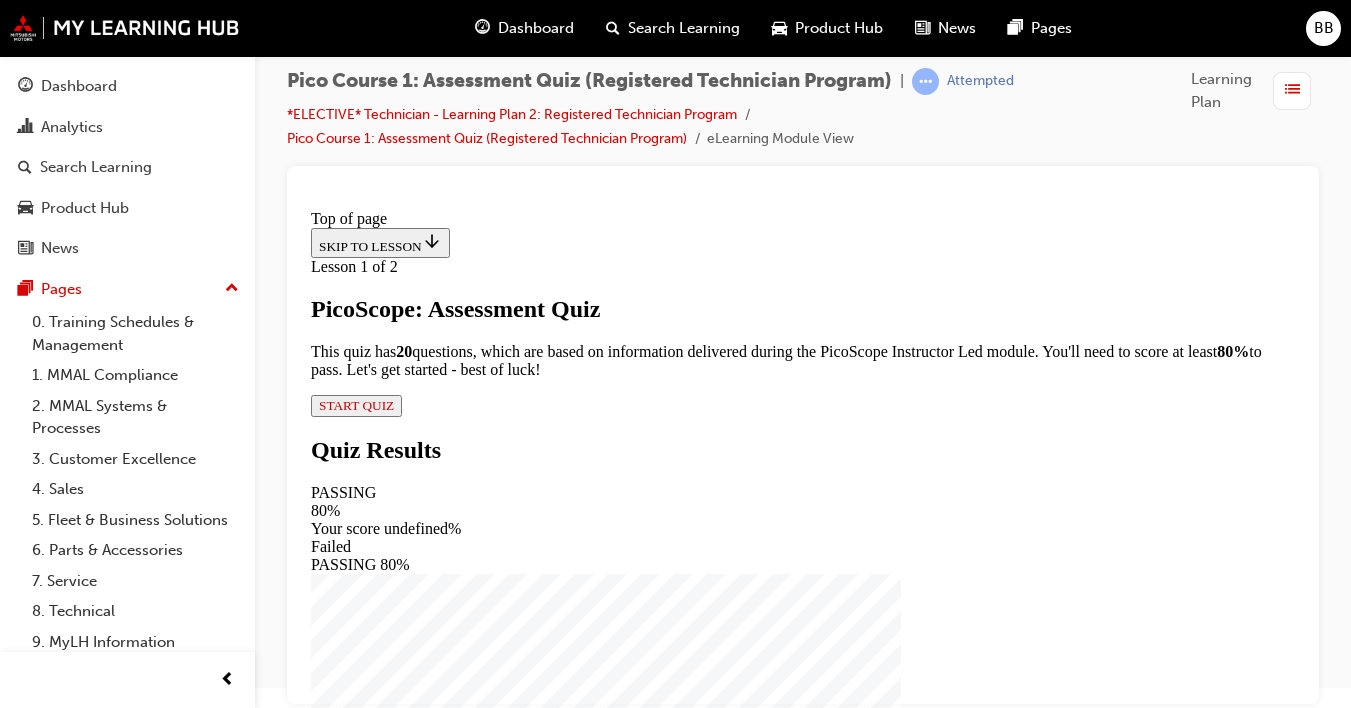 click on "START QUIZ" at bounding box center [356, 406] 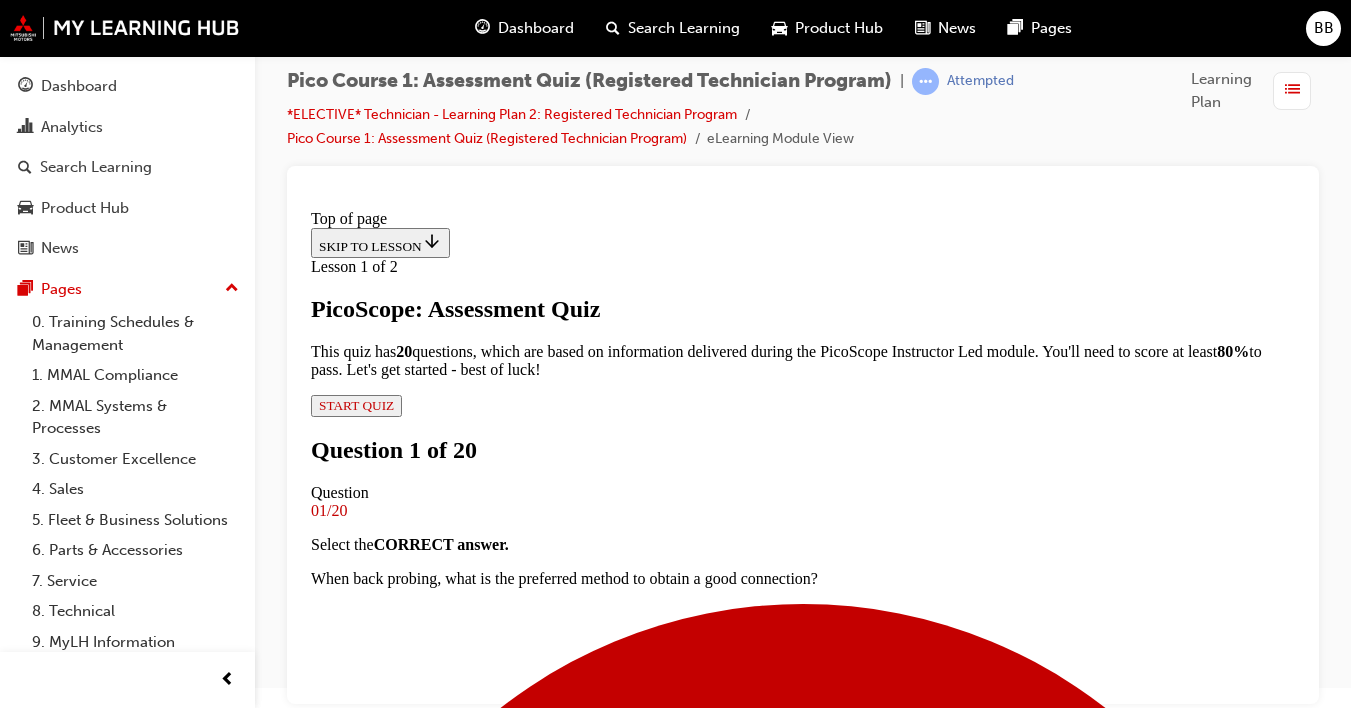 scroll, scrollTop: 321, scrollLeft: 0, axis: vertical 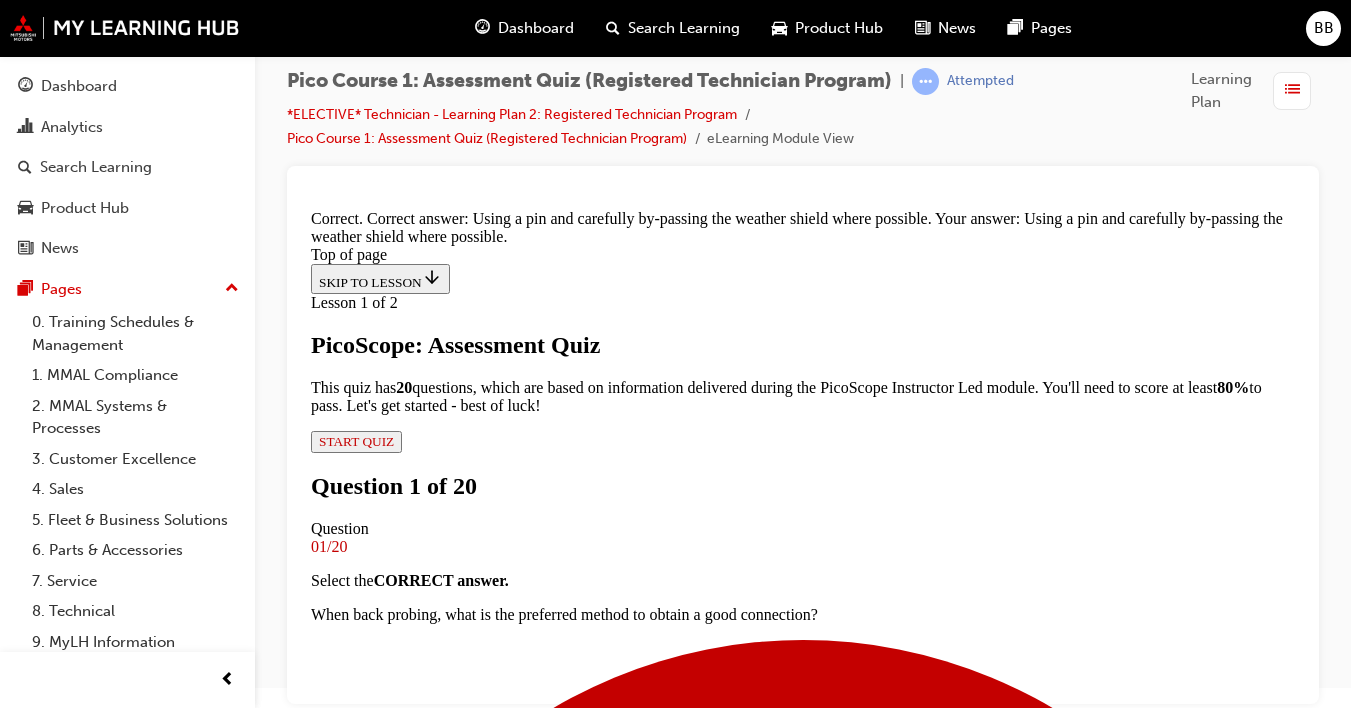 click on "NEXT" at bounding box center [337, 6090] 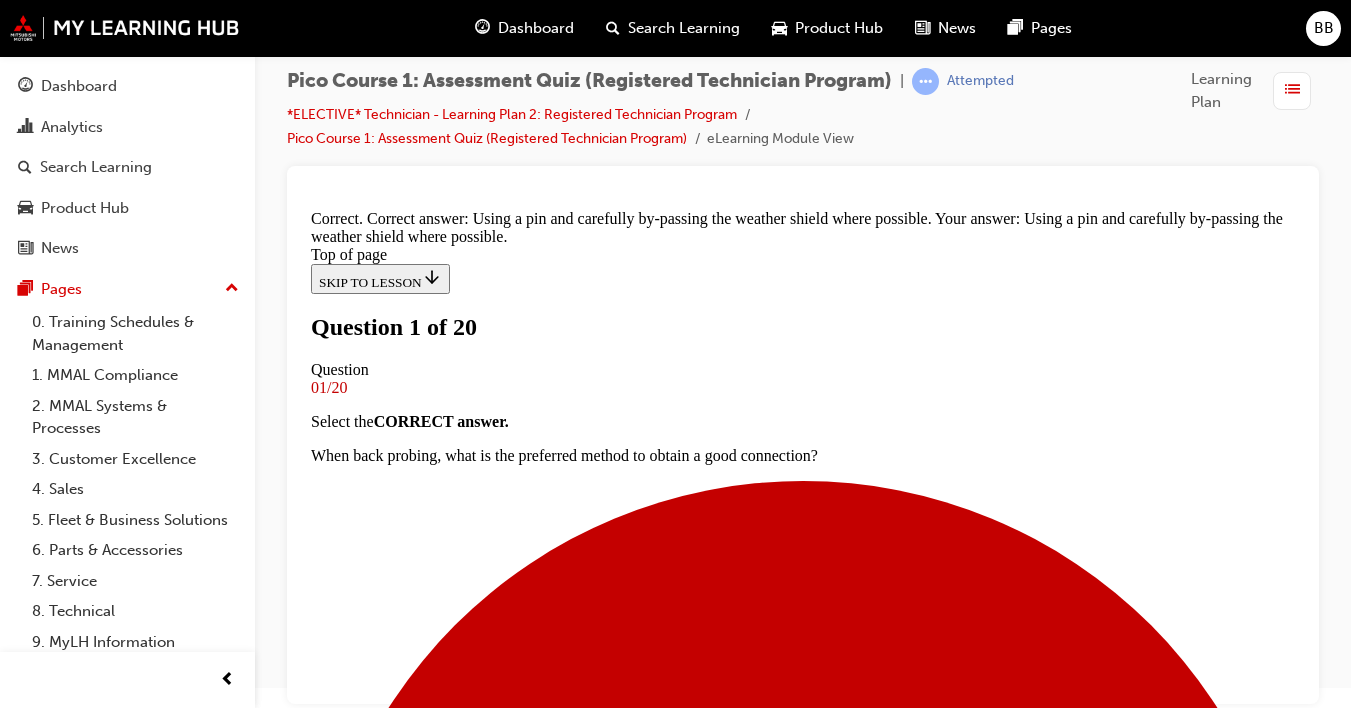 scroll, scrollTop: 326, scrollLeft: 0, axis: vertical 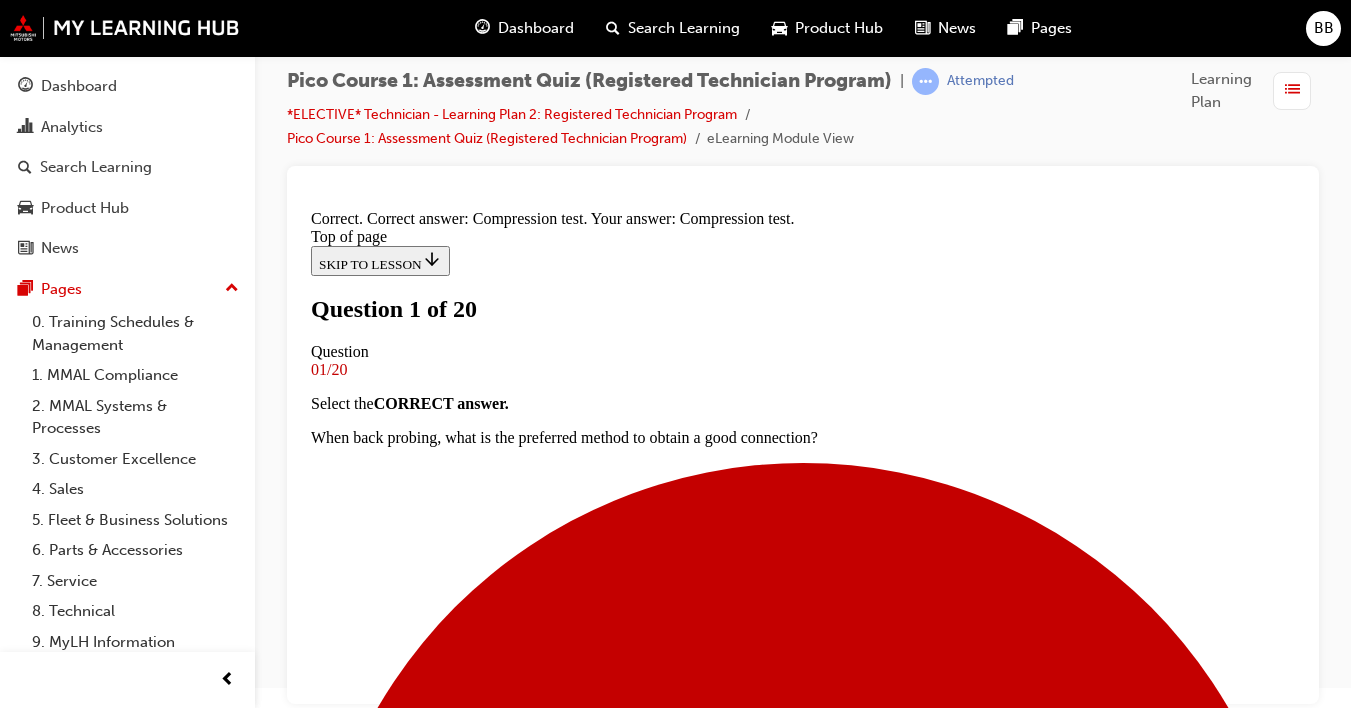 click on "NEXT" at bounding box center (337, 13354) 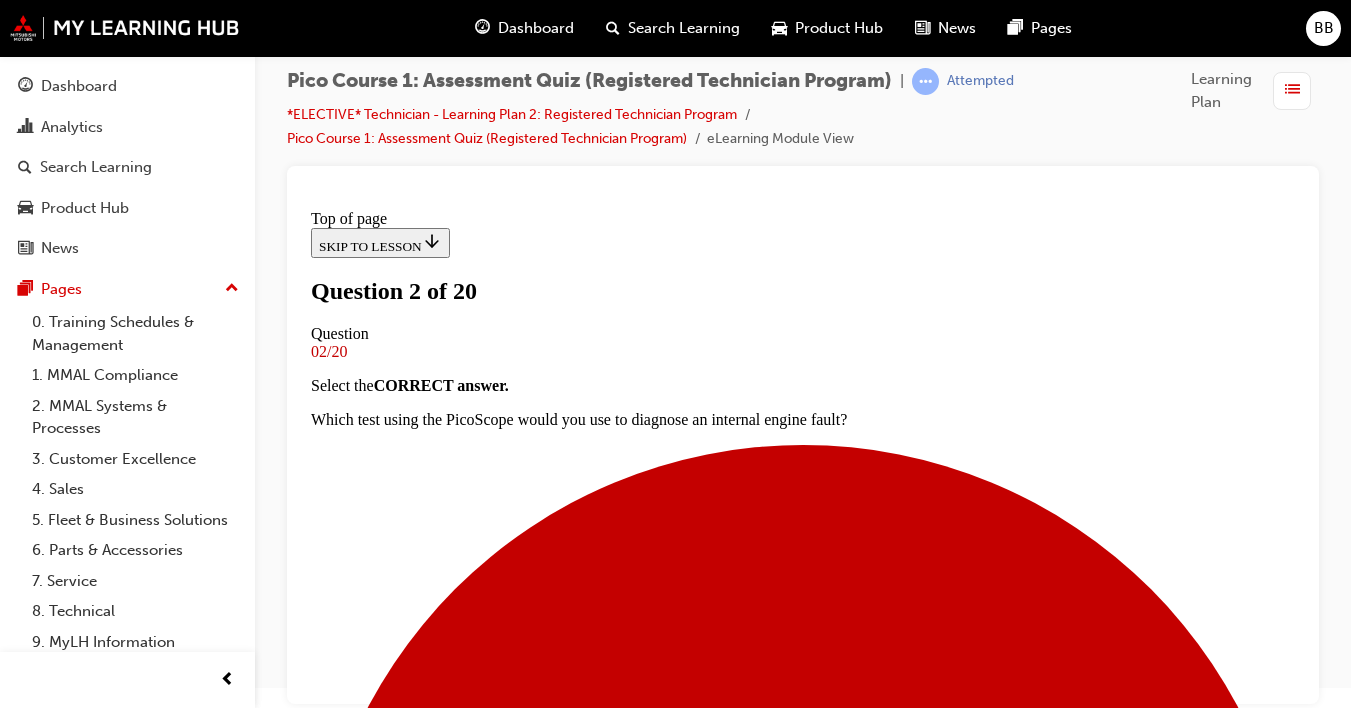 scroll, scrollTop: 370, scrollLeft: 0, axis: vertical 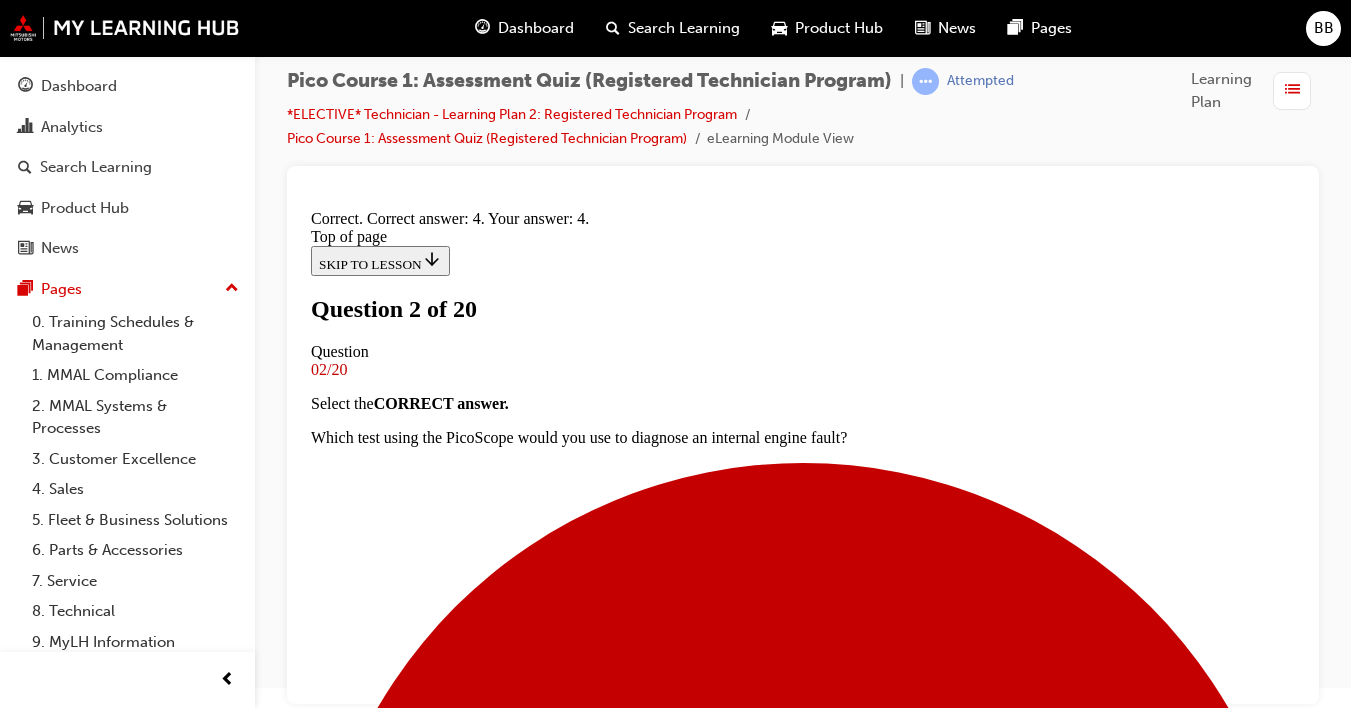 click on "NEXT" at bounding box center [337, 15148] 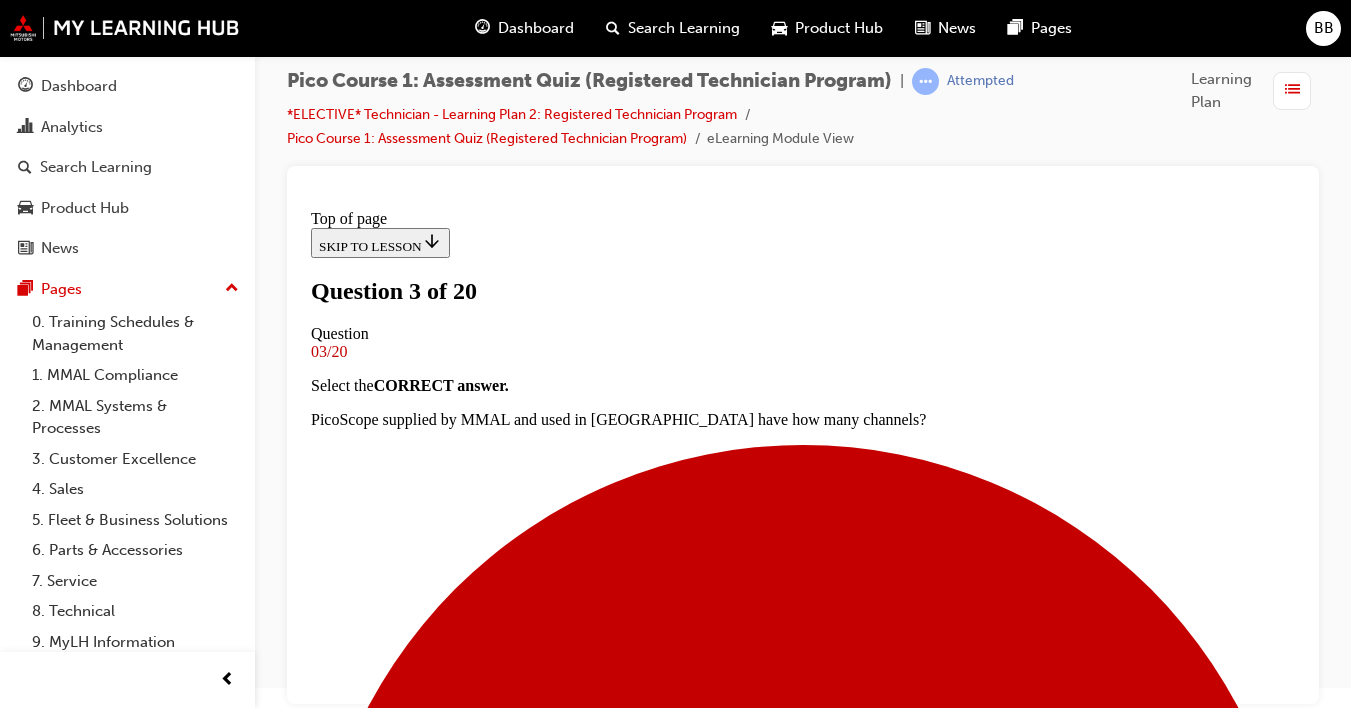 scroll, scrollTop: 284, scrollLeft: 0, axis: vertical 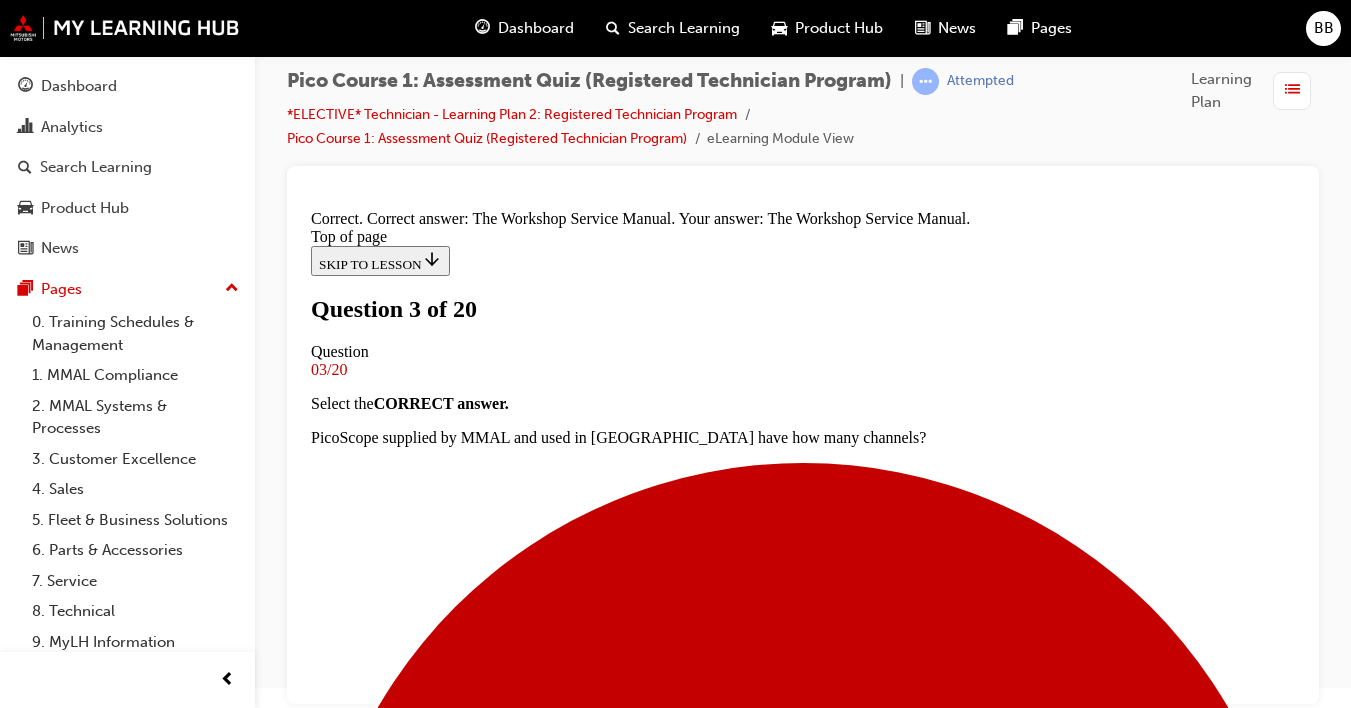 click on "NEXT" at bounding box center (337, 13354) 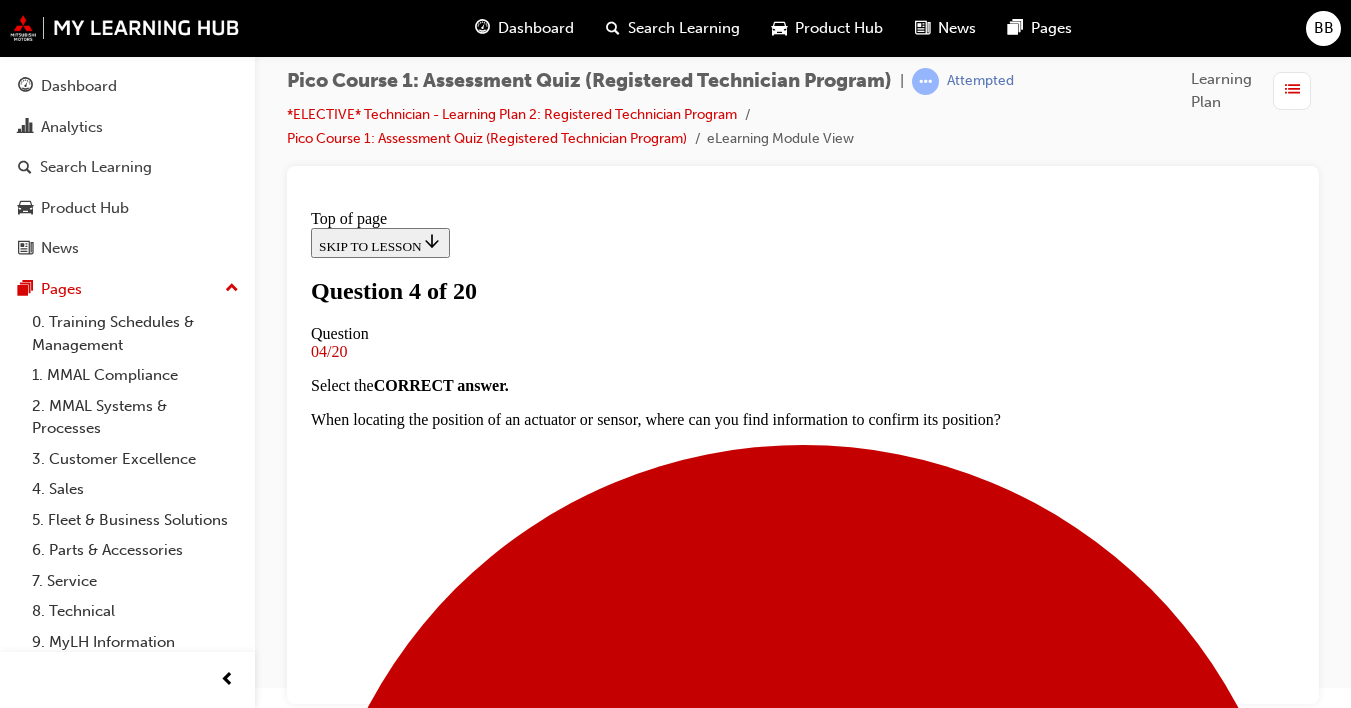 scroll, scrollTop: 3, scrollLeft: 0, axis: vertical 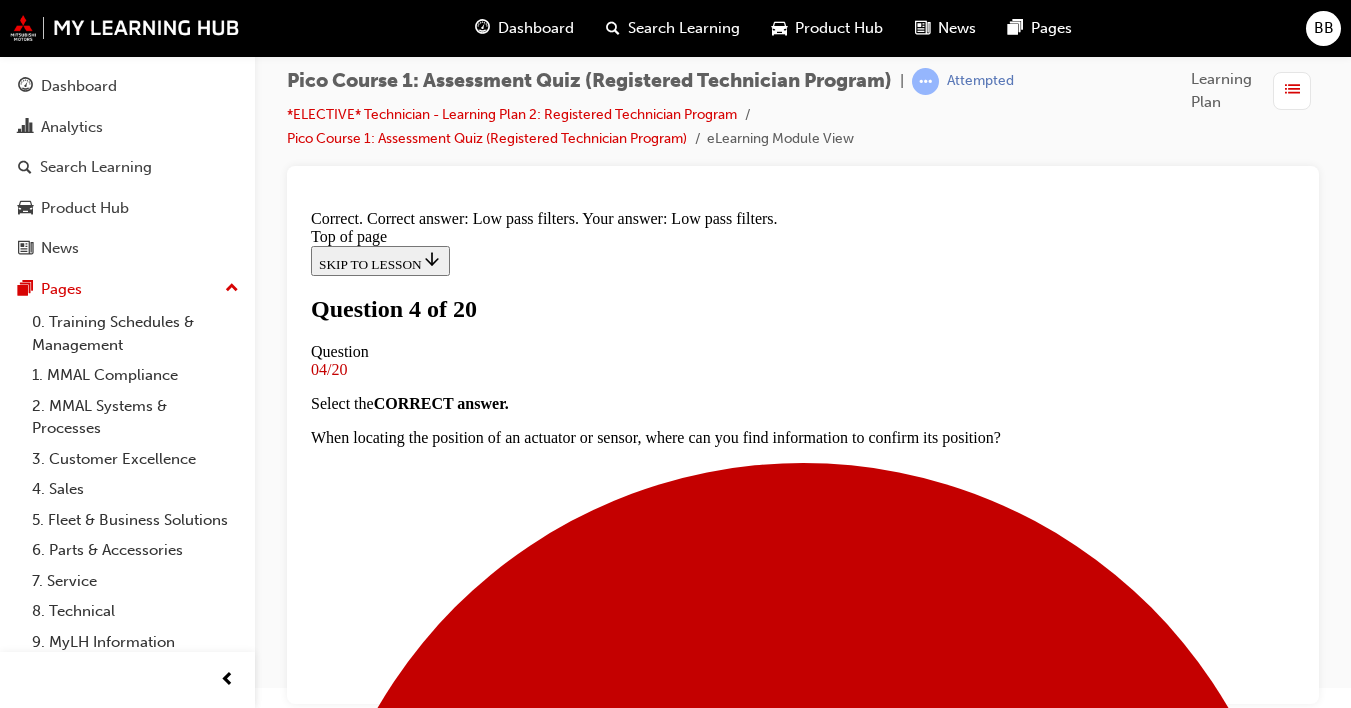 click on "NEXT" at bounding box center [337, 13354] 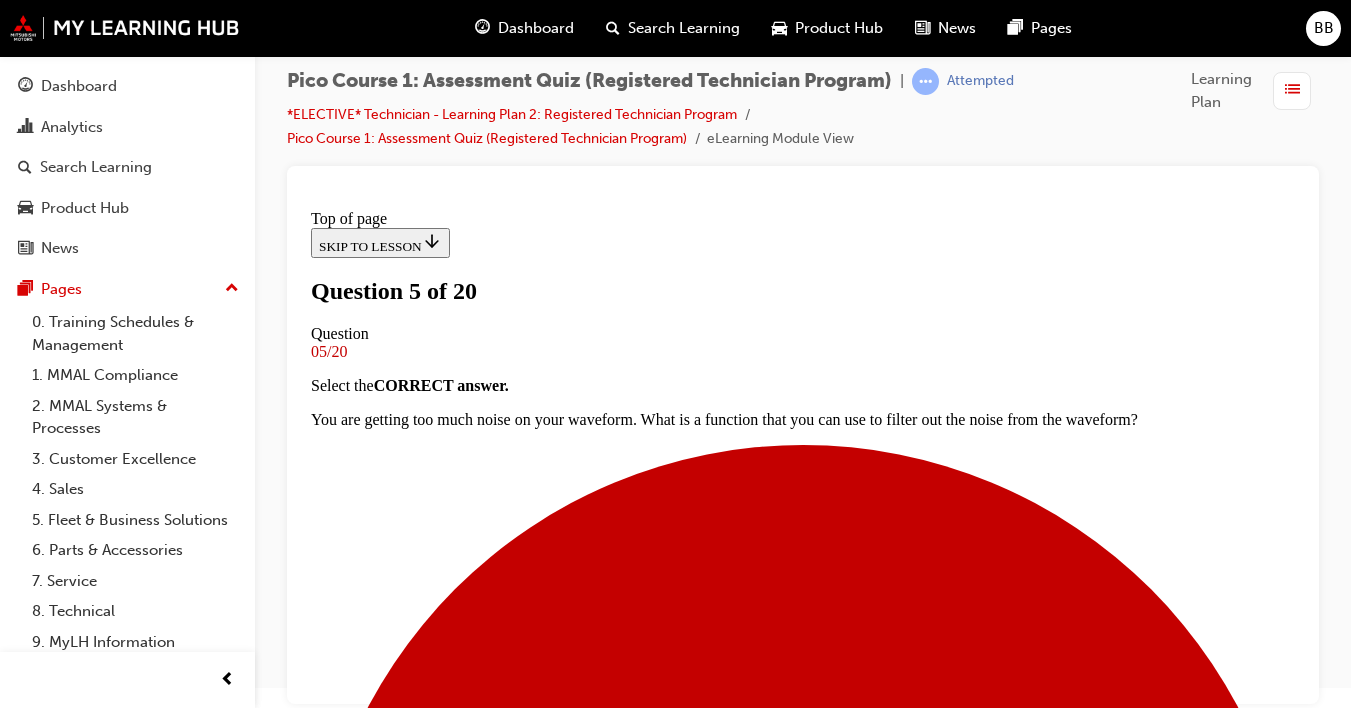 scroll, scrollTop: 350, scrollLeft: 0, axis: vertical 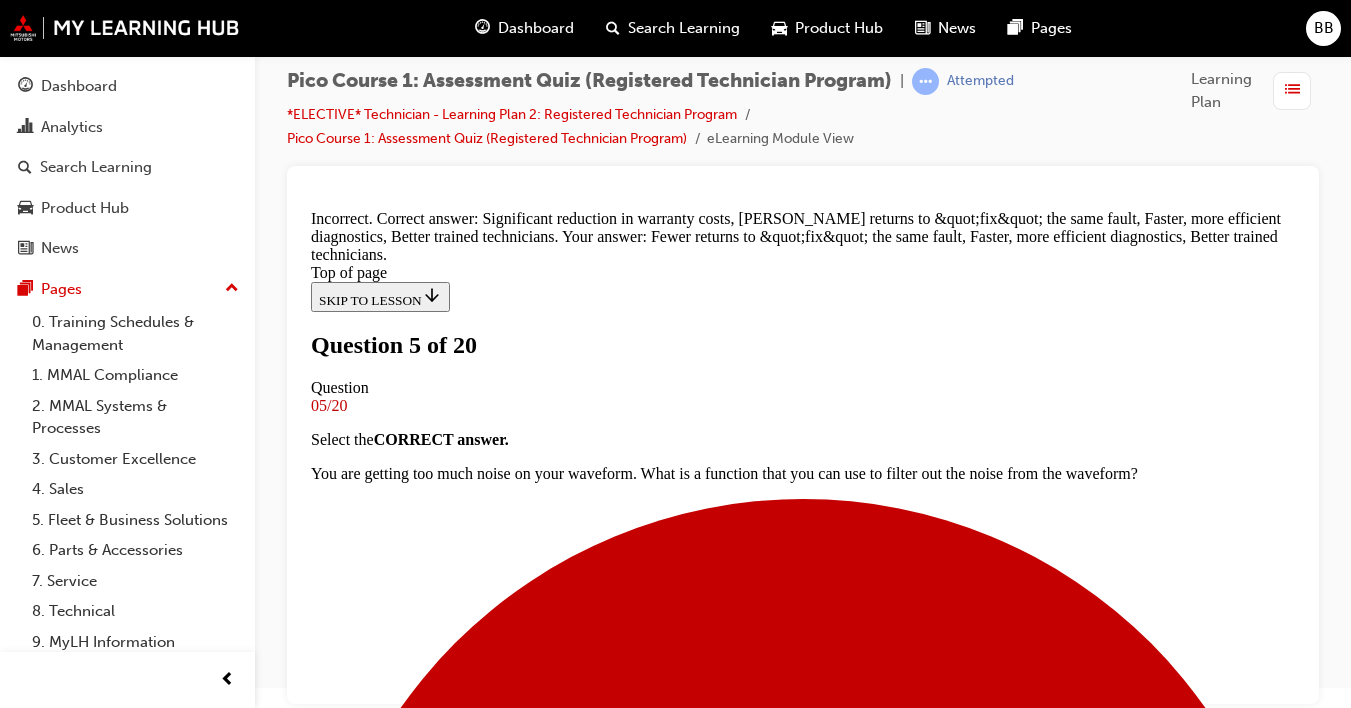 click on "NEXT" at bounding box center (337, 11043) 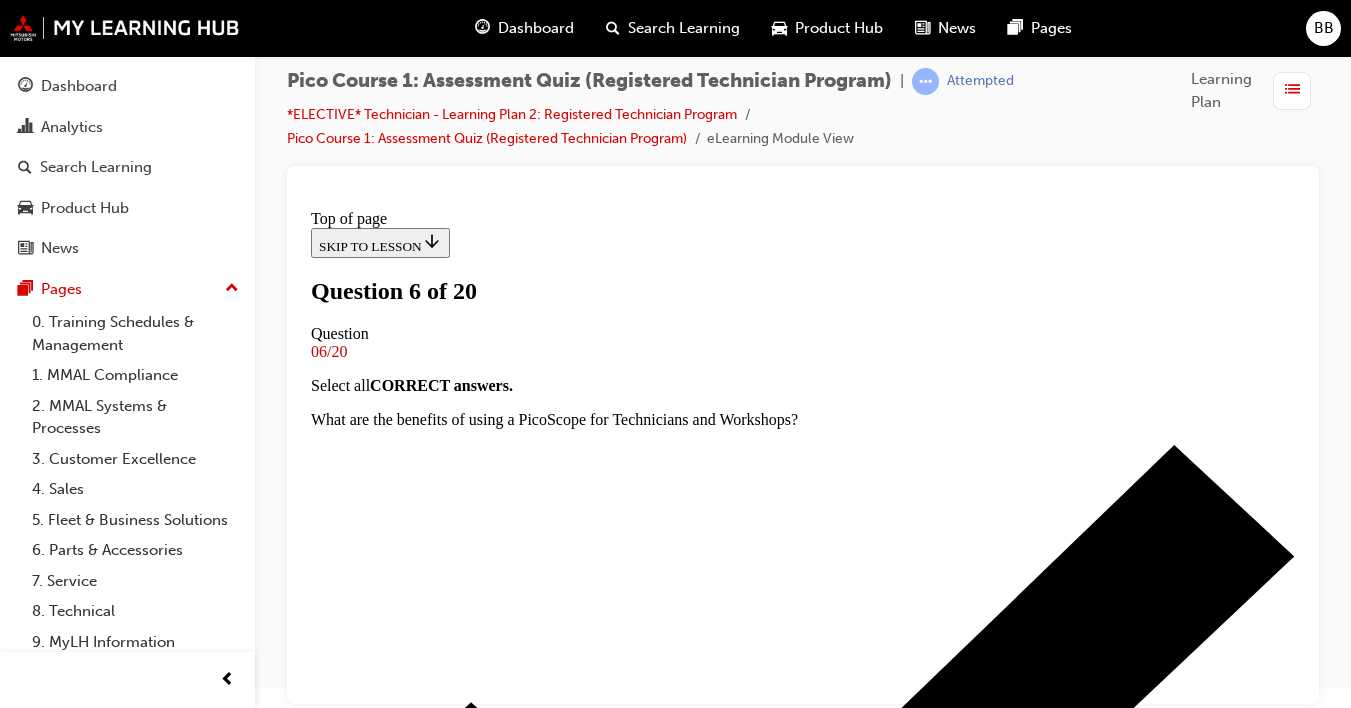 scroll, scrollTop: 3, scrollLeft: 0, axis: vertical 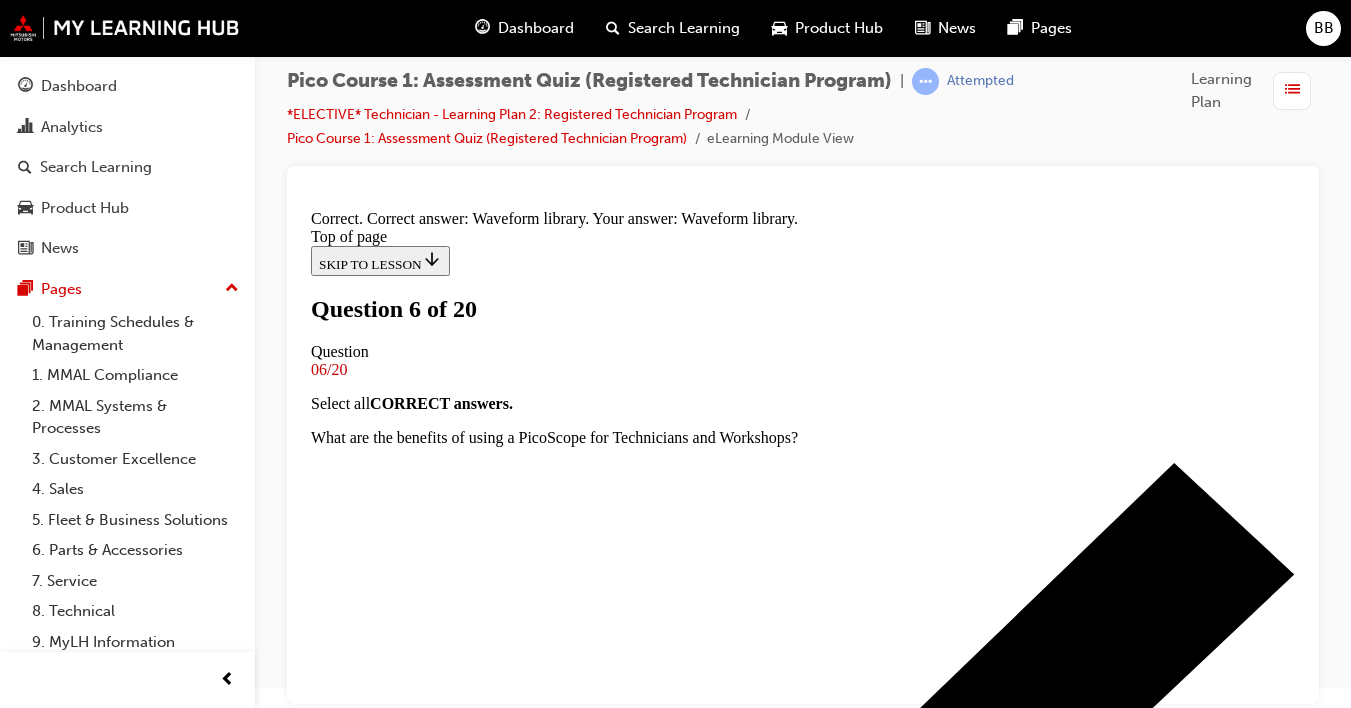 click on "NEXT" at bounding box center (337, 9214) 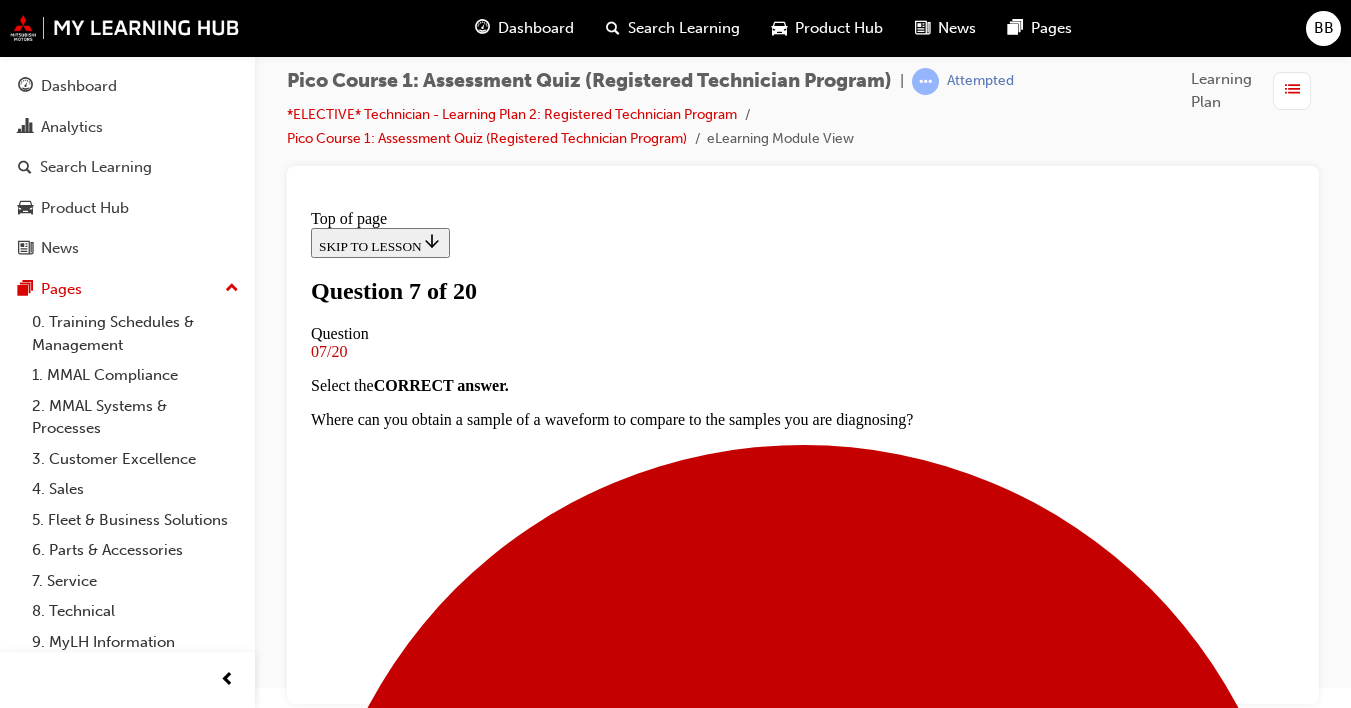 drag, startPoint x: 1287, startPoint y: 309, endPoint x: 1294, endPoint y: 371, distance: 62.39391 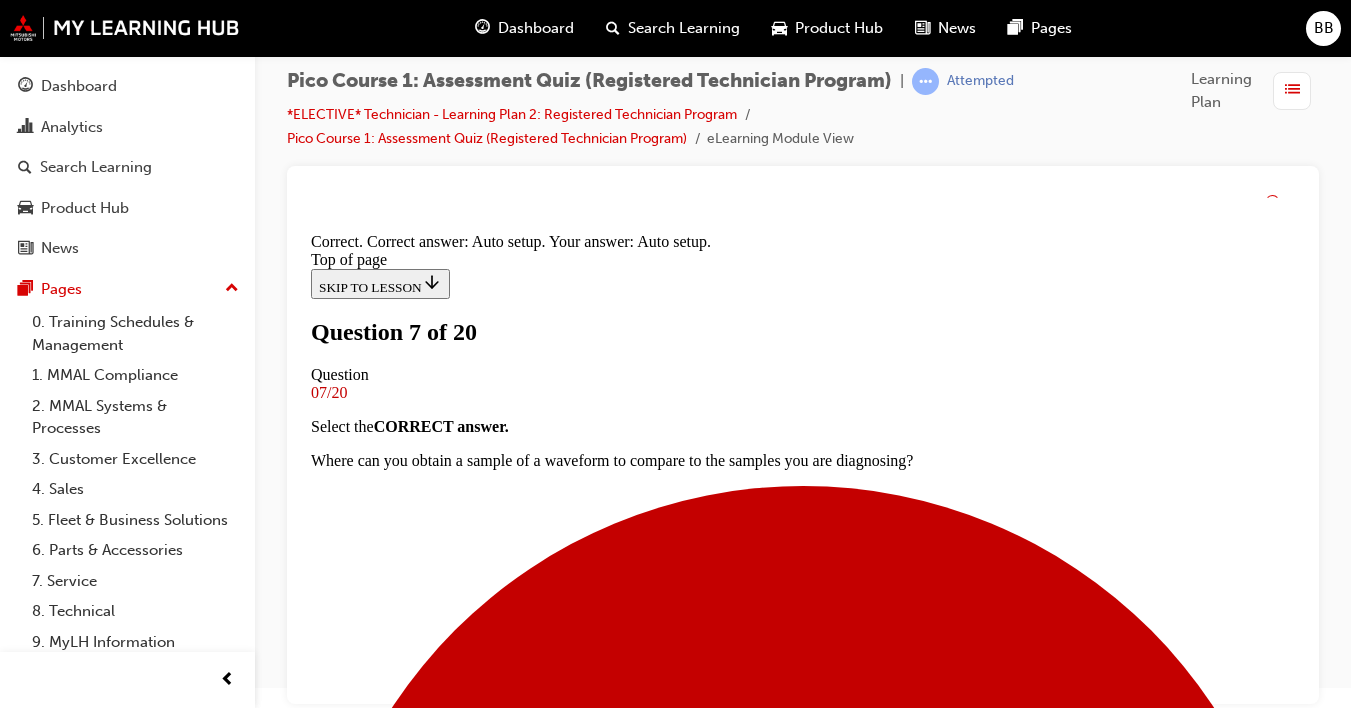 scroll, scrollTop: 555, scrollLeft: 0, axis: vertical 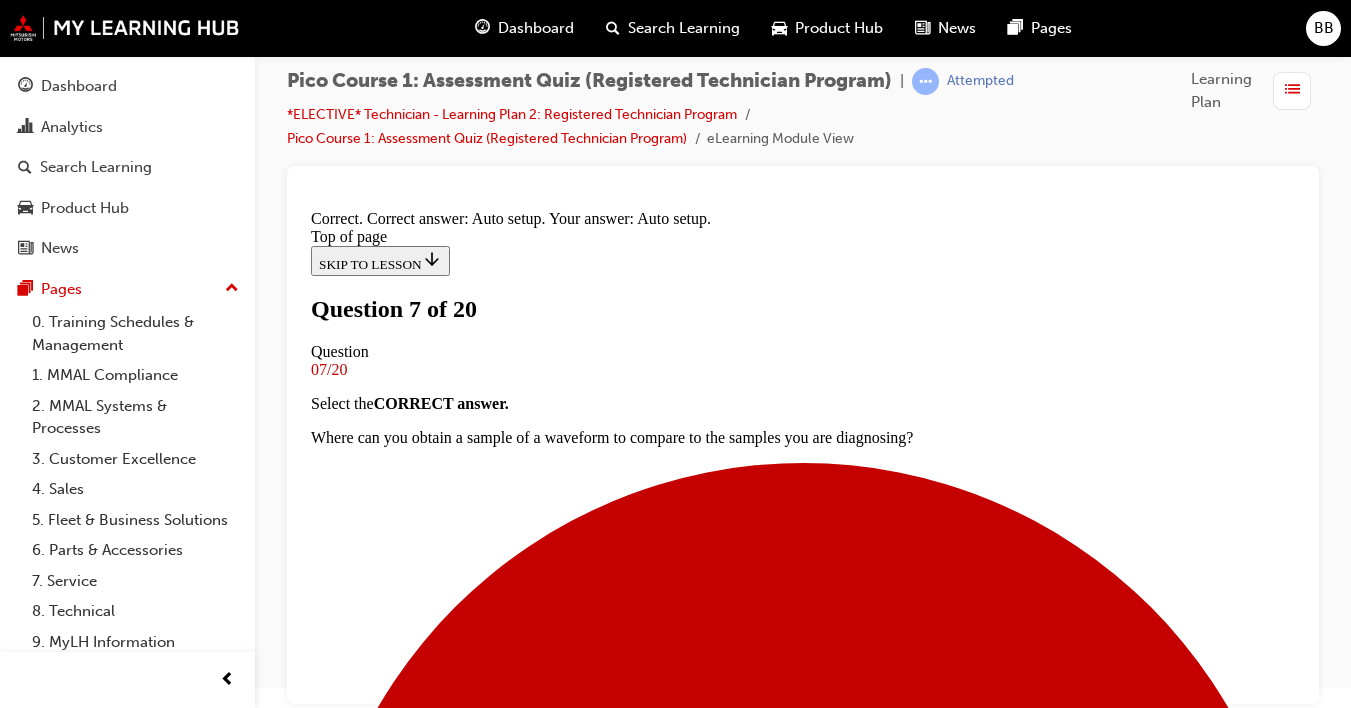click on "NEXT" at bounding box center (337, 13354) 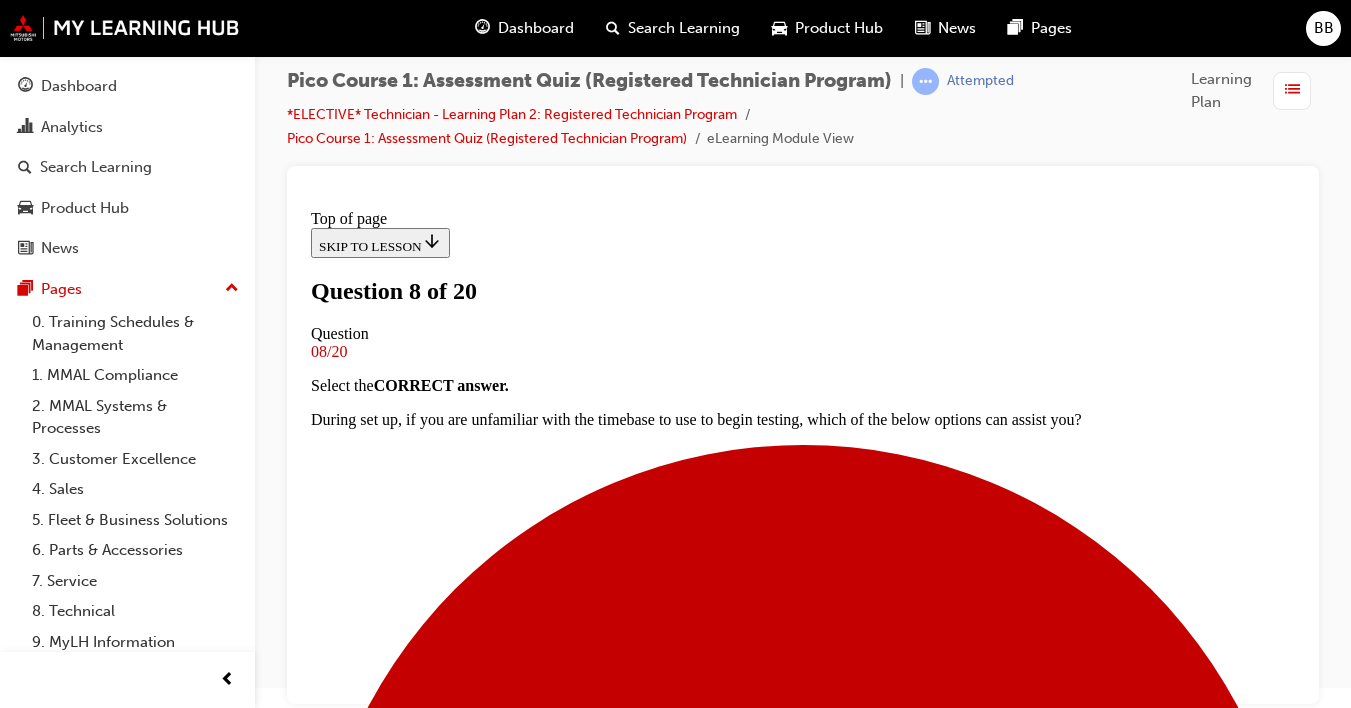 scroll, scrollTop: 242, scrollLeft: 0, axis: vertical 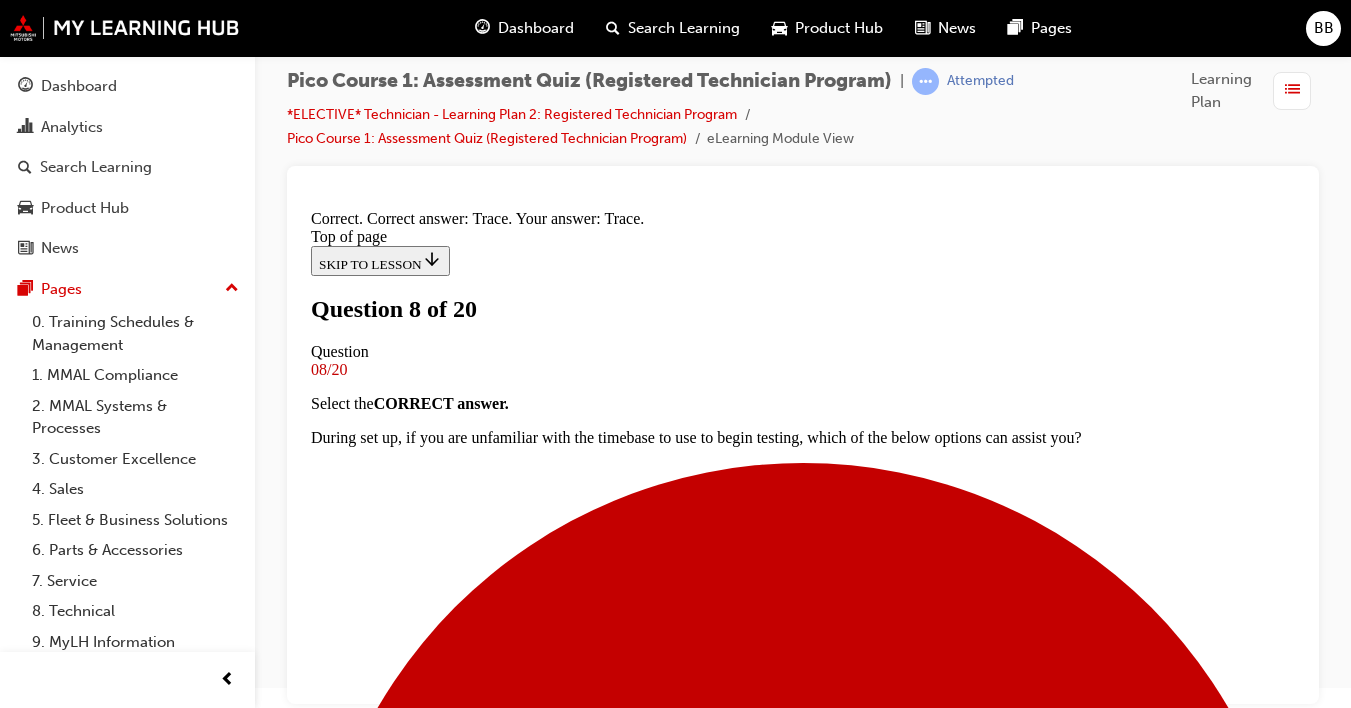 click on "NEXT" at bounding box center [337, 15169] 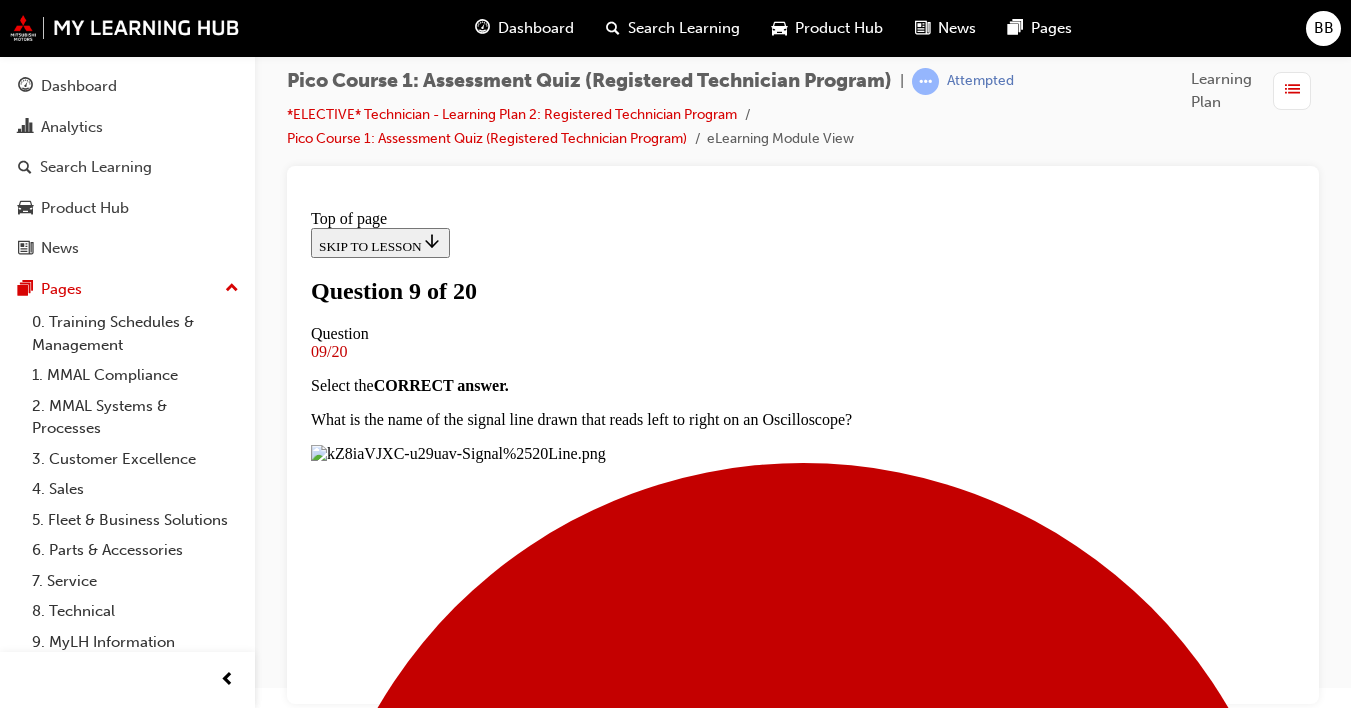 scroll, scrollTop: 317, scrollLeft: 0, axis: vertical 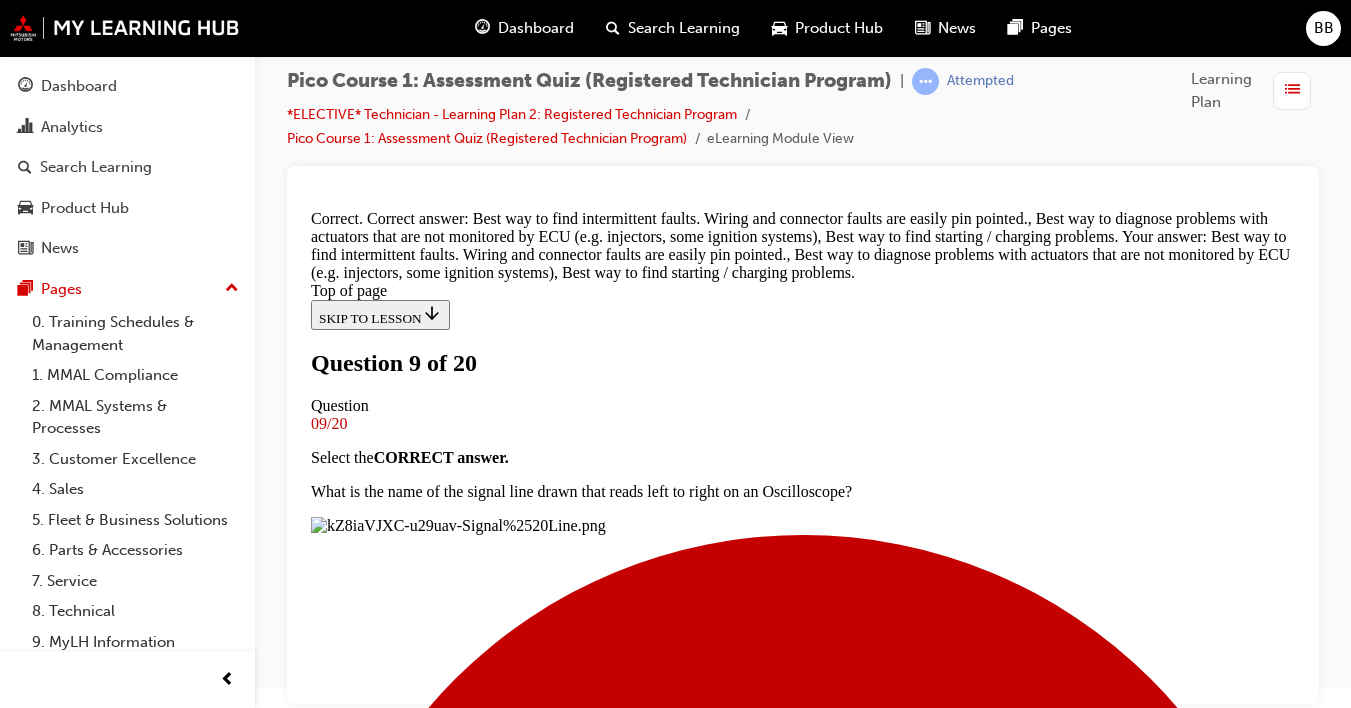 click on "NEXT" at bounding box center (337, 10321) 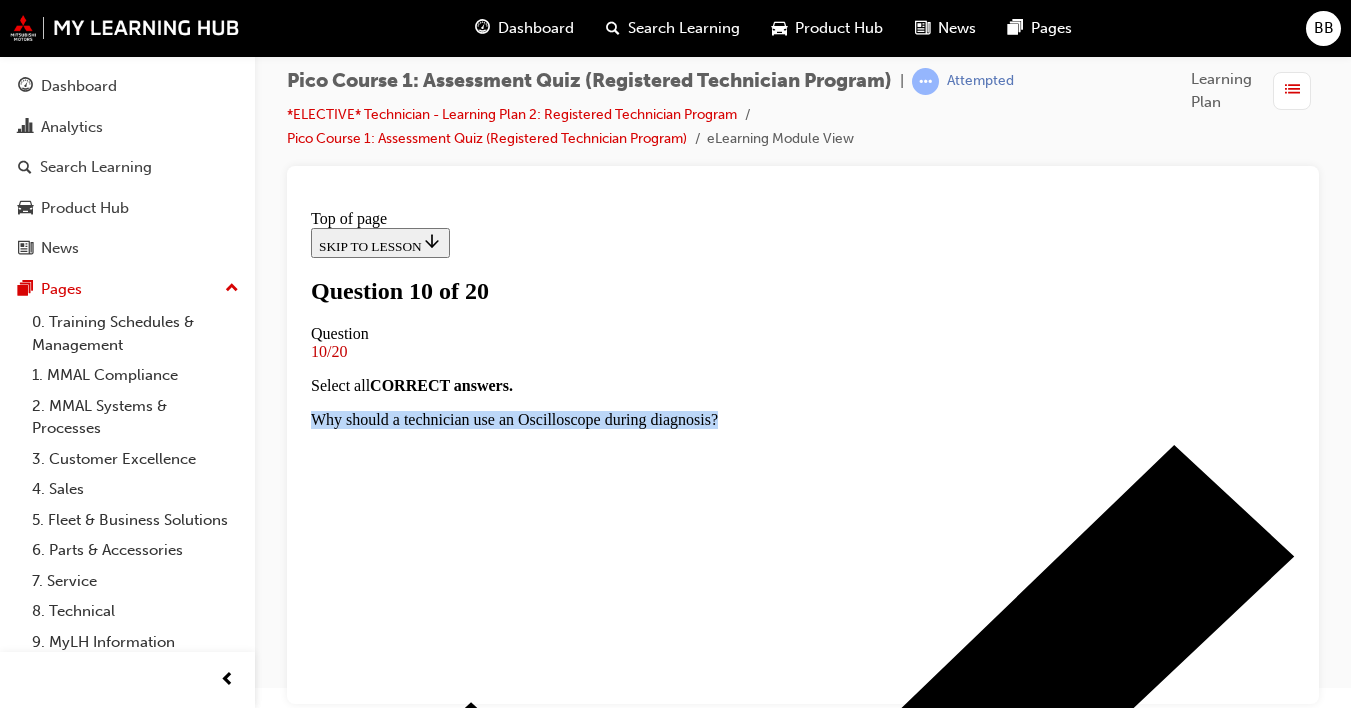 scroll, scrollTop: 319, scrollLeft: 0, axis: vertical 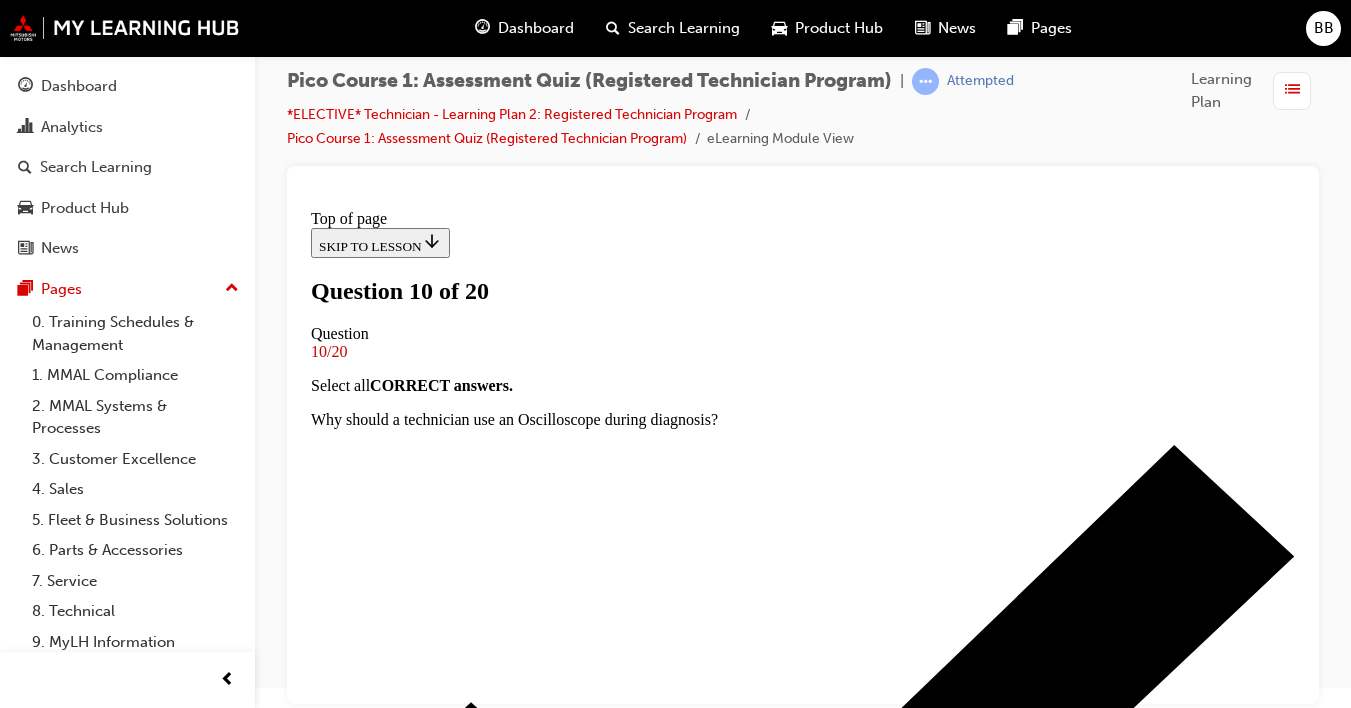 click at bounding box center (803, 3850) 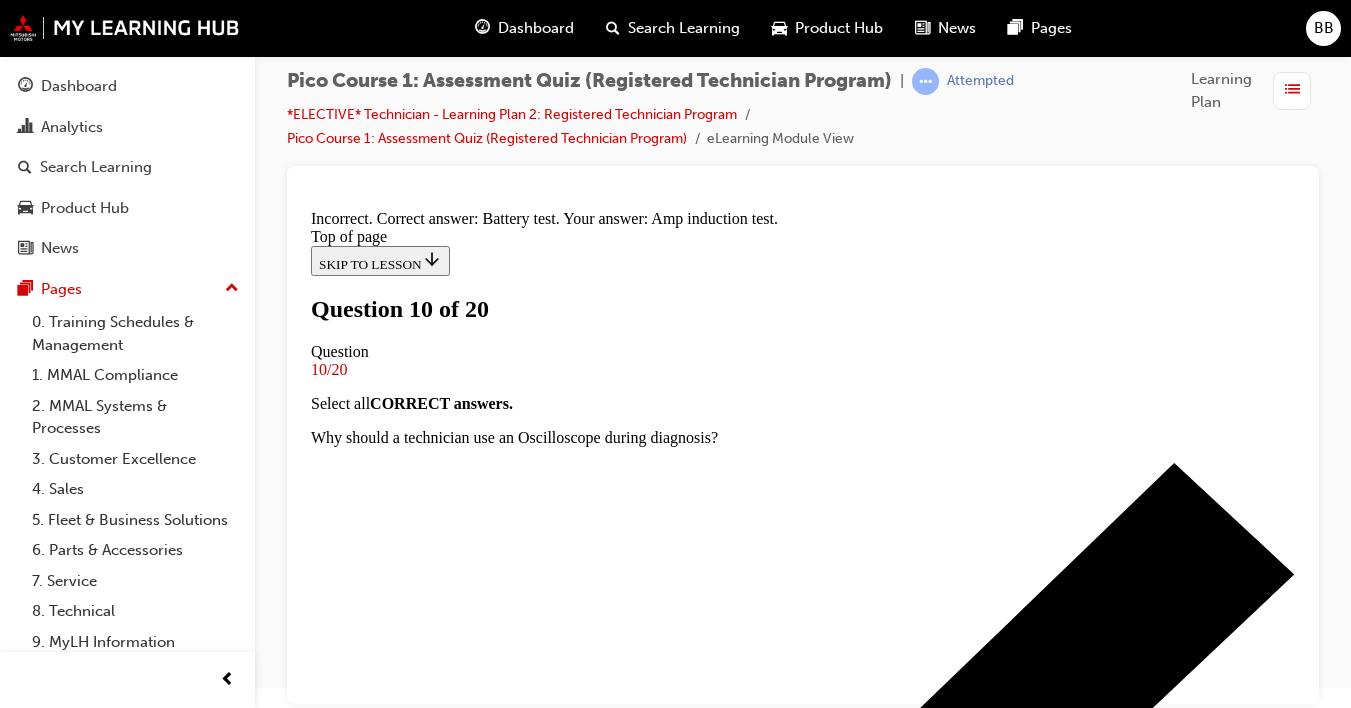 click on "NEXT" at bounding box center (337, 10195) 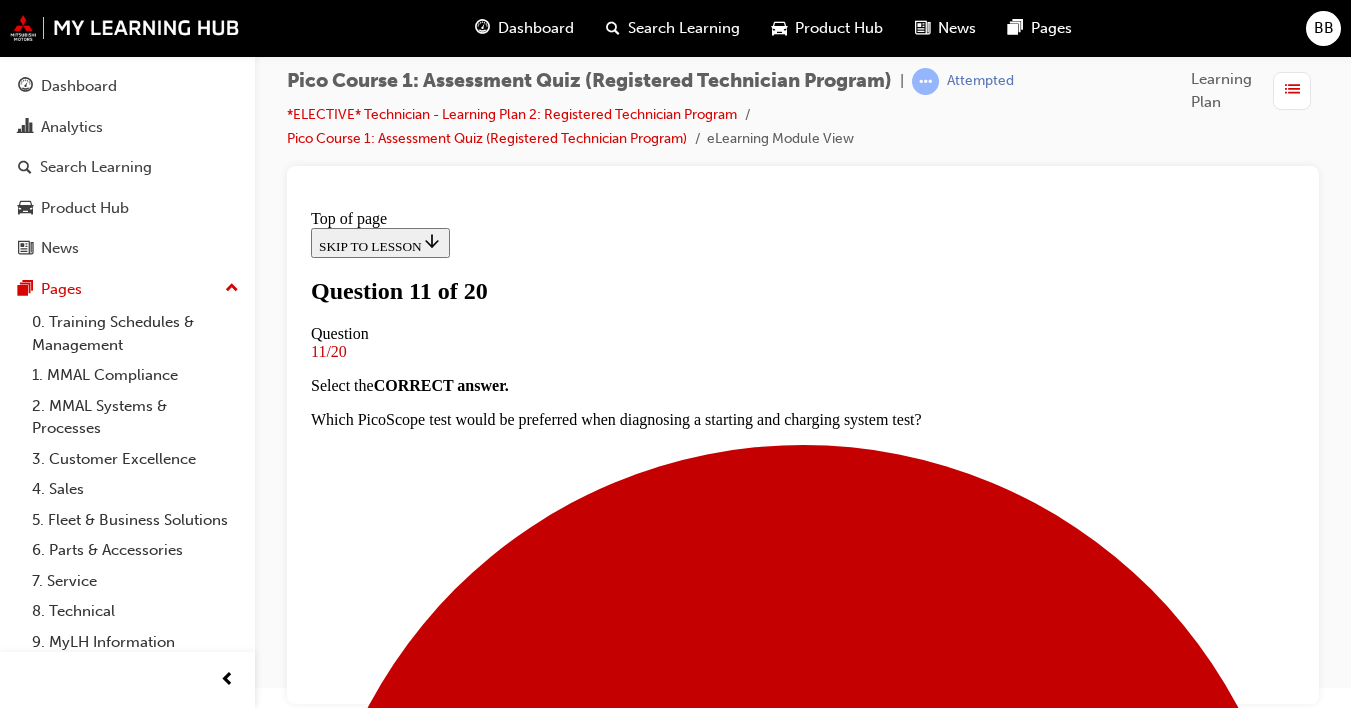 scroll, scrollTop: 311, scrollLeft: 0, axis: vertical 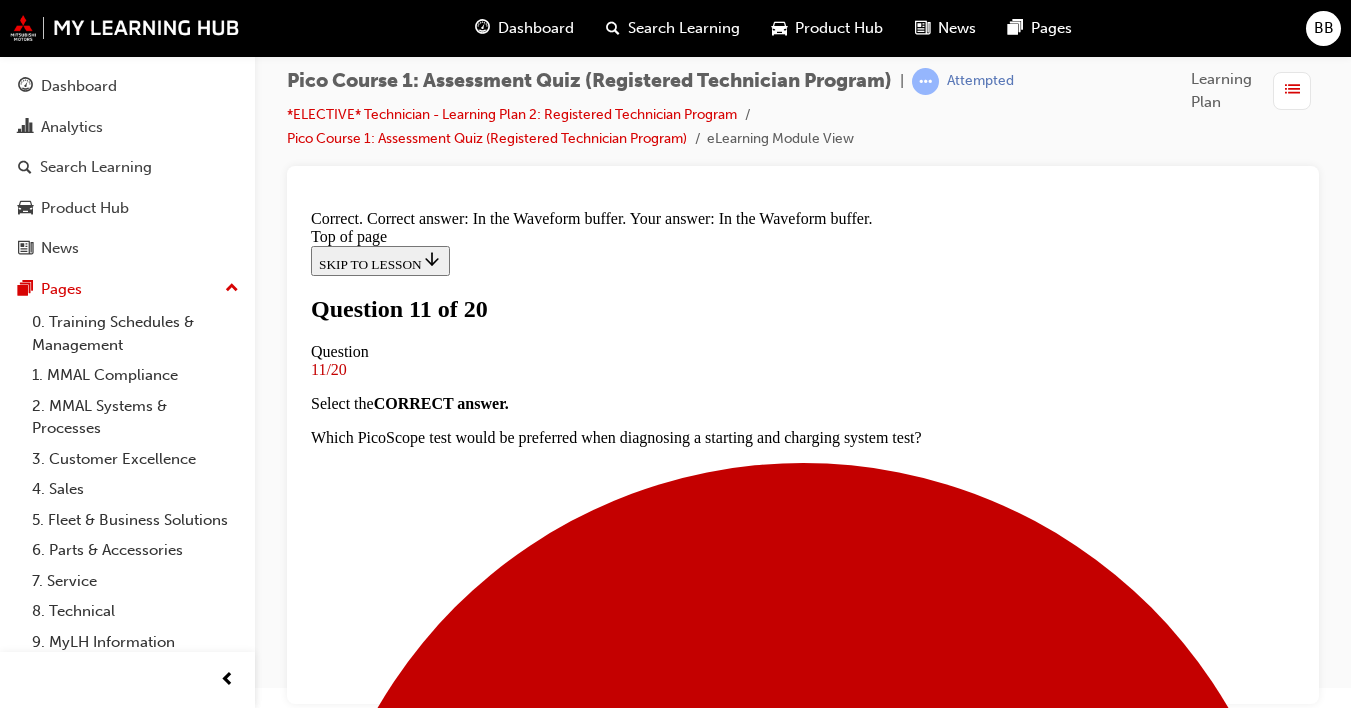 click on "NEXT" at bounding box center [337, 13300] 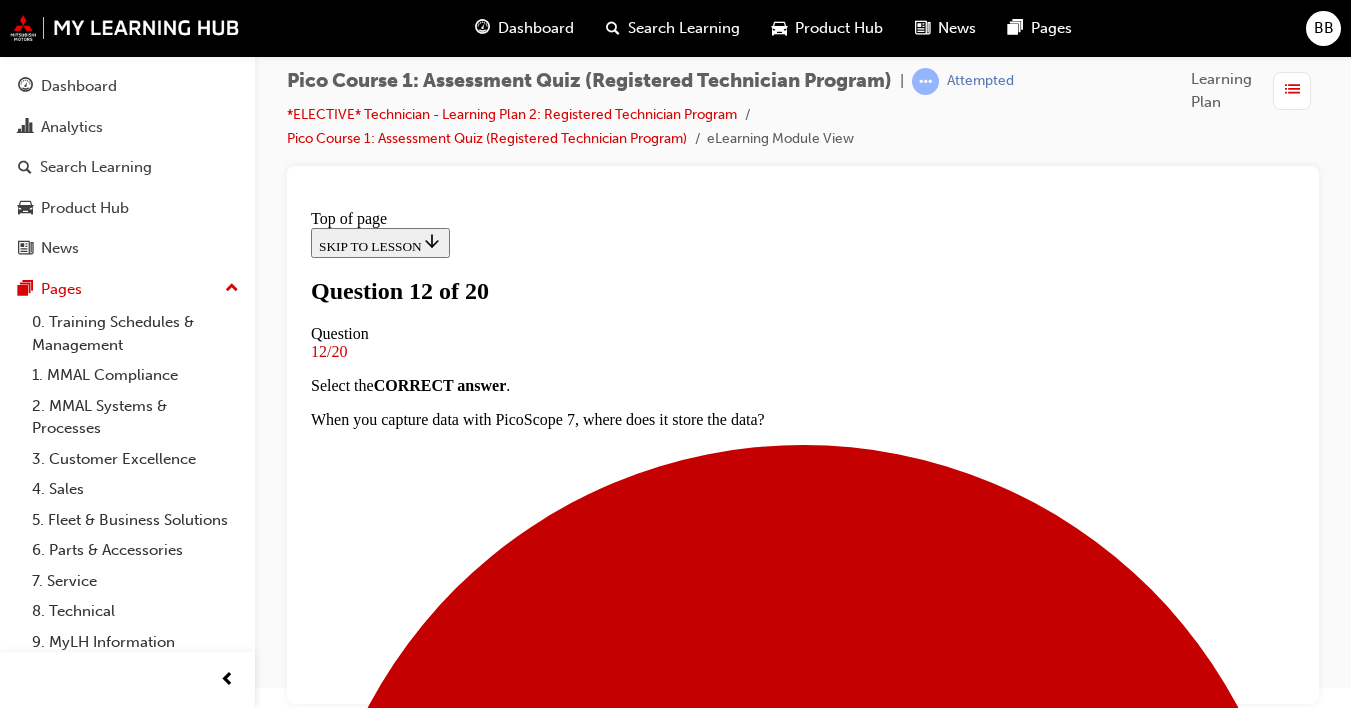 scroll, scrollTop: 3, scrollLeft: 0, axis: vertical 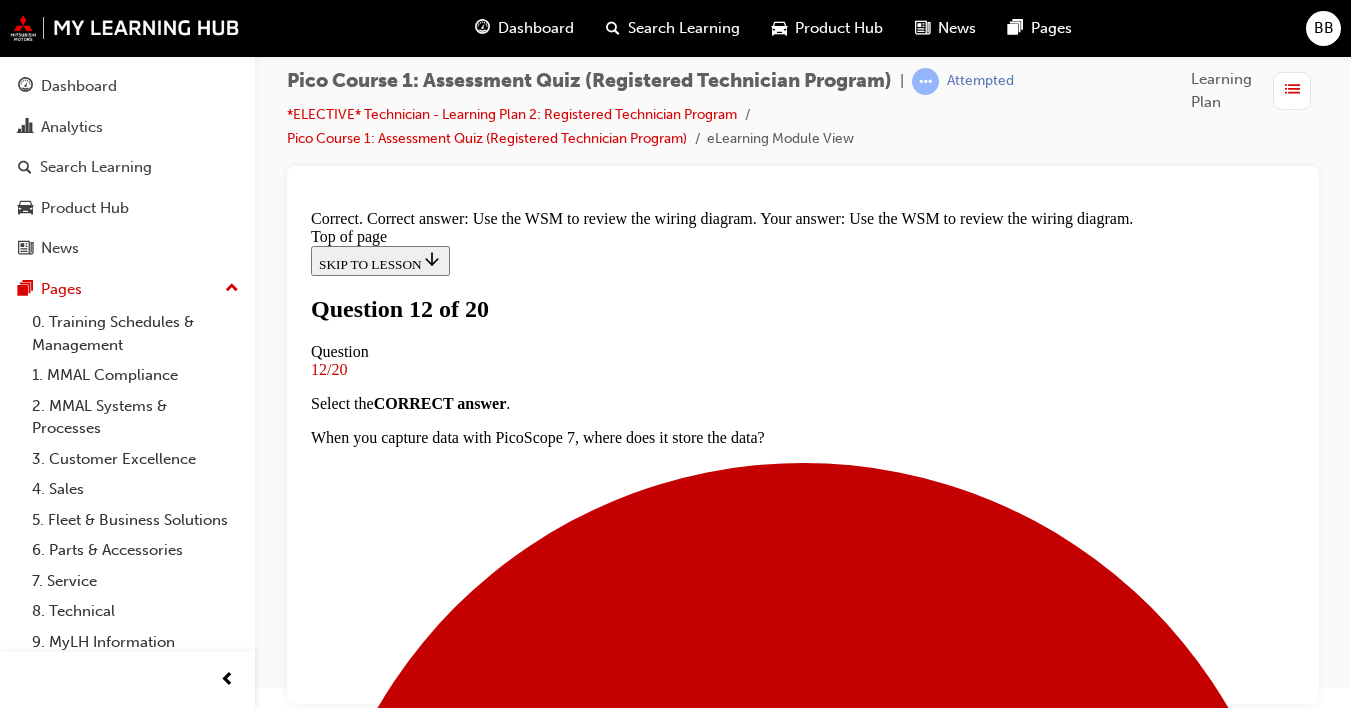 drag, startPoint x: 826, startPoint y: 621, endPoint x: 789, endPoint y: 611, distance: 38.327538 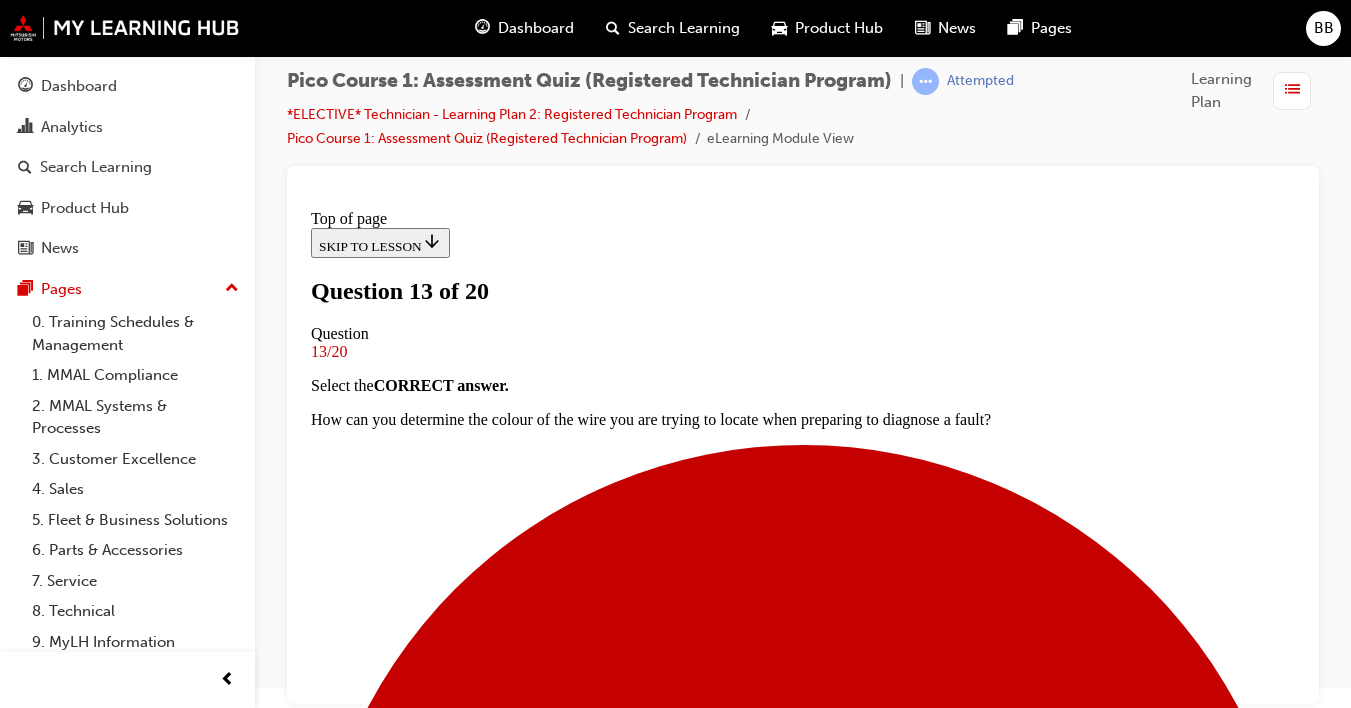 scroll, scrollTop: 3, scrollLeft: 0, axis: vertical 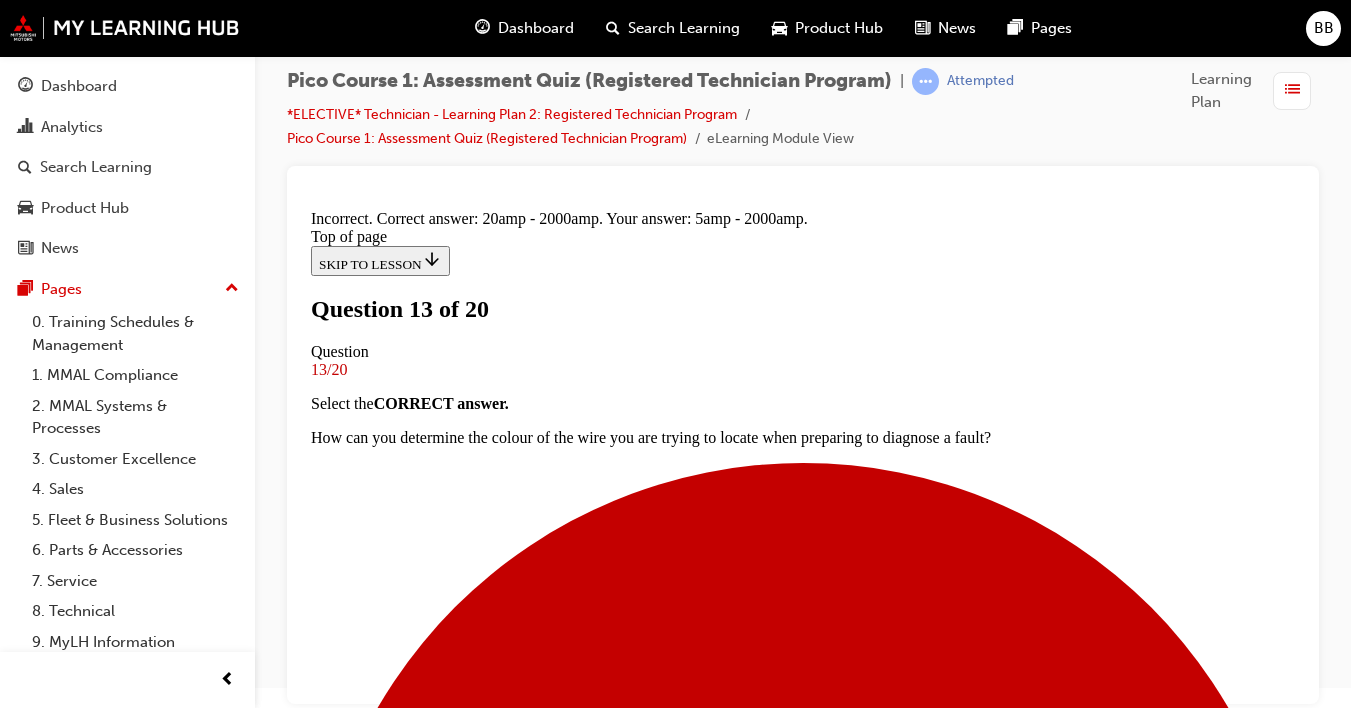 click on "NEXT" at bounding box center [337, 13300] 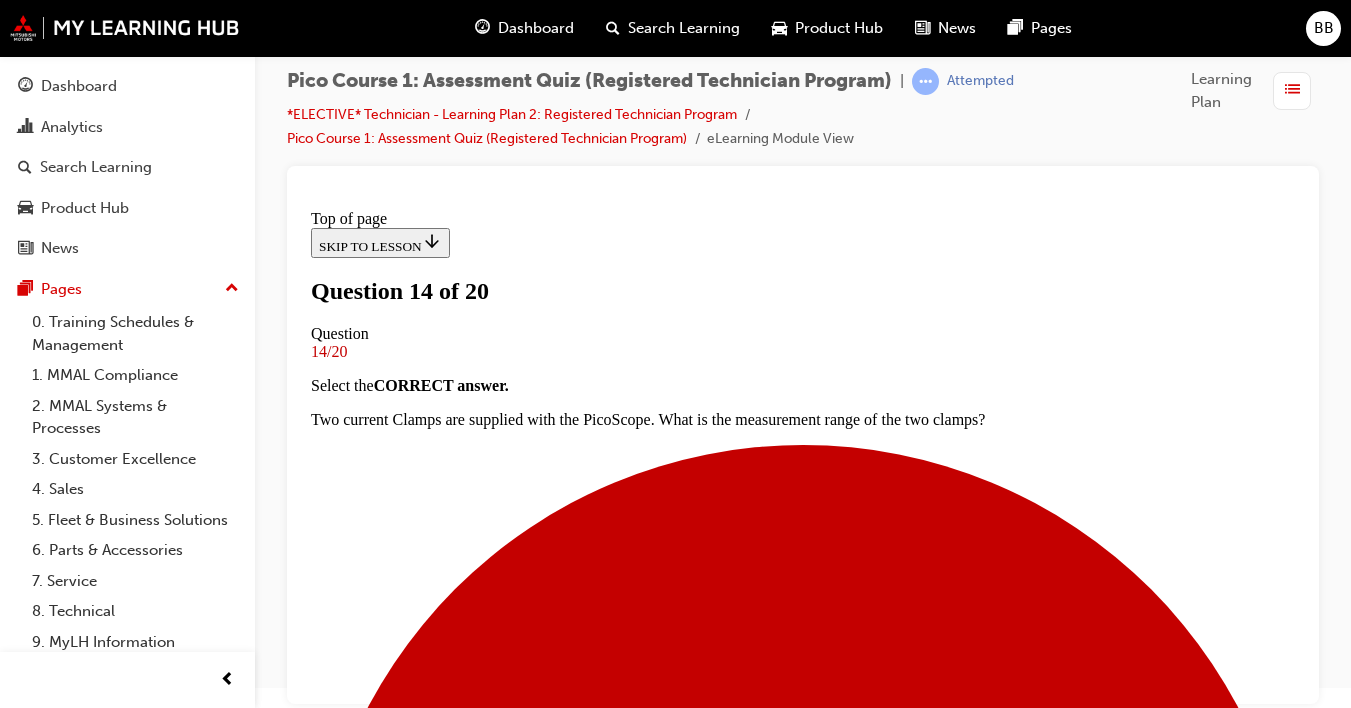 scroll, scrollTop: 3, scrollLeft: 0, axis: vertical 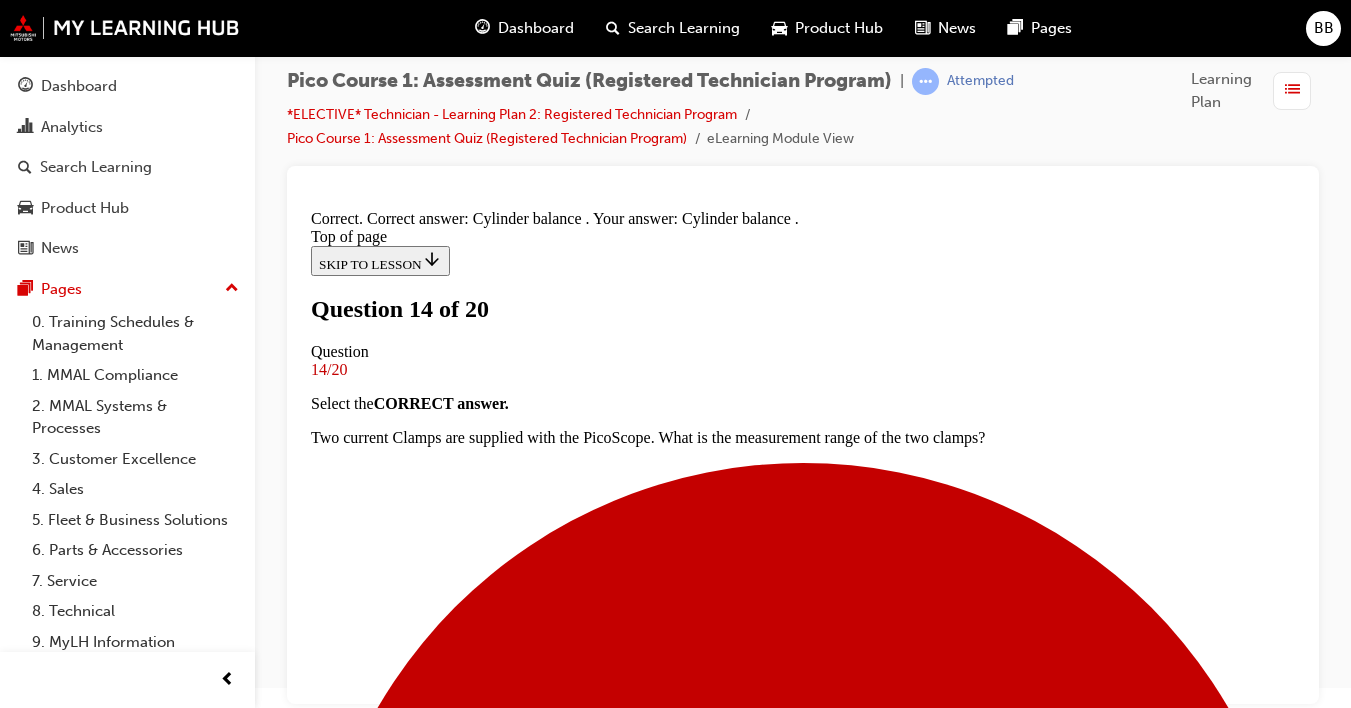 click on "NEXT" at bounding box center (337, 13300) 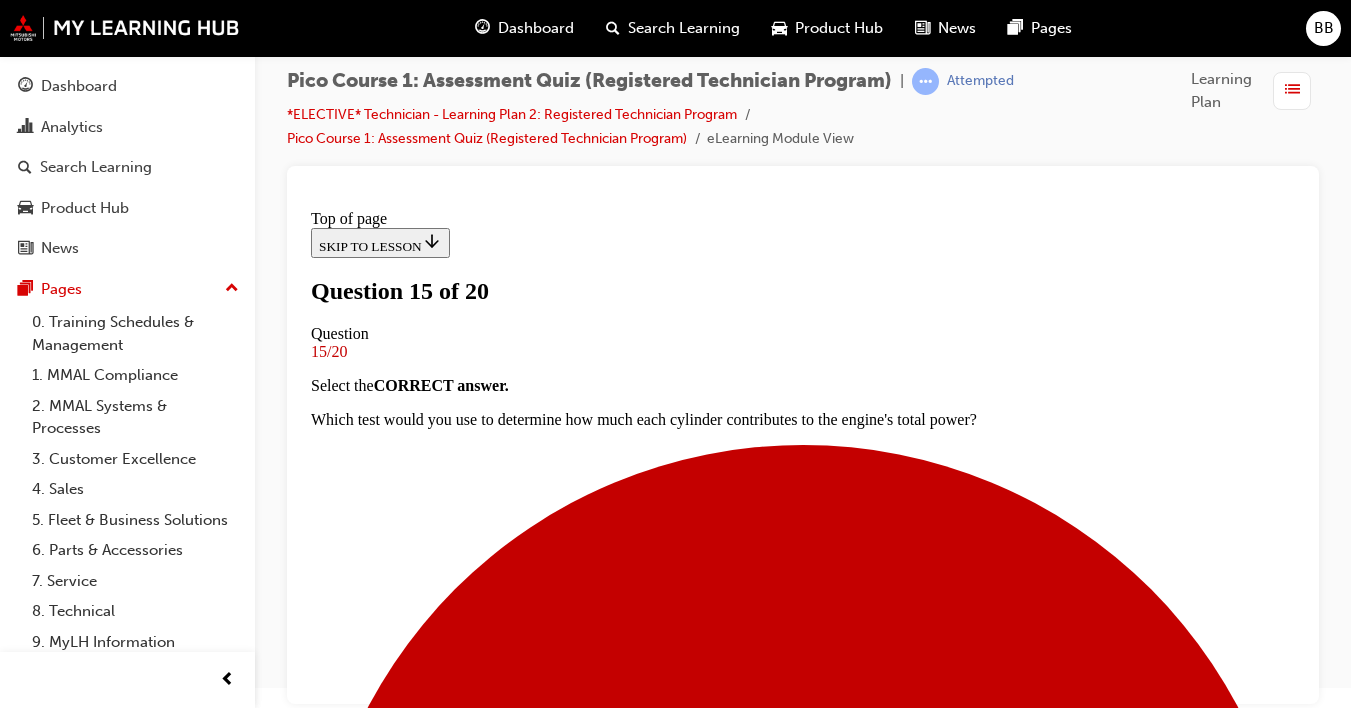scroll, scrollTop: 3, scrollLeft: 0, axis: vertical 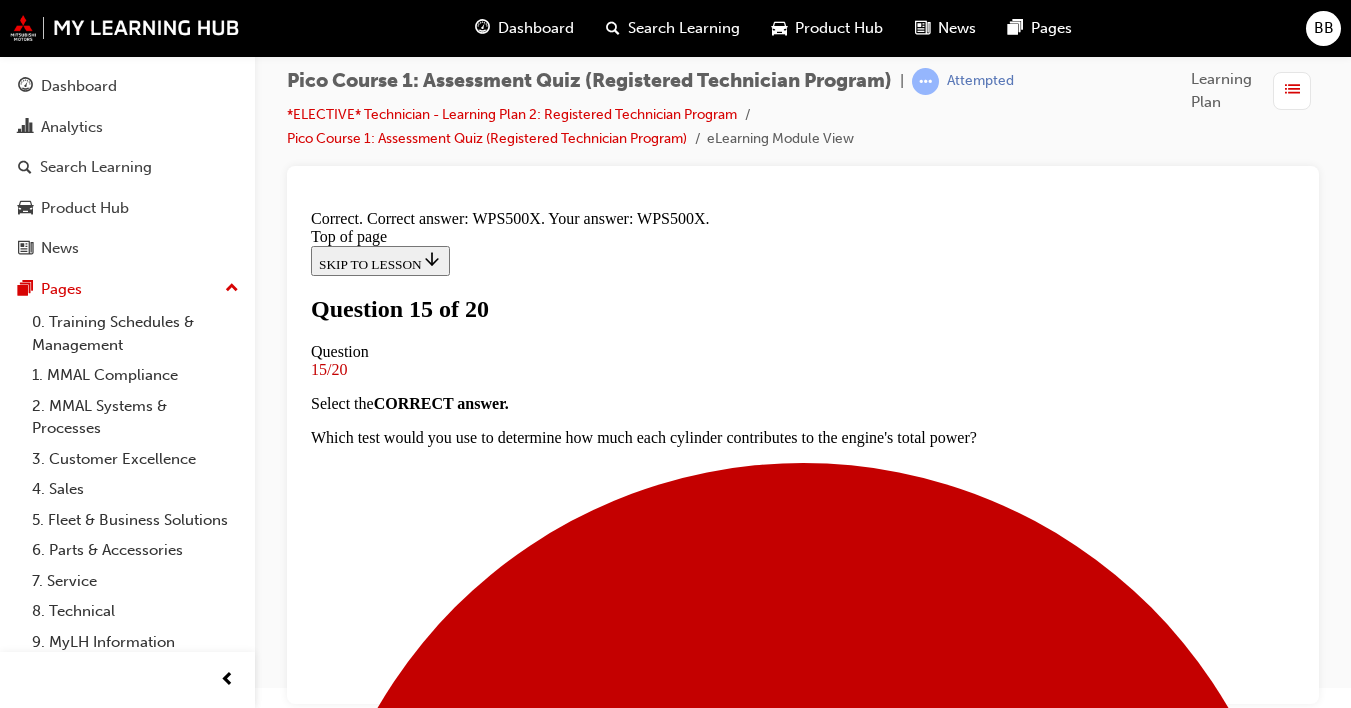 click on "NEXT" at bounding box center [337, 13354] 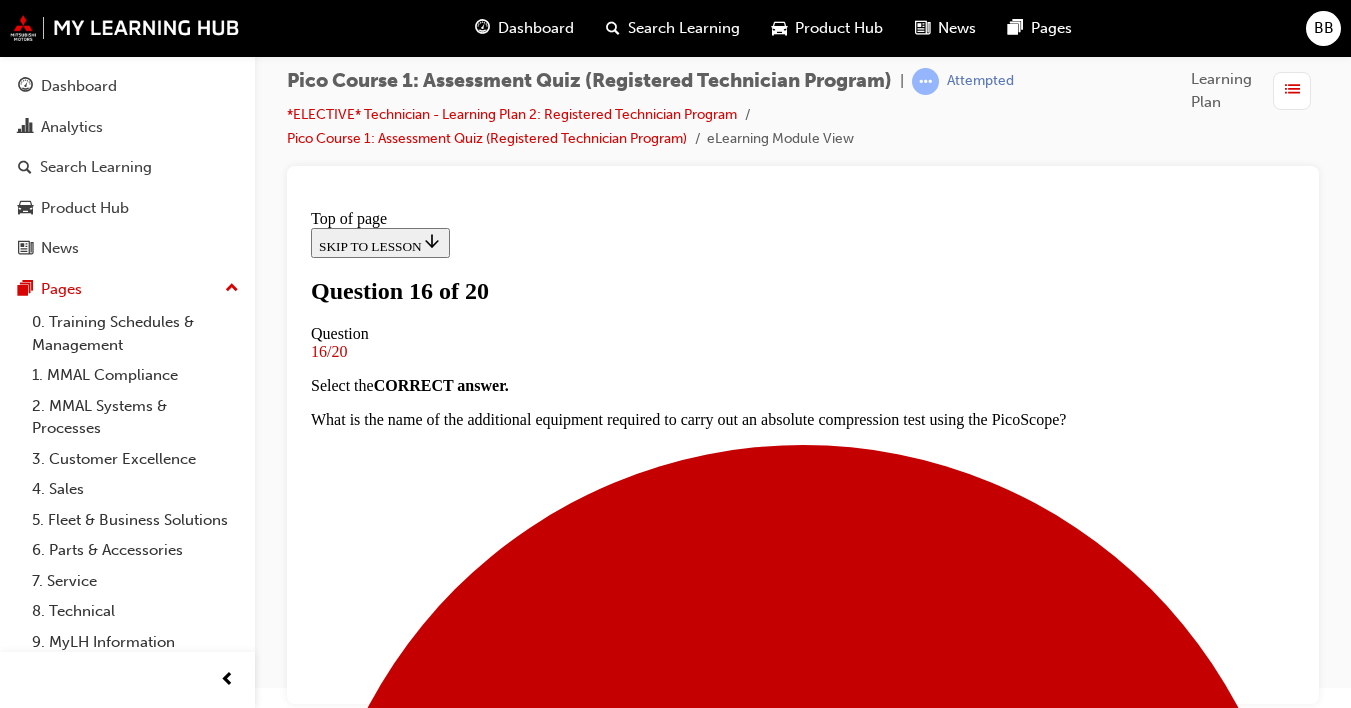 scroll, scrollTop: 297, scrollLeft: 0, axis: vertical 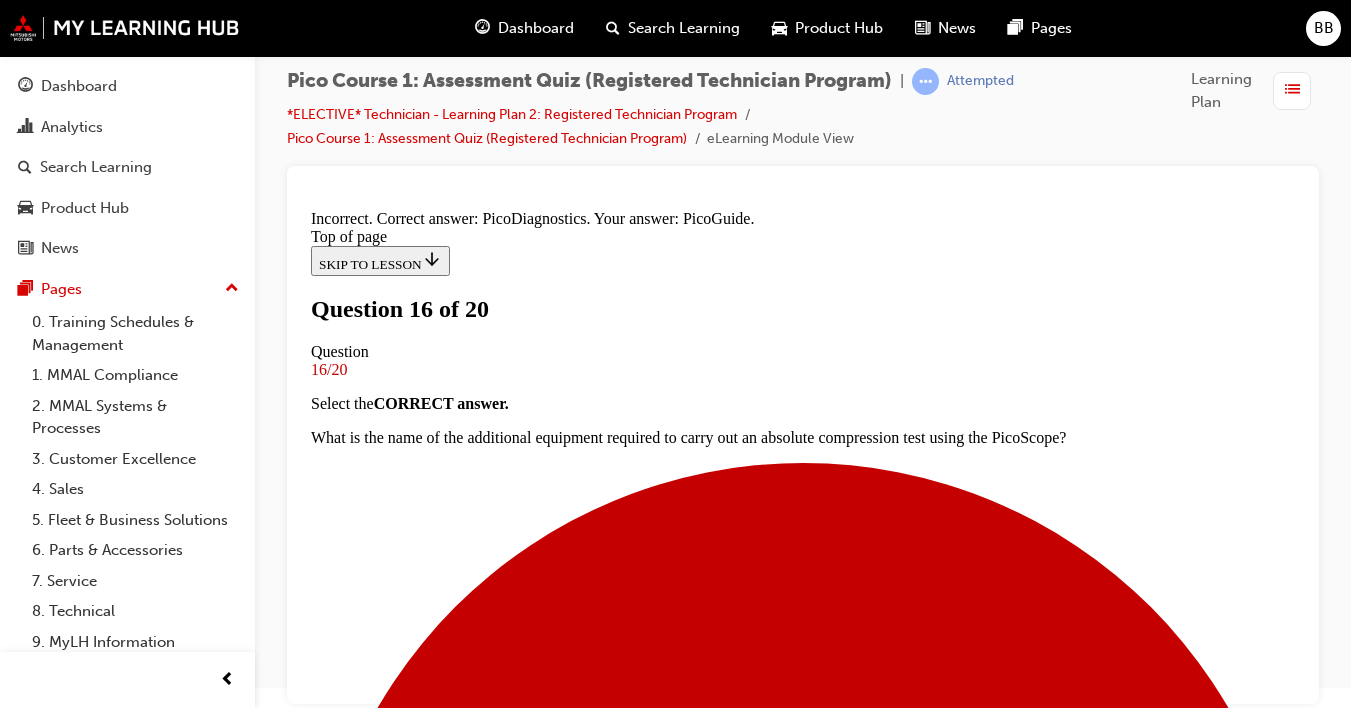 click on "NEXT" at bounding box center (337, 15094) 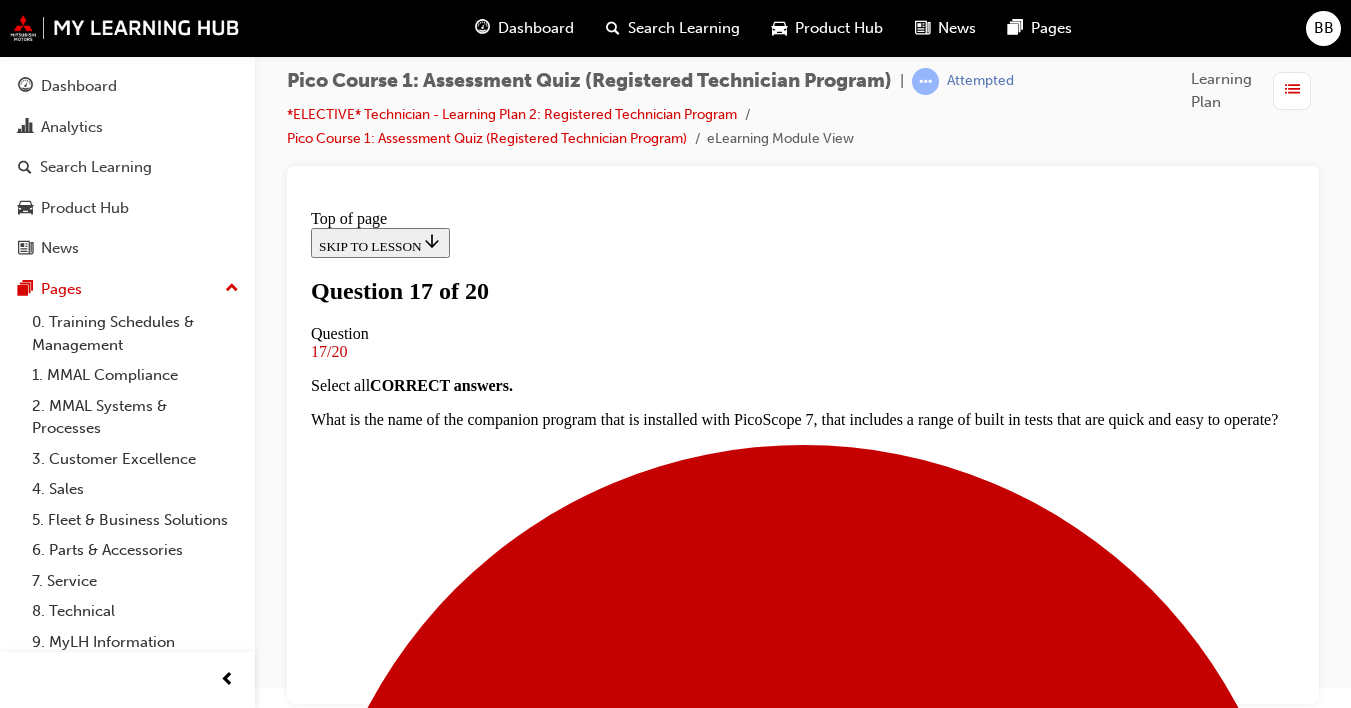 scroll, scrollTop: 3, scrollLeft: 0, axis: vertical 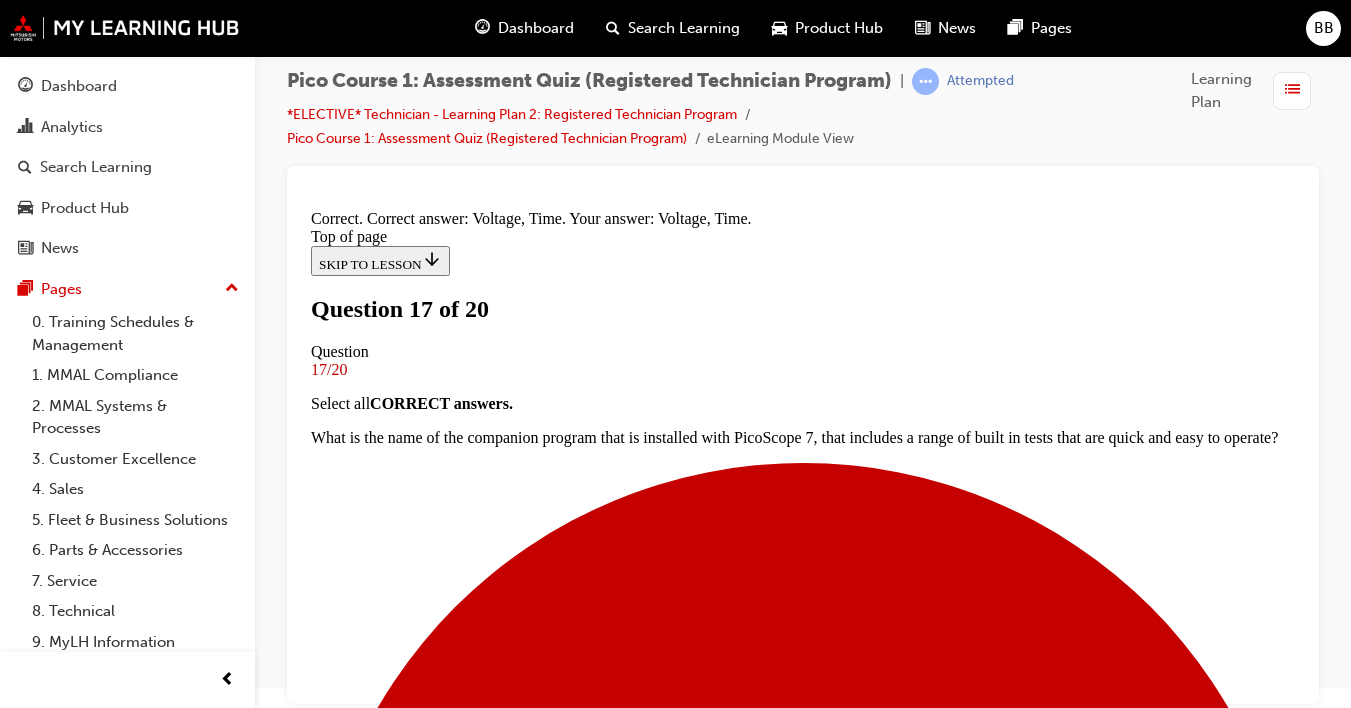 click on "NEXT" at bounding box center (337, 10195) 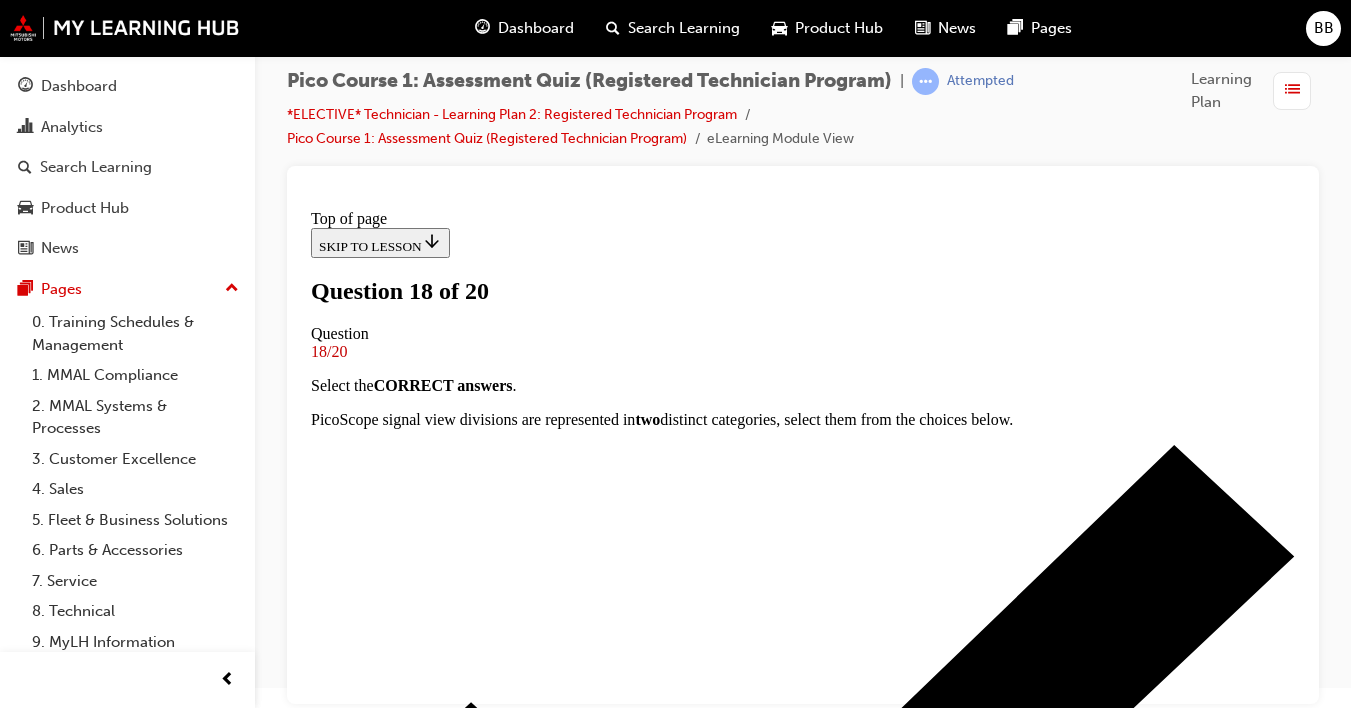 scroll, scrollTop: 3, scrollLeft: 0, axis: vertical 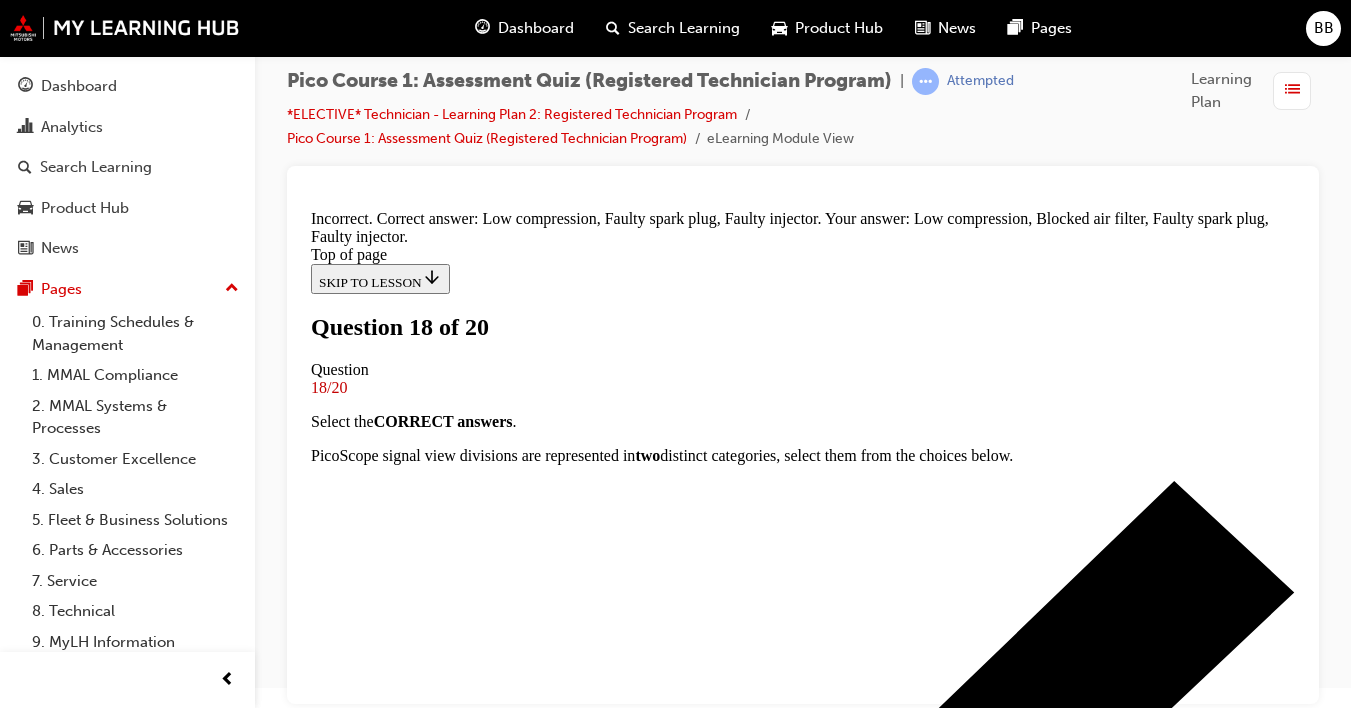 click on "NEXT" at bounding box center [337, 6126] 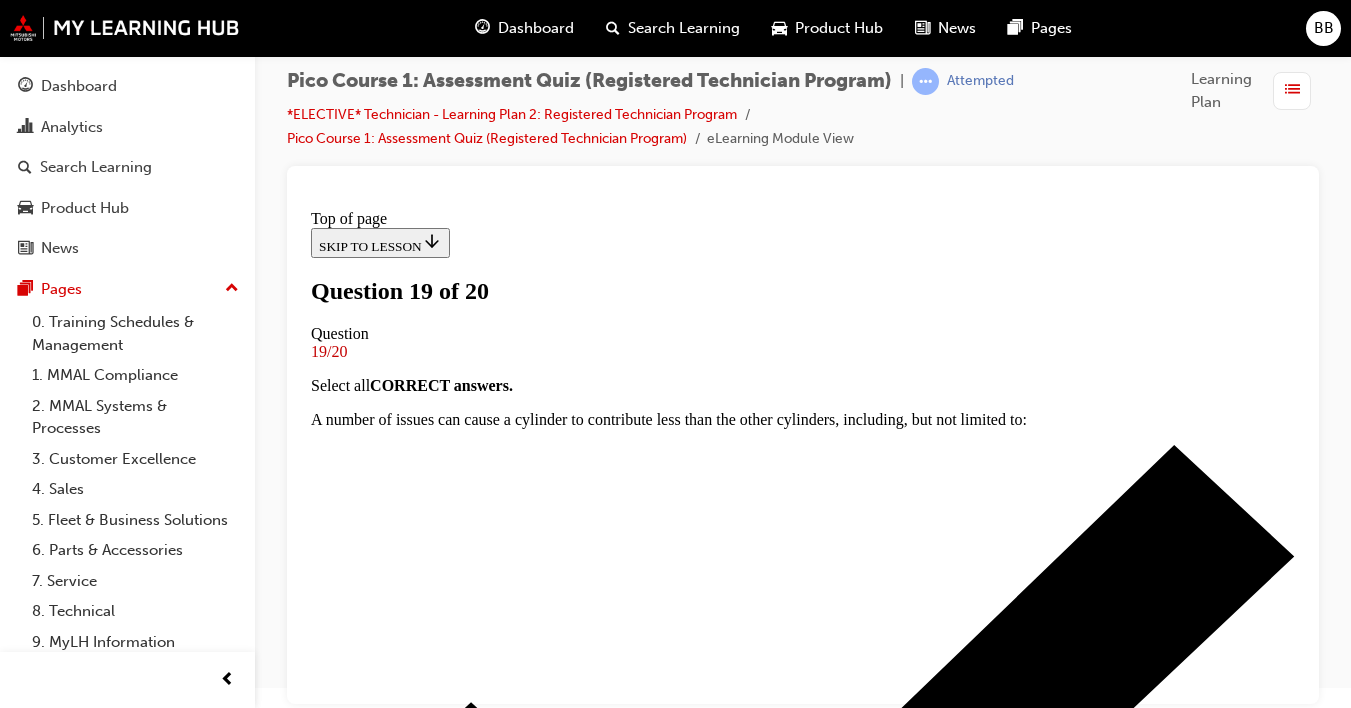 click at bounding box center (803, 435) 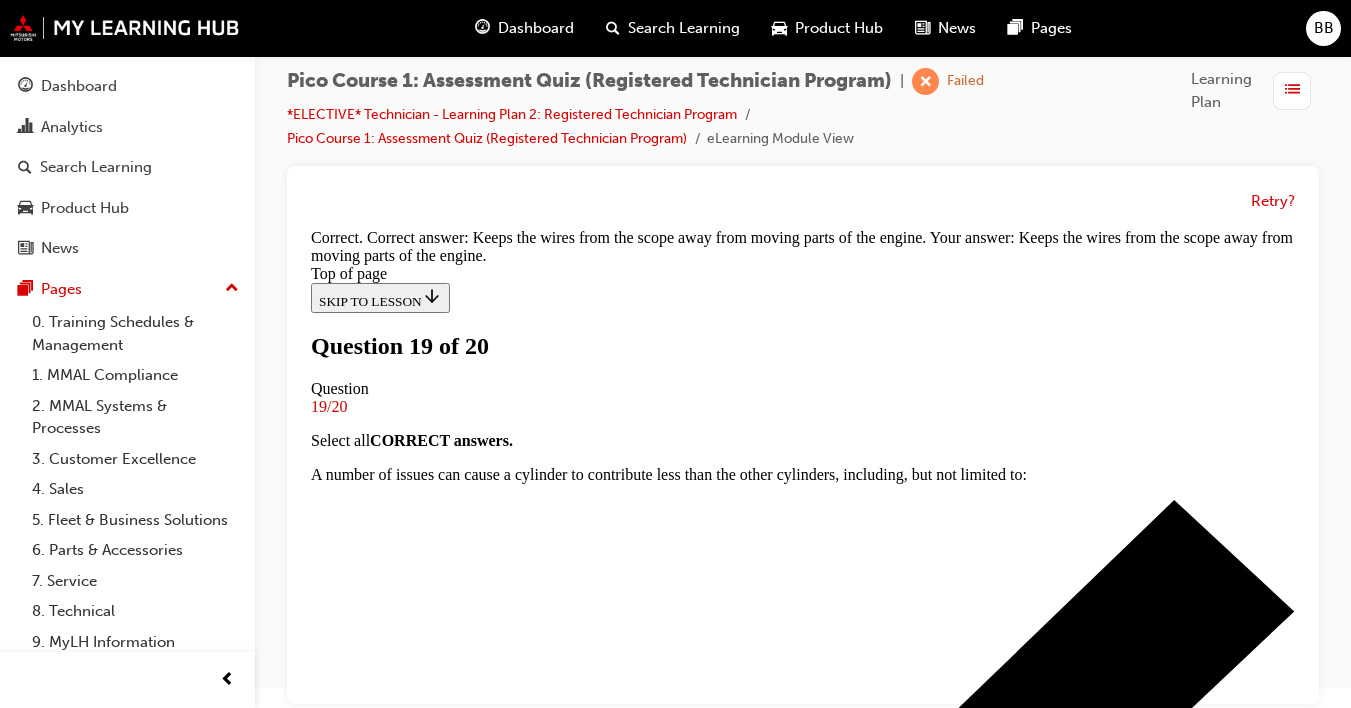 click on "NEXT" at bounding box center (337, 9250) 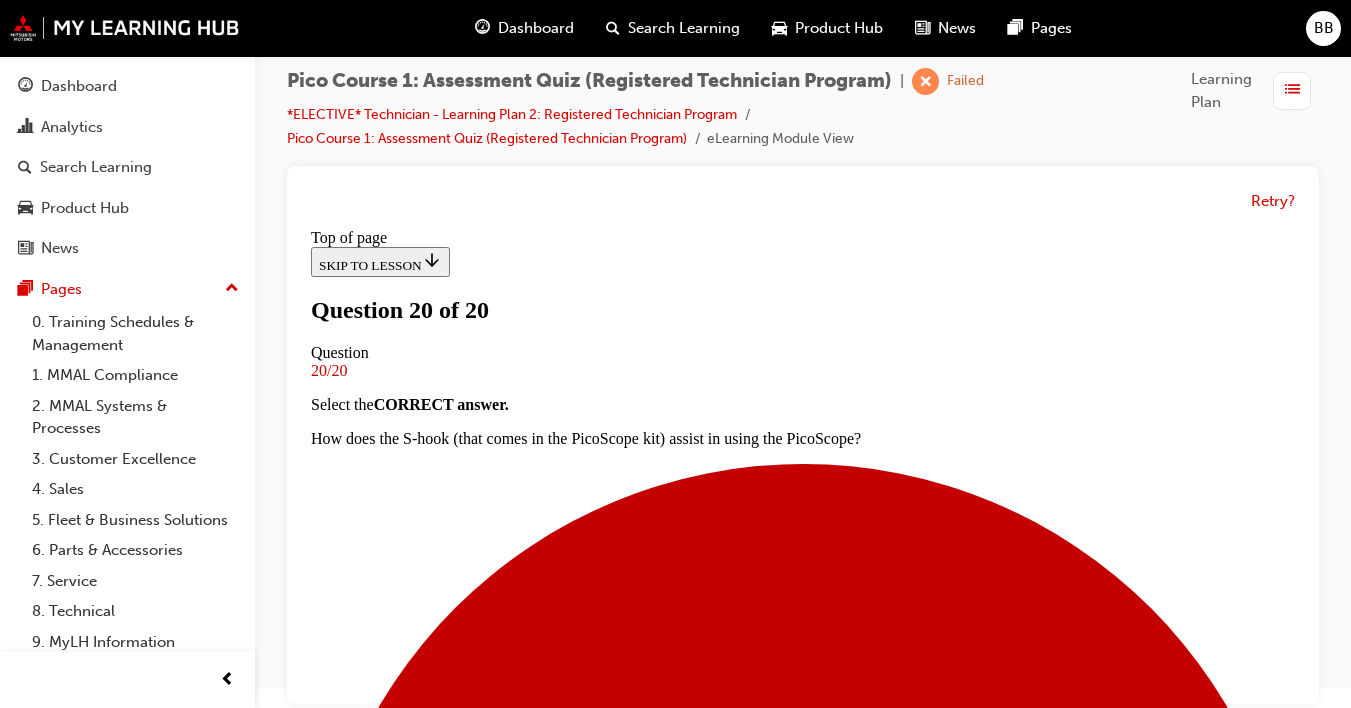 scroll, scrollTop: 321, scrollLeft: 0, axis: vertical 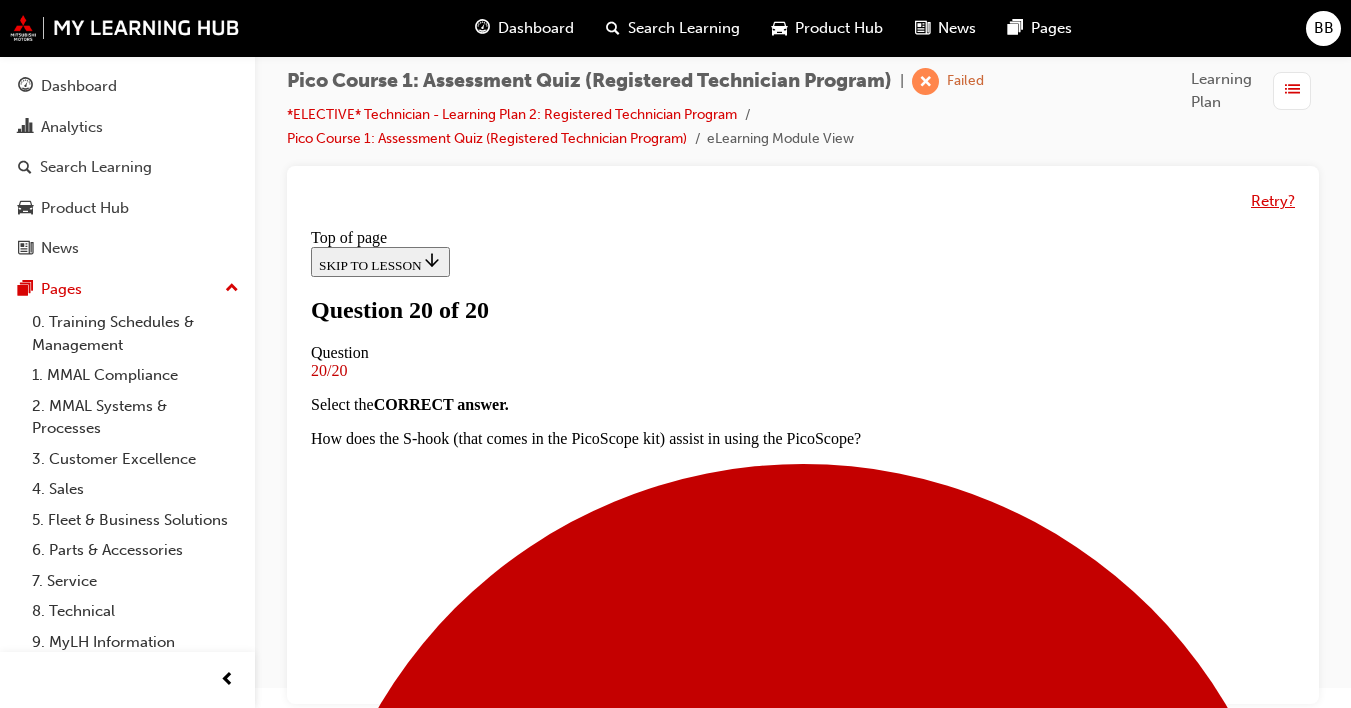 click on "Retry?" at bounding box center [1273, 201] 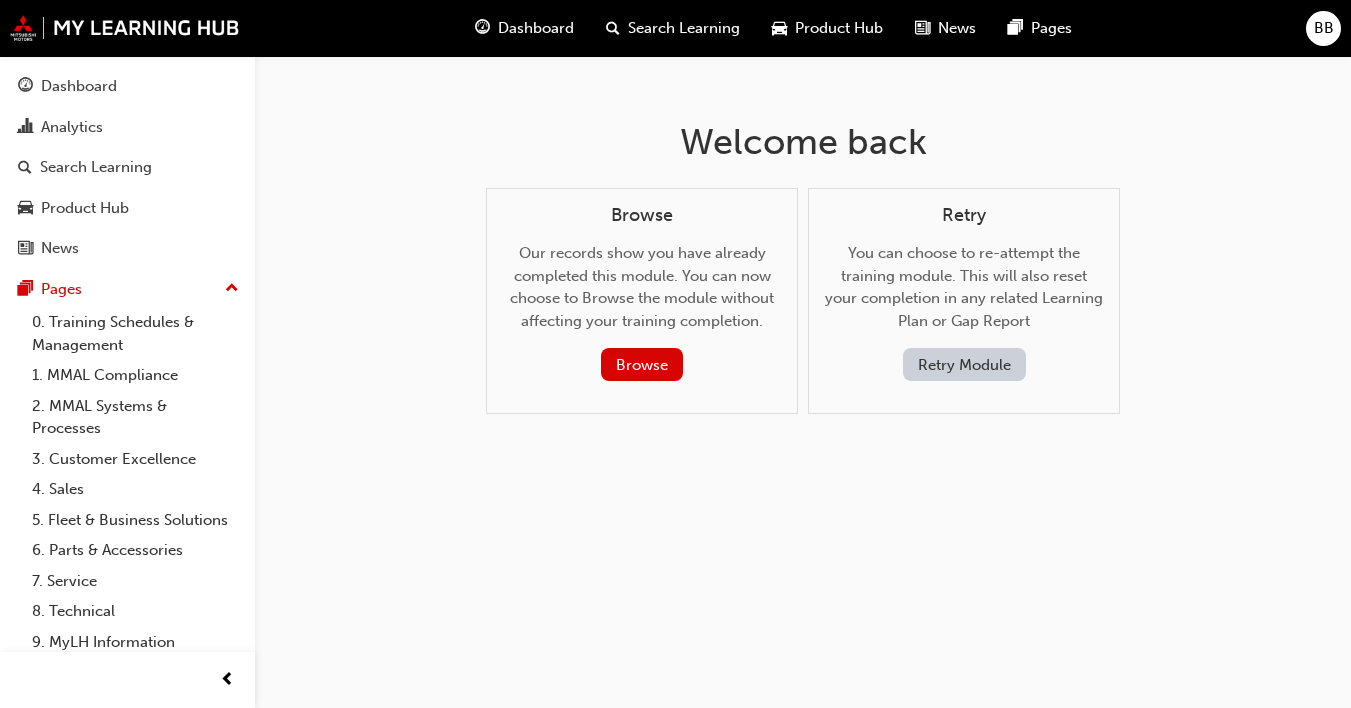 scroll, scrollTop: 0, scrollLeft: 0, axis: both 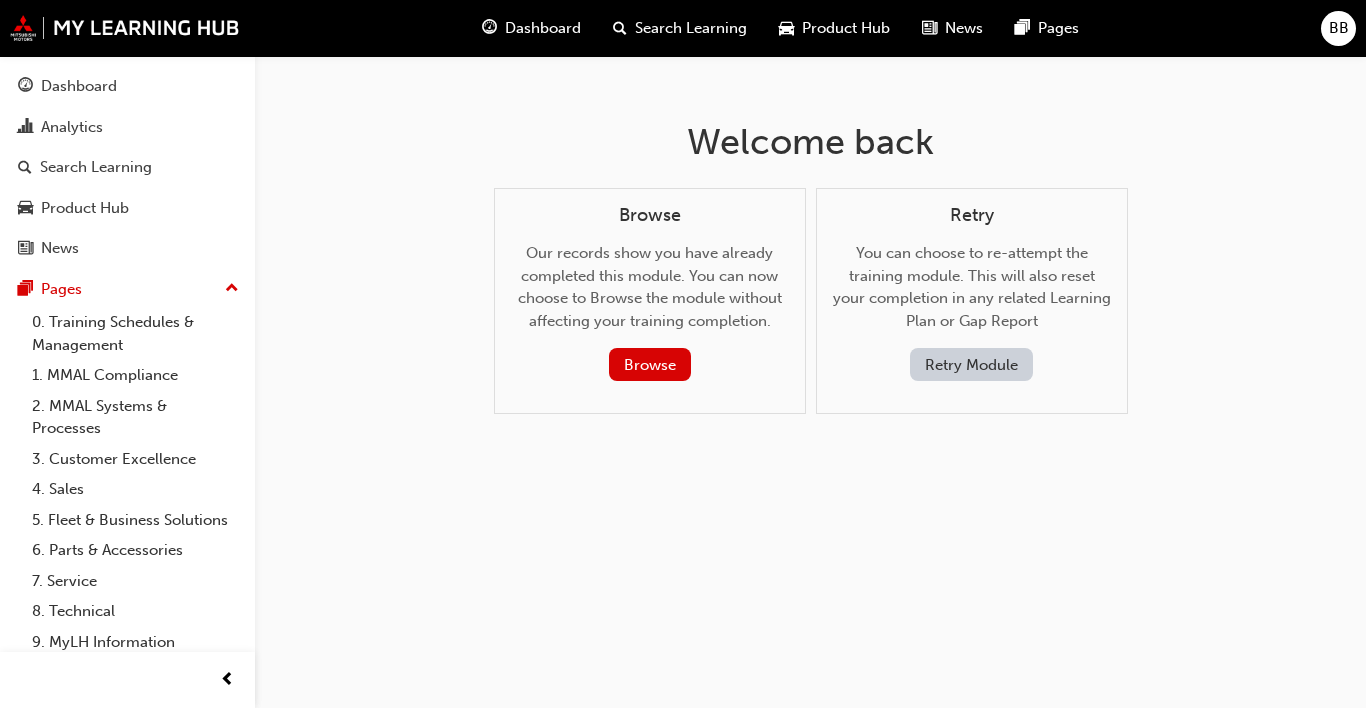 click on "Retry Module" at bounding box center (971, 364) 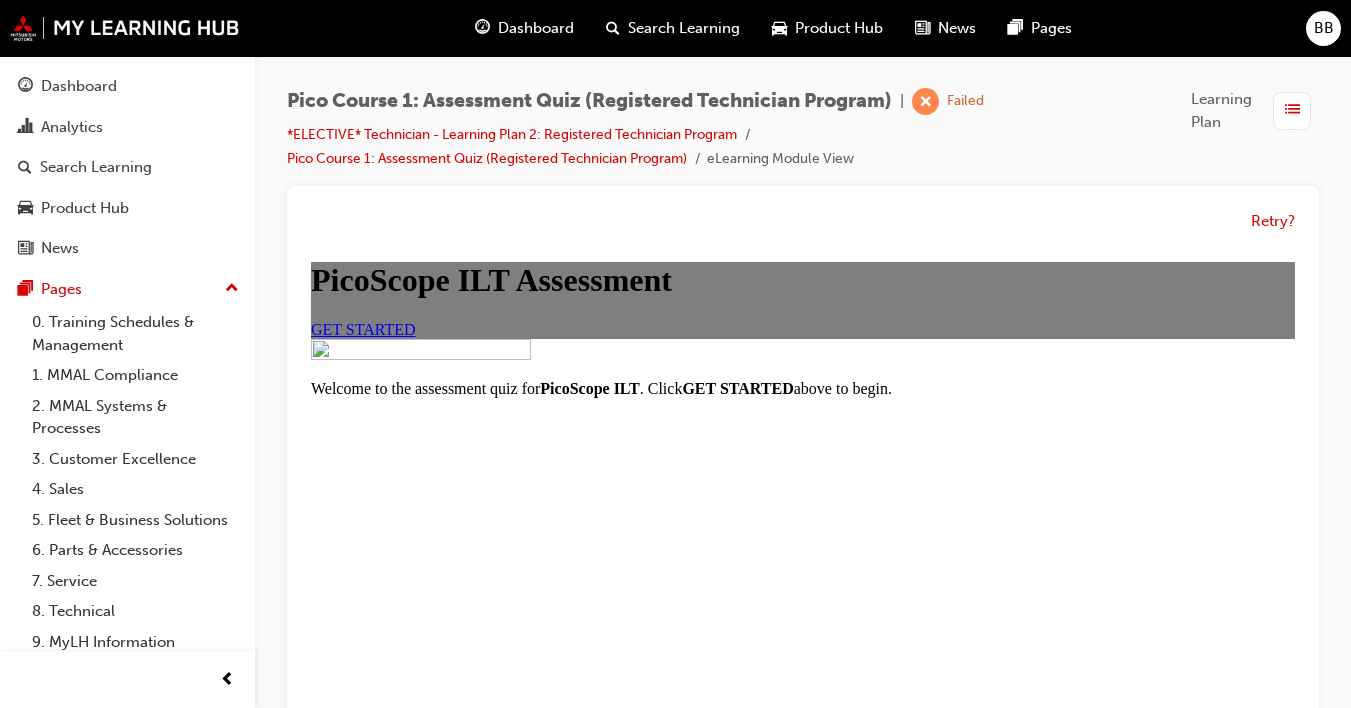 scroll, scrollTop: 0, scrollLeft: 0, axis: both 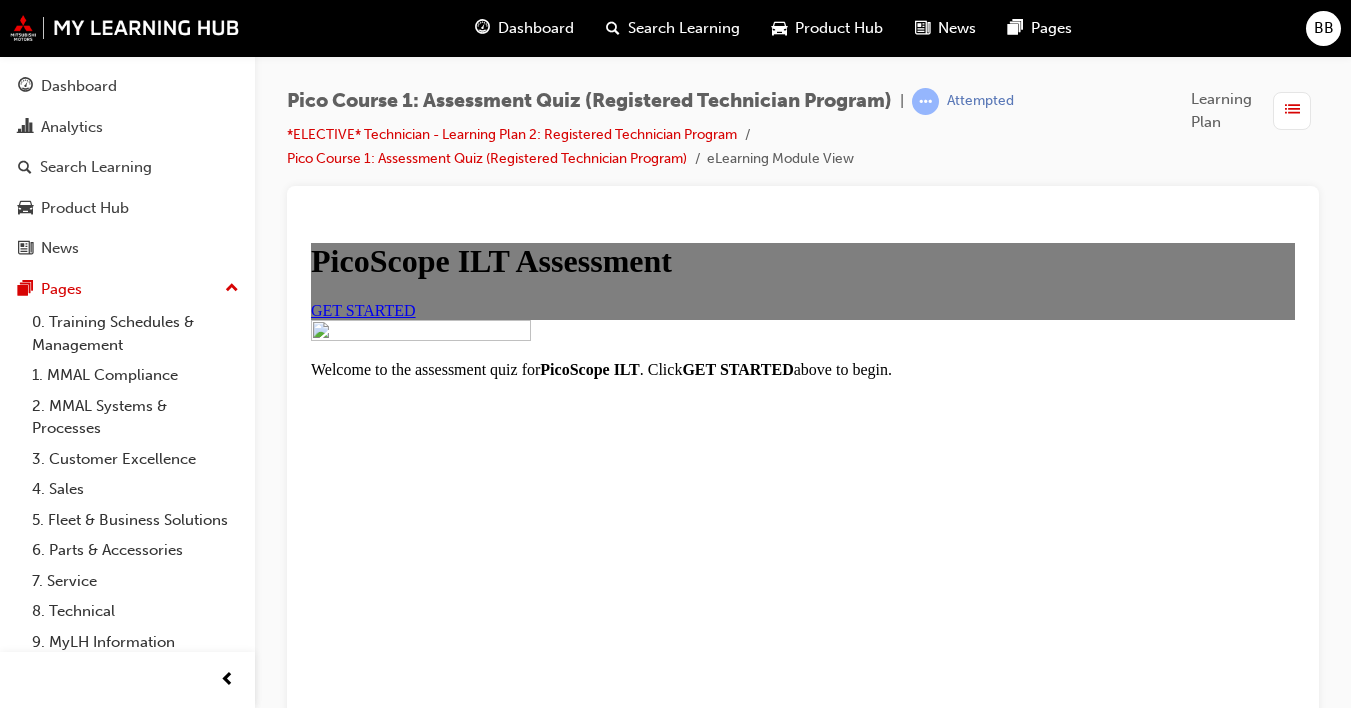 click on "GET STARTED" at bounding box center (363, 310) 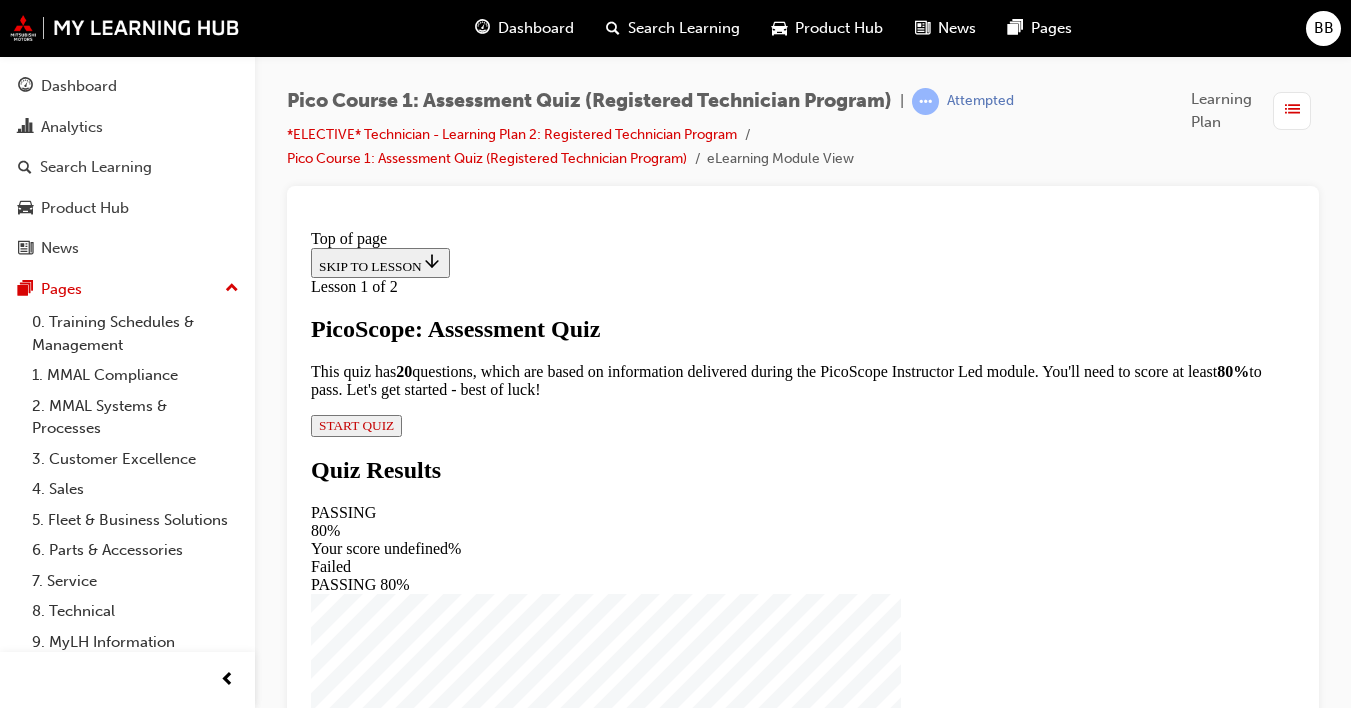 scroll, scrollTop: 216, scrollLeft: 0, axis: vertical 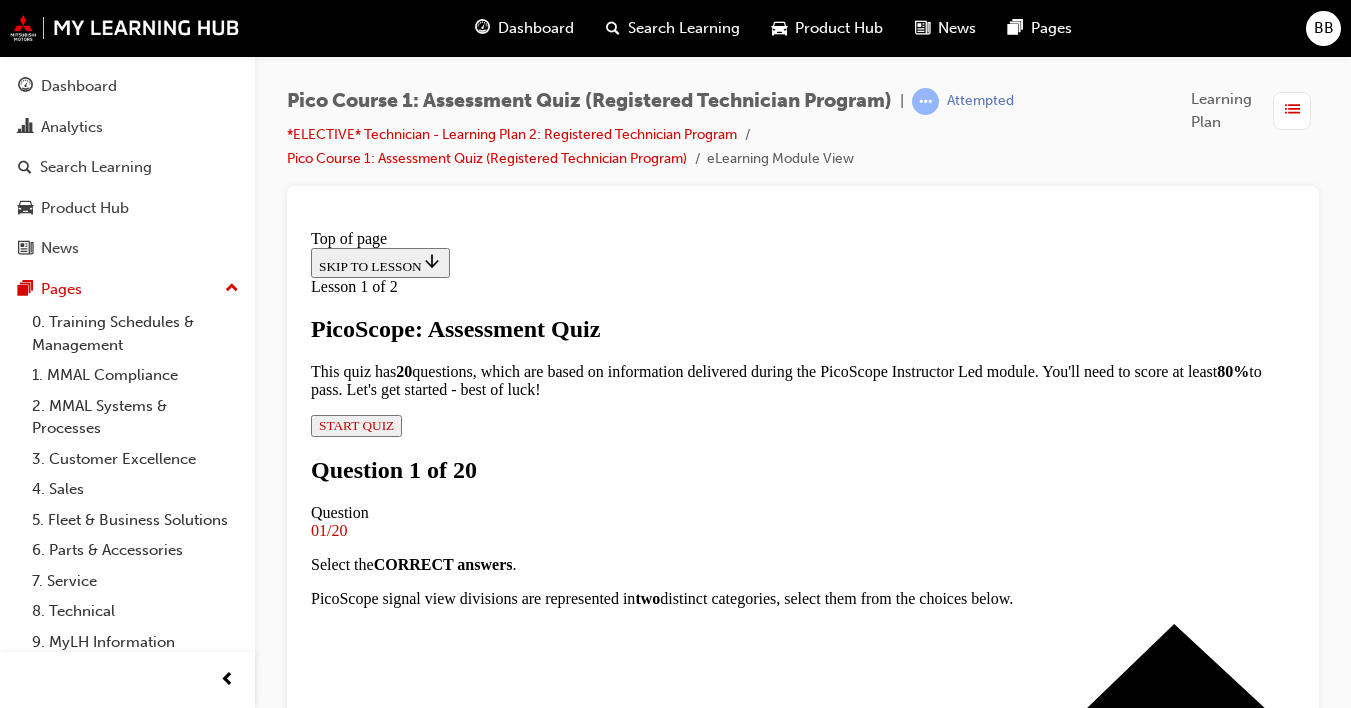 click at bounding box center [823, 1736] 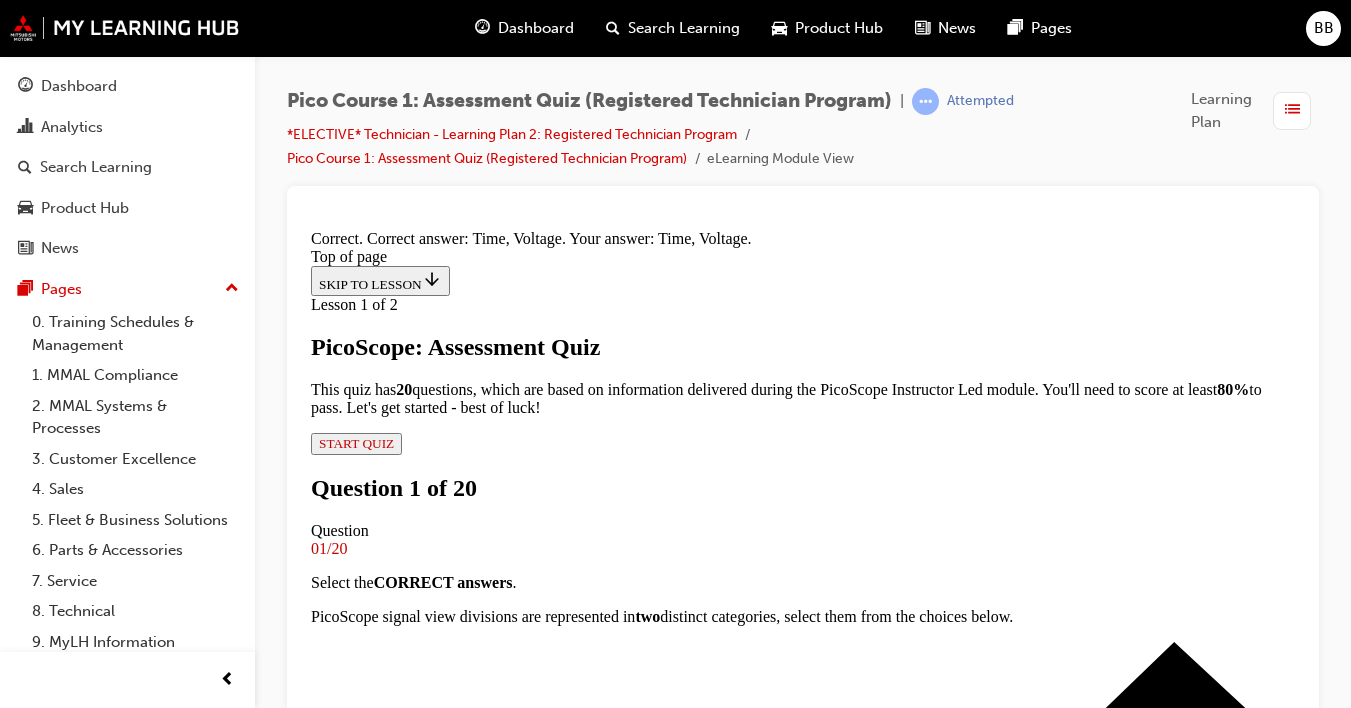 scroll, scrollTop: 475, scrollLeft: 0, axis: vertical 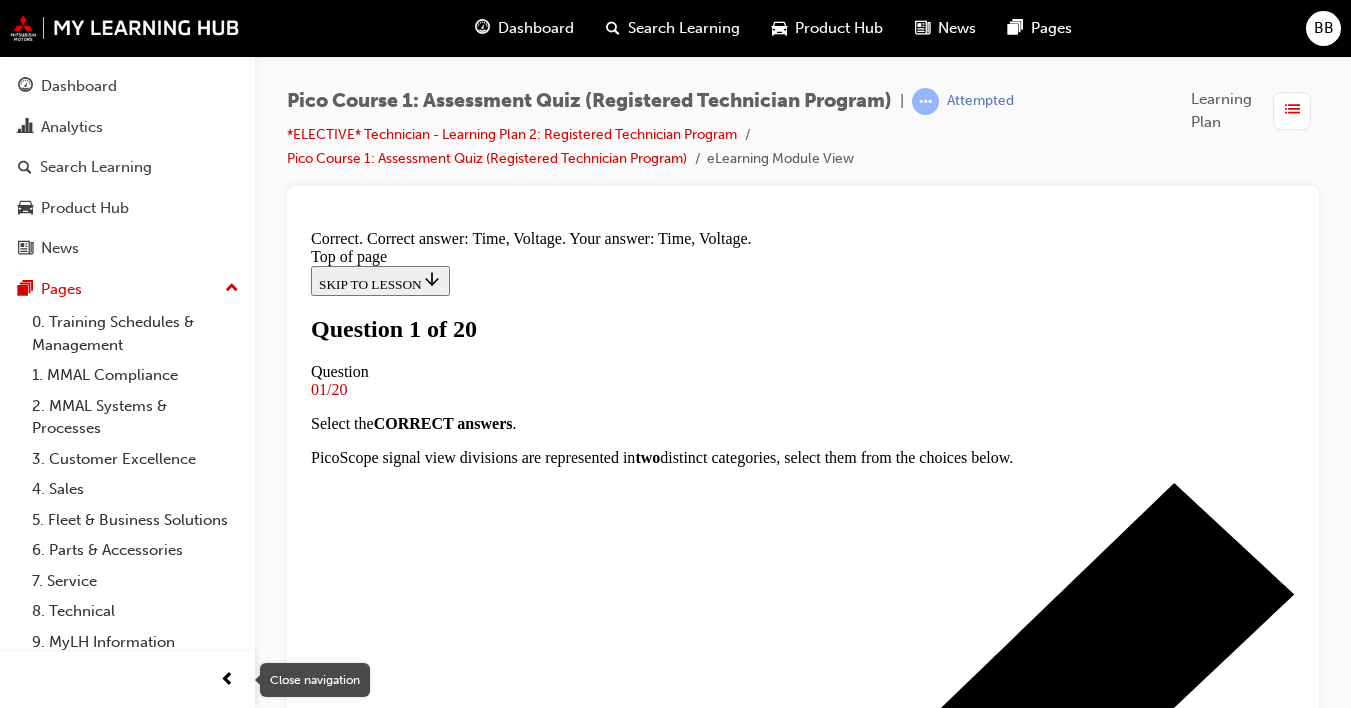 click at bounding box center [227, 680] 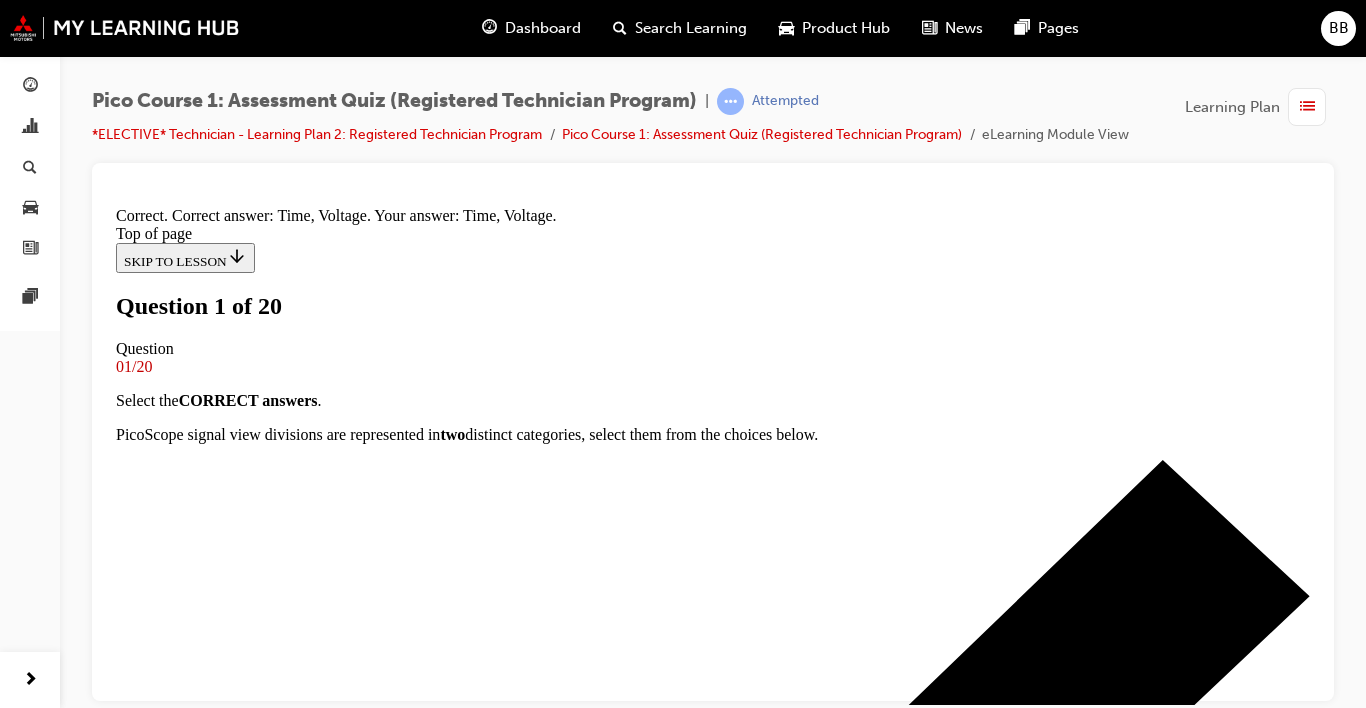 scroll, scrollTop: 272, scrollLeft: 0, axis: vertical 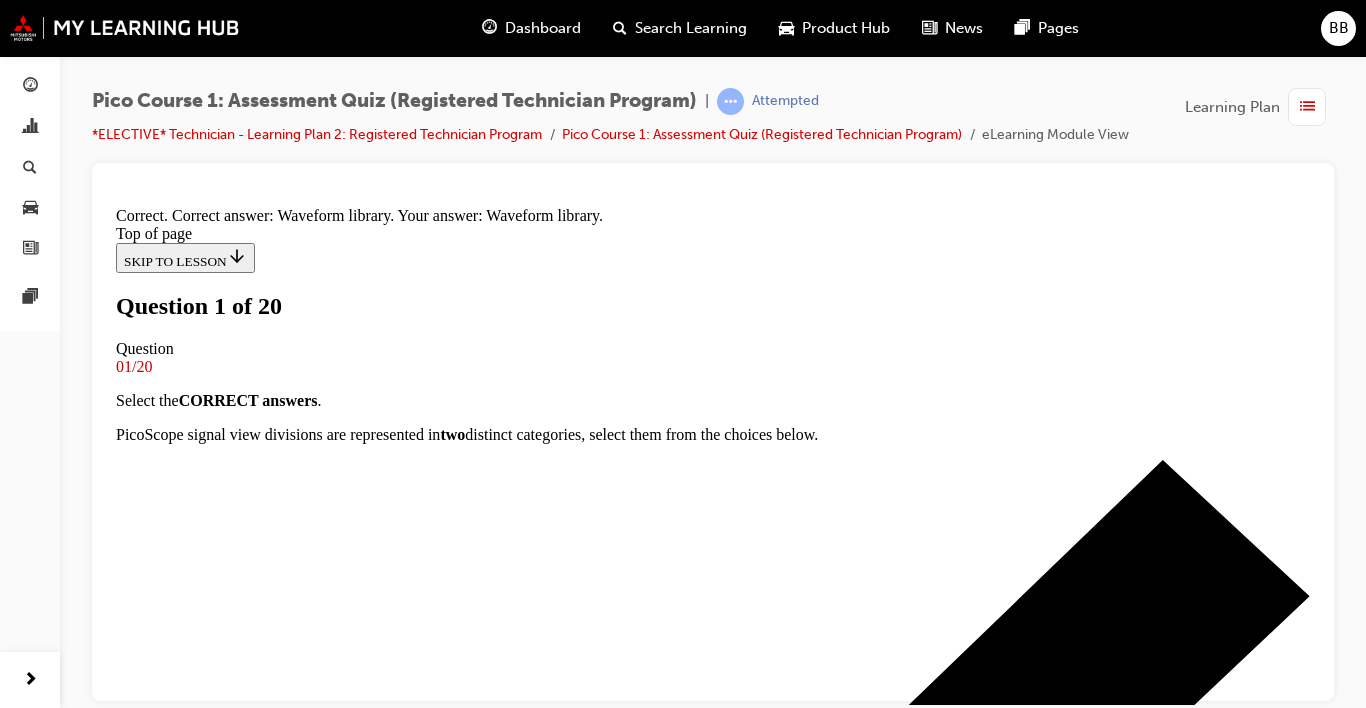 click on "NEXT" at bounding box center [142, 9998] 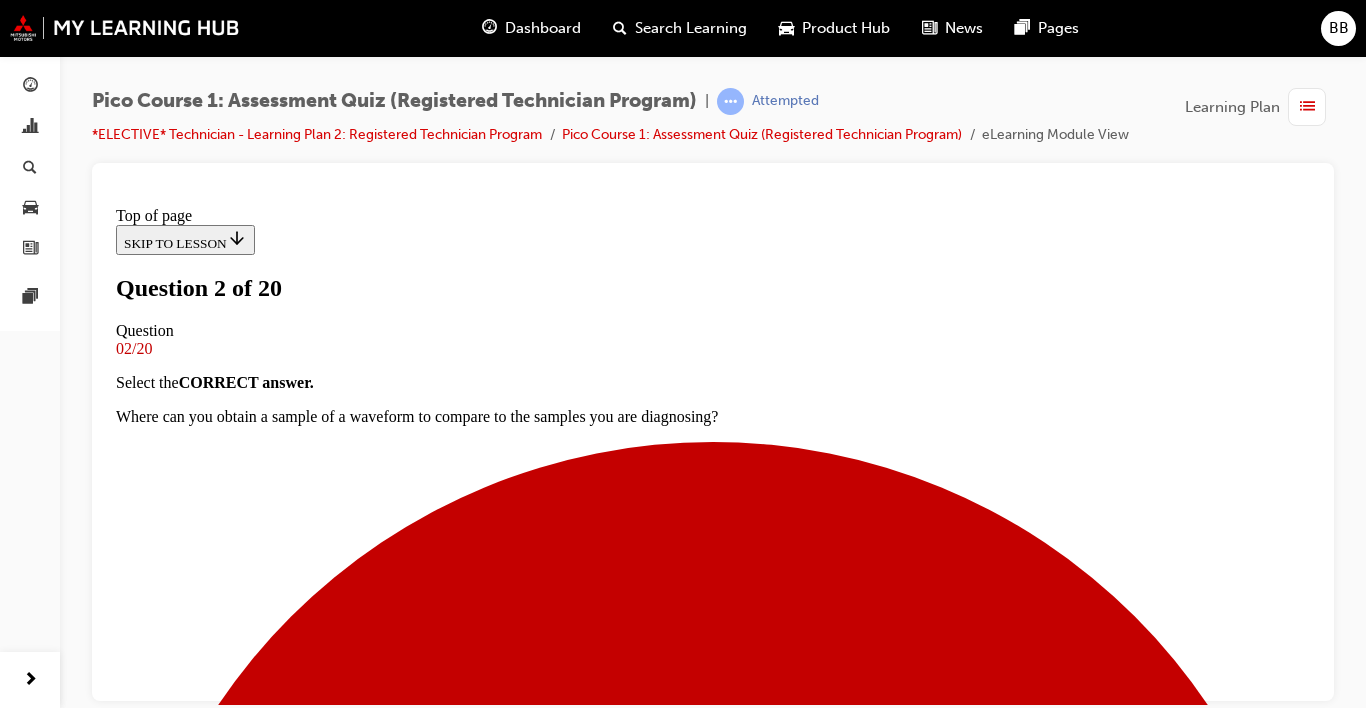 scroll, scrollTop: 307, scrollLeft: 0, axis: vertical 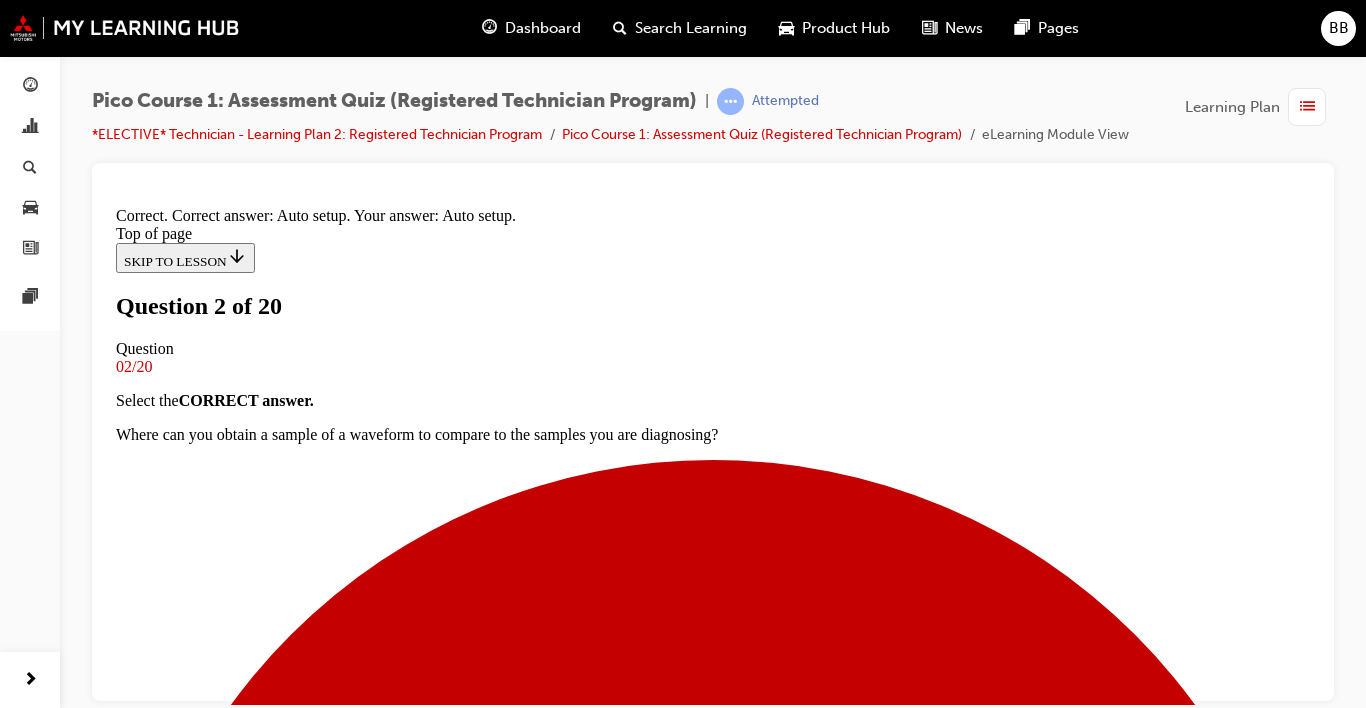 click on "NEXT" at bounding box center (142, 15889) 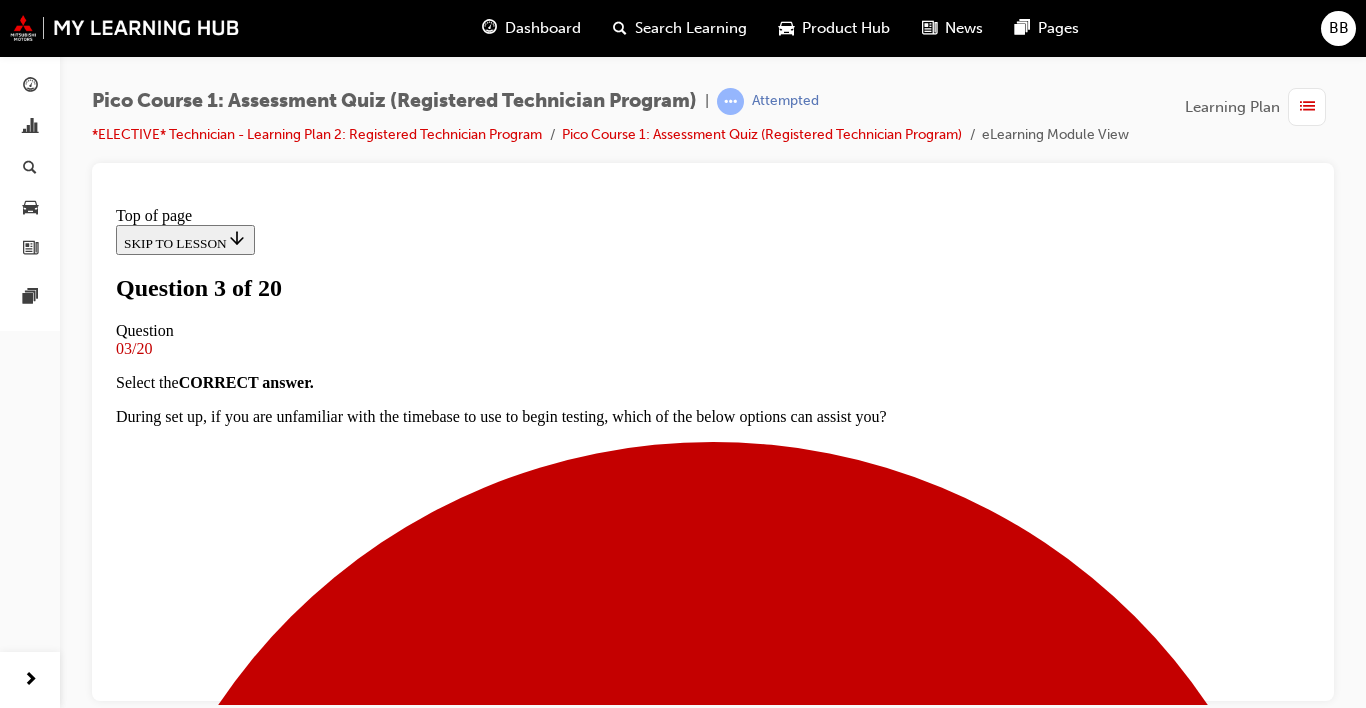 scroll, scrollTop: 329, scrollLeft: 0, axis: vertical 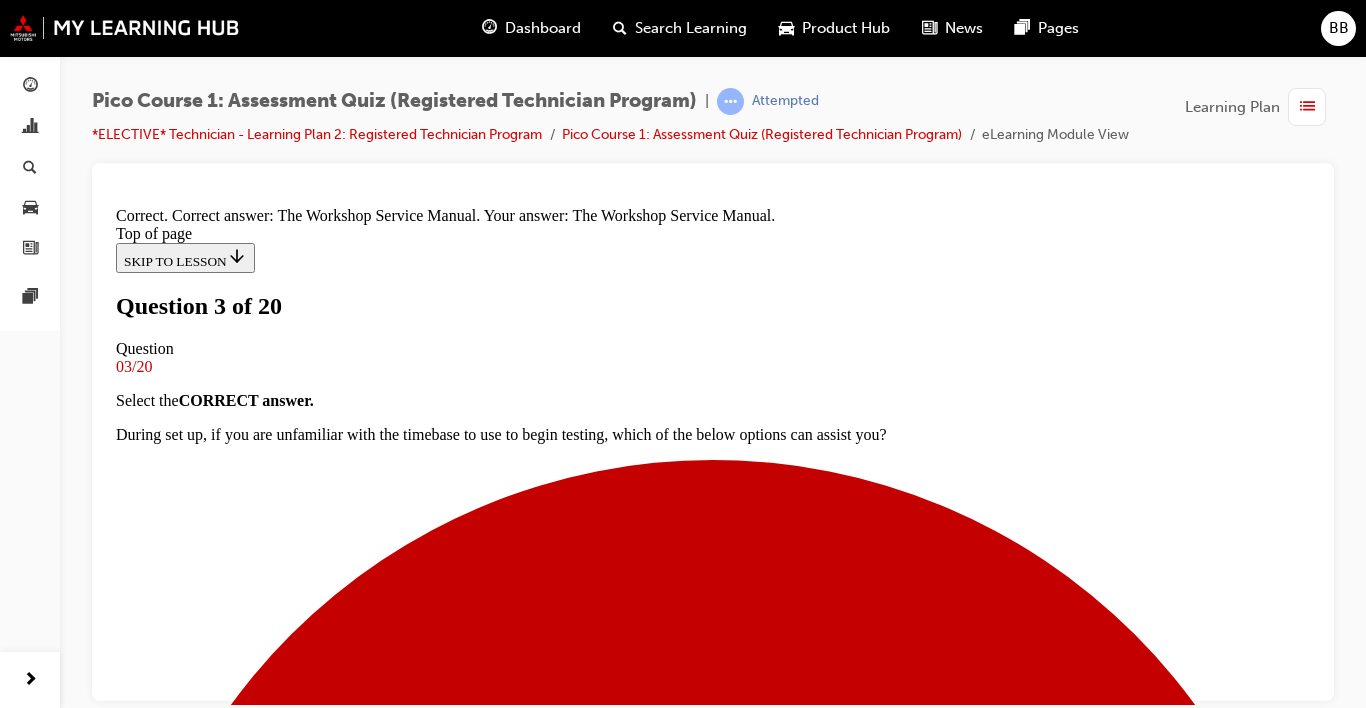 click on "NEXT" at bounding box center [142, 15889] 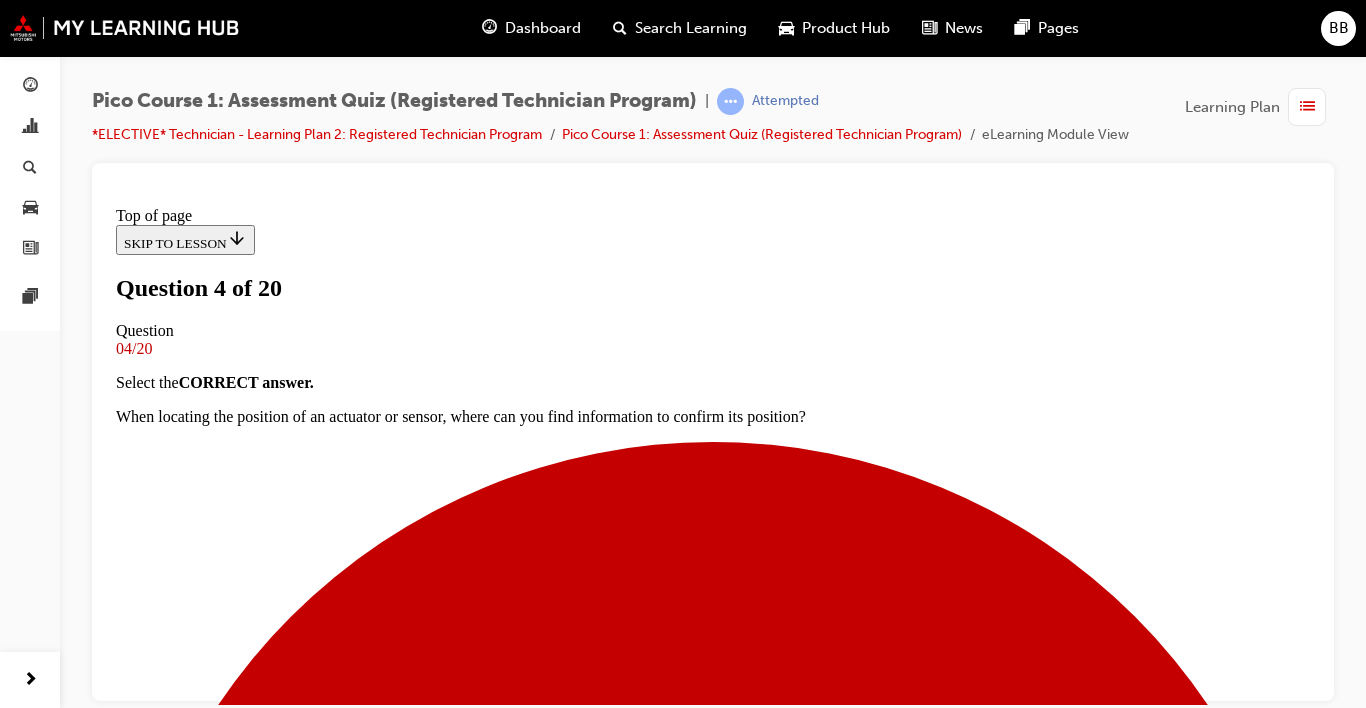 scroll, scrollTop: 346, scrollLeft: 0, axis: vertical 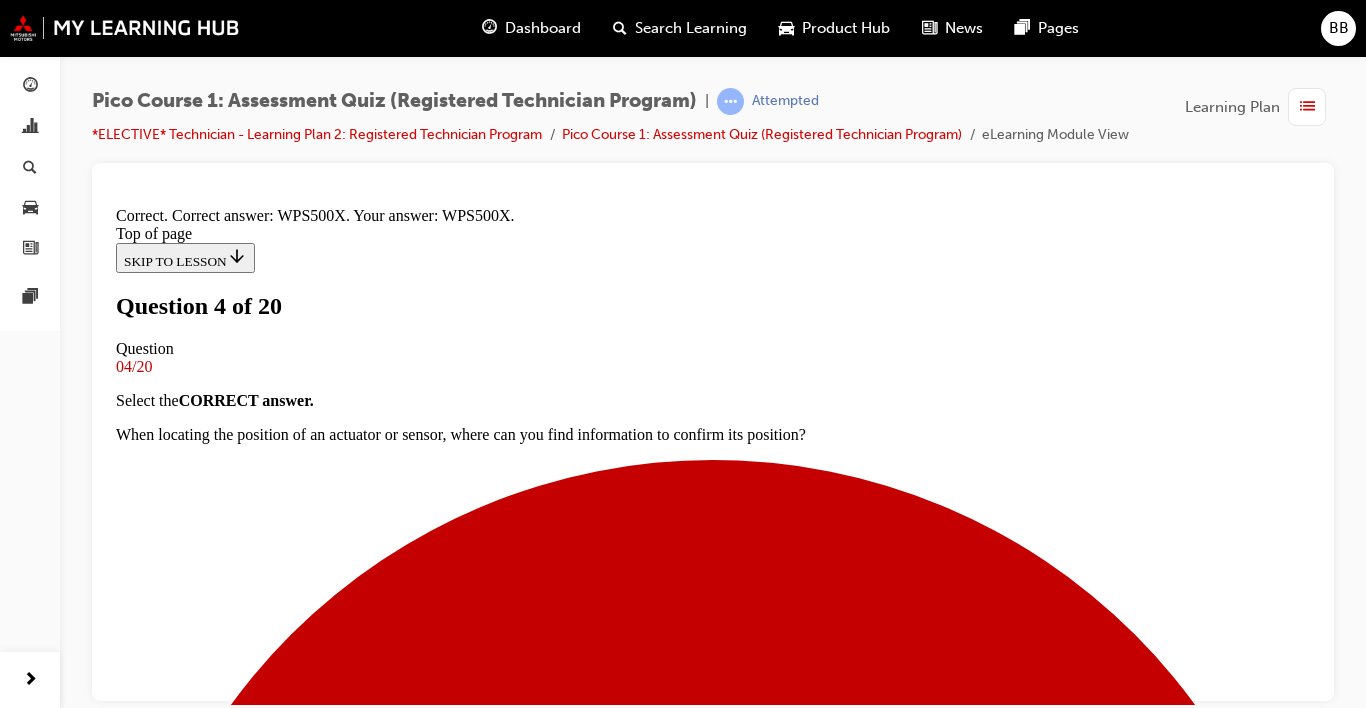 click on "NEXT" at bounding box center (142, 15889) 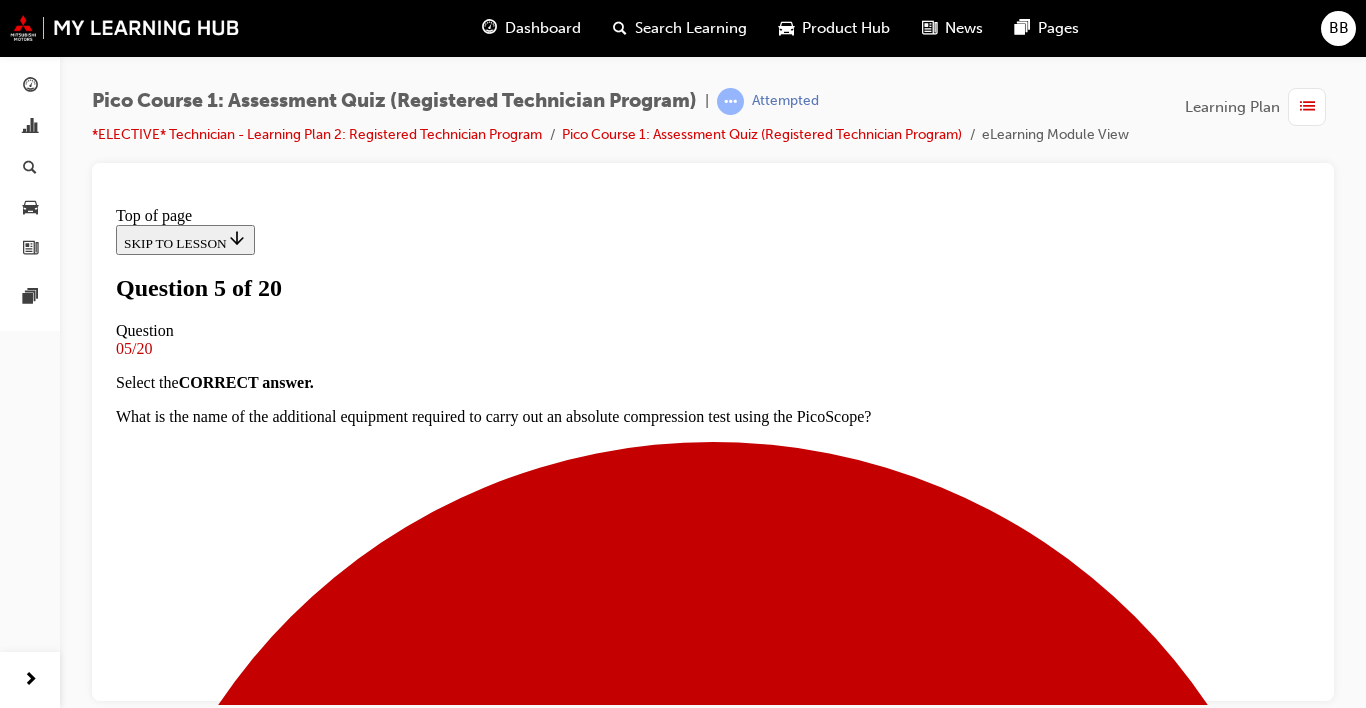 scroll, scrollTop: 311, scrollLeft: 0, axis: vertical 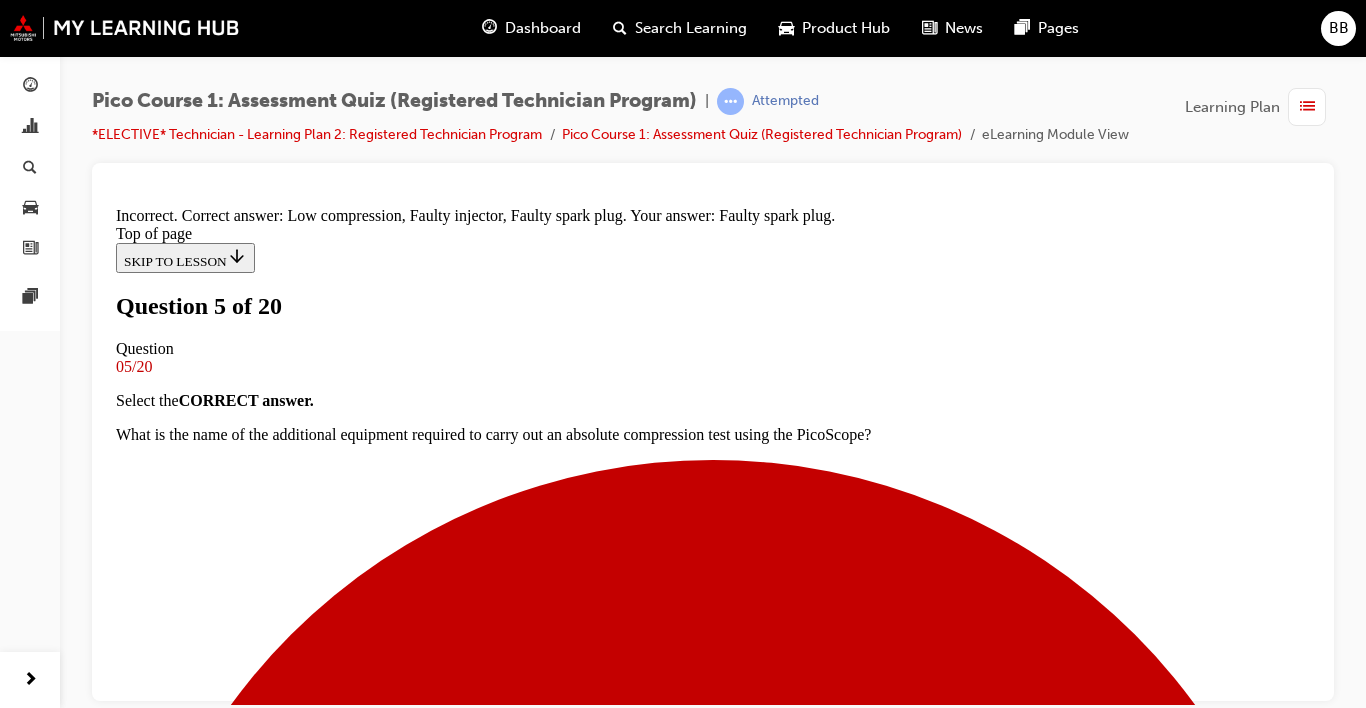 click on "NEXT" at bounding box center [713, 13065] 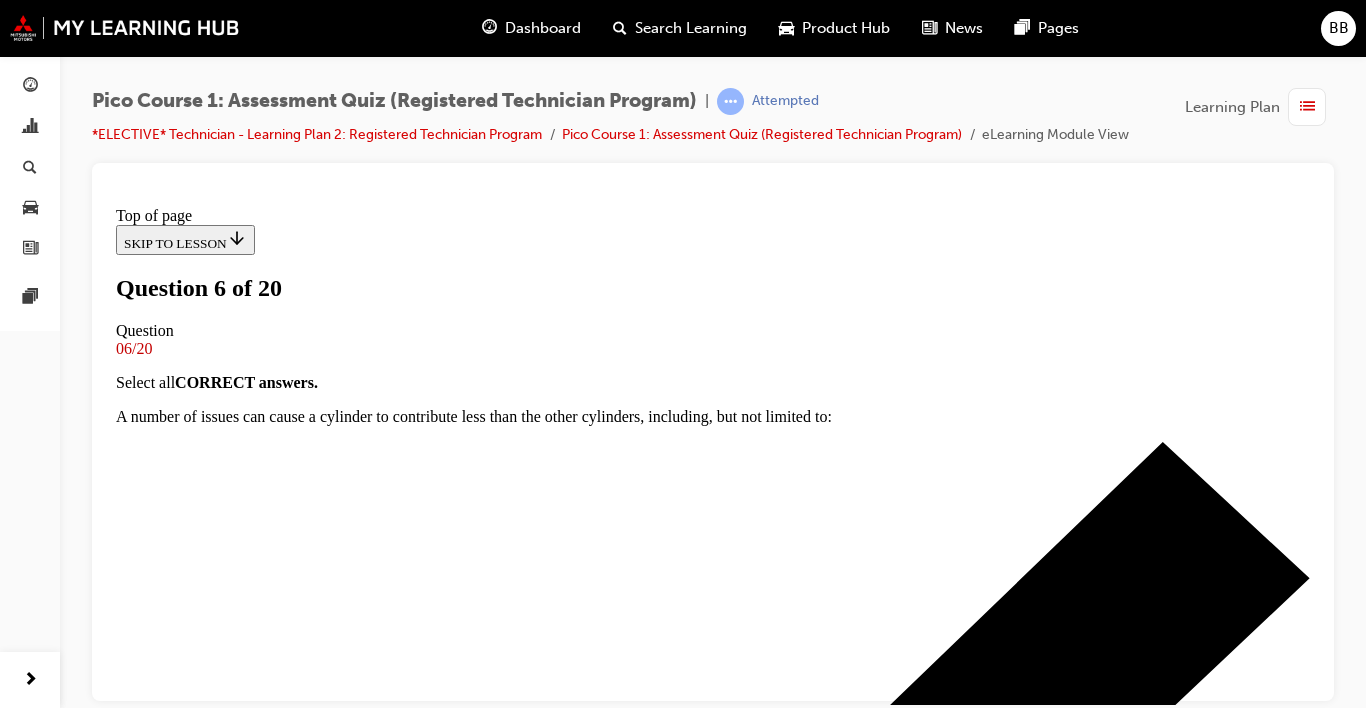 scroll, scrollTop: 315, scrollLeft: 0, axis: vertical 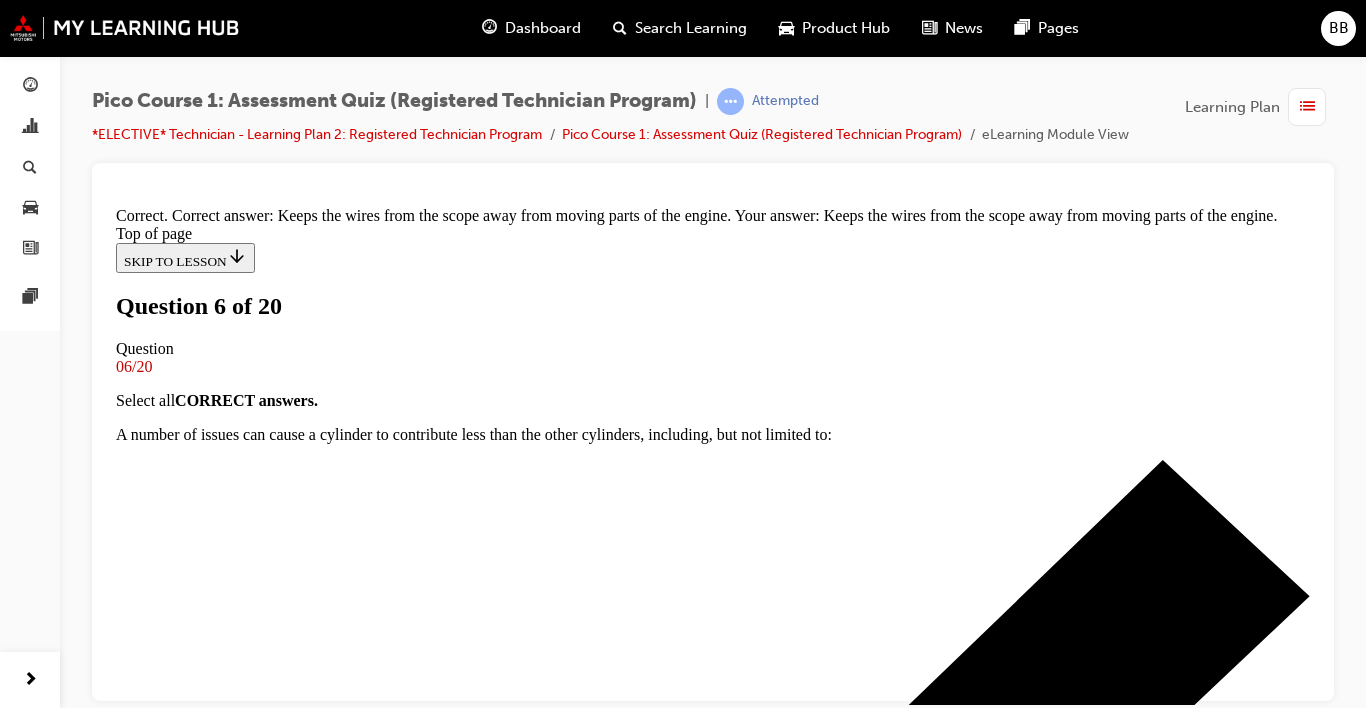 click on "NEXT" at bounding box center (142, 10909) 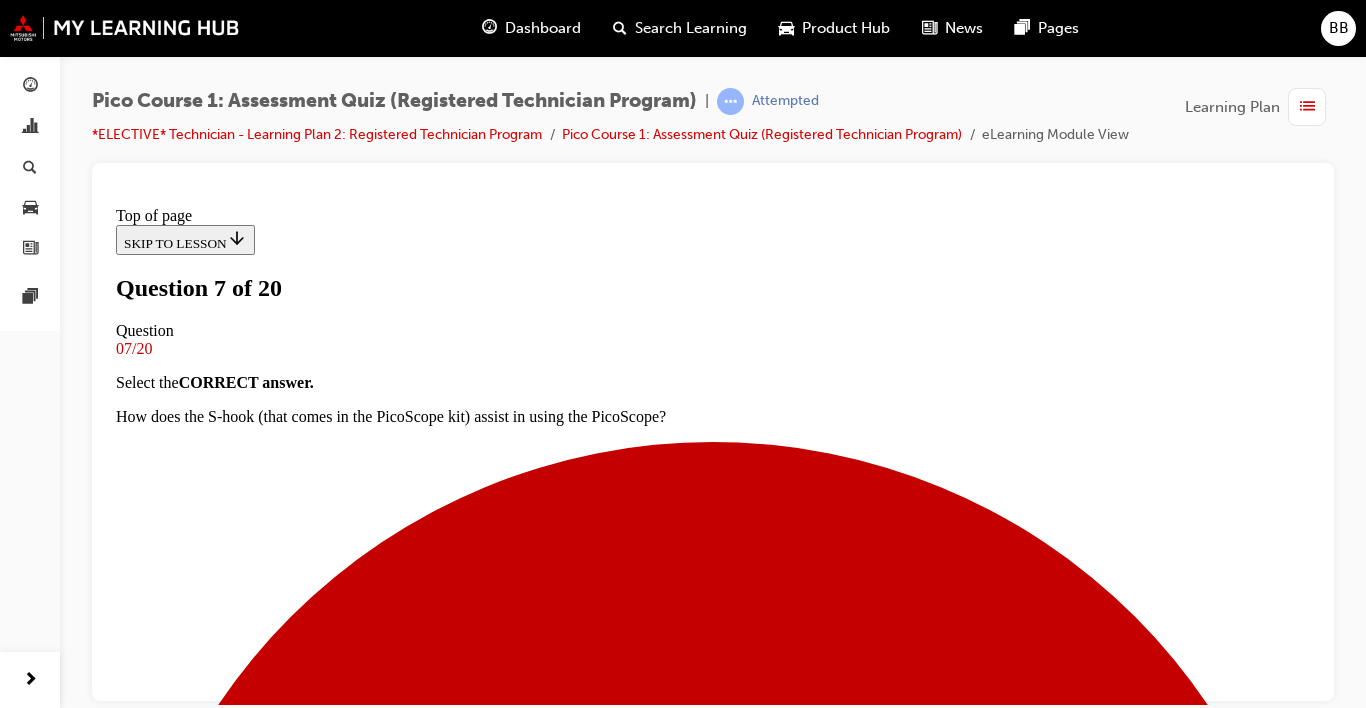 scroll, scrollTop: 3, scrollLeft: 0, axis: vertical 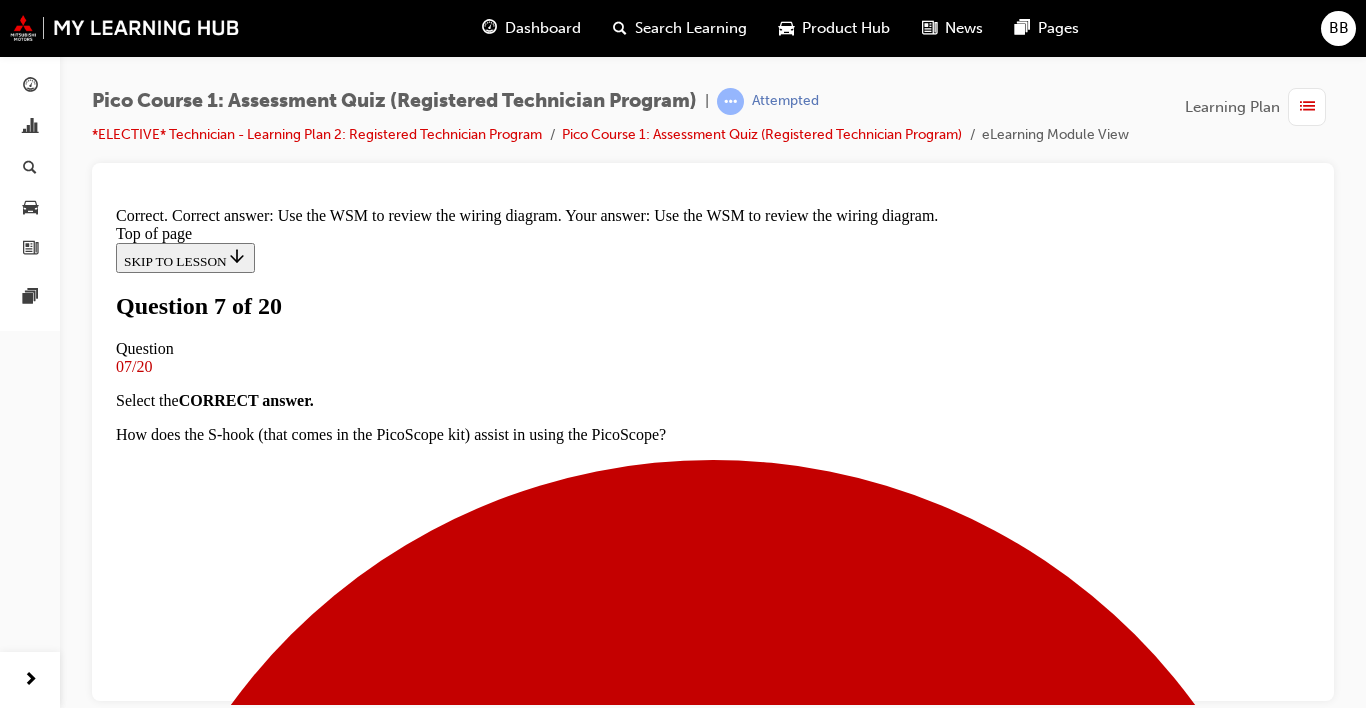 click on "NEXT" at bounding box center (142, 13733) 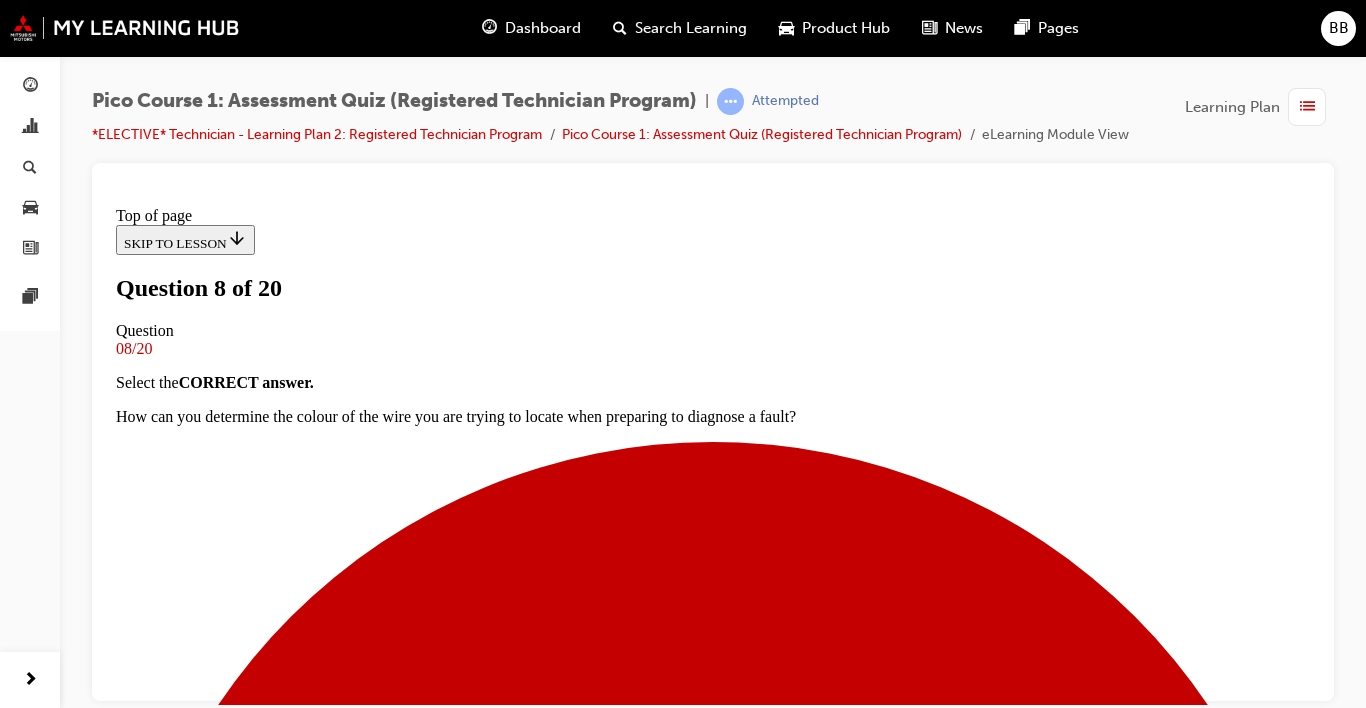 scroll, scrollTop: 302, scrollLeft: 0, axis: vertical 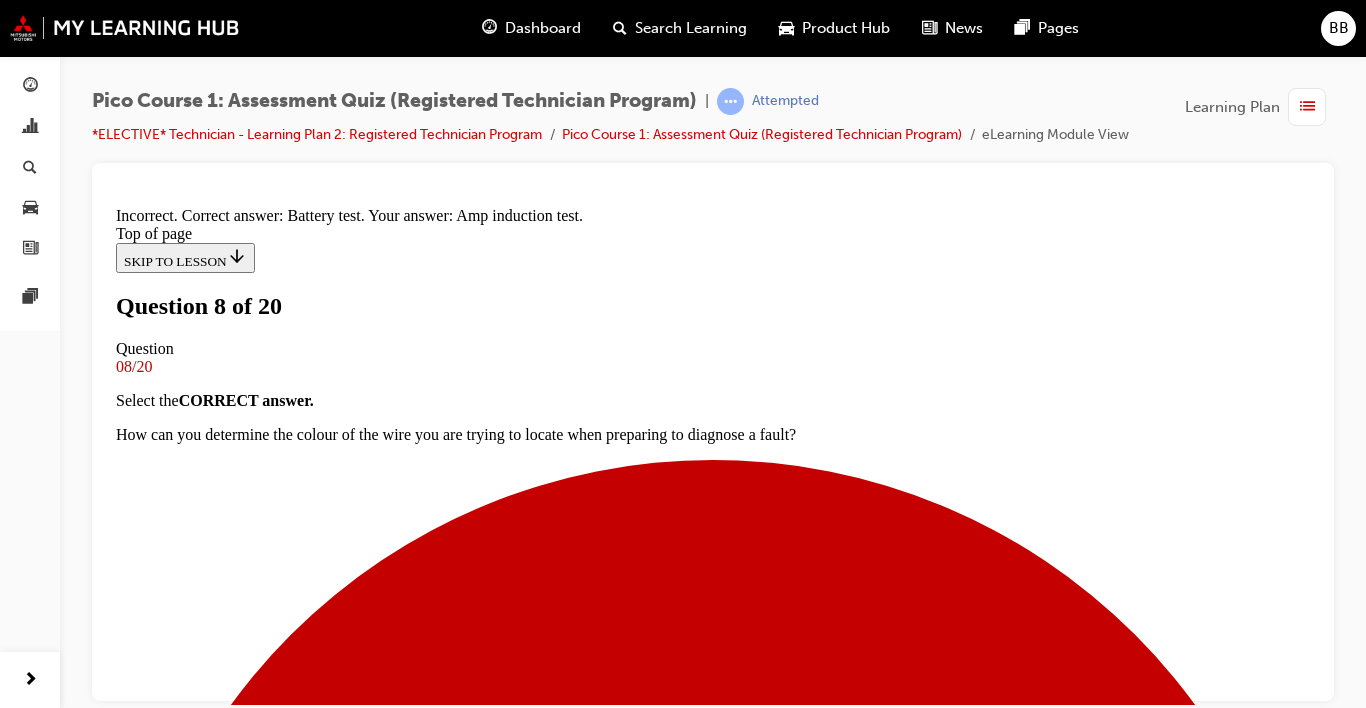 click on "NEXT" at bounding box center (142, 15835) 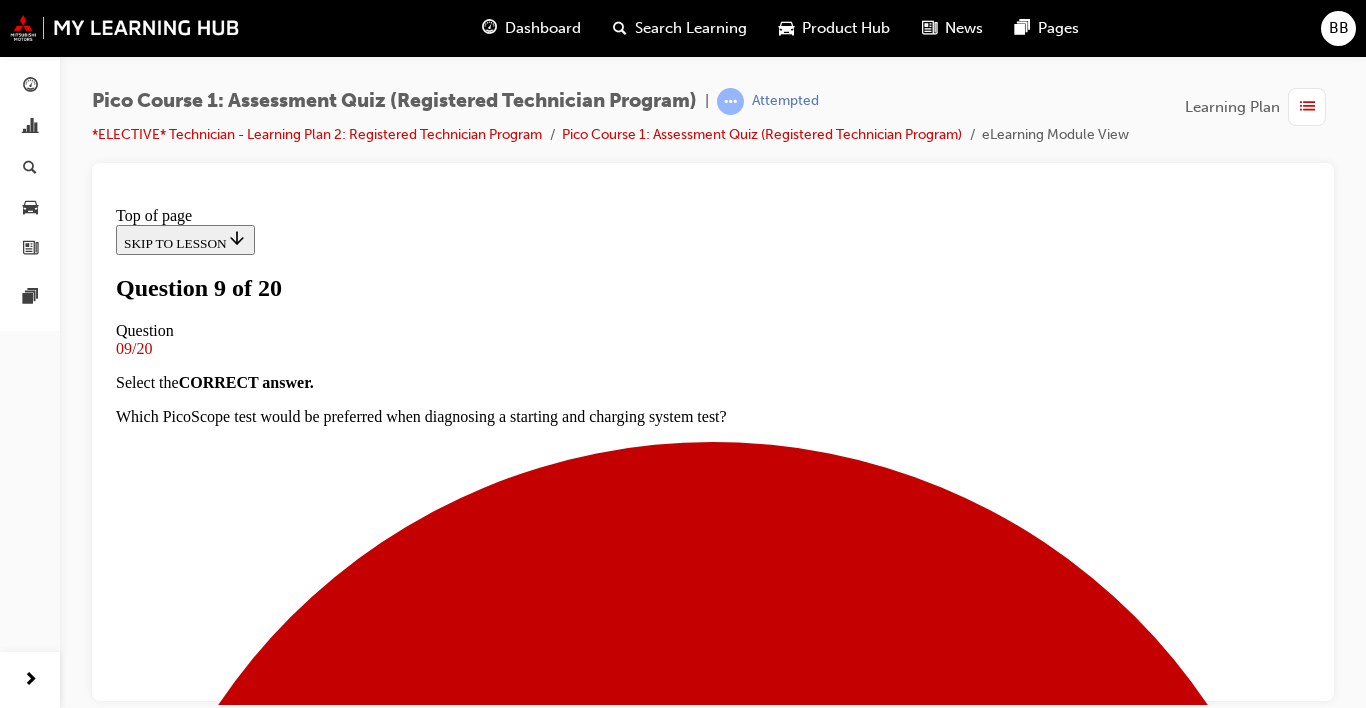scroll, scrollTop: 302, scrollLeft: 0, axis: vertical 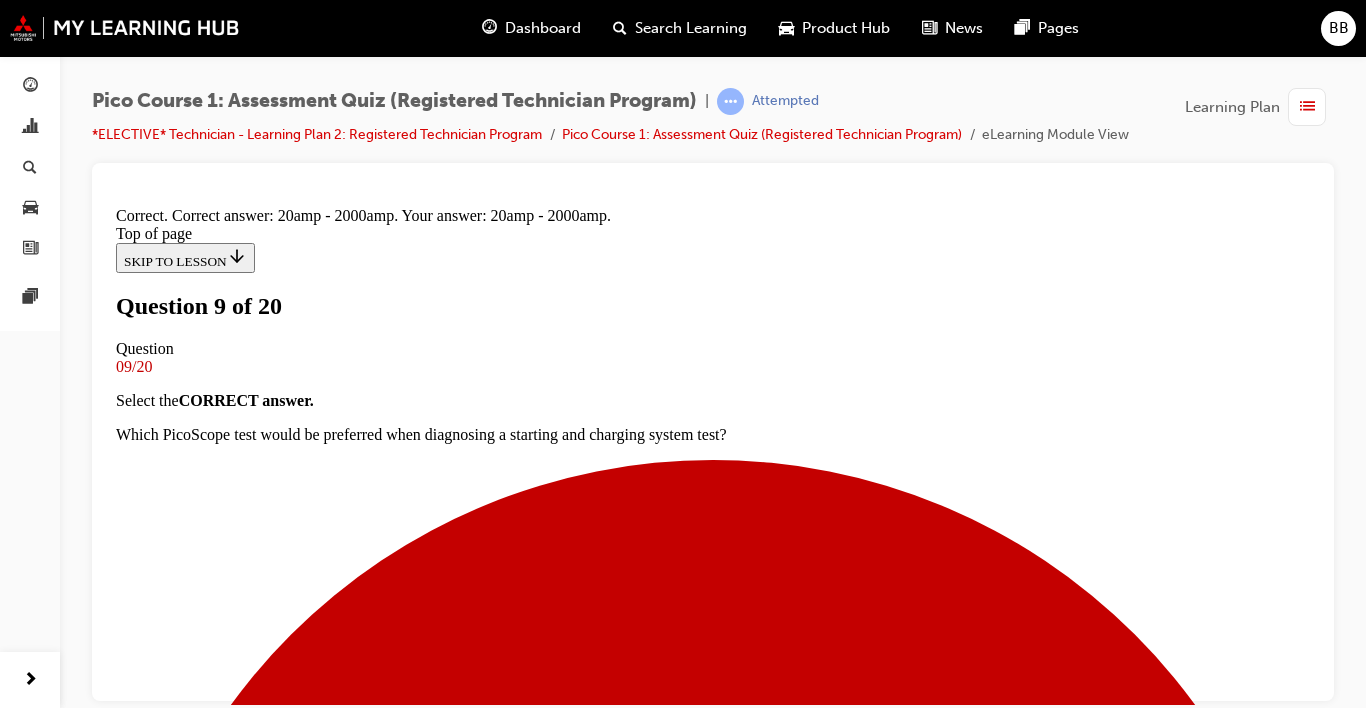 click on "NEXT" at bounding box center (142, 17992) 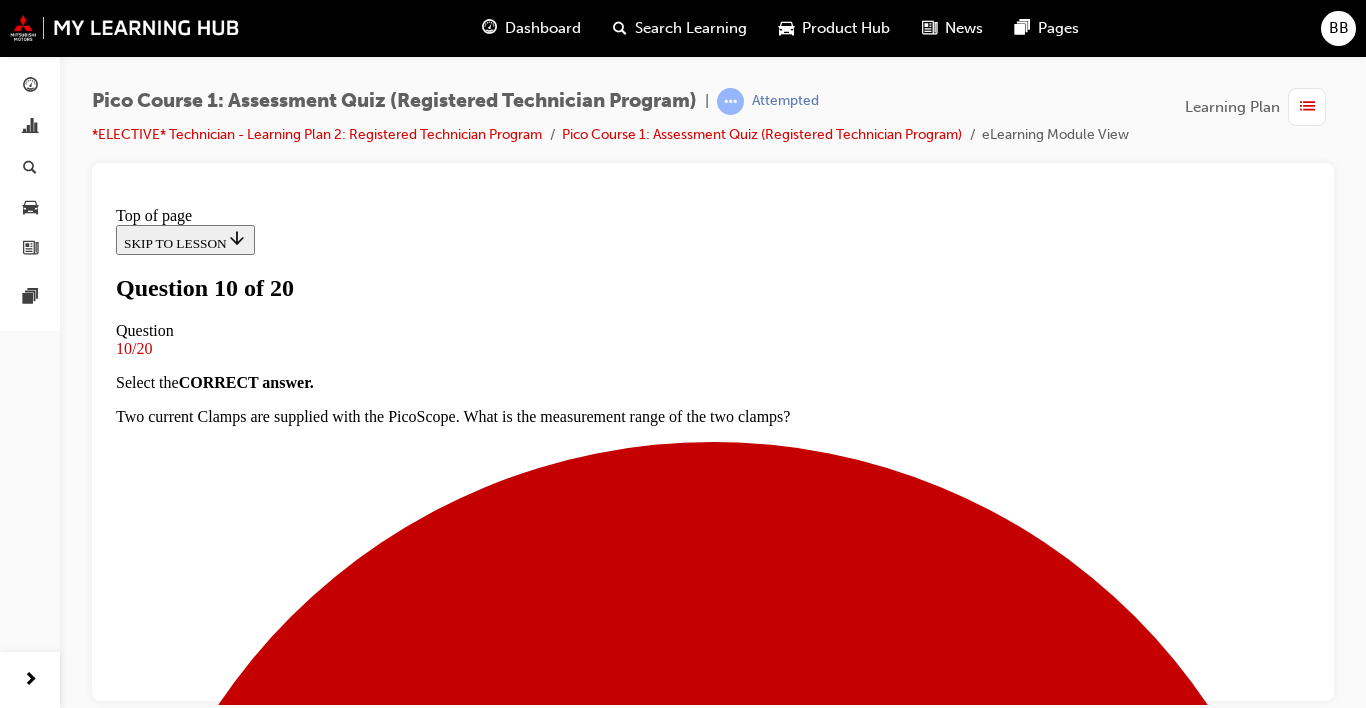 scroll, scrollTop: 315, scrollLeft: 0, axis: vertical 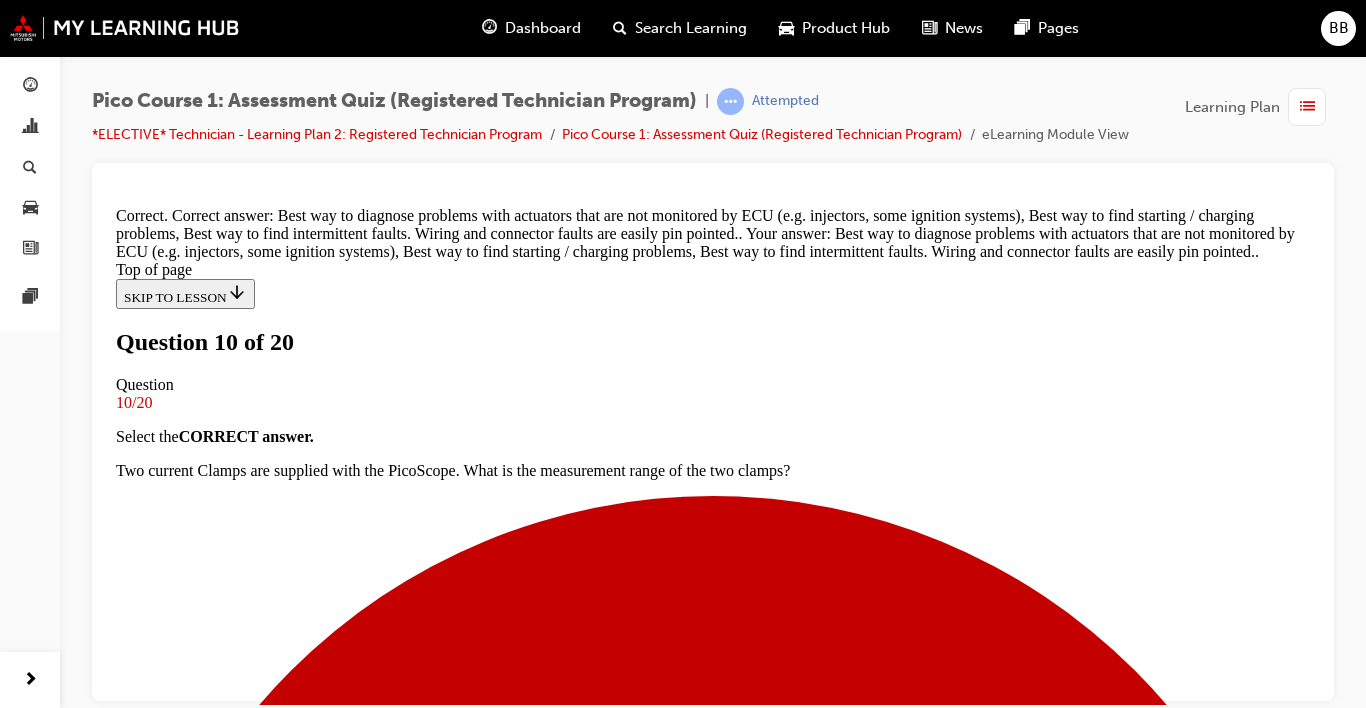 click on "NEXT" at bounding box center (142, 12190) 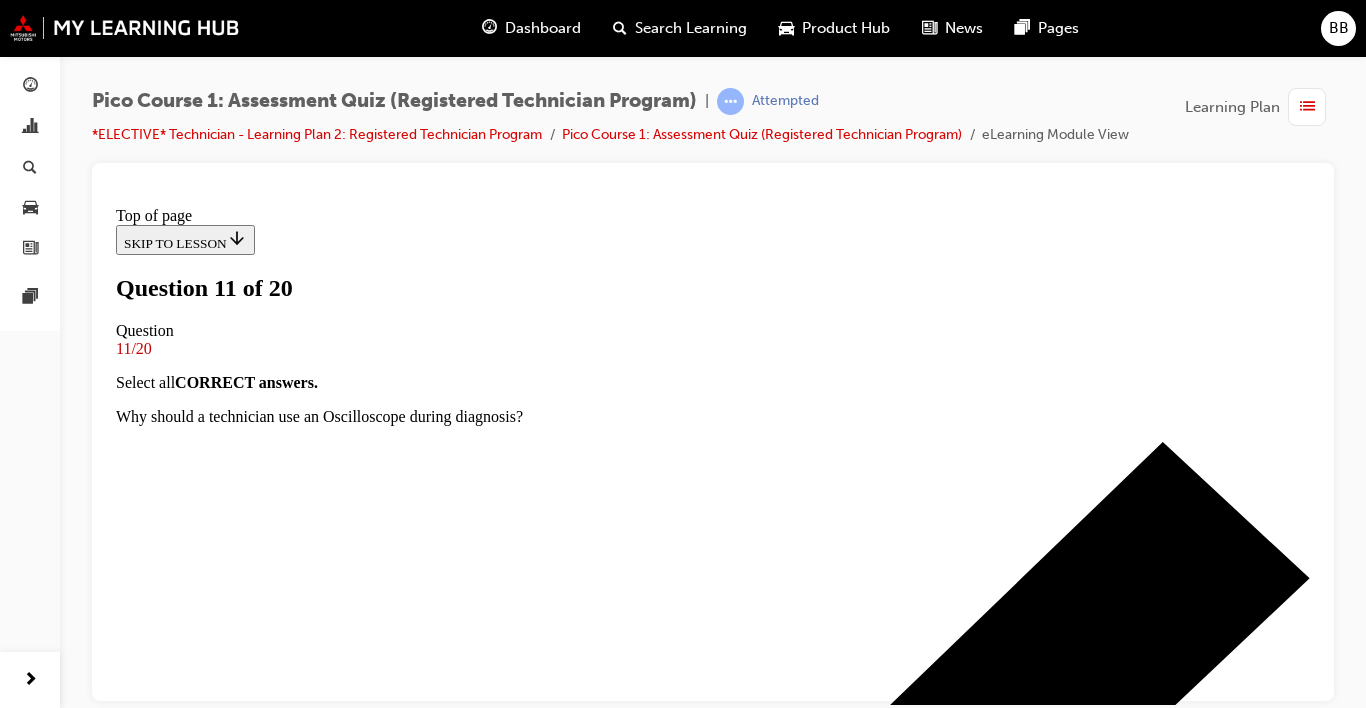 scroll, scrollTop: 323, scrollLeft: 0, axis: vertical 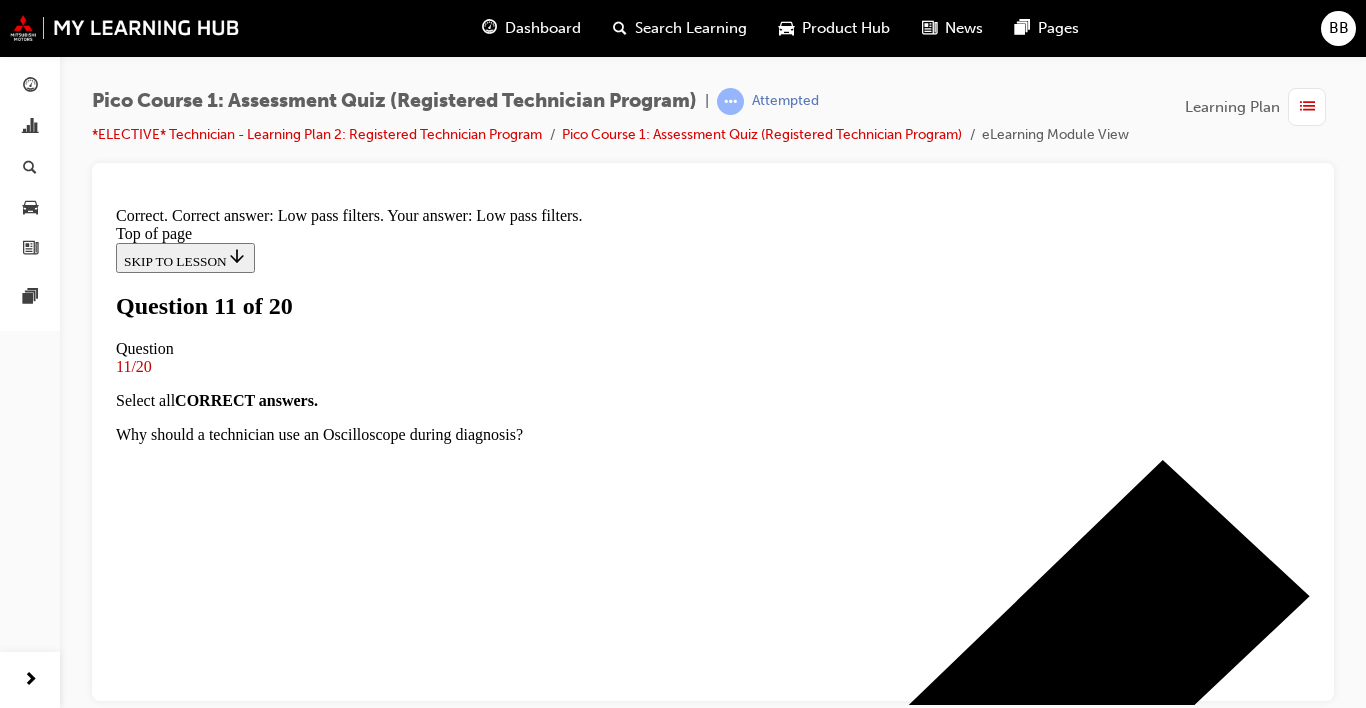 click on "NEXT" at bounding box center [142, 12154] 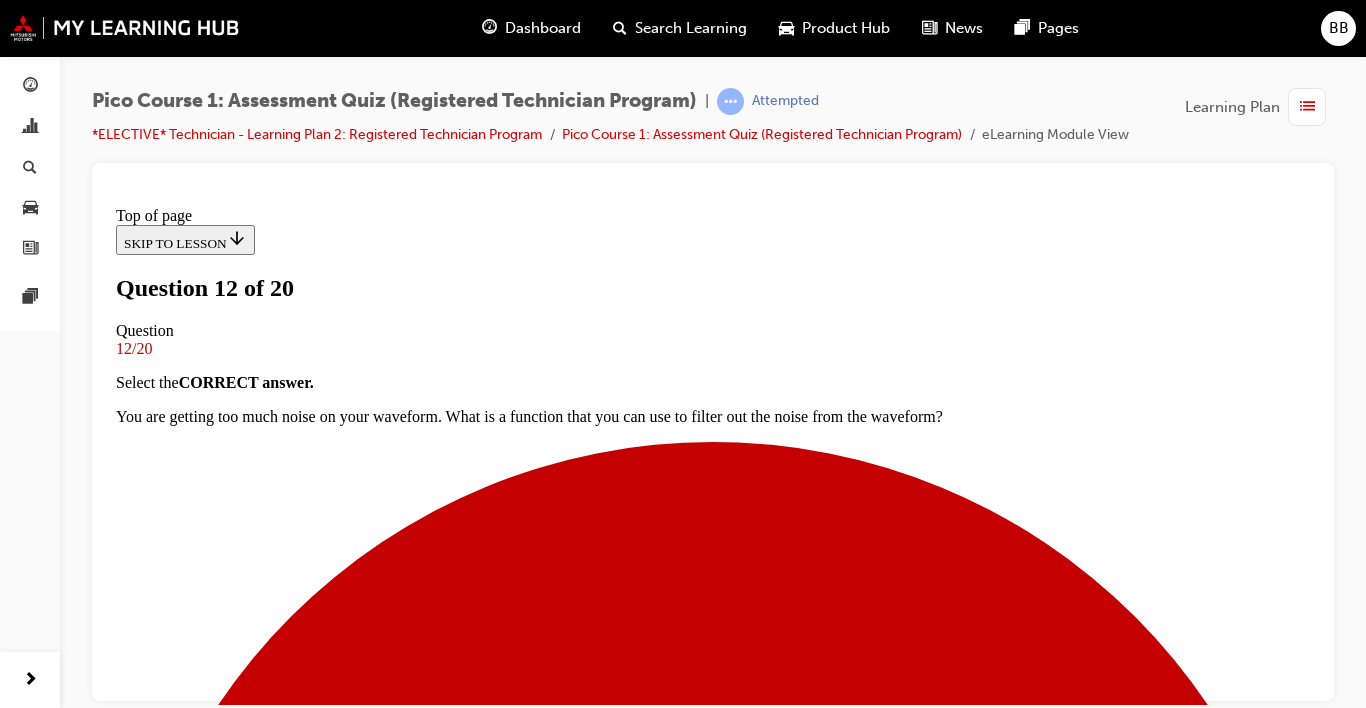 scroll, scrollTop: 296, scrollLeft: 0, axis: vertical 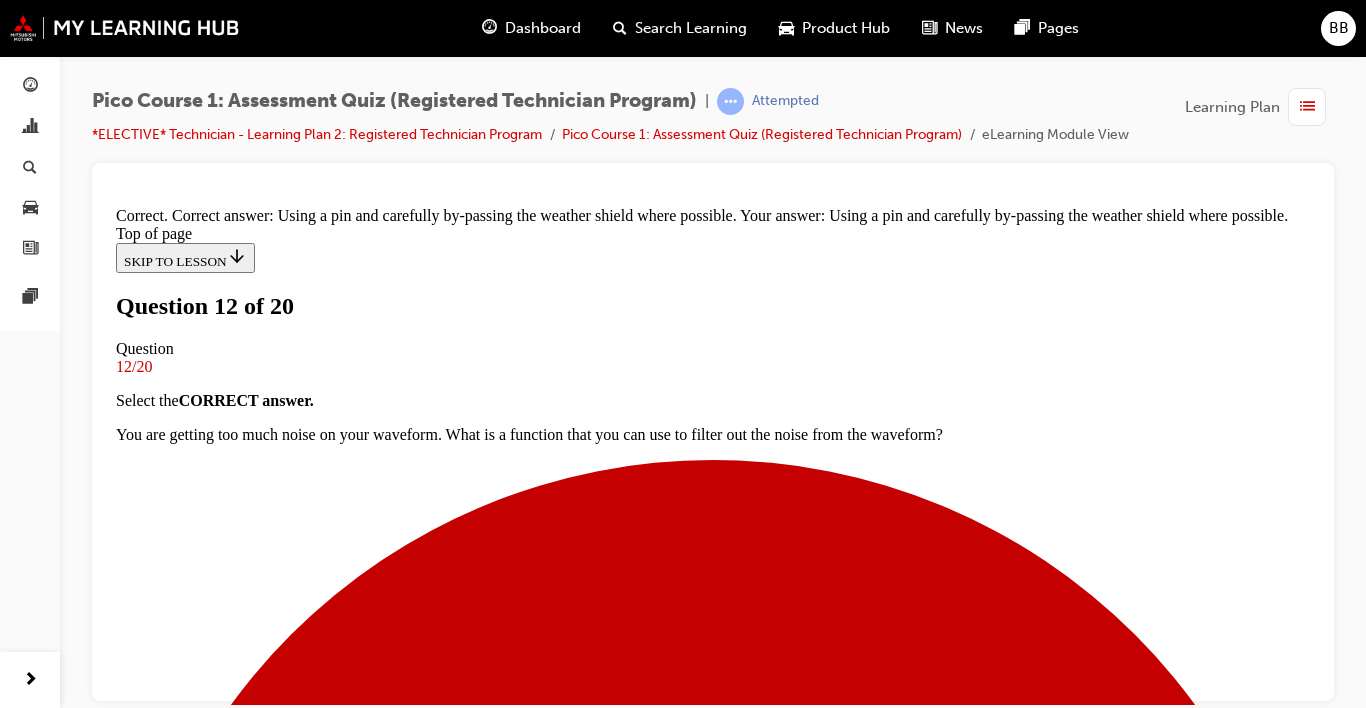 click on "NEXT" at bounding box center [142, 15889] 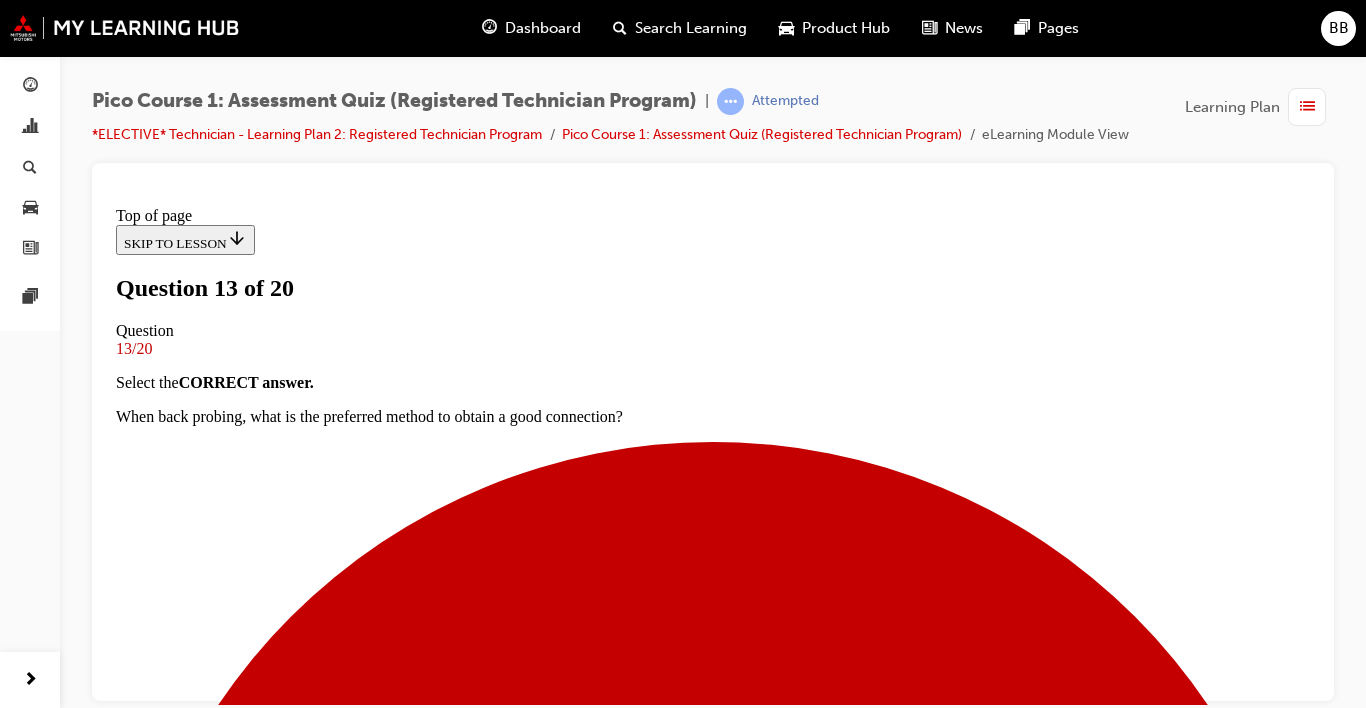 scroll, scrollTop: 306, scrollLeft: 0, axis: vertical 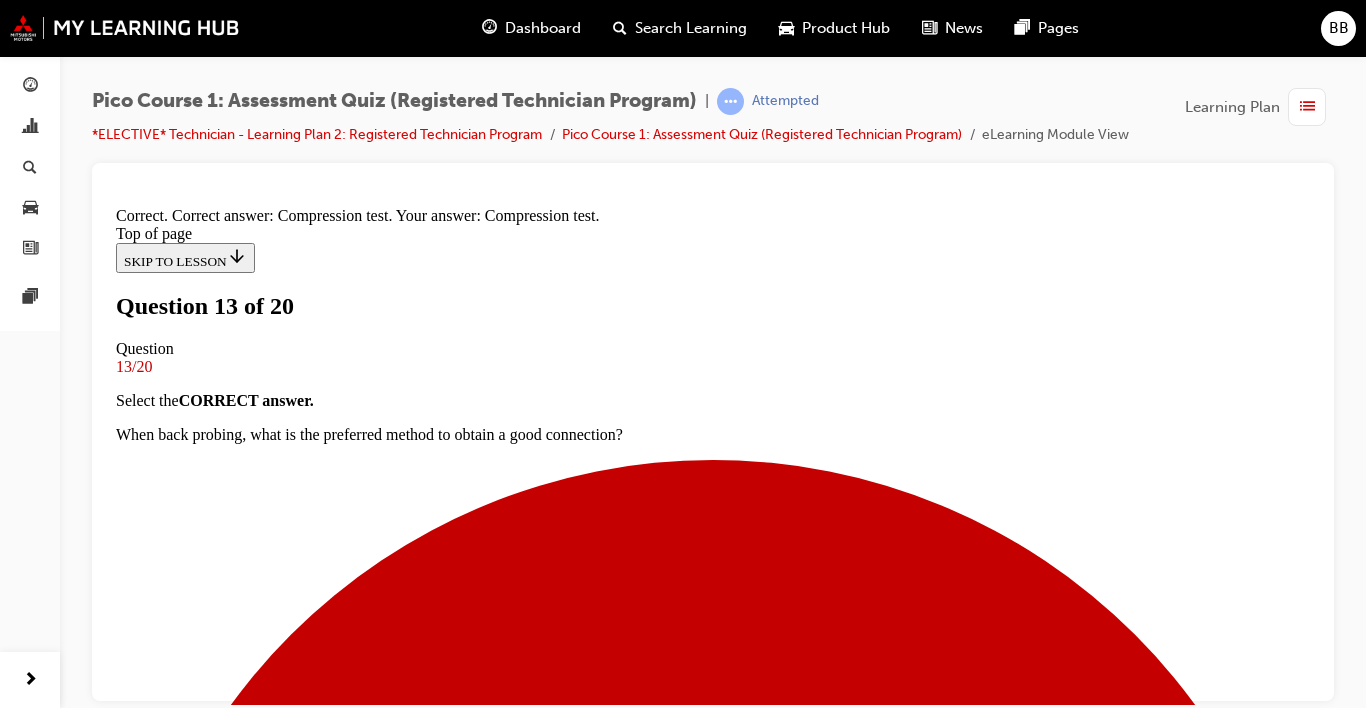 click on "NEXT" at bounding box center (142, 15889) 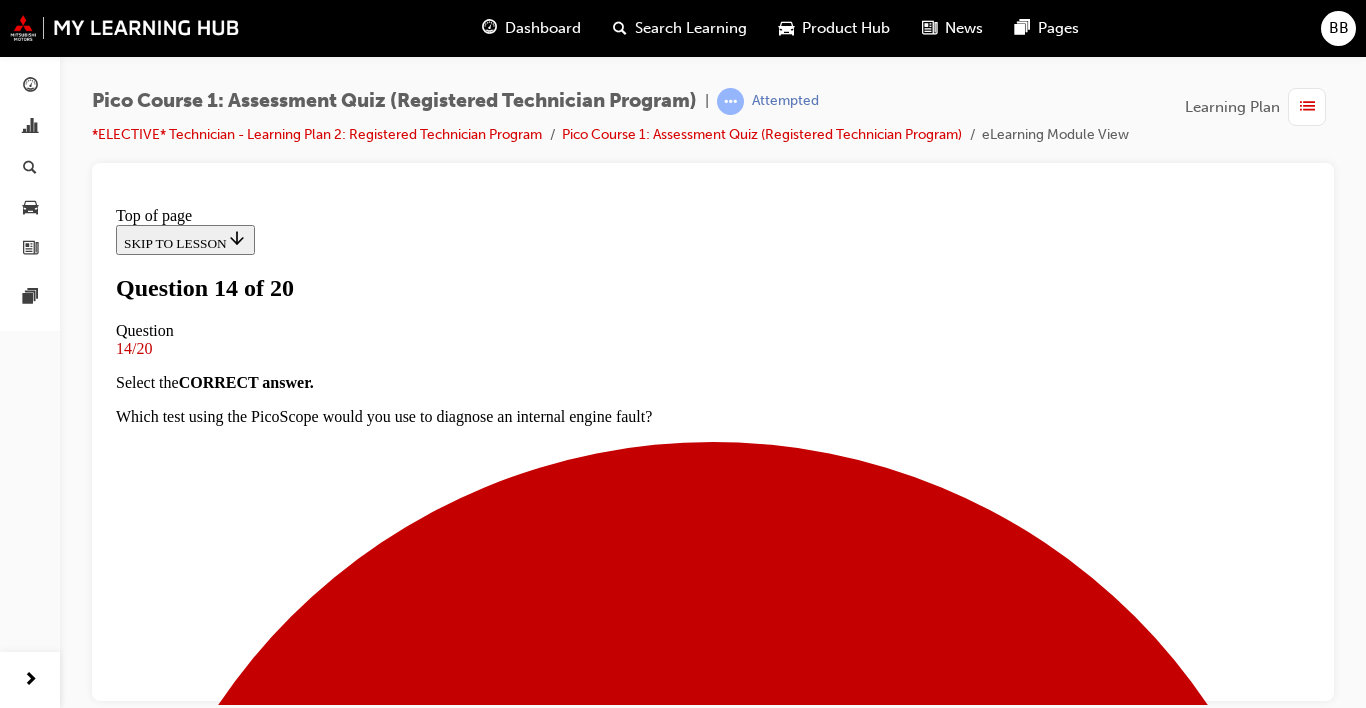 scroll, scrollTop: 313, scrollLeft: 0, axis: vertical 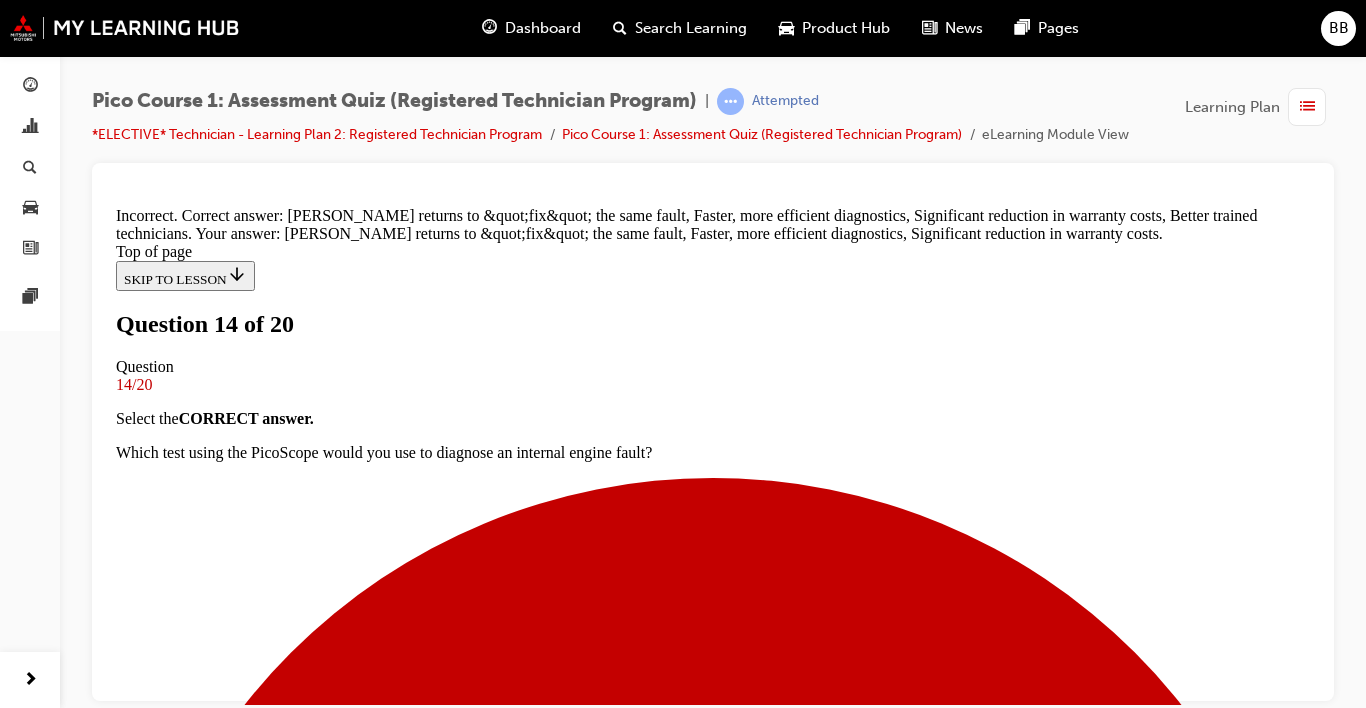 click on "NEXT" at bounding box center [142, 13083] 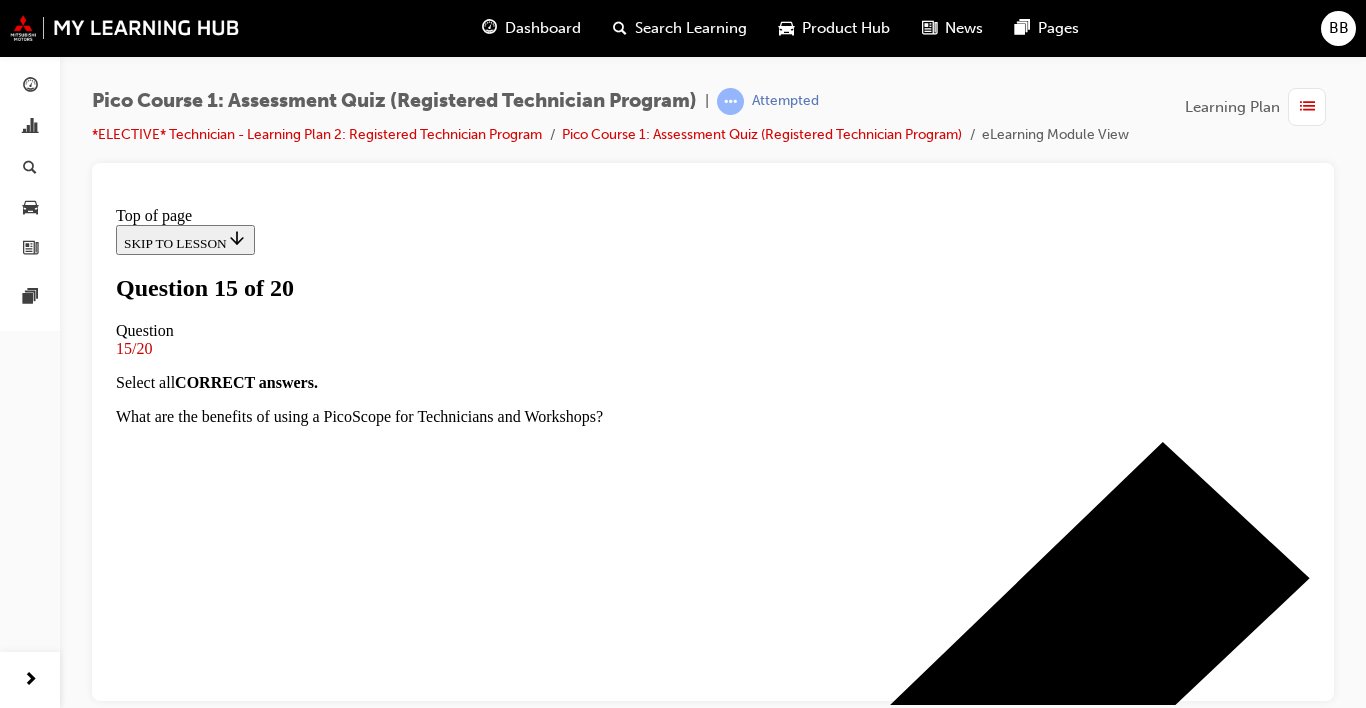 scroll, scrollTop: 291, scrollLeft: 0, axis: vertical 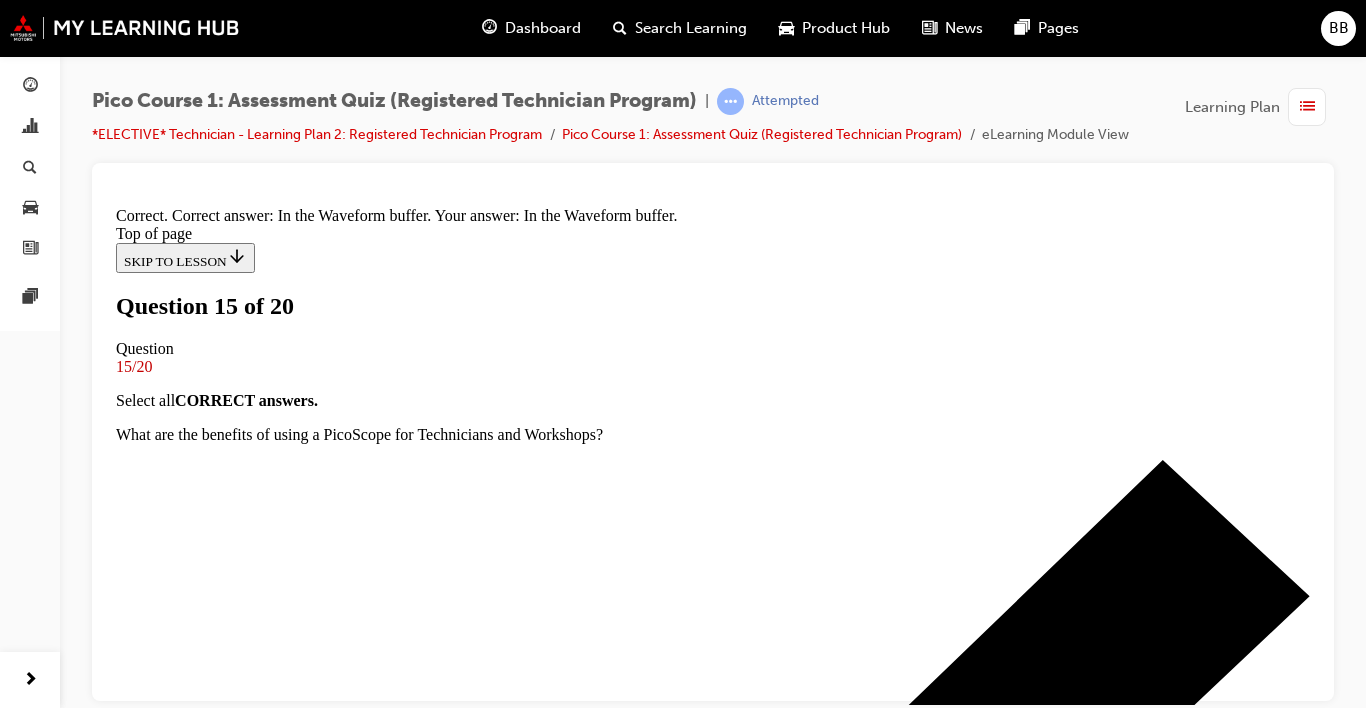 click on "NEXT" at bounding box center [142, 10909] 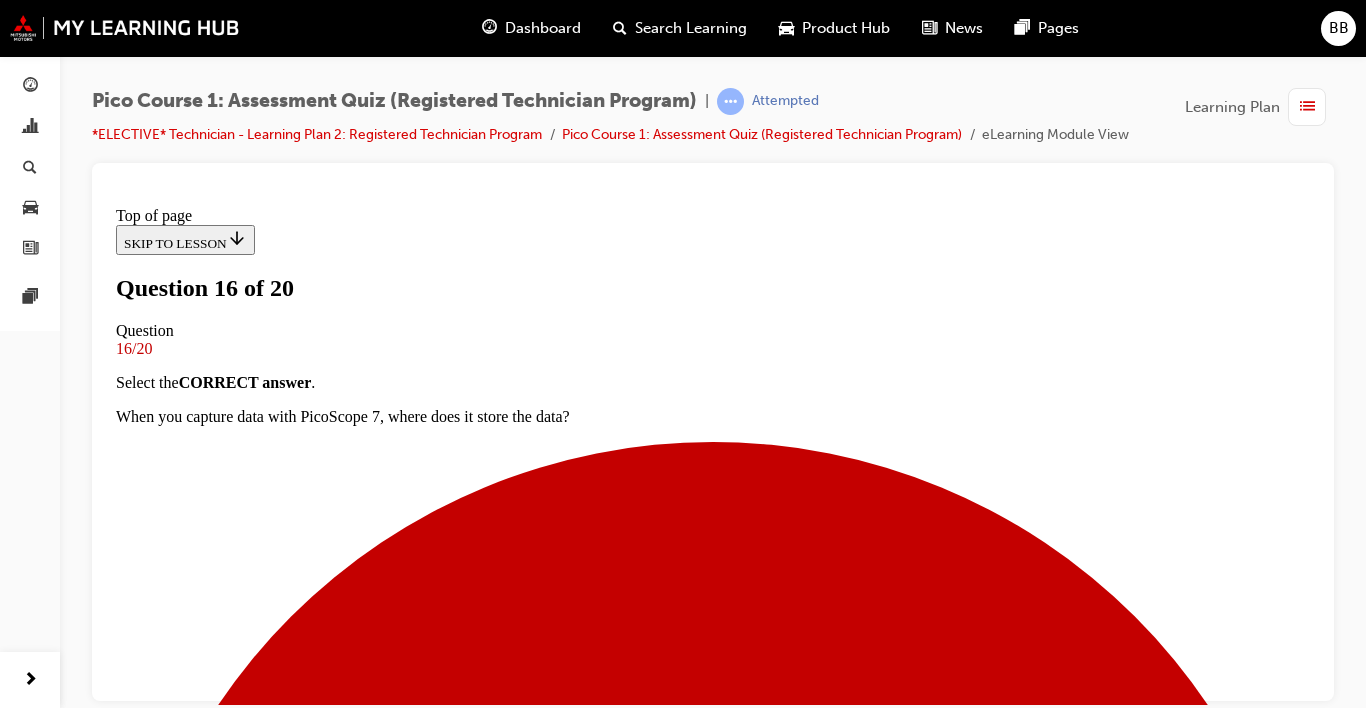 scroll, scrollTop: 247, scrollLeft: 0, axis: vertical 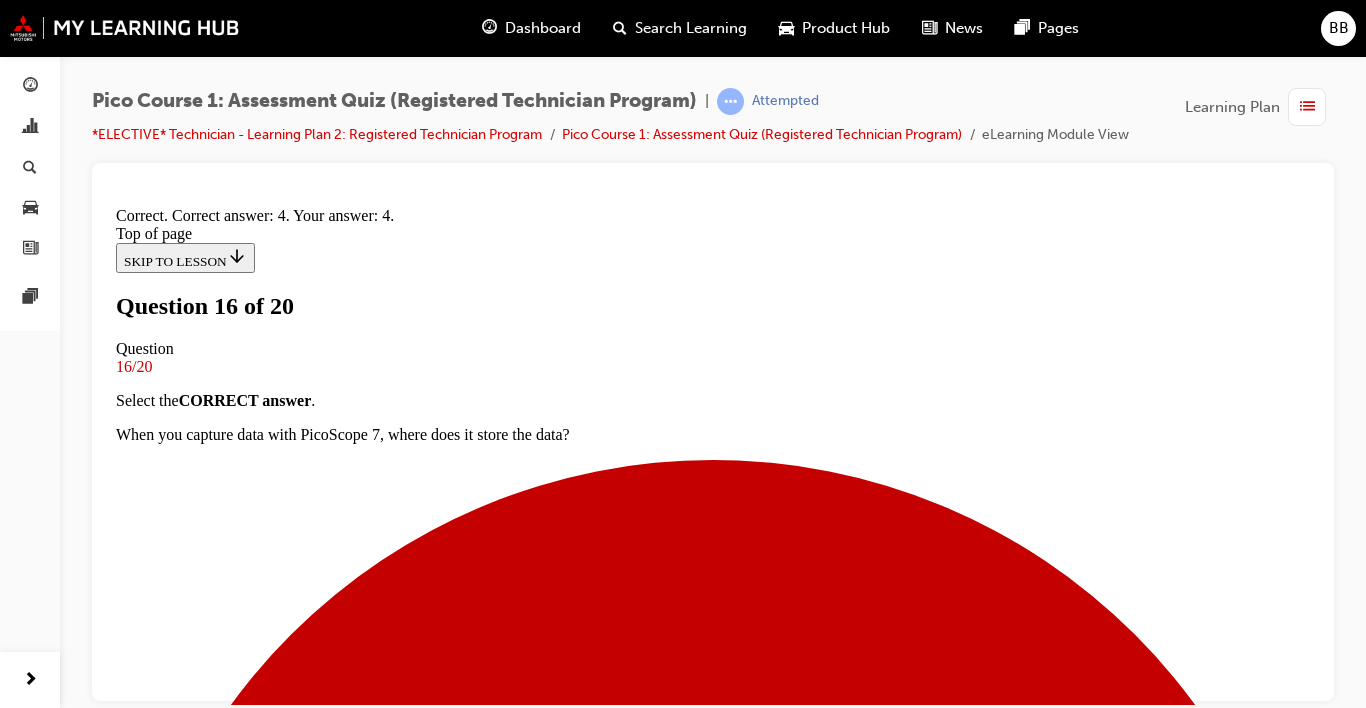 click on "NEXT" at bounding box center (142, 15889) 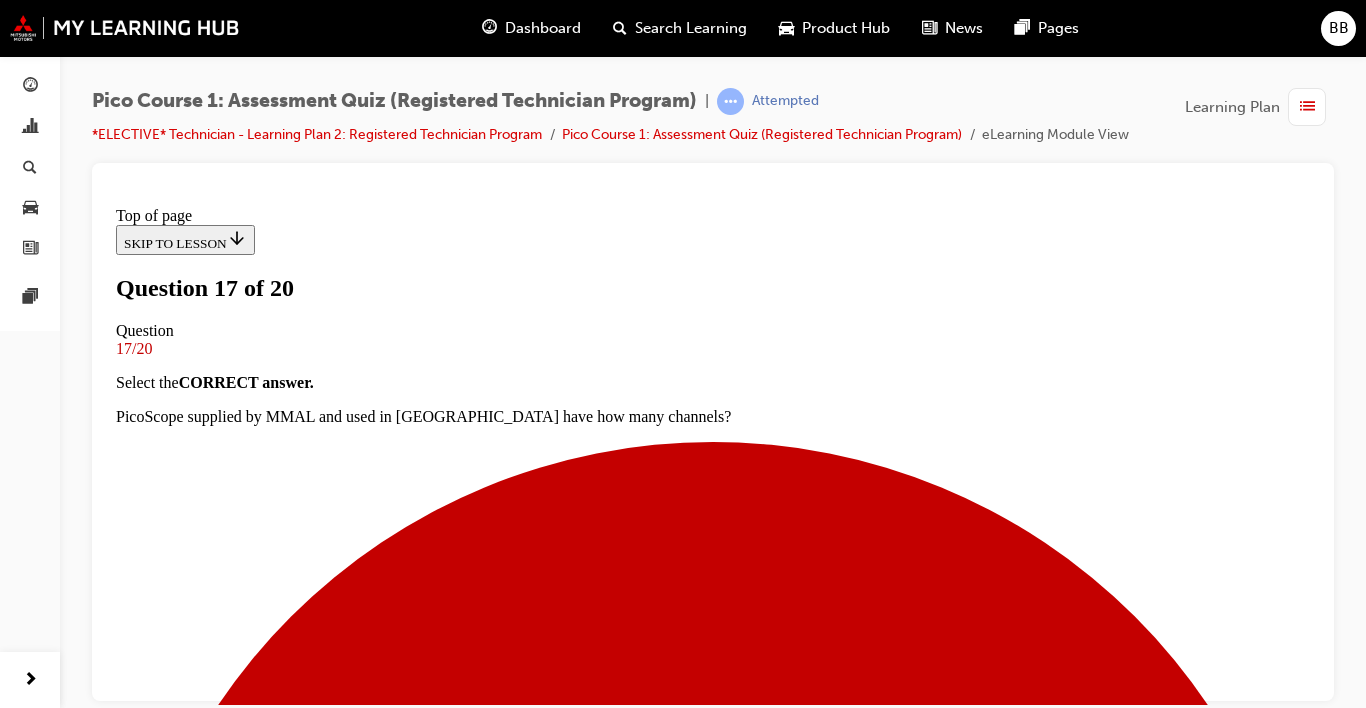 scroll, scrollTop: 644, scrollLeft: 0, axis: vertical 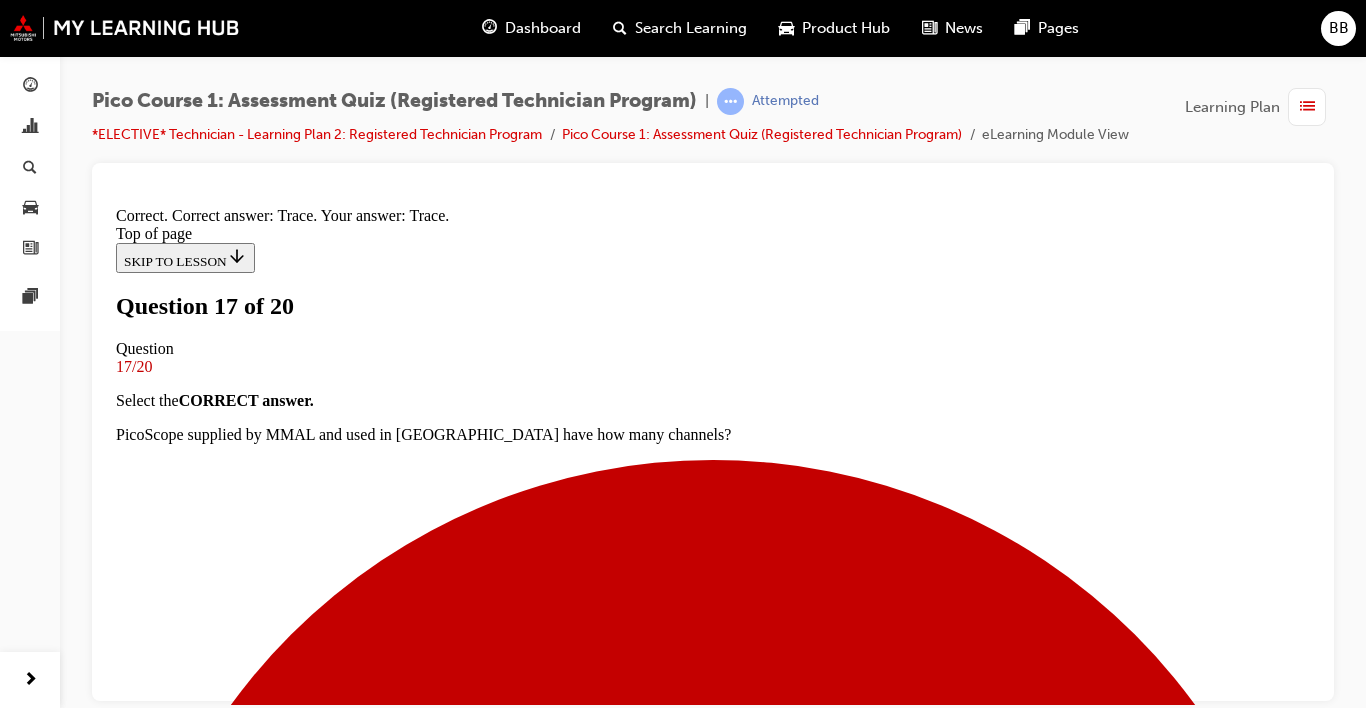 click on "NEXT" at bounding box center (713, 18067) 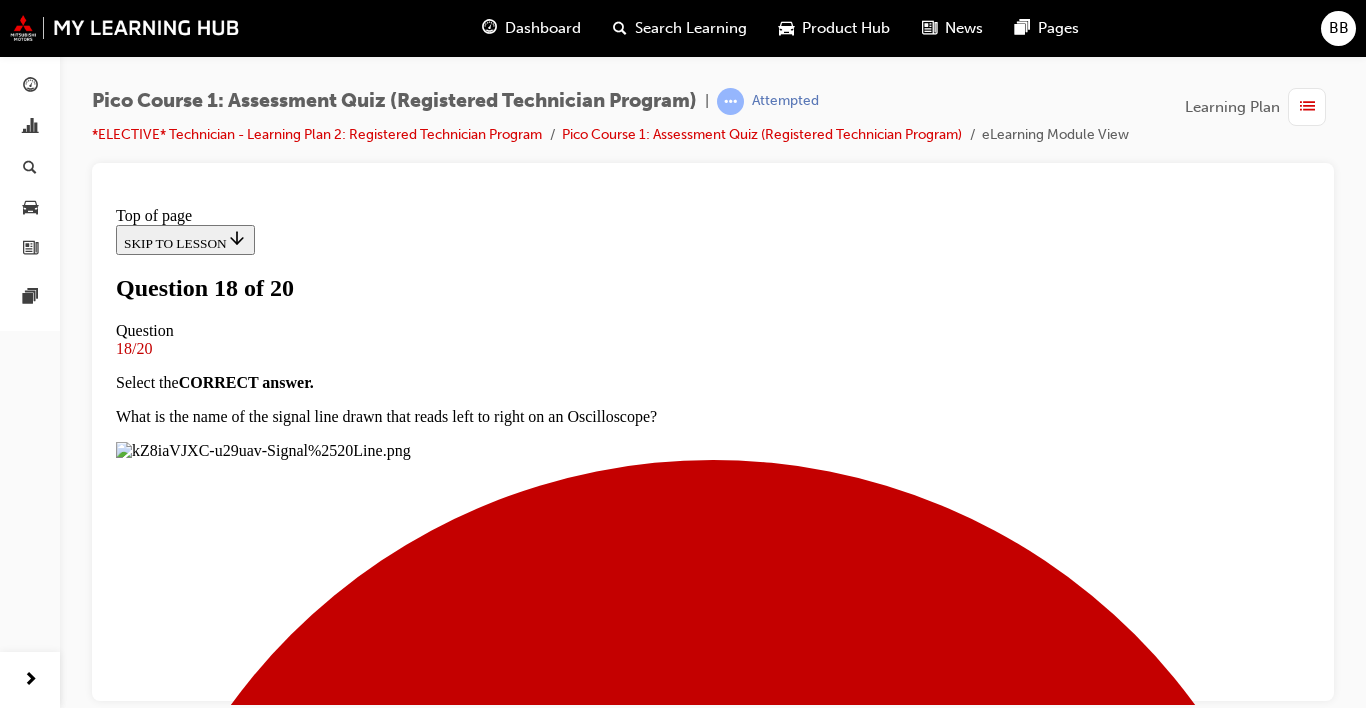 scroll, scrollTop: 276, scrollLeft: 0, axis: vertical 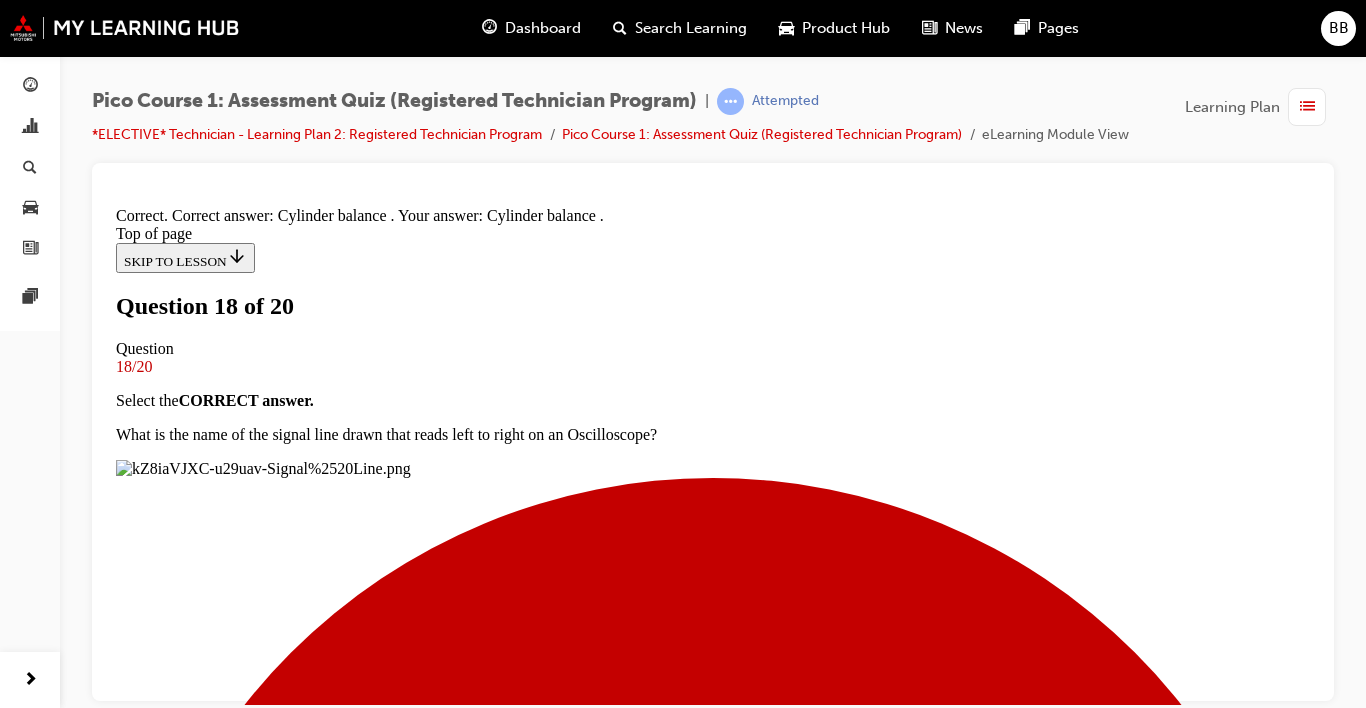 click on "NEXT" at bounding box center (142, 15907) 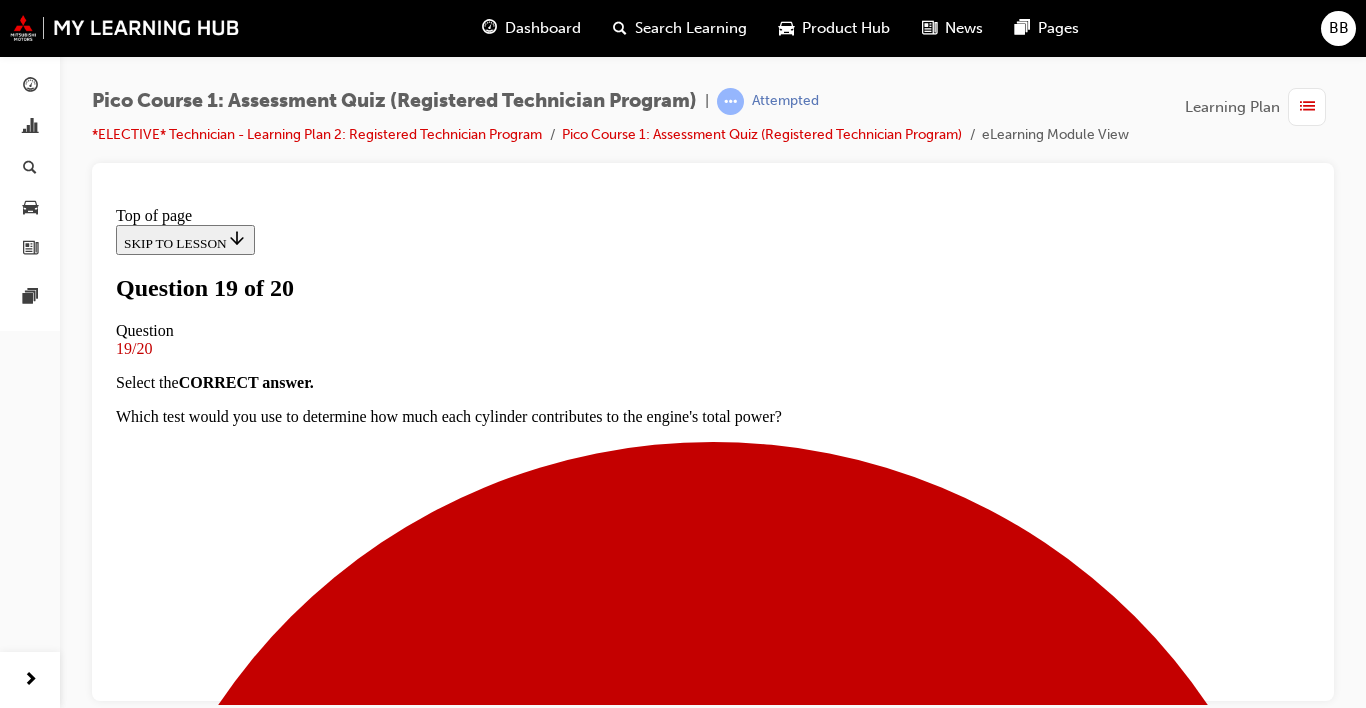 scroll, scrollTop: 315, scrollLeft: 0, axis: vertical 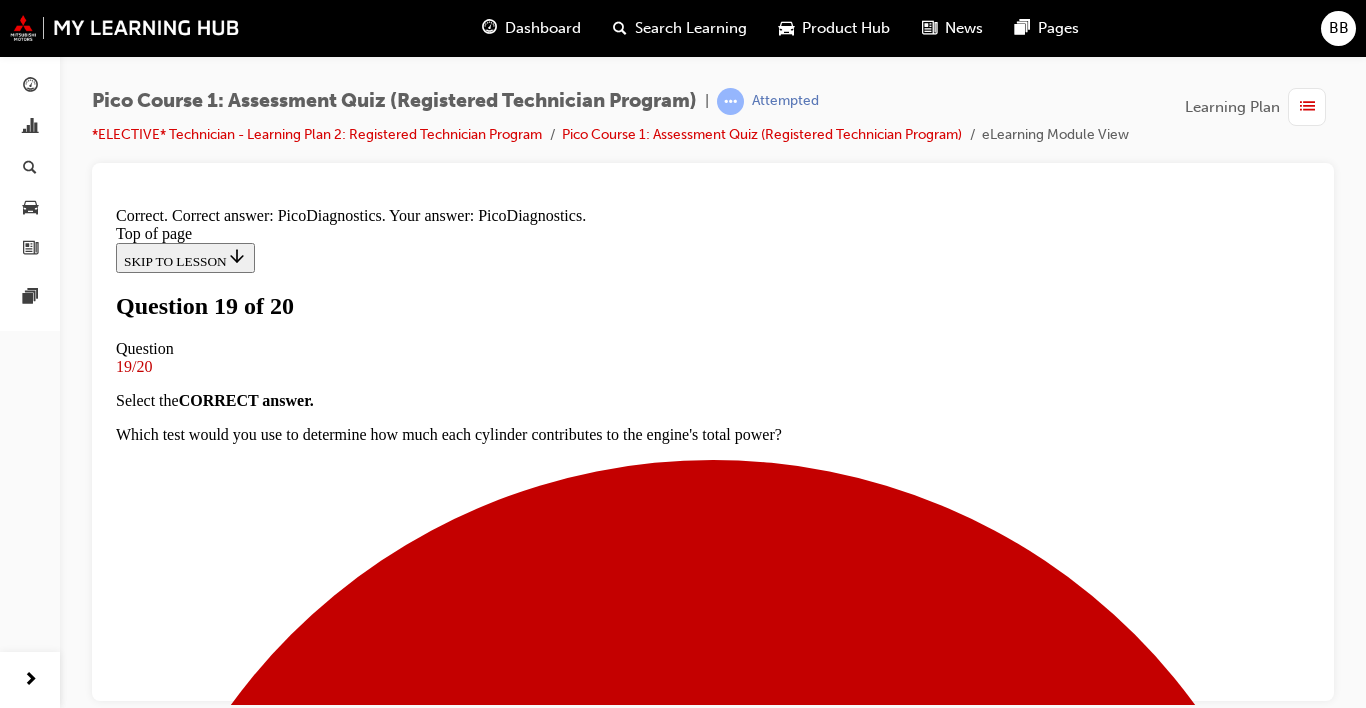 click on "NEXT" at bounding box center (142, 15889) 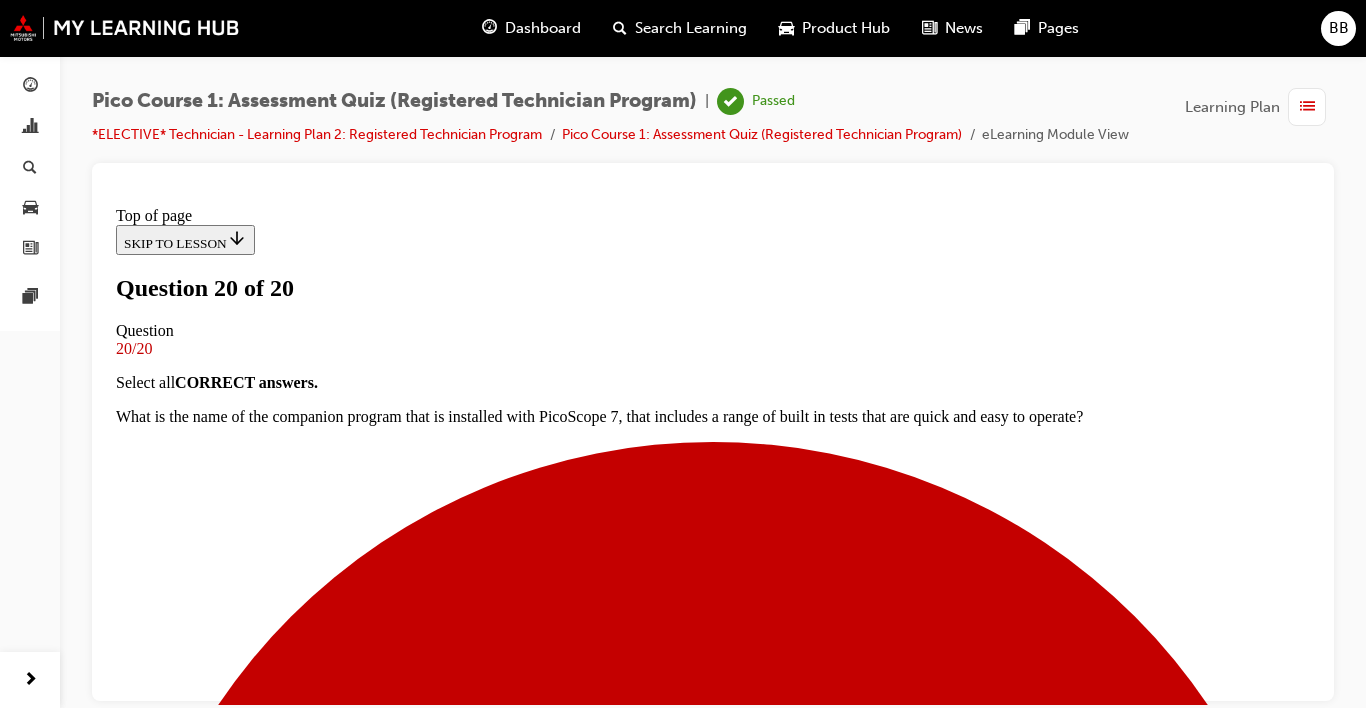 scroll, scrollTop: 505, scrollLeft: 0, axis: vertical 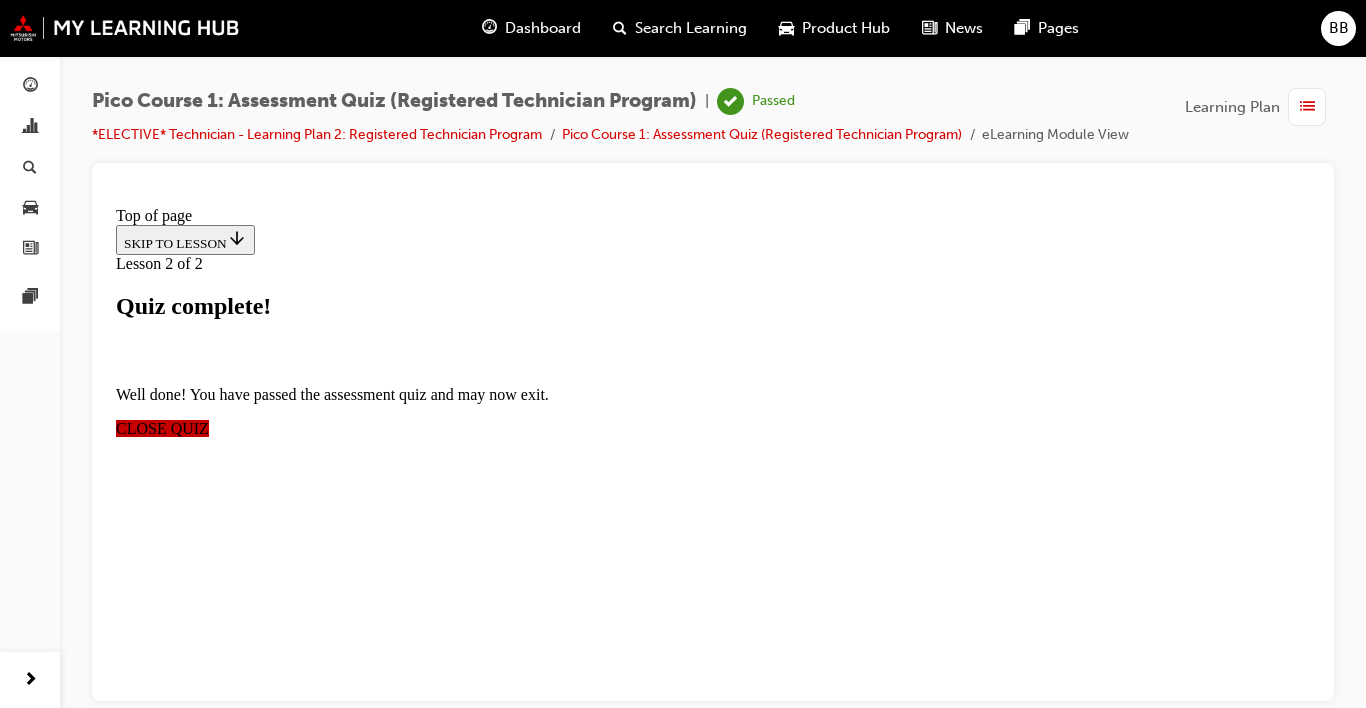 click on "CLOSE QUIZ" at bounding box center (162, 427) 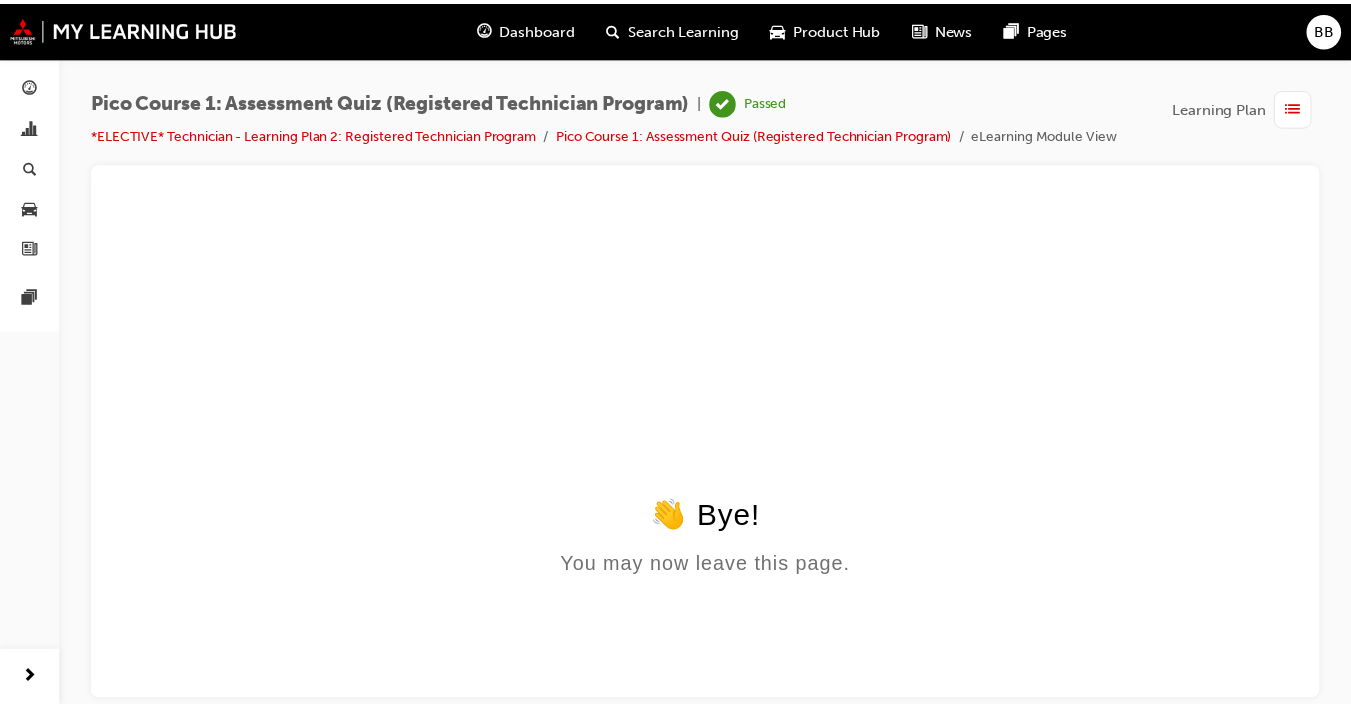 scroll, scrollTop: 0, scrollLeft: 0, axis: both 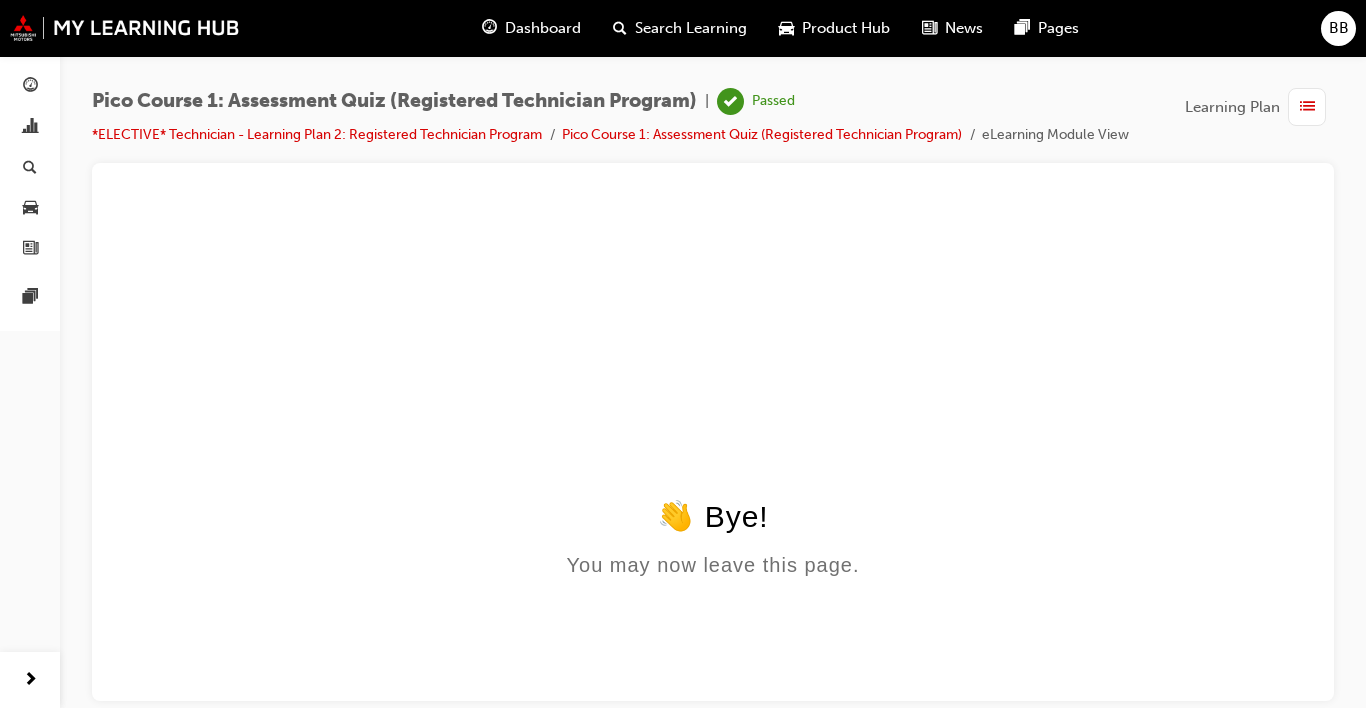 click at bounding box center (489, 28) 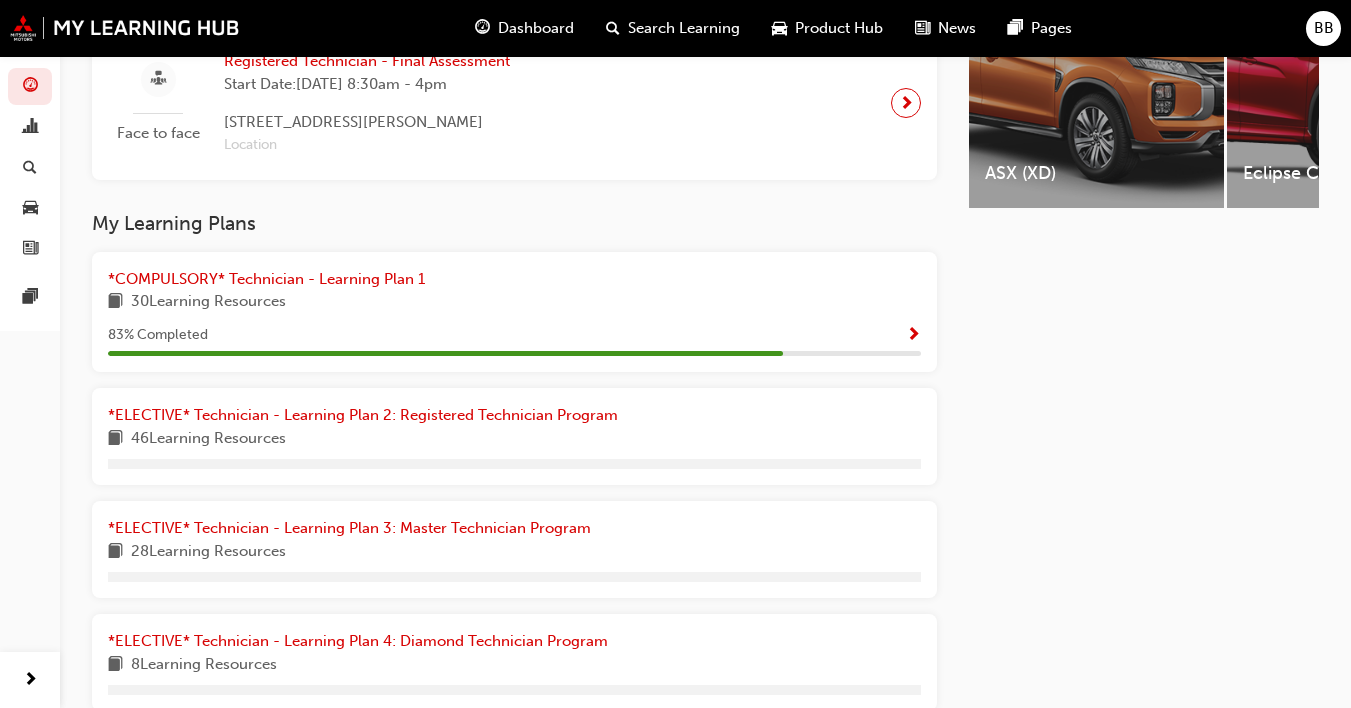 scroll, scrollTop: 903, scrollLeft: 0, axis: vertical 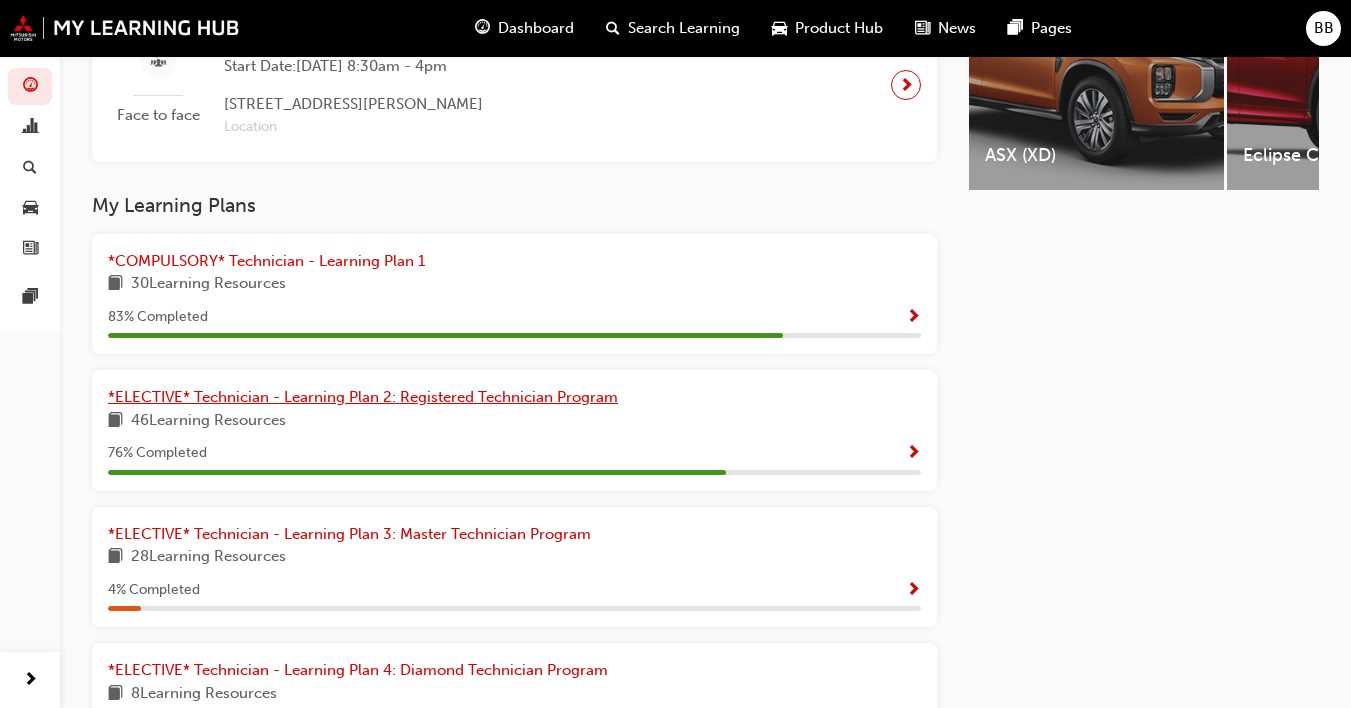 click on "*ELECTIVE* Technician - Learning Plan 2: Registered Technician Program" at bounding box center [363, 397] 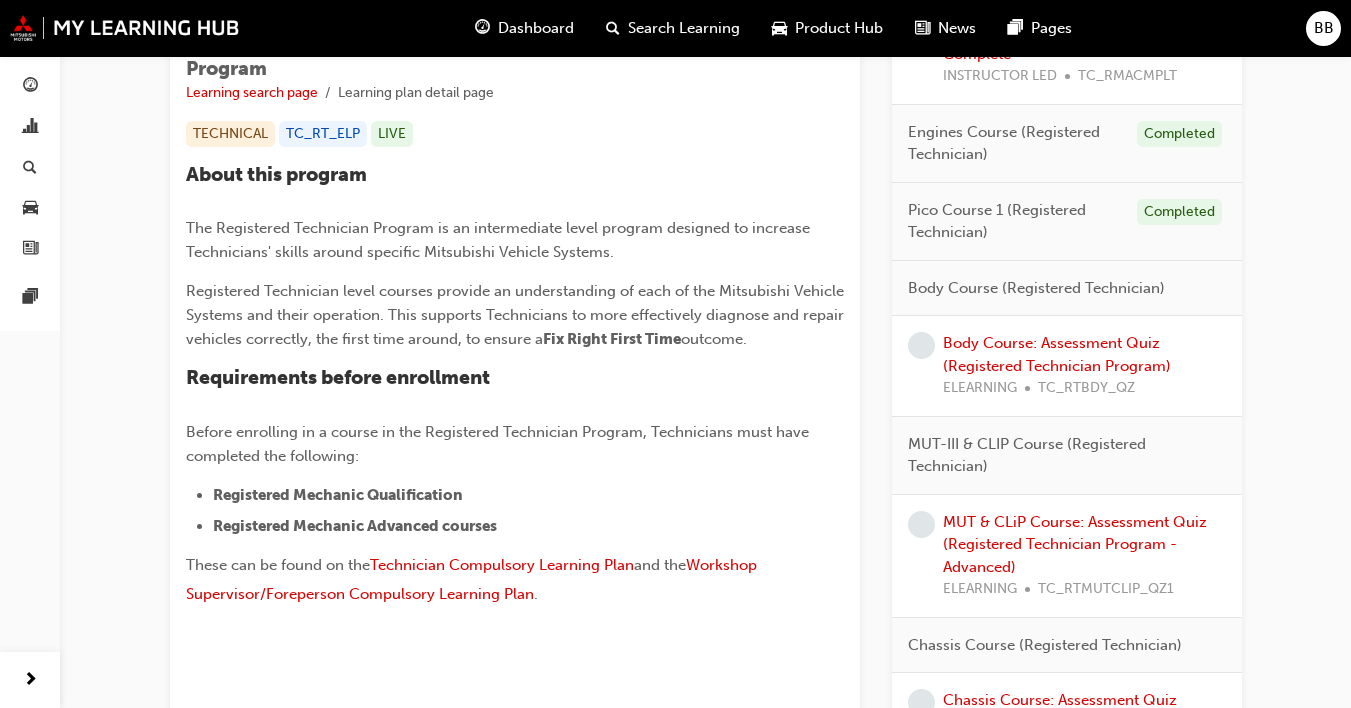 scroll, scrollTop: 393, scrollLeft: 0, axis: vertical 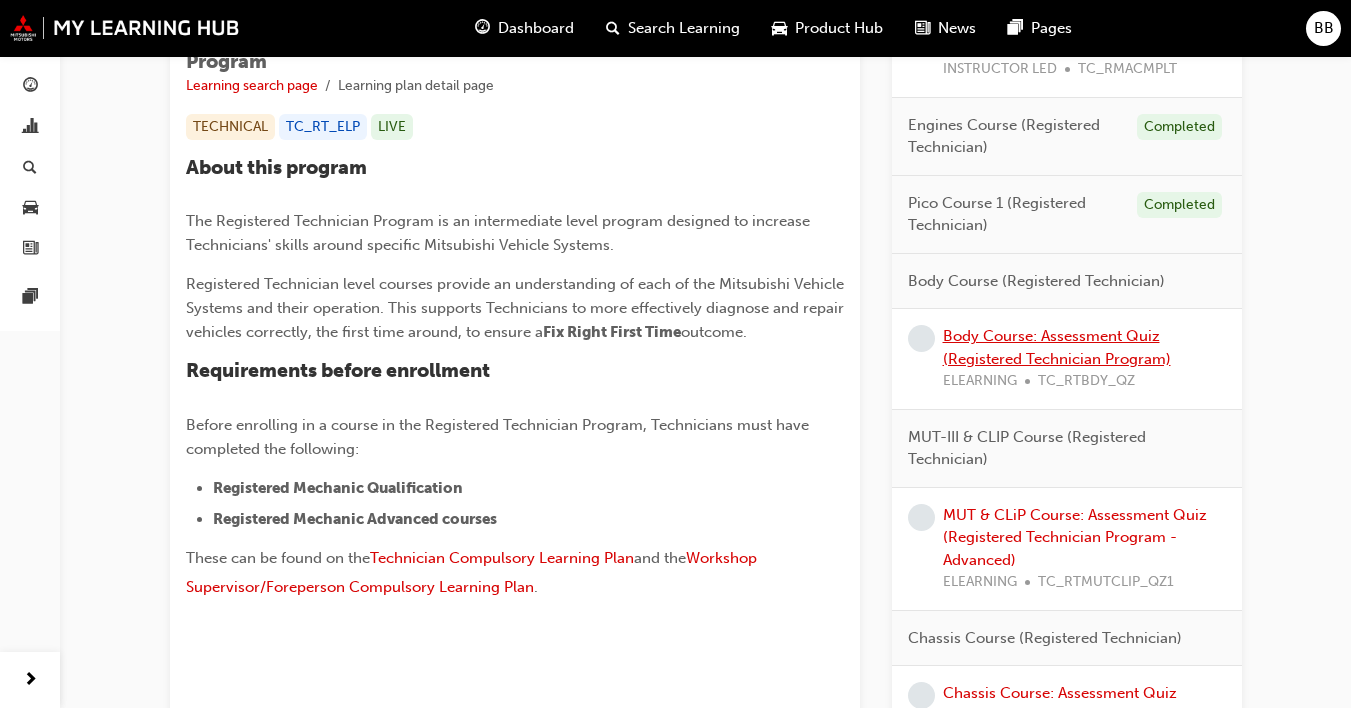 click on "Body Course: Assessment Quiz (Registered Technician Program)" at bounding box center (1057, 347) 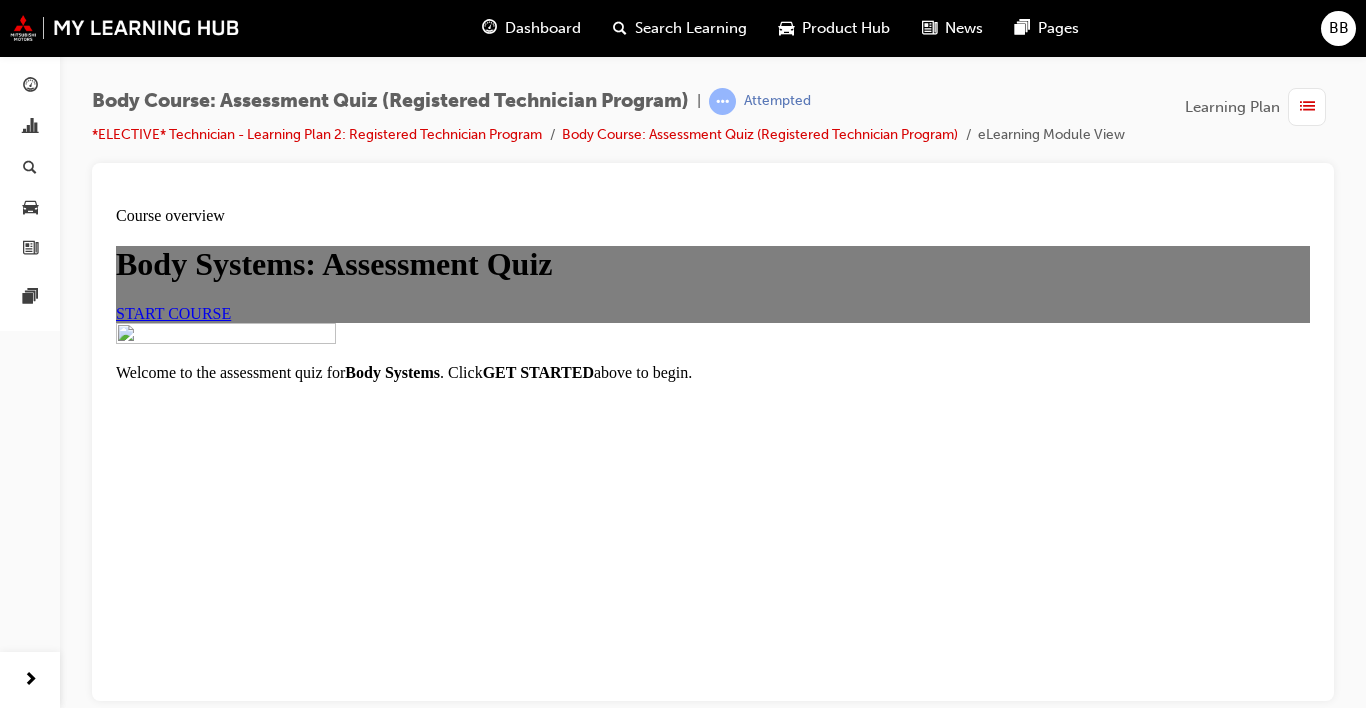 scroll, scrollTop: 0, scrollLeft: 0, axis: both 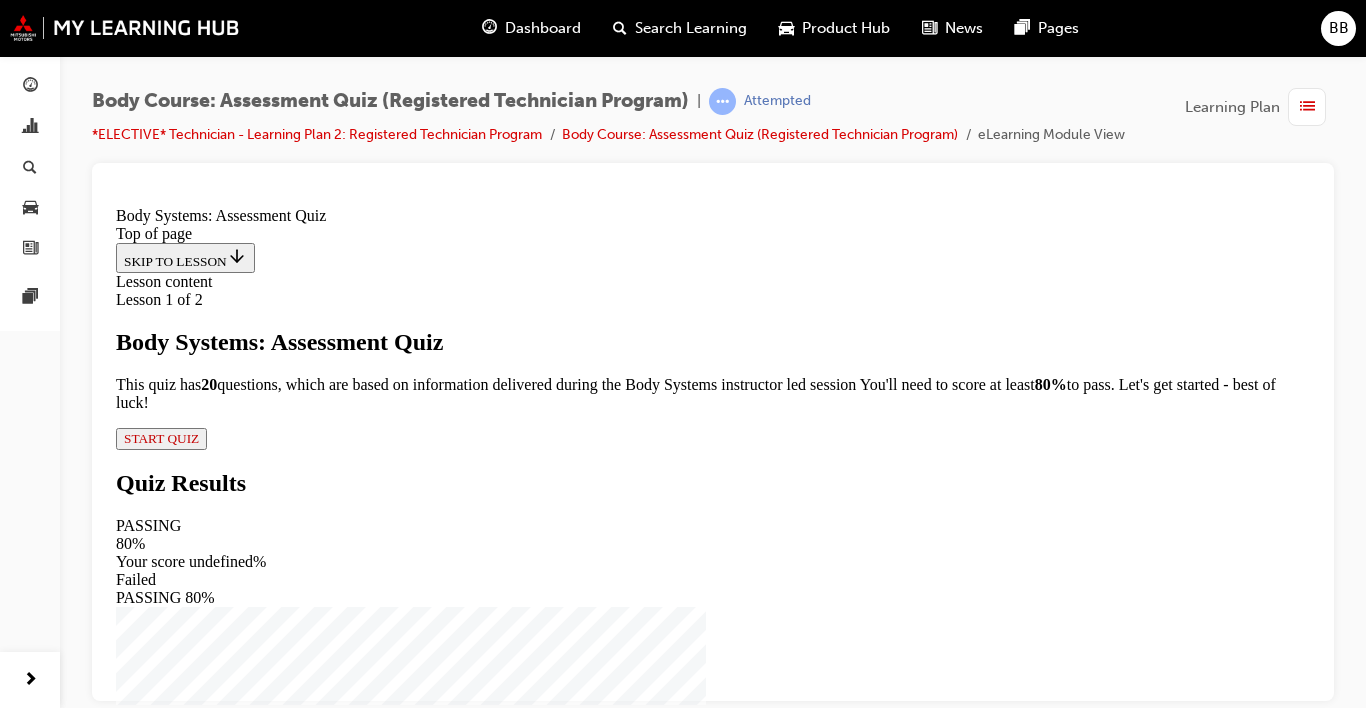 click on "Lesson 1 of 2 Body Systems:  Assessment Quiz This quiz has  2 0  questions, which are based on information delivered during the Body Systems instructor led session You'll need to score at least  80%  to pass. Let's get started - best of luck! START QUIZ" at bounding box center (713, 369) 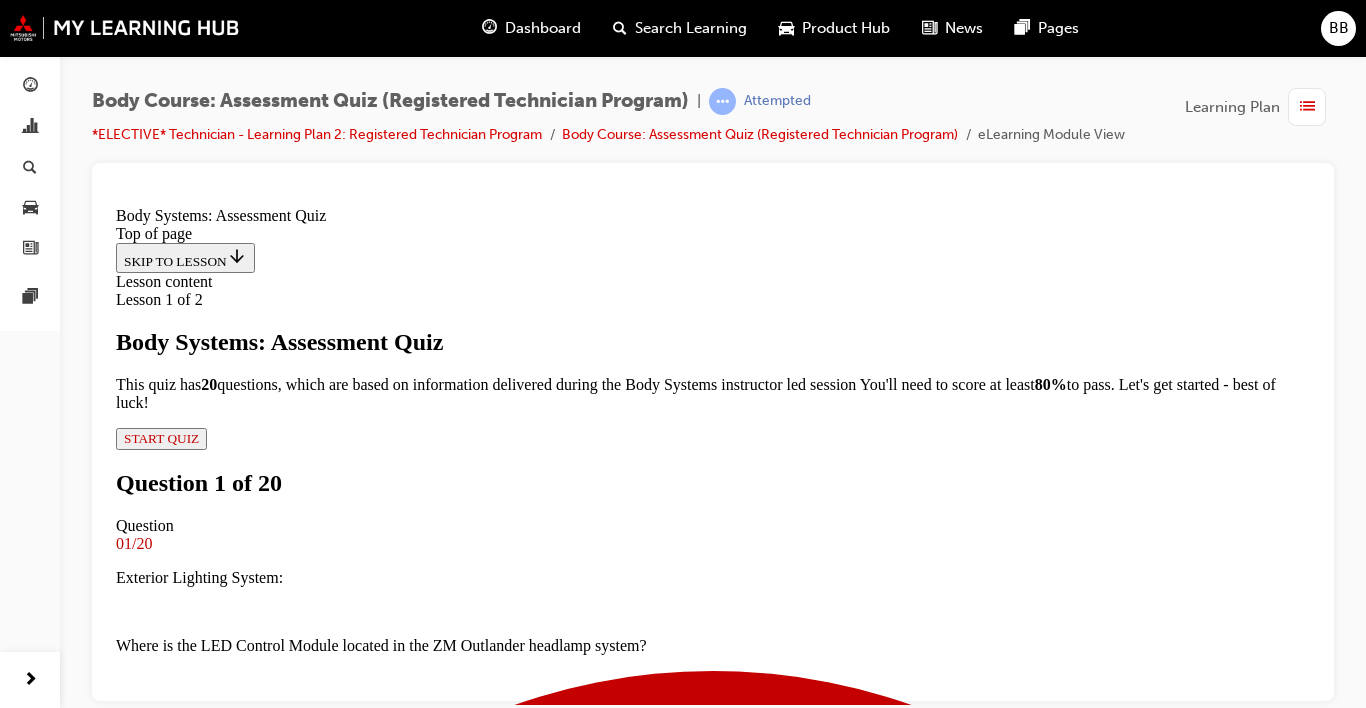 scroll, scrollTop: 340, scrollLeft: 0, axis: vertical 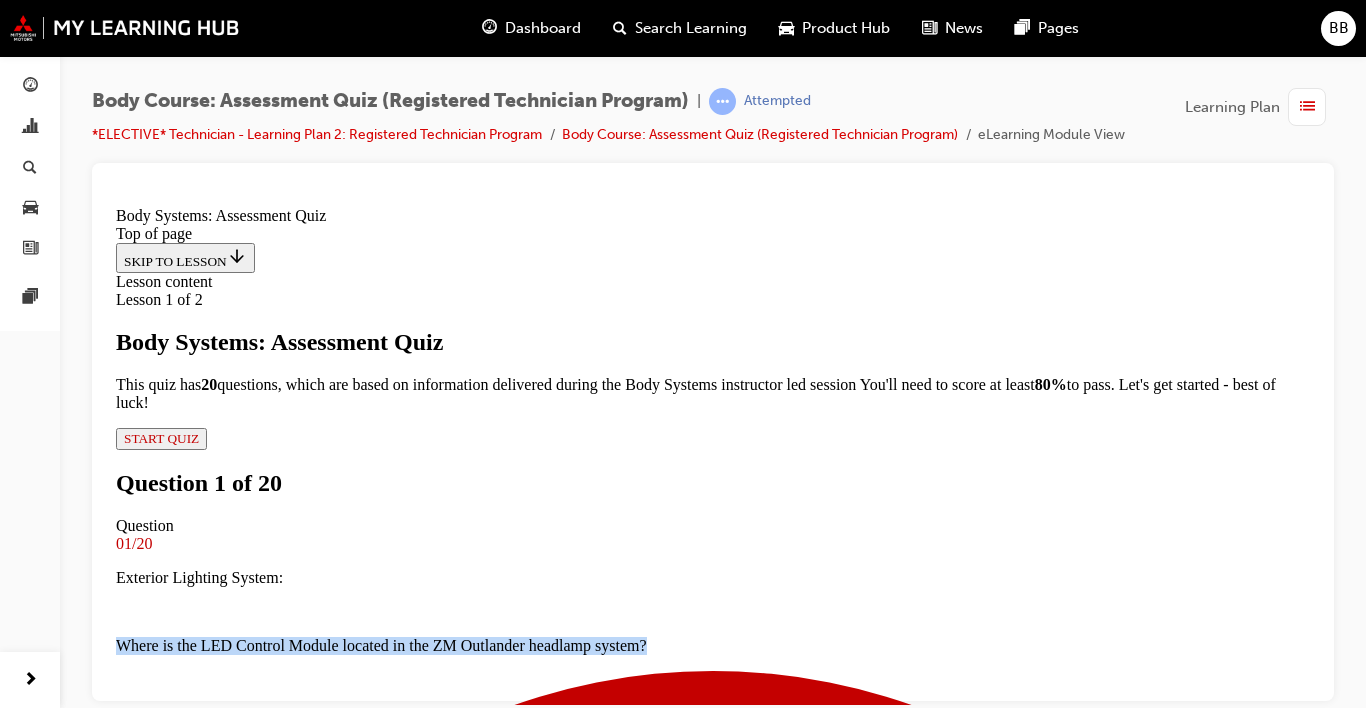 drag, startPoint x: 364, startPoint y: 229, endPoint x: 1046, endPoint y: 266, distance: 683.0029 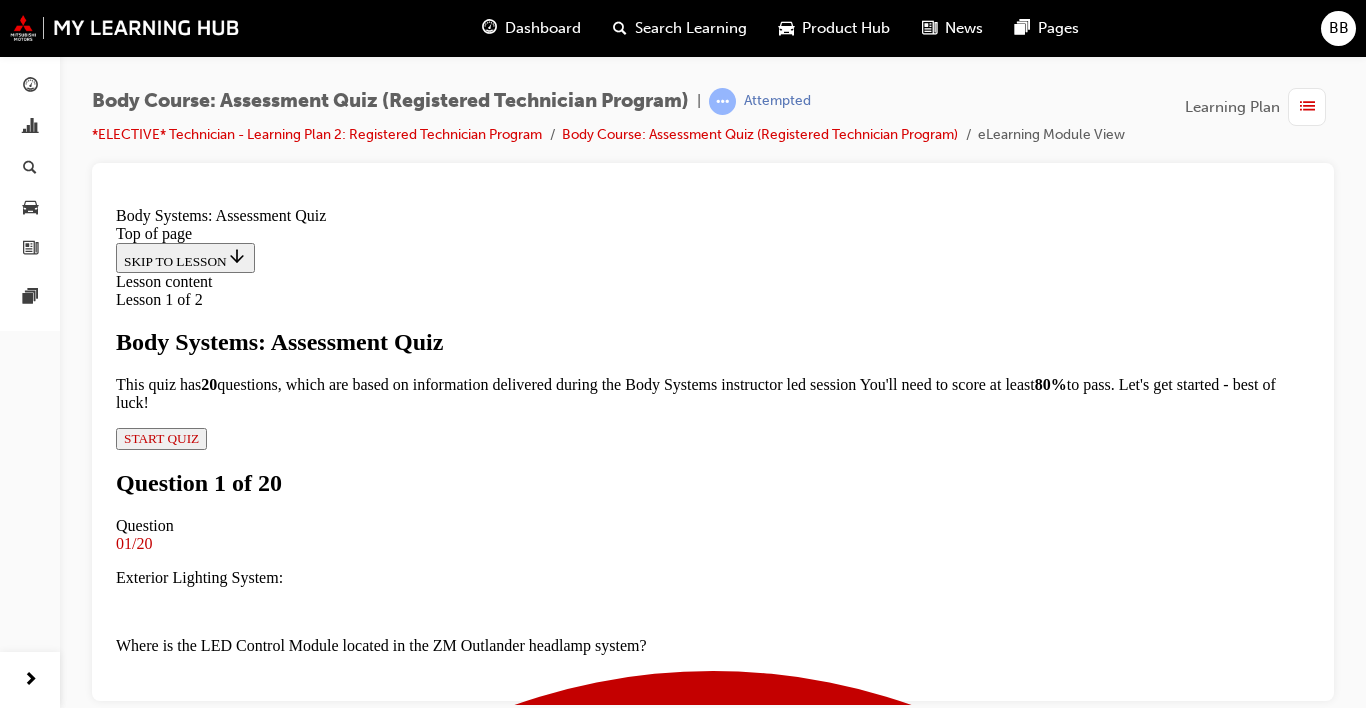 click on "Steering Wheel Combination switch area" at bounding box center (713, 7060) 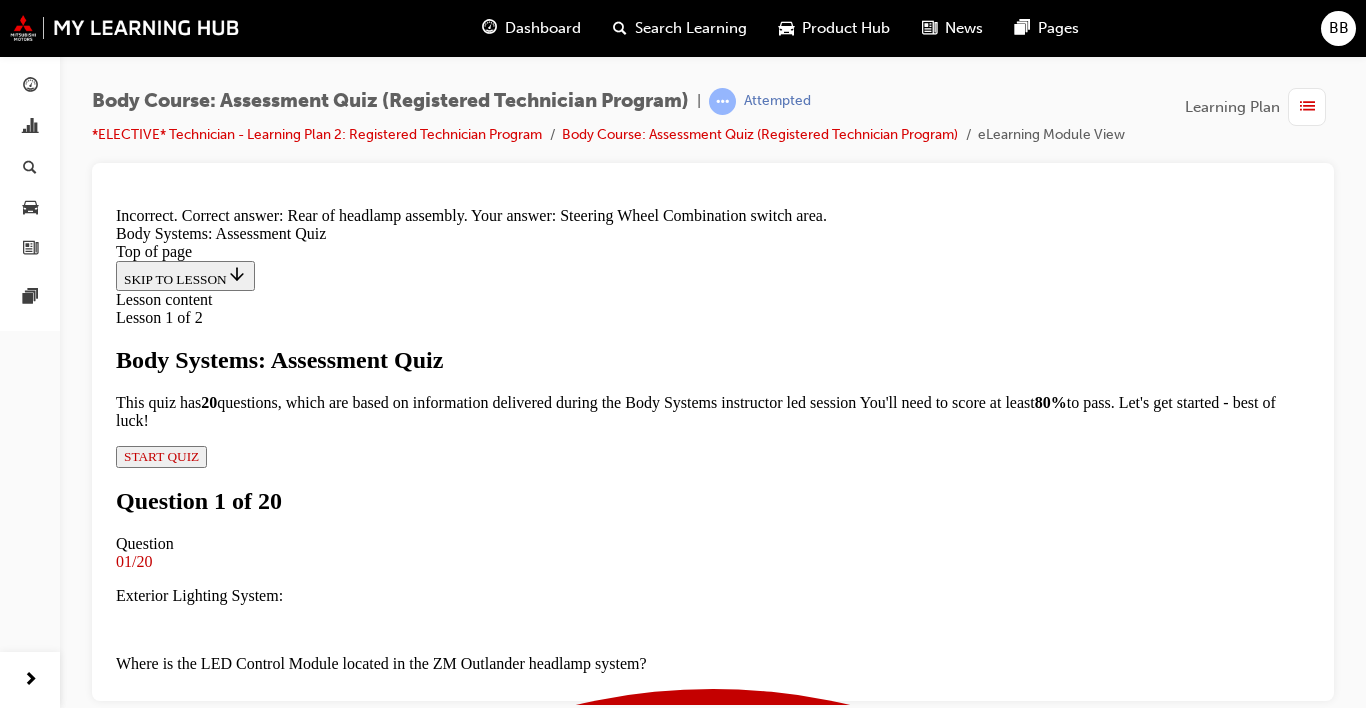 scroll, scrollTop: 555, scrollLeft: 0, axis: vertical 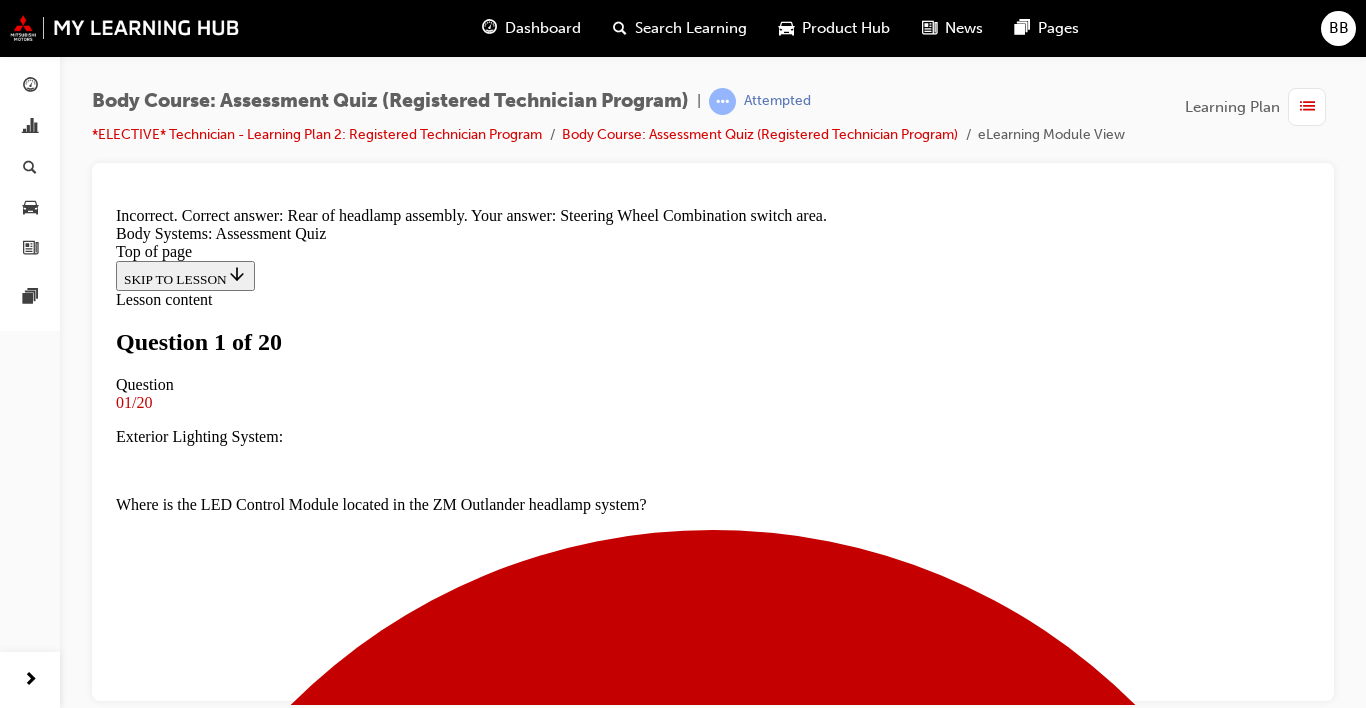drag, startPoint x: 817, startPoint y: 230, endPoint x: 375, endPoint y: 231, distance: 442.00113 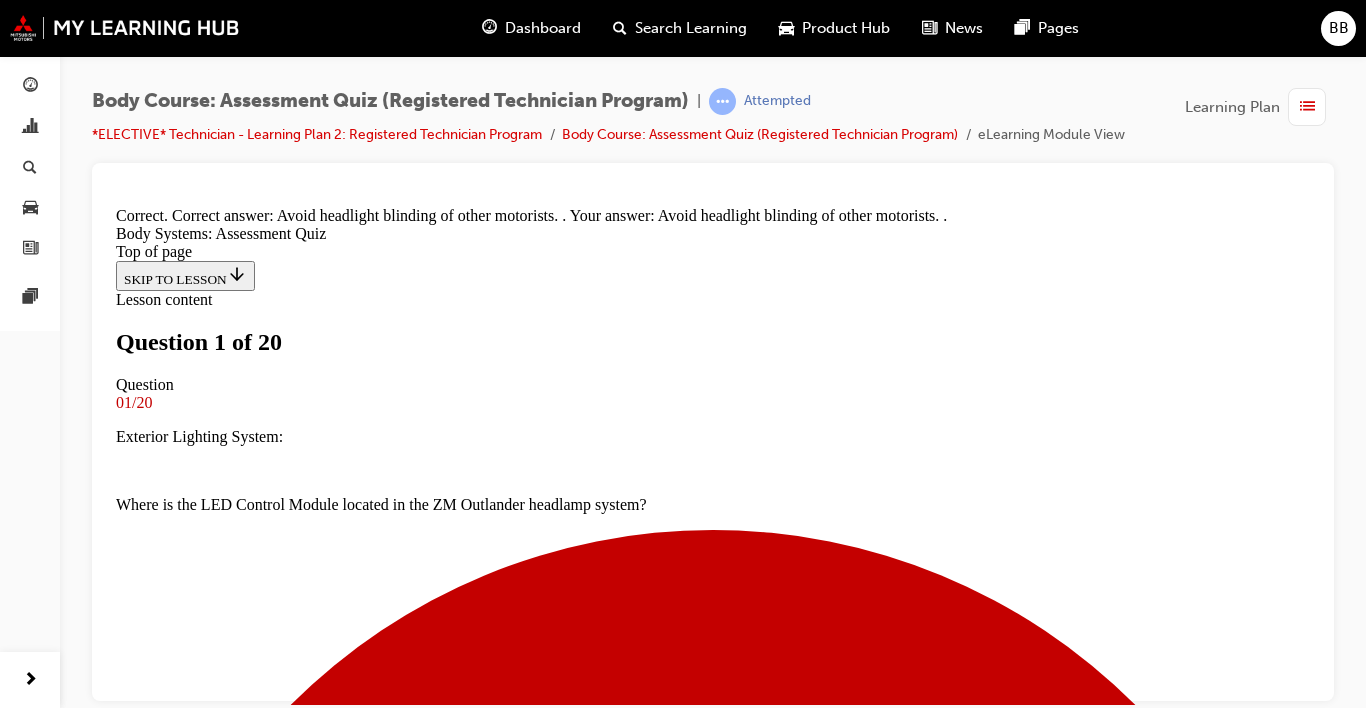 click on "NEXT" at bounding box center (142, 18096) 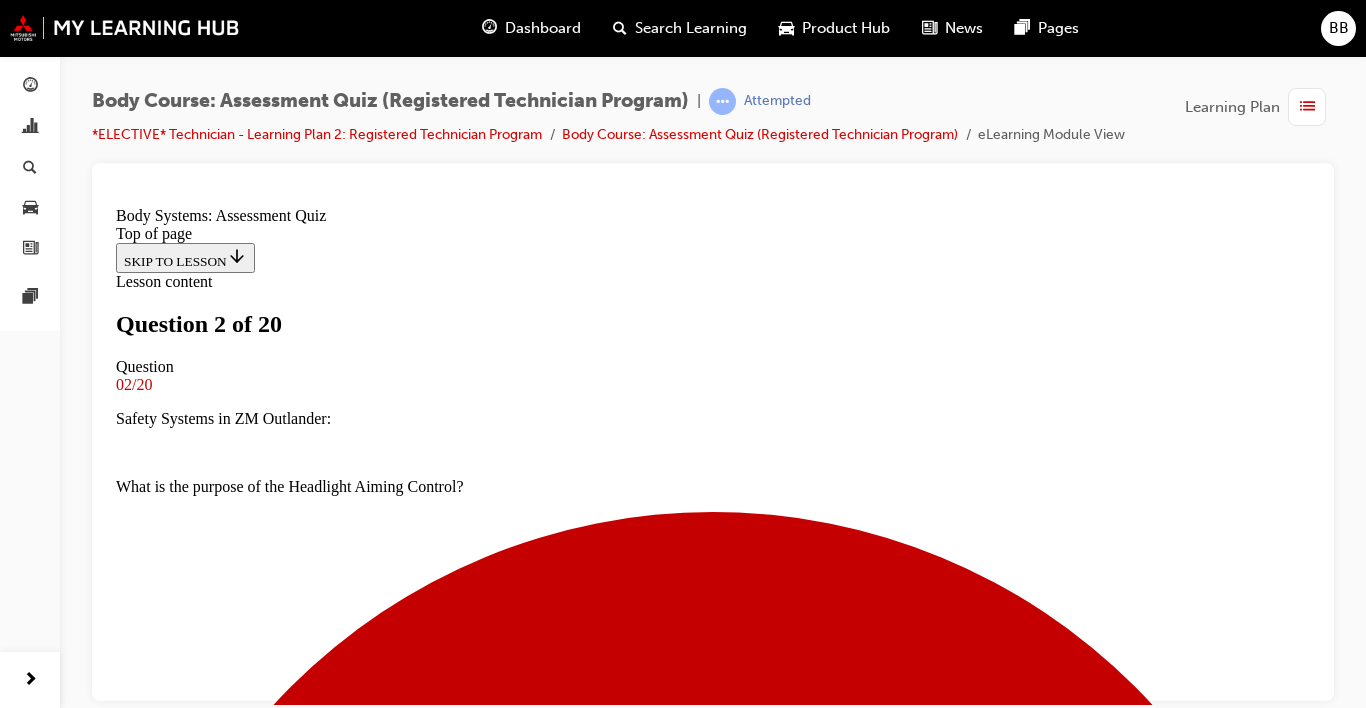 drag, startPoint x: 1300, startPoint y: 310, endPoint x: 1305, endPoint y: 384, distance: 74.168724 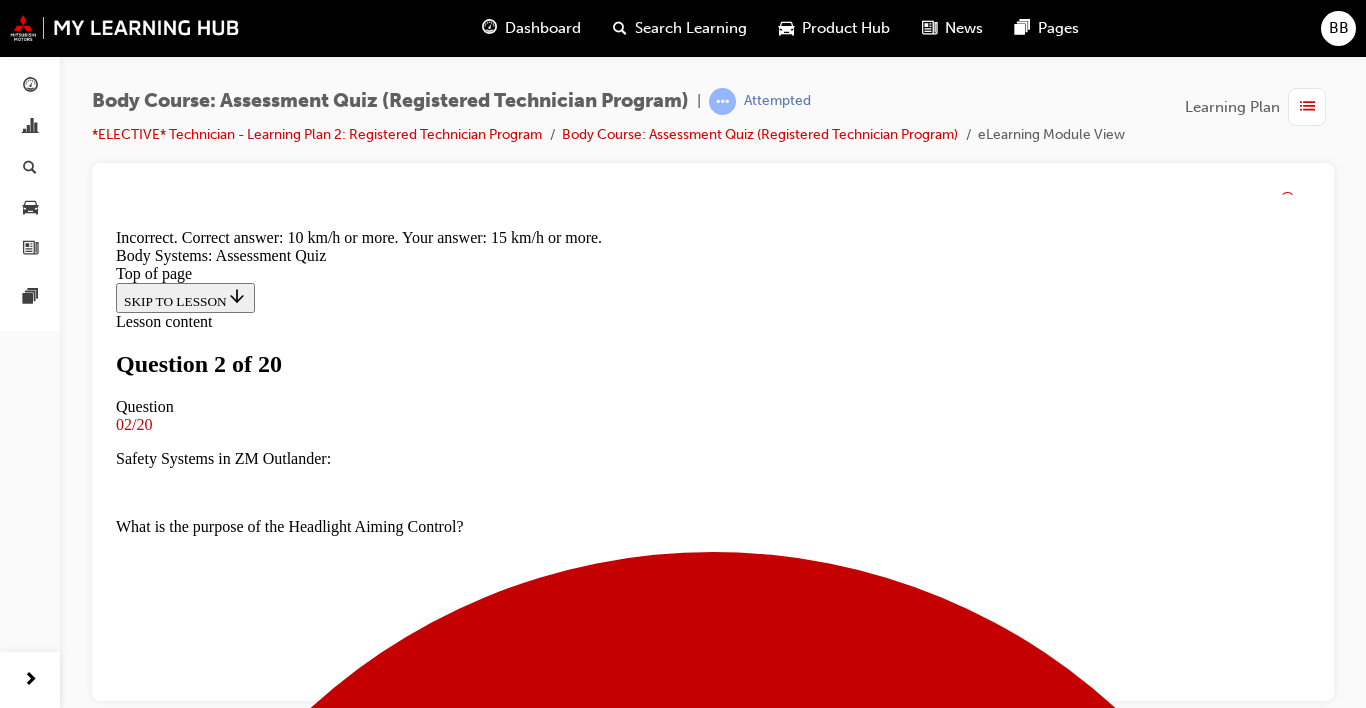 scroll, scrollTop: 555, scrollLeft: 0, axis: vertical 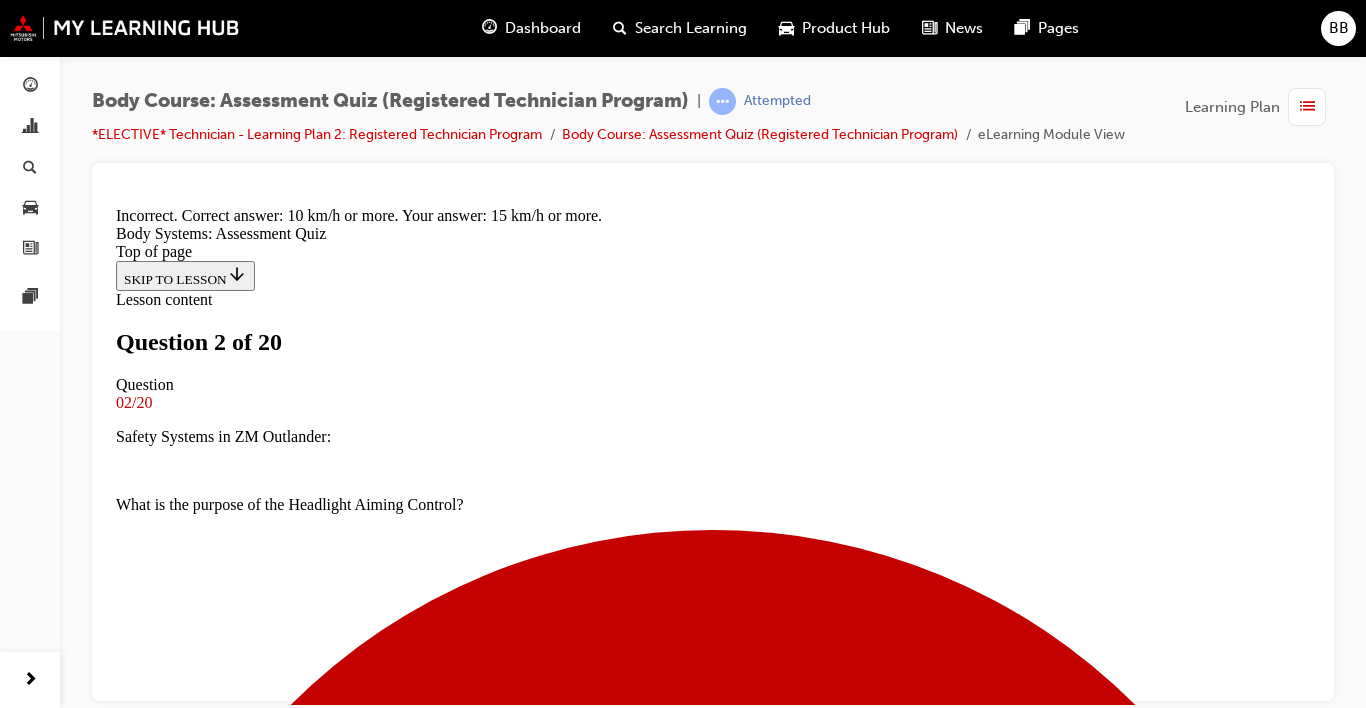 click on "NEXT" at bounding box center (142, 18096) 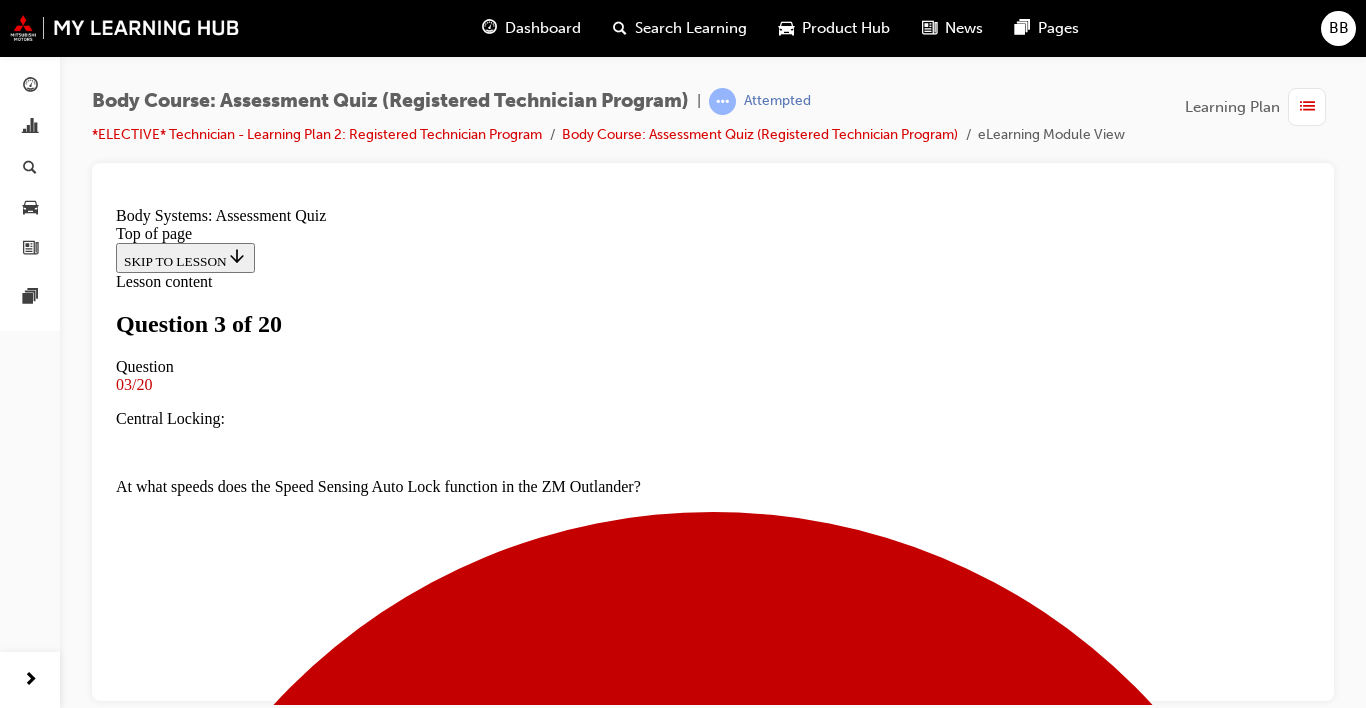 scroll, scrollTop: 3, scrollLeft: 0, axis: vertical 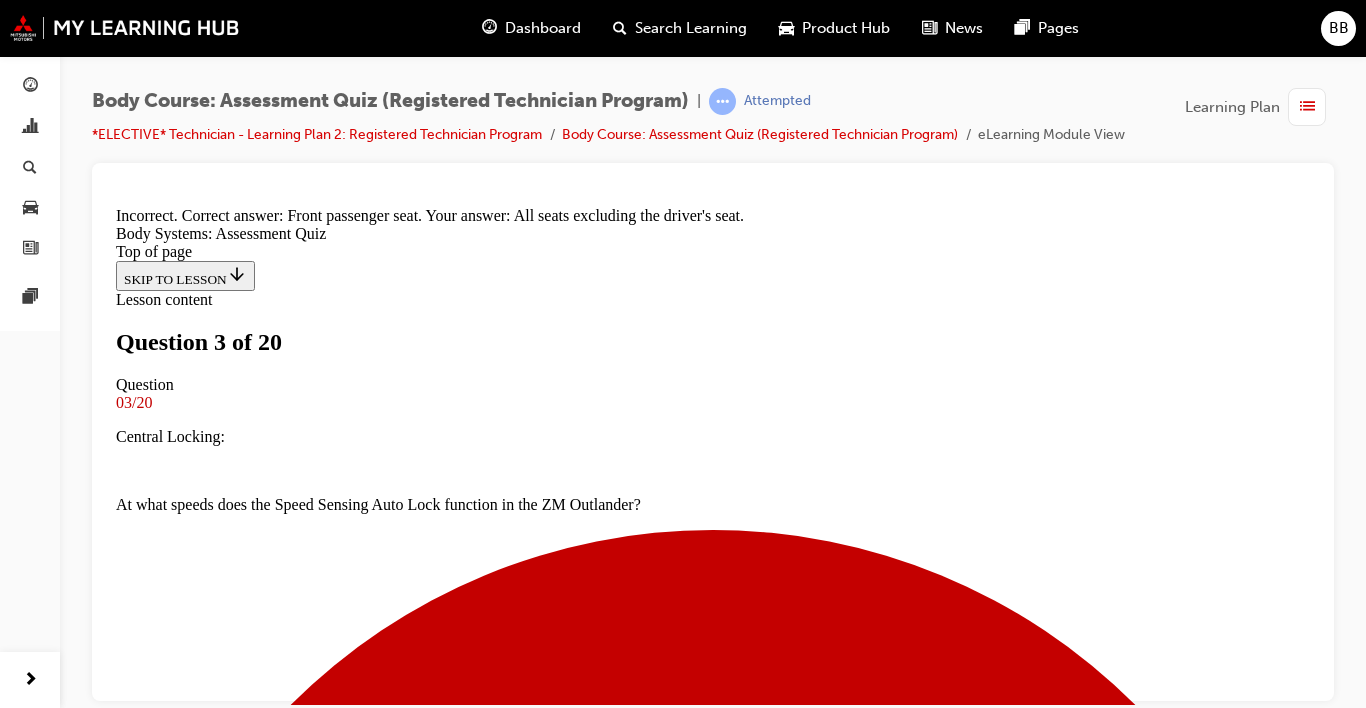 click on "NEXT" at bounding box center [142, 18042] 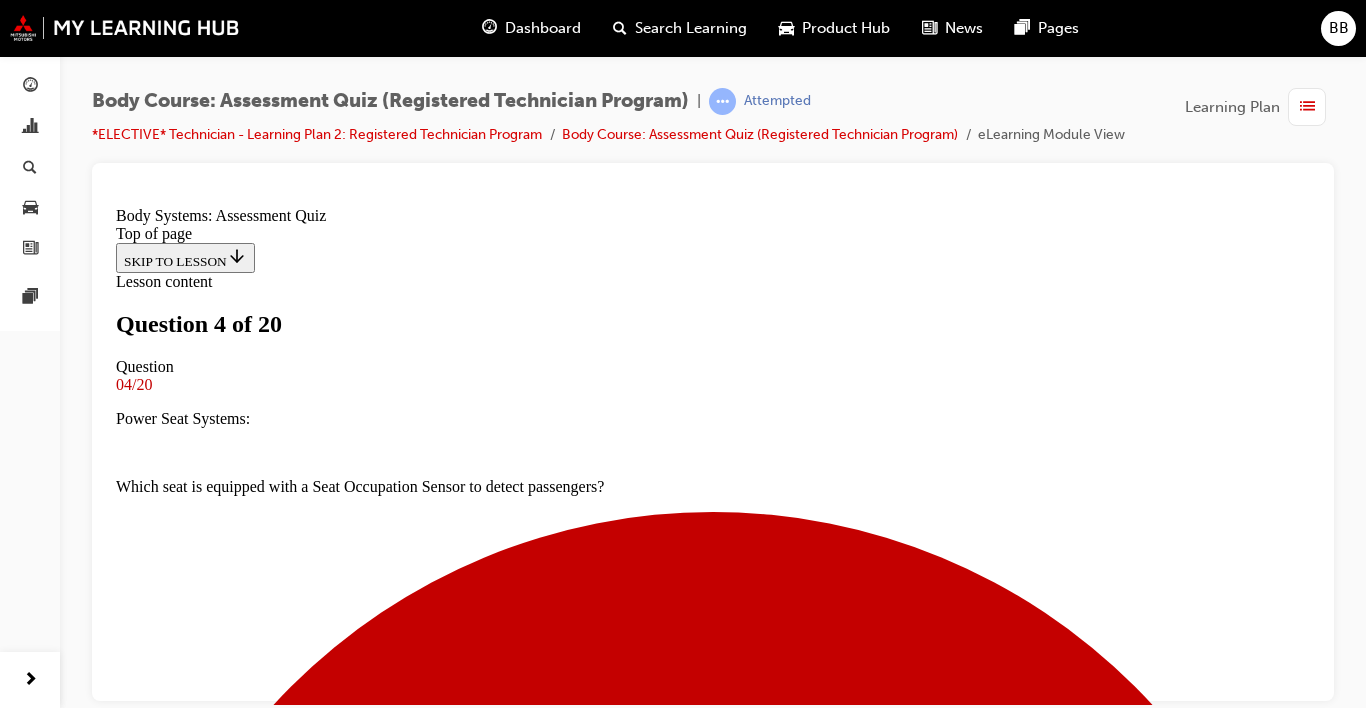 scroll, scrollTop: 3, scrollLeft: 0, axis: vertical 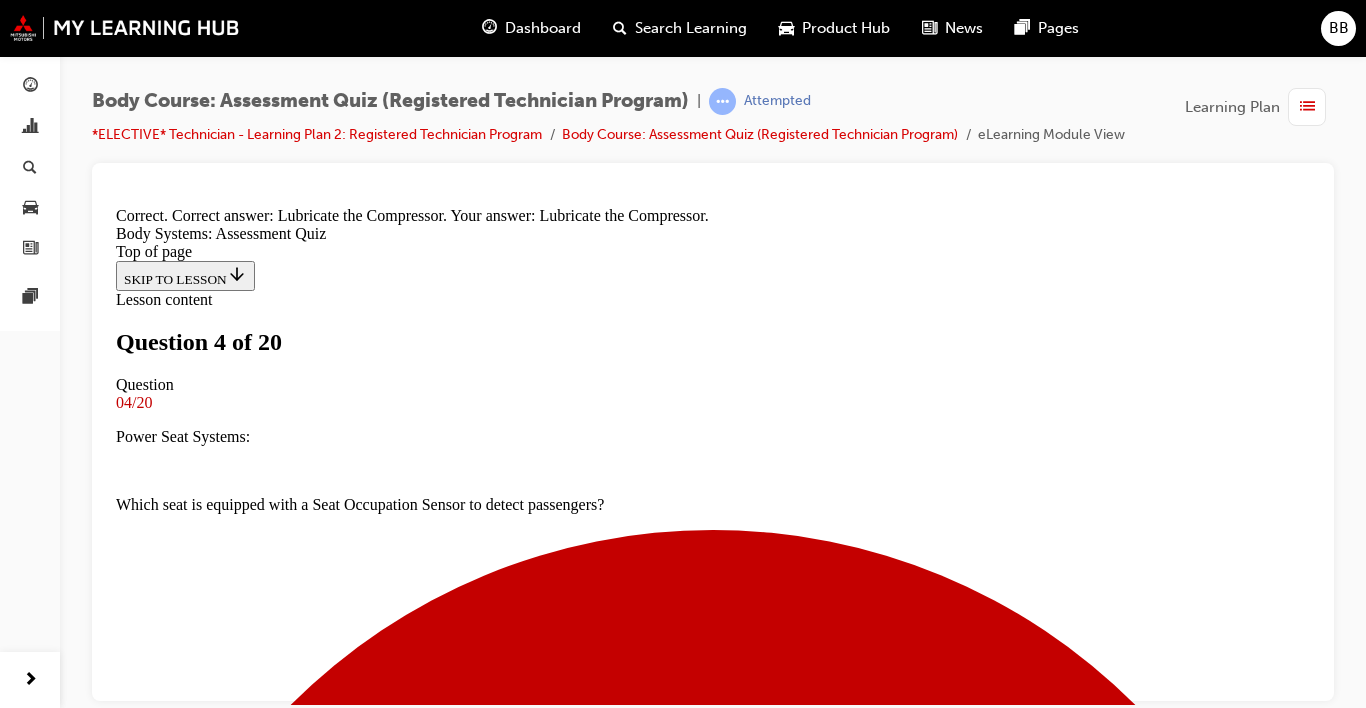click on "NEXT" at bounding box center [142, 18096] 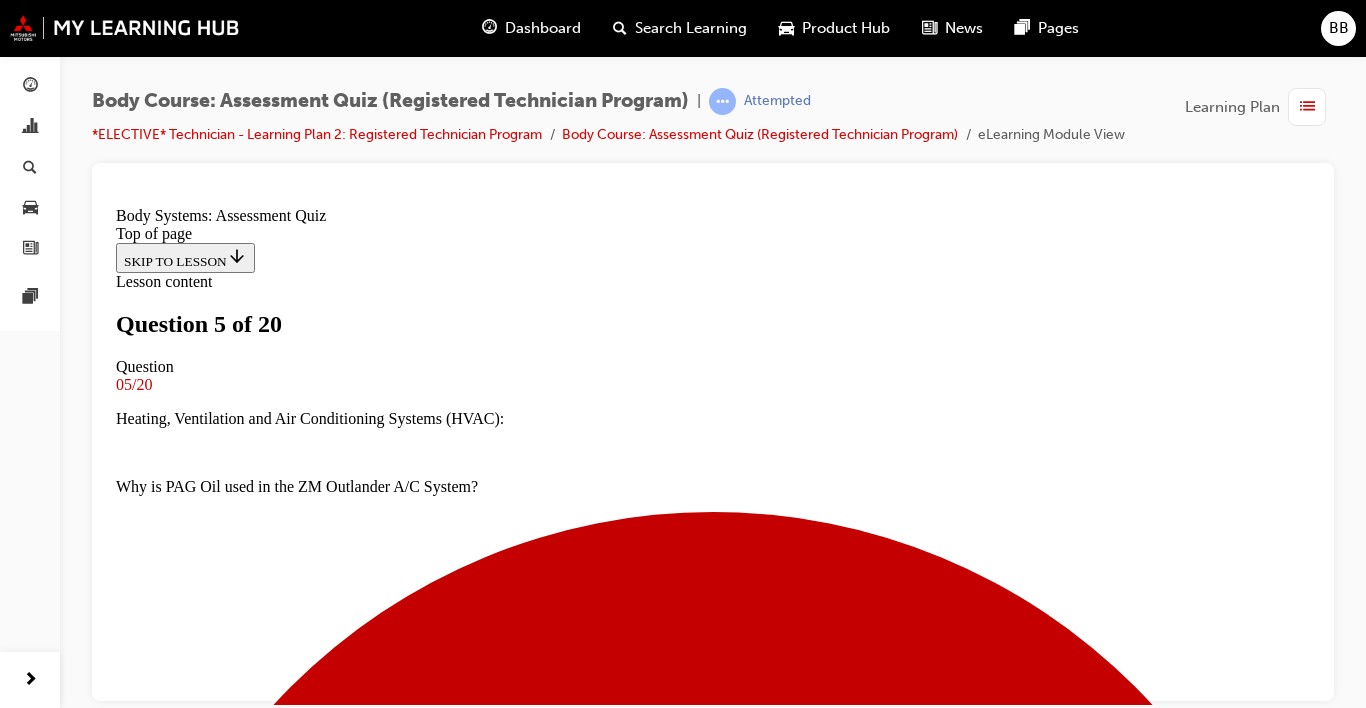 scroll, scrollTop: 3, scrollLeft: 0, axis: vertical 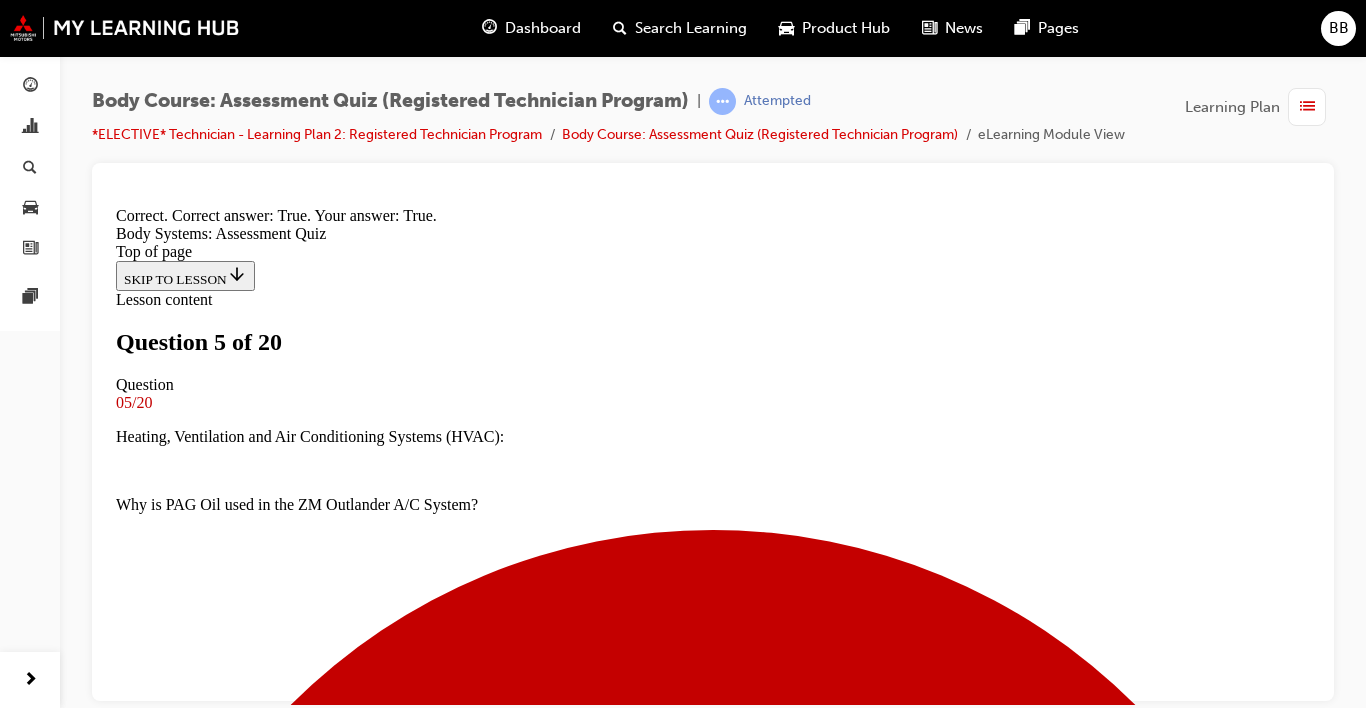 click on "NEXT" at bounding box center [713, 13923] 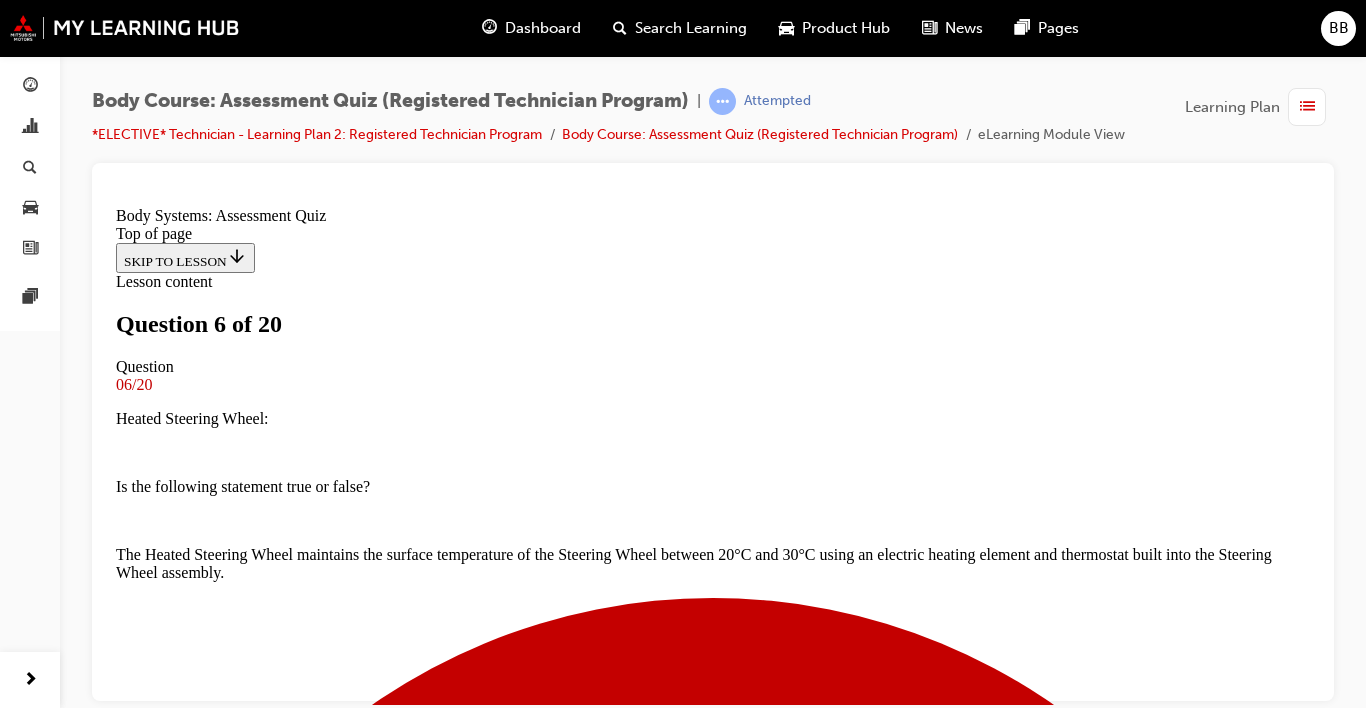 scroll, scrollTop: 429, scrollLeft: 0, axis: vertical 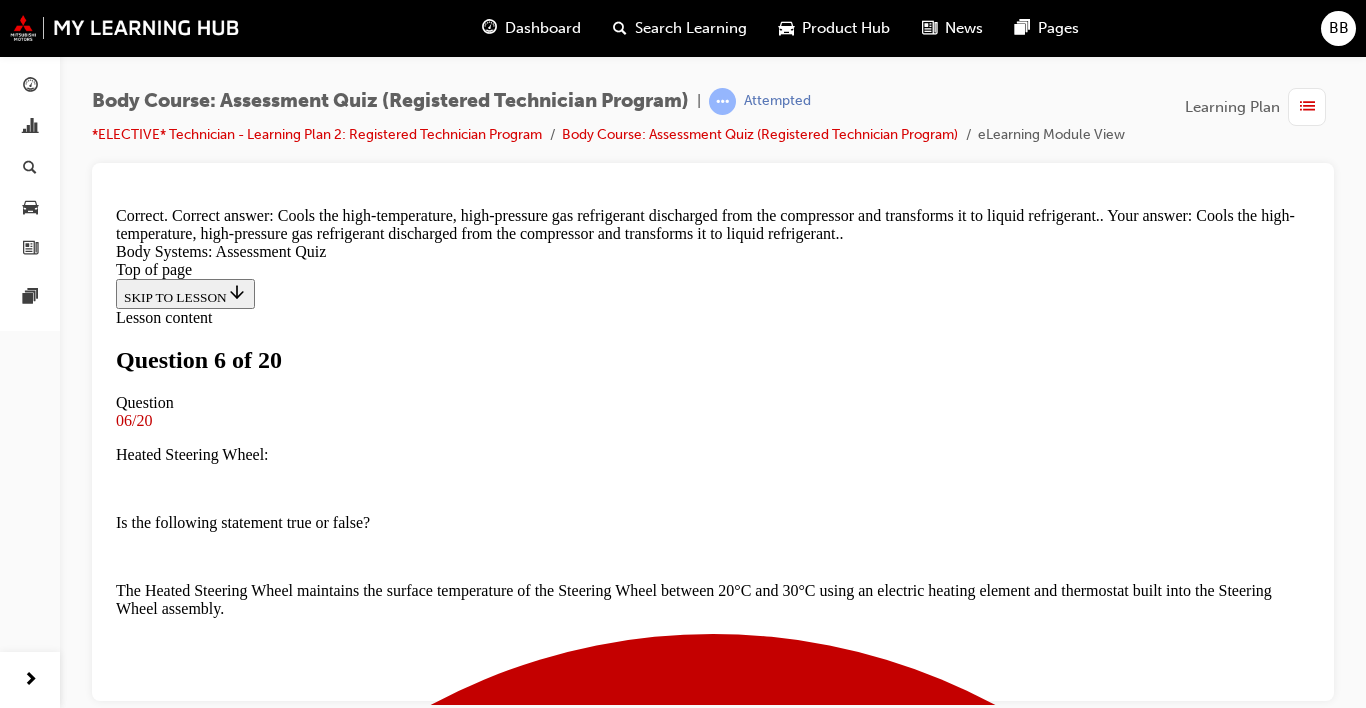 click on "NEXT" at bounding box center (142, 13941) 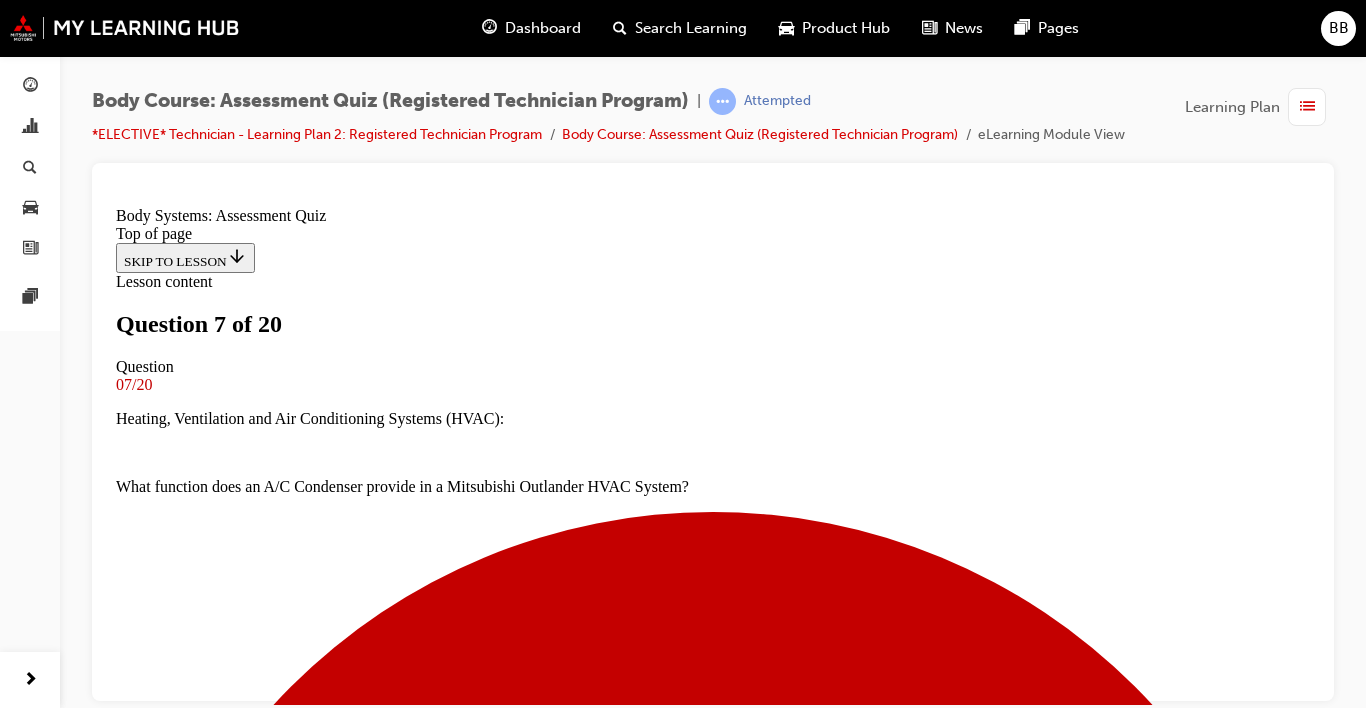 scroll, scrollTop: 3, scrollLeft: 0, axis: vertical 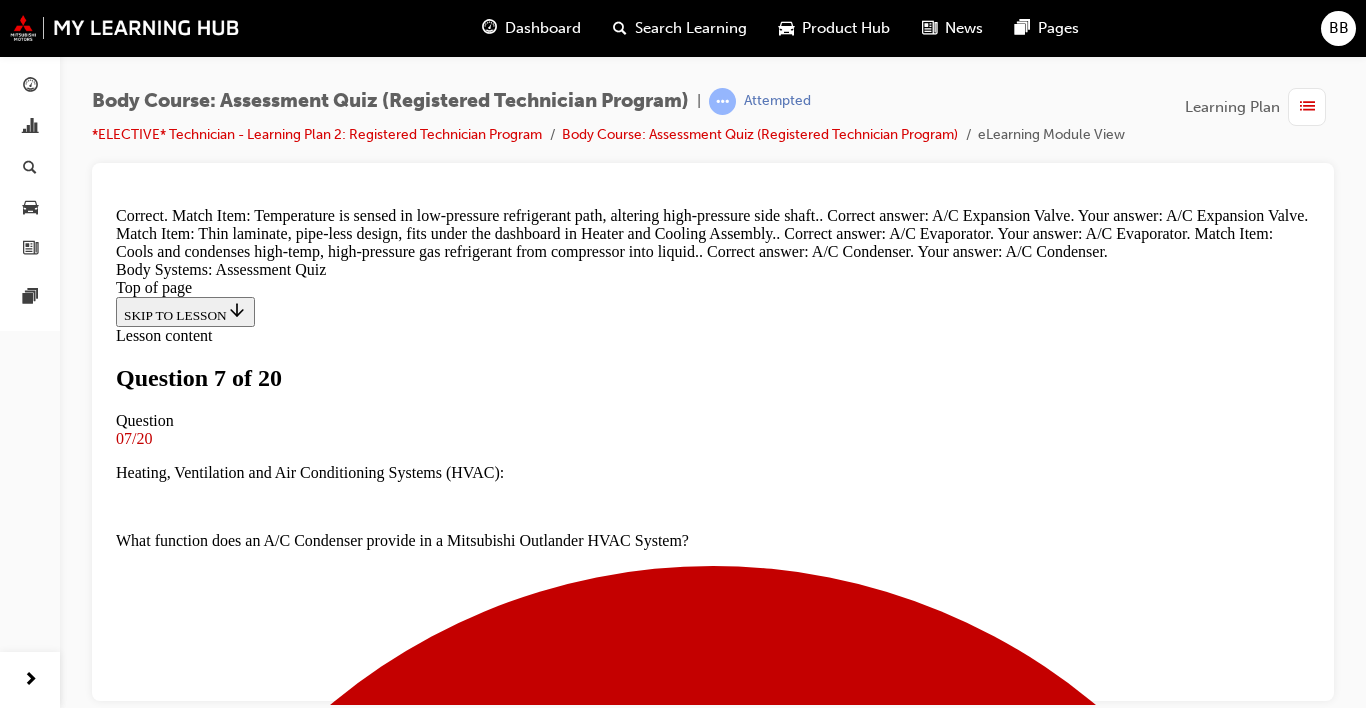 click on "NEXT" at bounding box center [142, 10431] 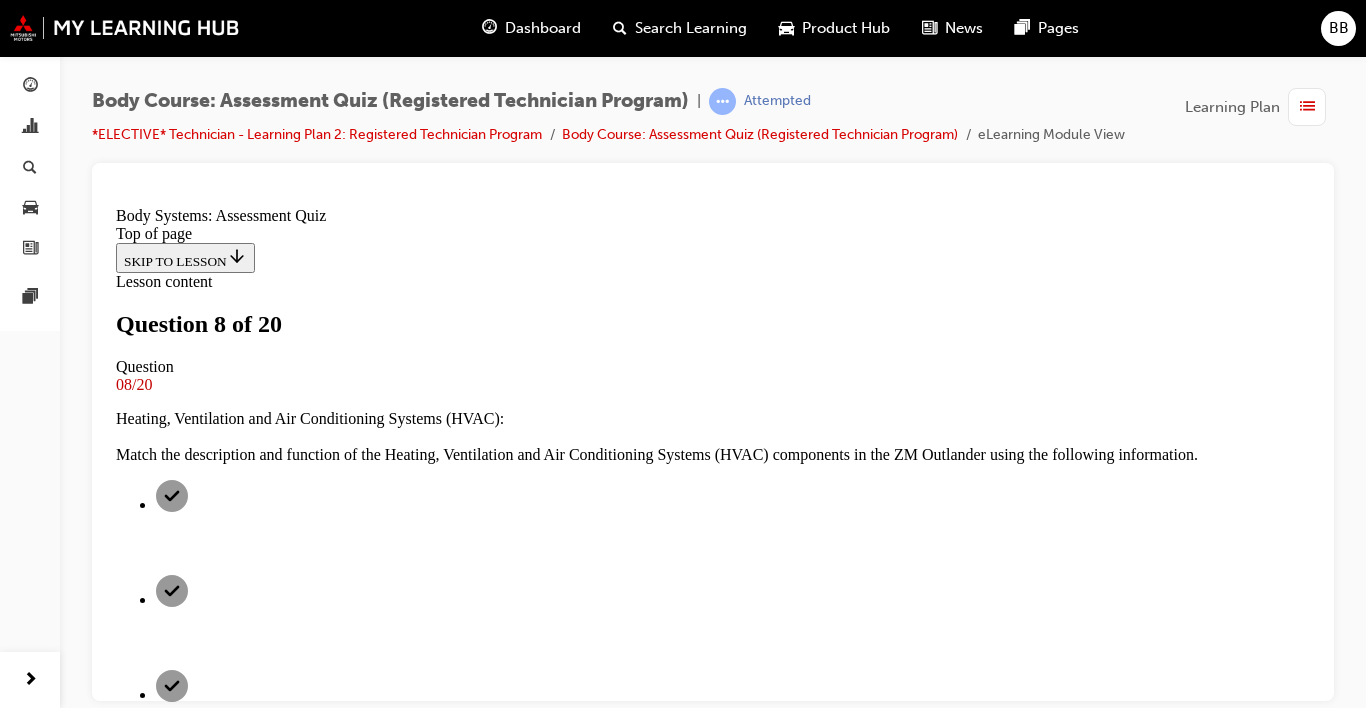 scroll, scrollTop: 3, scrollLeft: 0, axis: vertical 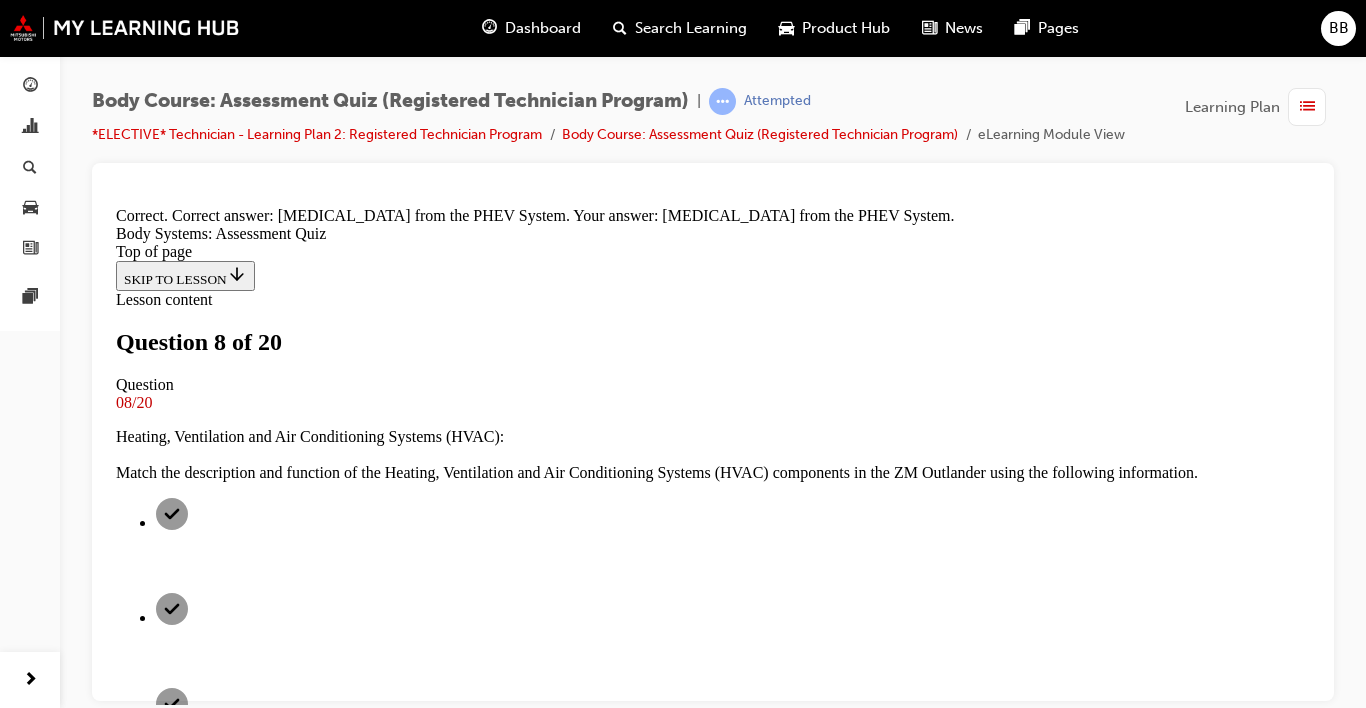 click on "NEXT" at bounding box center (142, 10429) 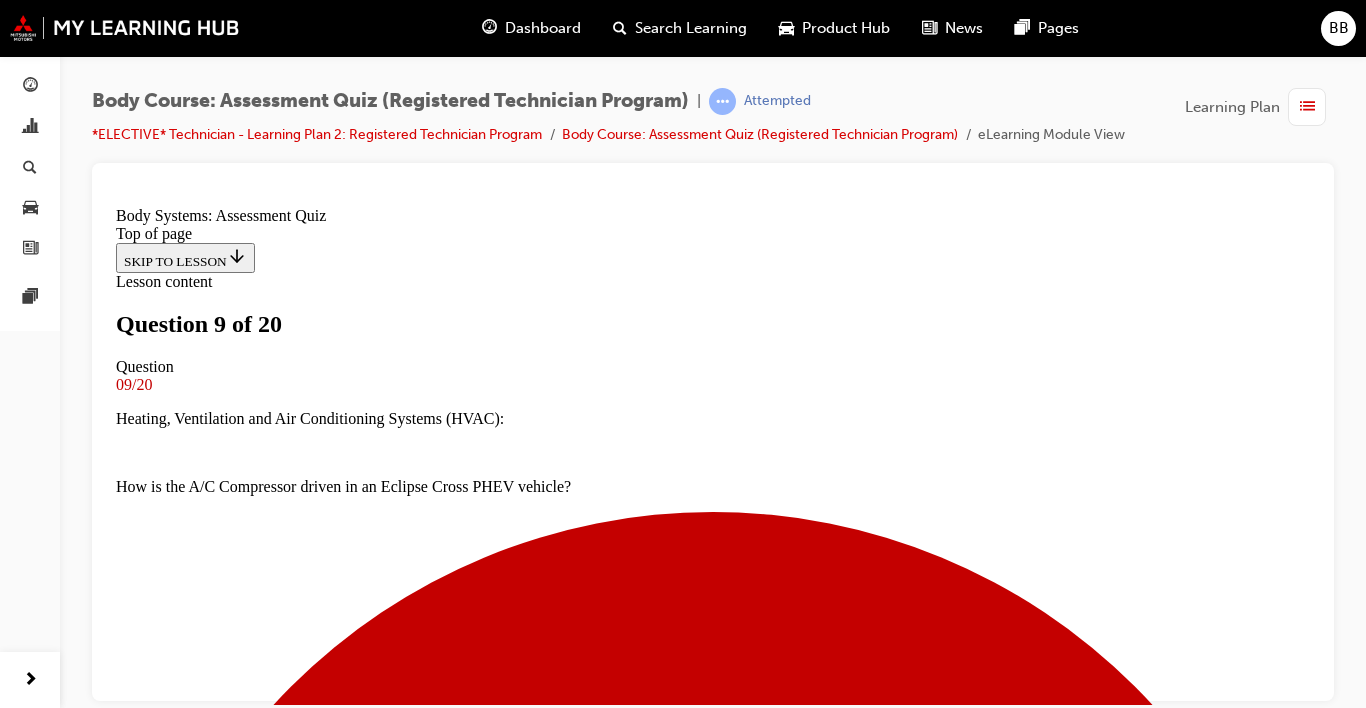 scroll, scrollTop: 3, scrollLeft: 0, axis: vertical 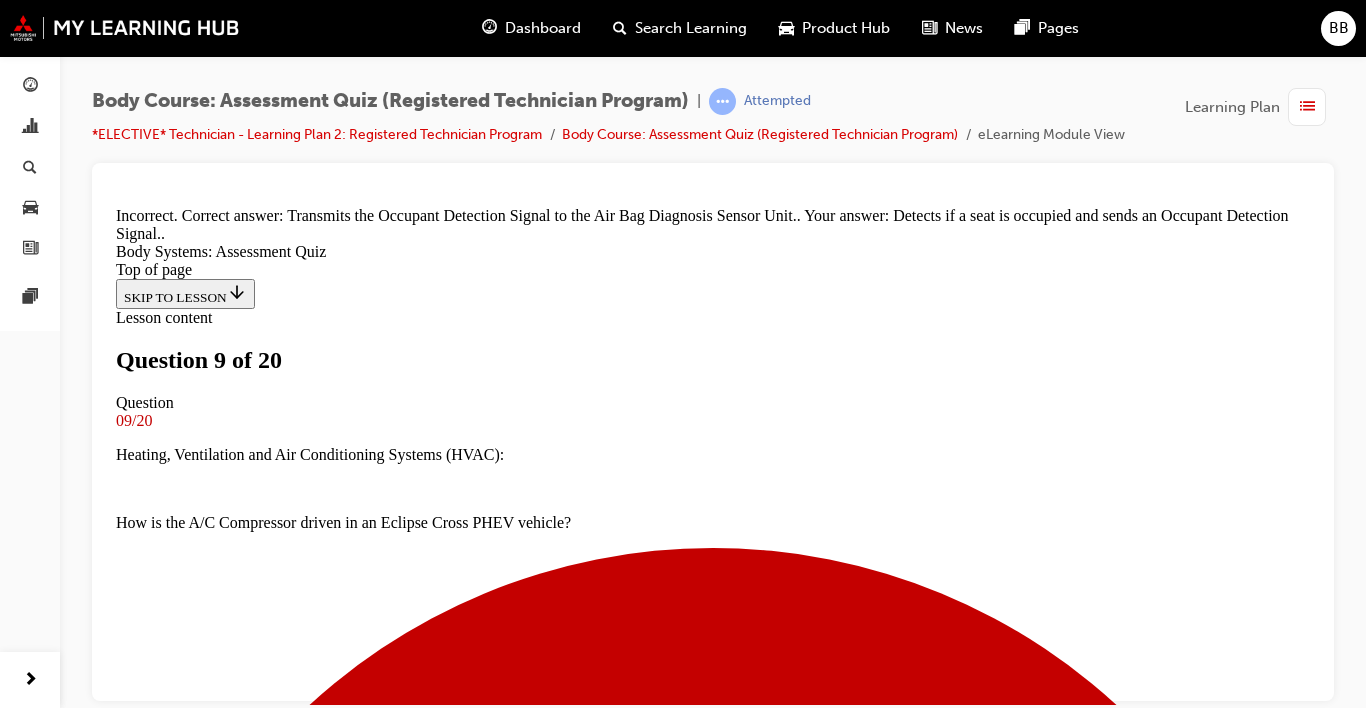 click on "NEXT" at bounding box center (142, 18148) 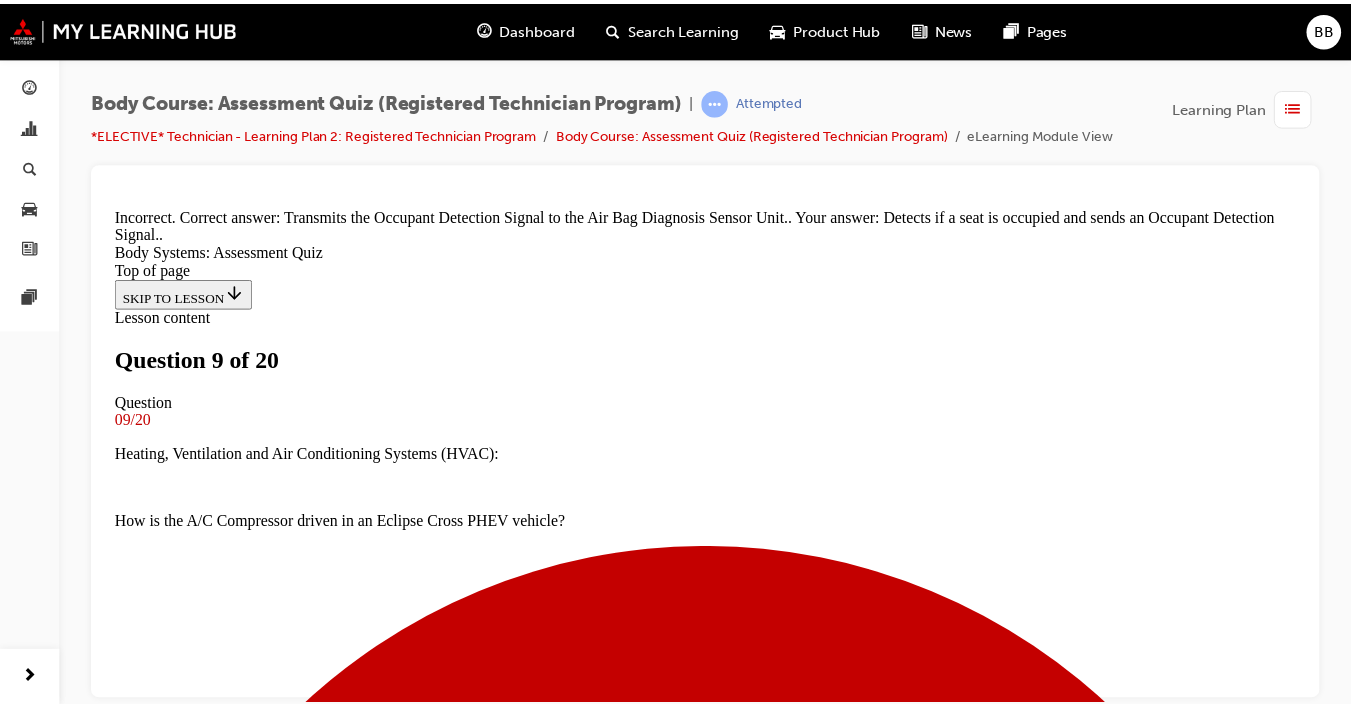scroll, scrollTop: 3, scrollLeft: 0, axis: vertical 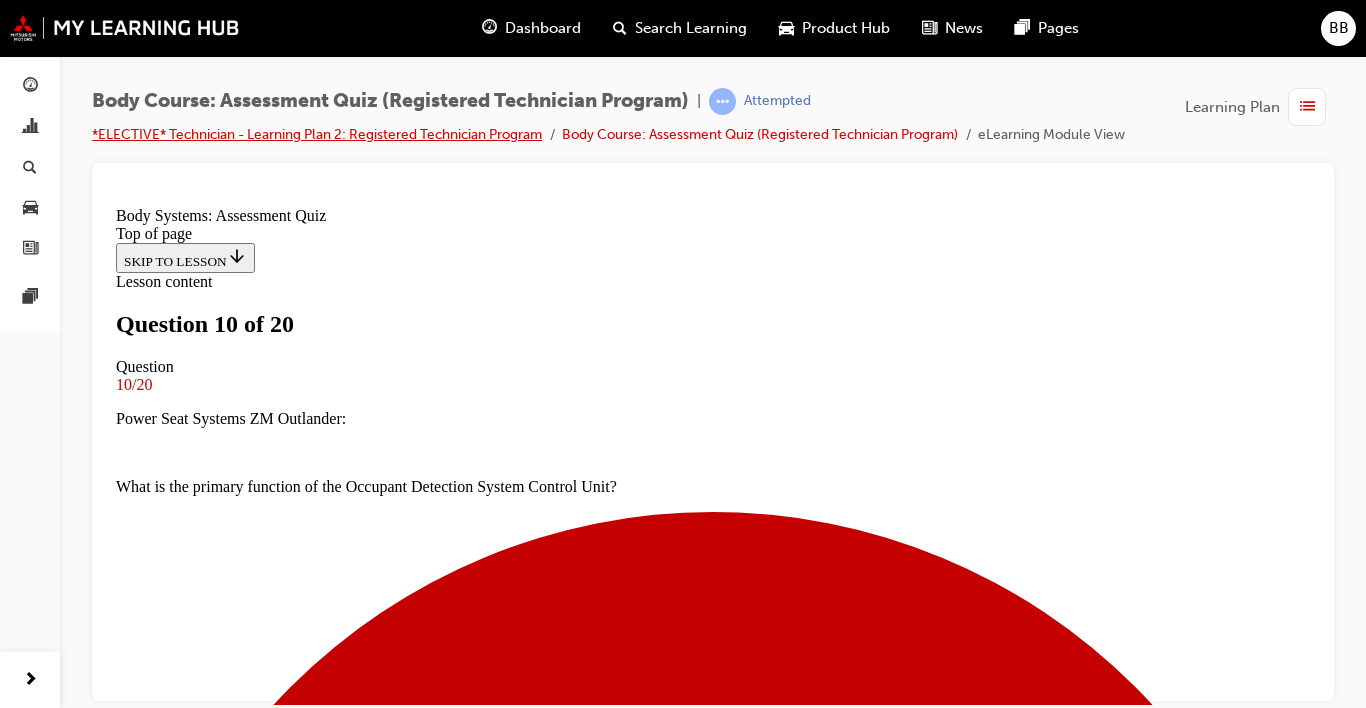 click on "*ELECTIVE* Technician - Learning Plan 2: Registered Technician Program" at bounding box center (317, 134) 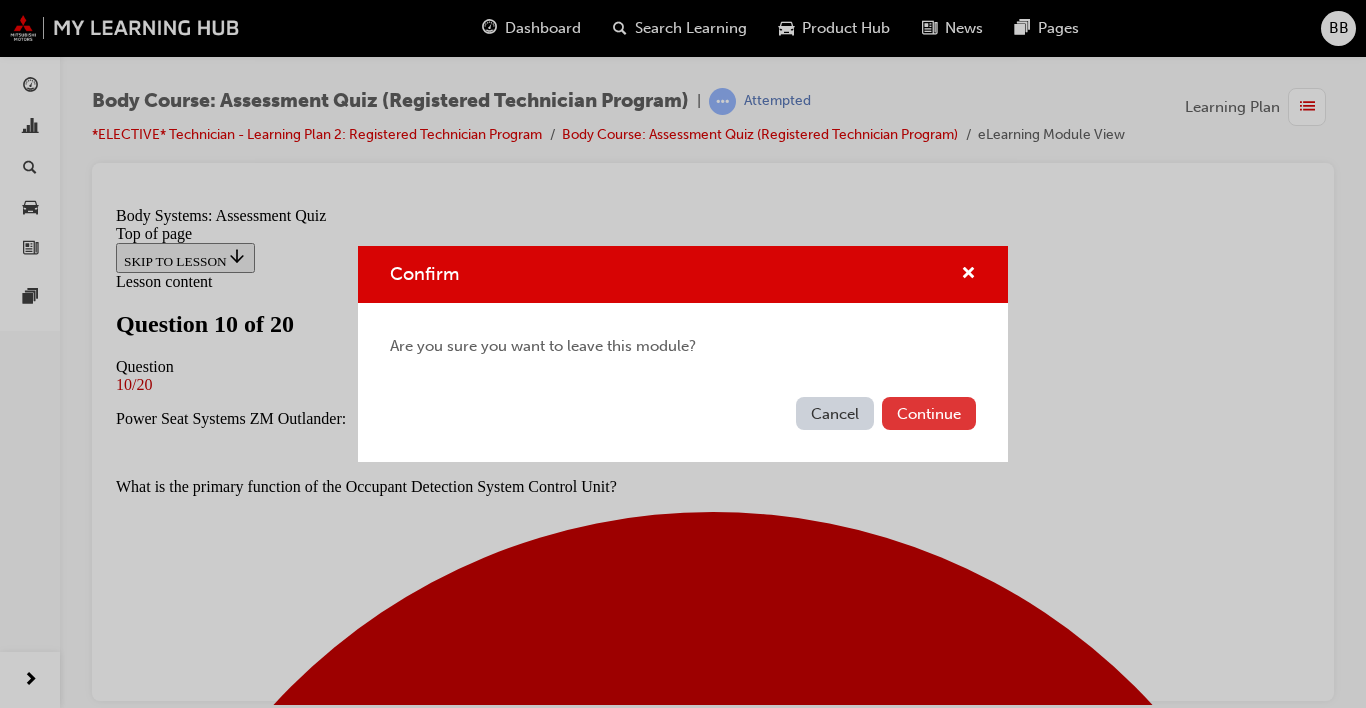 click on "Continue" at bounding box center (929, 413) 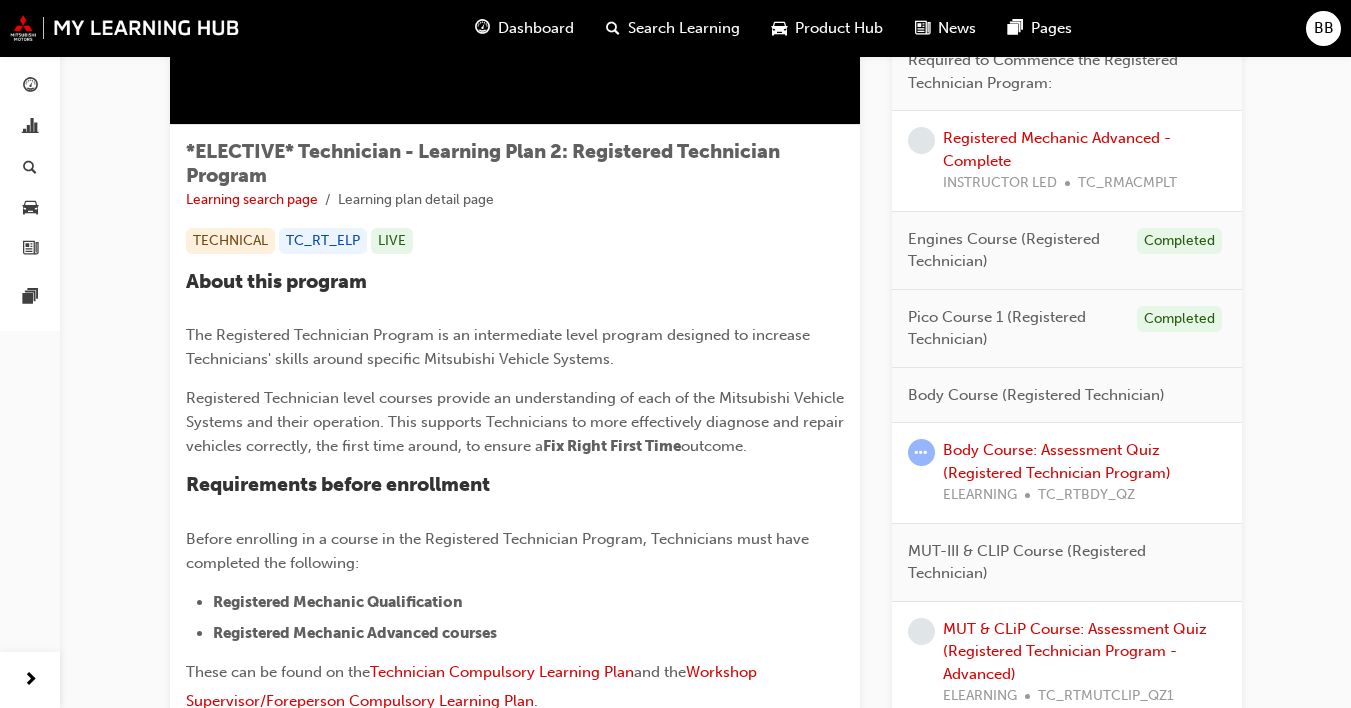 scroll, scrollTop: 305, scrollLeft: 0, axis: vertical 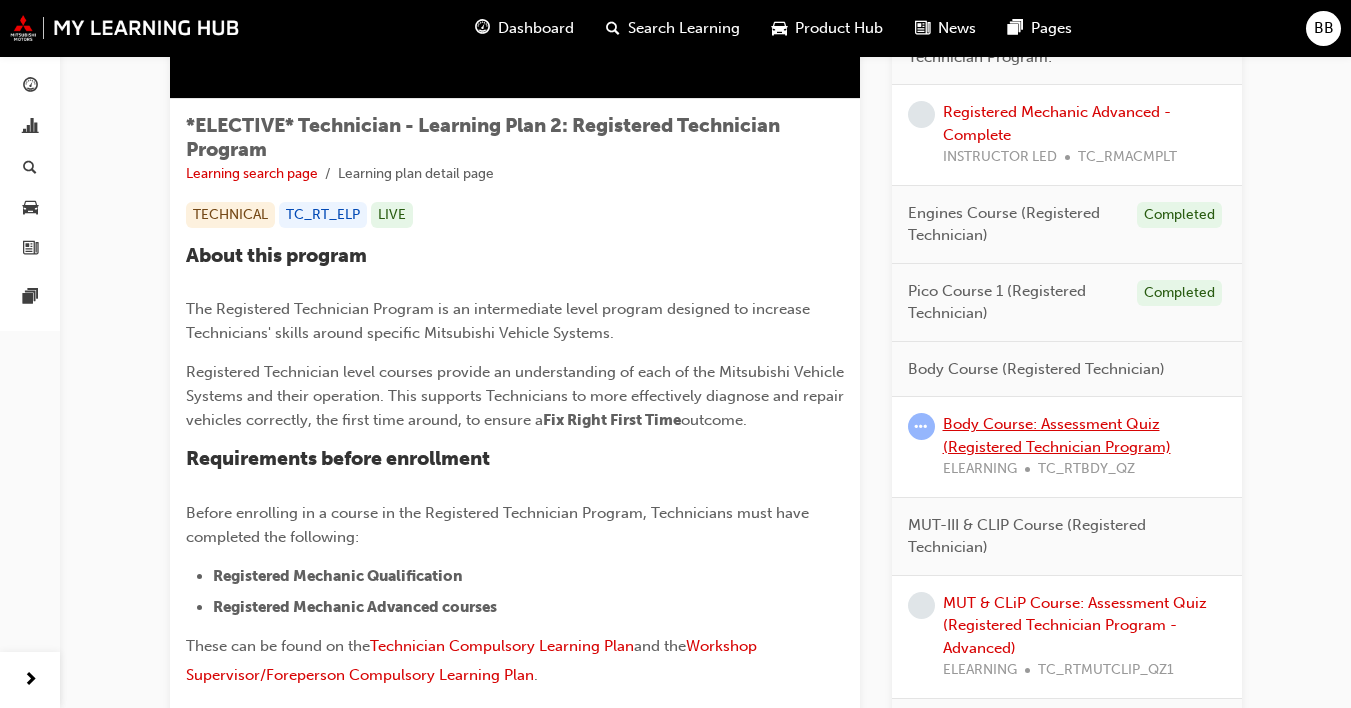 click on "Body Course: Assessment Quiz (Registered Technician Program)" at bounding box center (1057, 435) 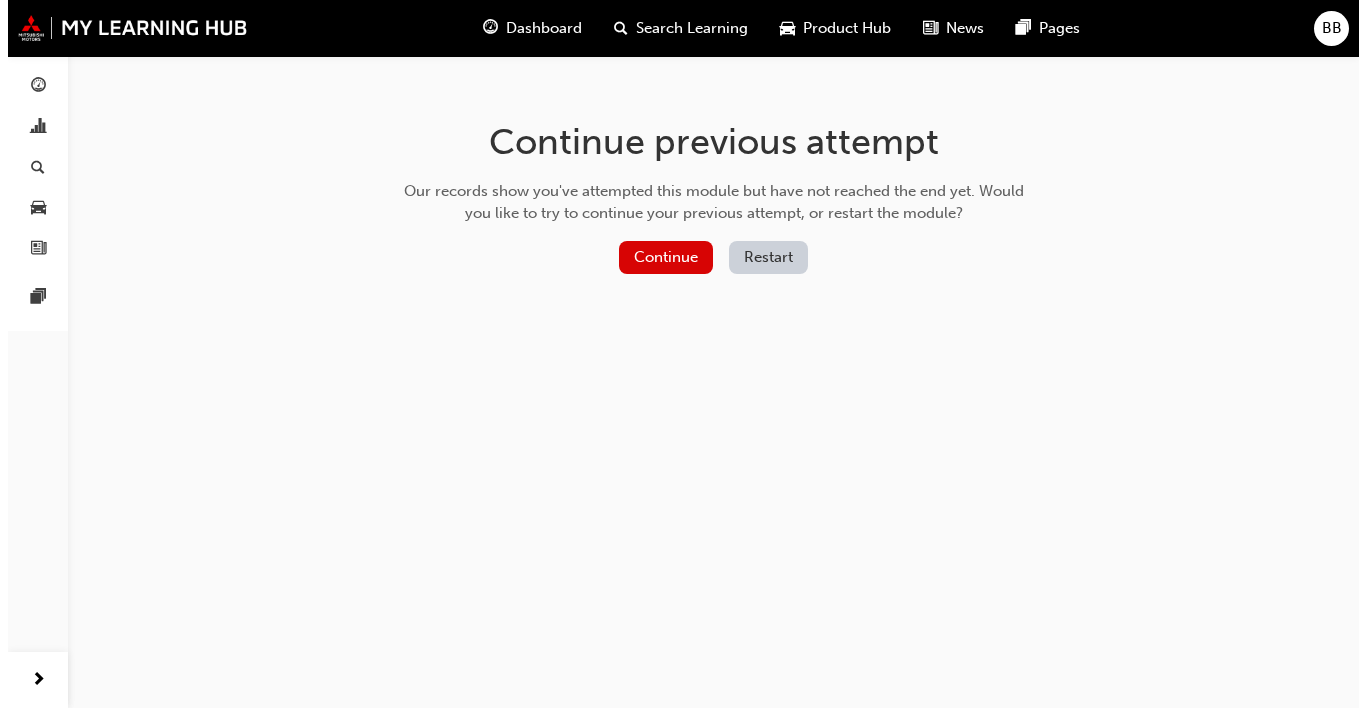 scroll, scrollTop: 0, scrollLeft: 0, axis: both 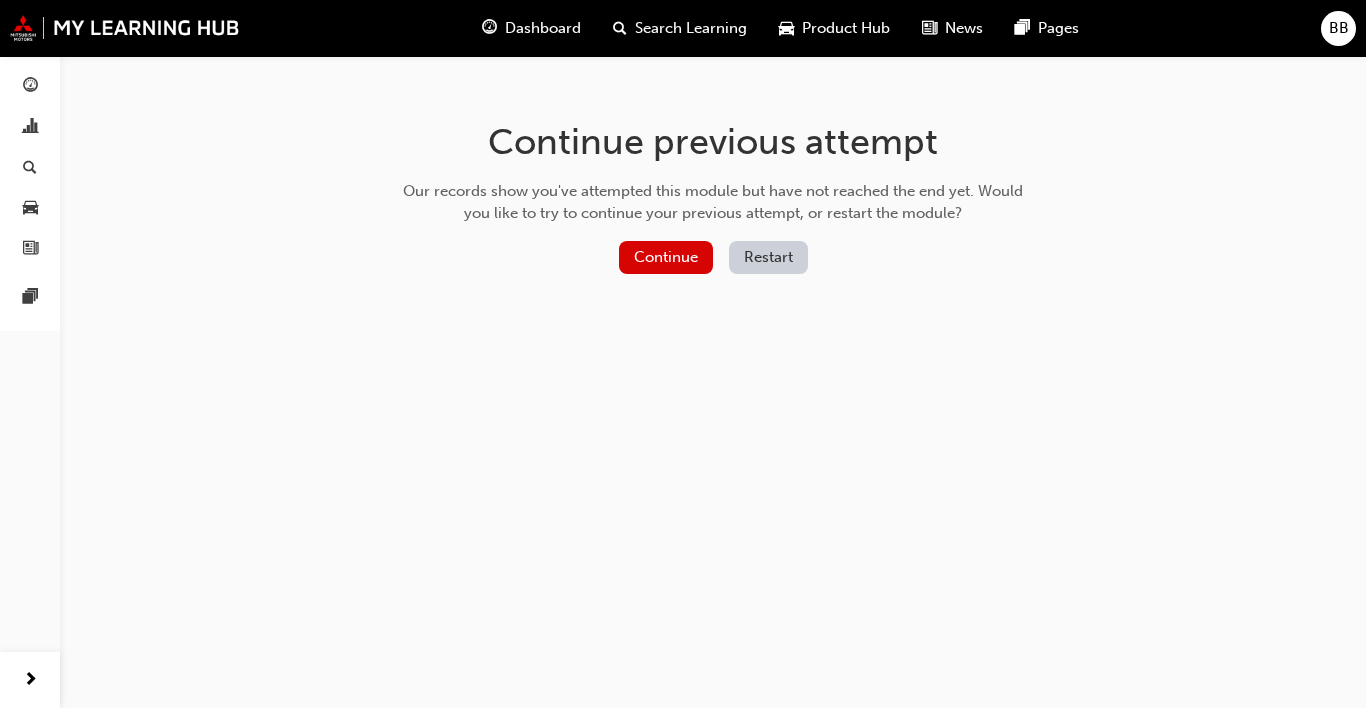 click on "Restart" at bounding box center (768, 257) 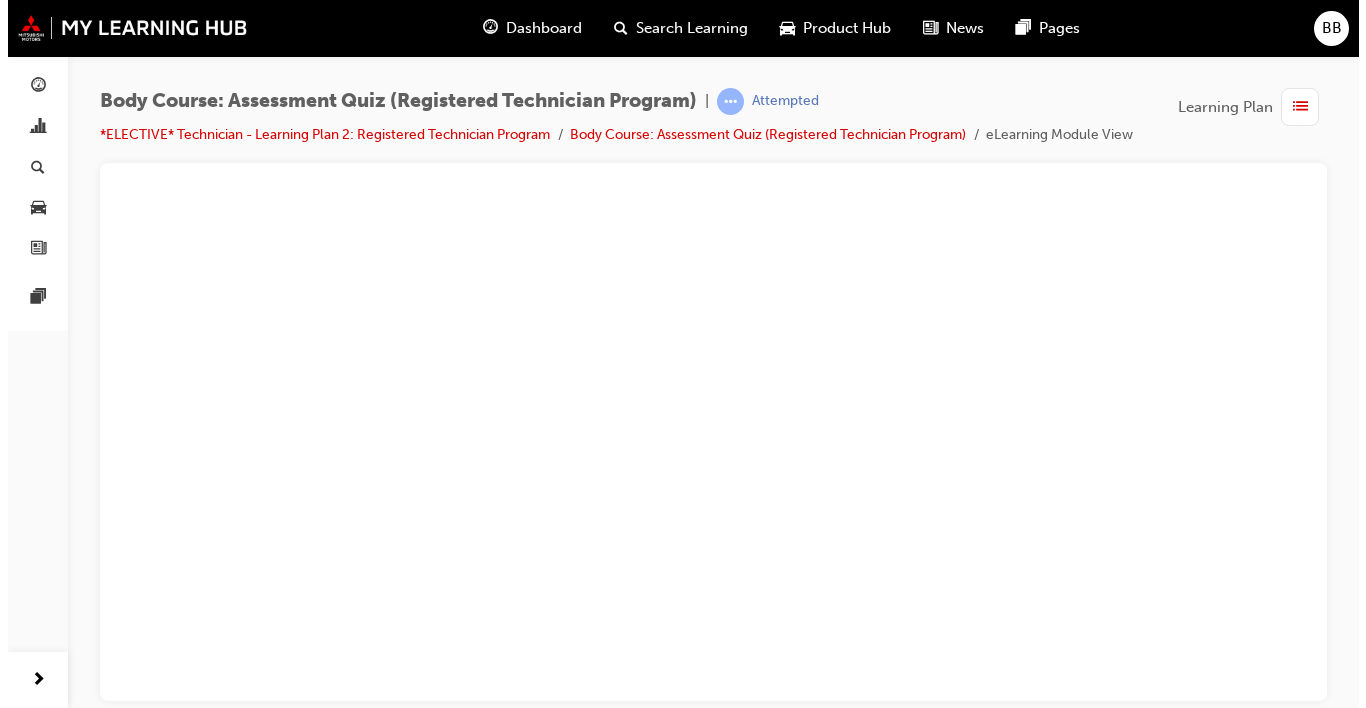scroll, scrollTop: 0, scrollLeft: 0, axis: both 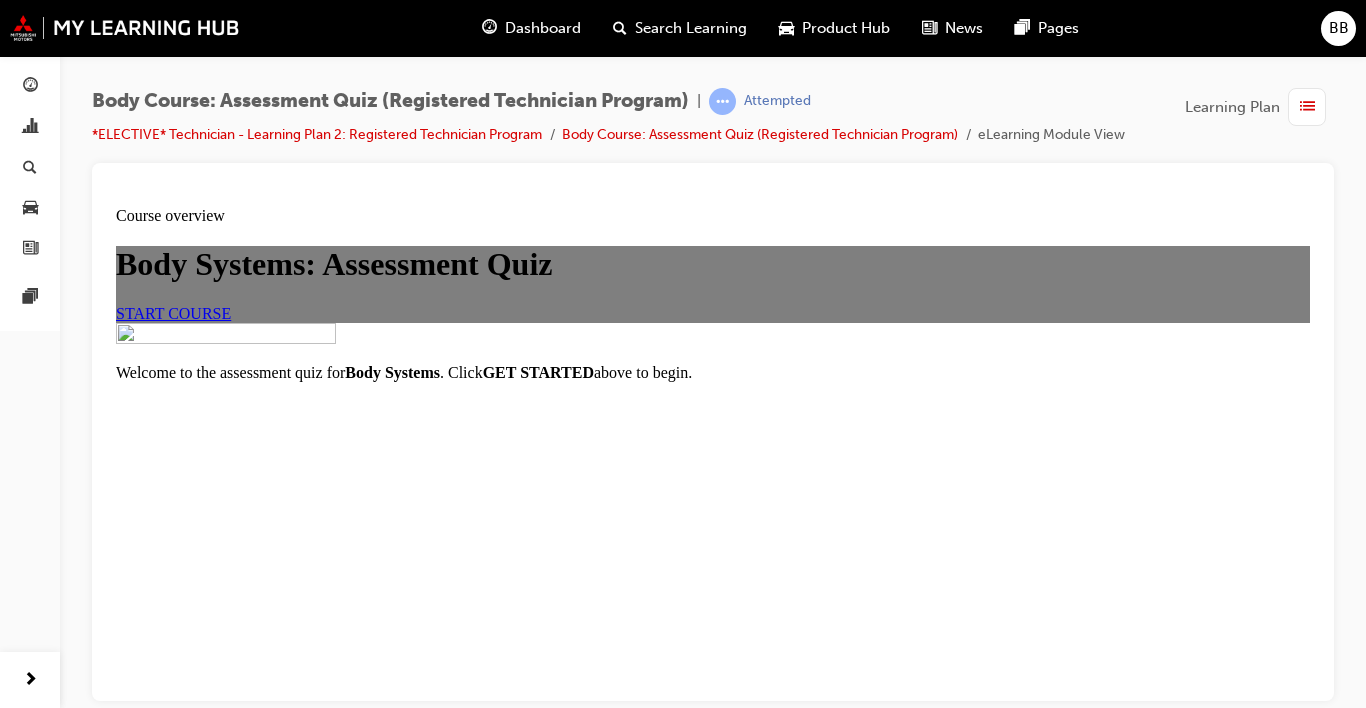 click on "START COURSE" at bounding box center (173, 312) 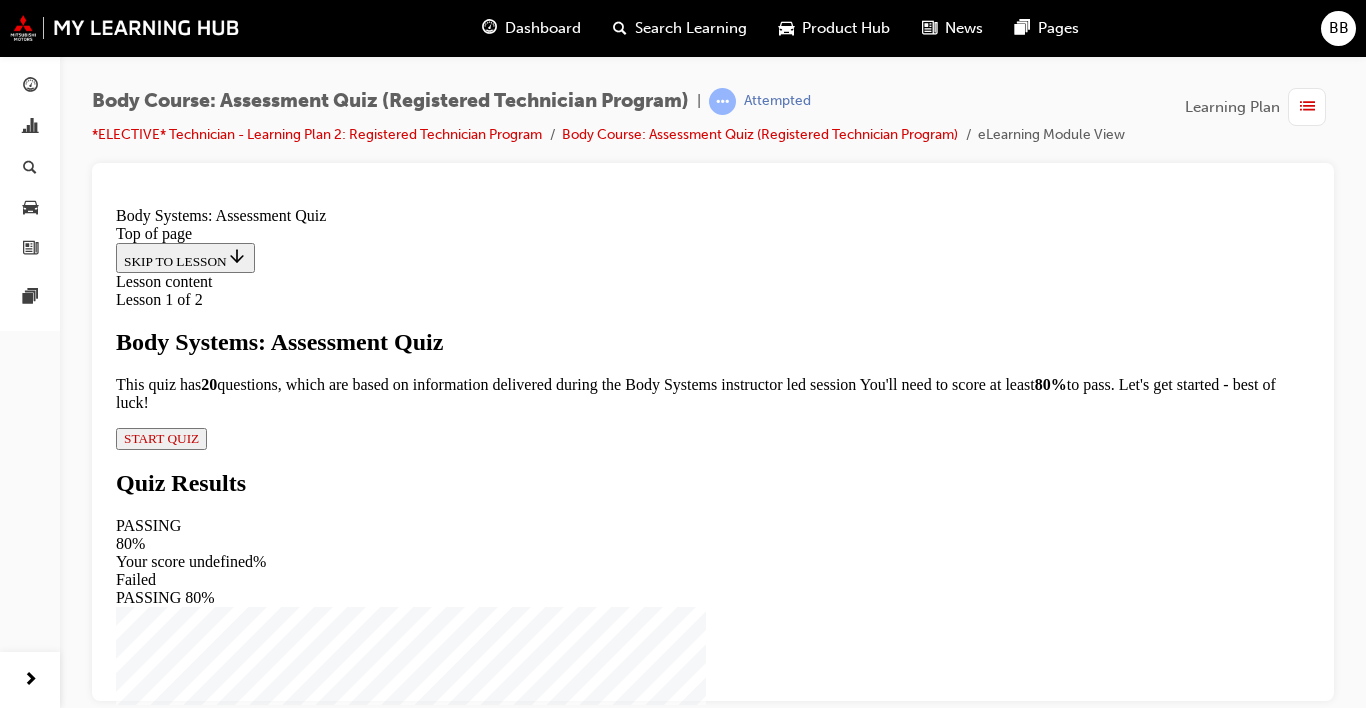 scroll, scrollTop: 211, scrollLeft: 0, axis: vertical 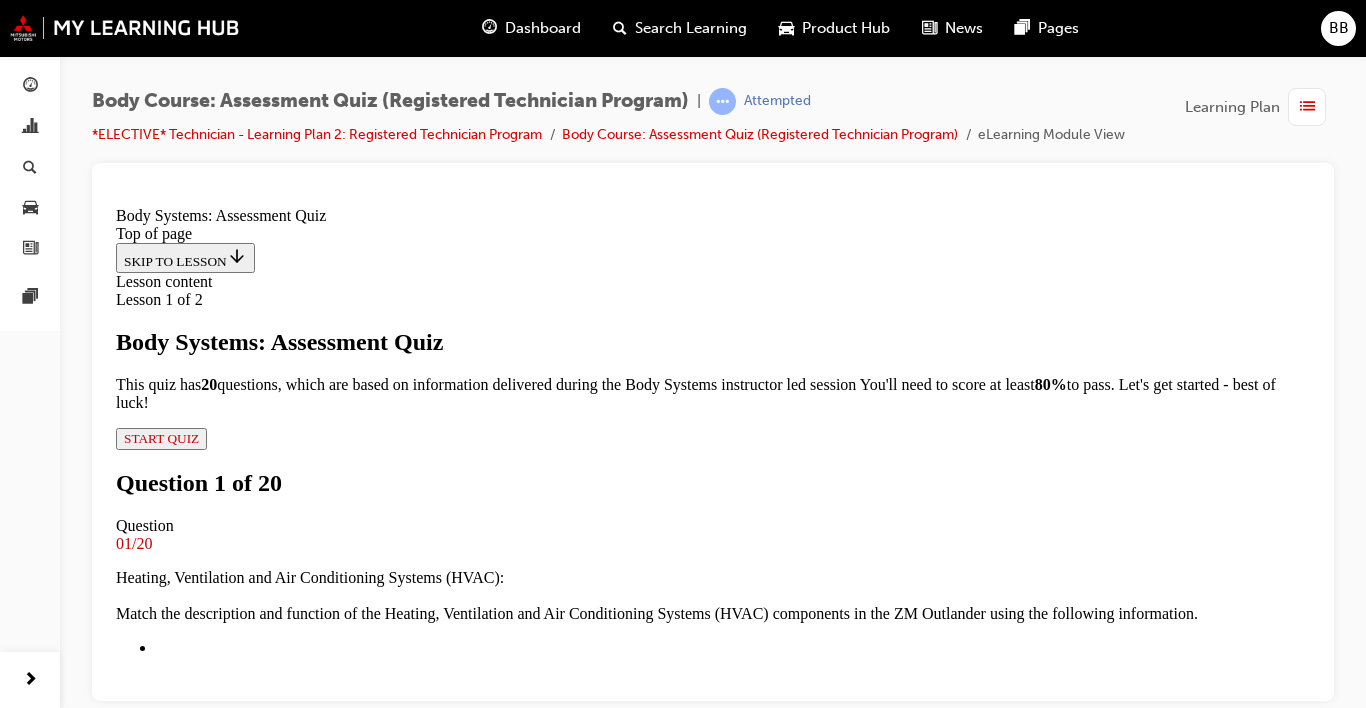 drag, startPoint x: 490, startPoint y: 625, endPoint x: 843, endPoint y: 355, distance: 444.41986 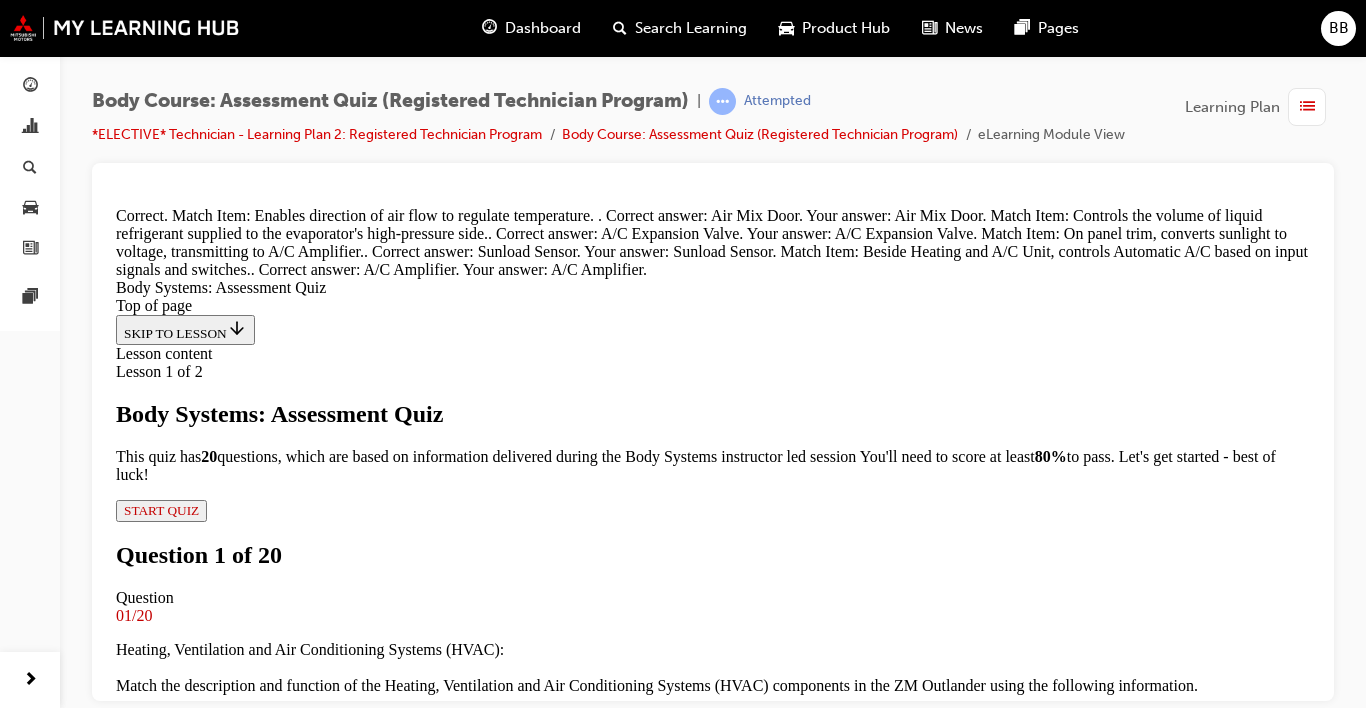 click on "NEXT" at bounding box center [142, 1967] 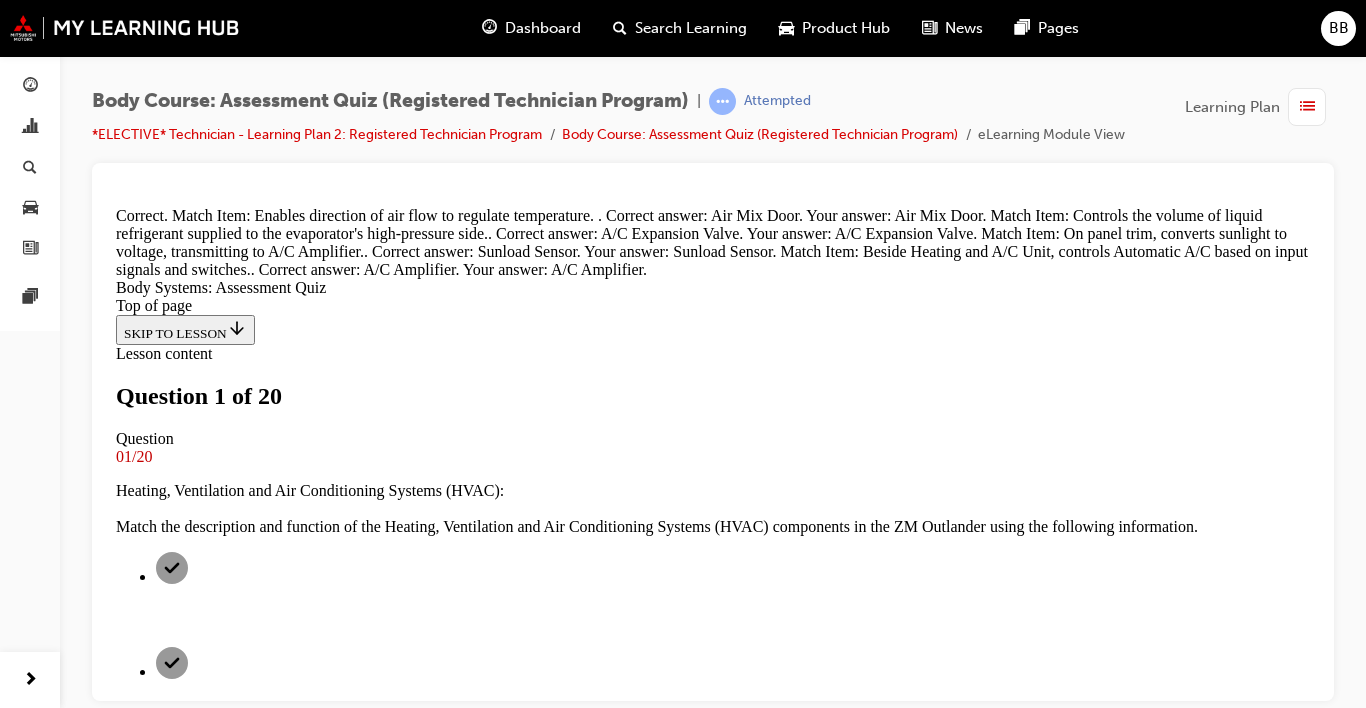 scroll, scrollTop: 291, scrollLeft: 0, axis: vertical 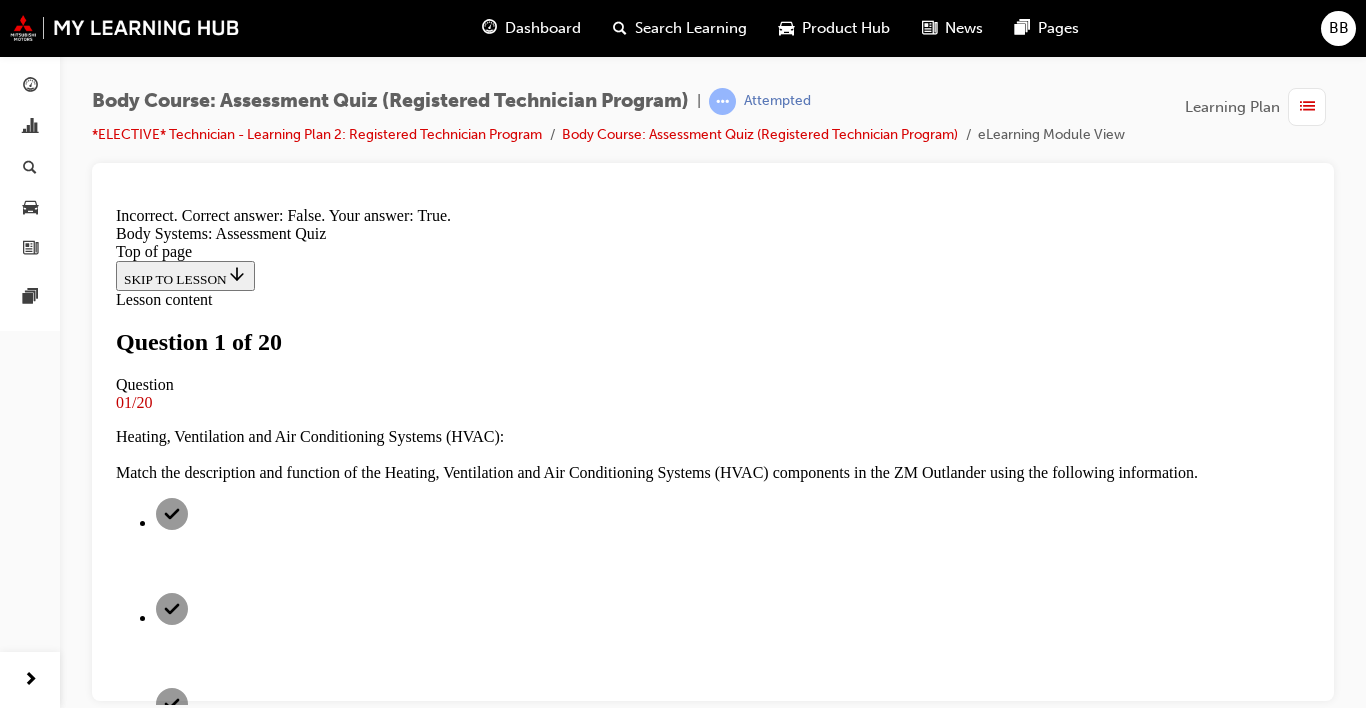 click on "NEXT" at bounding box center [142, 6367] 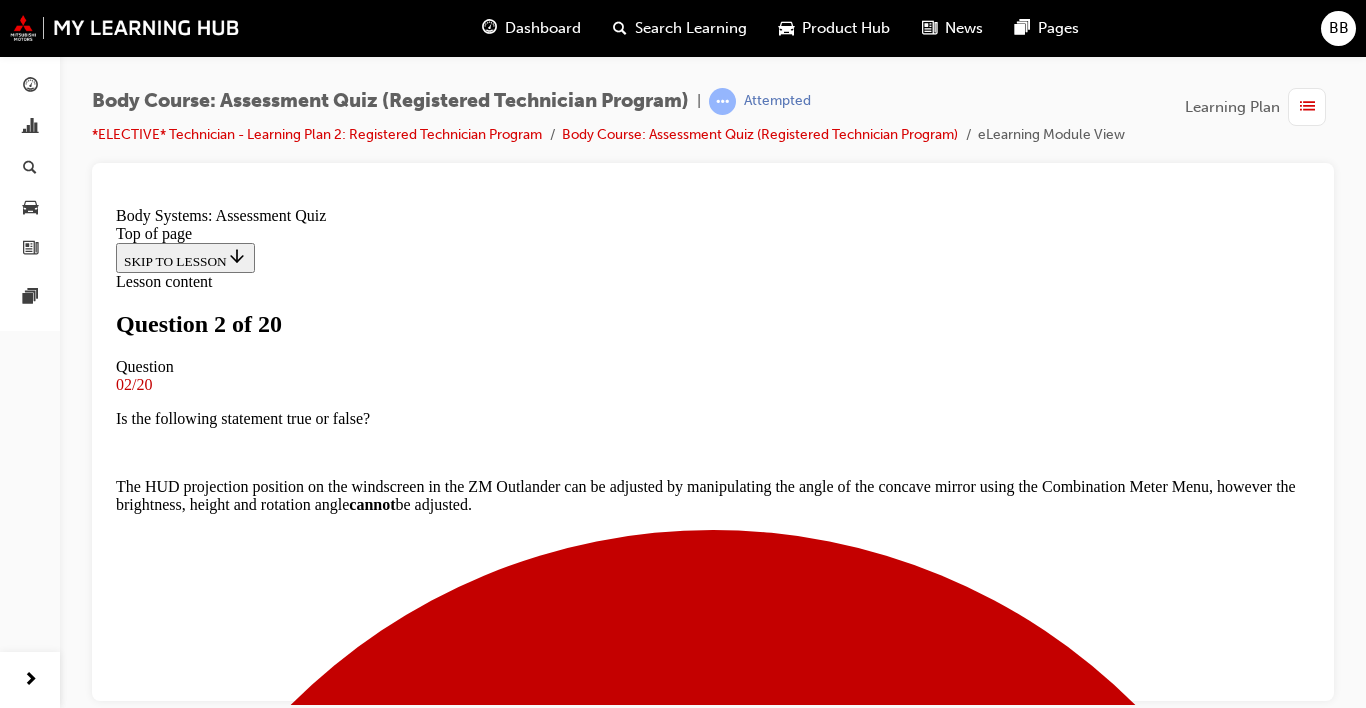 scroll, scrollTop: 3, scrollLeft: 0, axis: vertical 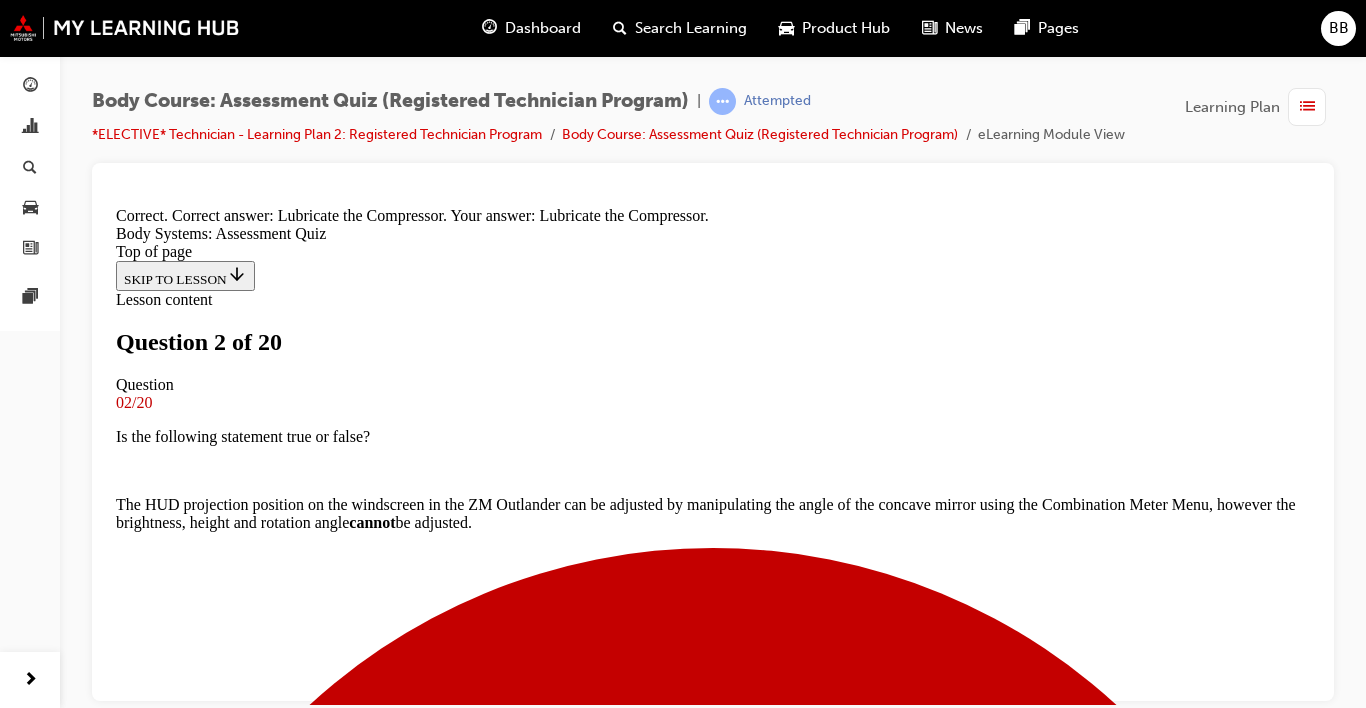 click on "NEXT" at bounding box center [142, 13837] 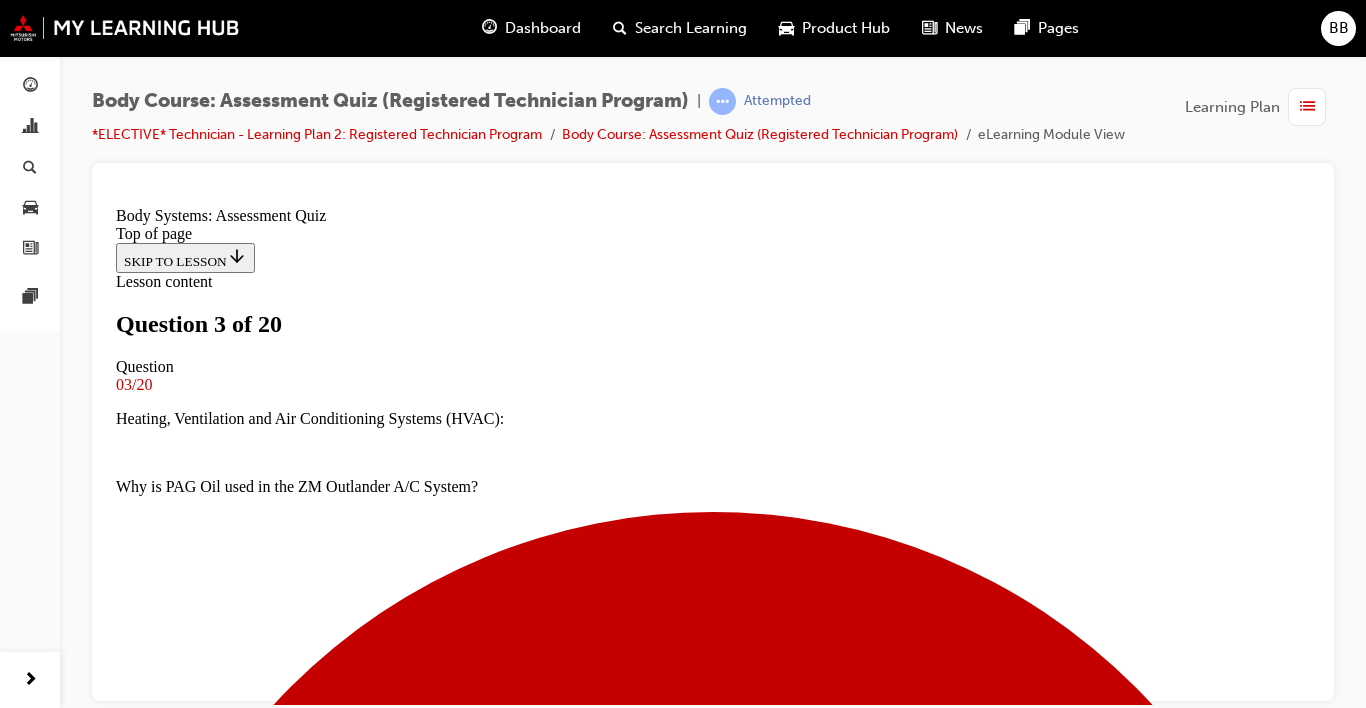 scroll, scrollTop: 329, scrollLeft: 0, axis: vertical 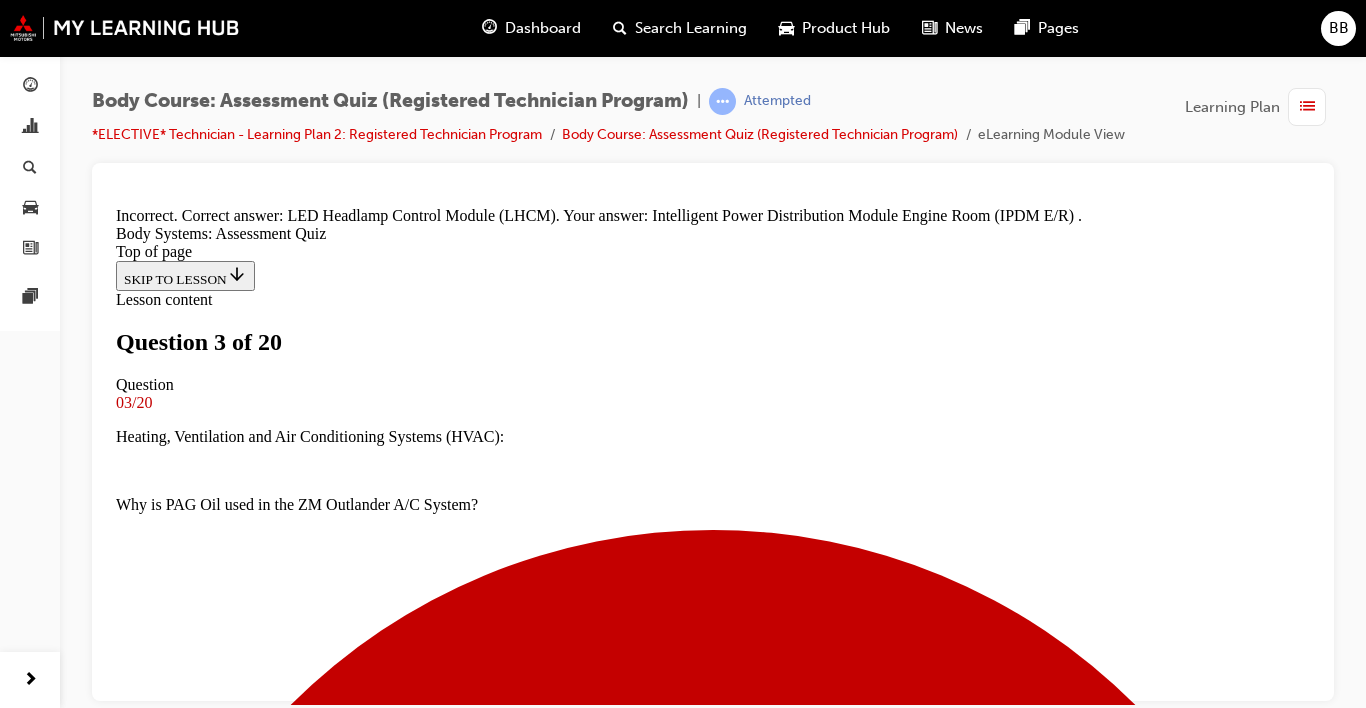 click on "NEXT" at bounding box center (142, 18164) 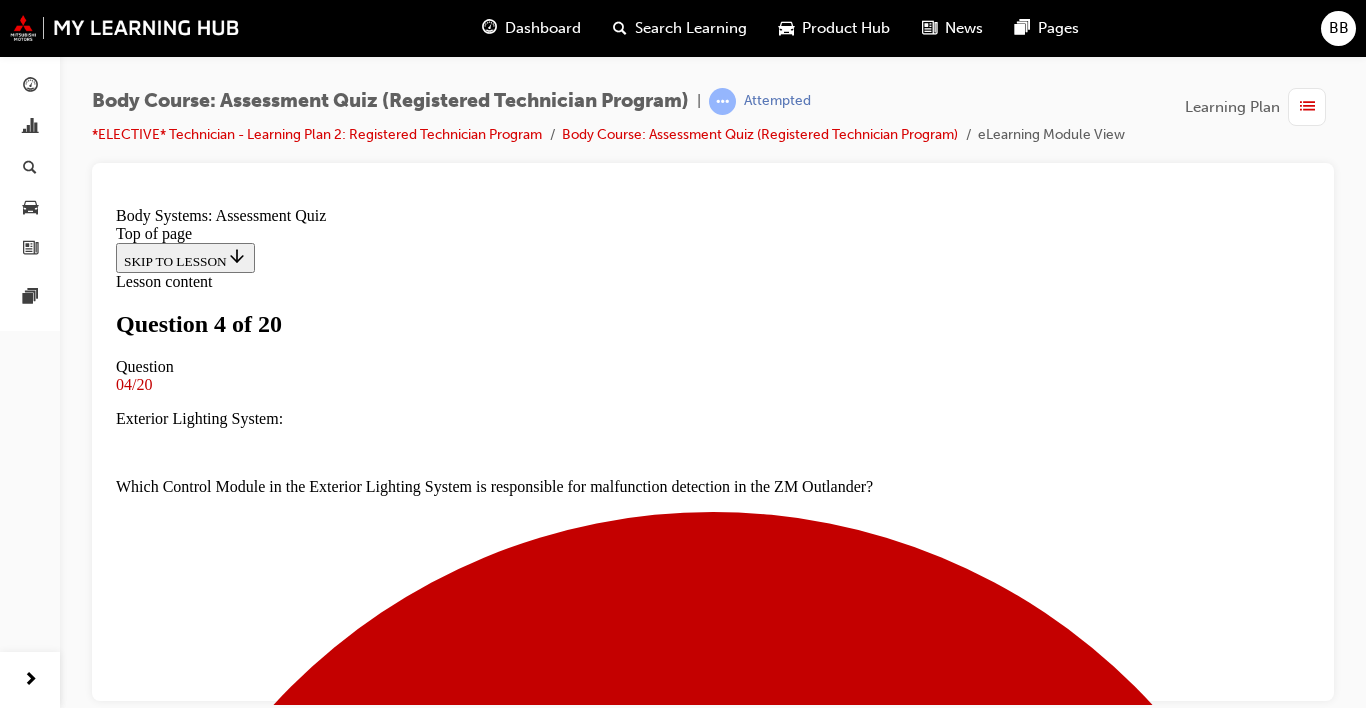scroll, scrollTop: 3, scrollLeft: 0, axis: vertical 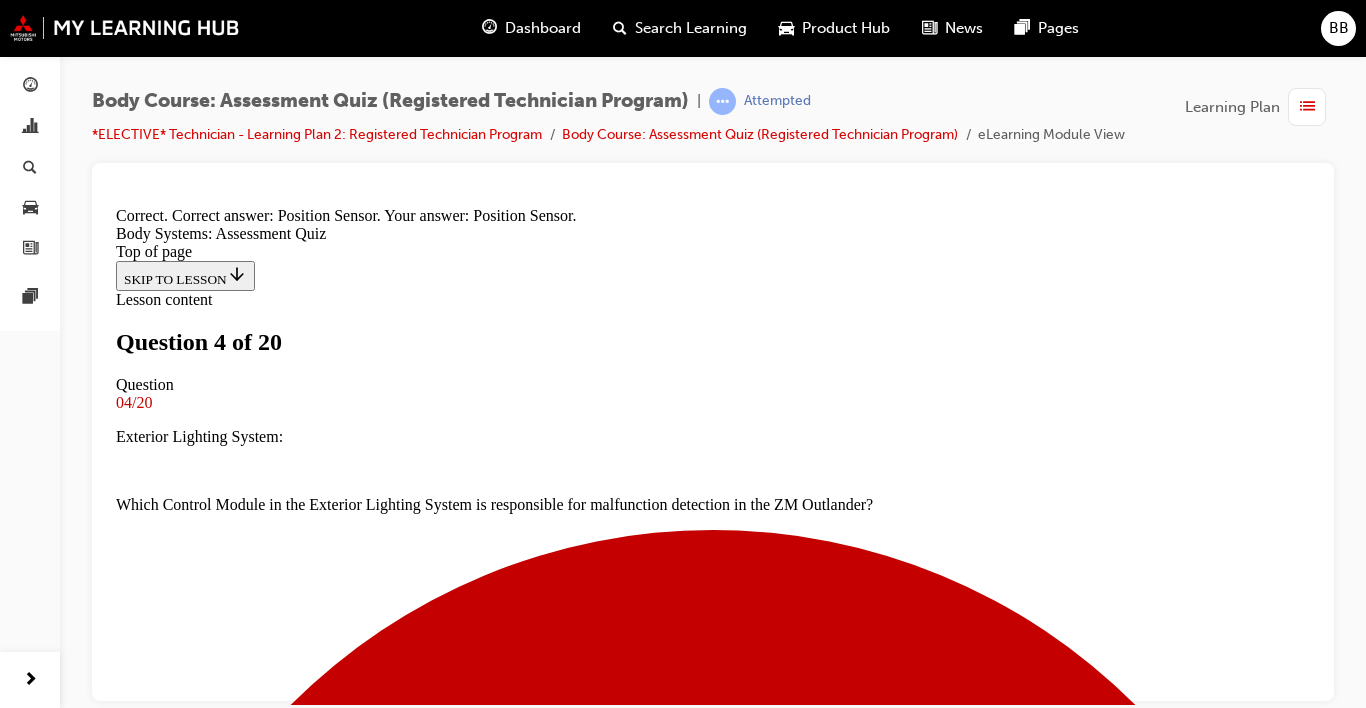click on "NEXT" at bounding box center [142, 18164] 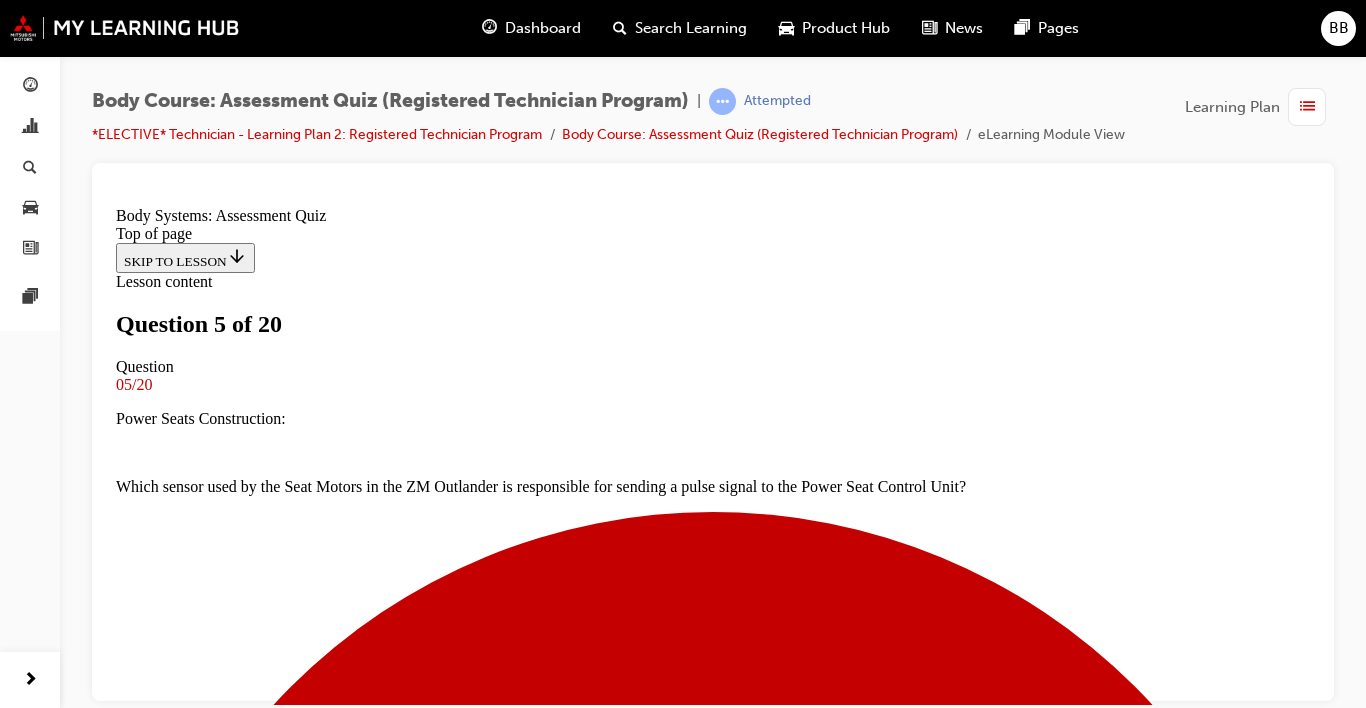 scroll, scrollTop: 3, scrollLeft: 0, axis: vertical 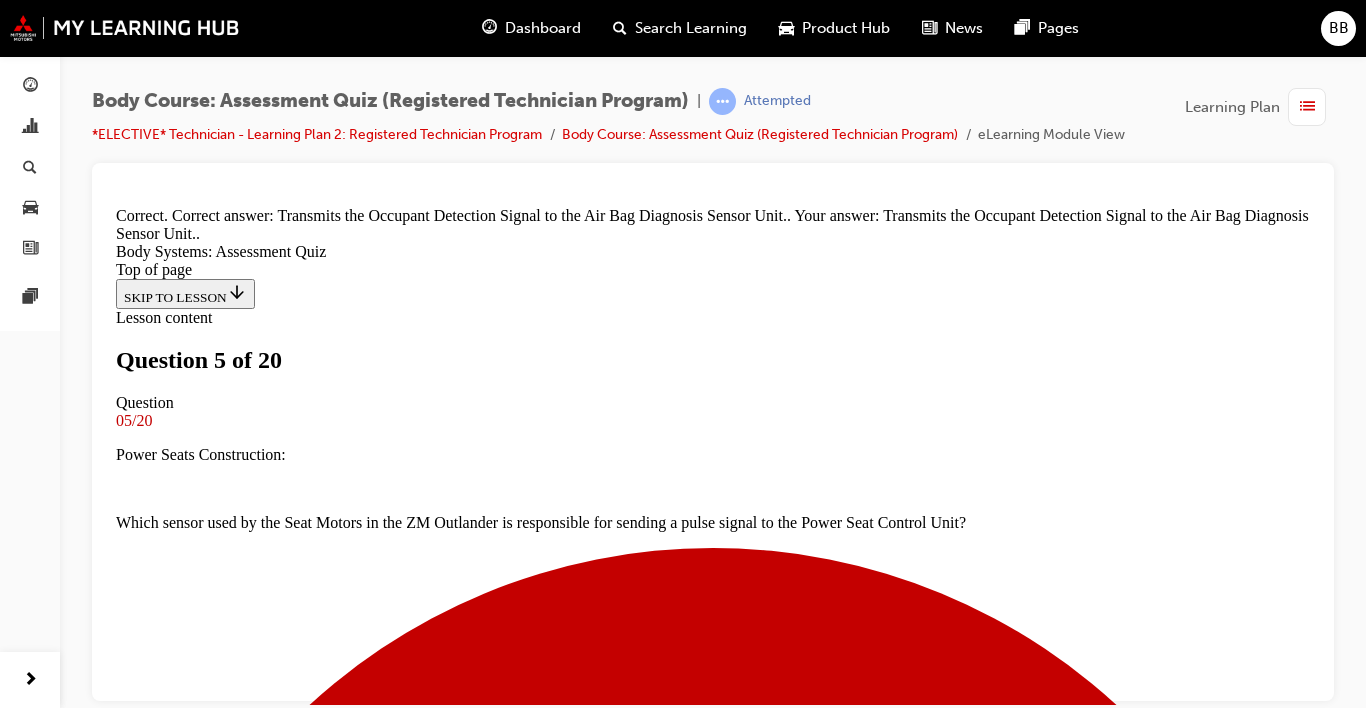 click on "NEXT" at bounding box center [142, 18168] 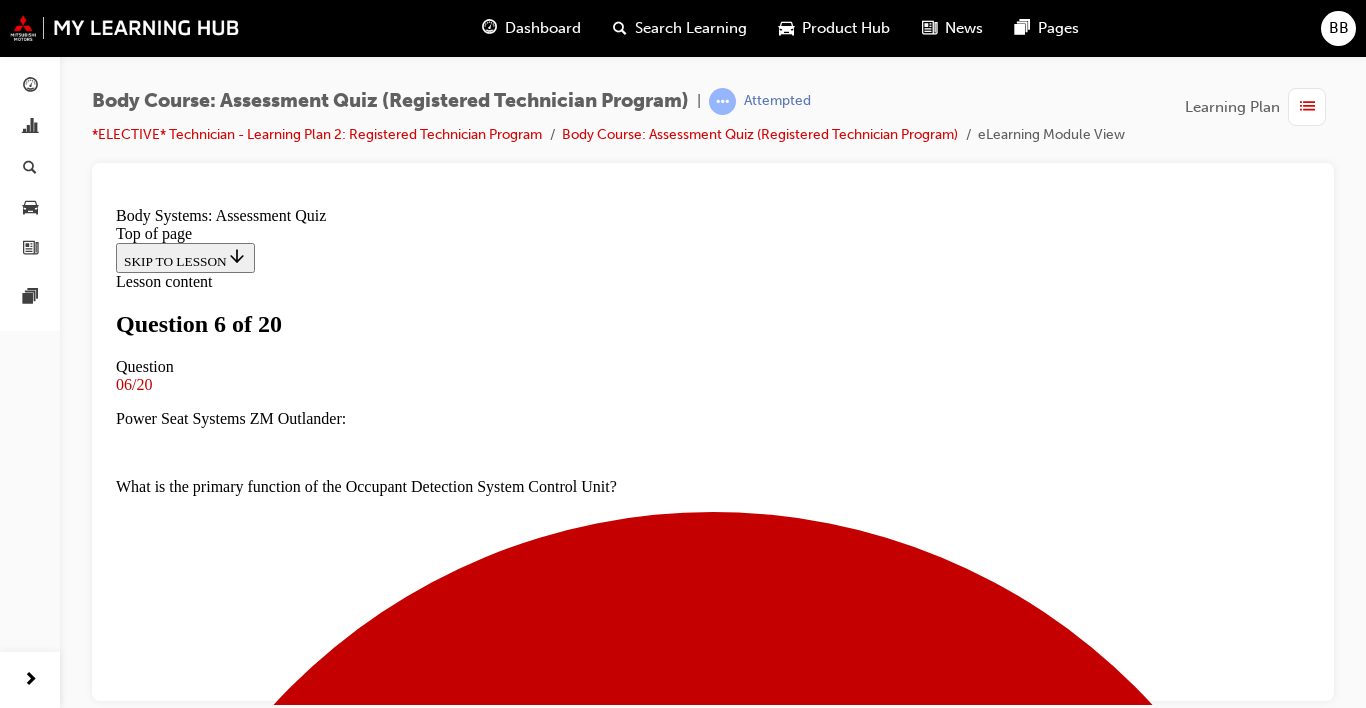 scroll, scrollTop: 3, scrollLeft: 0, axis: vertical 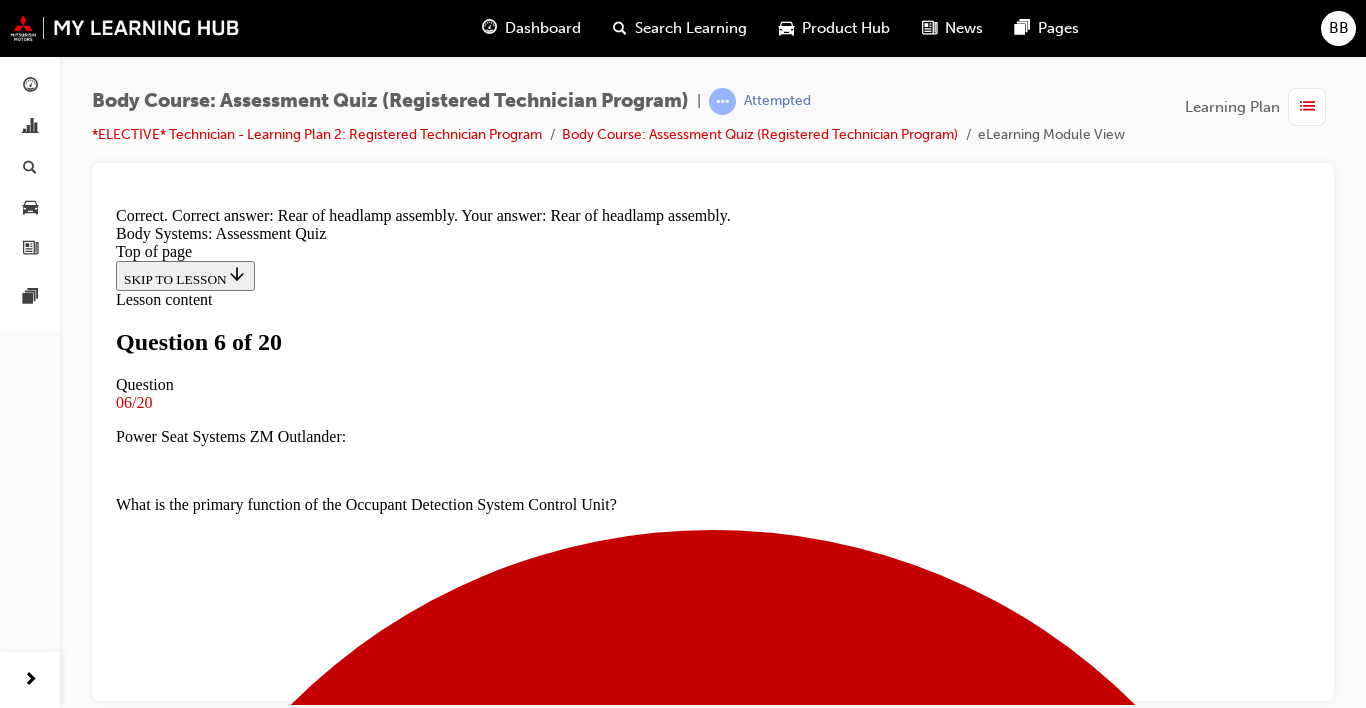 click on "NEXT" at bounding box center (142, 18150) 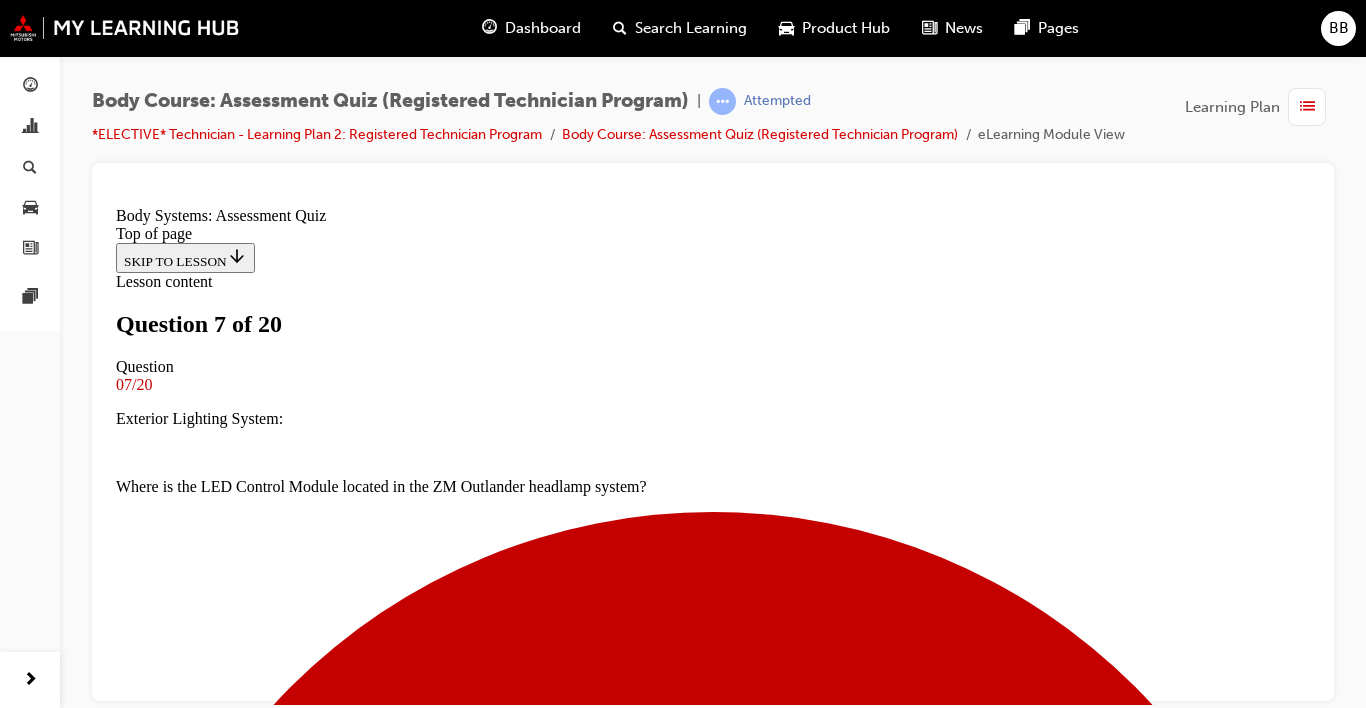 scroll, scrollTop: 3, scrollLeft: 0, axis: vertical 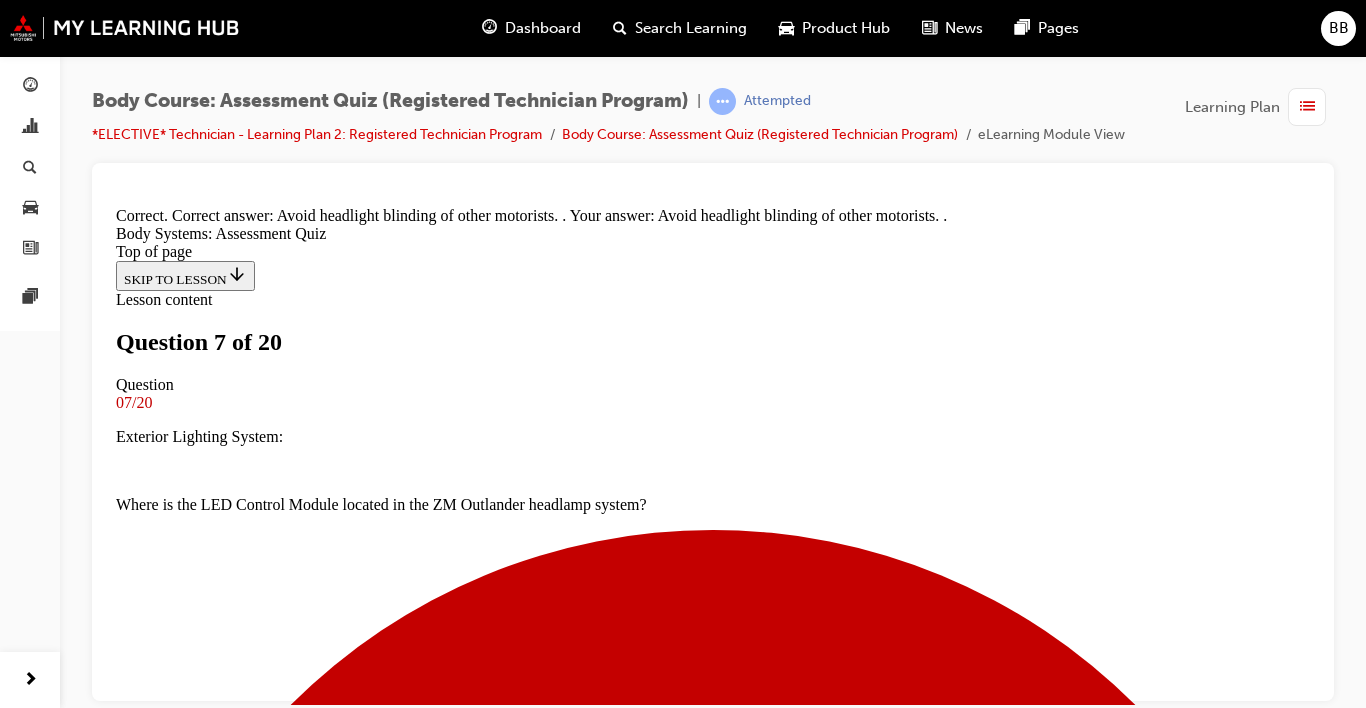 click on "NEXT" at bounding box center (142, 18150) 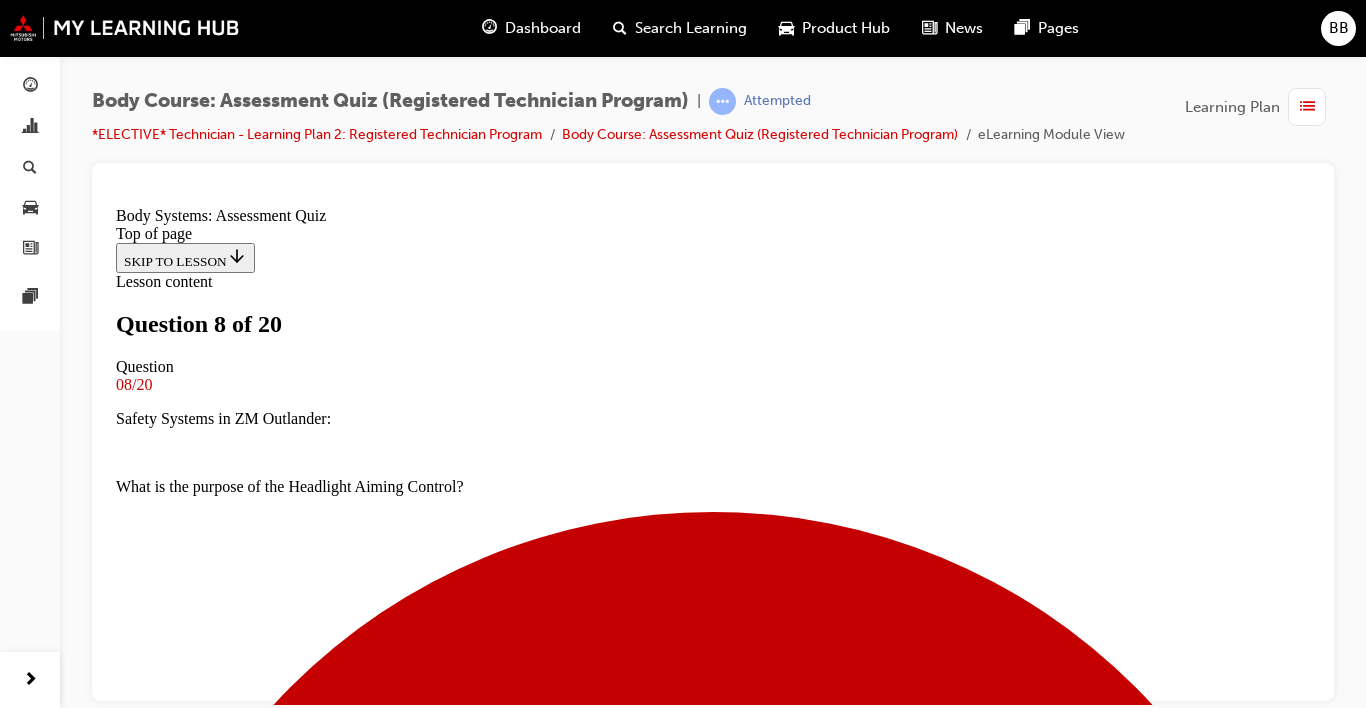 scroll, scrollTop: 321, scrollLeft: 0, axis: vertical 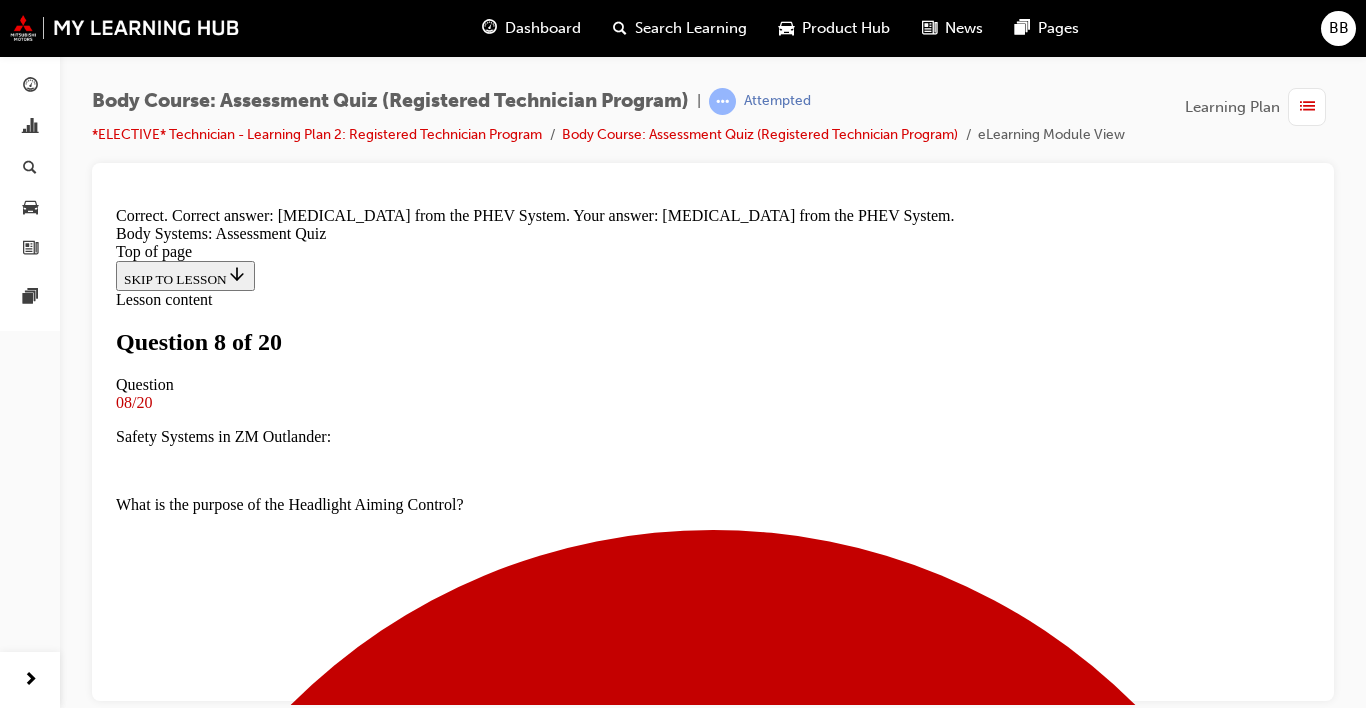 click on "NEXT" at bounding box center [142, 18184] 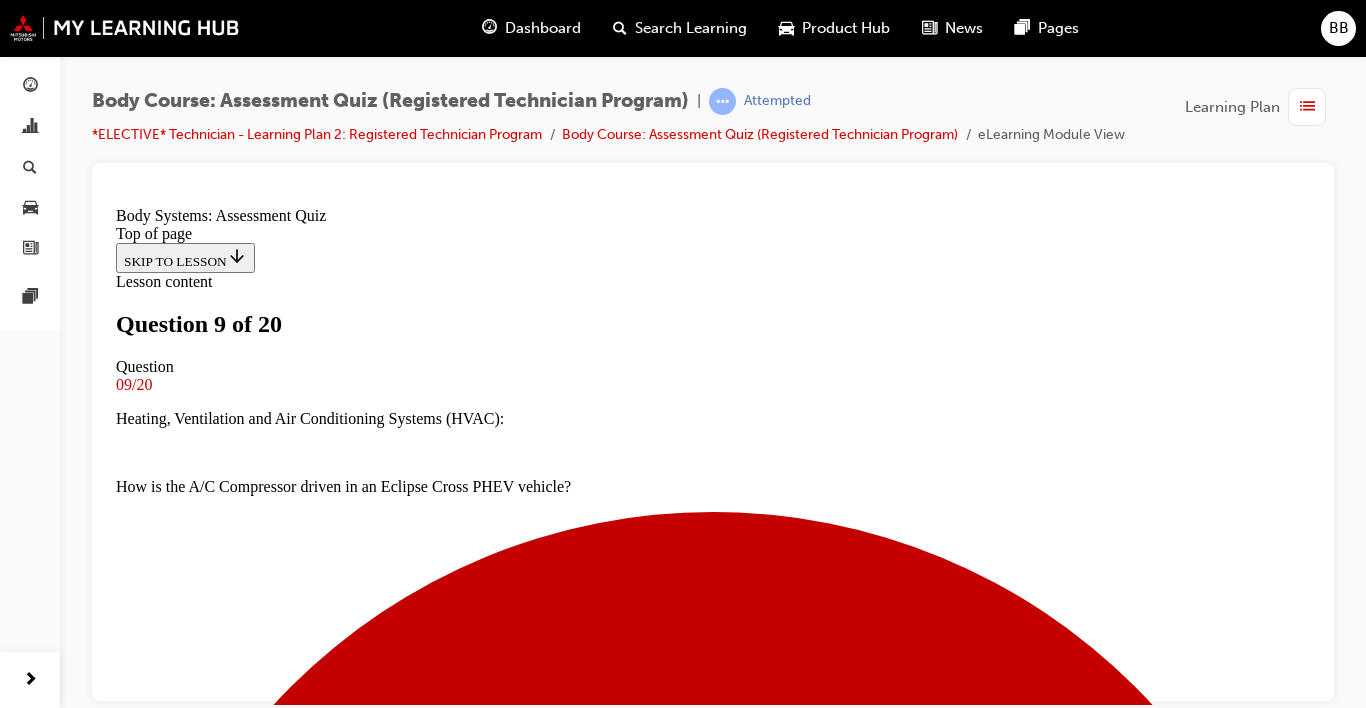 scroll, scrollTop: 319, scrollLeft: 0, axis: vertical 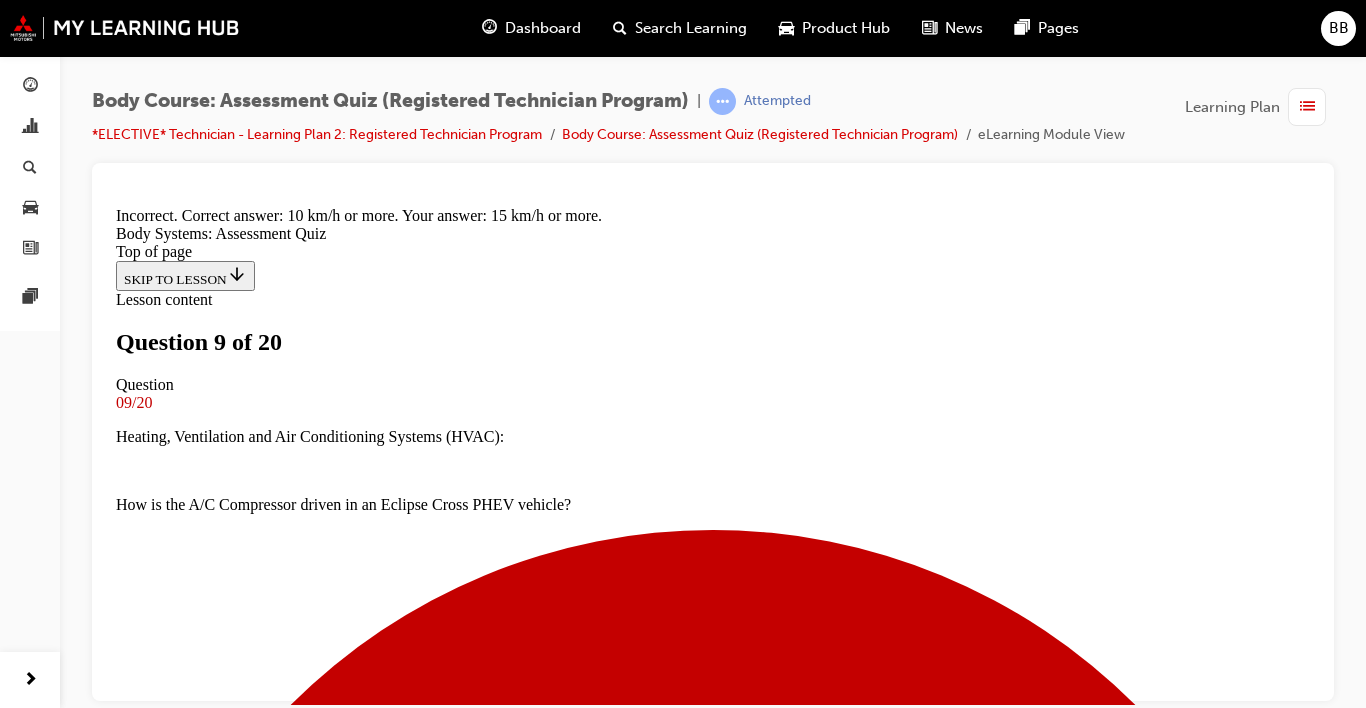 click on "NEXT" at bounding box center (142, 18130) 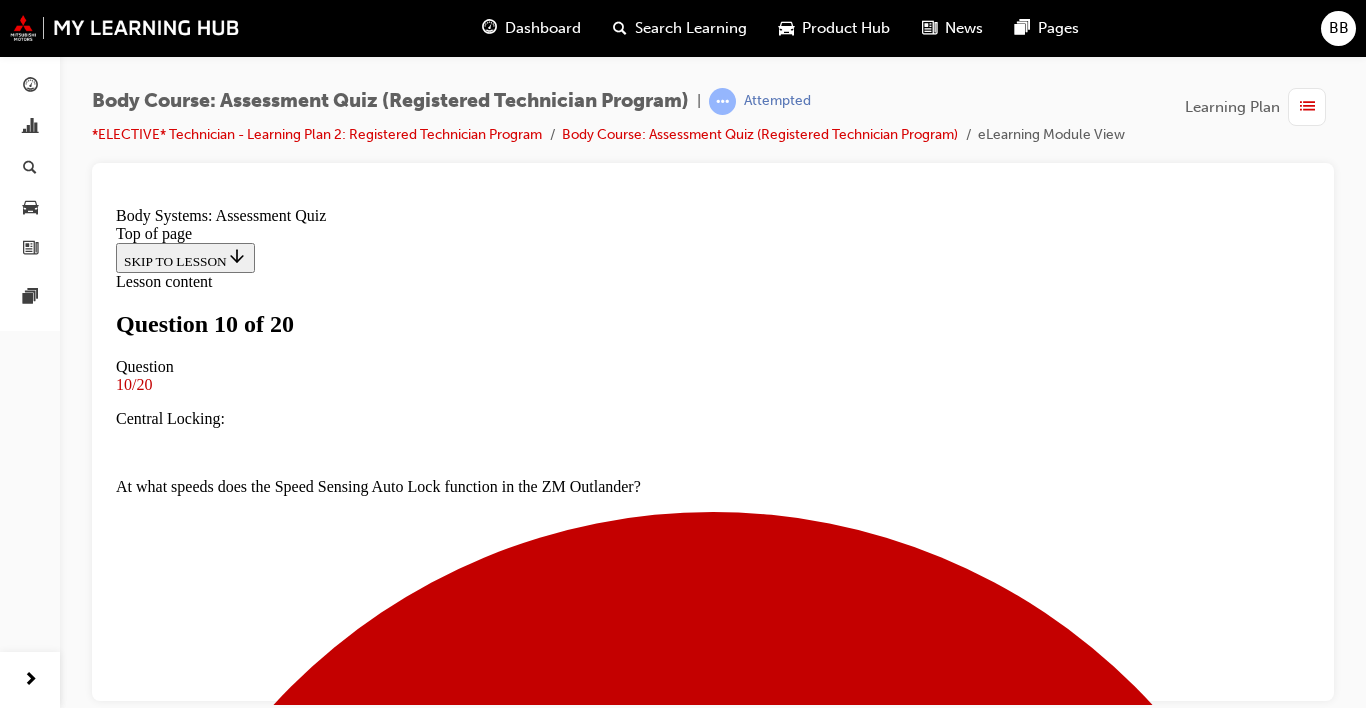 scroll, scrollTop: 324, scrollLeft: 0, axis: vertical 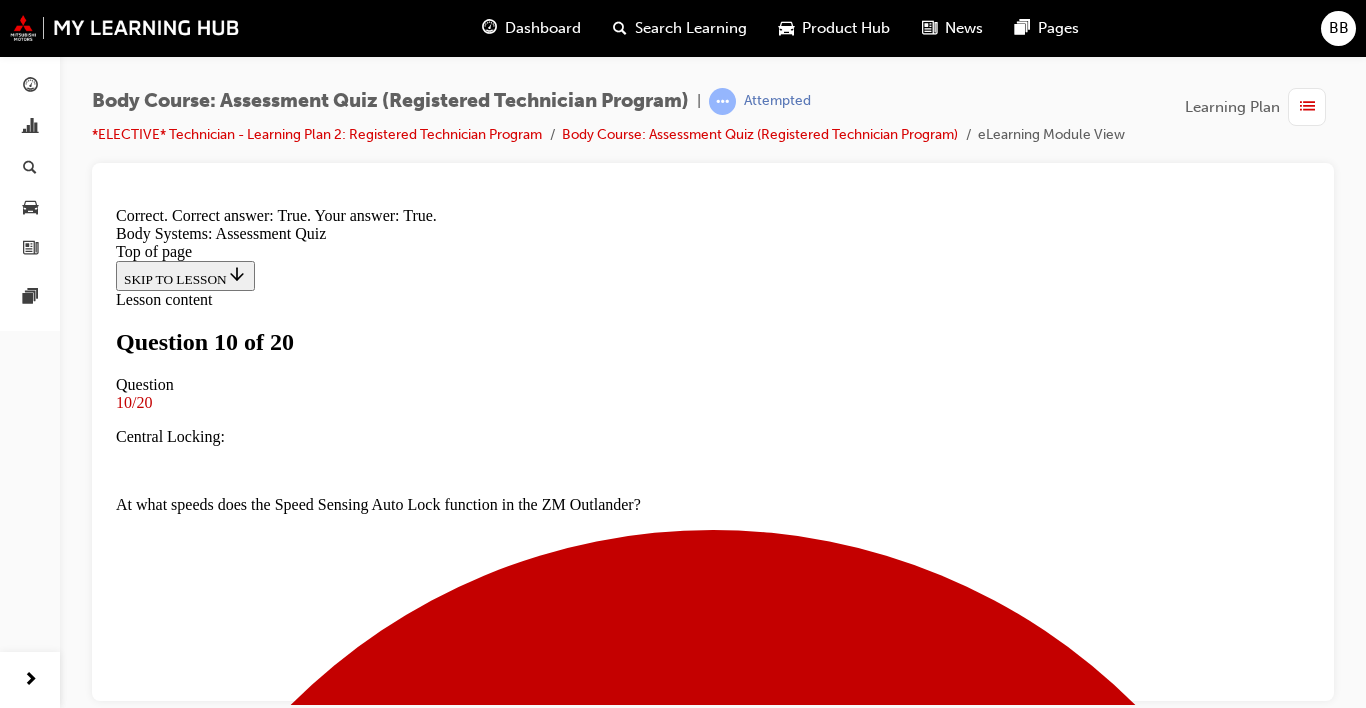 click on "NEXT" at bounding box center [713, 13869] 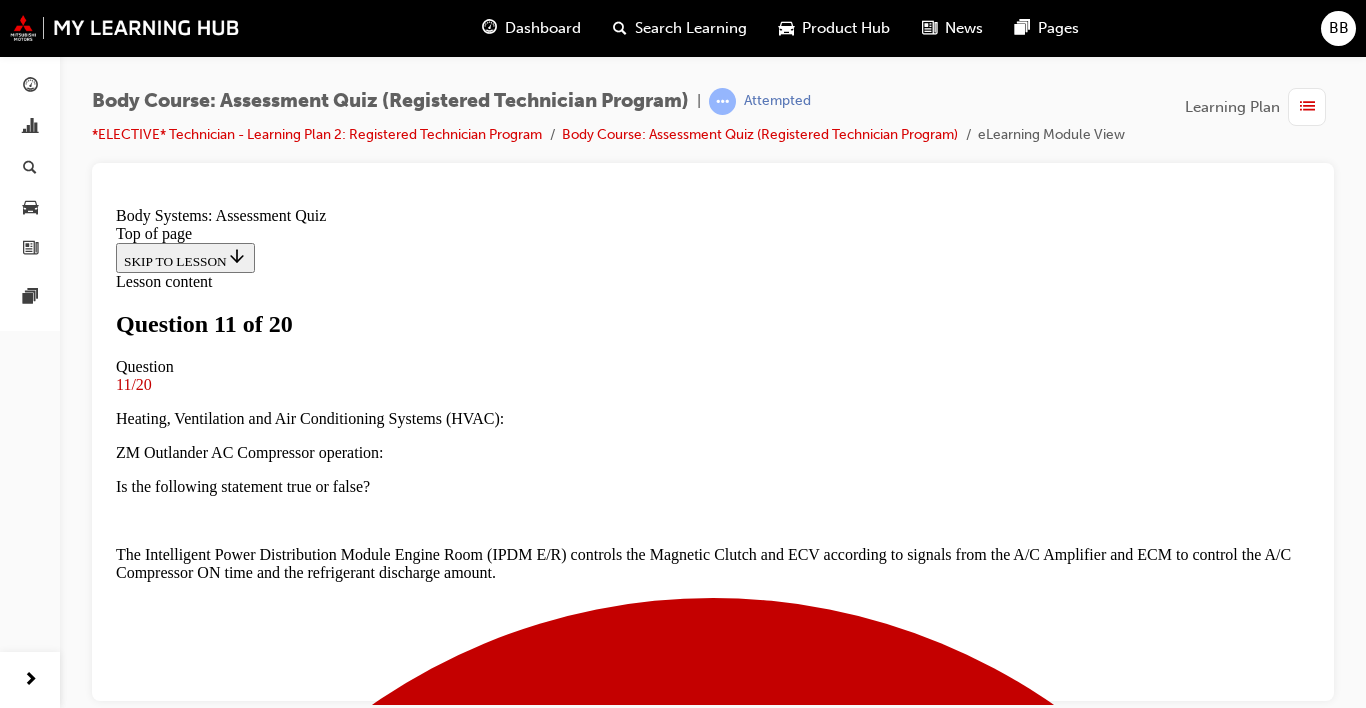 scroll, scrollTop: 553, scrollLeft: 0, axis: vertical 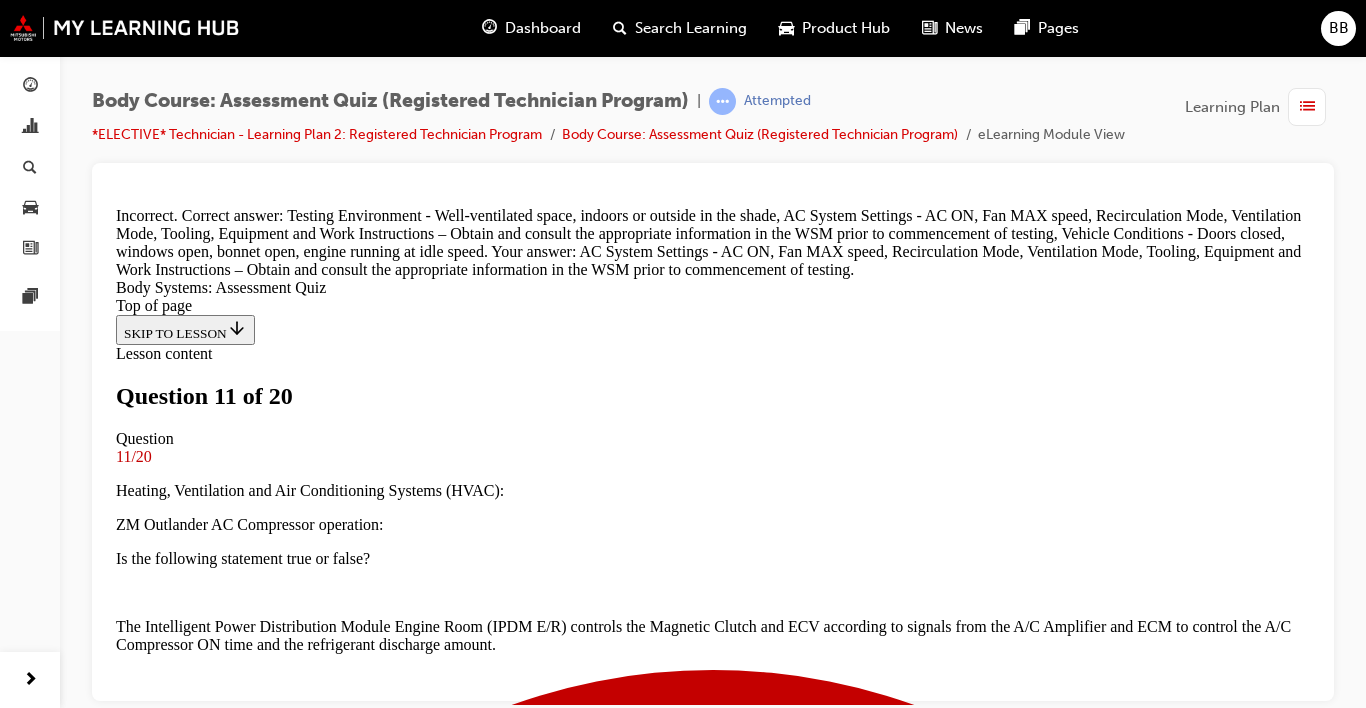click on "NEXT" at bounding box center (713, 9166) 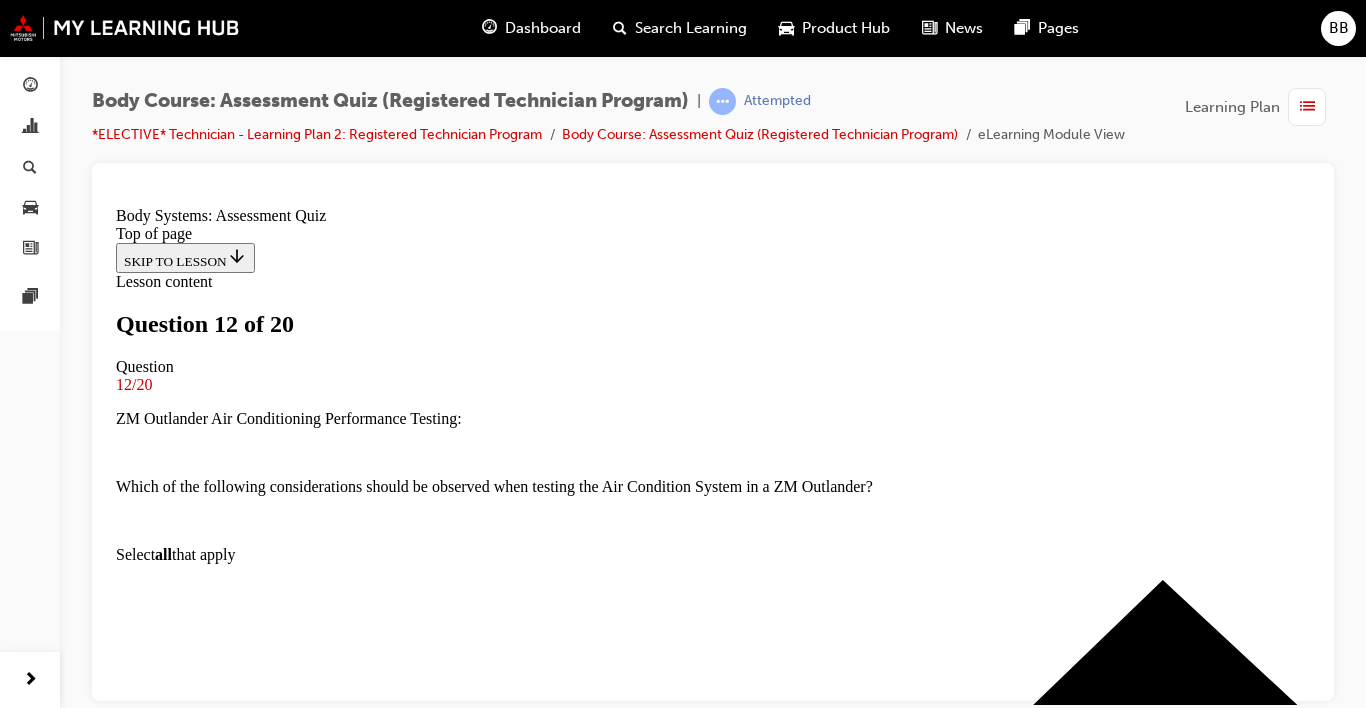scroll, scrollTop: 458, scrollLeft: 0, axis: vertical 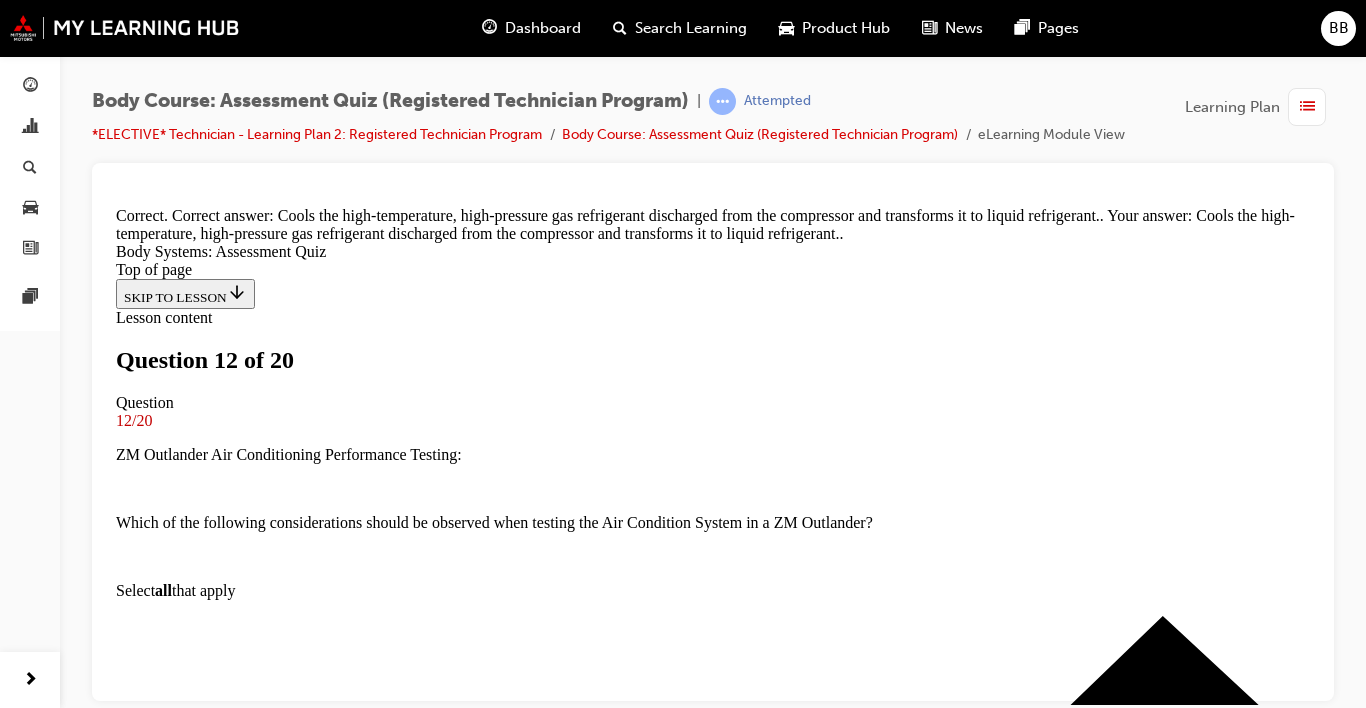 click on "NEXT" at bounding box center (142, 13357) 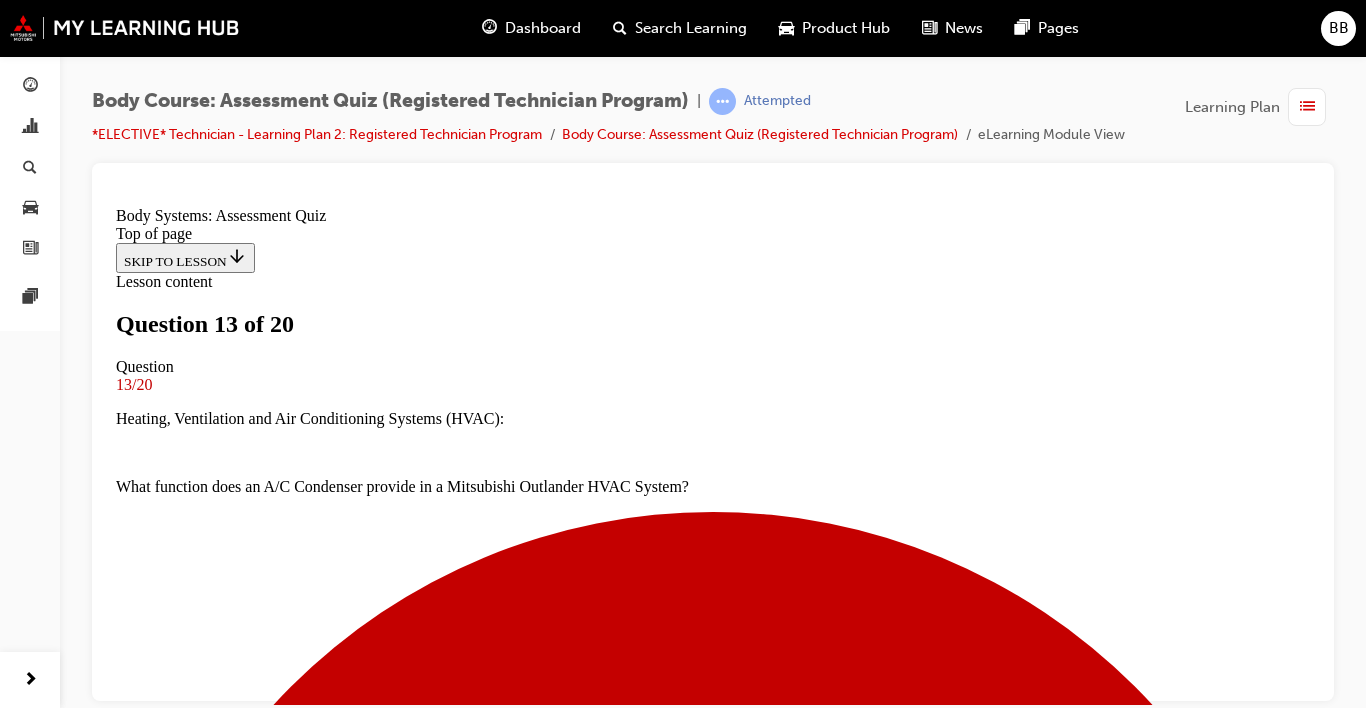 scroll, scrollTop: 512, scrollLeft: 0, axis: vertical 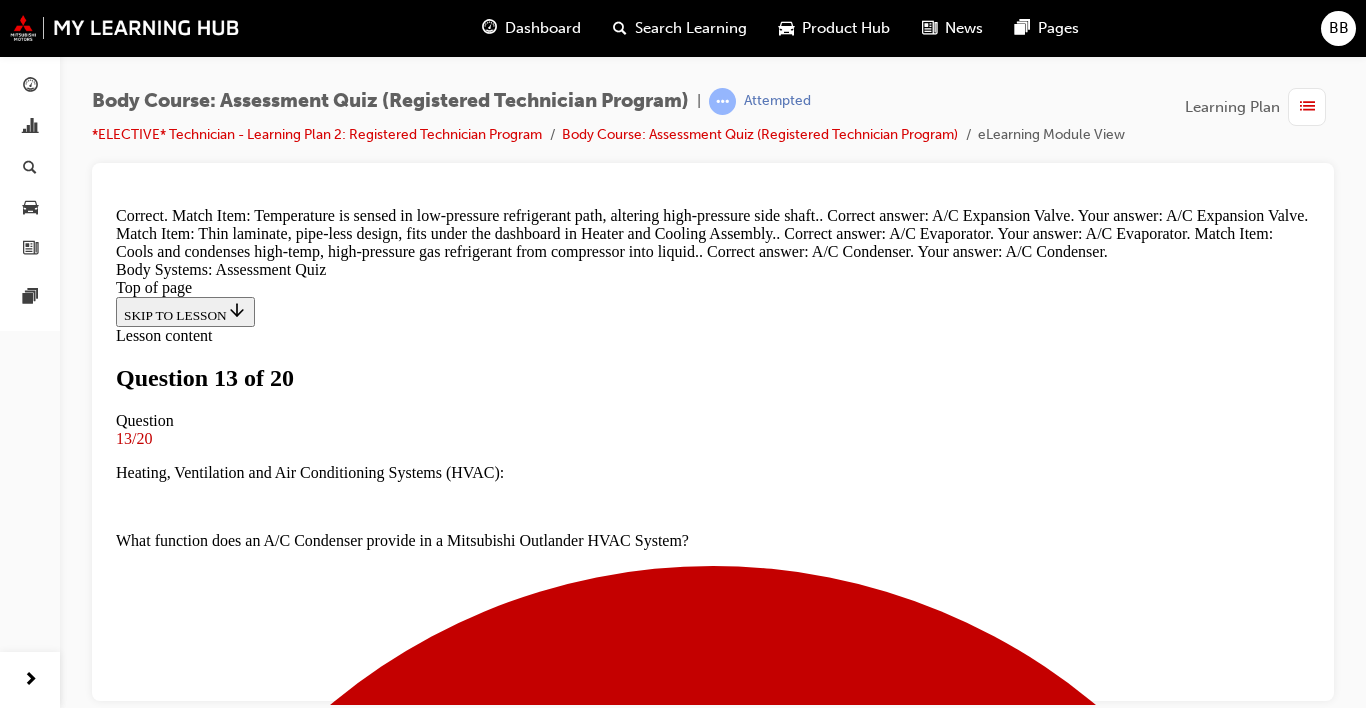 click on "NEXT" at bounding box center (142, 10431) 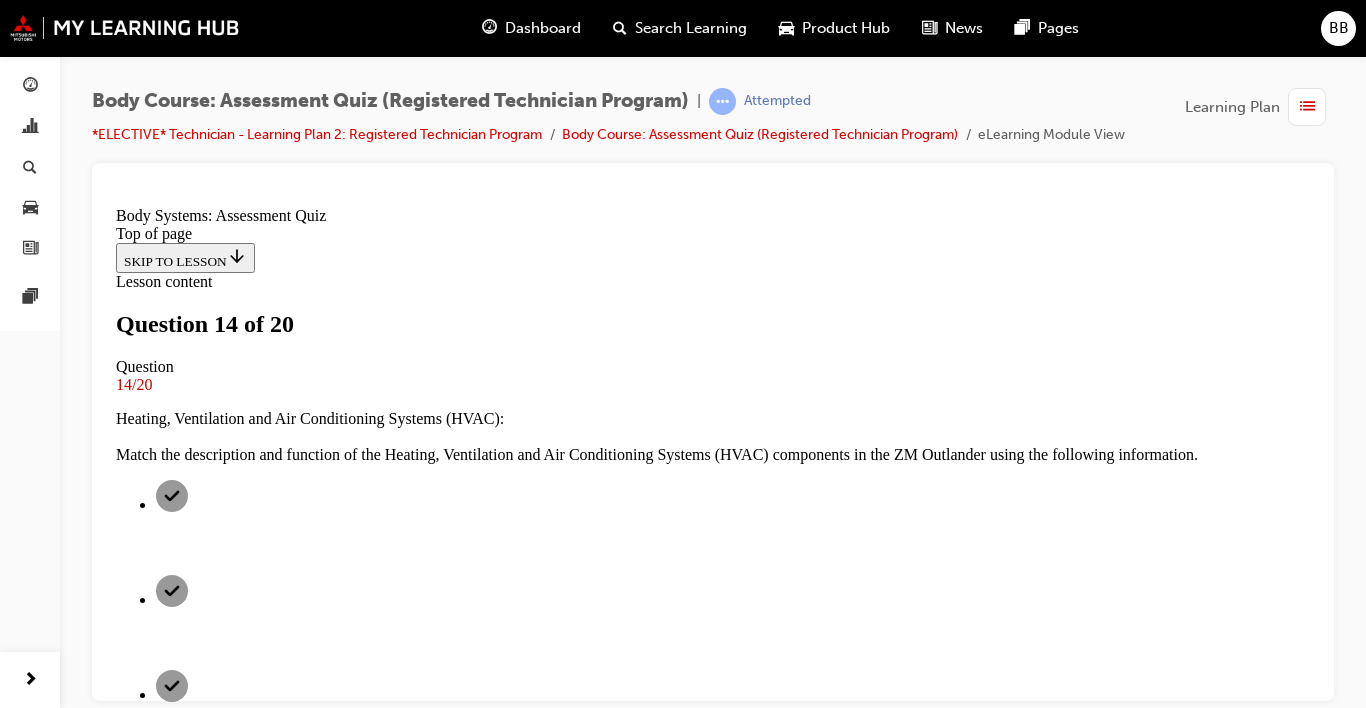 scroll, scrollTop: 310, scrollLeft: 0, axis: vertical 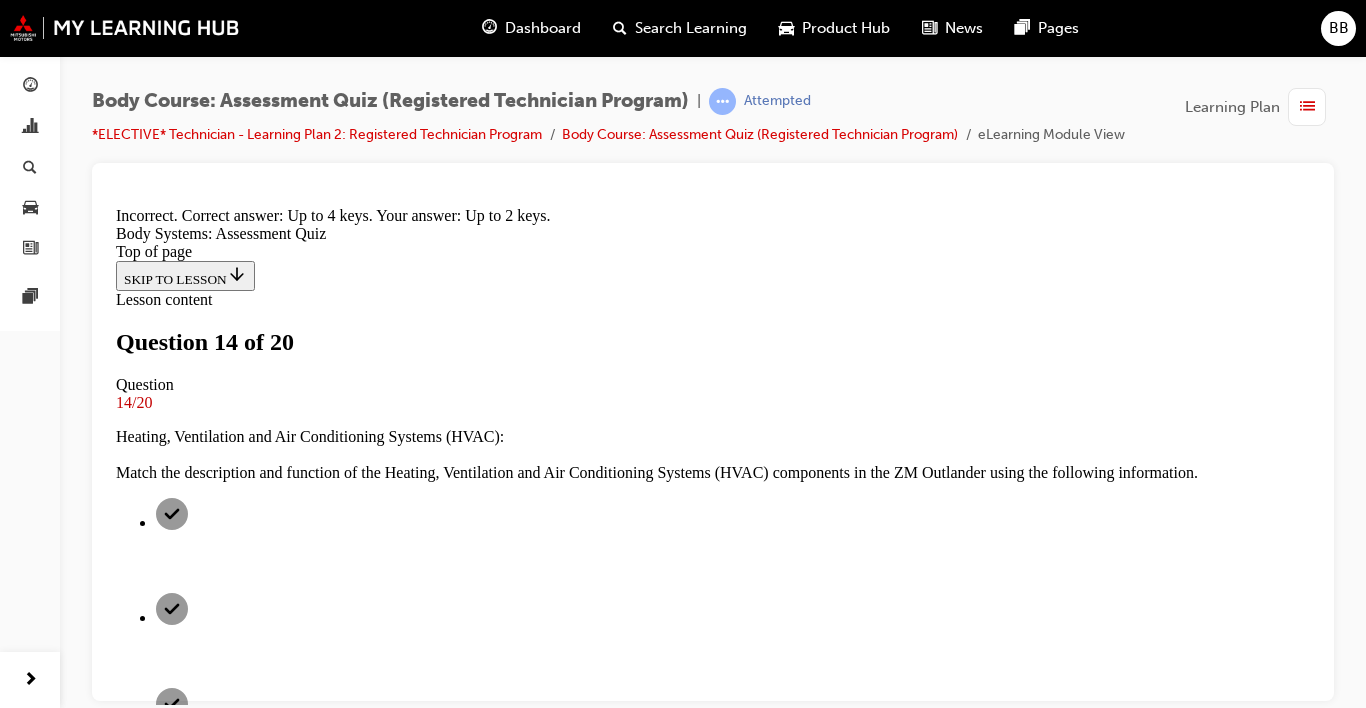 click on "NEXT" at bounding box center (142, 10341) 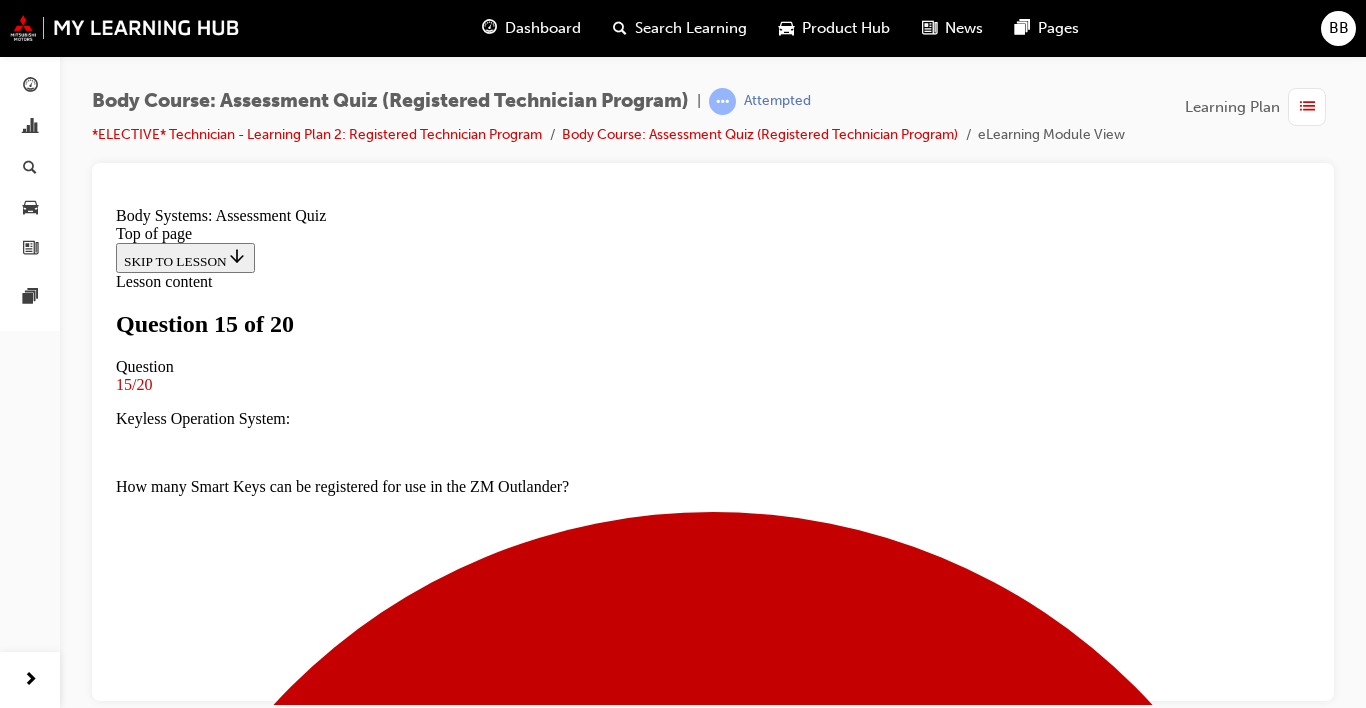 scroll, scrollTop: 3, scrollLeft: 0, axis: vertical 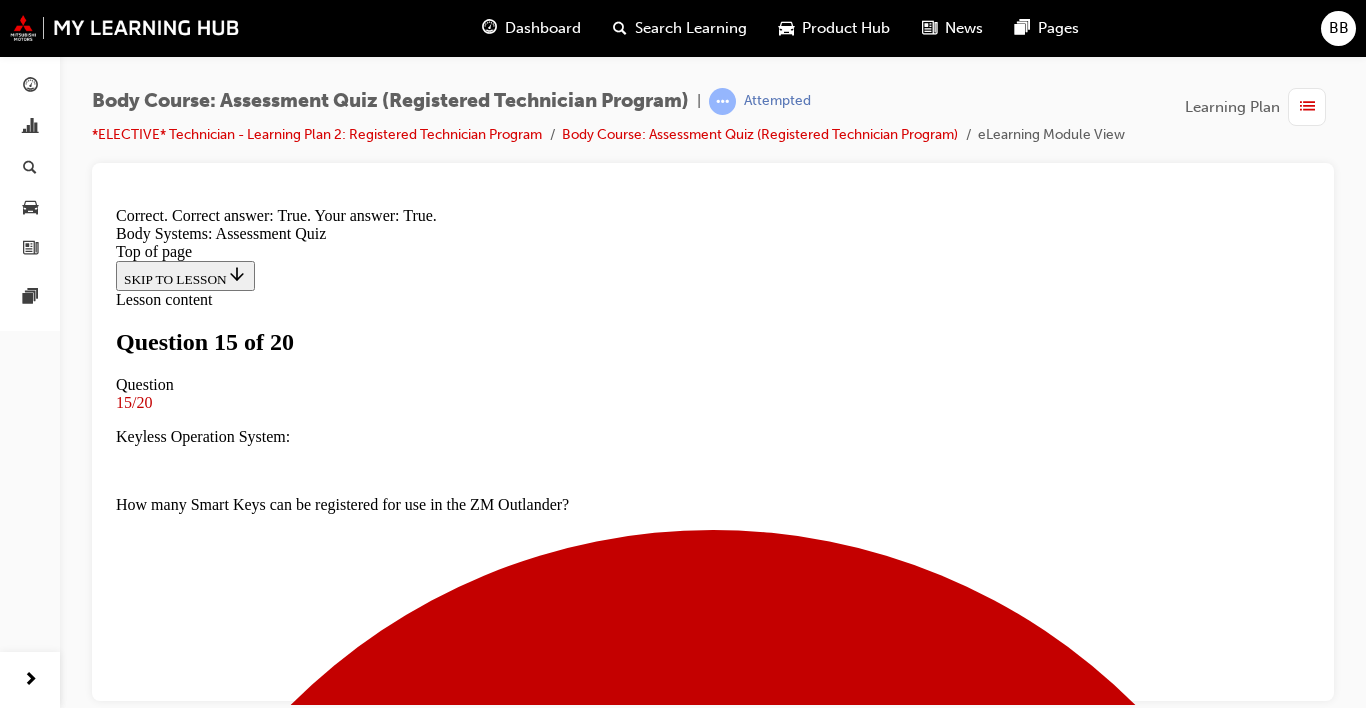 click on "NEXT" at bounding box center (142, 13869) 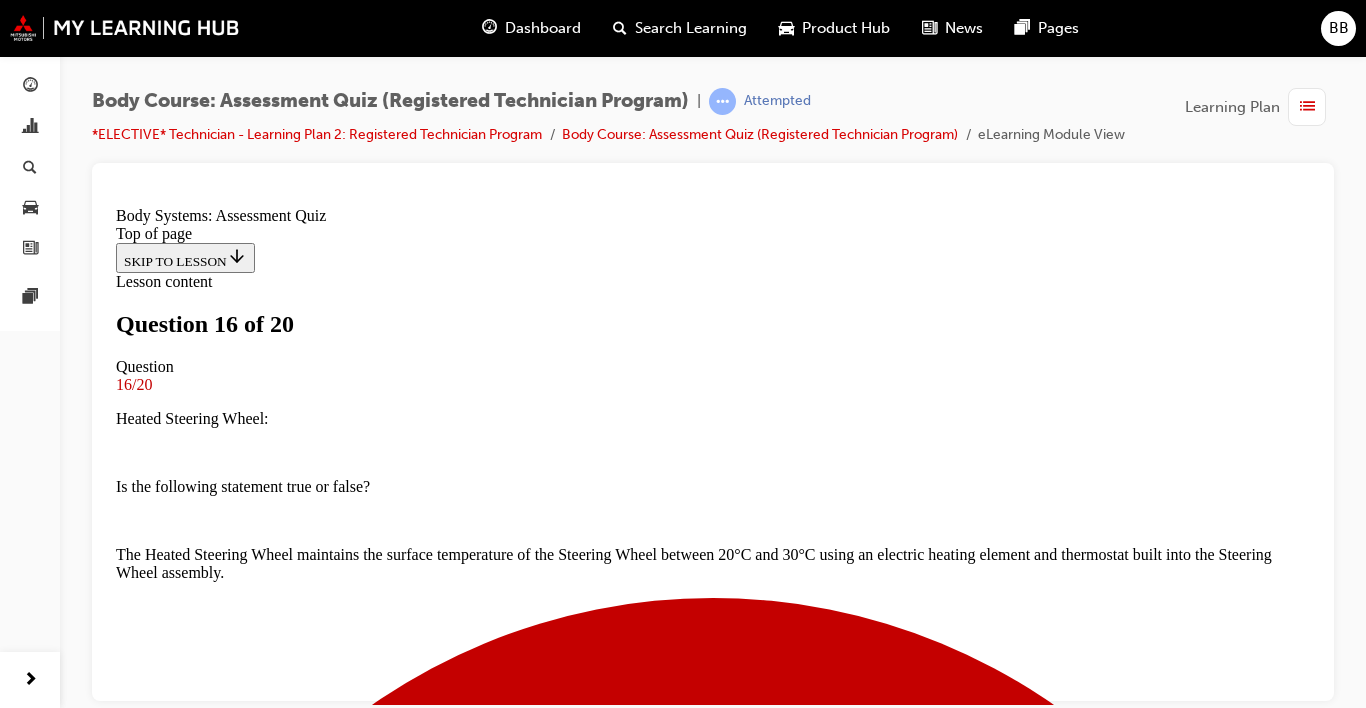 scroll, scrollTop: 3, scrollLeft: 0, axis: vertical 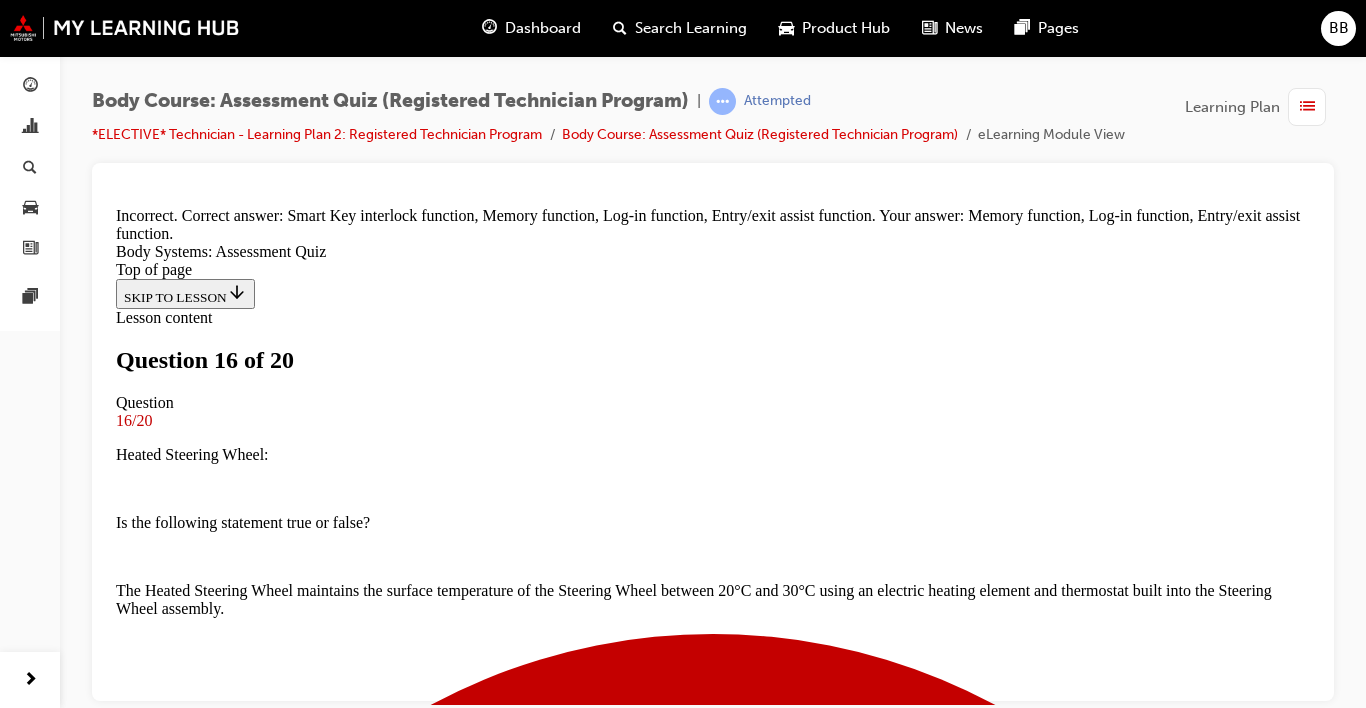 click on "NEXT" at bounding box center [142, 9028] 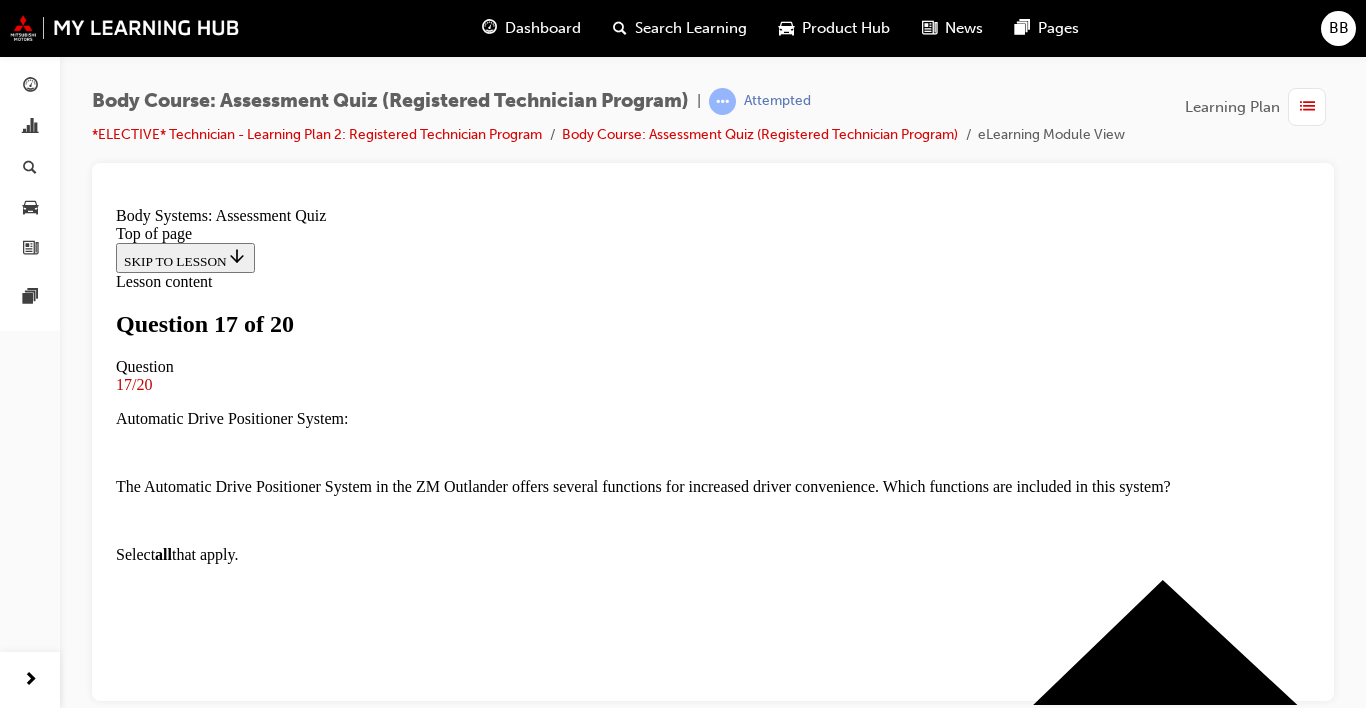 scroll, scrollTop: 358, scrollLeft: 0, axis: vertical 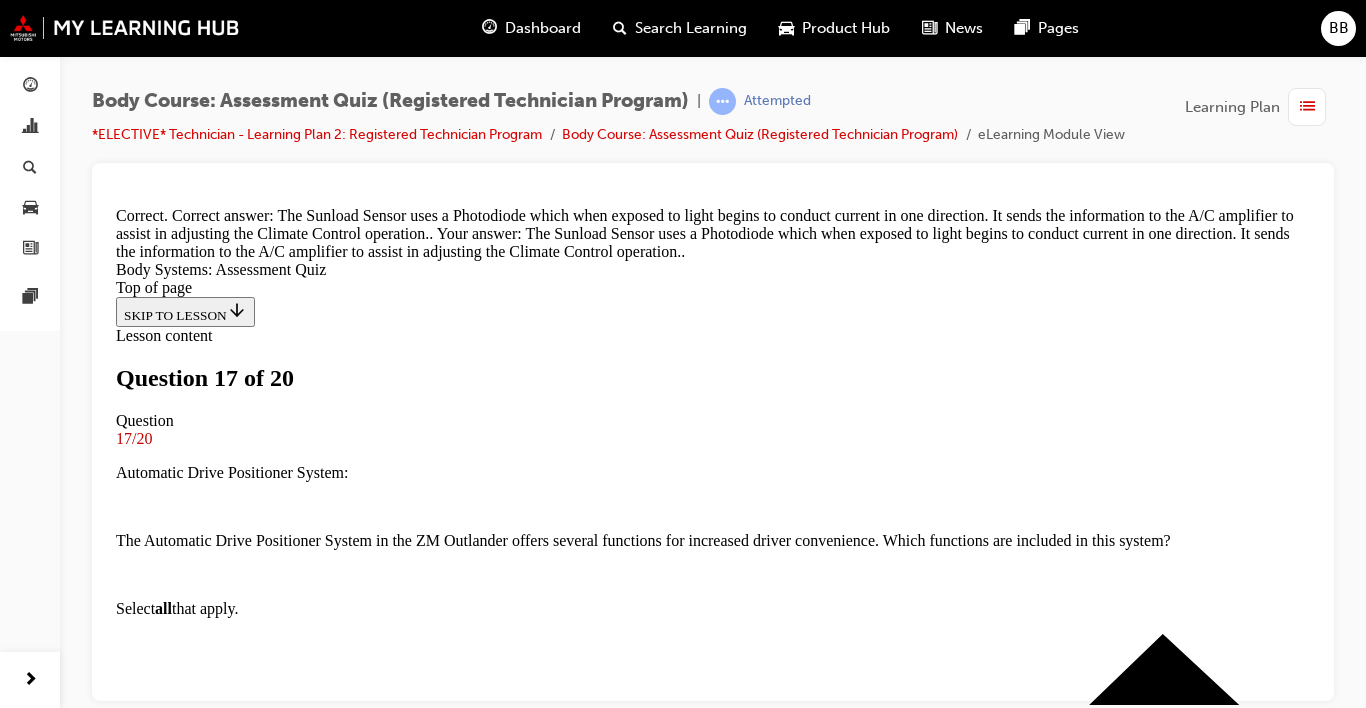 click on "NEXT" at bounding box center [142, 13291] 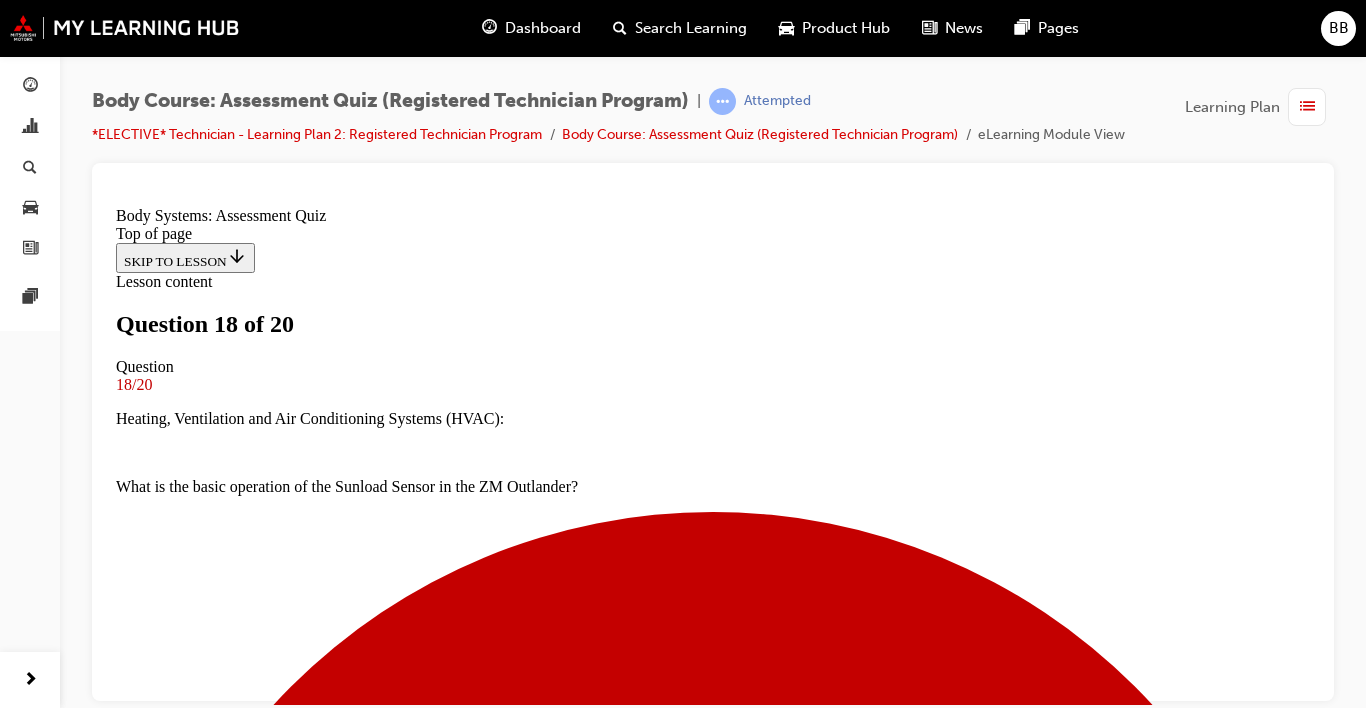 scroll, scrollTop: 310, scrollLeft: 0, axis: vertical 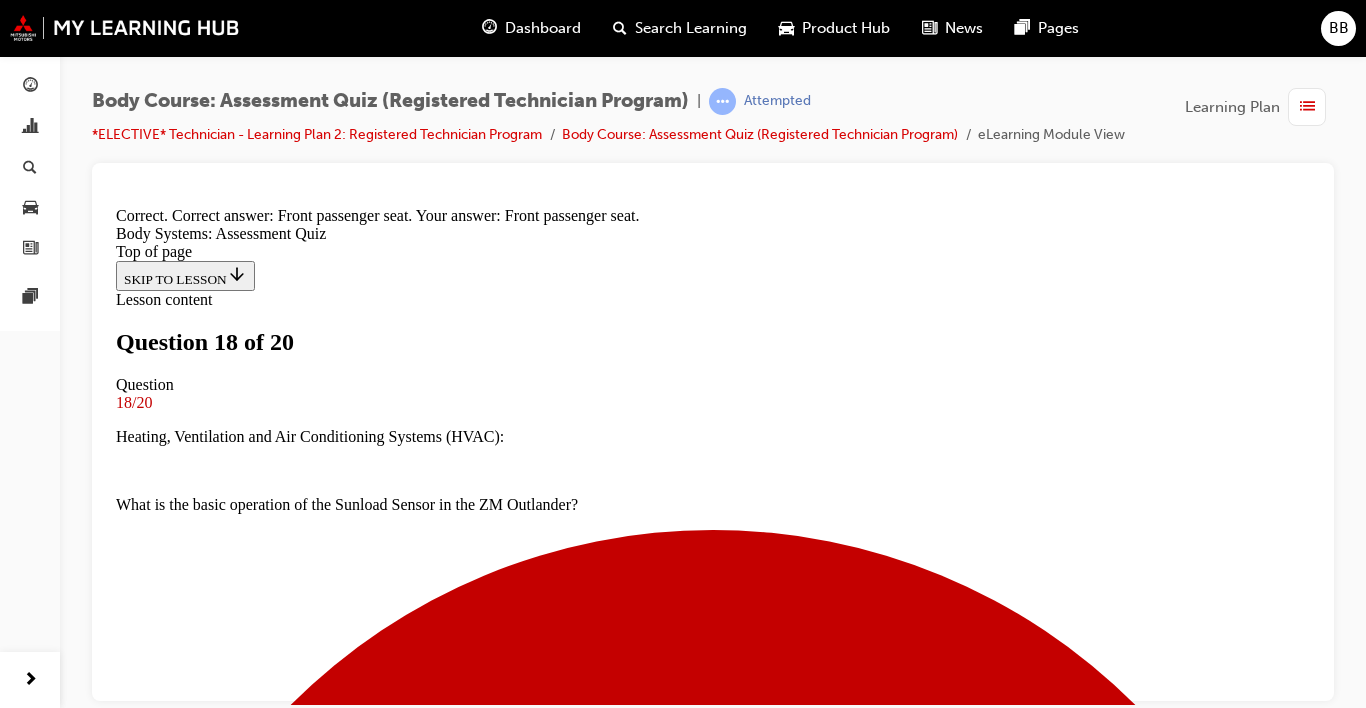 click on "NEXT" at bounding box center [142, 18168] 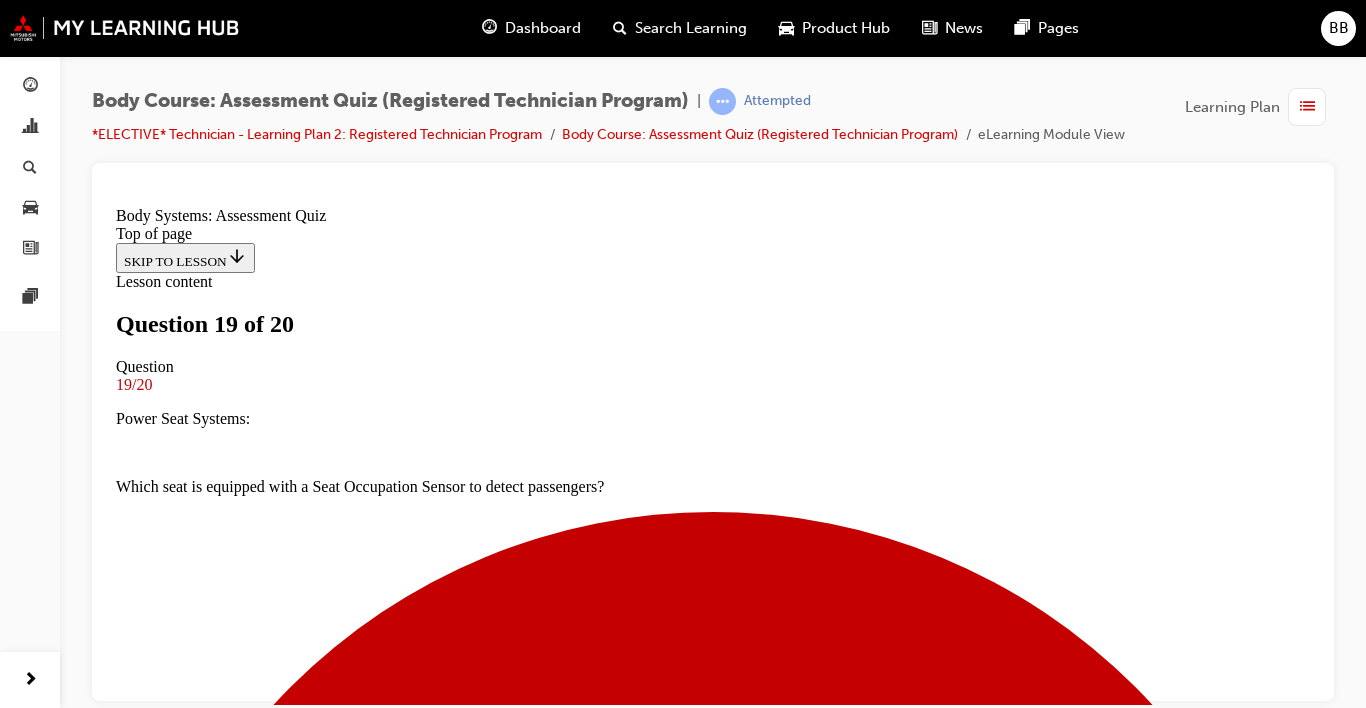 scroll, scrollTop: 477, scrollLeft: 0, axis: vertical 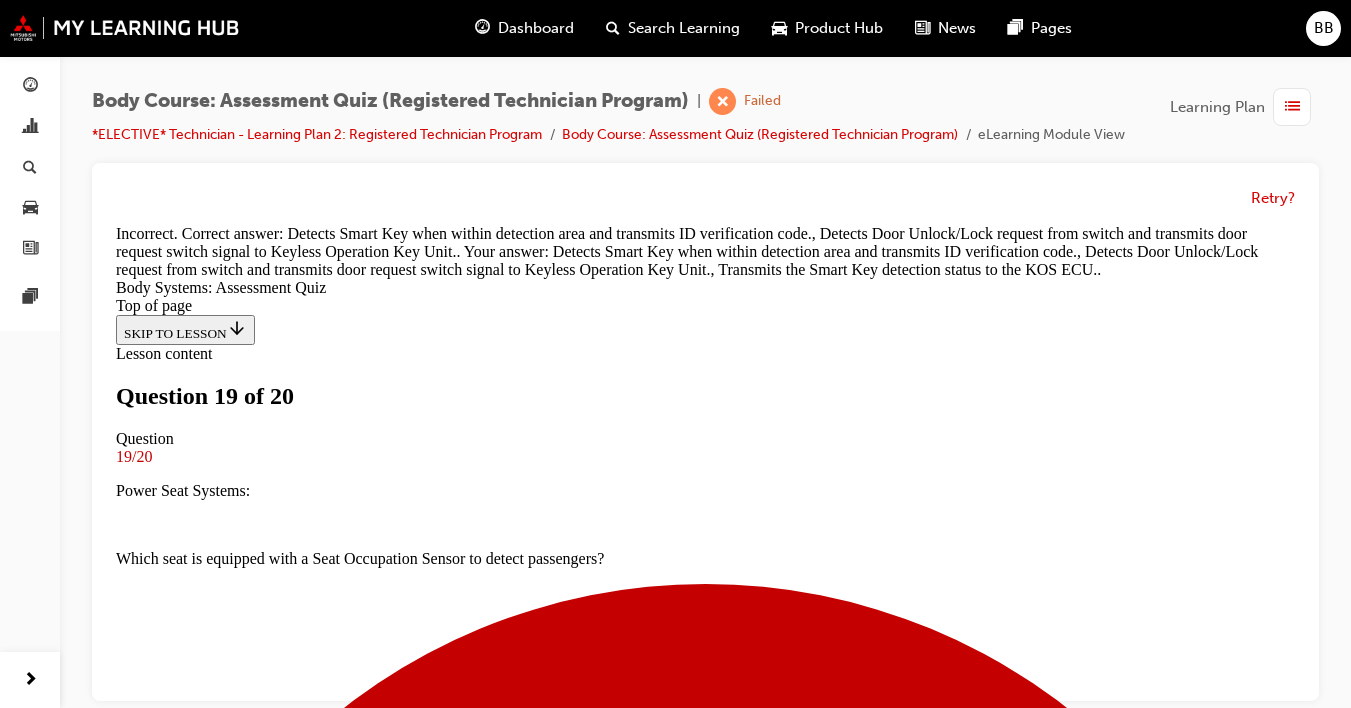 click on "Retry?" at bounding box center (705, 432) 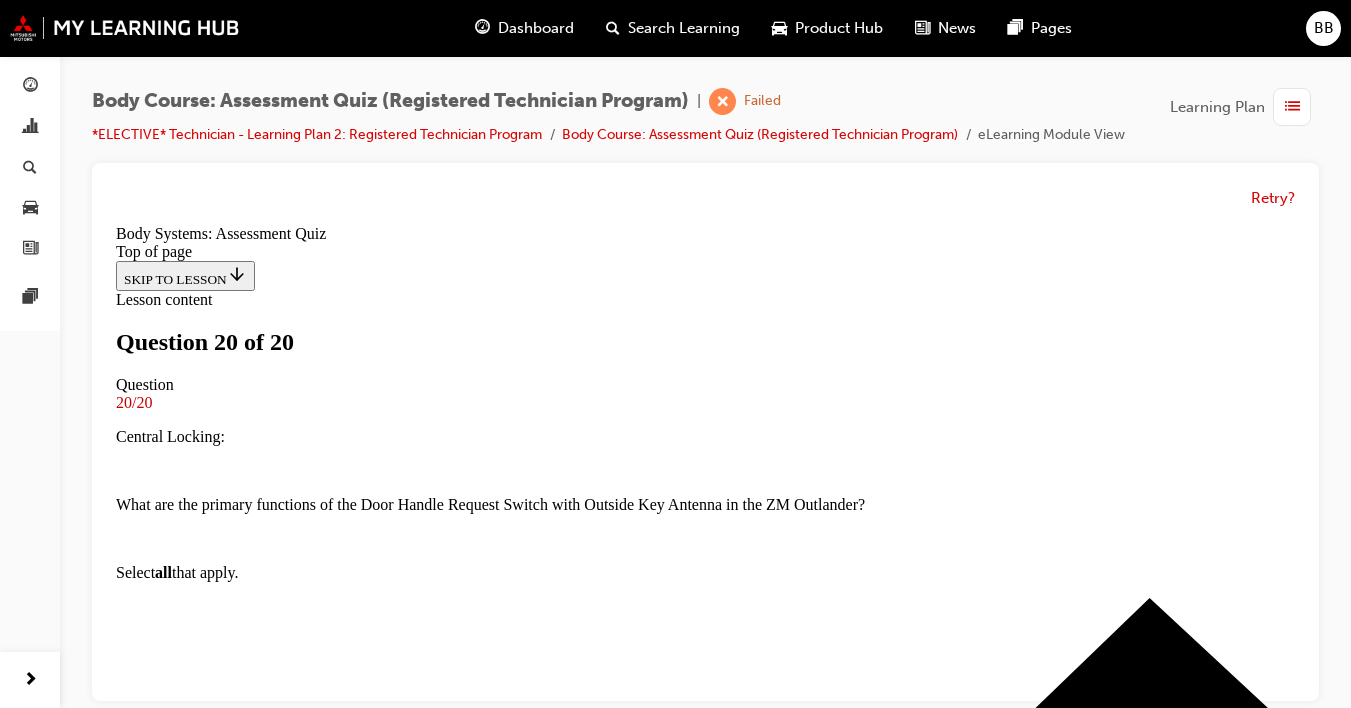 scroll, scrollTop: 3, scrollLeft: 0, axis: vertical 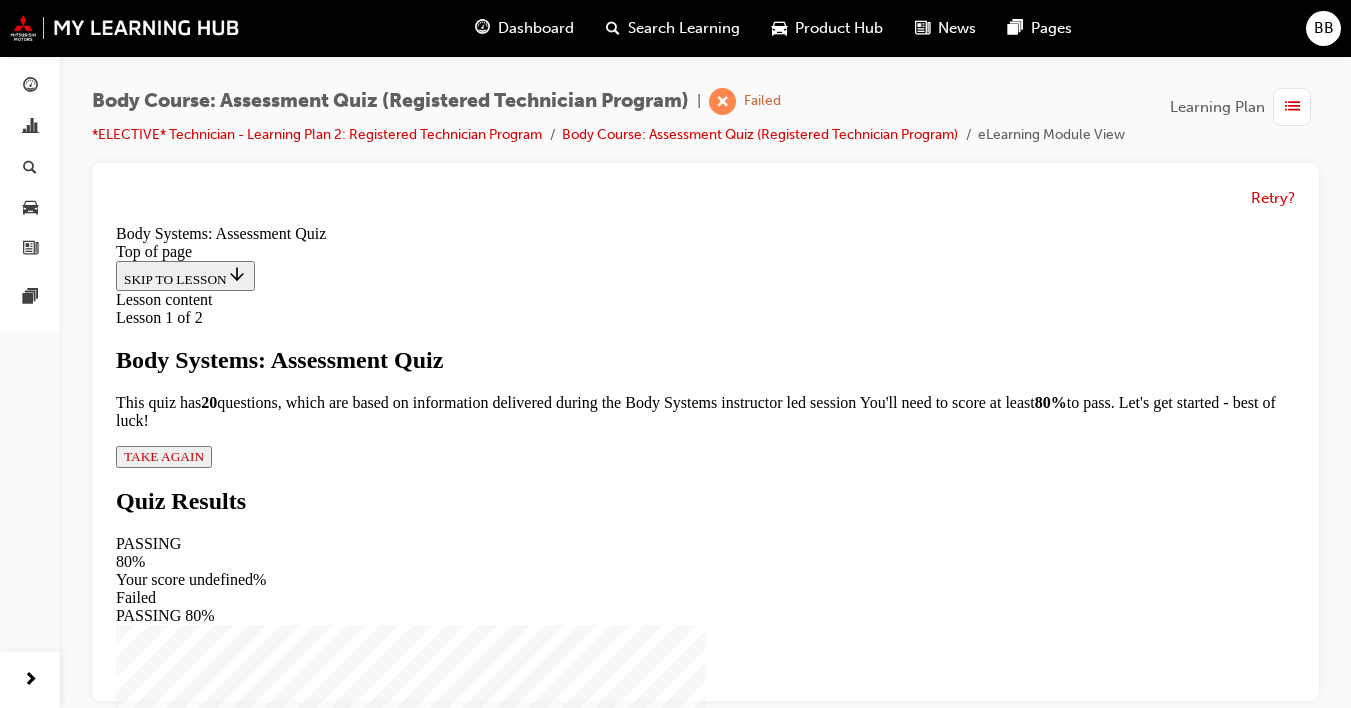 click on "TAKE AGAIN" at bounding box center [164, 456] 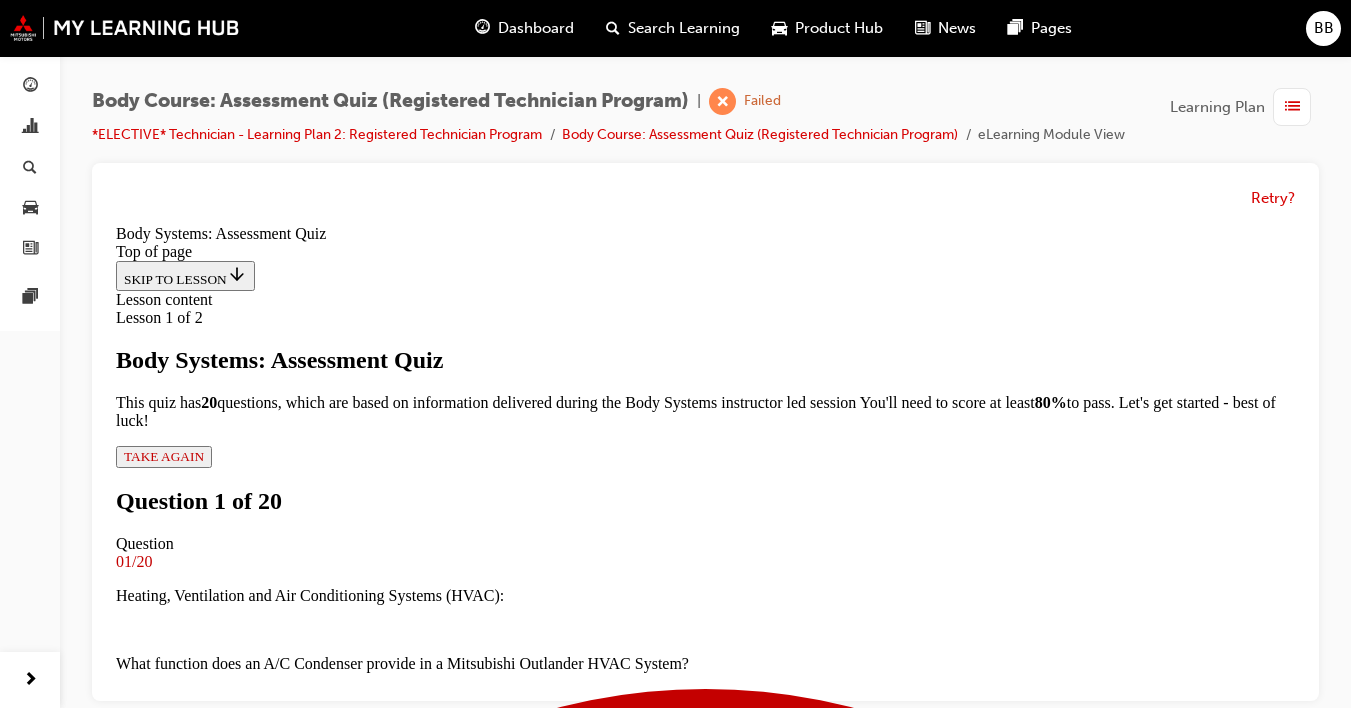 scroll, scrollTop: 504, scrollLeft: 0, axis: vertical 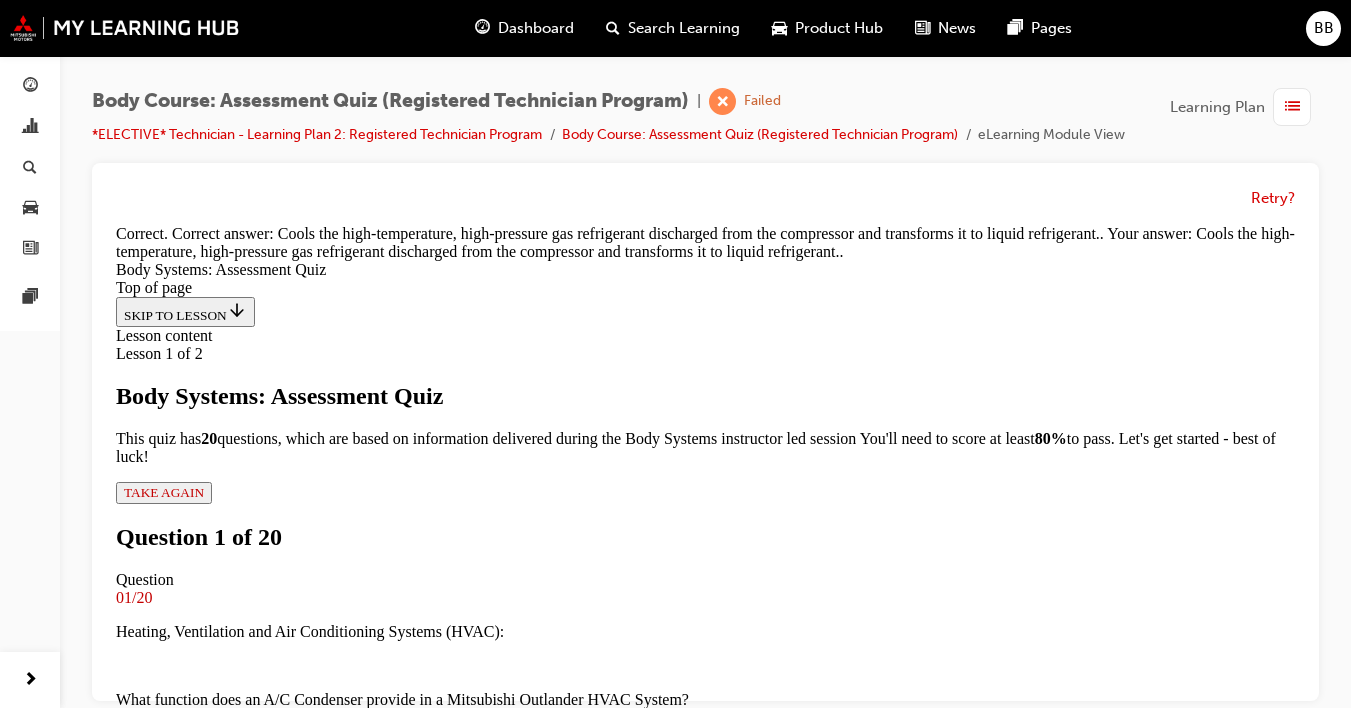 click on "NEXT" at bounding box center (142, 9315) 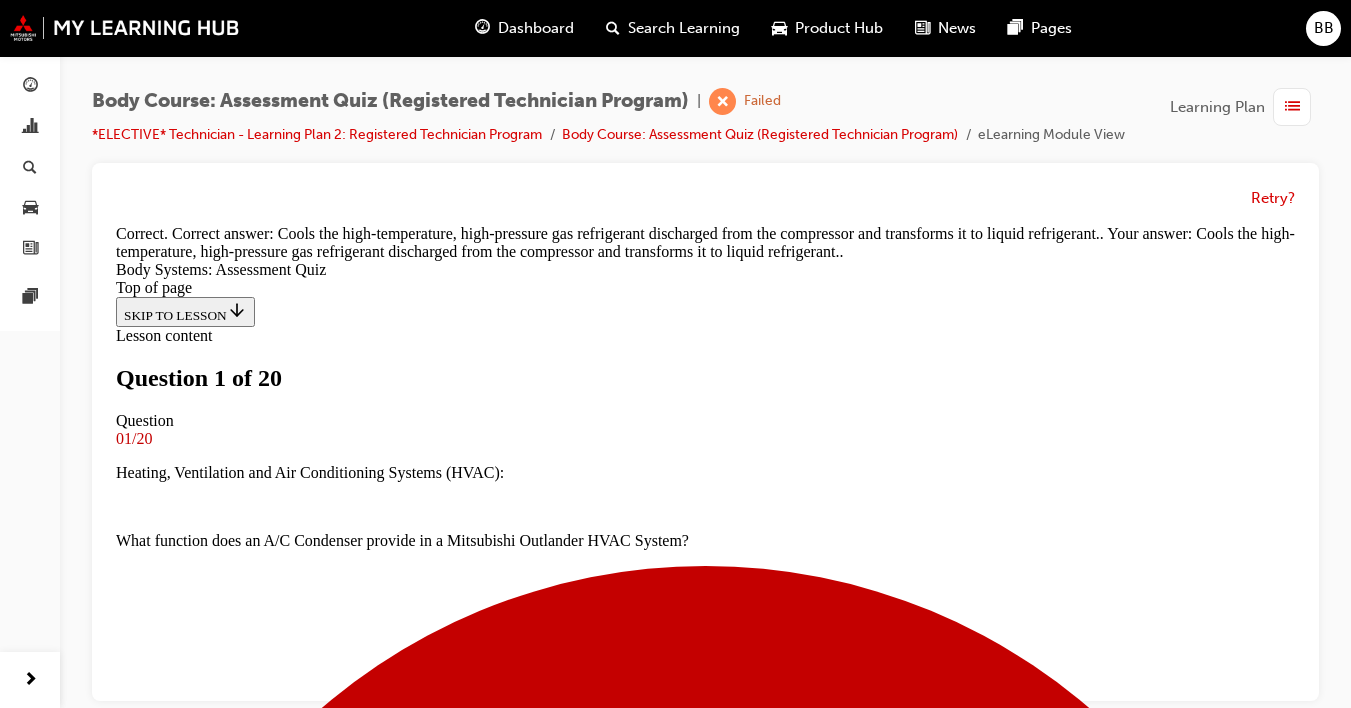 scroll, scrollTop: 3, scrollLeft: 0, axis: vertical 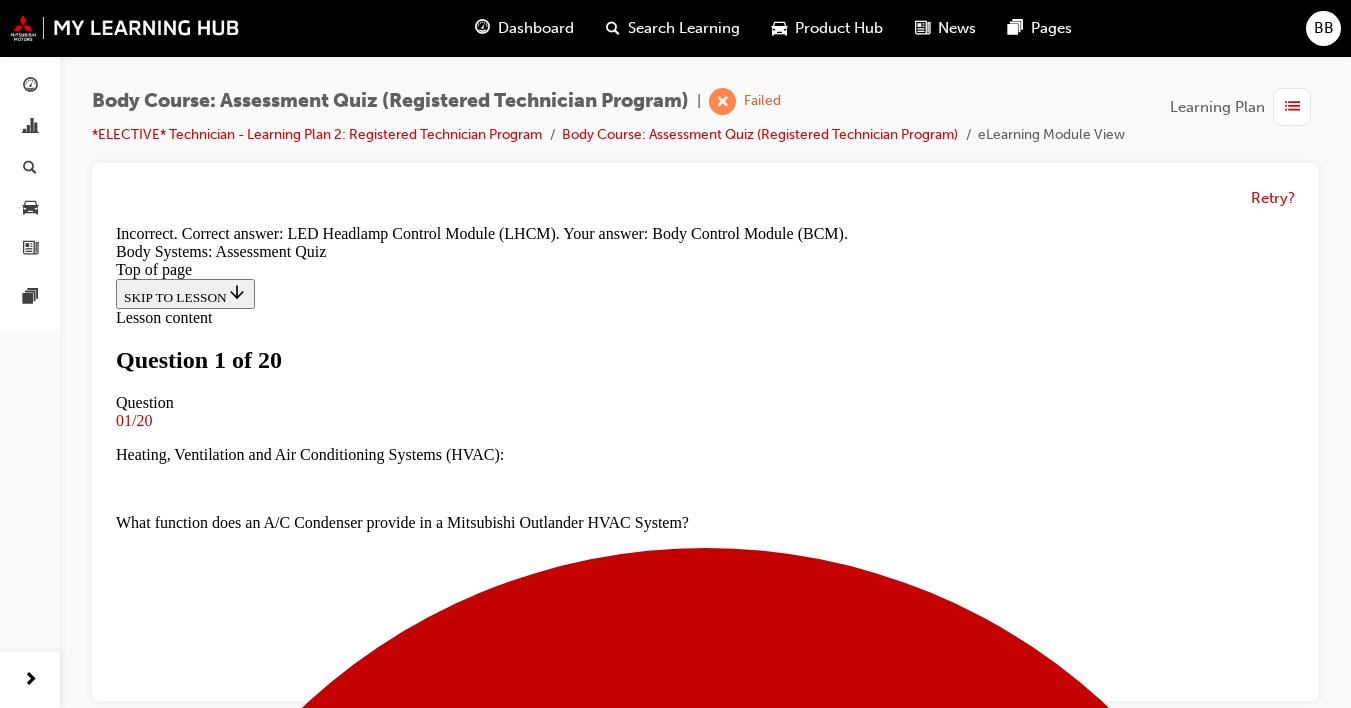 click on "NEXT" at bounding box center (142, 17975) 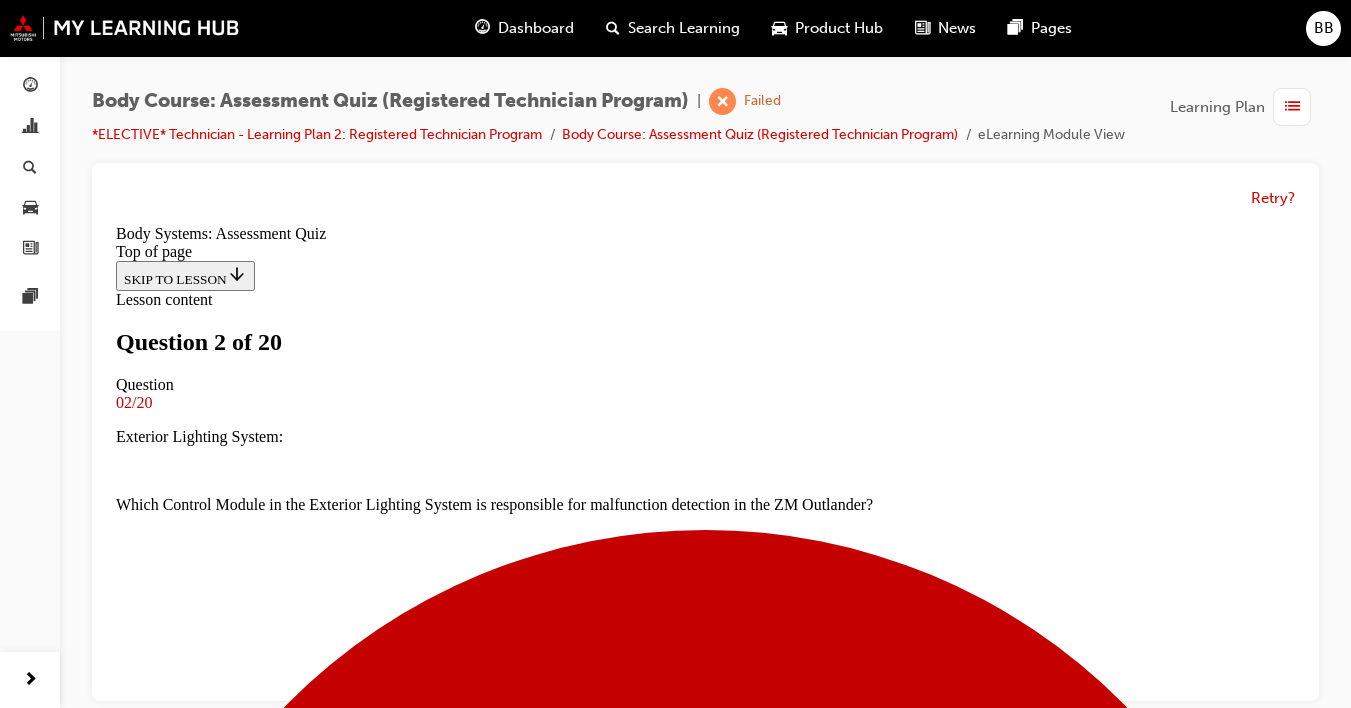 scroll, scrollTop: 367, scrollLeft: 0, axis: vertical 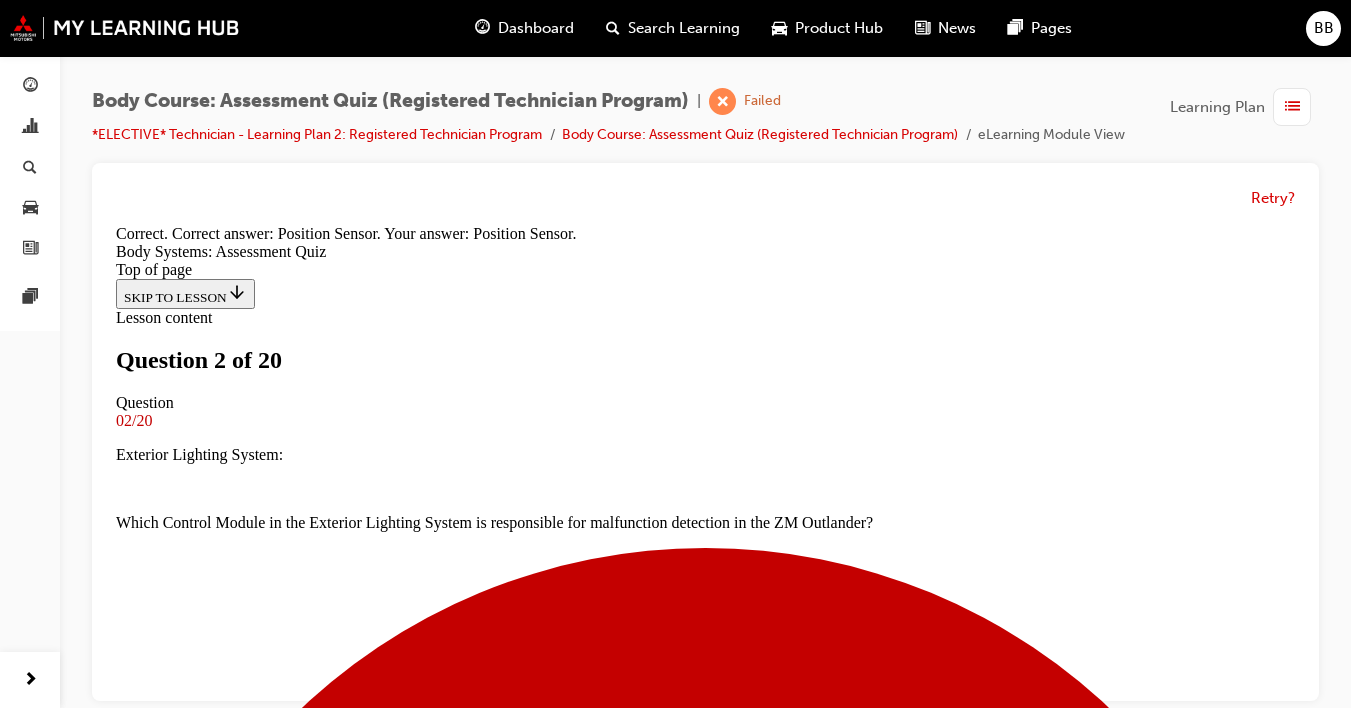 click on "NEXT" at bounding box center [705, 17975] 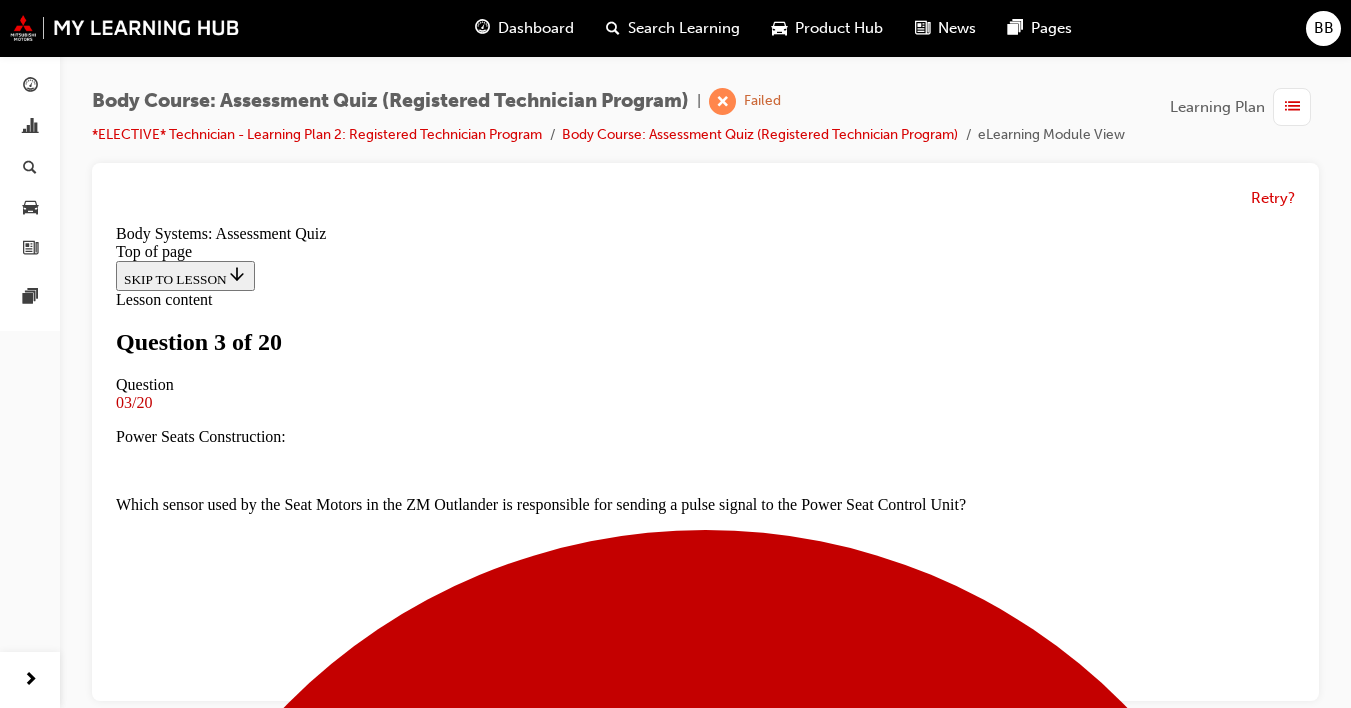 scroll, scrollTop: 3, scrollLeft: 0, axis: vertical 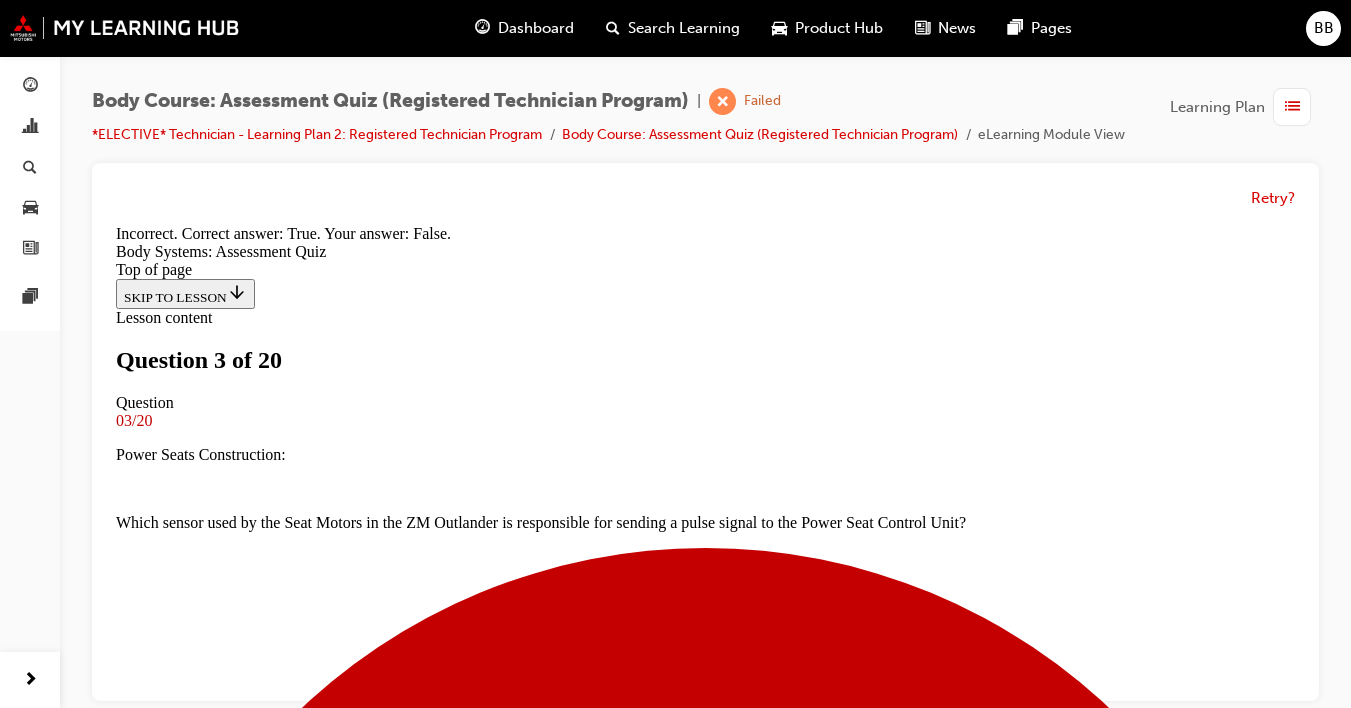 click on "NEXT" at bounding box center (142, 13768) 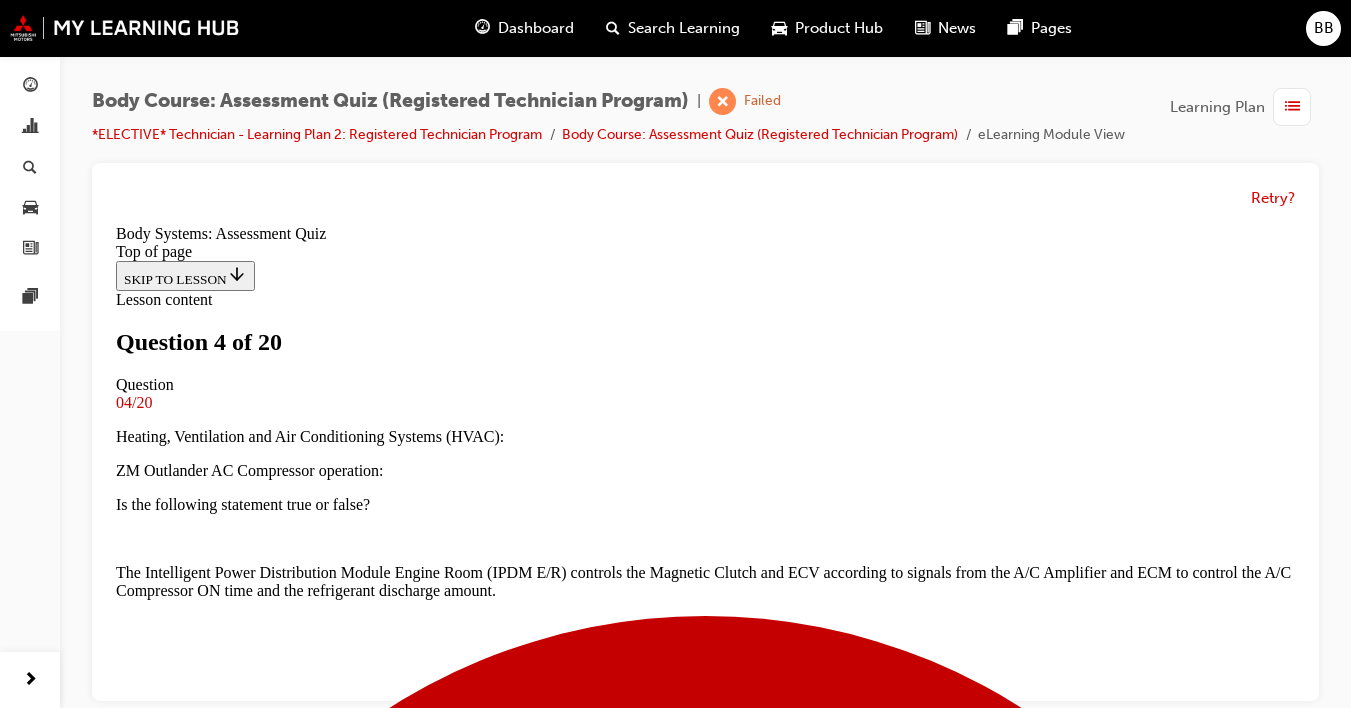 scroll, scrollTop: 325, scrollLeft: 0, axis: vertical 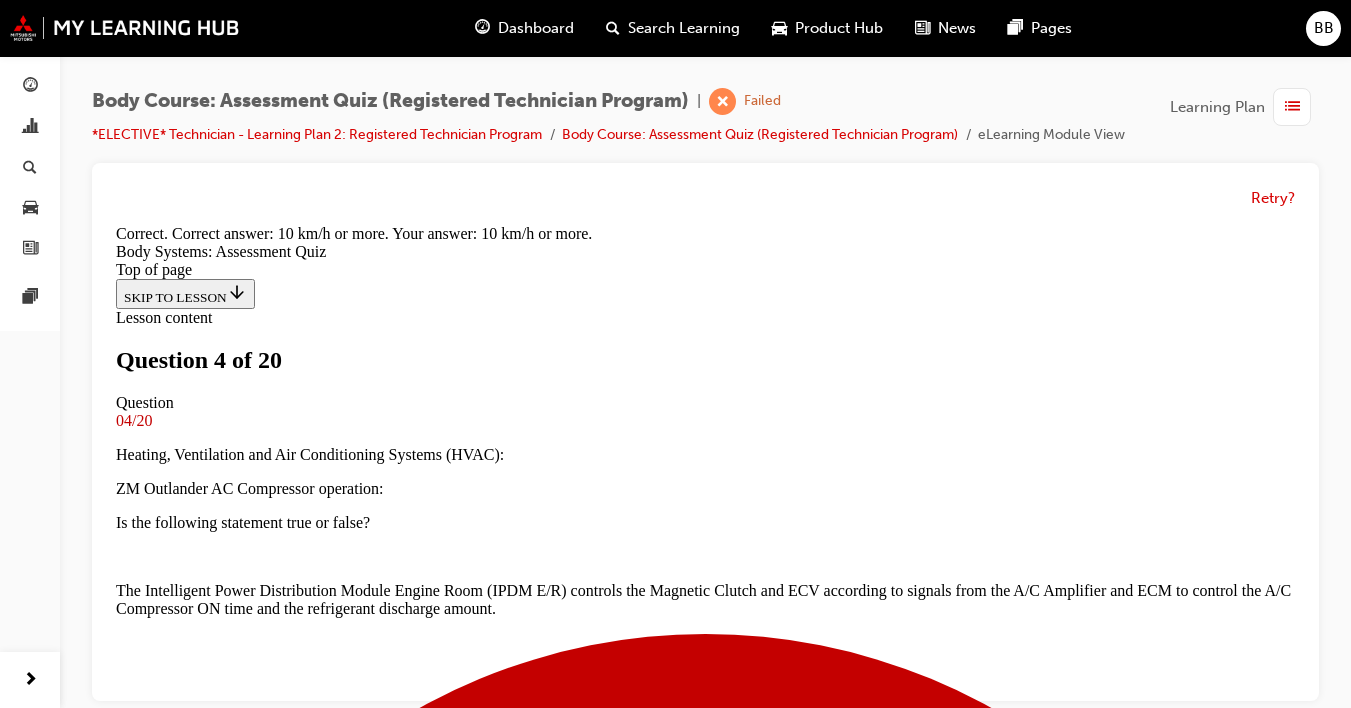 click on "NEXT" at bounding box center (142, 13768) 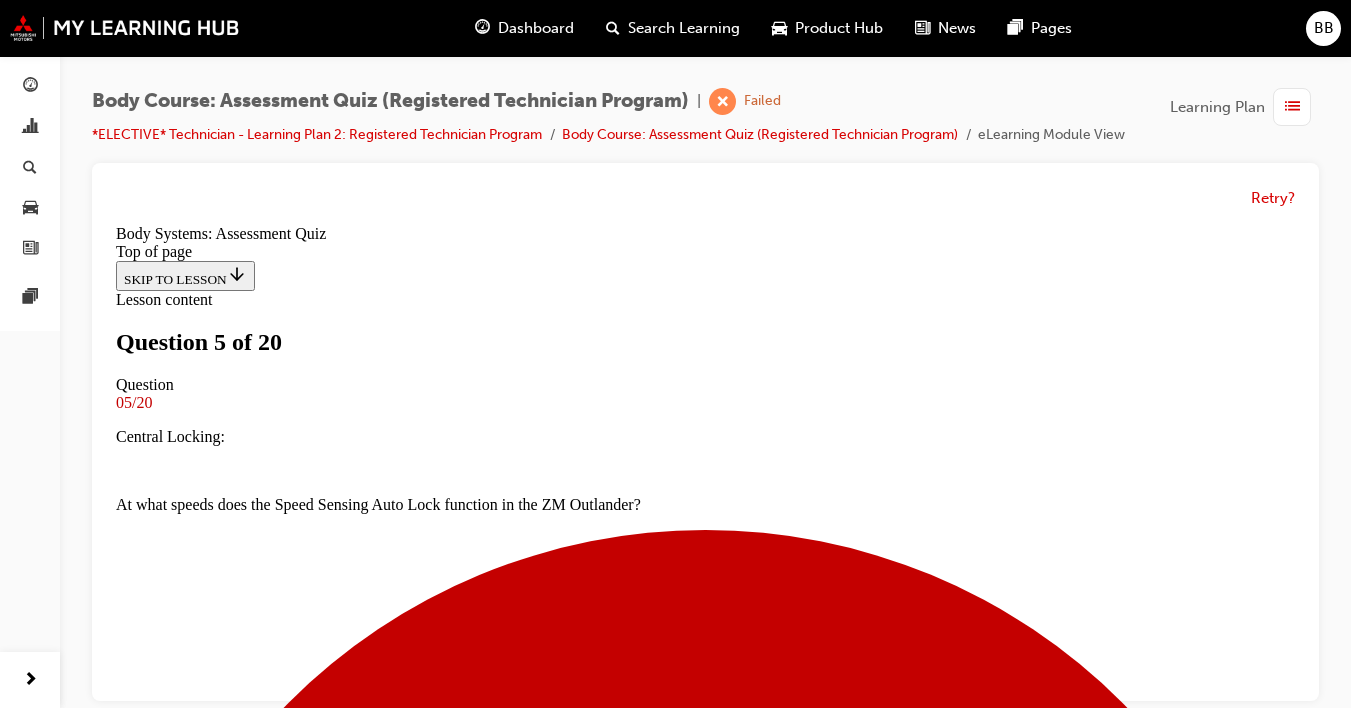 scroll, scrollTop: 298, scrollLeft: 0, axis: vertical 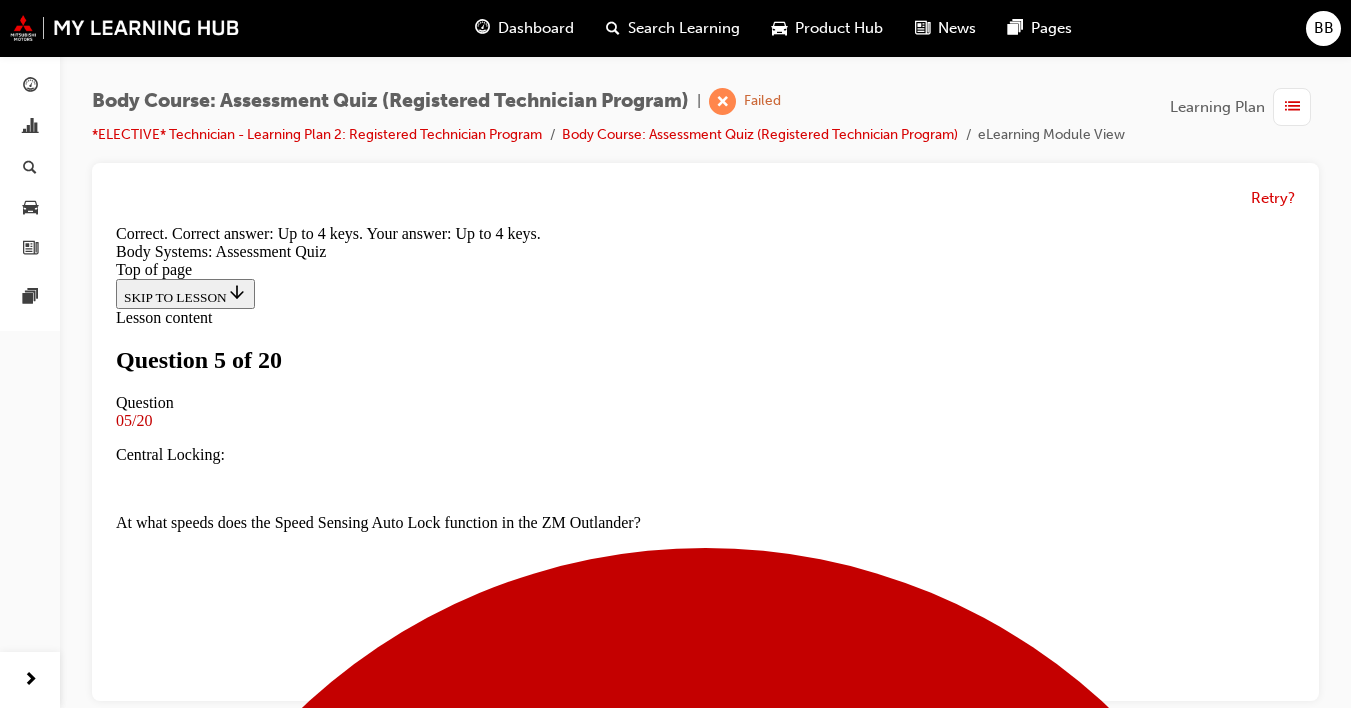 click on "NEXT" at bounding box center [142, 17961] 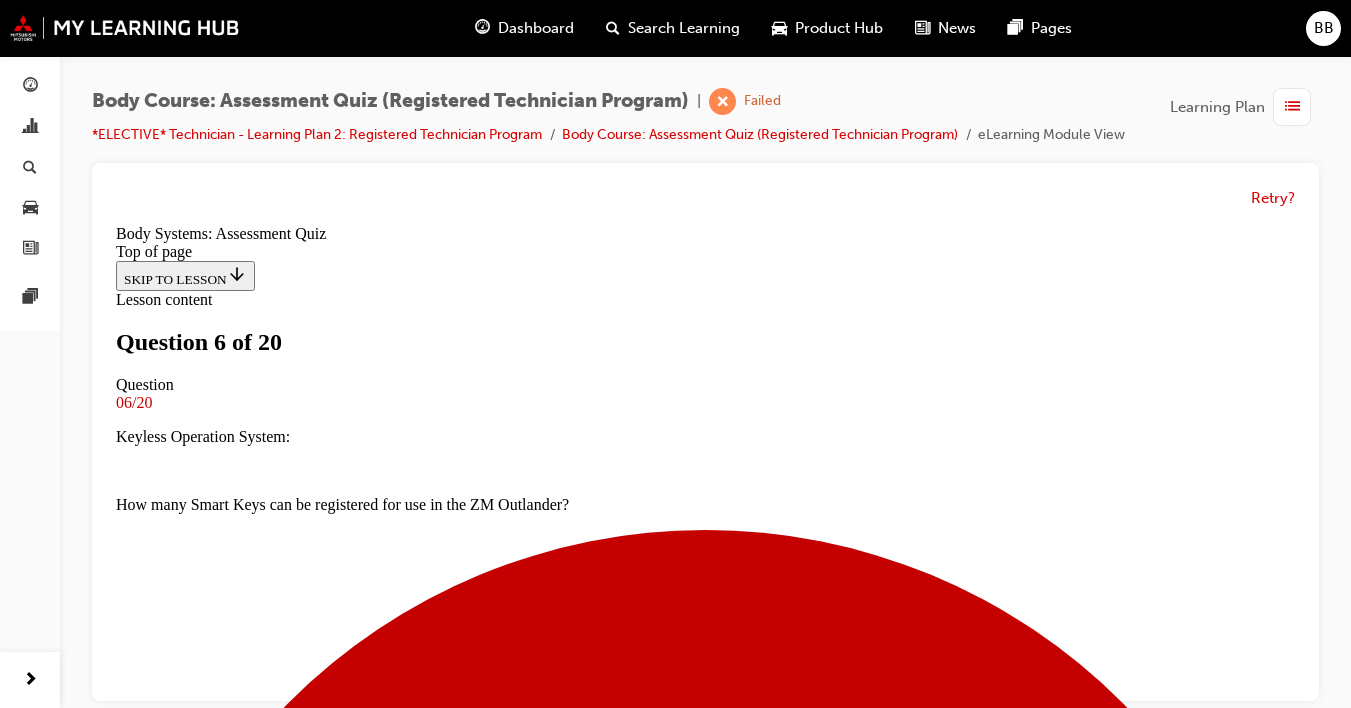 click on "Question 6 of 20 Question 06/20 Keyless Operation System: How many Smart Keys can be registered for use in the ZM Outlander? Up to 5 keys Correctly unselected Up to 3 keys Correctly unselected Up to 2 keys Correctly unselected Up to 4 keys Correctly selected Correct SUBMIT NEXT Question 7 of 20 Question 07/20 Power Seat Systems: Which seat is equipped with a Seat Occupation Sensor to detect passengers? Front driver’s and passenger seats Driver’s seat Front passenger seat All seats excluding the driver's seat Incorrect SUBMIT NEXT Question 8 of 20 Question 08/20 Power Seat Systems ZM Outlander: What is the primary function of the Occupant Detection System Control Unit? Turns the Seat Belt Warning Light ON when the Seat Belt Buckle Switch is unfastened. Transmits the Occupant Detection Signal to the Air Bag Diagnosis Sensor Unit. Transmits the vehicle speed signal to the Combination Meter via CAN Communication. Detects if a seat is occupied and sends an Occupant Detection Signal. Incorrect SUBMIT NEXT 09/20" at bounding box center [705, 10101] 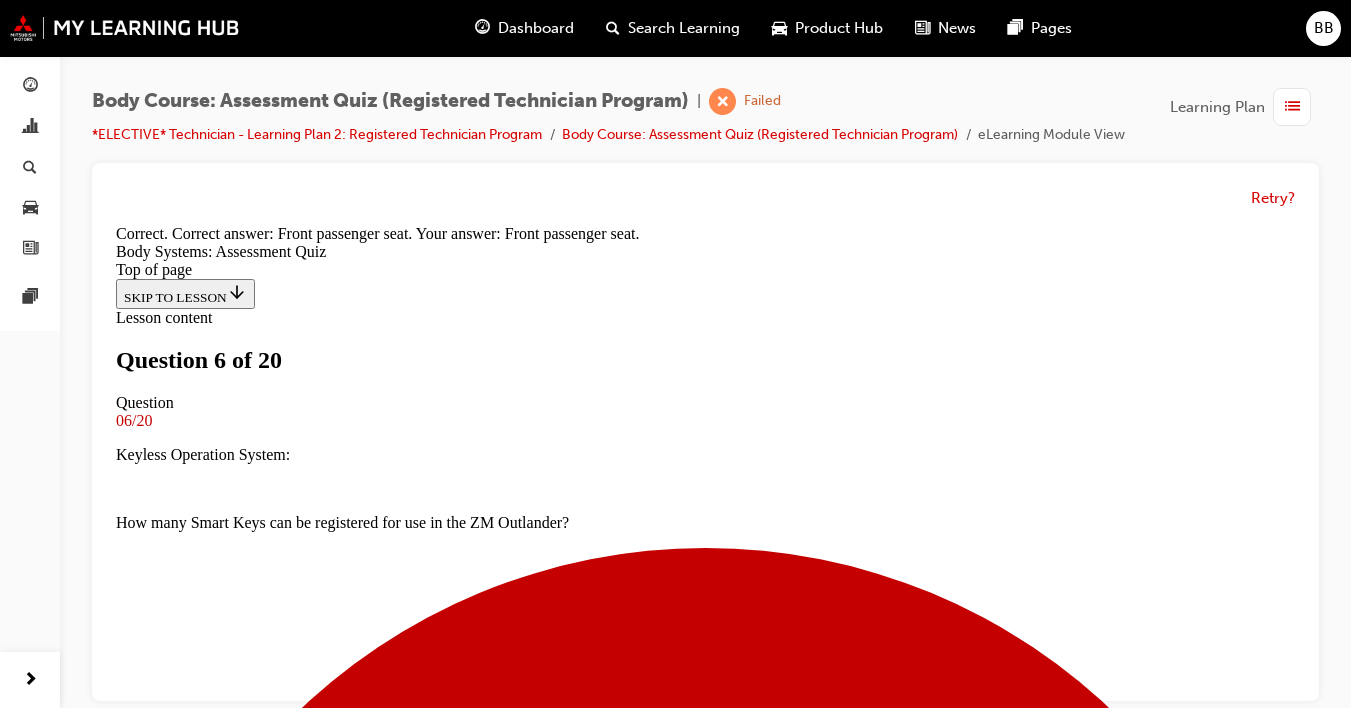 click on "NEXT" at bounding box center (142, 17961) 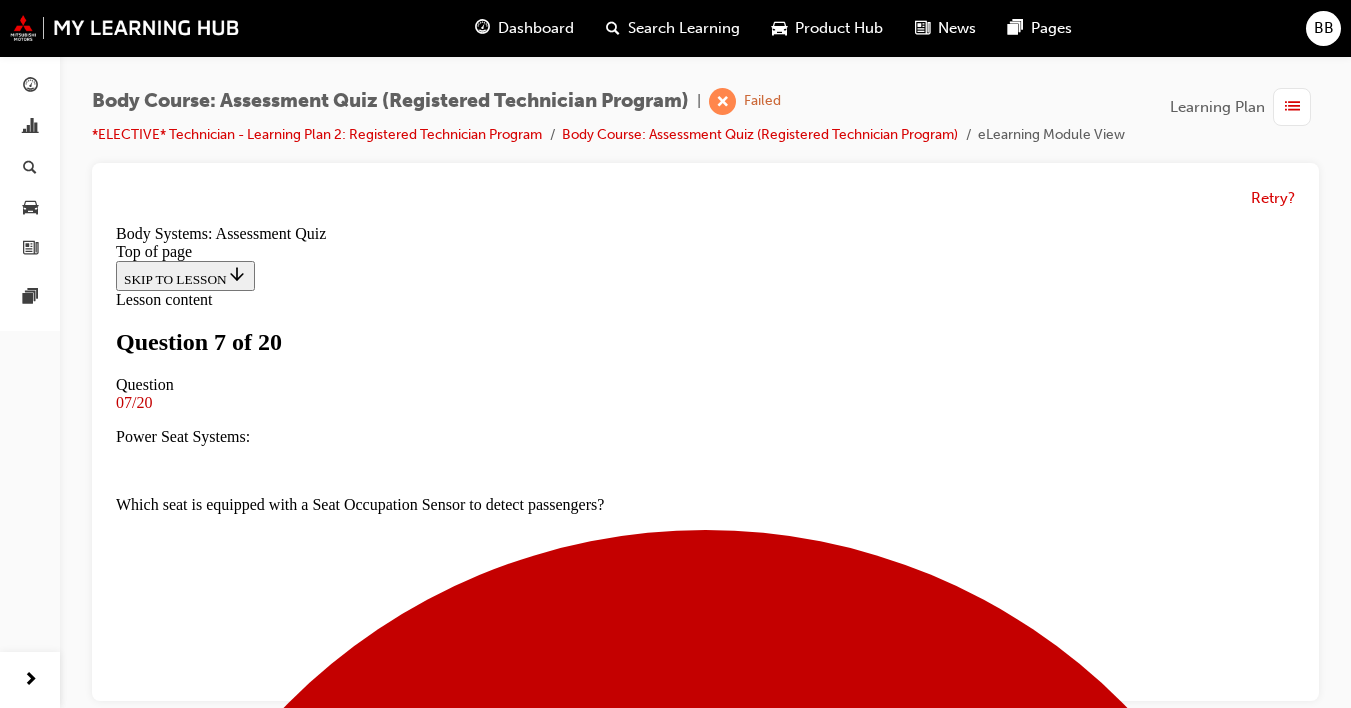 scroll, scrollTop: 396, scrollLeft: 0, axis: vertical 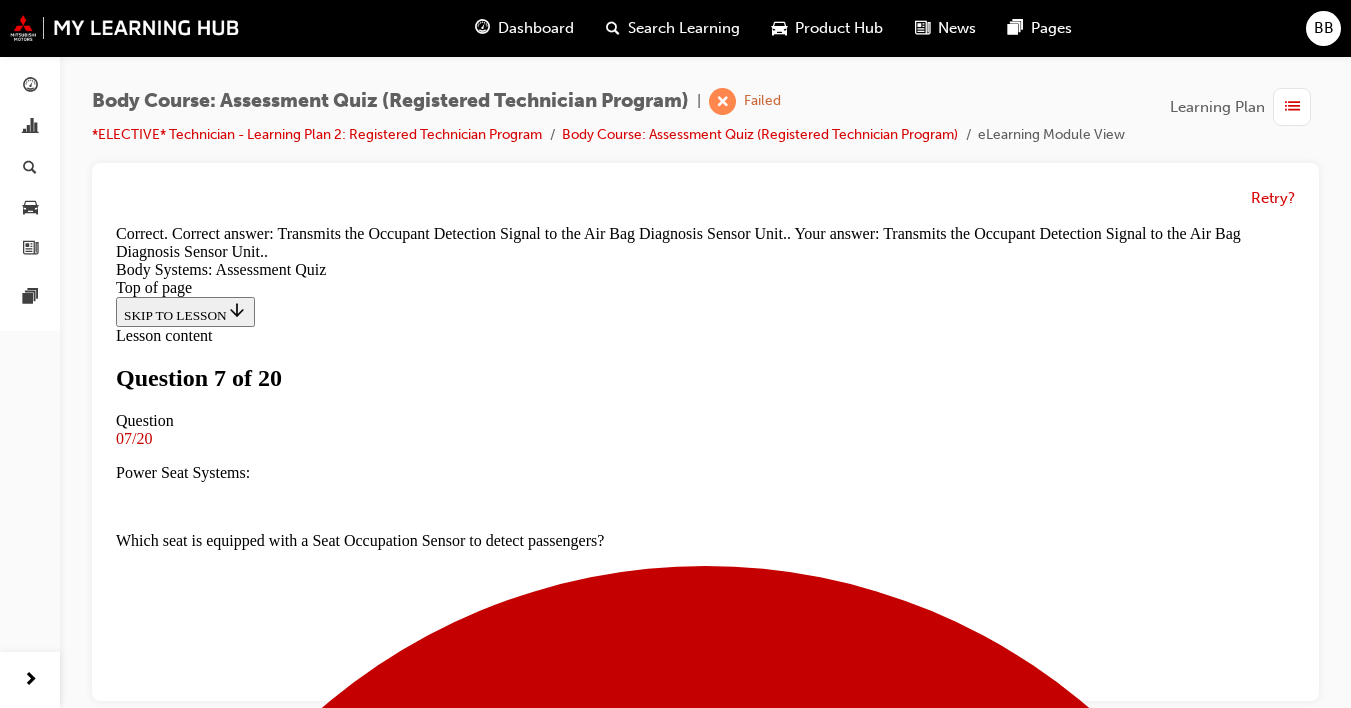 click on "NEXT" at bounding box center (142, 17979) 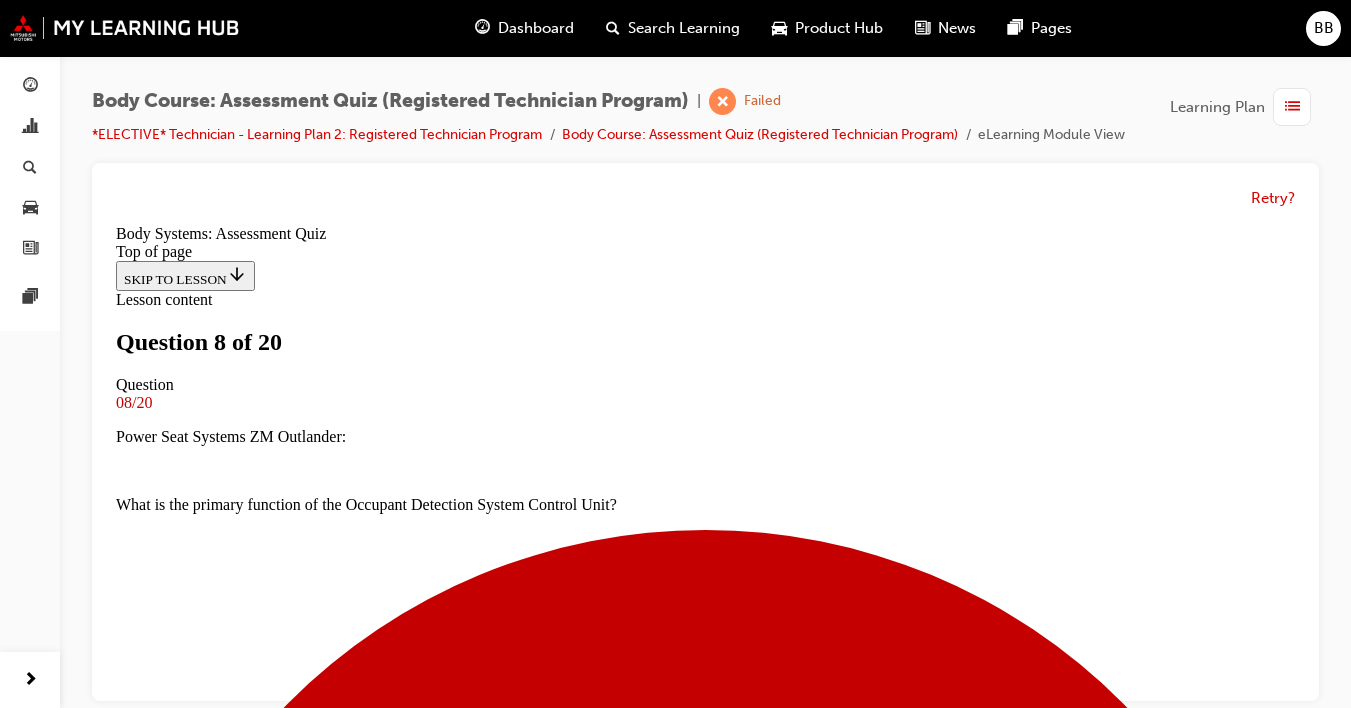scroll, scrollTop: 366, scrollLeft: 0, axis: vertical 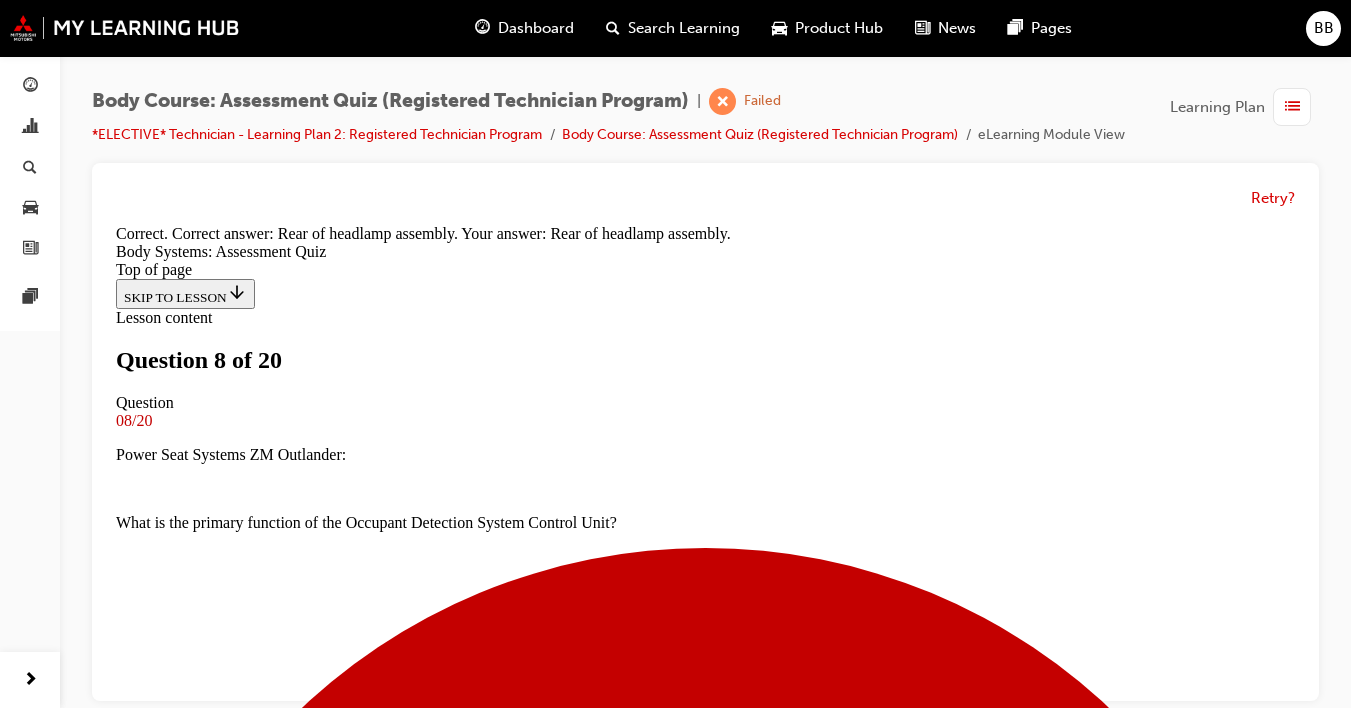click on "NEXT" at bounding box center (142, 17961) 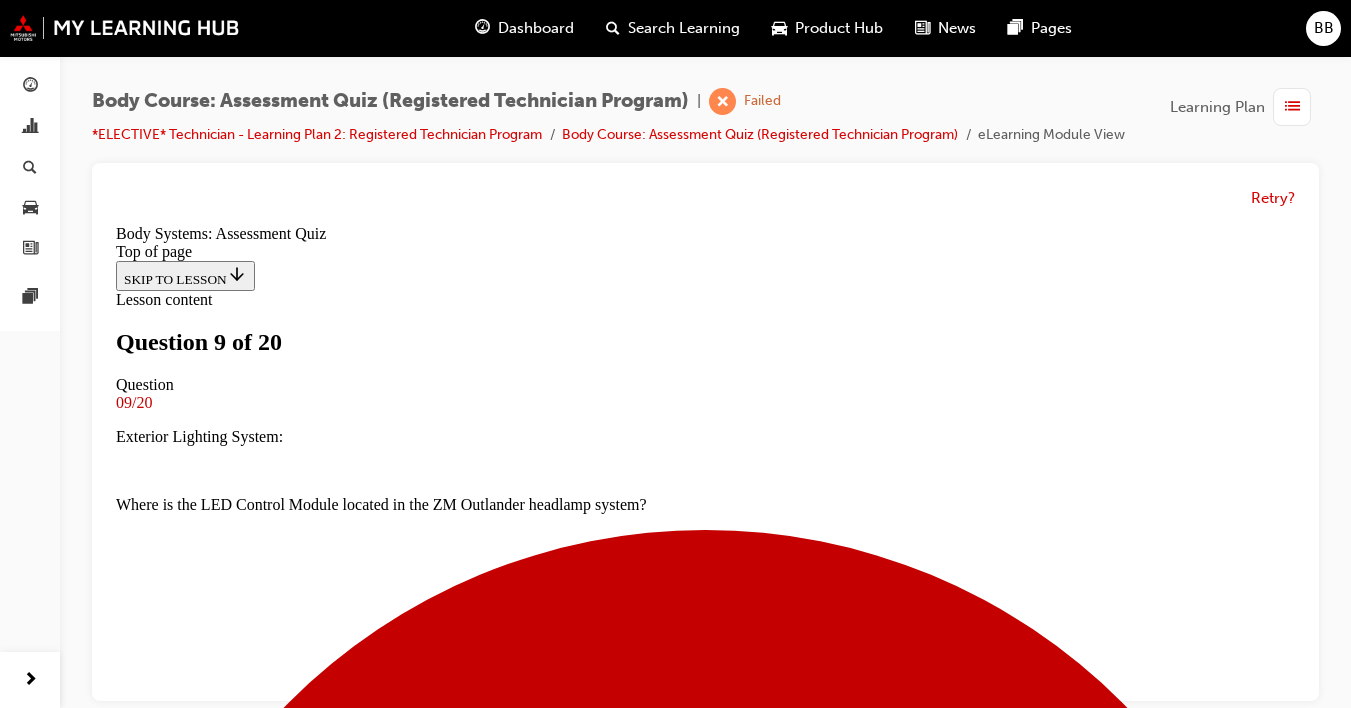 scroll, scrollTop: 484, scrollLeft: 0, axis: vertical 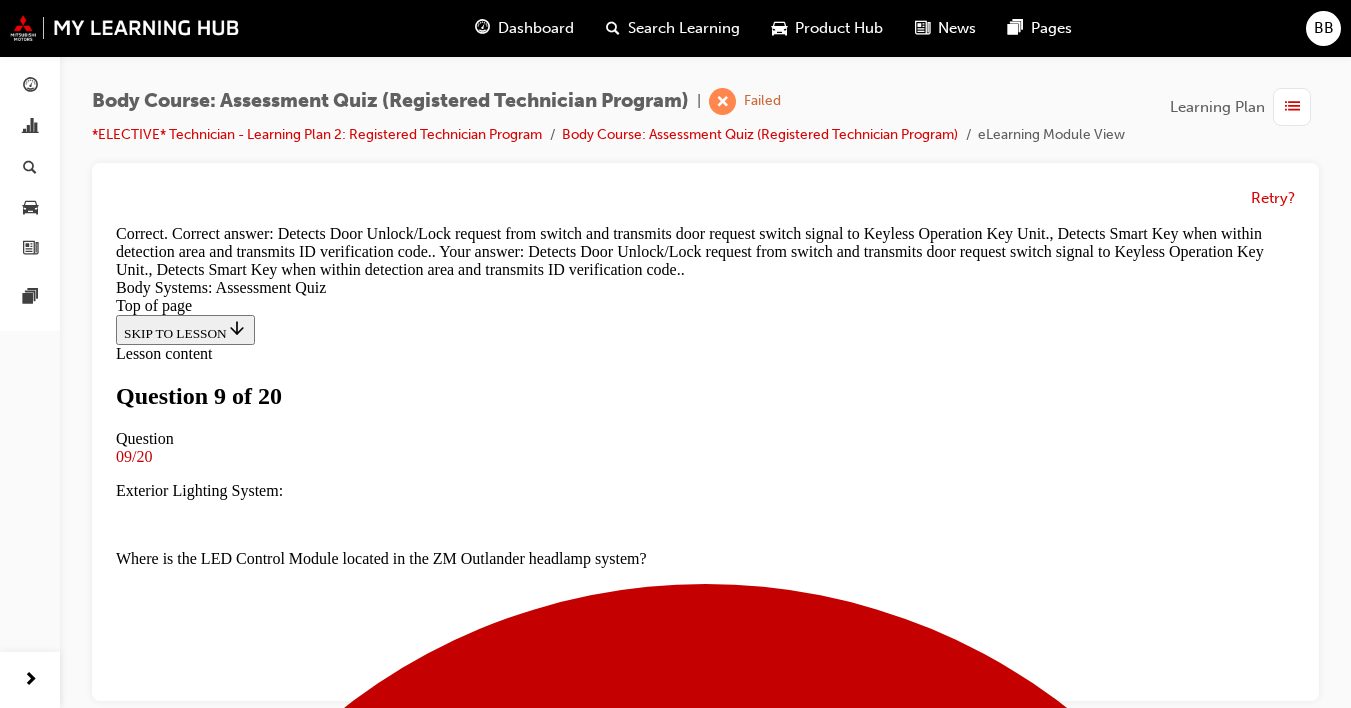 click on "NEXT" at bounding box center (142, 13145) 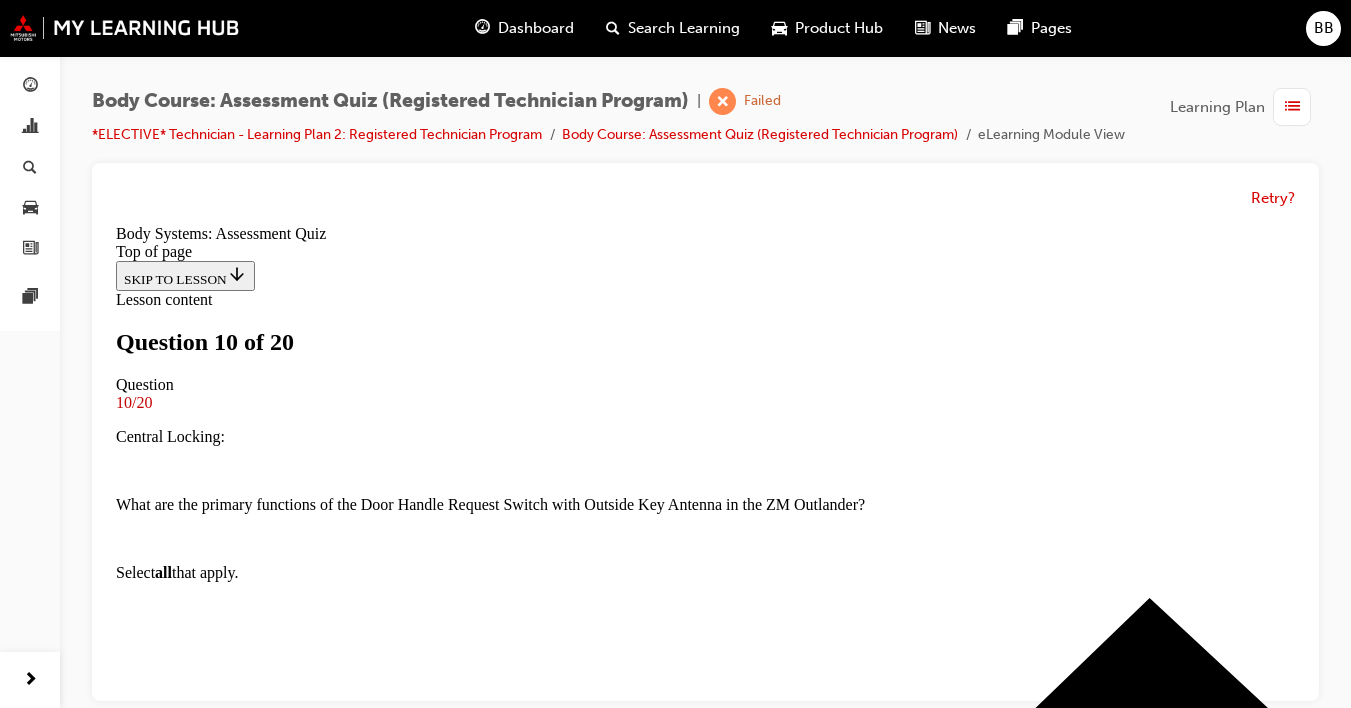 click on "Question 10 of 20 Question 10/20 Central Locking: What are the primary functions of the Door Handle Request Switch with Outside Key Antenna in the ZM Outlander? Select  all  that apply. Detects all doors are closed and the vehicle speed signal received from the ABS Actuator and ECU is 10km/h or more. Detects Door Unlock/Lock request from switch and transmits door request switch signal to Keyless Operation Key Unit. Transmits the Smart Key detection status to the KOS ECU. Detects Smart Key when within detection area and transmits ID verification code. Correct SUBMIT NEXT Question 11 of 20 Question 11/20 Heating, Ventilation and Air Conditioning Systems (HVAC): What is the basic operation of the Sunload Sensor in the ZM Outlander? The Sunload Sensor is fitted to the roof of the vehicle and informs the ECU of internal vehicle temperatures for occupant safety. The Sunload Sensor uses a Piezo Resistor to inform the ECU of the vehicle's position in relation to the sun. Incorrect SUBMIT NEXT Question 12 of 20 12/20" at bounding box center (705, 7684) 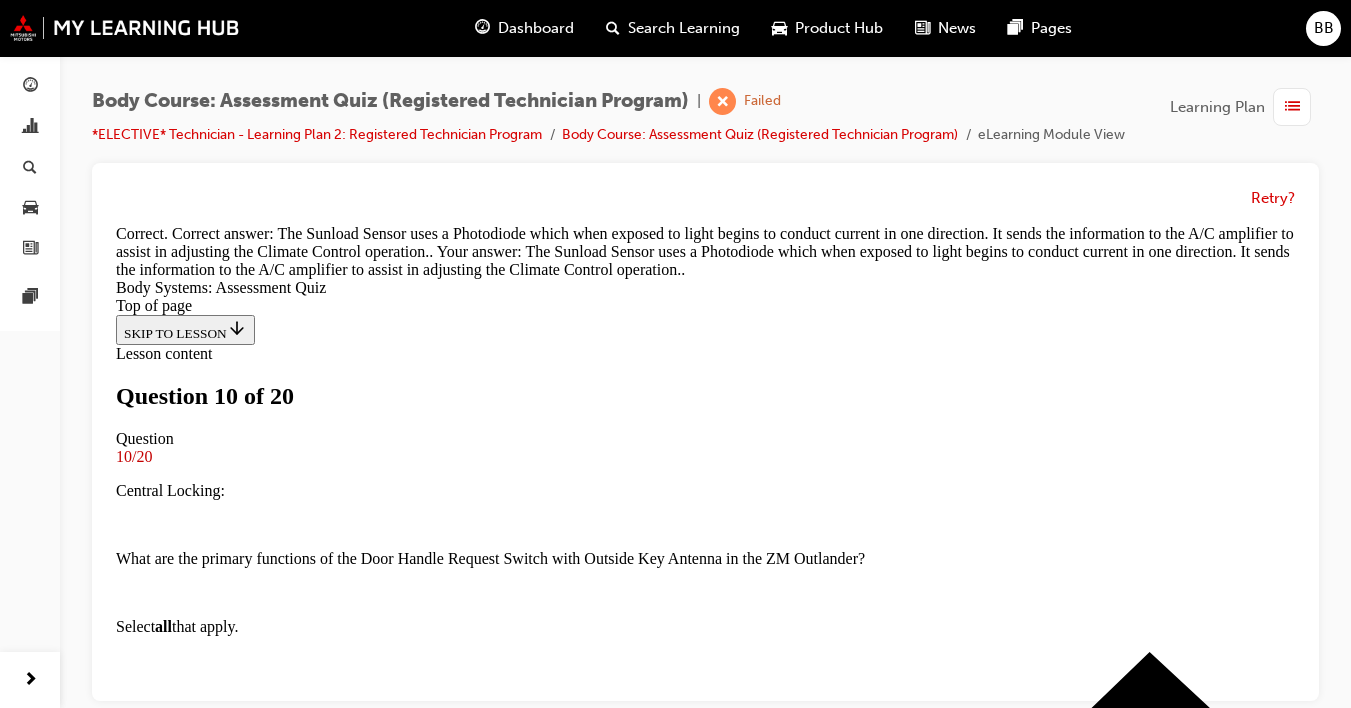 scroll, scrollTop: 675, scrollLeft: 0, axis: vertical 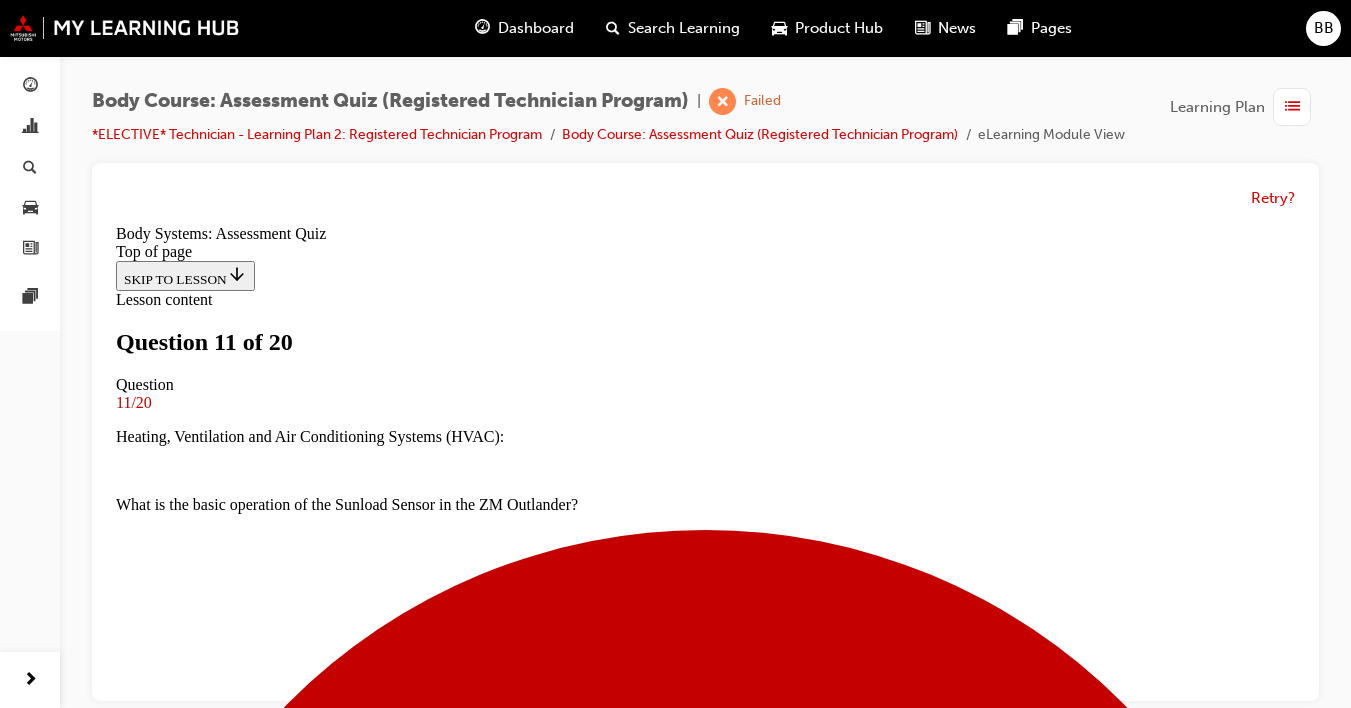 click at bounding box center [705, 10419] 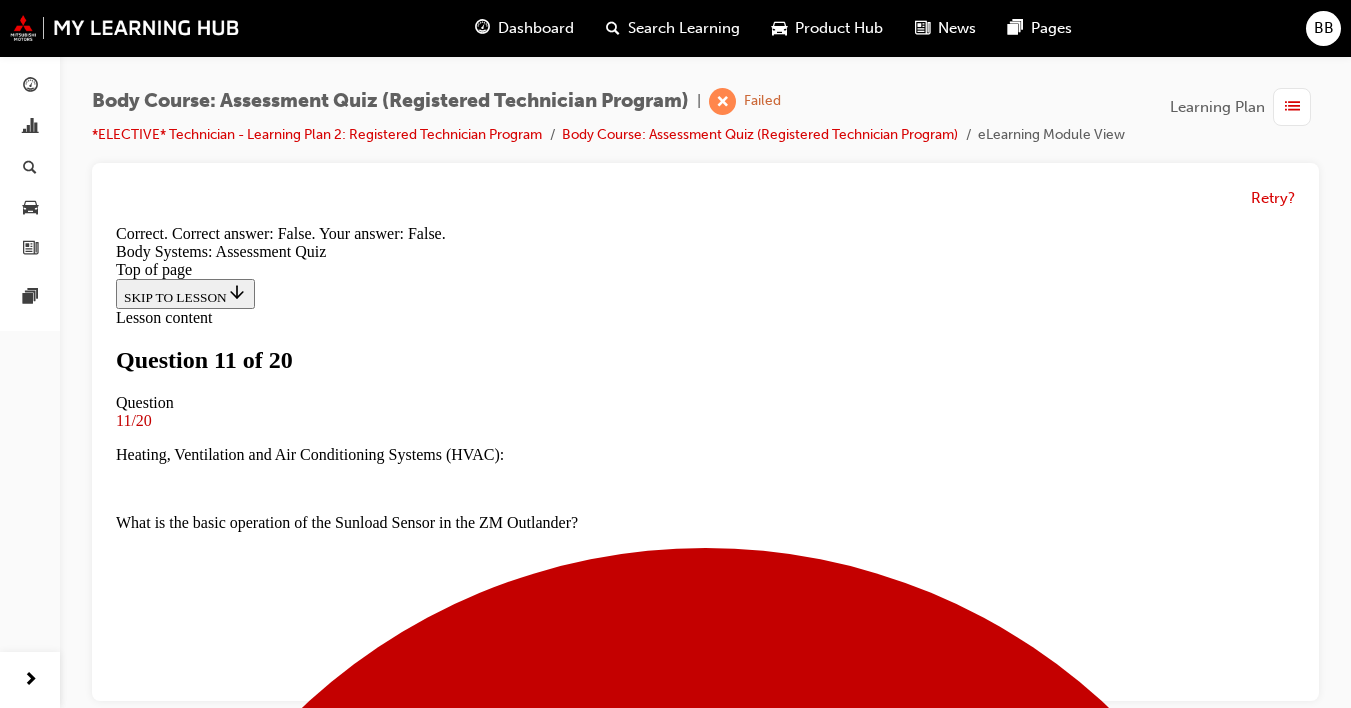 click on "NEXT" at bounding box center (142, 13736) 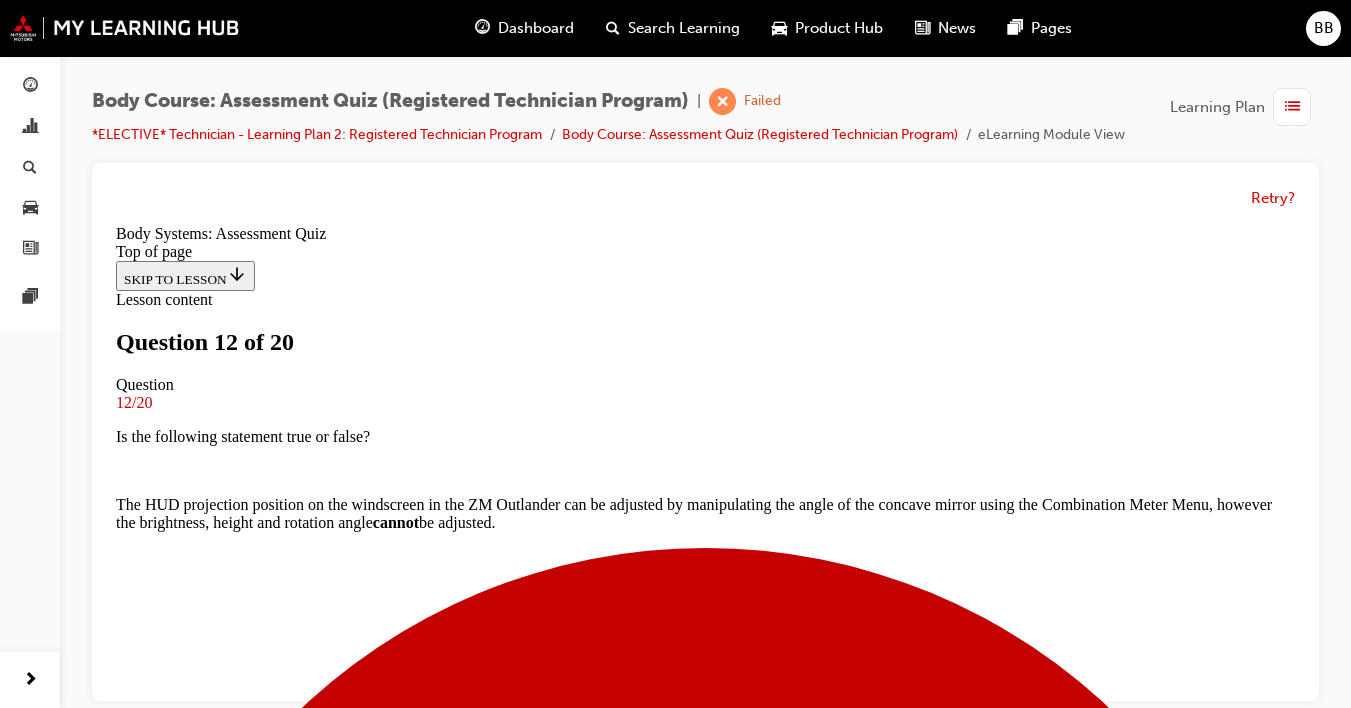 drag, startPoint x: 1287, startPoint y: 362, endPoint x: 1288, endPoint y: 429, distance: 67.00746 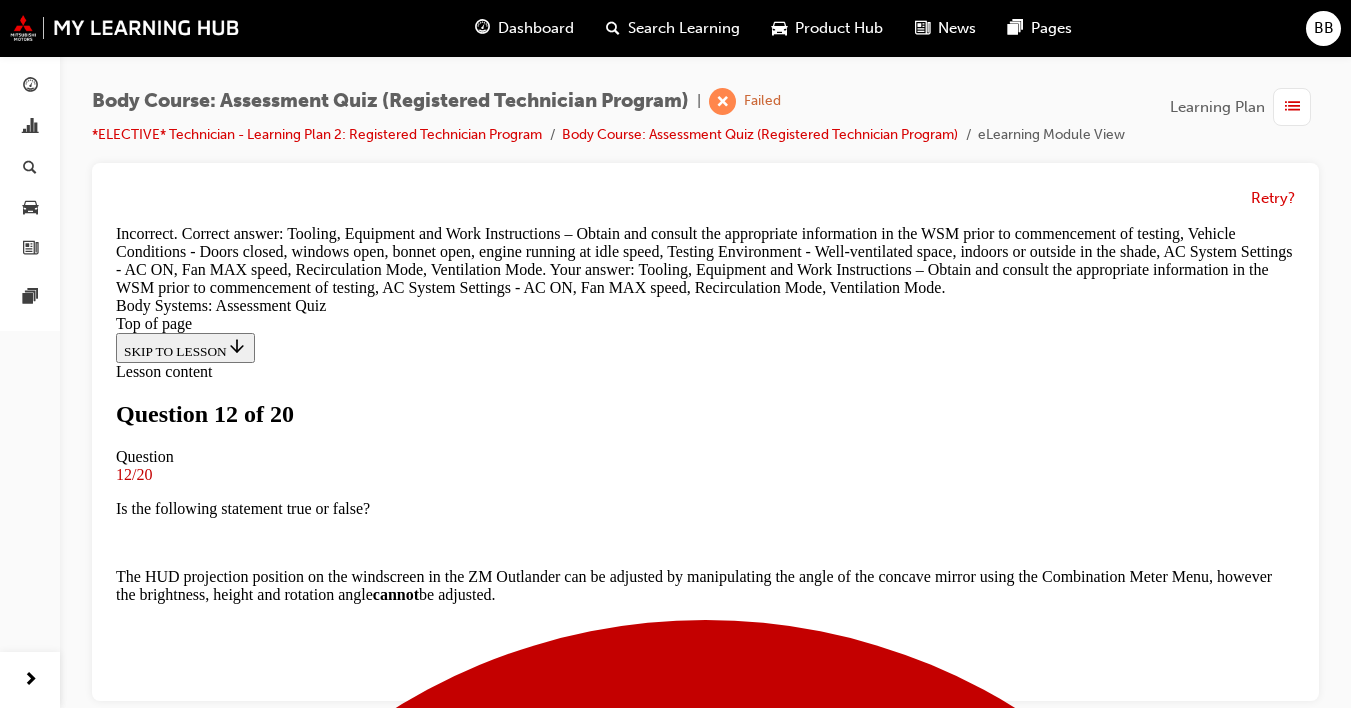 scroll, scrollTop: 817, scrollLeft: 0, axis: vertical 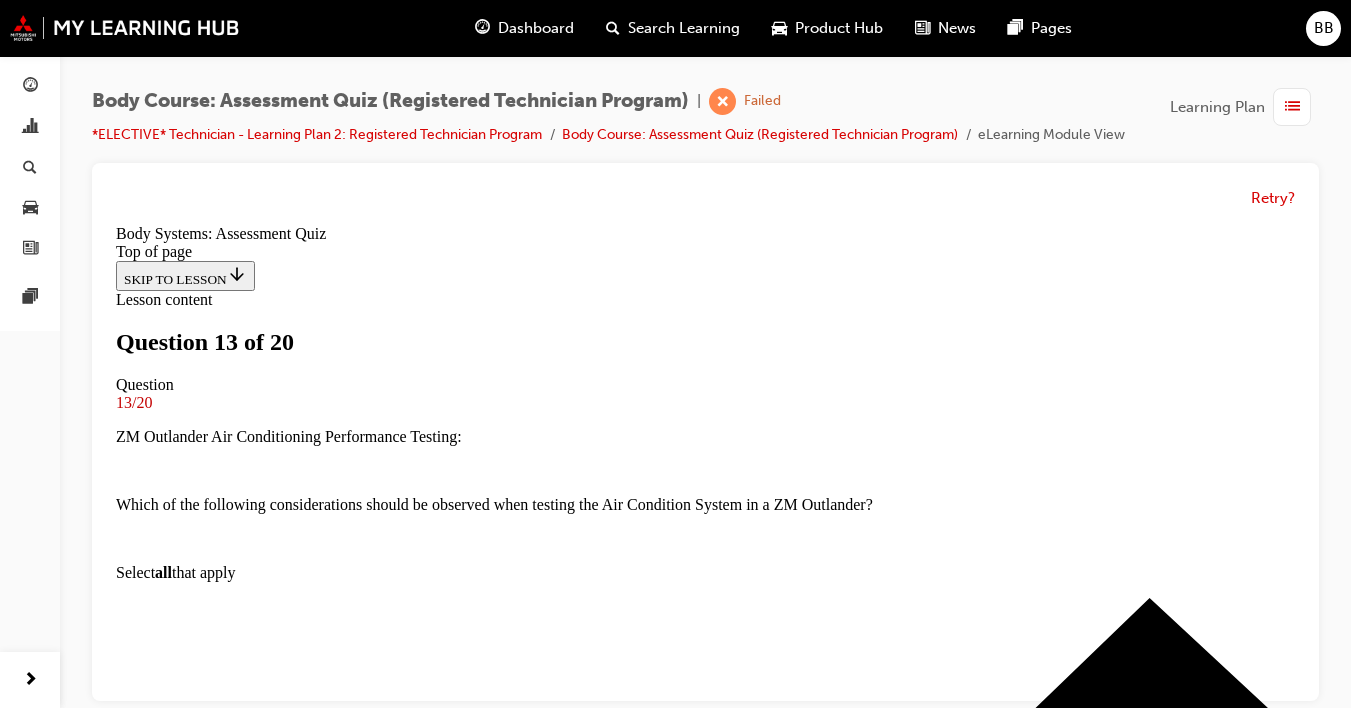 click on "Lesson content Question 13 of 20 Question 13/20 ZM Outlander Air Conditioning Performance Testing: Which of the following considerations should be observed when testing the Air Condition System in a ZM Outlander? Select  all  that apply Tooling, Equipment and Work Instructions – Obtain and consult the appropriate information in the WSM prior to commencement of testing Vehicle Conditions - Doors closed, windows open, bonnet open, engine running at idle speed Testing Environment - Well-ventilated space, indoors or outside in the shade AC System Settings - AC ON, Fan MAX speed, Recirculation Mode, Ventilation Mode Incorrect SUBMIT NEXT Question 14 of 20 Question 14/20 Automatic Drive Positioner System: The Automatic Drive Positioner System in the ZM Outlander offers several functions for increased driver convenience. Which functions are included in this system? Select  all  that apply. Entry/exit assist function Log-in function Memory function Smart Key interlock function Incorrect SUBMIT NEXT Question 15/20" at bounding box center [705, 5317] 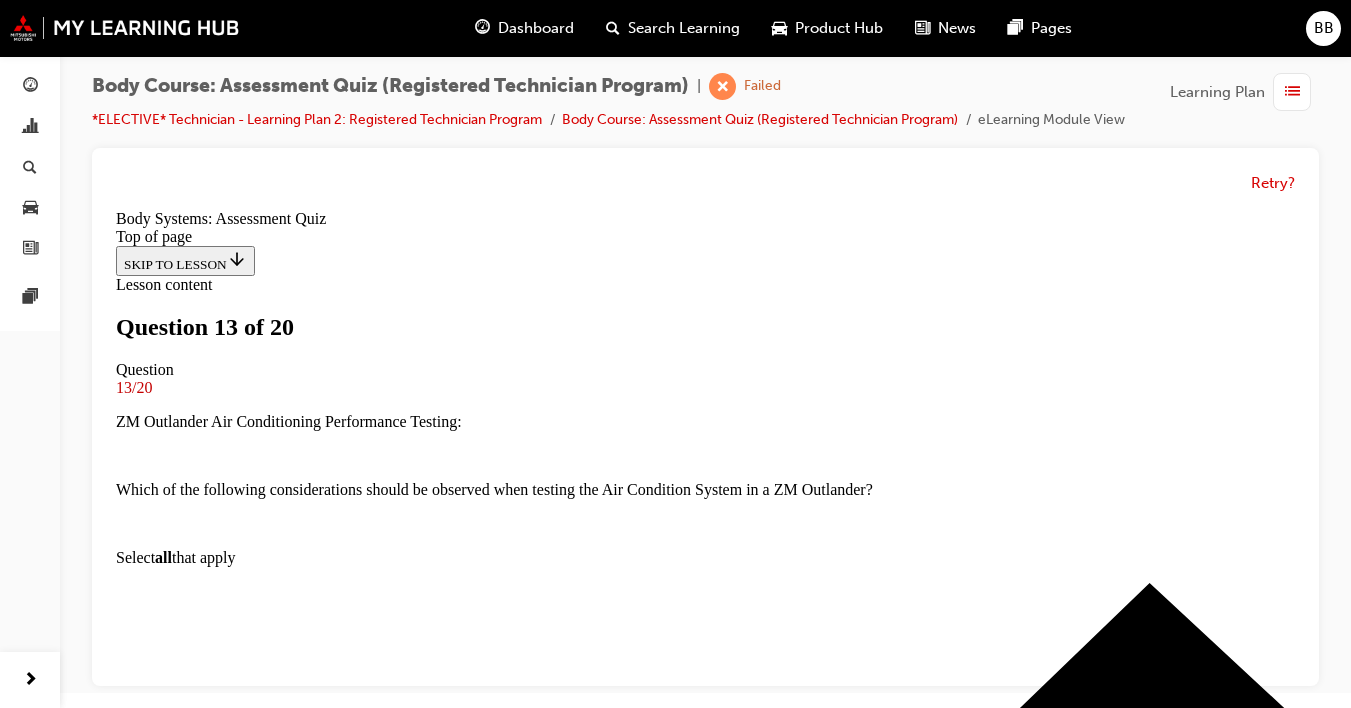 drag, startPoint x: 1414, startPoint y: 698, endPoint x: 1295, endPoint y: 568, distance: 176.24132 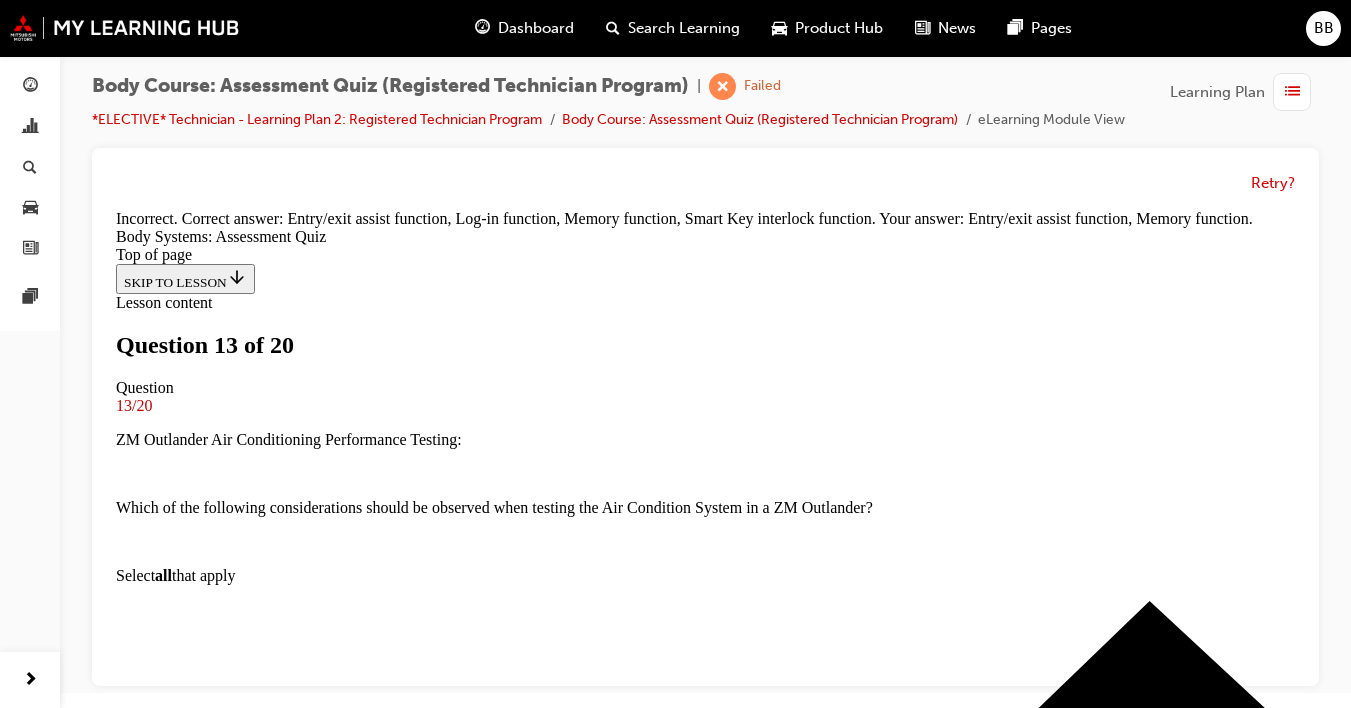scroll, scrollTop: 614, scrollLeft: 0, axis: vertical 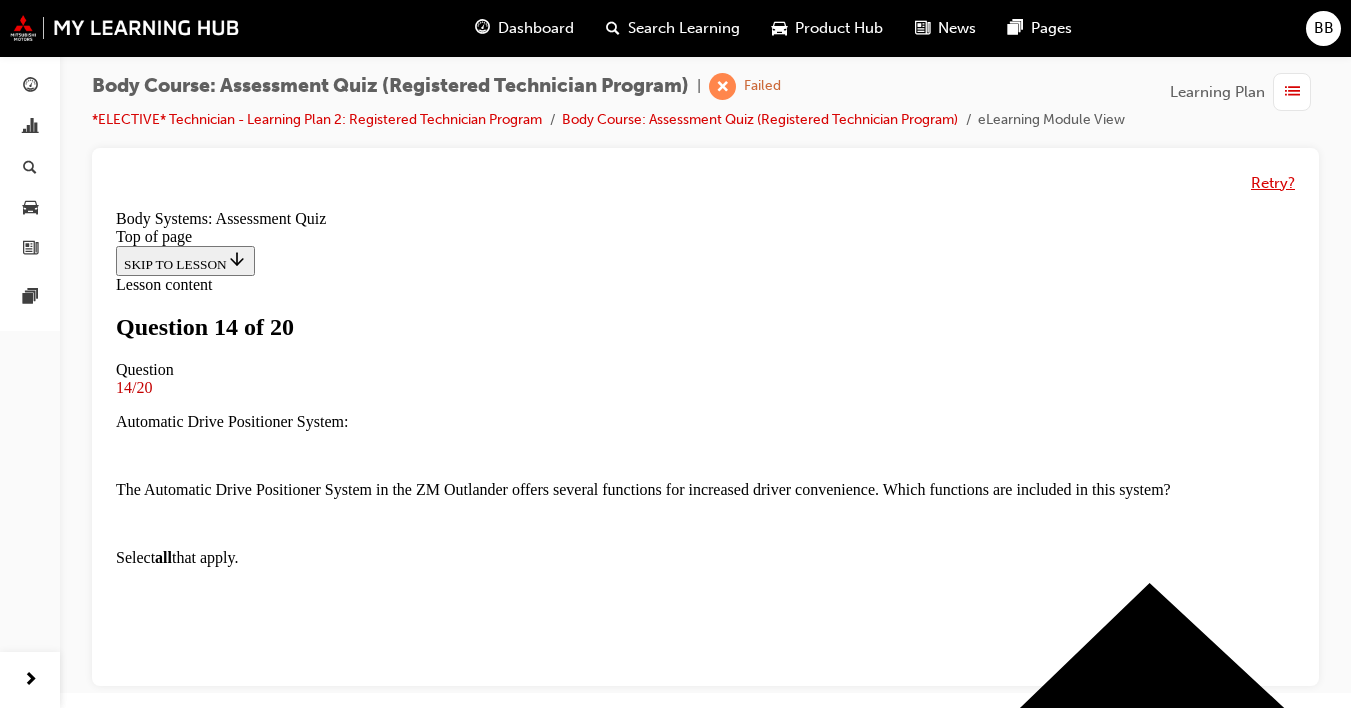 click on "Retry?" at bounding box center (1273, 183) 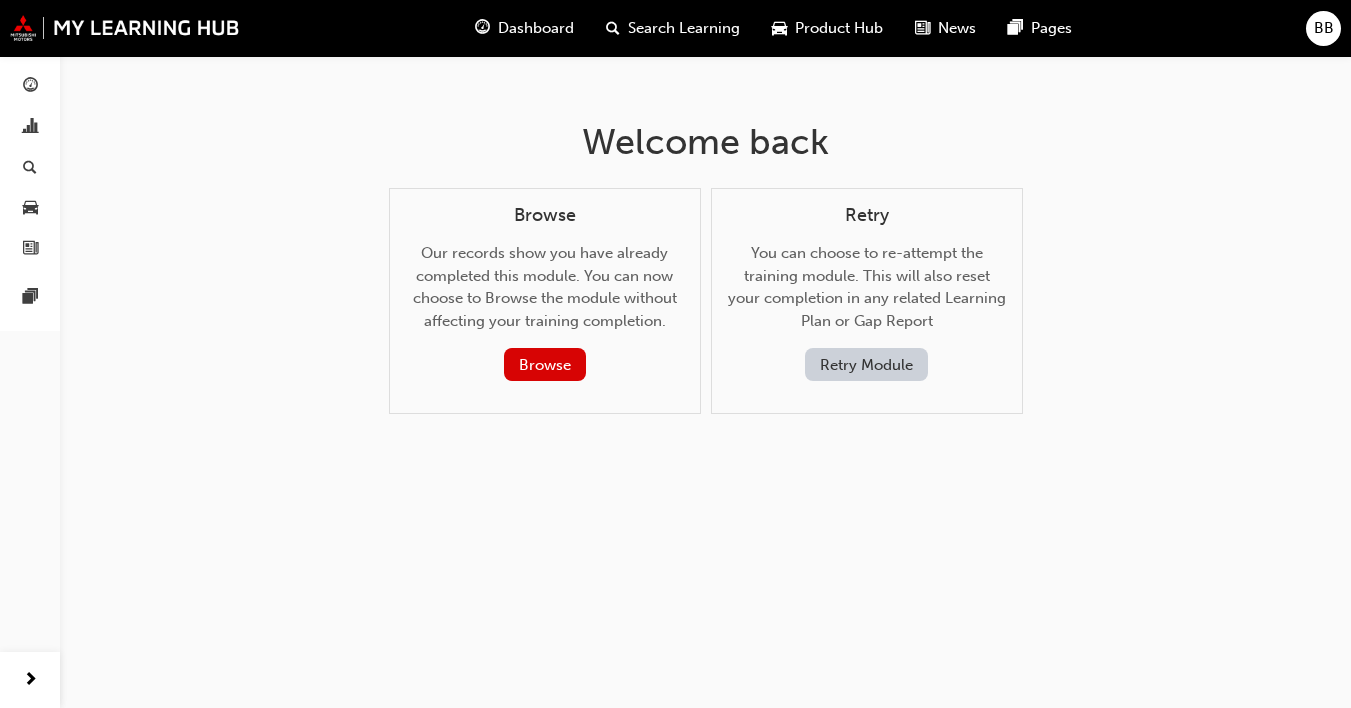 scroll, scrollTop: 0, scrollLeft: 0, axis: both 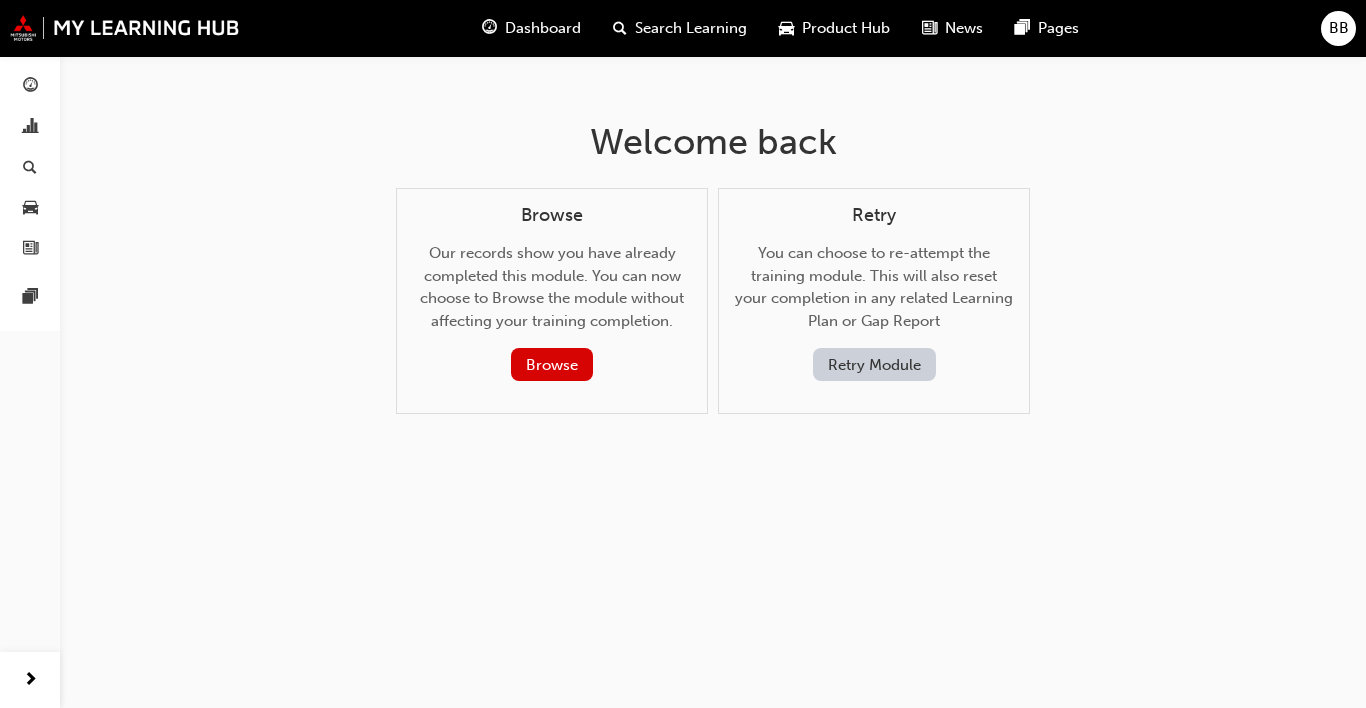 click on "Retry Module" at bounding box center [874, 364] 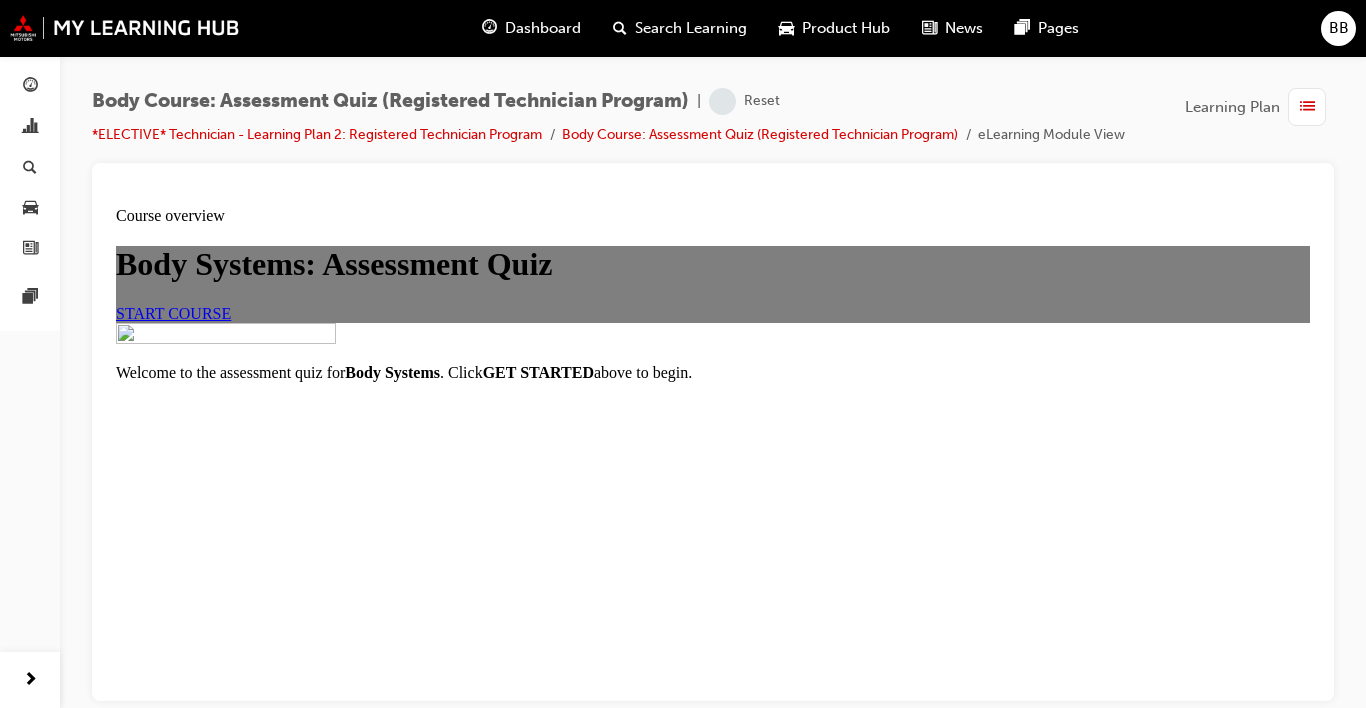scroll, scrollTop: 0, scrollLeft: 0, axis: both 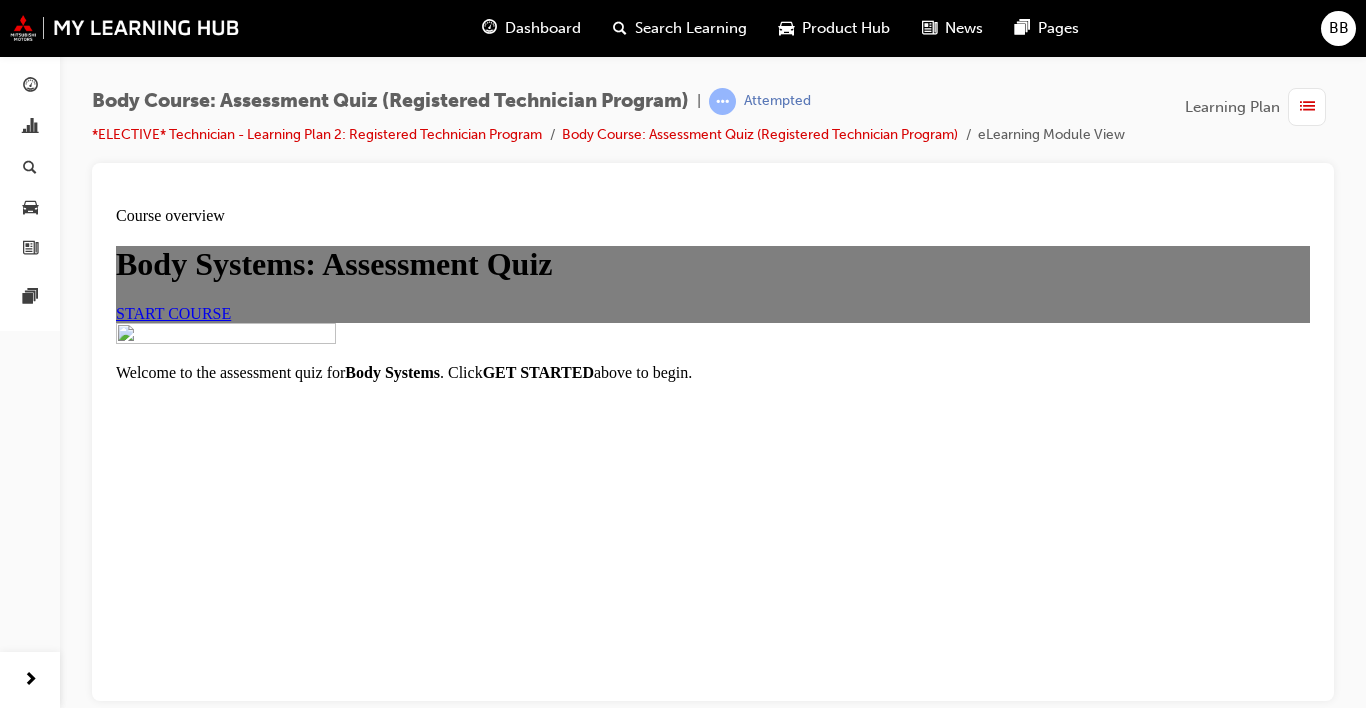 click on "START COURSE" at bounding box center [173, 312] 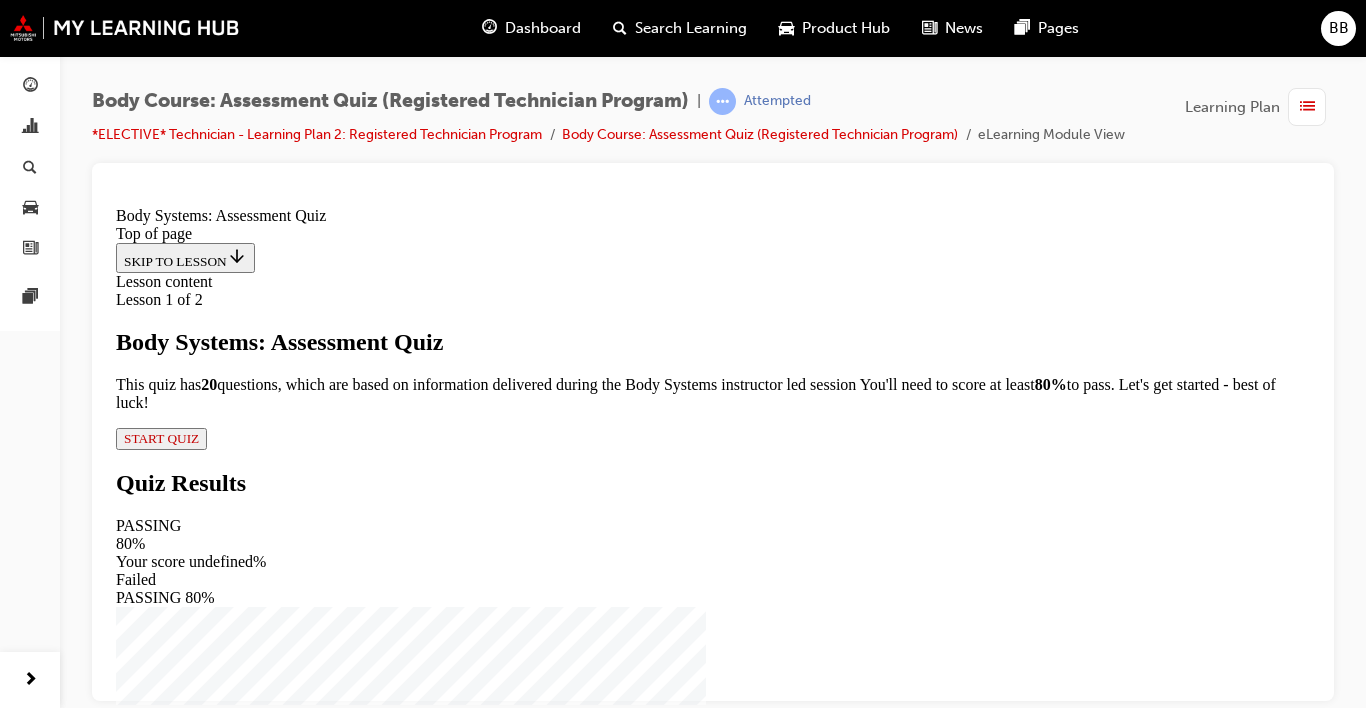 drag, startPoint x: 1426, startPoint y: 607, endPoint x: 1314, endPoint y: 423, distance: 215.40659 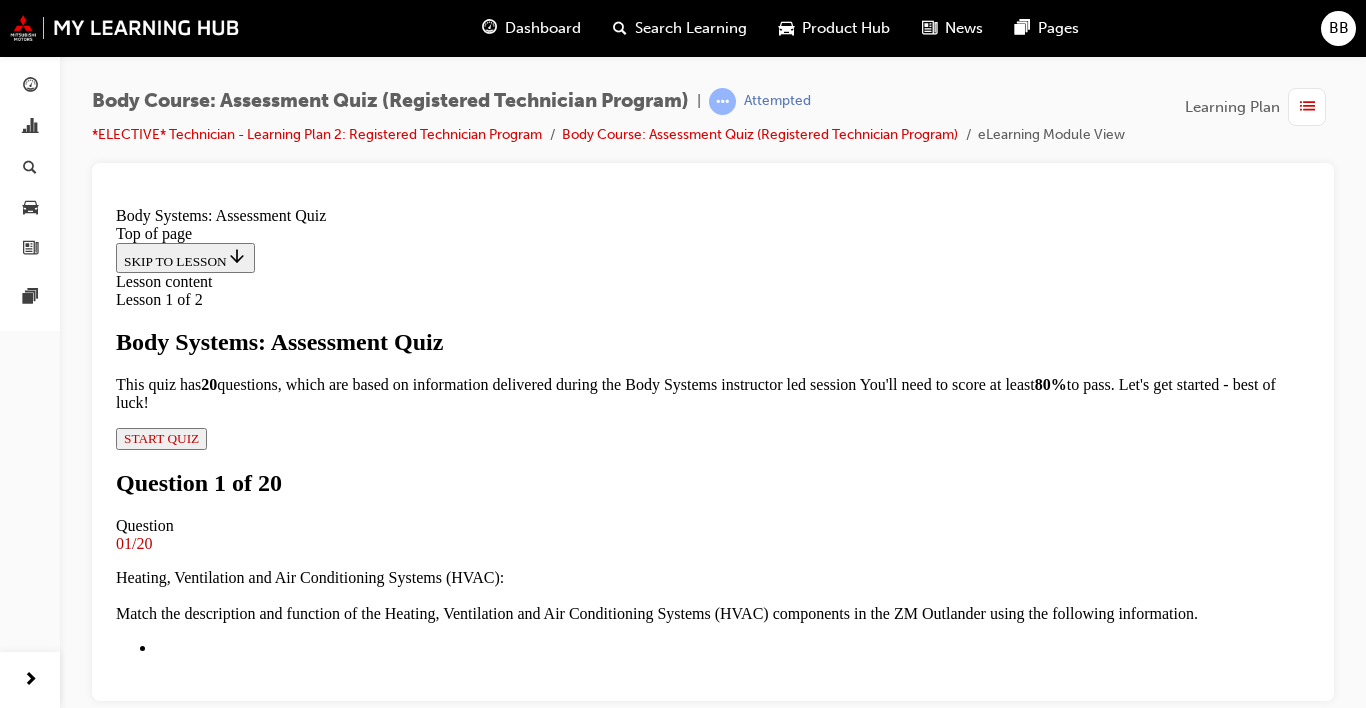 scroll, scrollTop: 481, scrollLeft: 0, axis: vertical 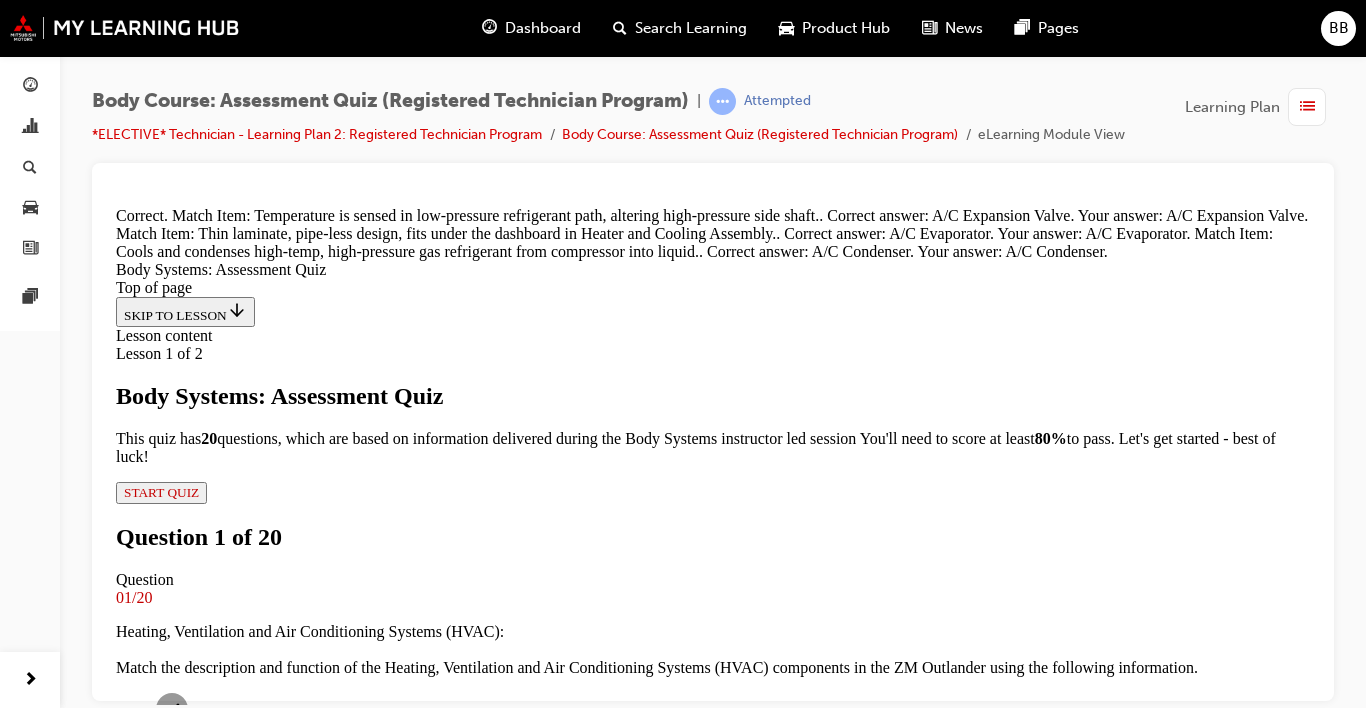click on "NEXT" at bounding box center (142, 1664) 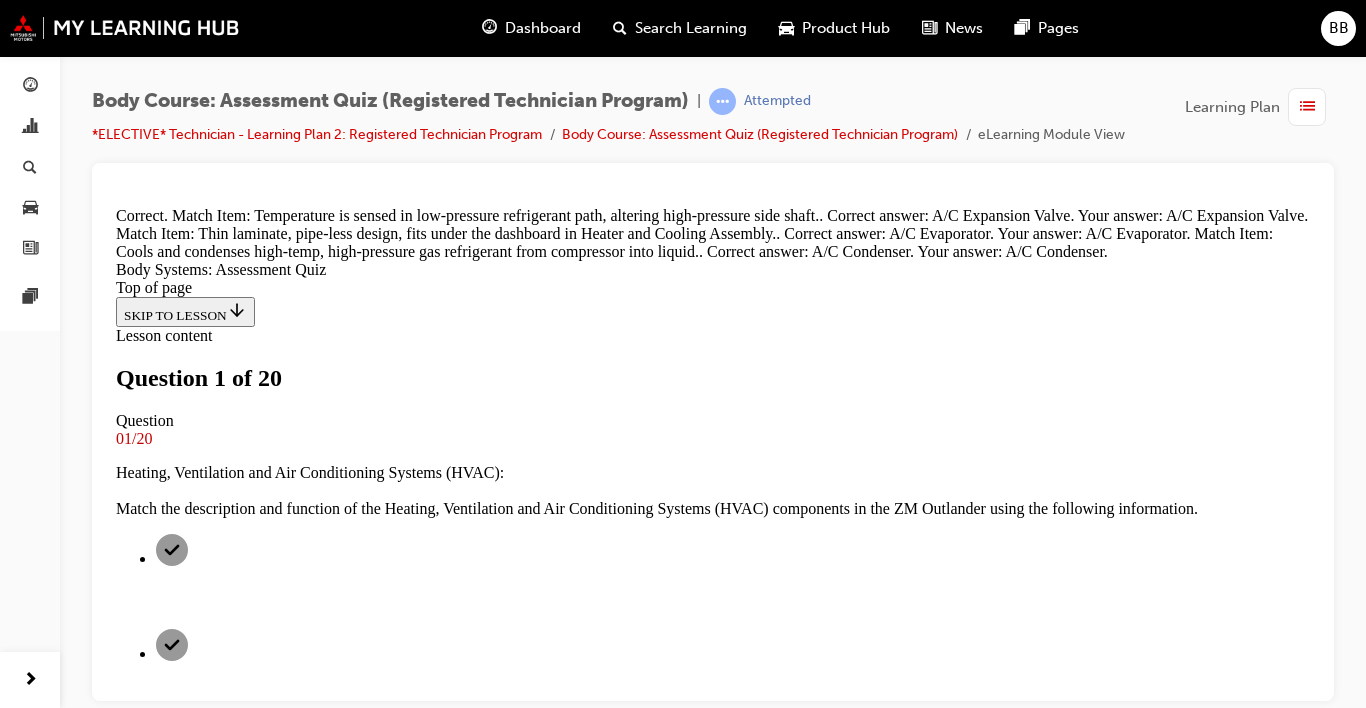 scroll, scrollTop: 3, scrollLeft: 0, axis: vertical 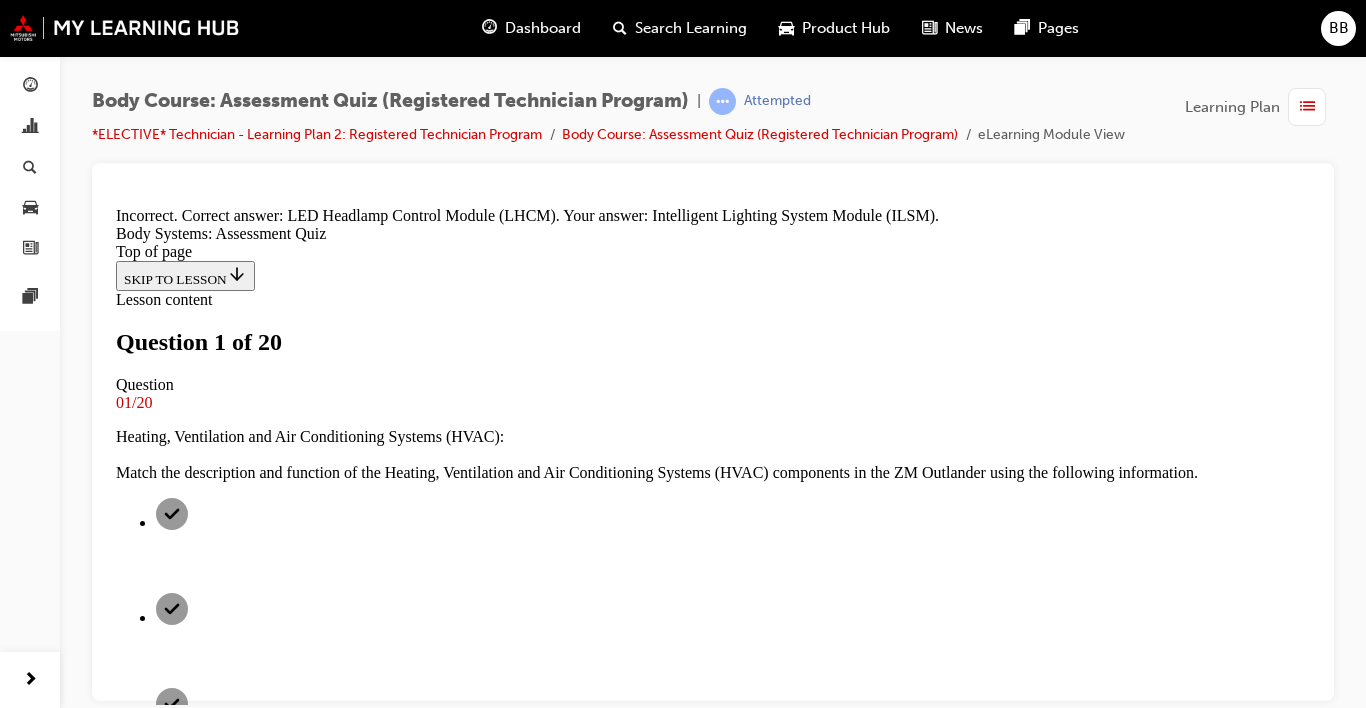 click on "NEXT" at bounding box center (142, 10409) 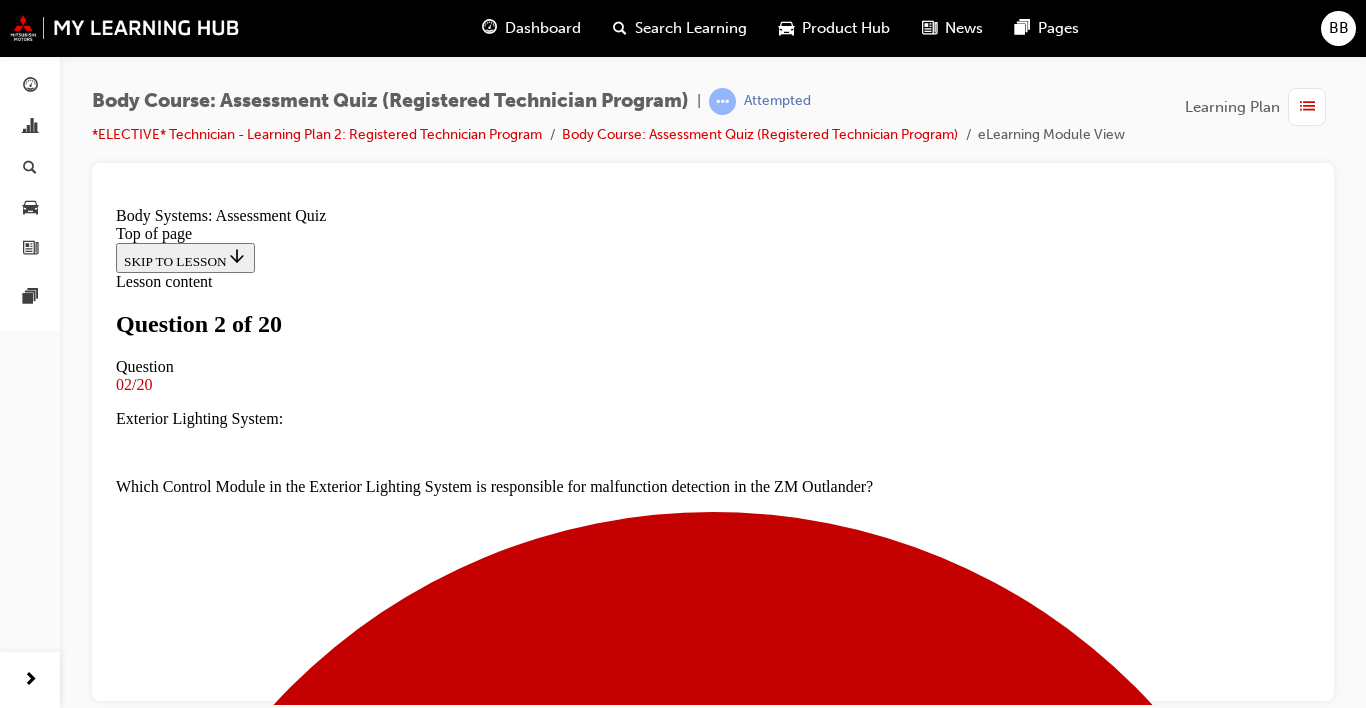 scroll, scrollTop: 339, scrollLeft: 0, axis: vertical 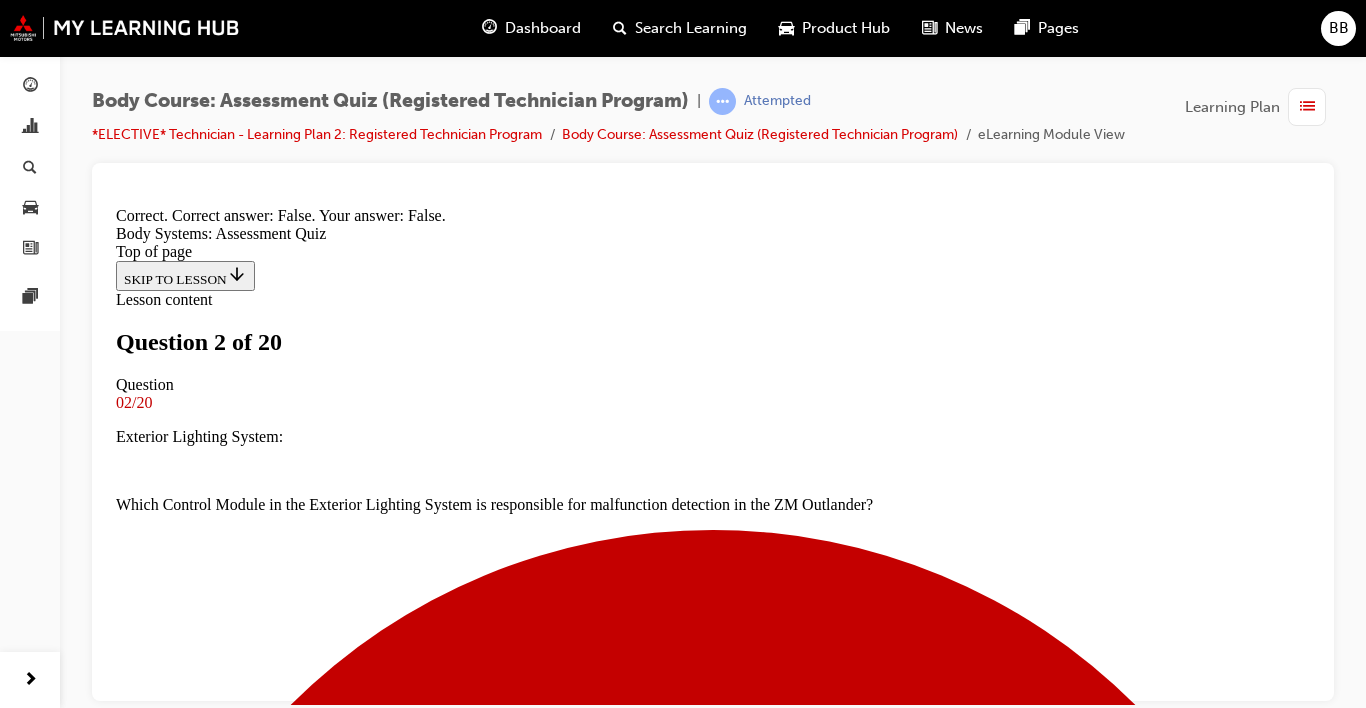 click on "NEXT" at bounding box center (142, 13869) 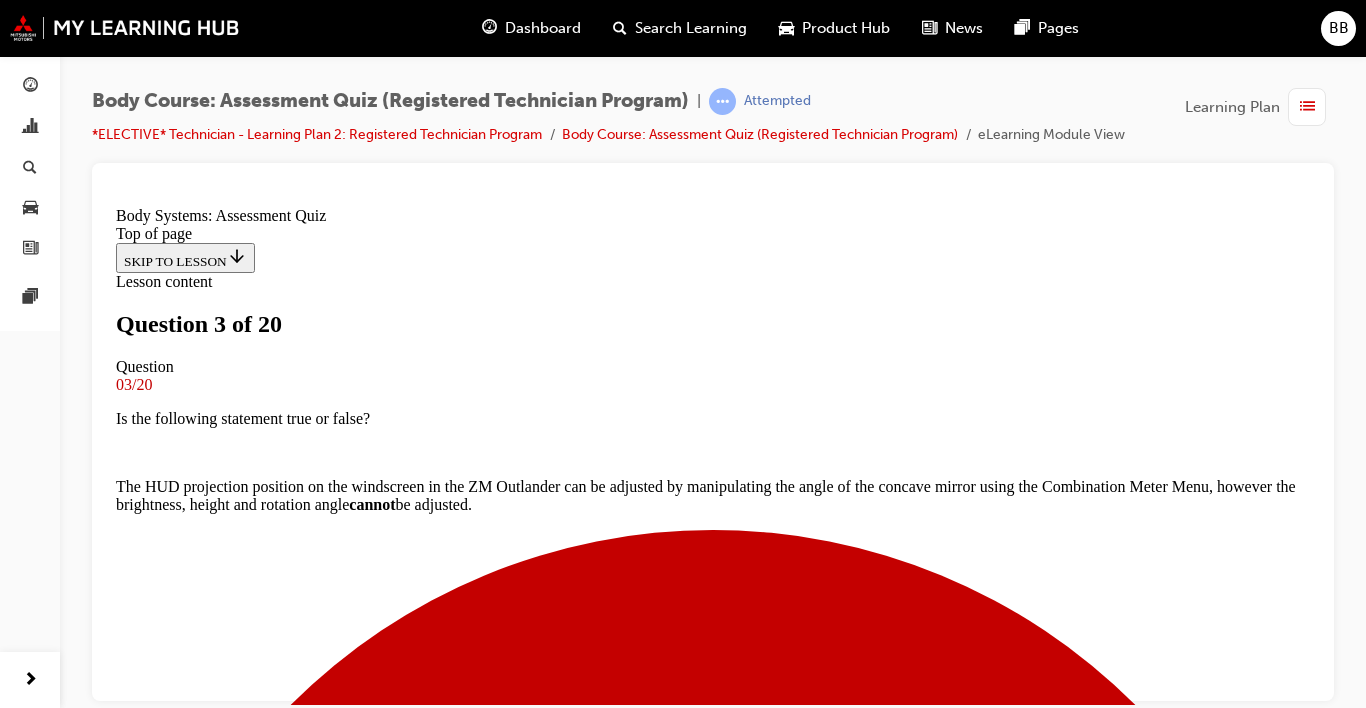 scroll, scrollTop: 427, scrollLeft: 0, axis: vertical 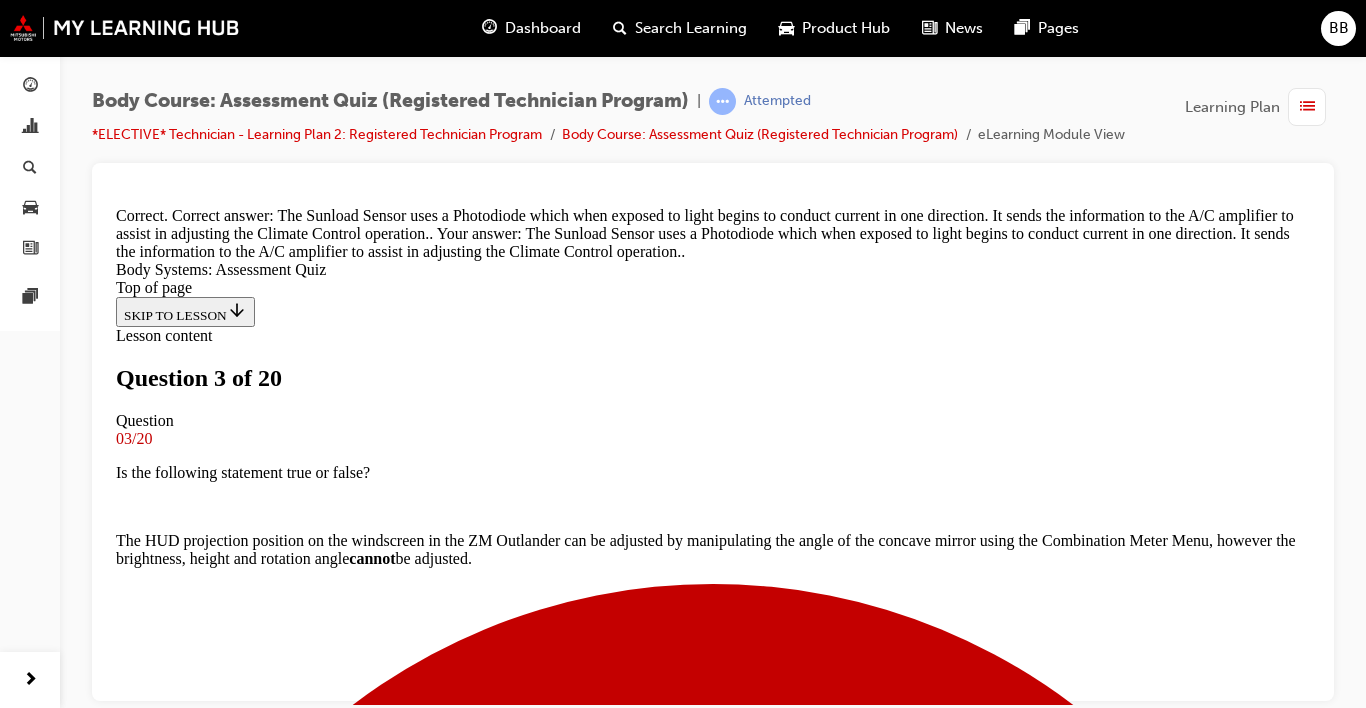 click on "NEXT" at bounding box center (142, 13909) 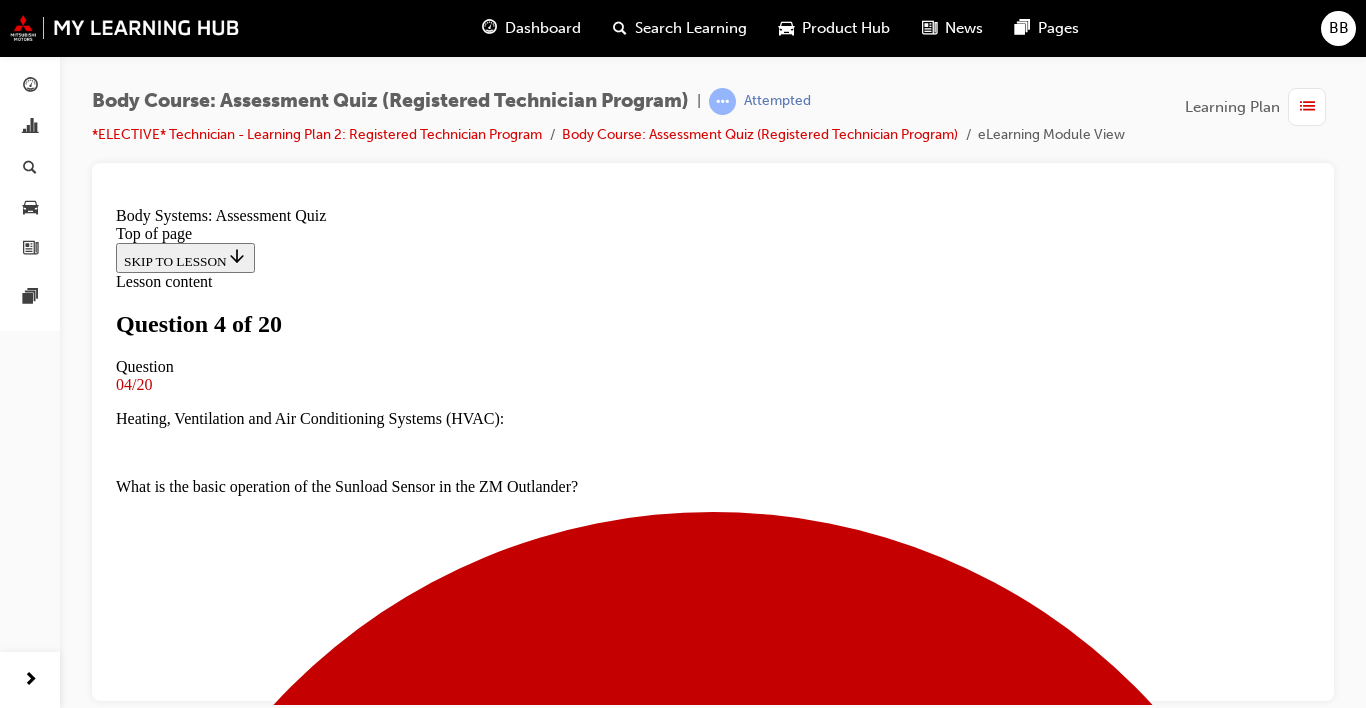 scroll, scrollTop: 377, scrollLeft: 0, axis: vertical 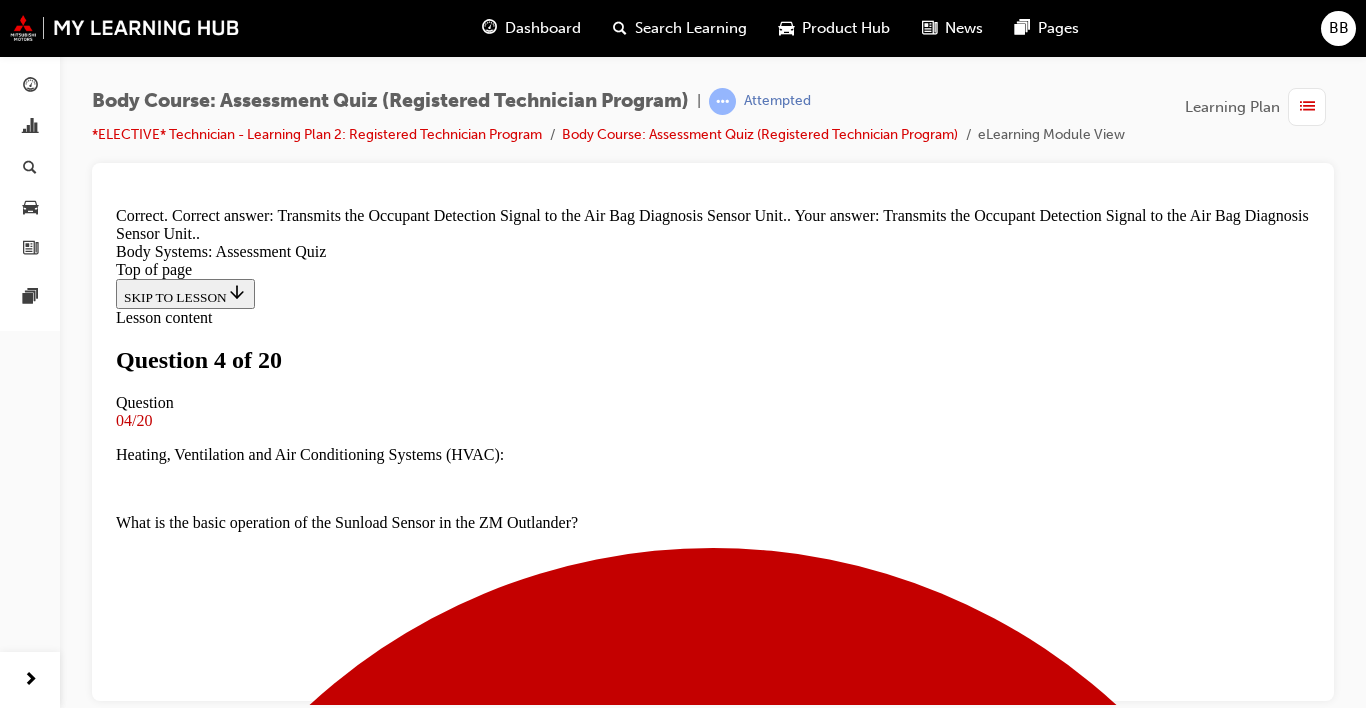 click on "NEXT" at bounding box center (142, 18186) 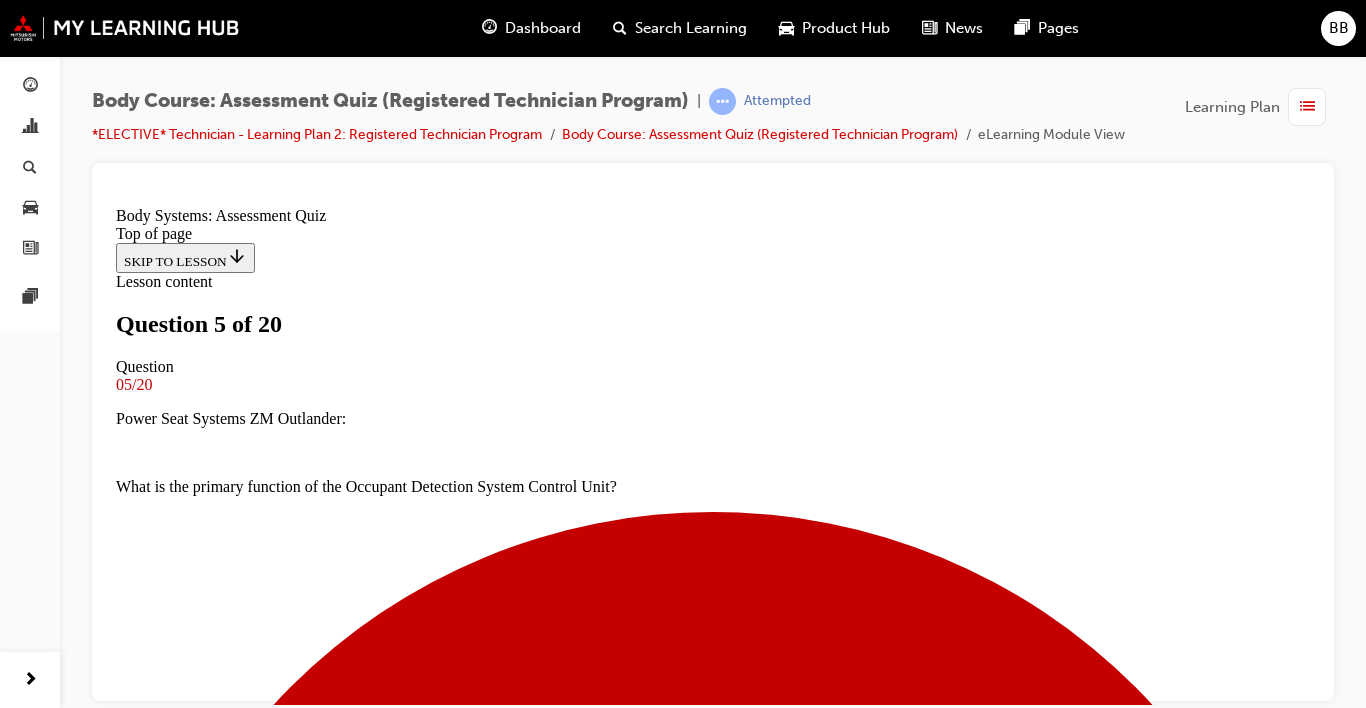 scroll, scrollTop: 520, scrollLeft: 0, axis: vertical 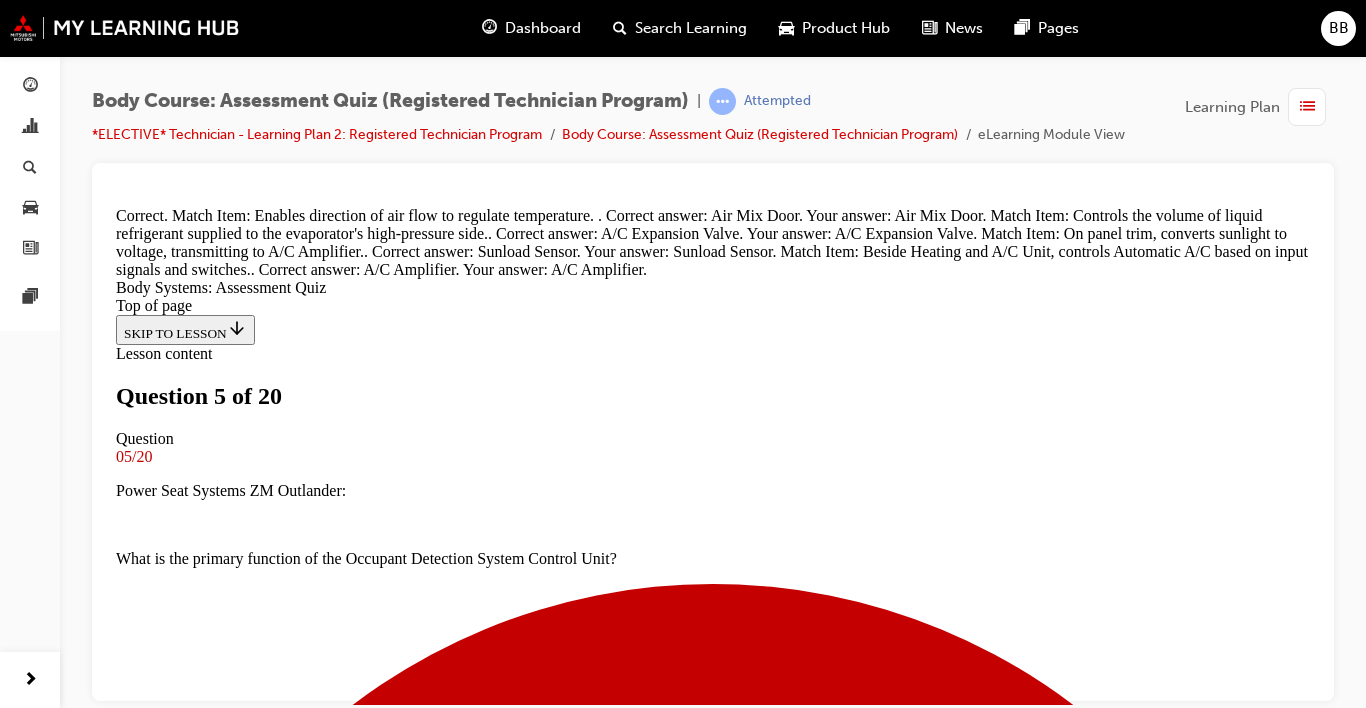 click on "NEXT" at bounding box center [142, 10734] 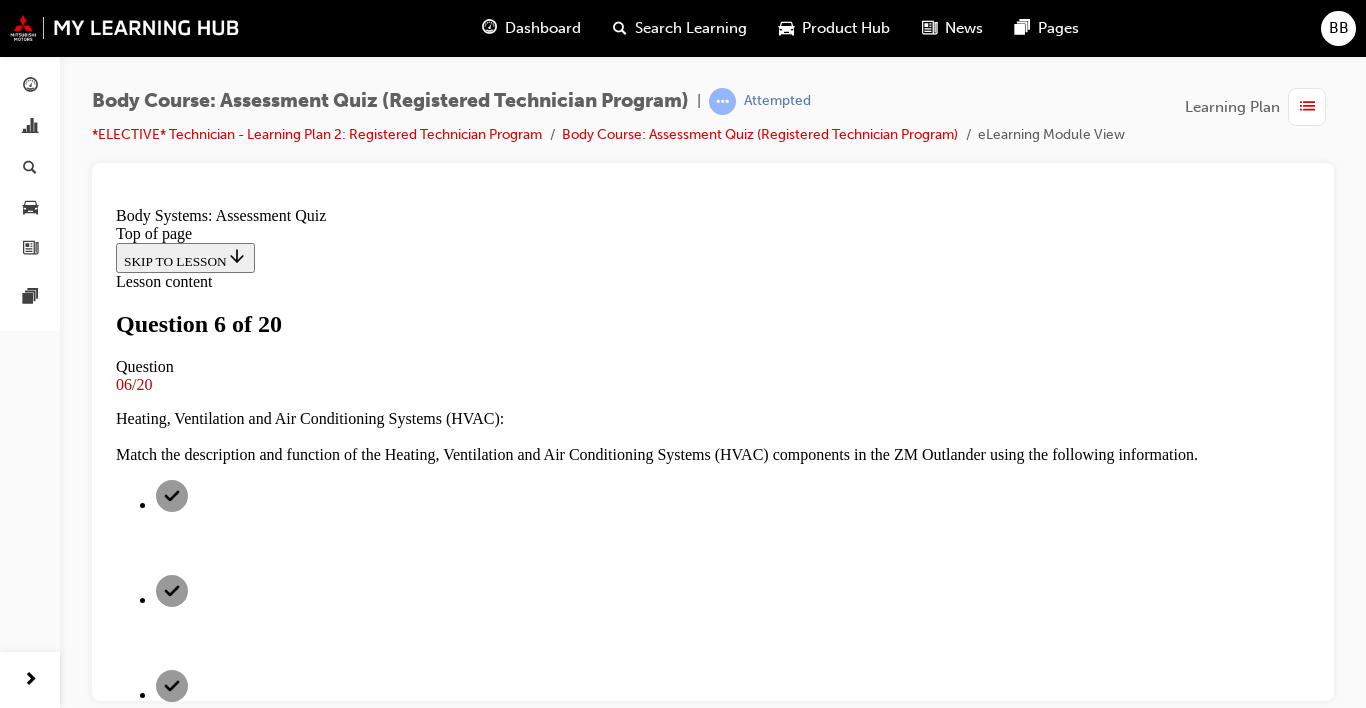 drag, startPoint x: 1426, startPoint y: 494, endPoint x: 1288, endPoint y: 410, distance: 161.55495 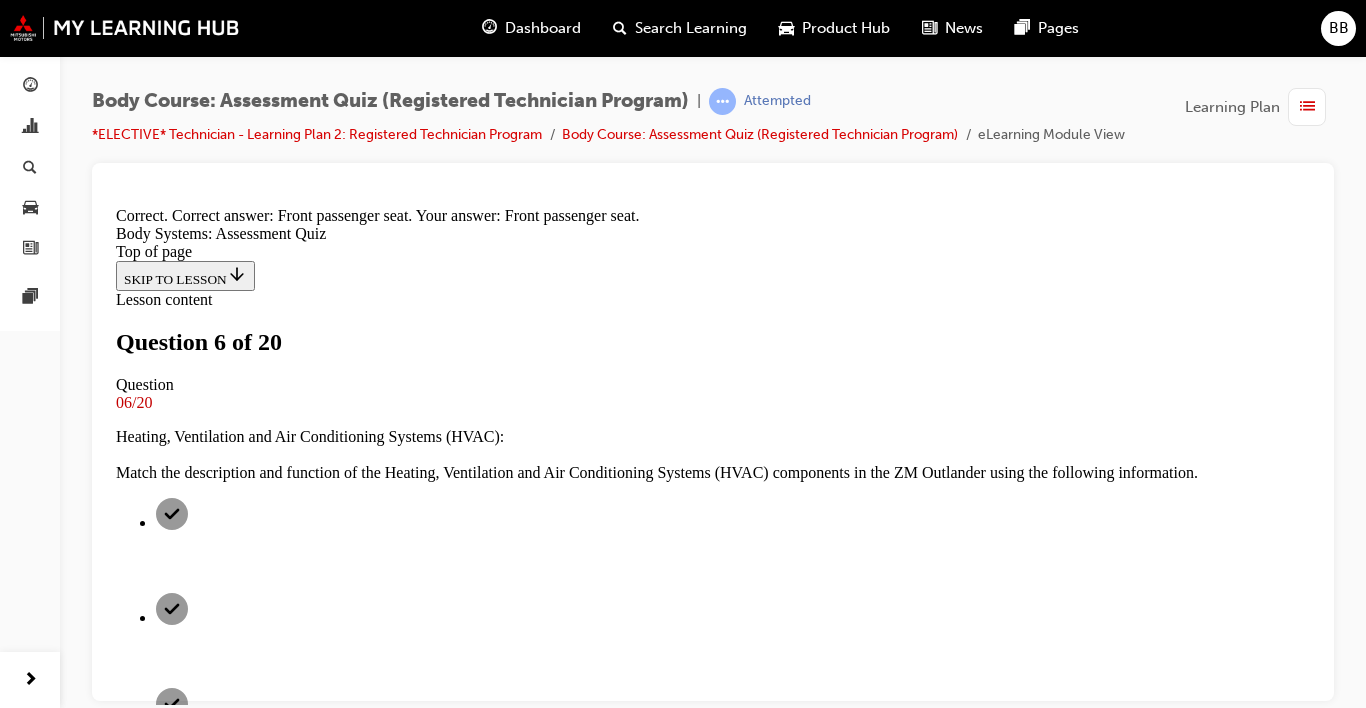 click on "NEXT" at bounding box center [142, 10680] 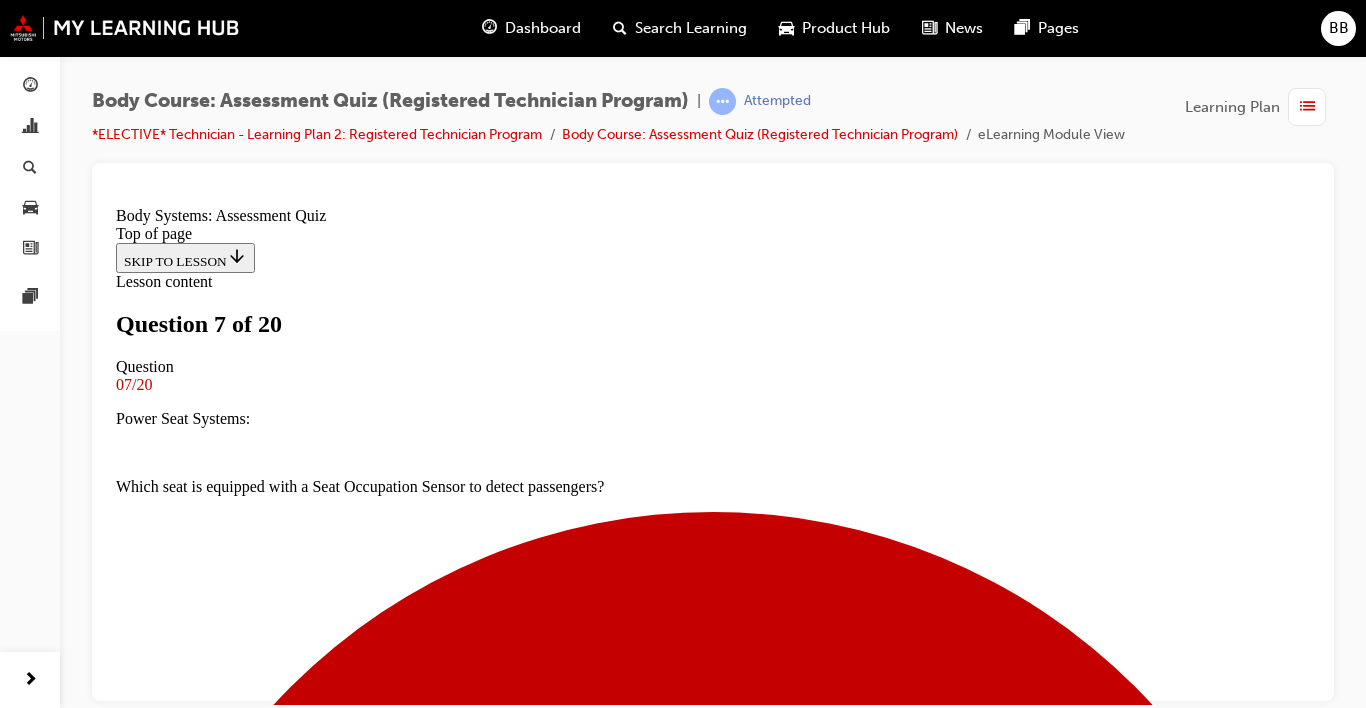 scroll, scrollTop: 476, scrollLeft: 0, axis: vertical 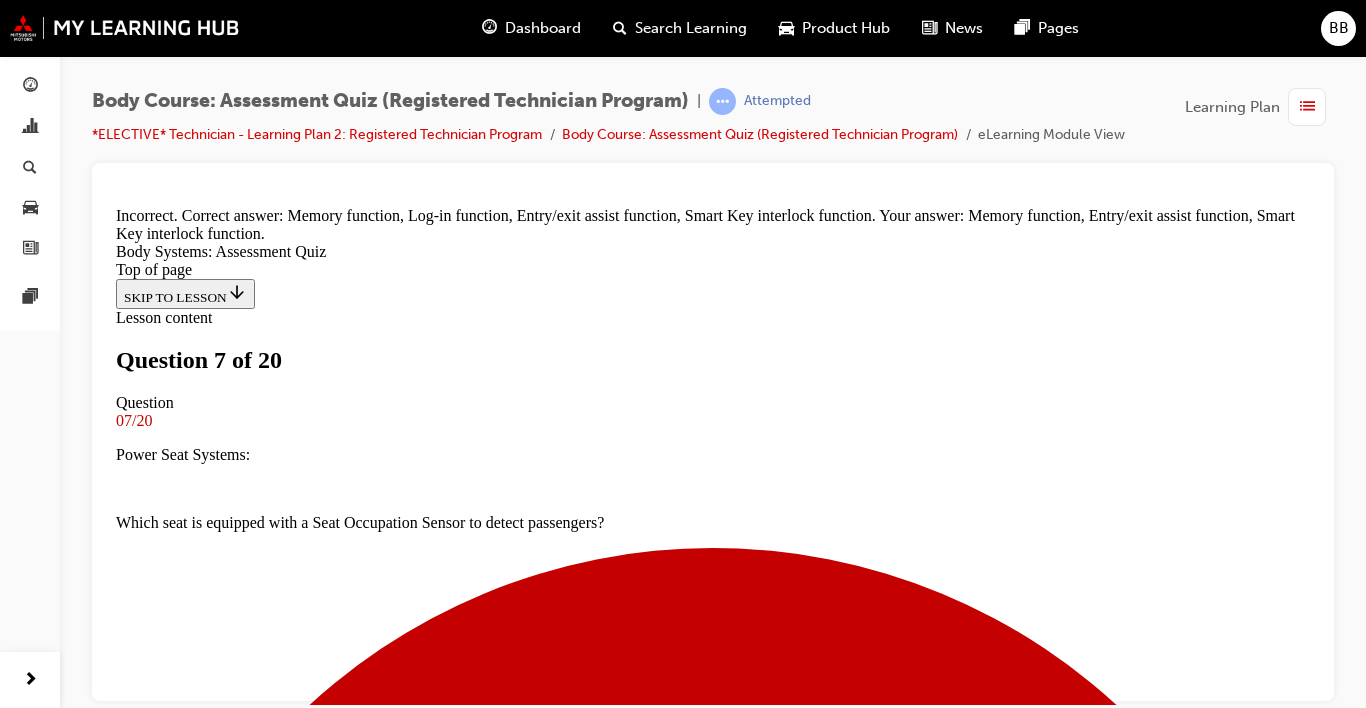 click on "NEXT" at bounding box center [142, 13255] 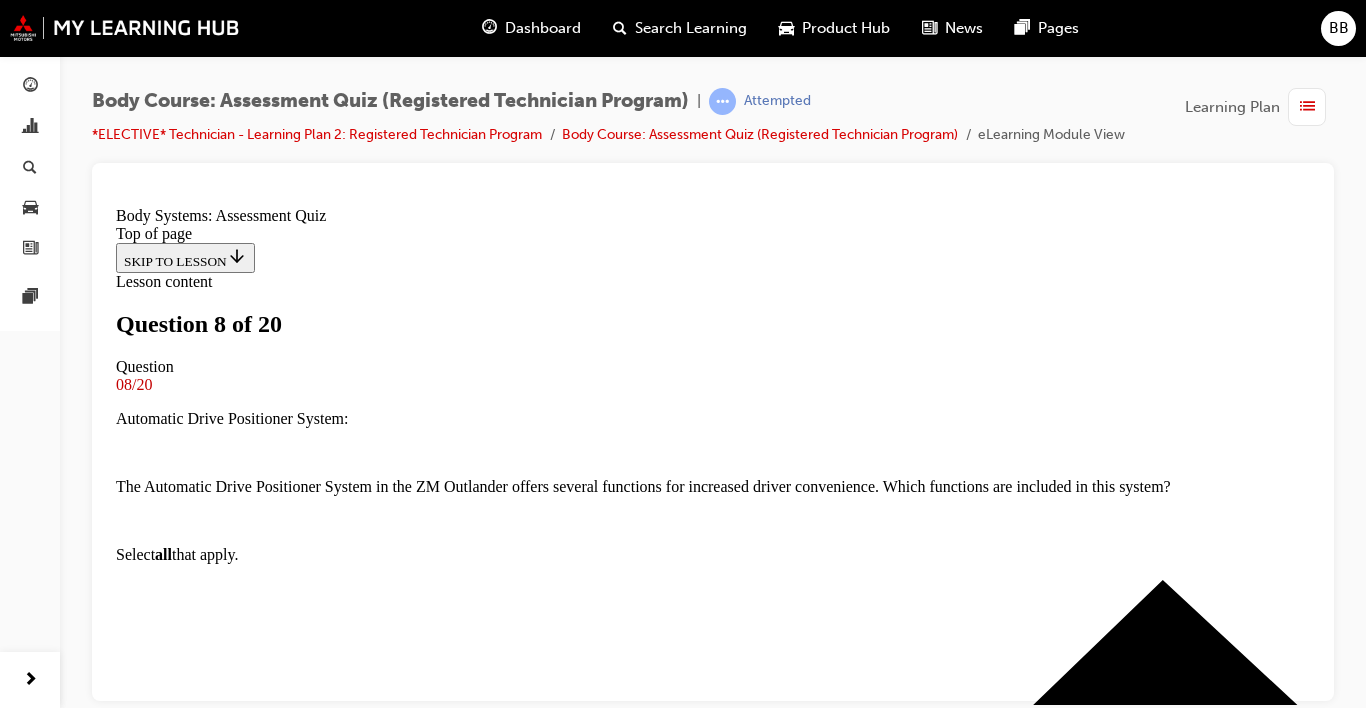 scroll, scrollTop: 386, scrollLeft: 0, axis: vertical 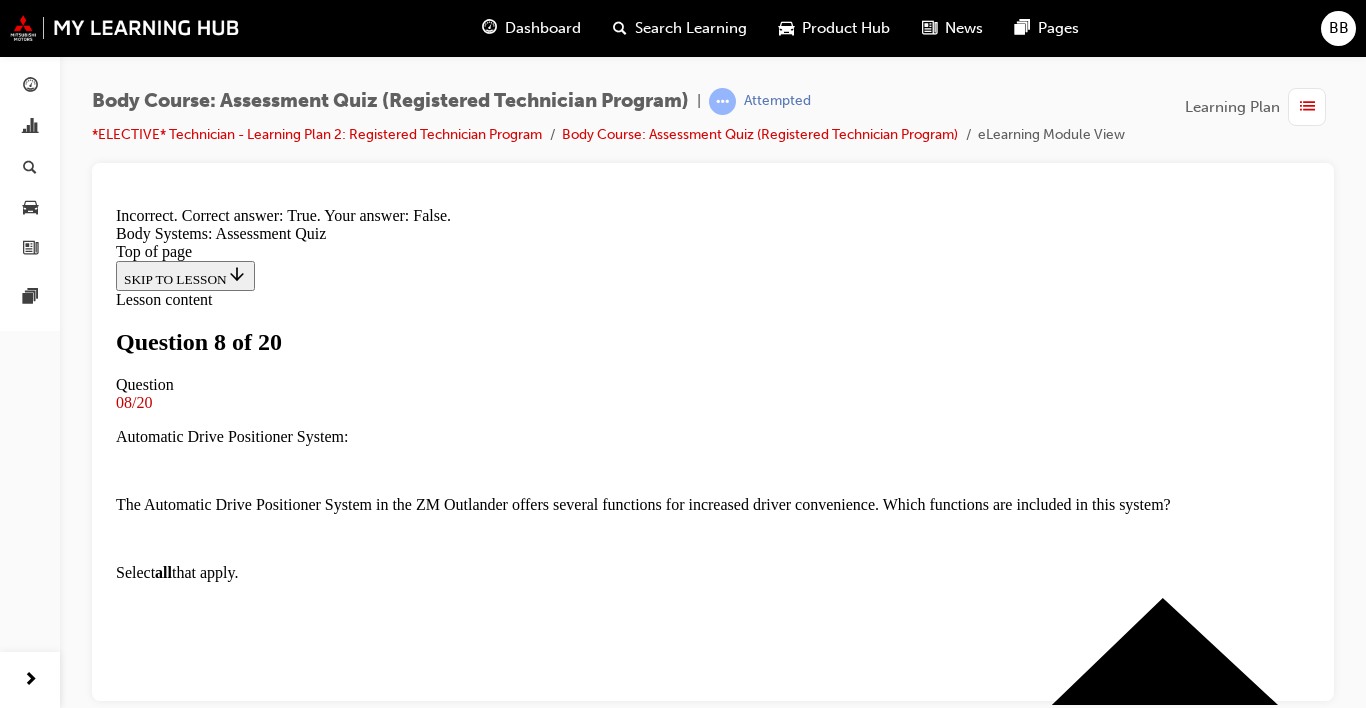 click on "NEXT" at bounding box center [713, 8992] 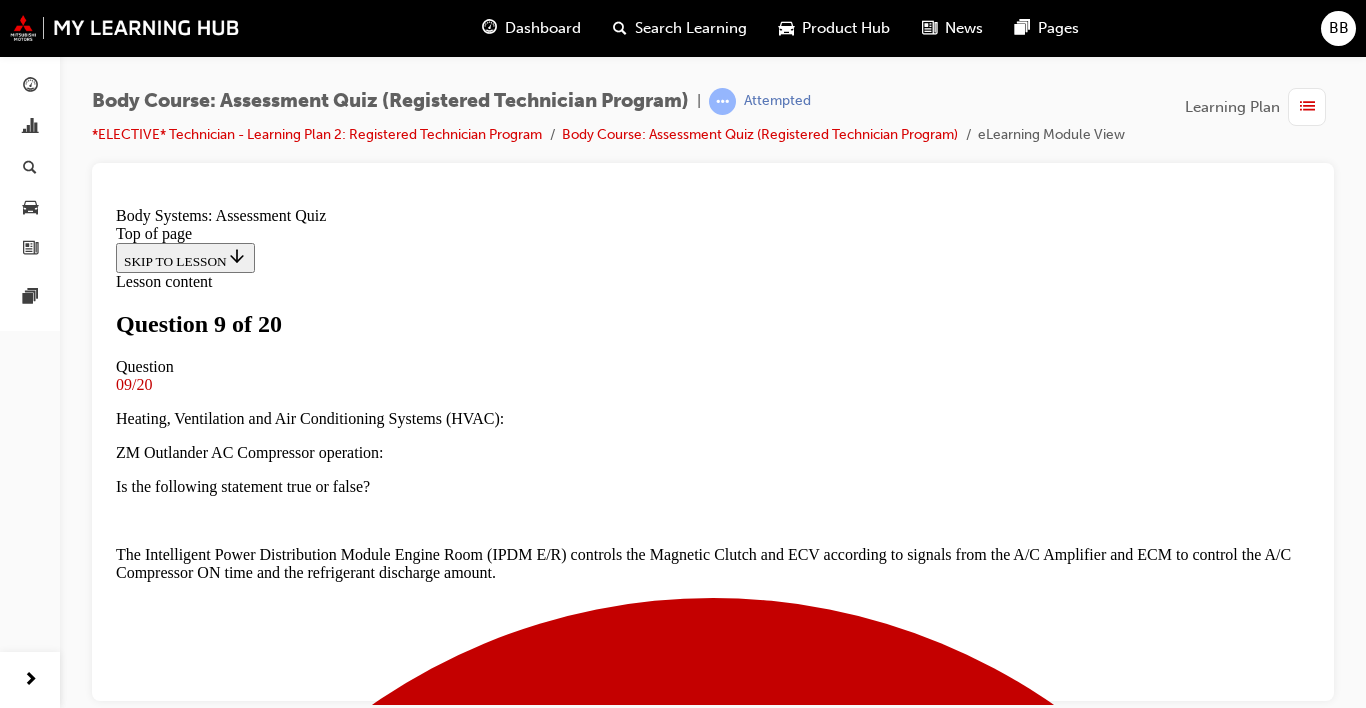 scroll, scrollTop: 340, scrollLeft: 0, axis: vertical 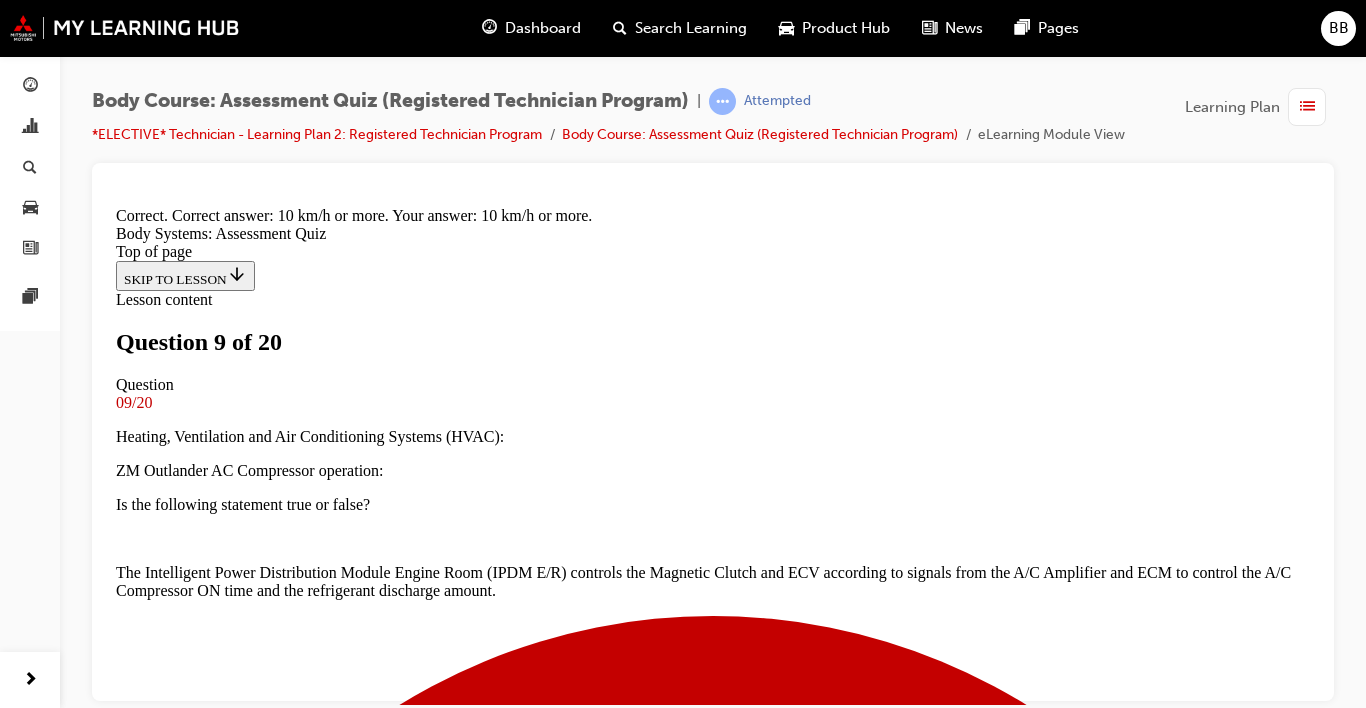 click on "NEXT" at bounding box center (142, 13905) 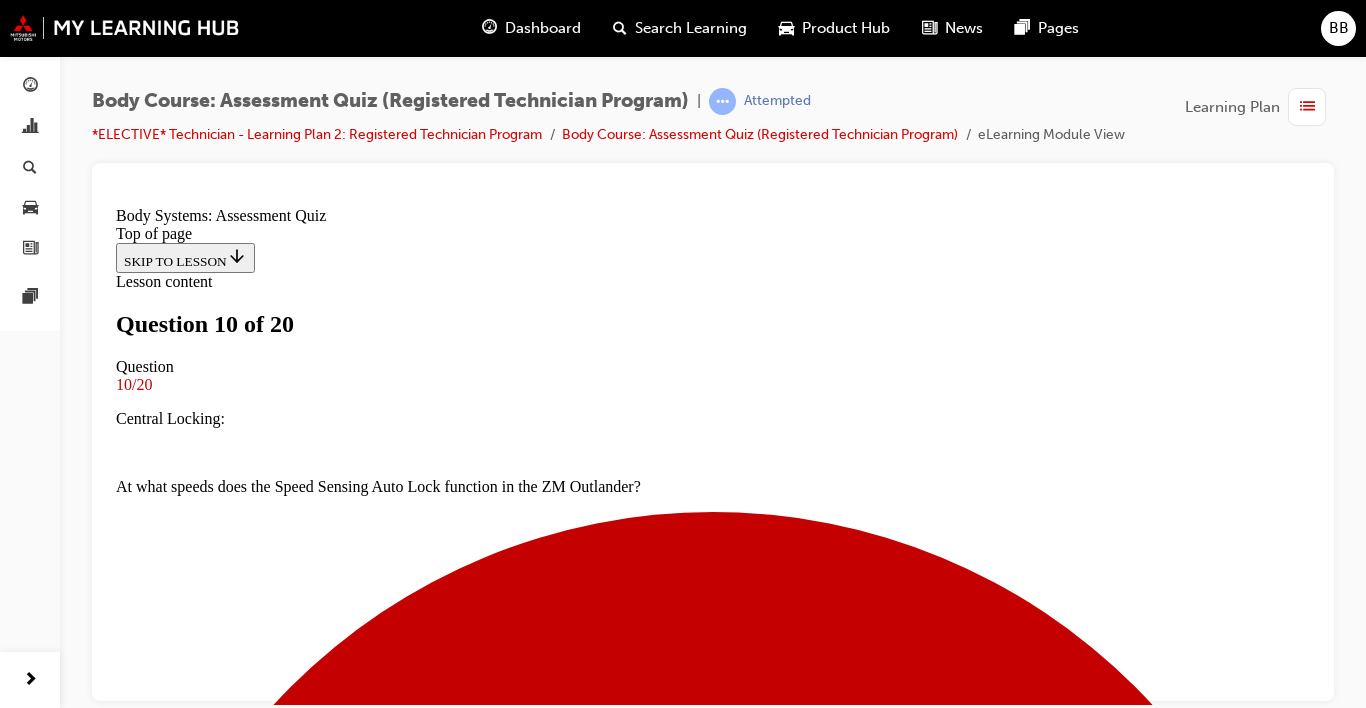 scroll, scrollTop: 334, scrollLeft: 0, axis: vertical 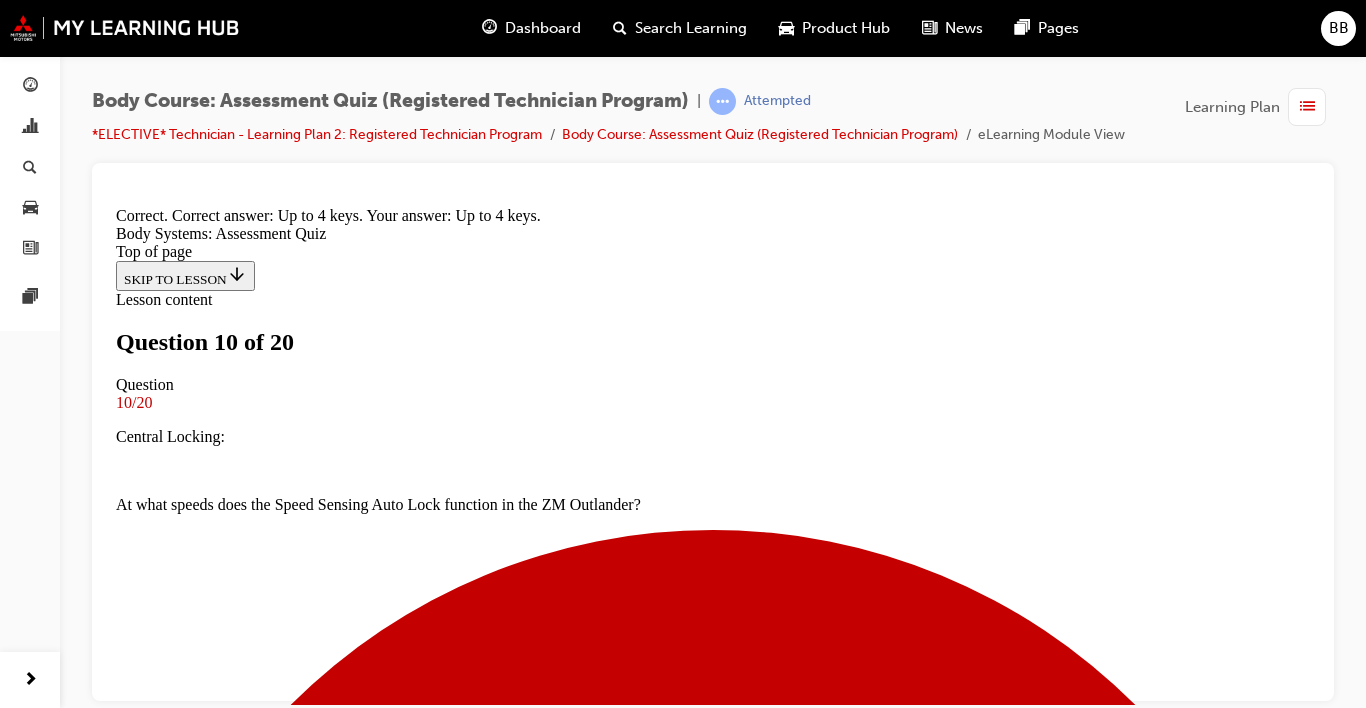 click on "NEXT" at bounding box center (142, 18150) 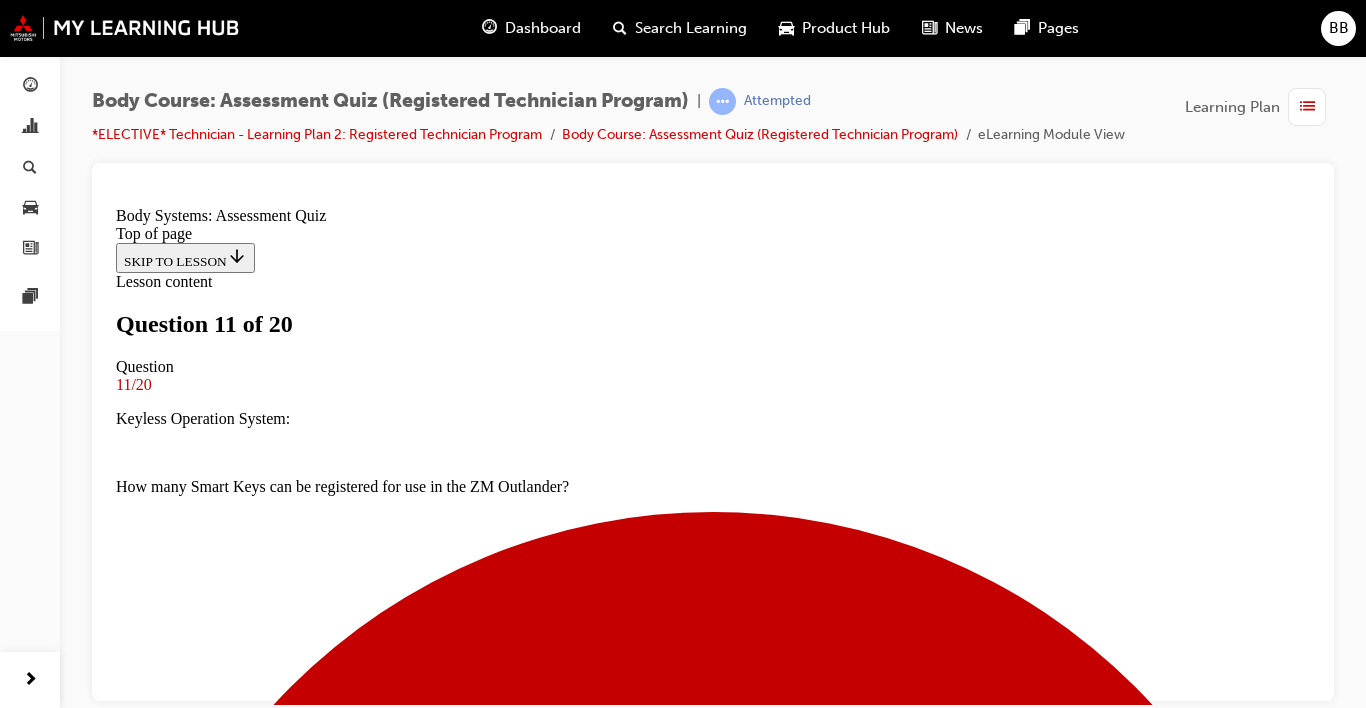 scroll, scrollTop: 341, scrollLeft: 0, axis: vertical 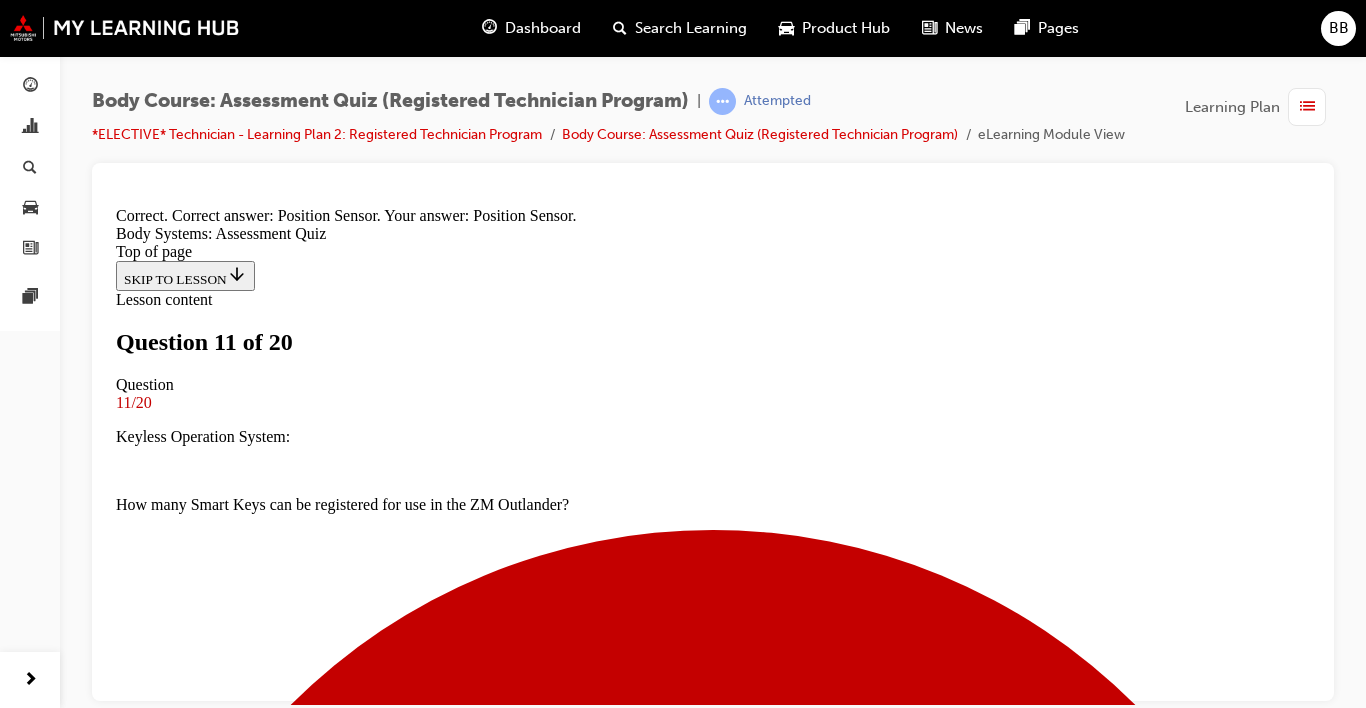 click on "Question 12 of 20 Question 12/20 Power Seats Construction: Which sensor used by the Seat Motors in the ZM Outlander is responsible for sending a pulse signal to the Power Seat Control Unit? Occupant Seat Sensor Correctly unselected Child Seat Sensor Correctly unselected Position Sensor Correctly selected Lateral Sensor Correctly unselected Correct SUBMIT NEXT" at bounding box center [713, 13707] 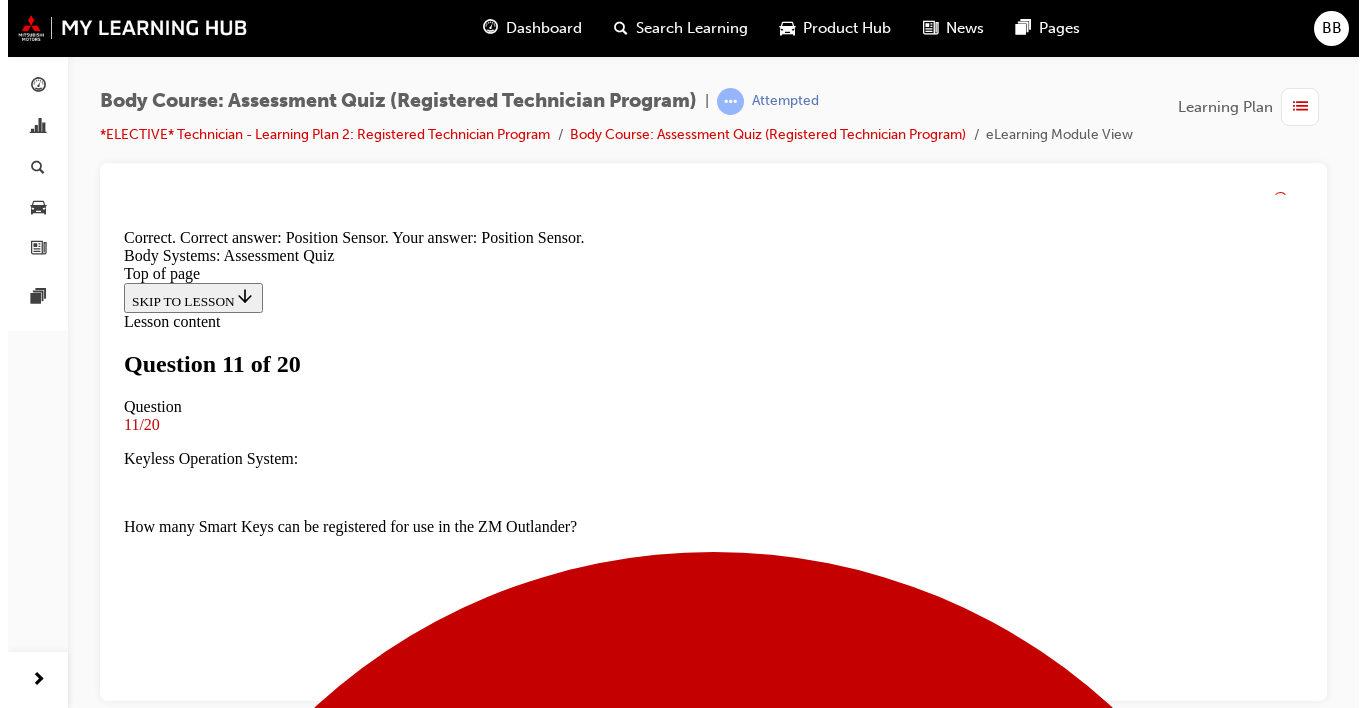 scroll, scrollTop: 589, scrollLeft: 0, axis: vertical 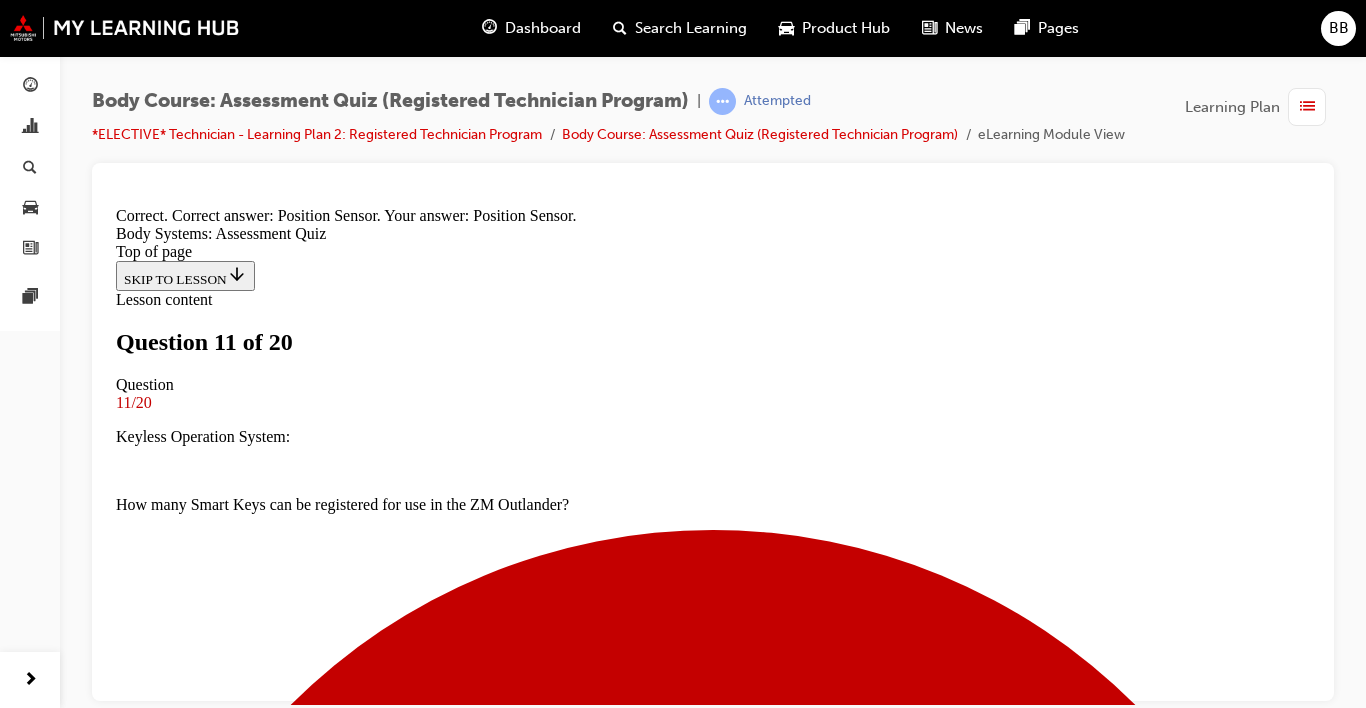 click on "NEXT" at bounding box center (142, 18150) 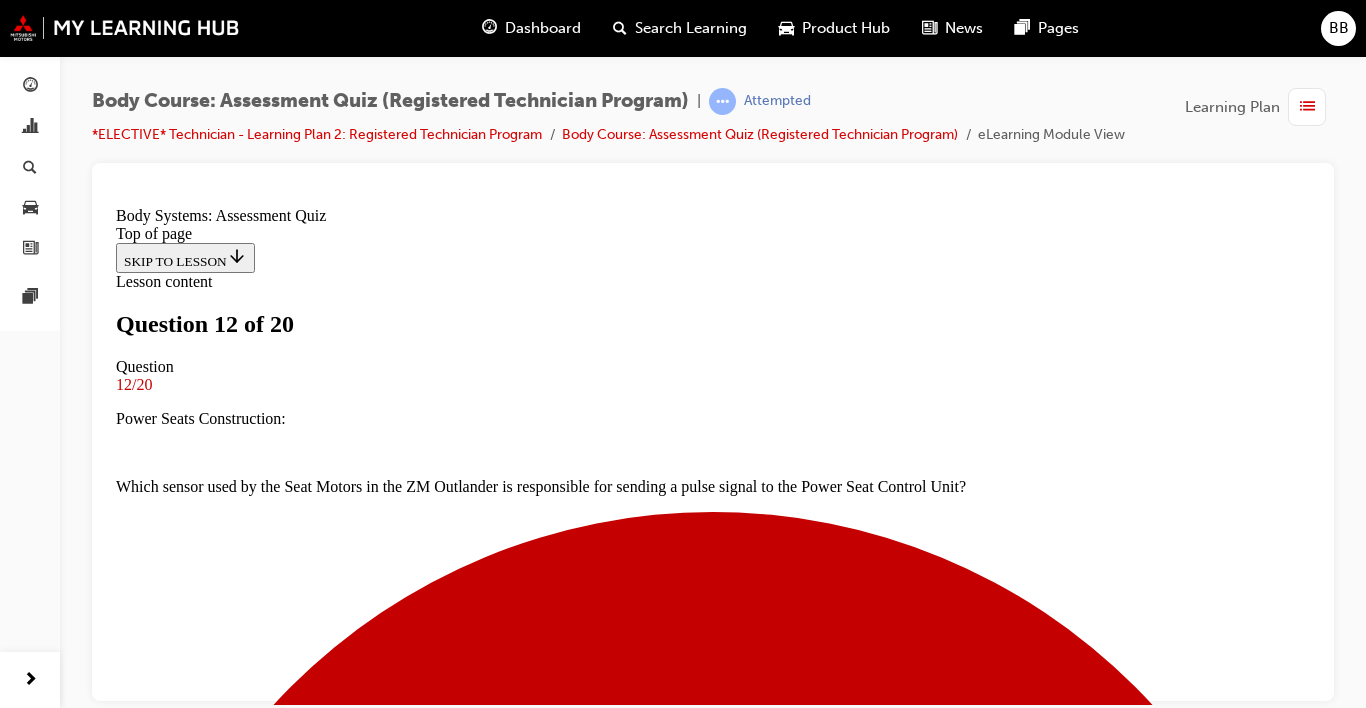 scroll, scrollTop: 321, scrollLeft: 0, axis: vertical 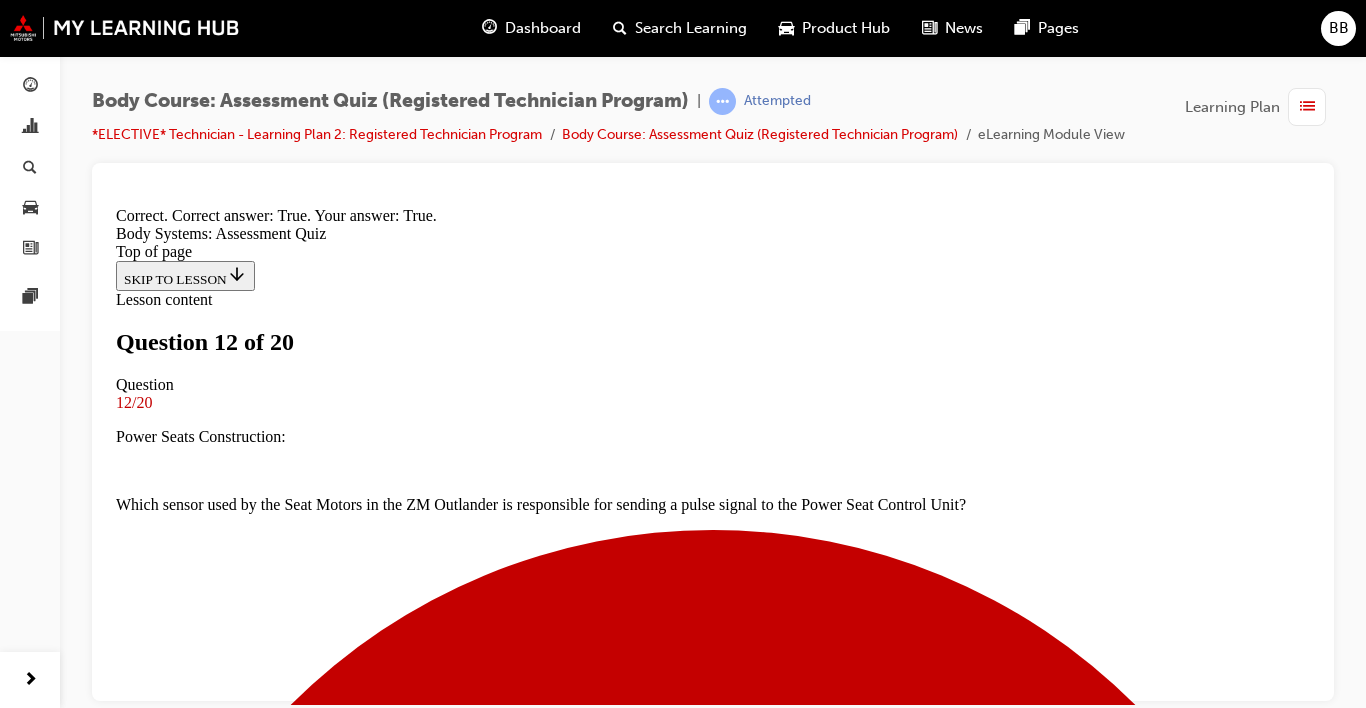 click on "NEXT" at bounding box center (142, 13923) 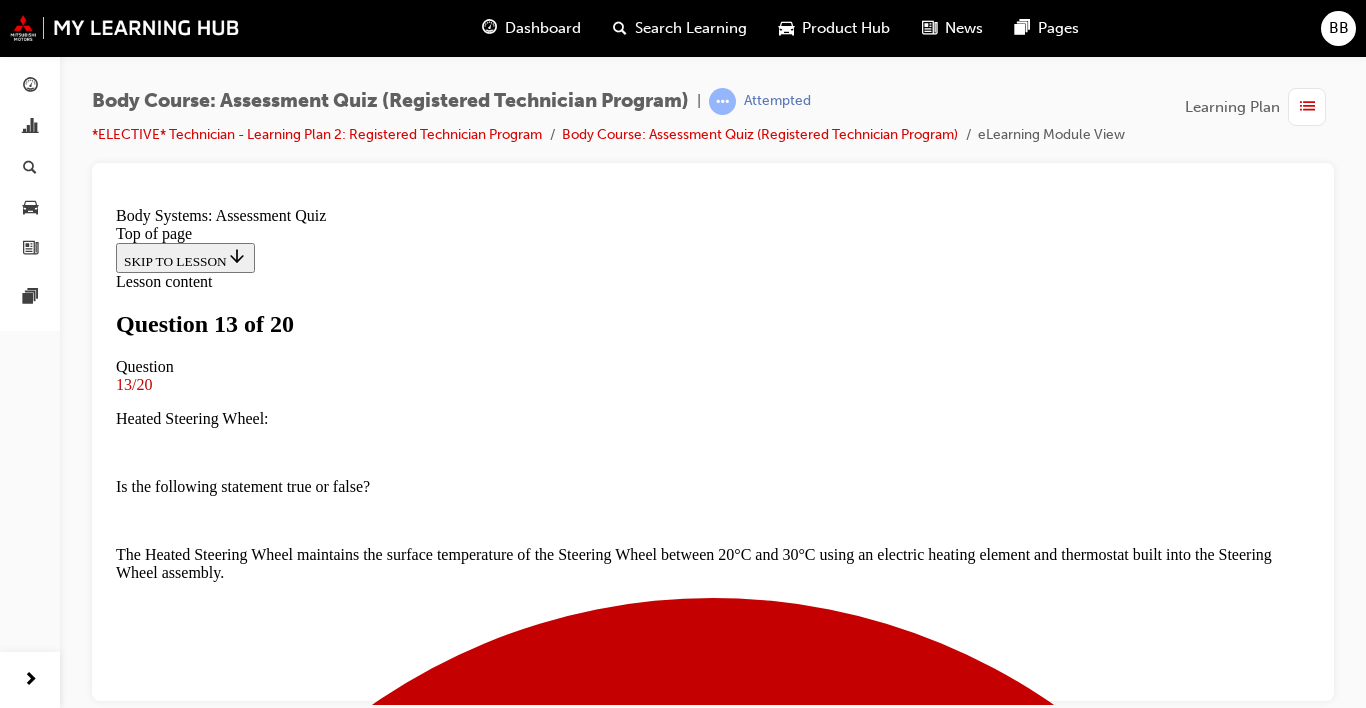 scroll, scrollTop: 482, scrollLeft: 0, axis: vertical 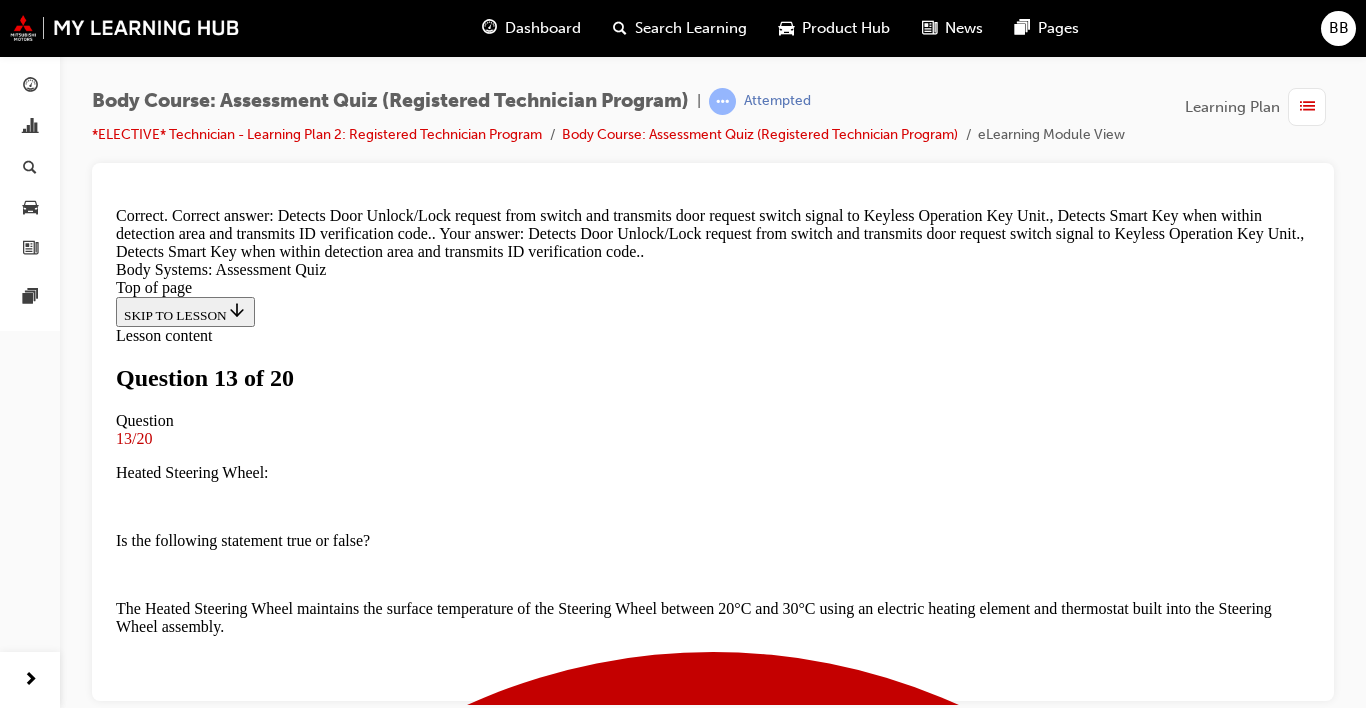 click on "NEXT" at bounding box center (142, 9046) 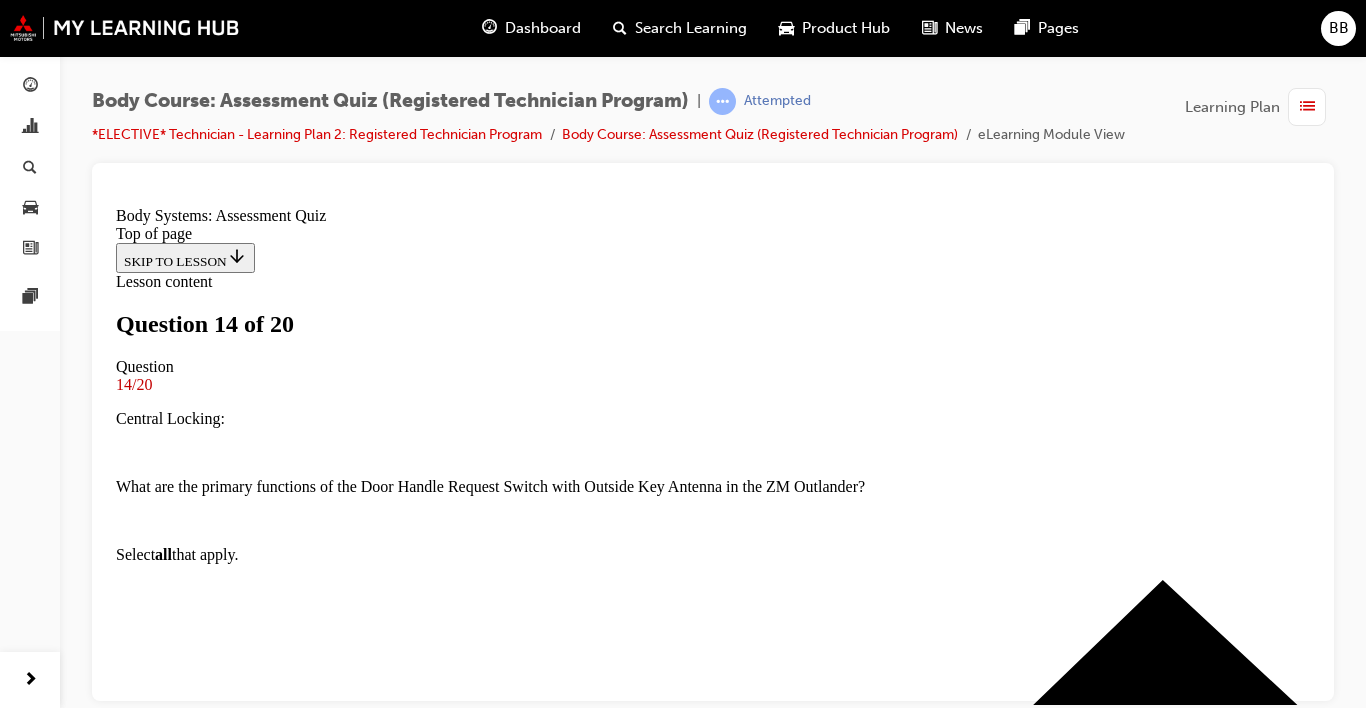 scroll, scrollTop: 411, scrollLeft: 0, axis: vertical 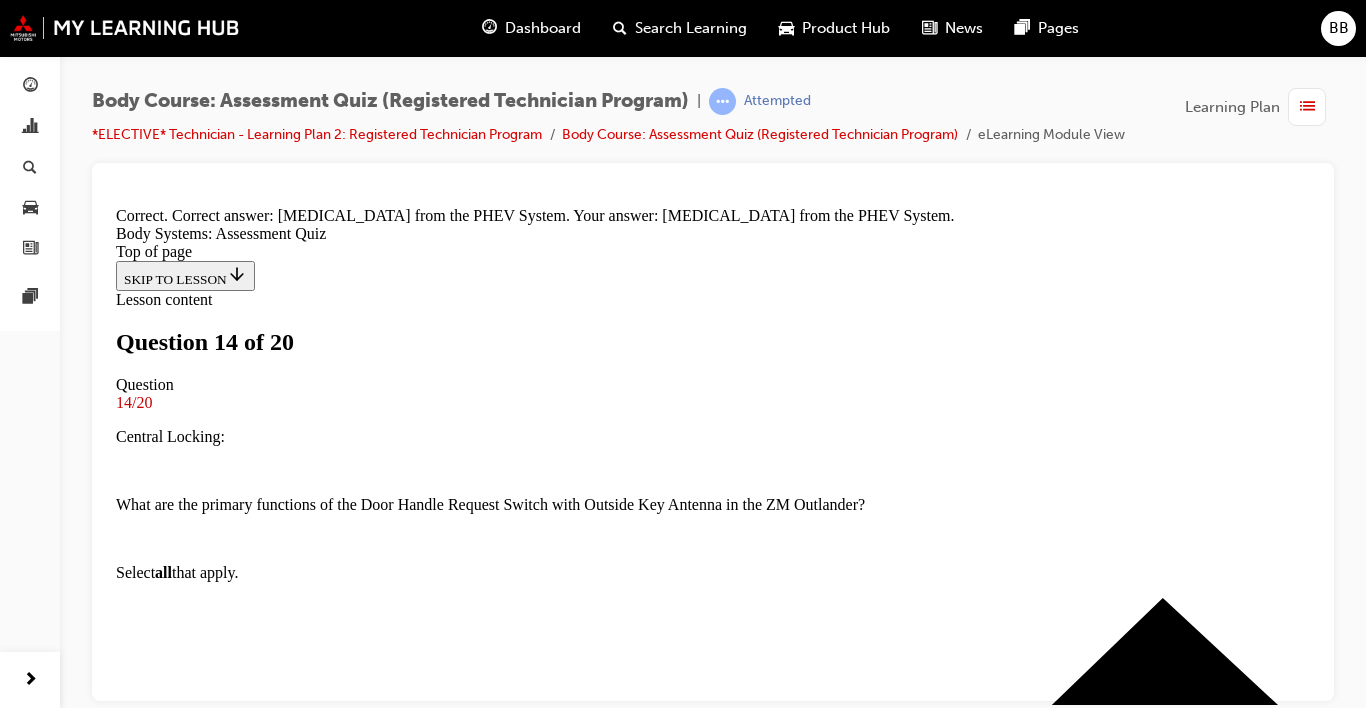click on "NEXT" at bounding box center [142, 13271] 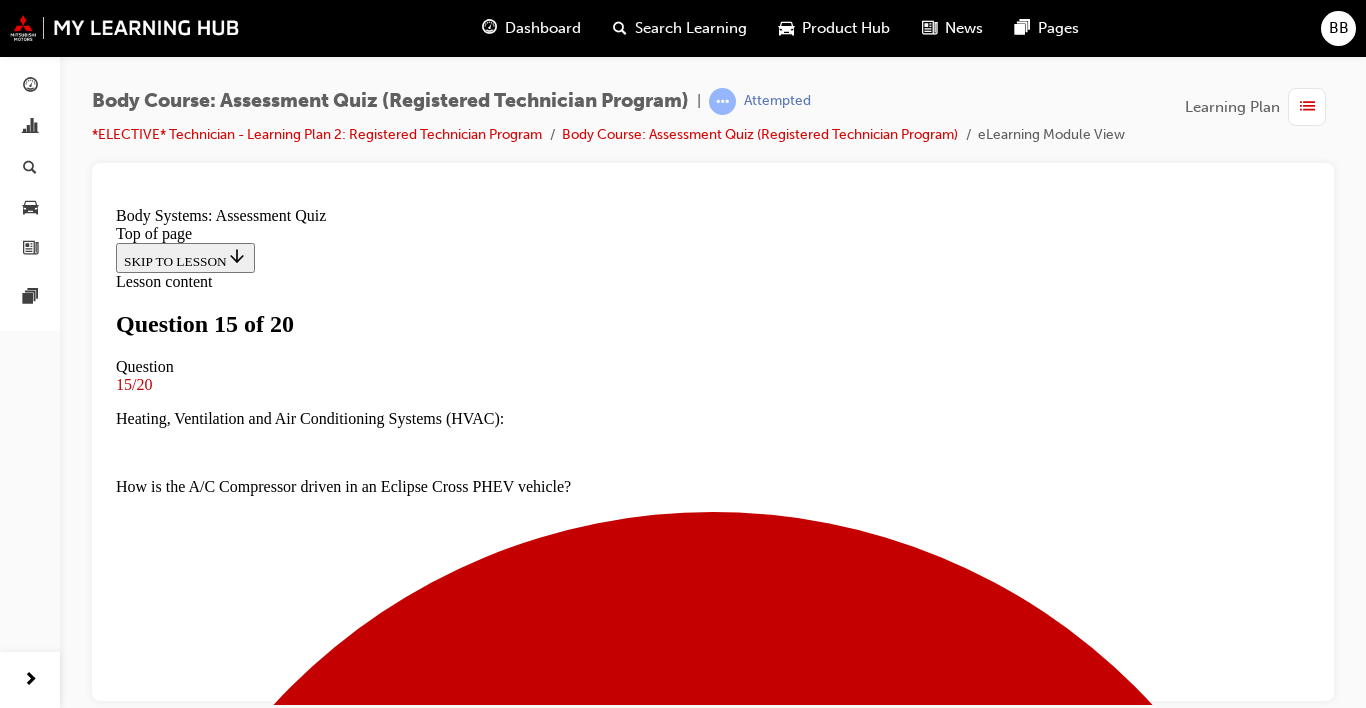 scroll, scrollTop: 330, scrollLeft: 0, axis: vertical 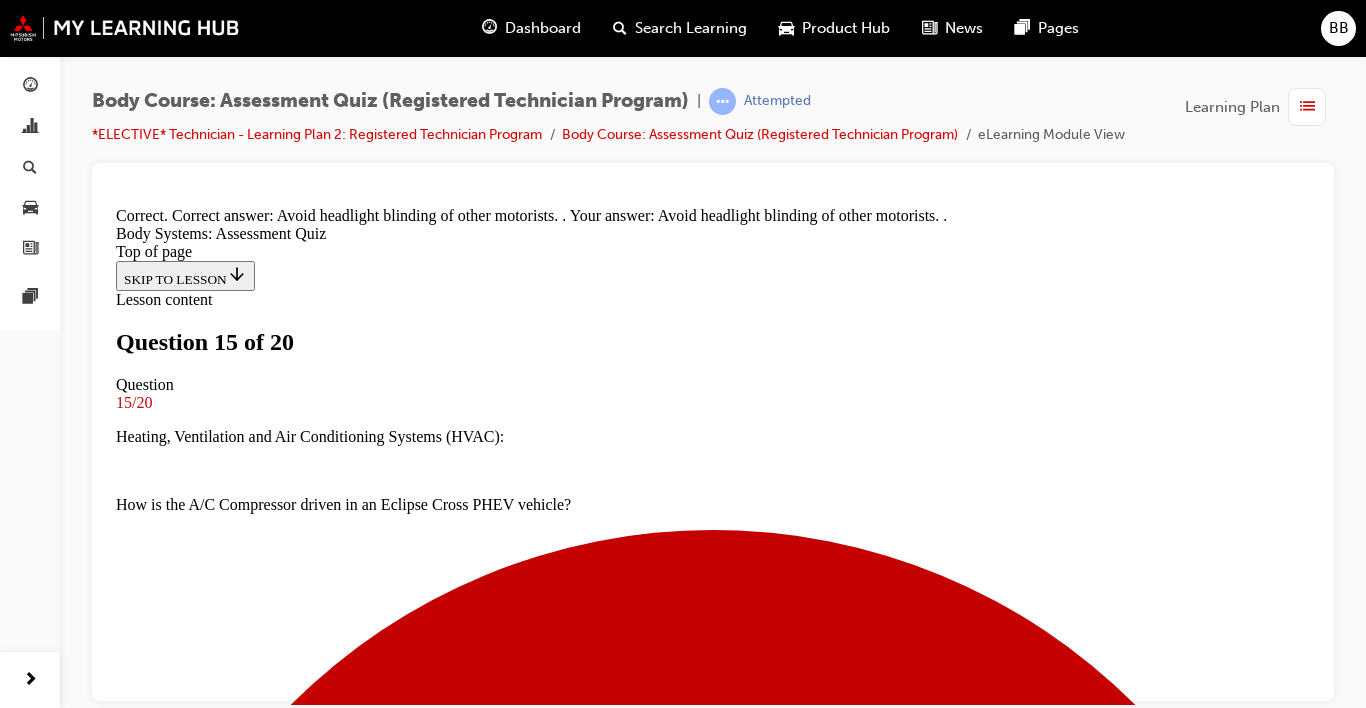 click on "NEXT" at bounding box center [142, 18184] 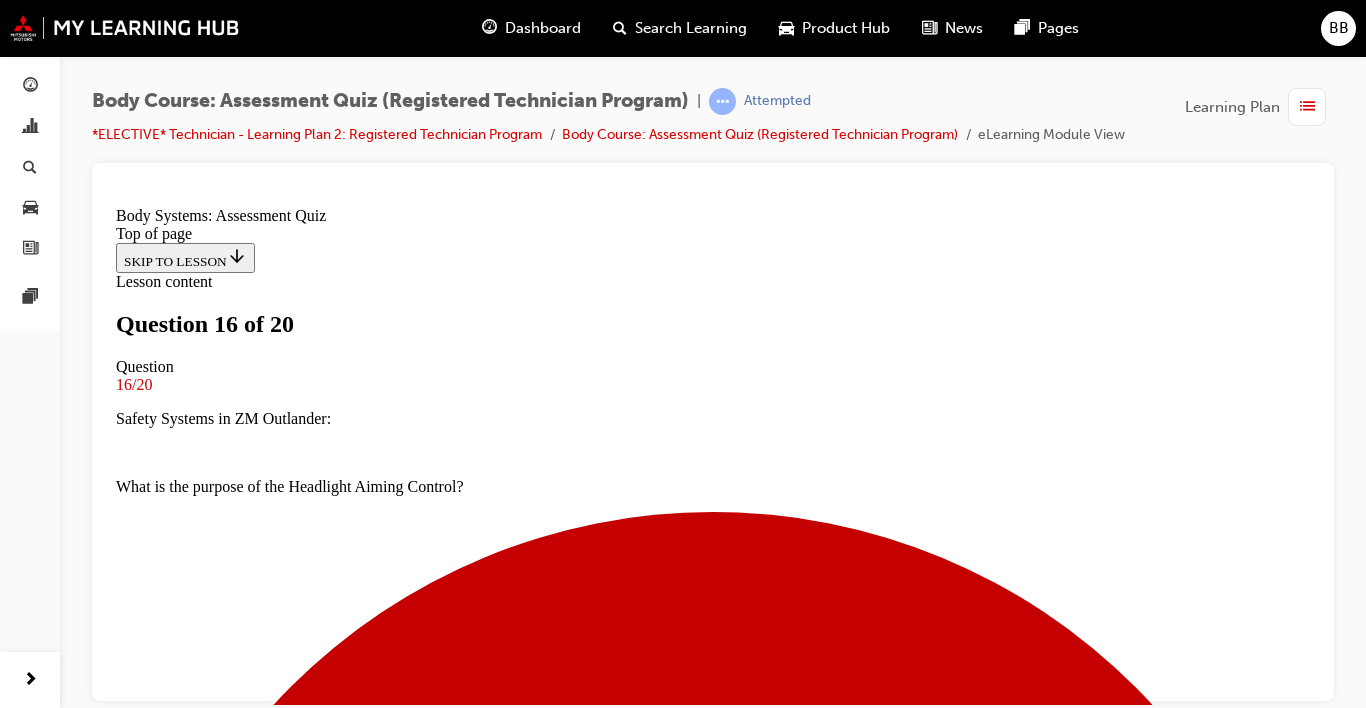 scroll, scrollTop: 402, scrollLeft: 0, axis: vertical 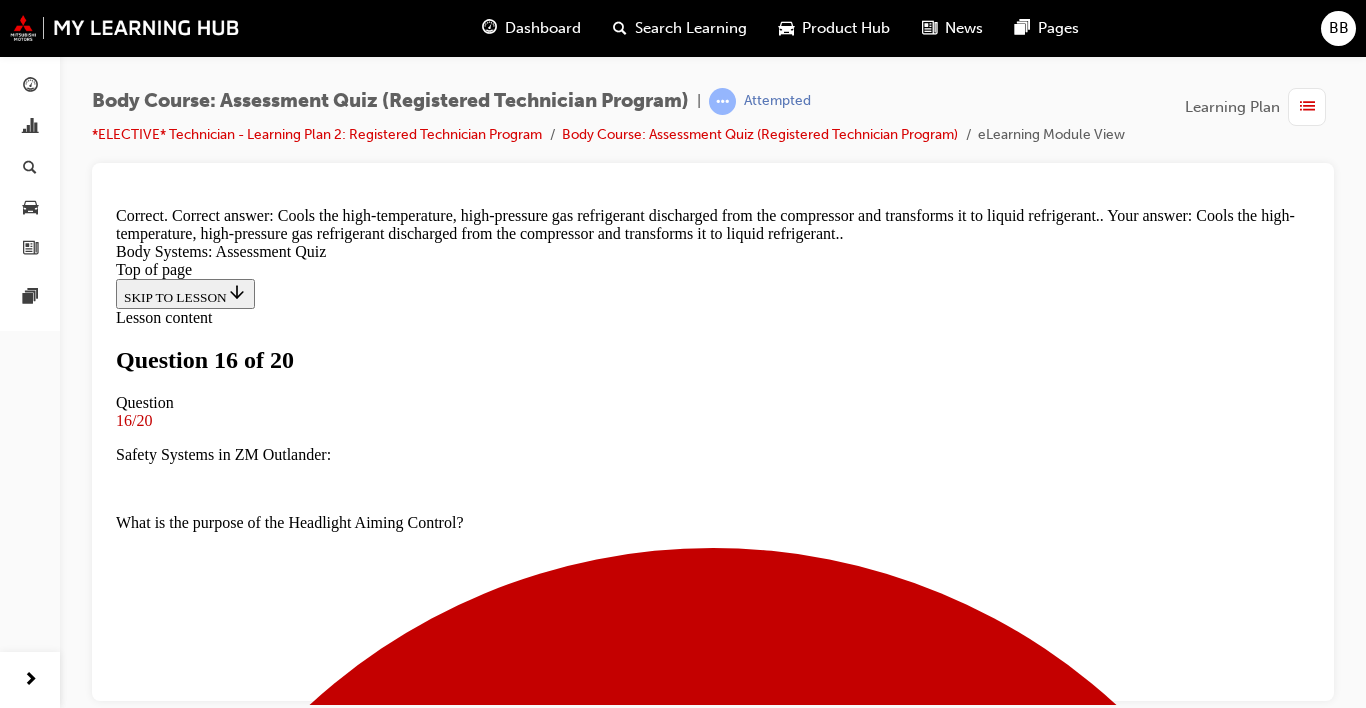 click on "NEXT" at bounding box center (142, 18168) 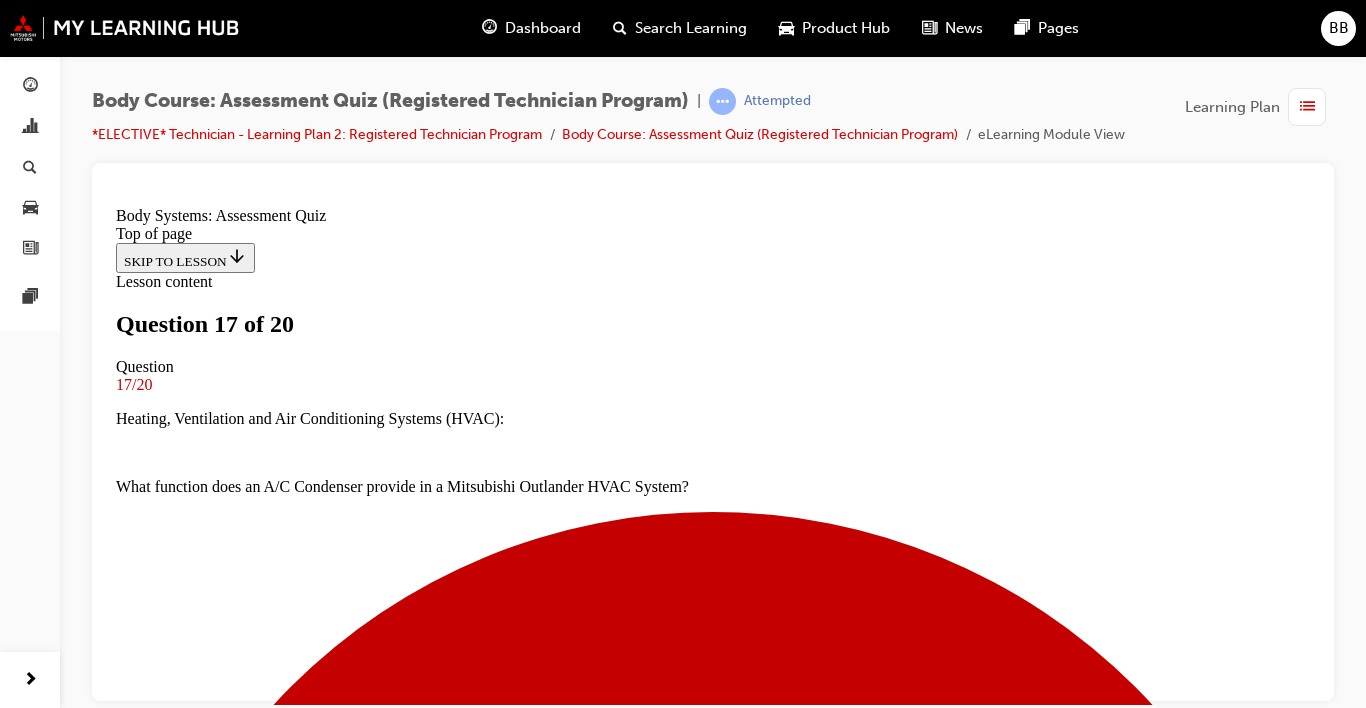 scroll, scrollTop: 124, scrollLeft: 0, axis: vertical 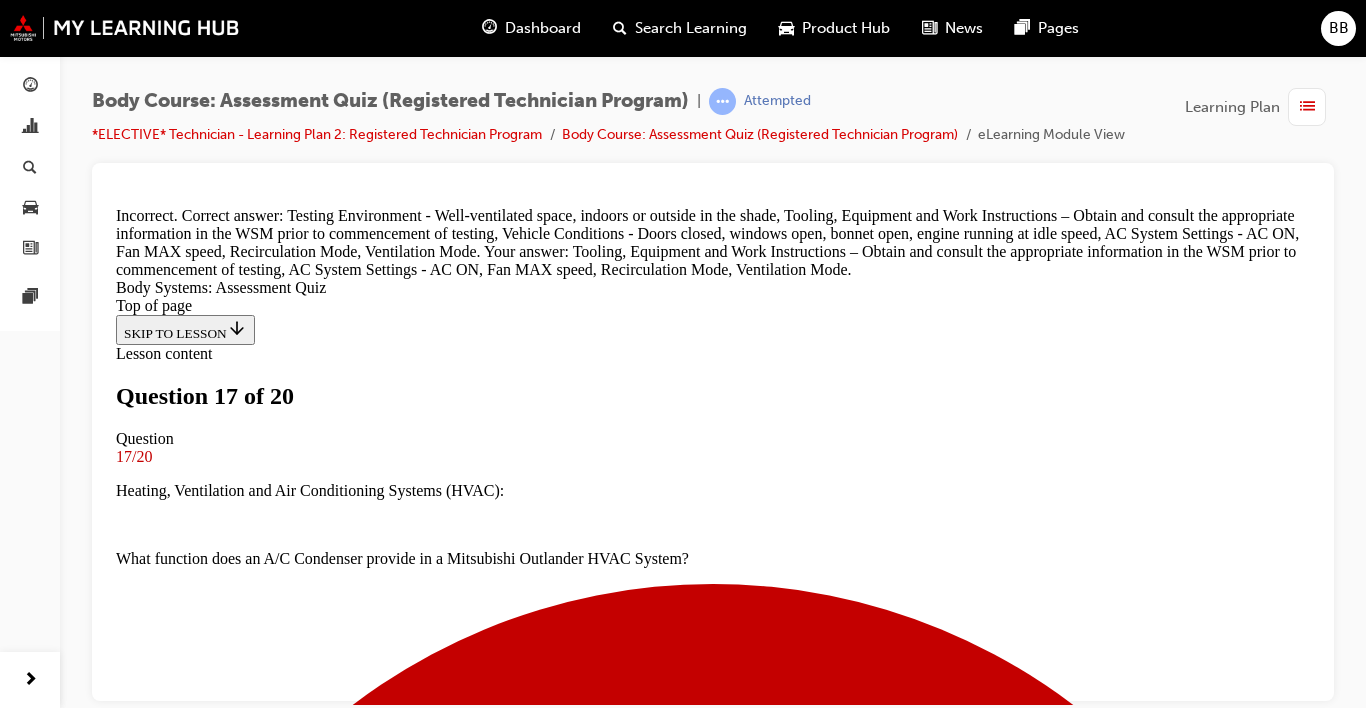 click on "NEXT" at bounding box center (142, 13393) 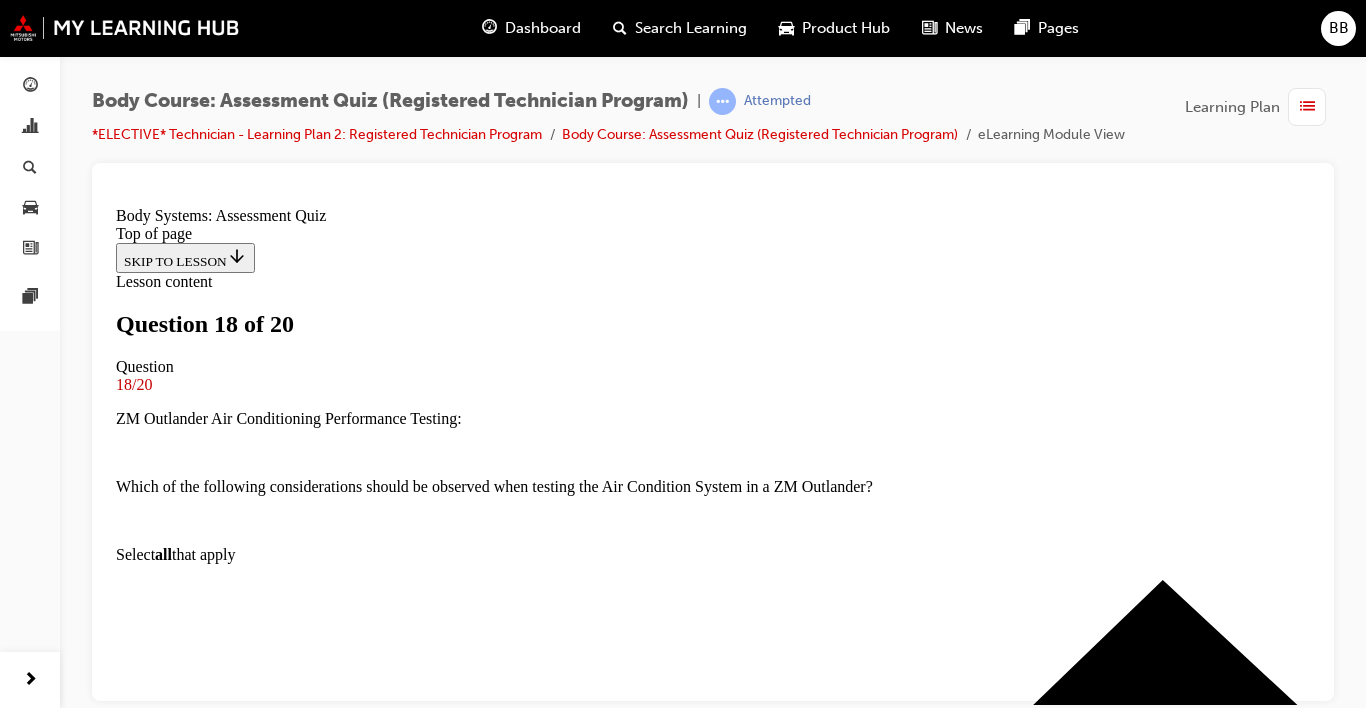 scroll, scrollTop: 3, scrollLeft: 0, axis: vertical 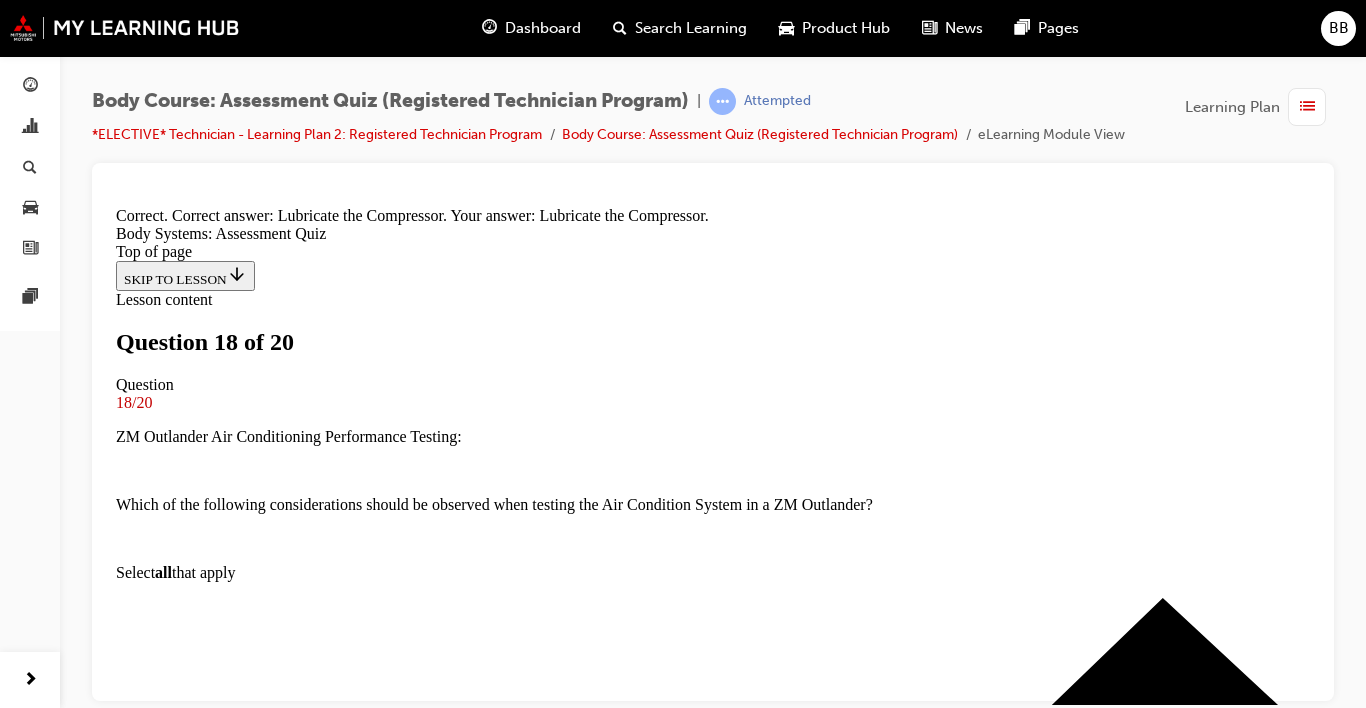click on "NEXT" at bounding box center (142, 13339) 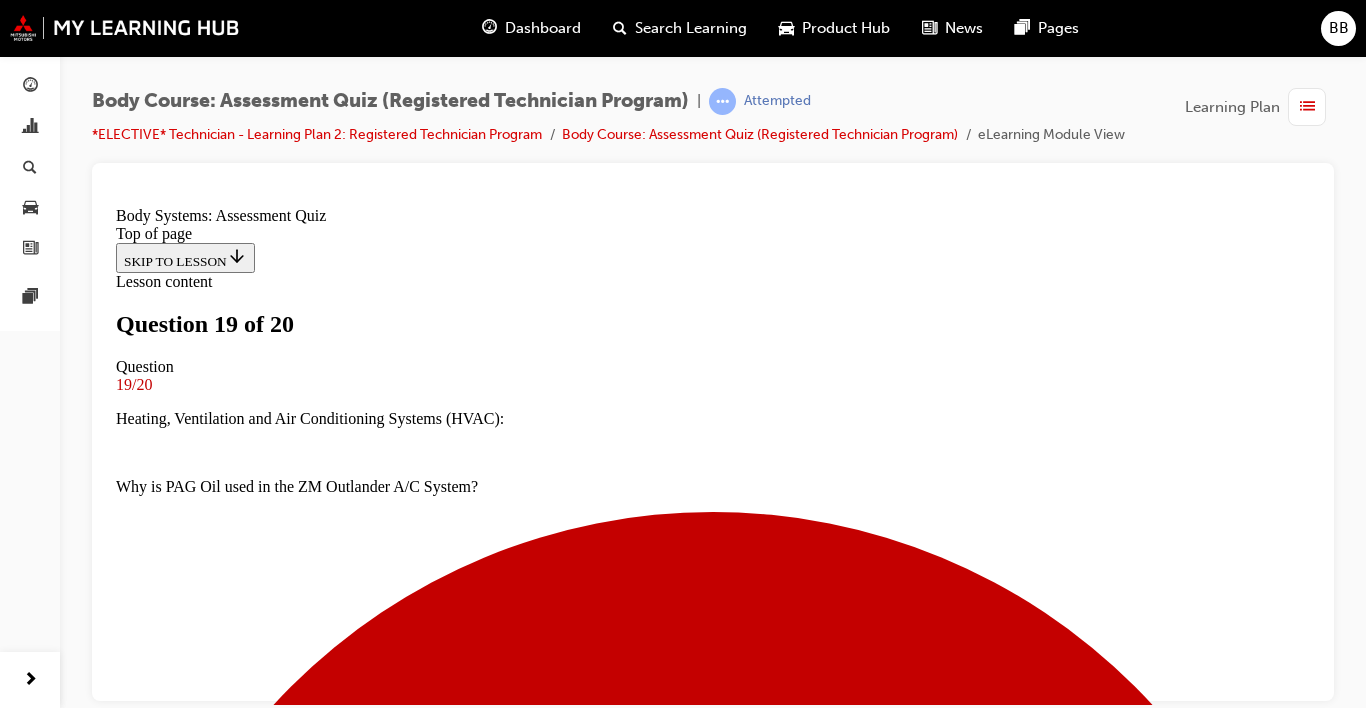 scroll, scrollTop: 3, scrollLeft: 0, axis: vertical 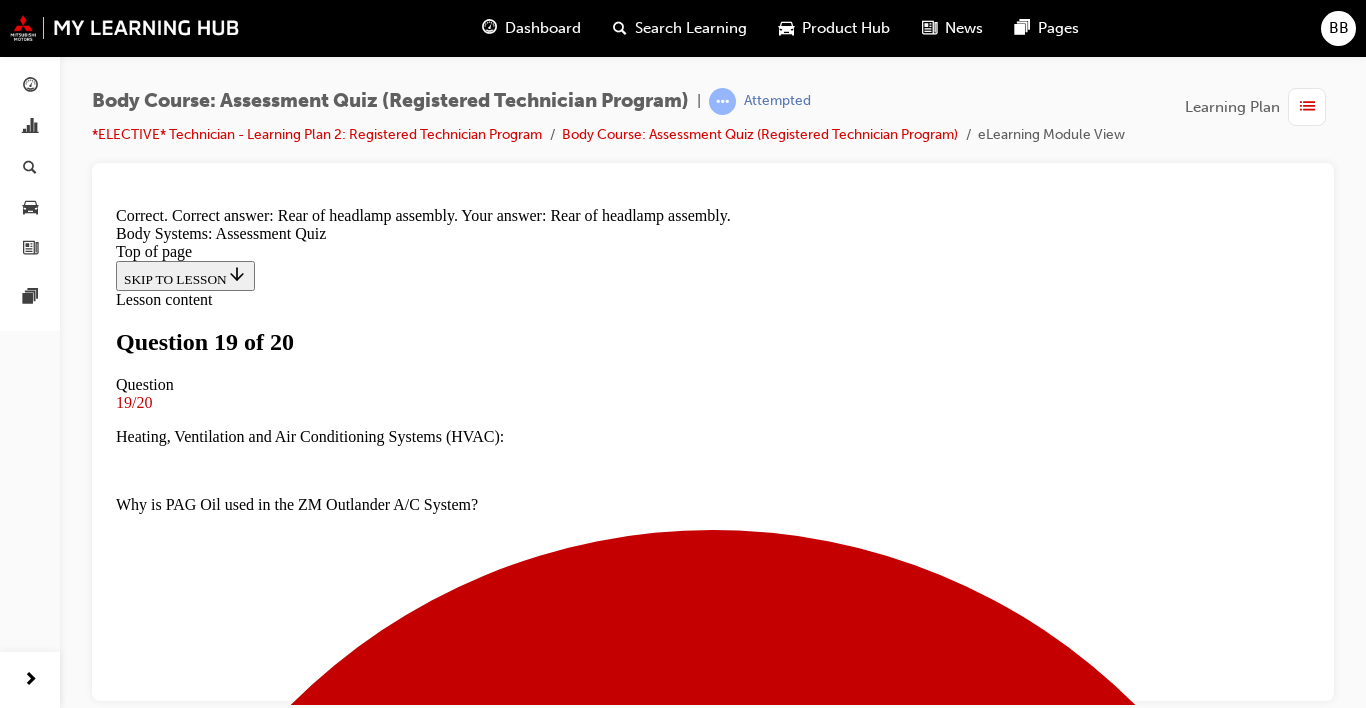click on "NEXT" at bounding box center [142, 18150] 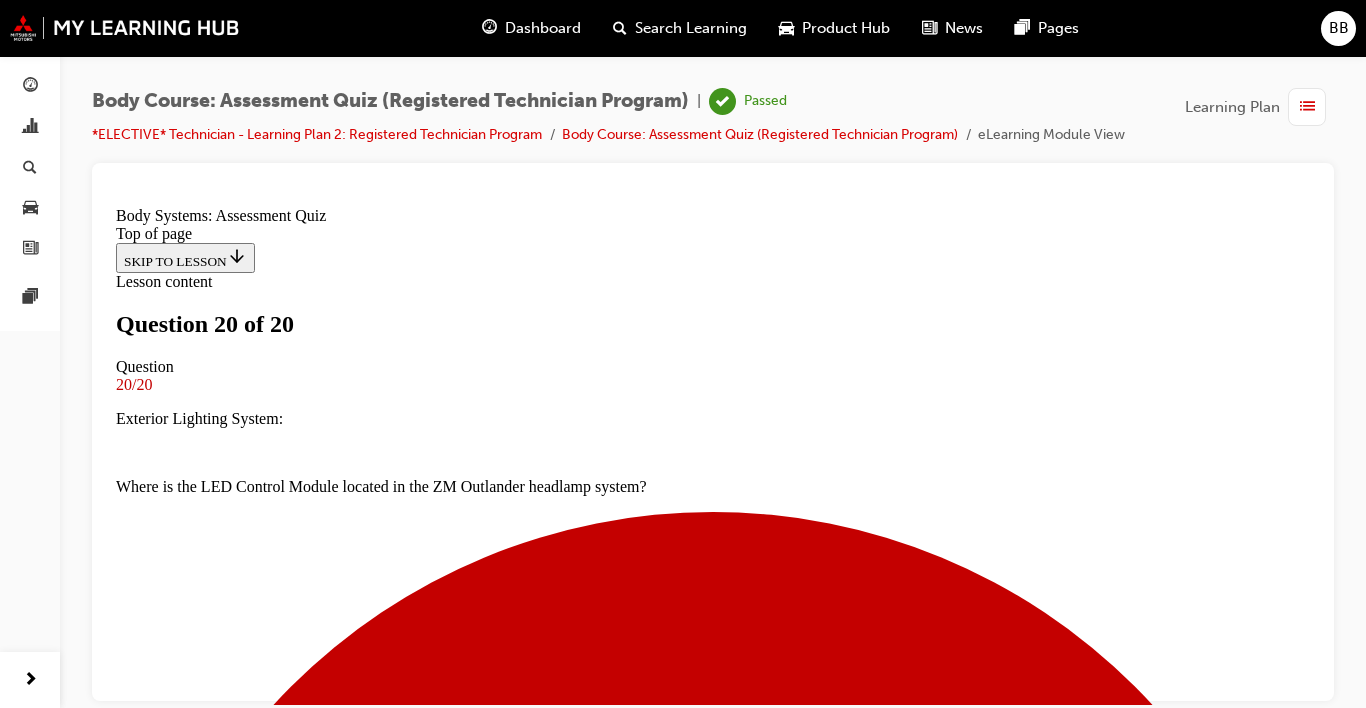 scroll, scrollTop: 515, scrollLeft: 0, axis: vertical 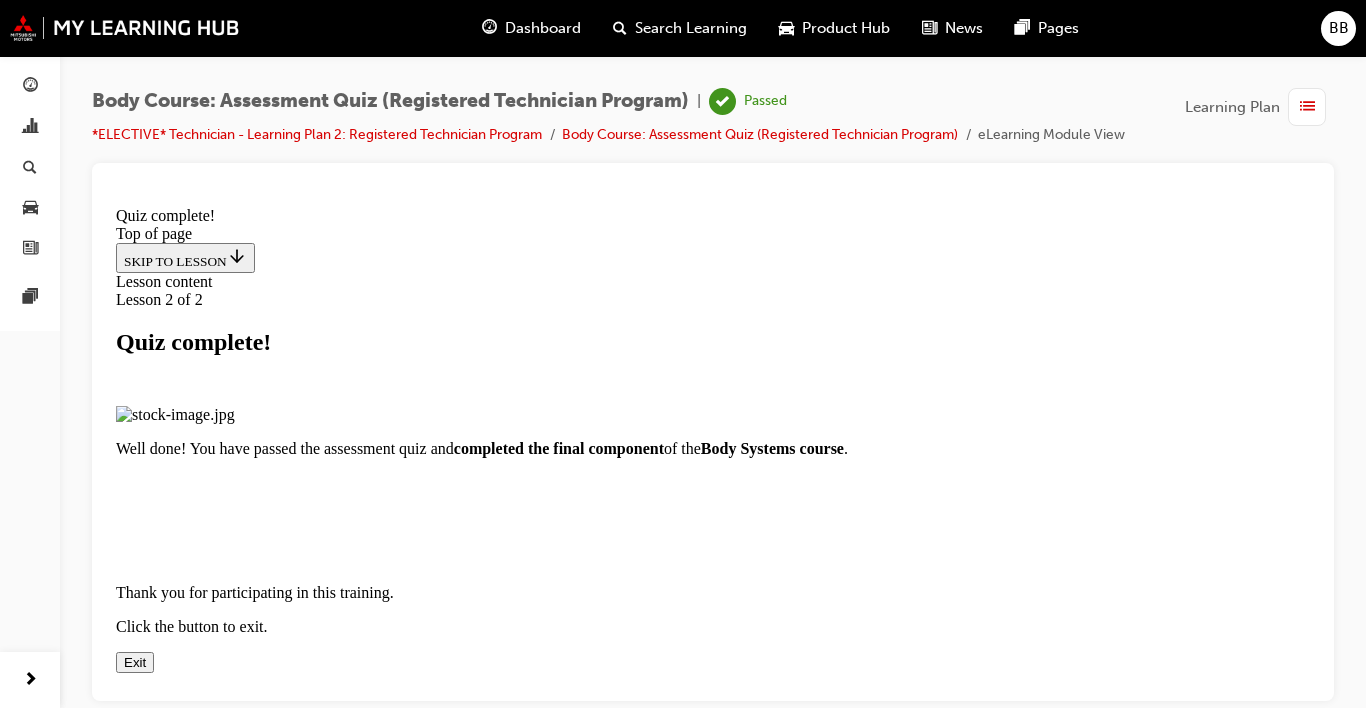 click at bounding box center [713, 423] 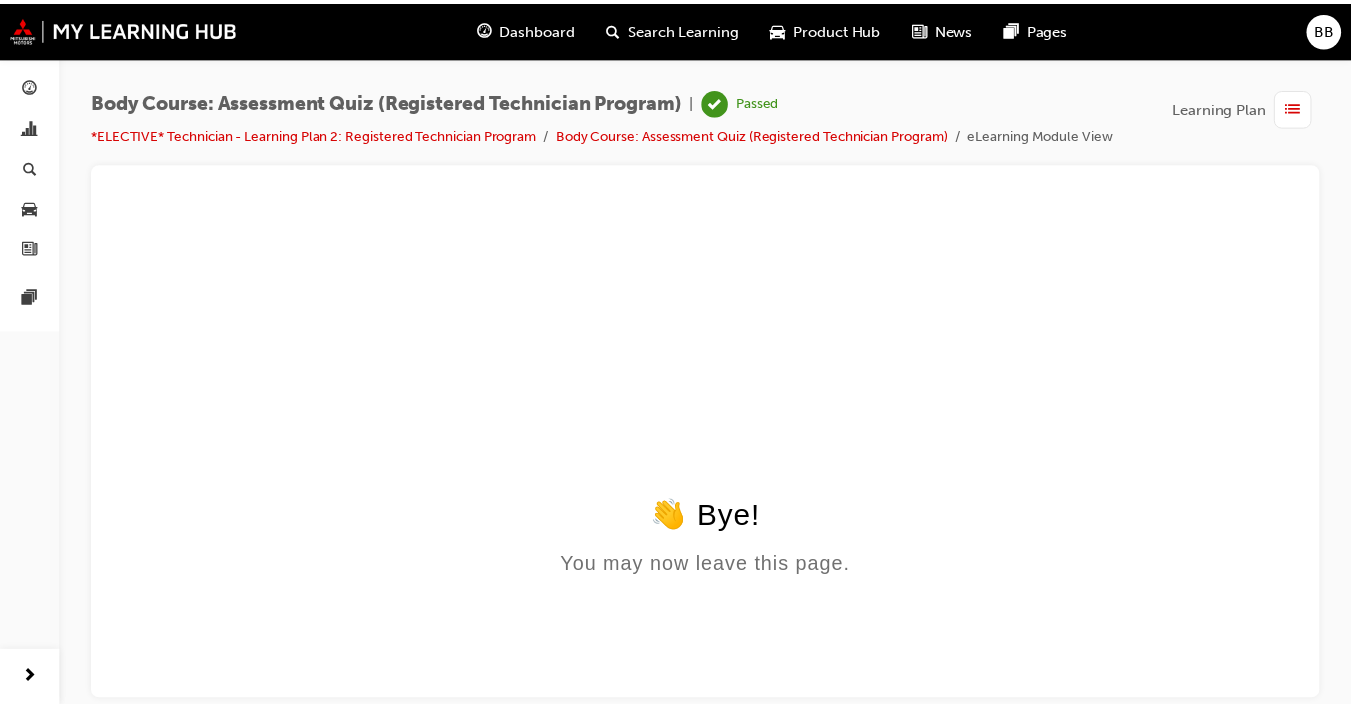 scroll, scrollTop: 0, scrollLeft: 0, axis: both 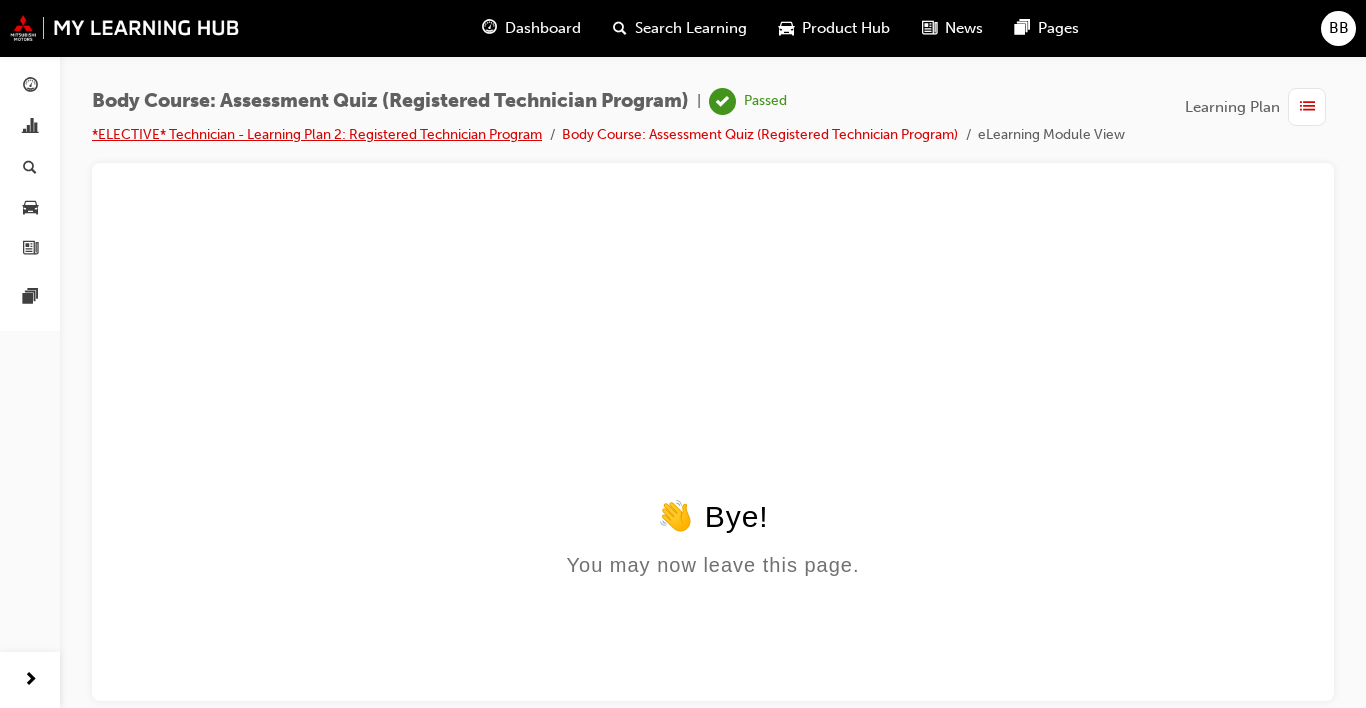 click on "*ELECTIVE* Technician - Learning Plan 2: Registered Technician Program" at bounding box center [317, 134] 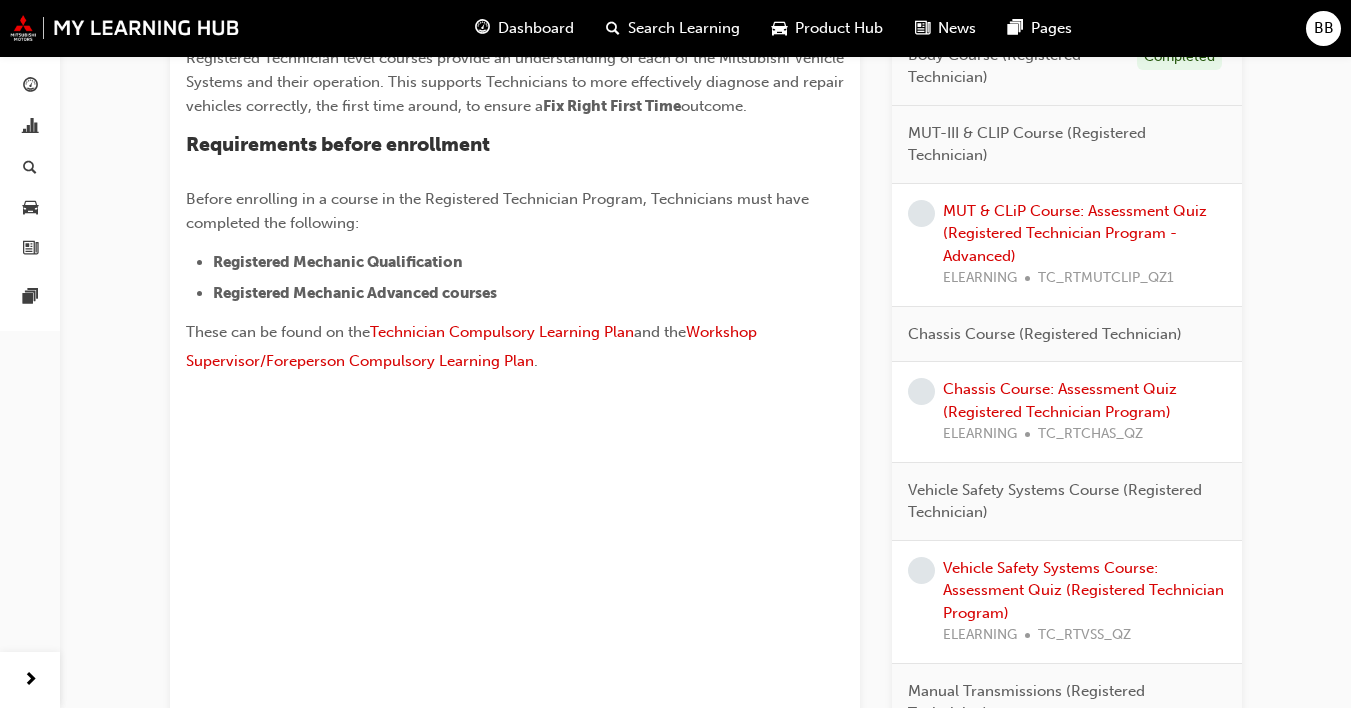 scroll, scrollTop: 1238, scrollLeft: 0, axis: vertical 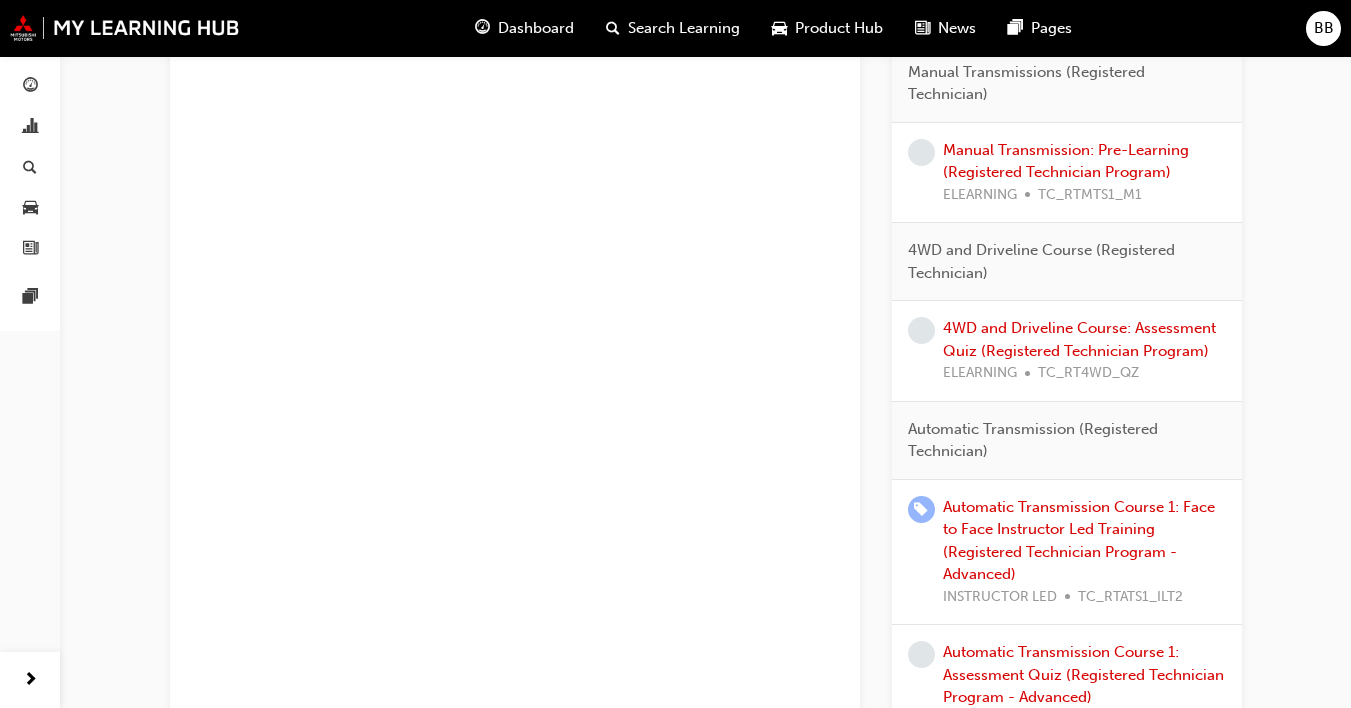 click on "*ELECTIVE* Technician - Learning Plan 2: Registered Technician Program   Learning search page Learning plan detail page *ELECTIVE* Technician - Learning Plan 2: Registered Technician Program   Learning search page Learning plan detail page TECHNICAL TC_RT_ELP LIVE About this program The Registered Technician Program is an intermediate level program designed to increase Technicians' skills around specific Mitsubishi Vehicle Systems.  Registered Technician level courses provide an understanding of each of the Mitsubishi Vehicle Systems and their operation. This supports Technicians to more effectively diagnose and repair vehicles correctly, the first time around, to ensure a  Fix Right First Time  outcome. Requirements before enrollment Before enrolling in a course in the Registered Technician Program, Technicians must have completed the following: Registered Mechanic Qualification Registered Mechanic Advanced courses These can be found on the    Technician Compulsory Learning Plan    and the      .    78 /" at bounding box center (705, -24) 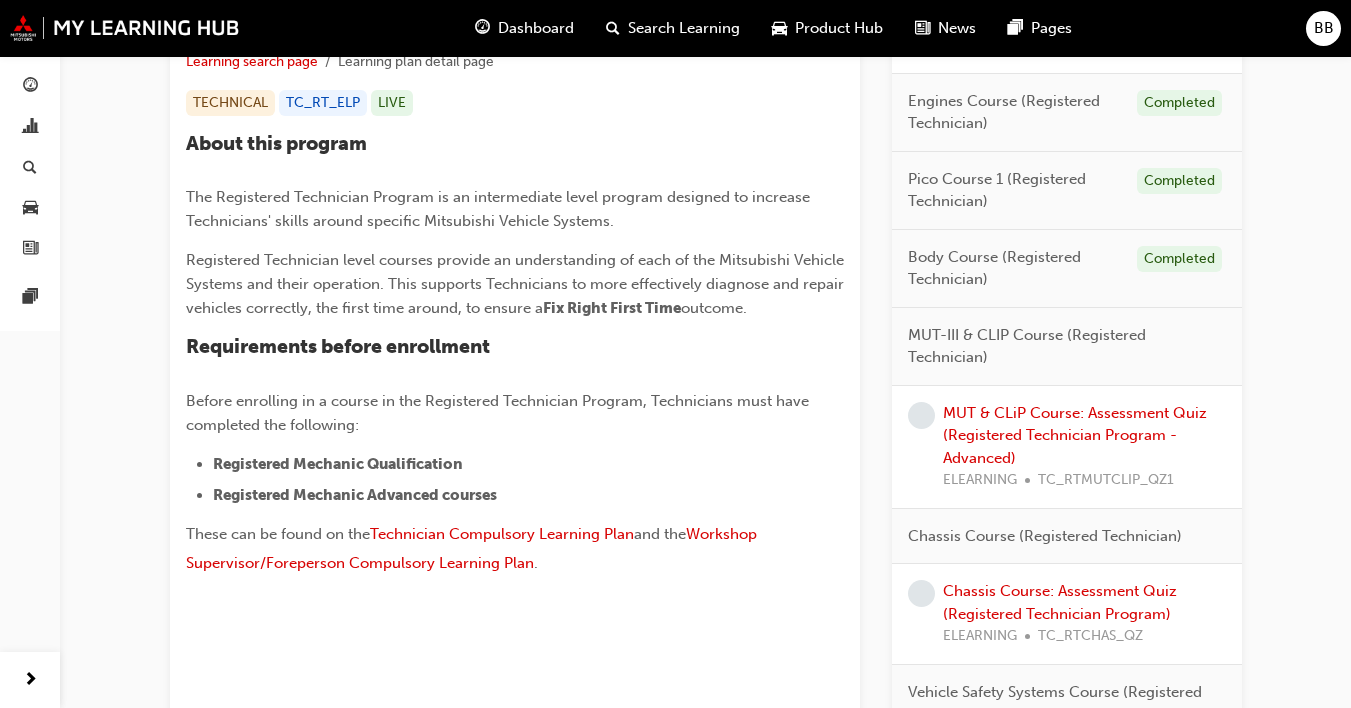 scroll, scrollTop: 446, scrollLeft: 0, axis: vertical 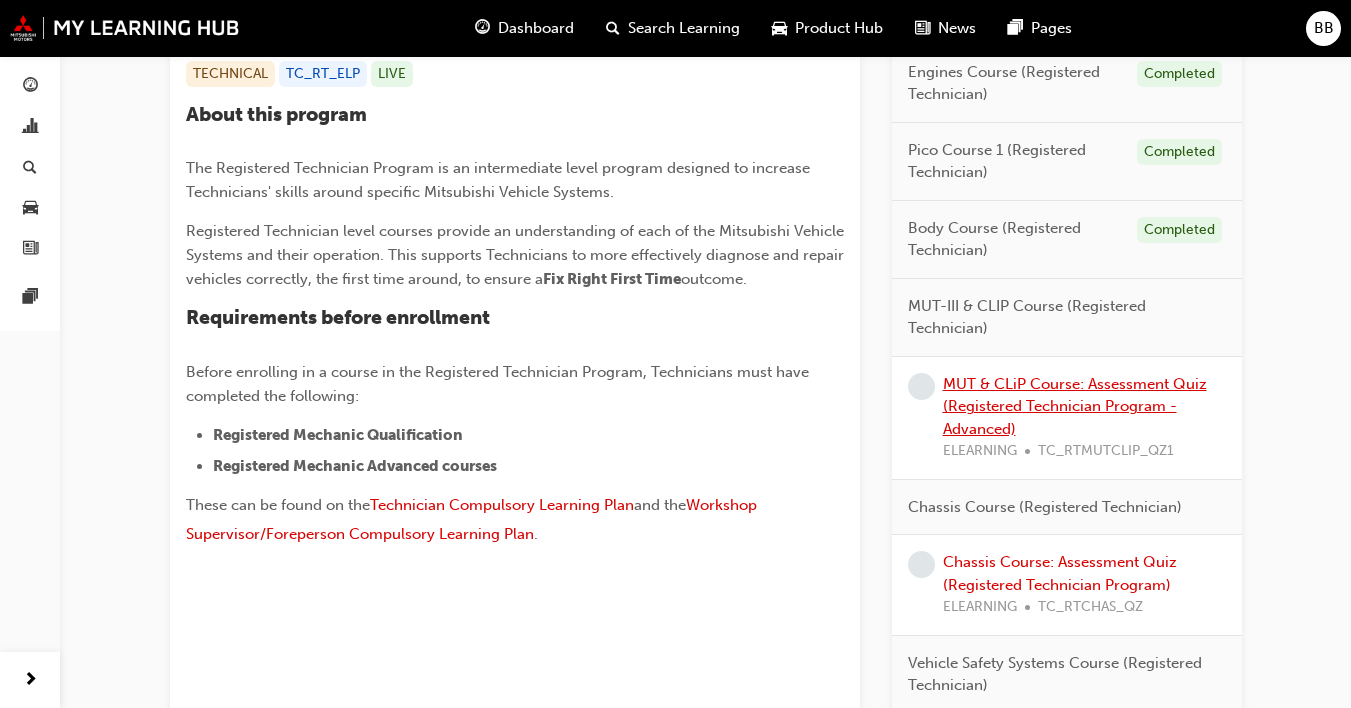 click on "MUT & CLiP Course: Assessment Quiz (Registered Technician Program - Advanced)" at bounding box center [1075, 406] 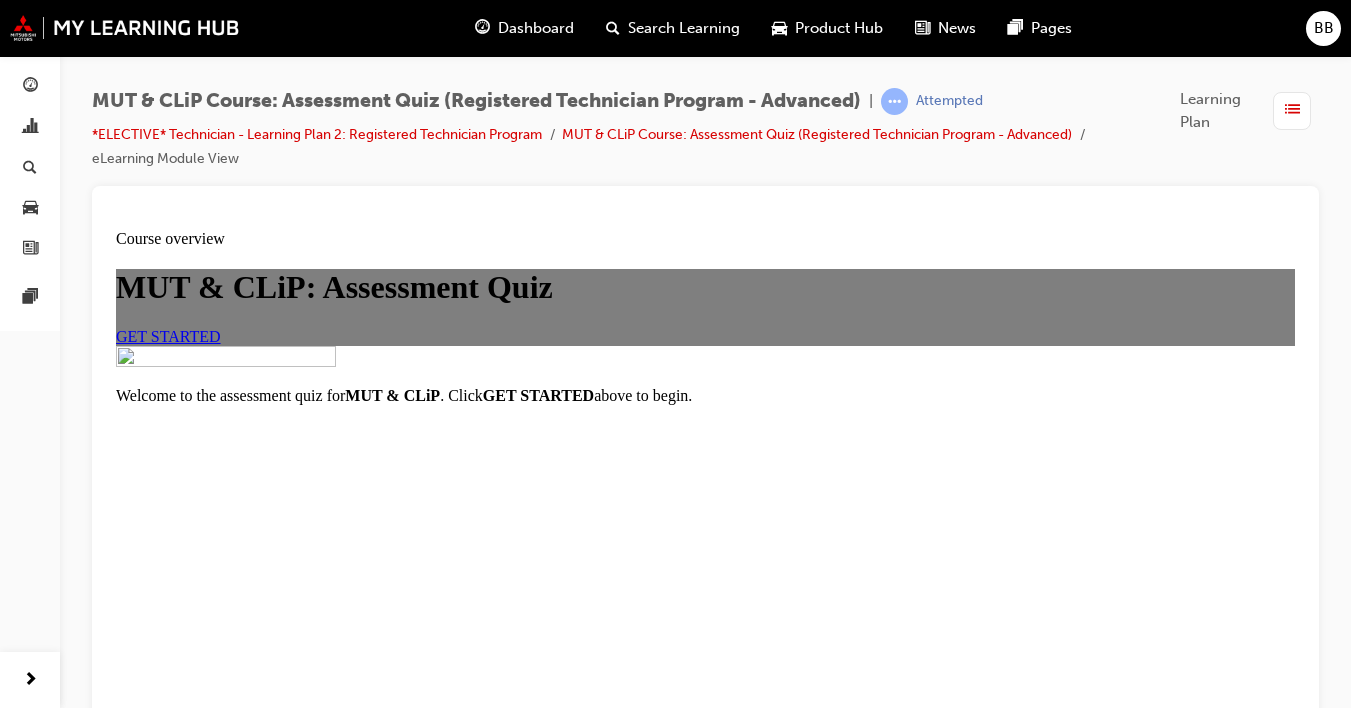 scroll, scrollTop: 0, scrollLeft: 0, axis: both 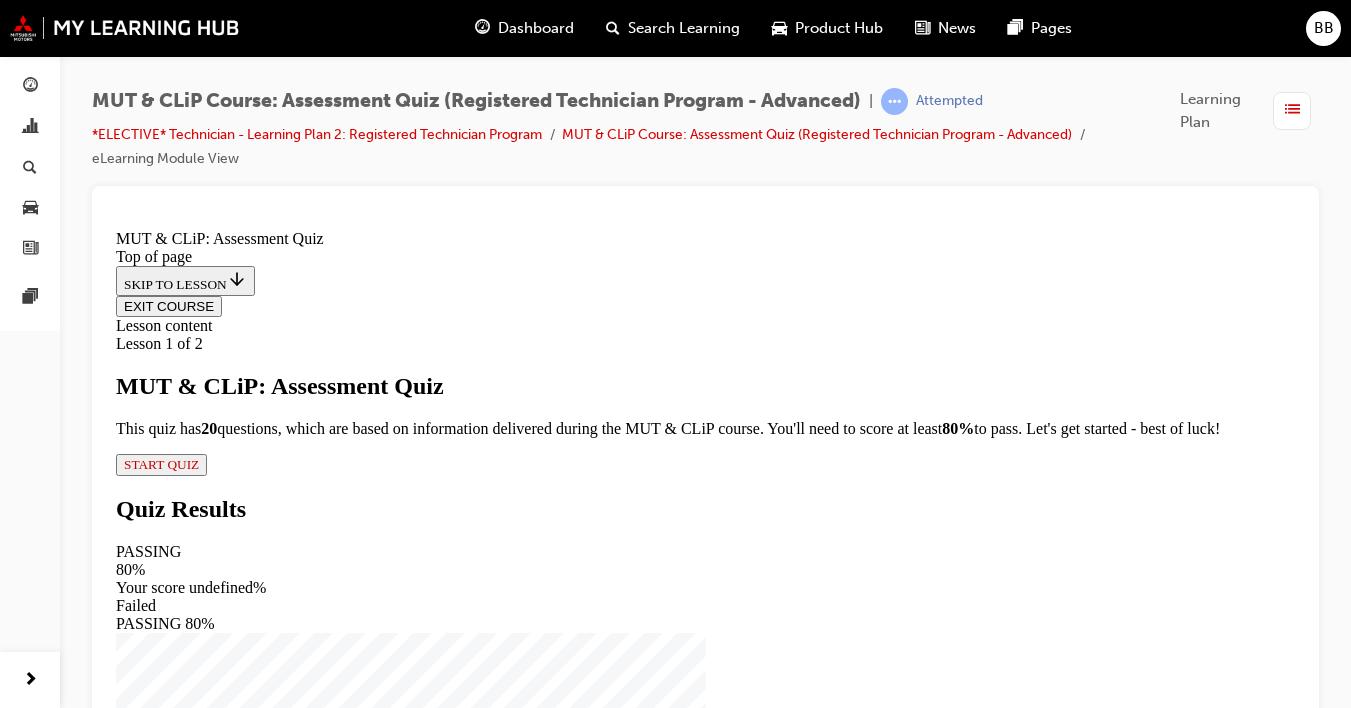 click on "START QUIZ" at bounding box center (161, 464) 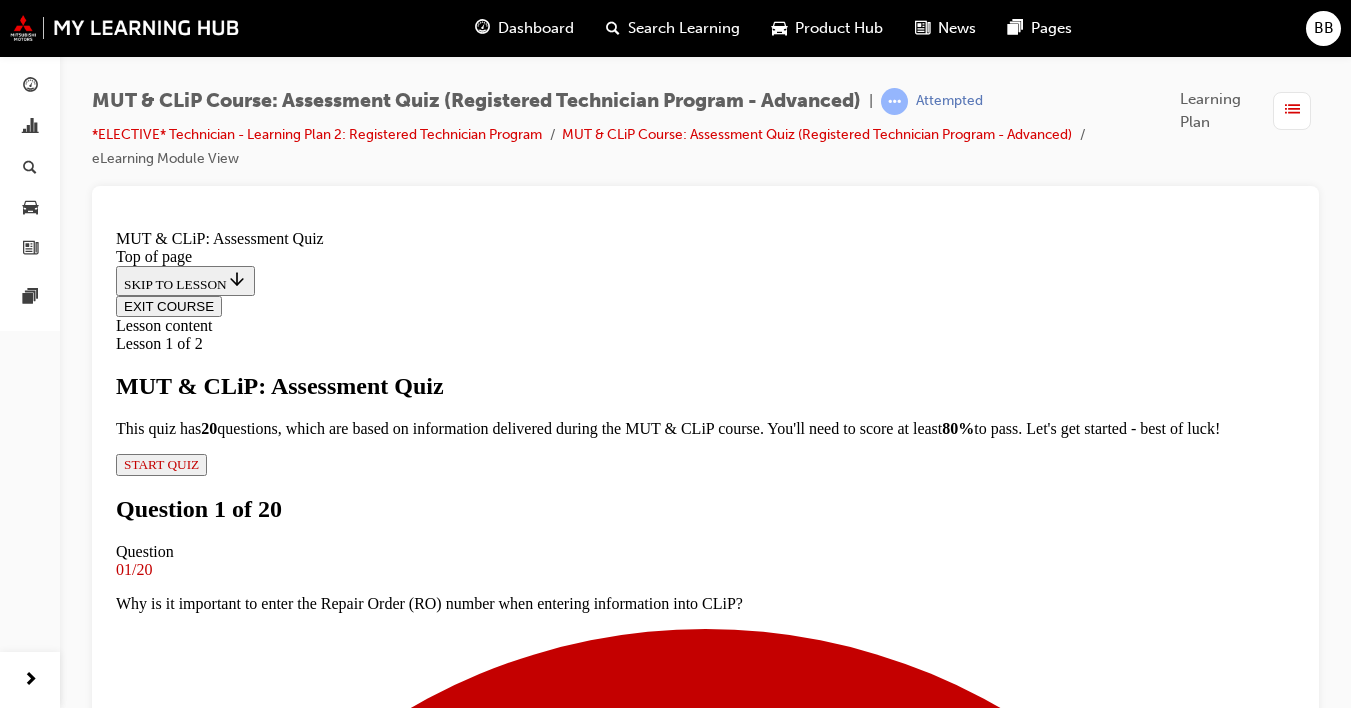 scroll, scrollTop: 368, scrollLeft: 0, axis: vertical 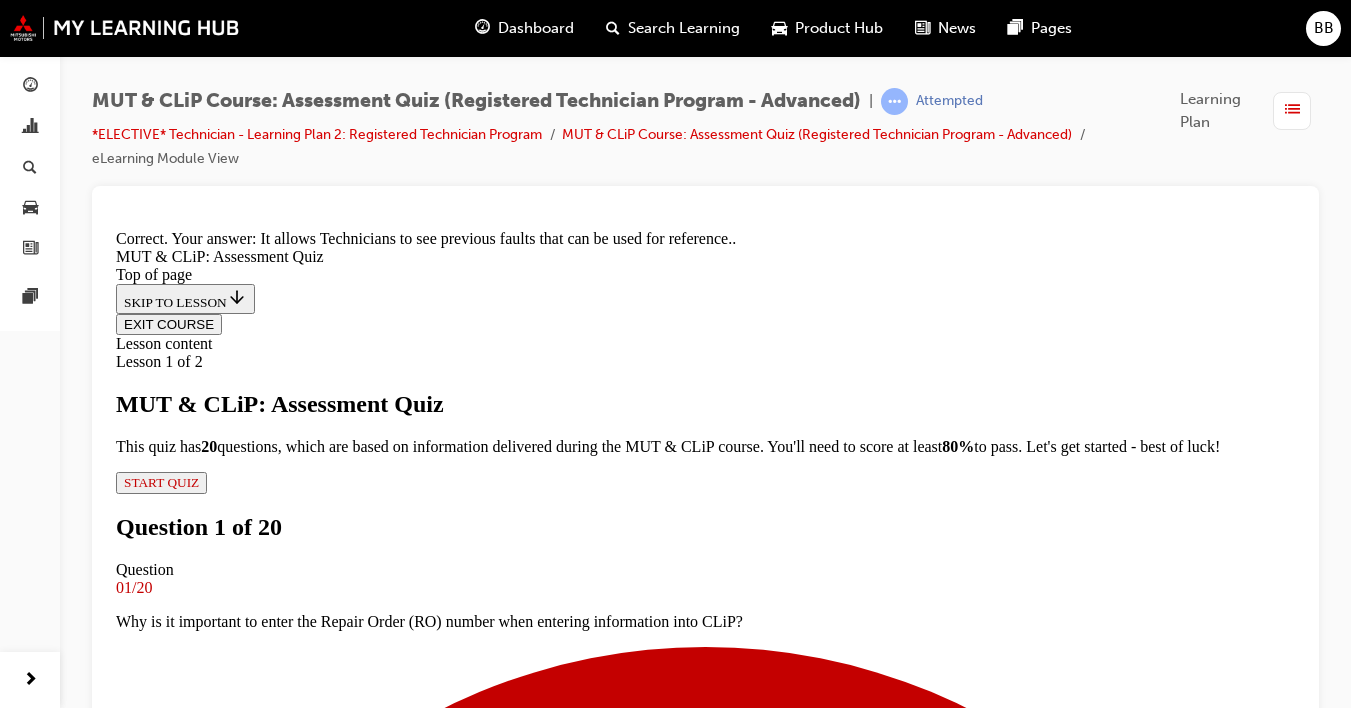click on "NEXT" at bounding box center (142, 9237) 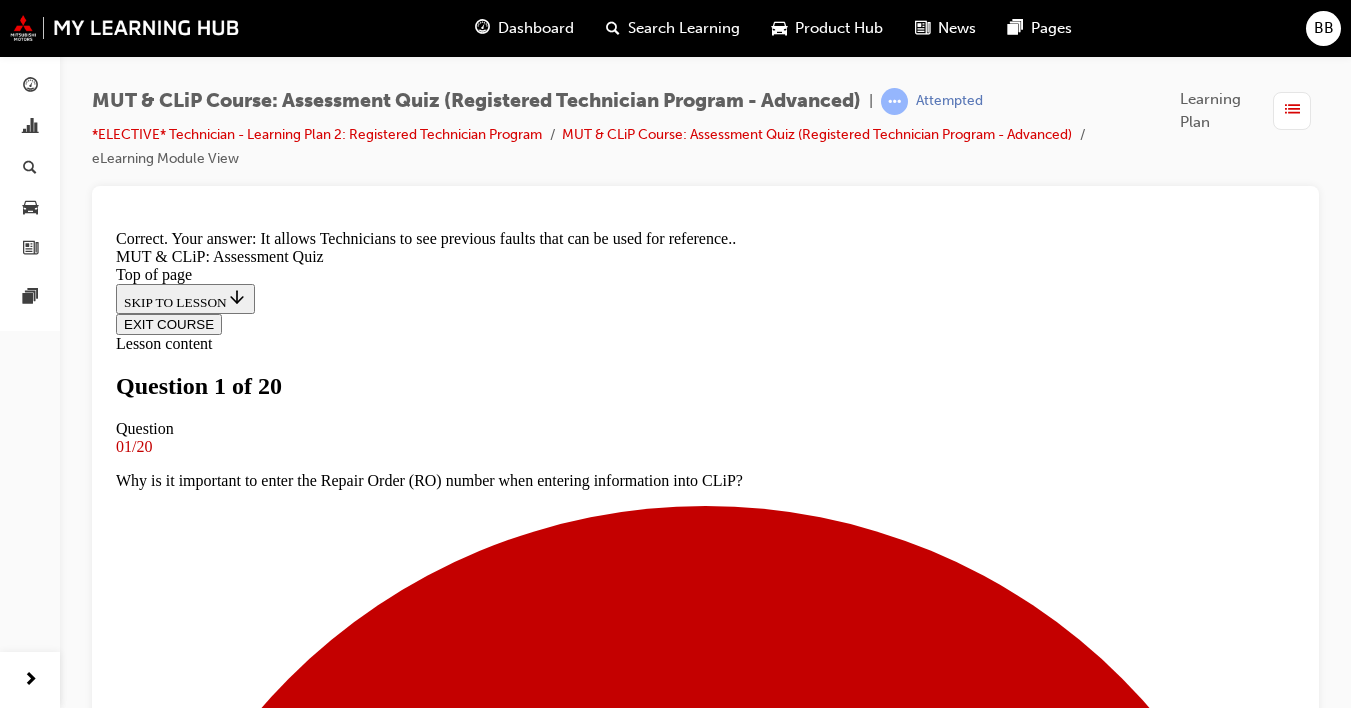scroll, scrollTop: 224, scrollLeft: 0, axis: vertical 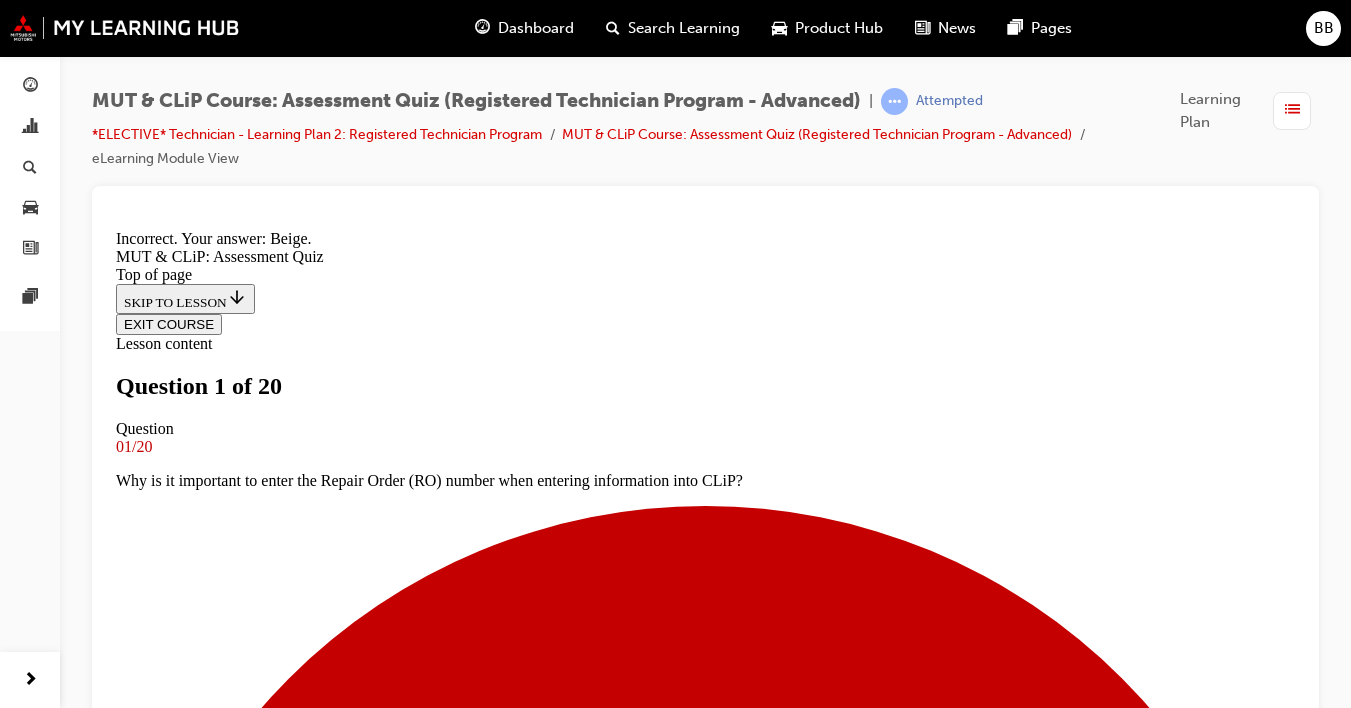 click on "NEXT" at bounding box center (142, 15685) 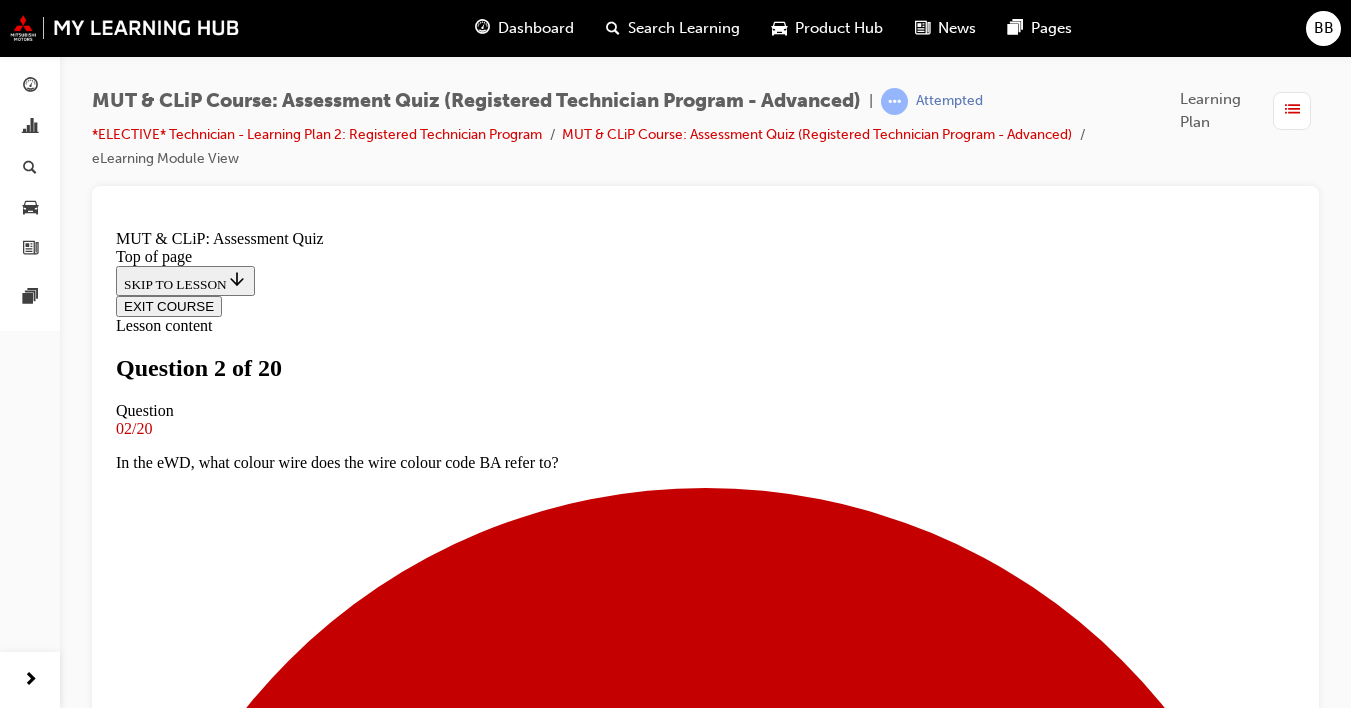 scroll, scrollTop: 285, scrollLeft: 0, axis: vertical 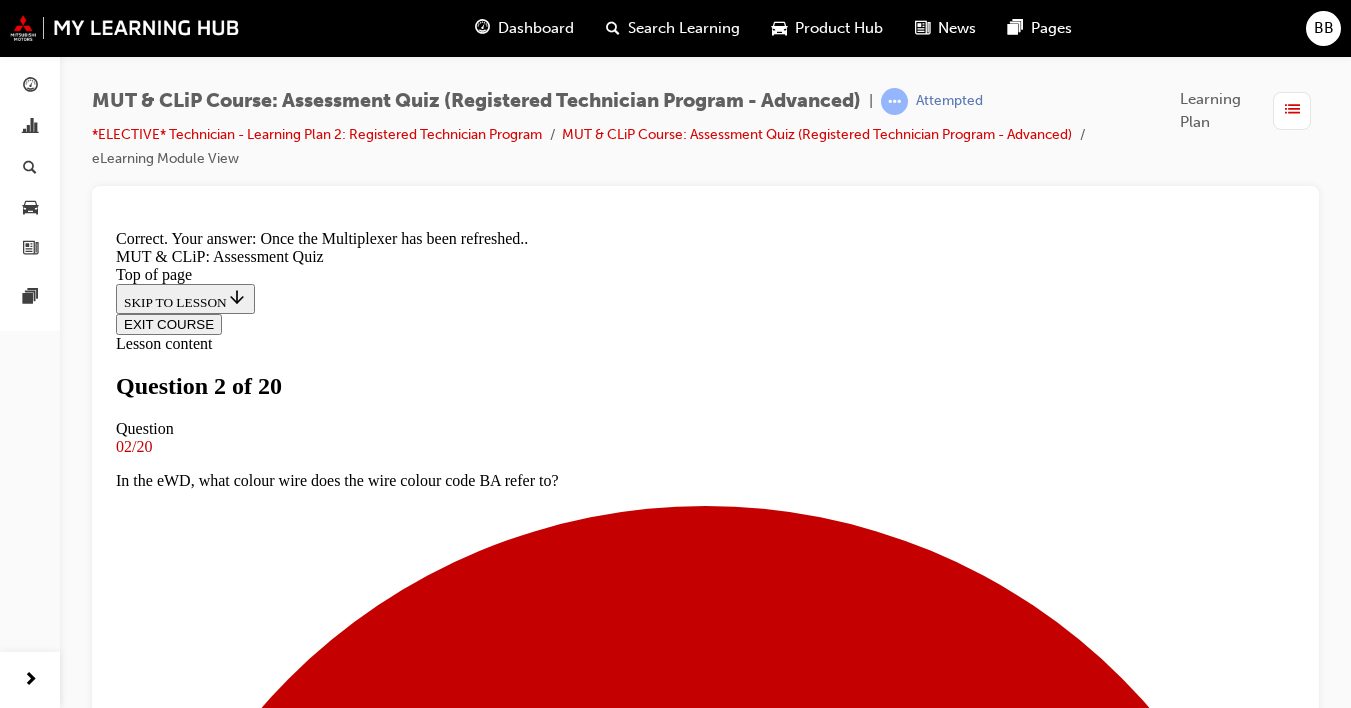 click on "NEXT" at bounding box center [142, 15685] 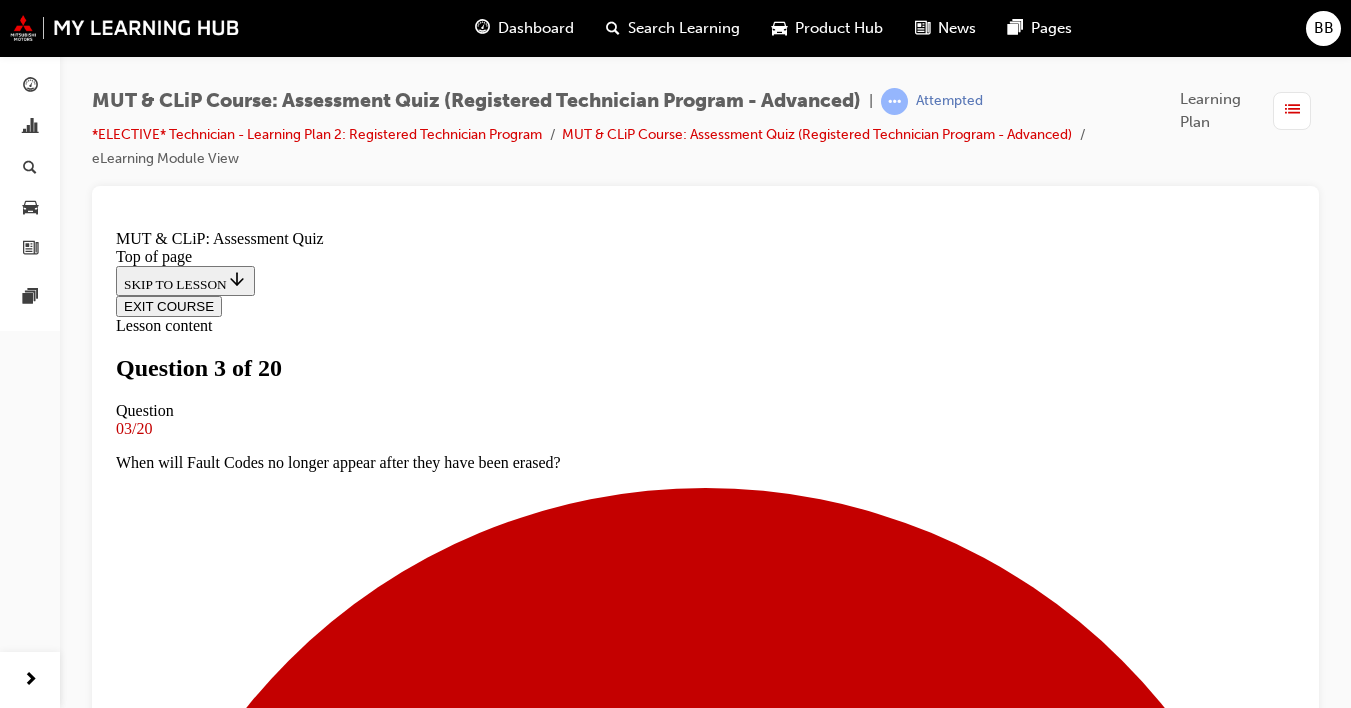 scroll, scrollTop: 296, scrollLeft: 0, axis: vertical 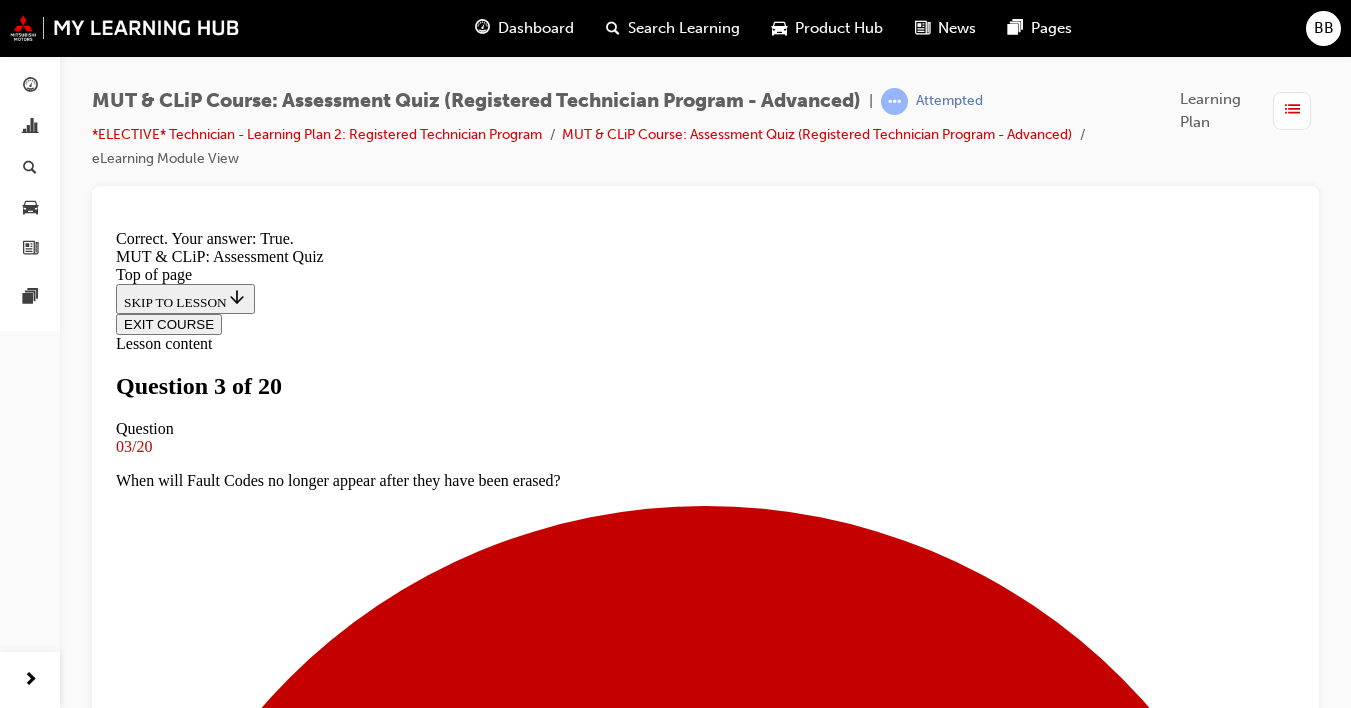 click on "NEXT" at bounding box center (142, 13658) 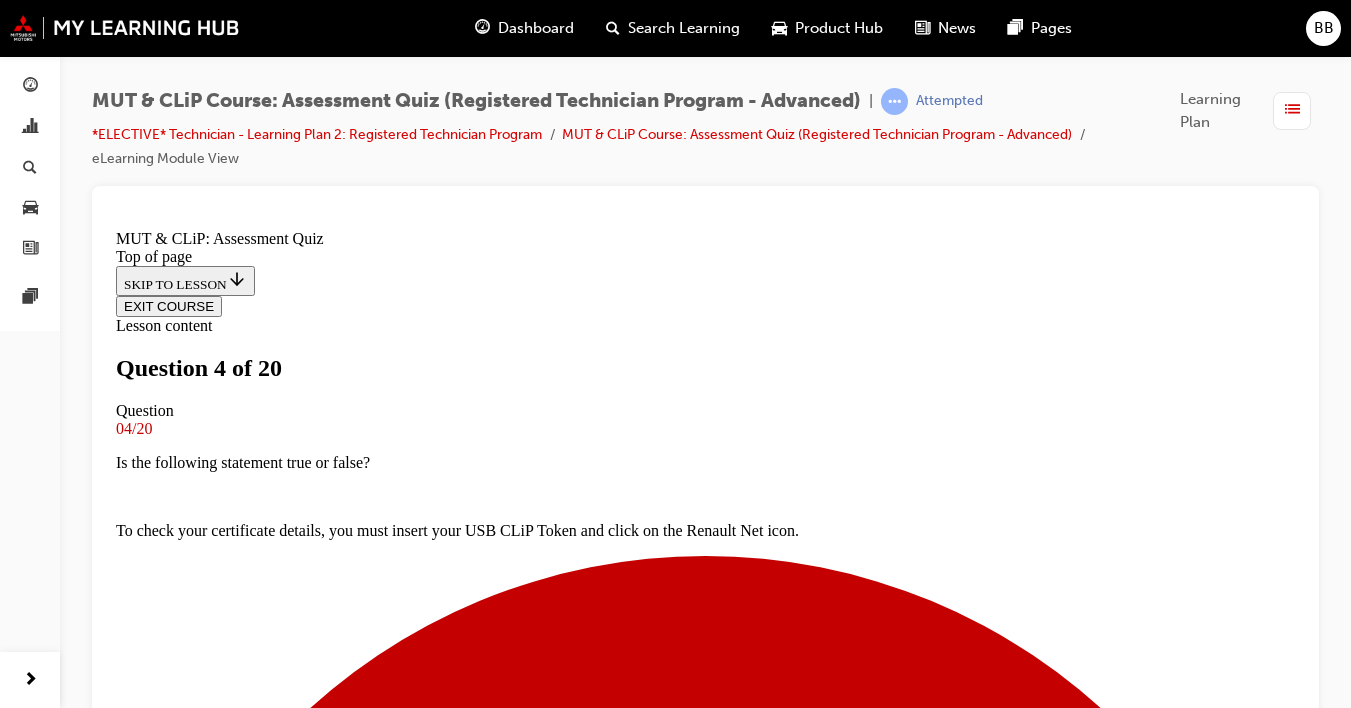 scroll, scrollTop: 3, scrollLeft: 0, axis: vertical 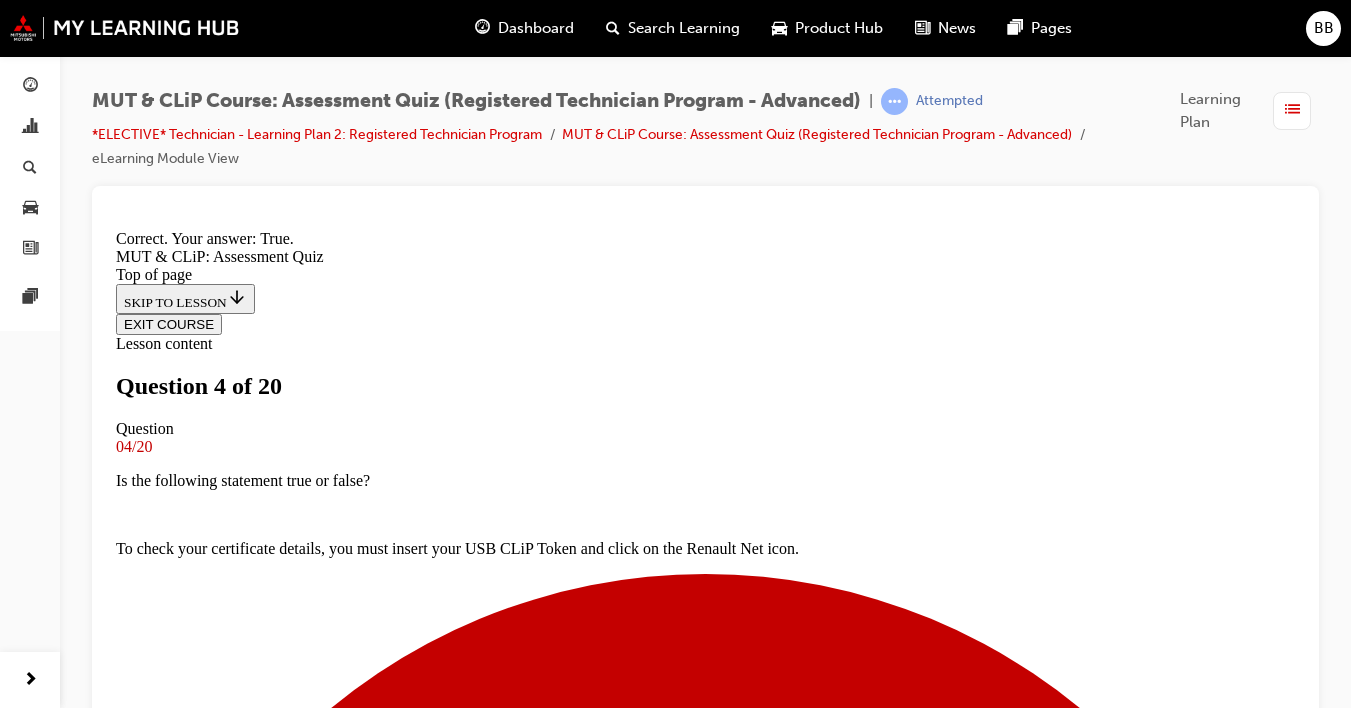 click on "NEXT" at bounding box center (705, 9465) 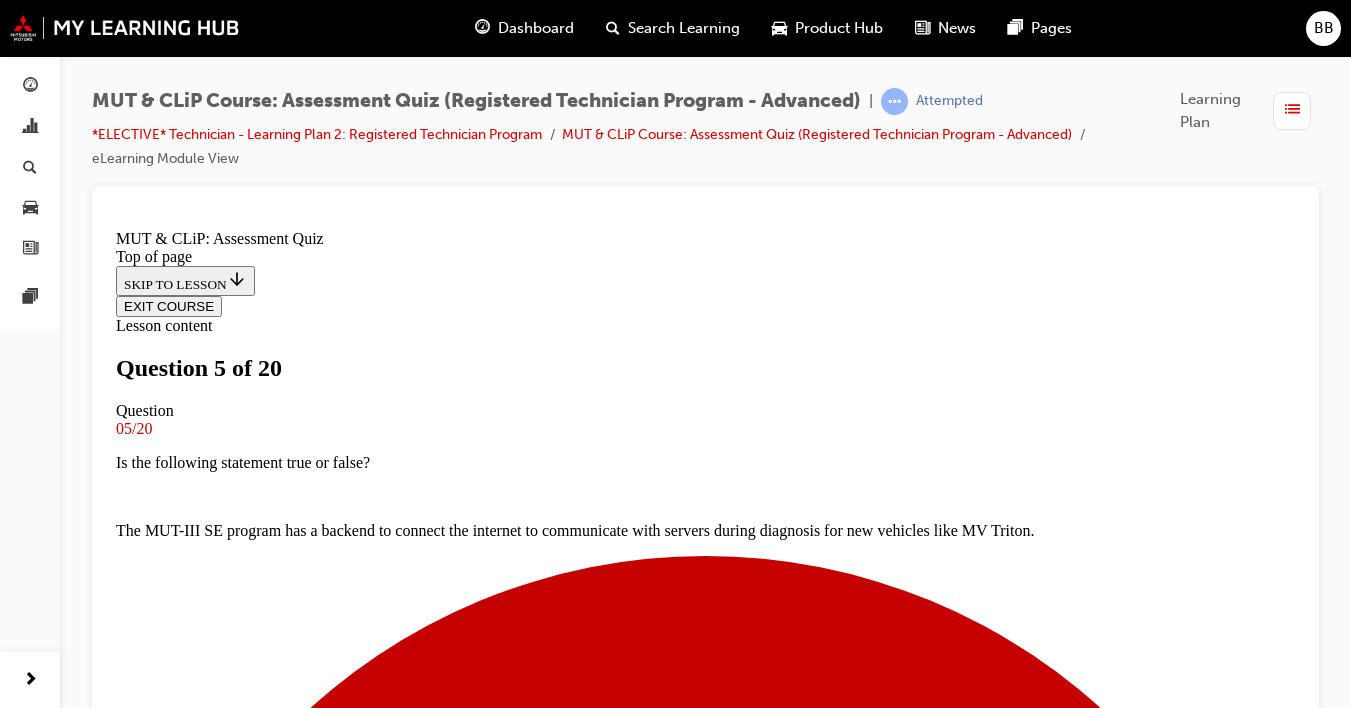 scroll, scrollTop: 271, scrollLeft: 0, axis: vertical 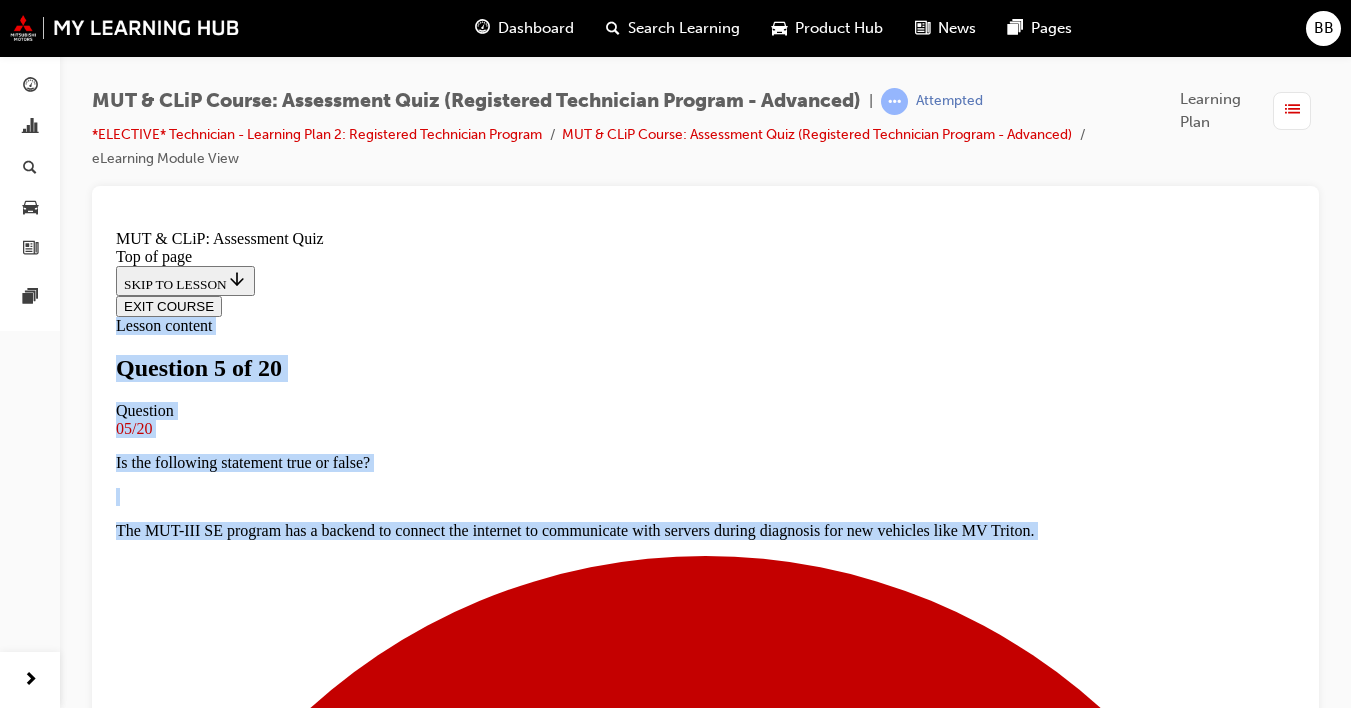 drag, startPoint x: 359, startPoint y: 238, endPoint x: 706, endPoint y: 288, distance: 350.5838 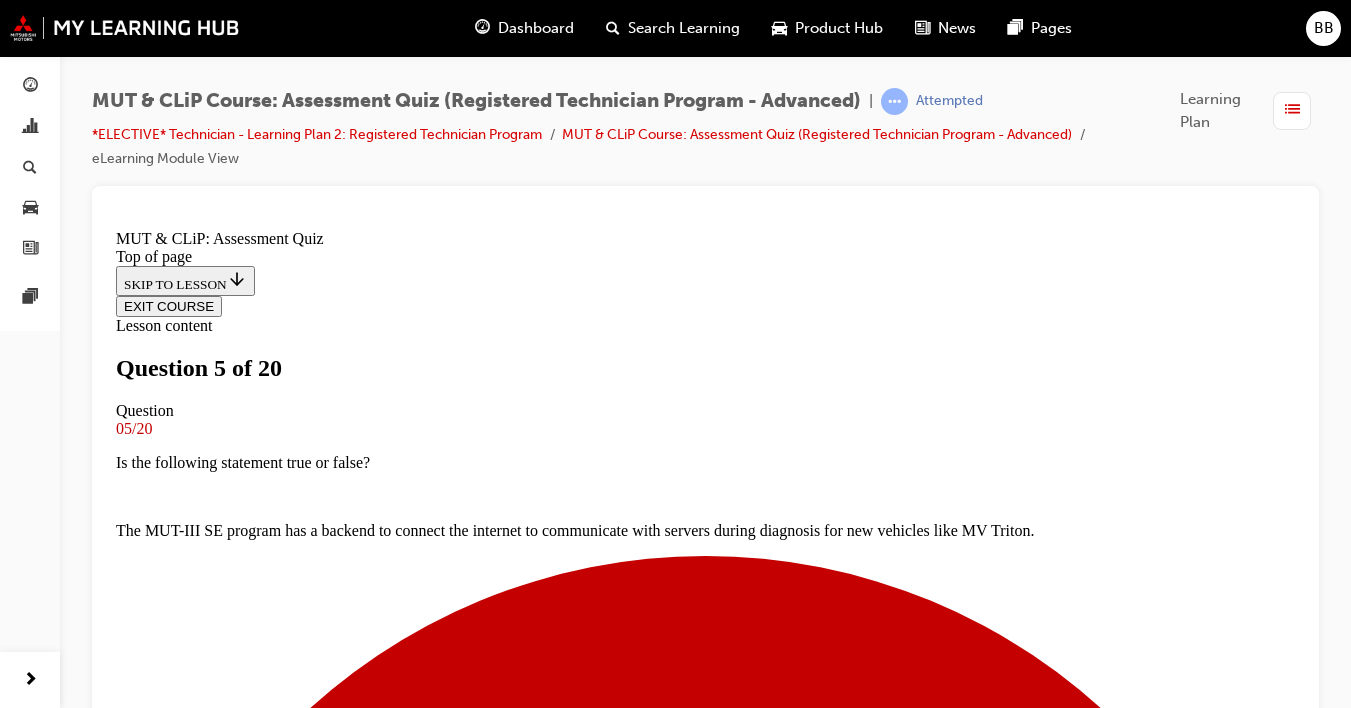 drag, startPoint x: 359, startPoint y: 242, endPoint x: 723, endPoint y: 278, distance: 365.77588 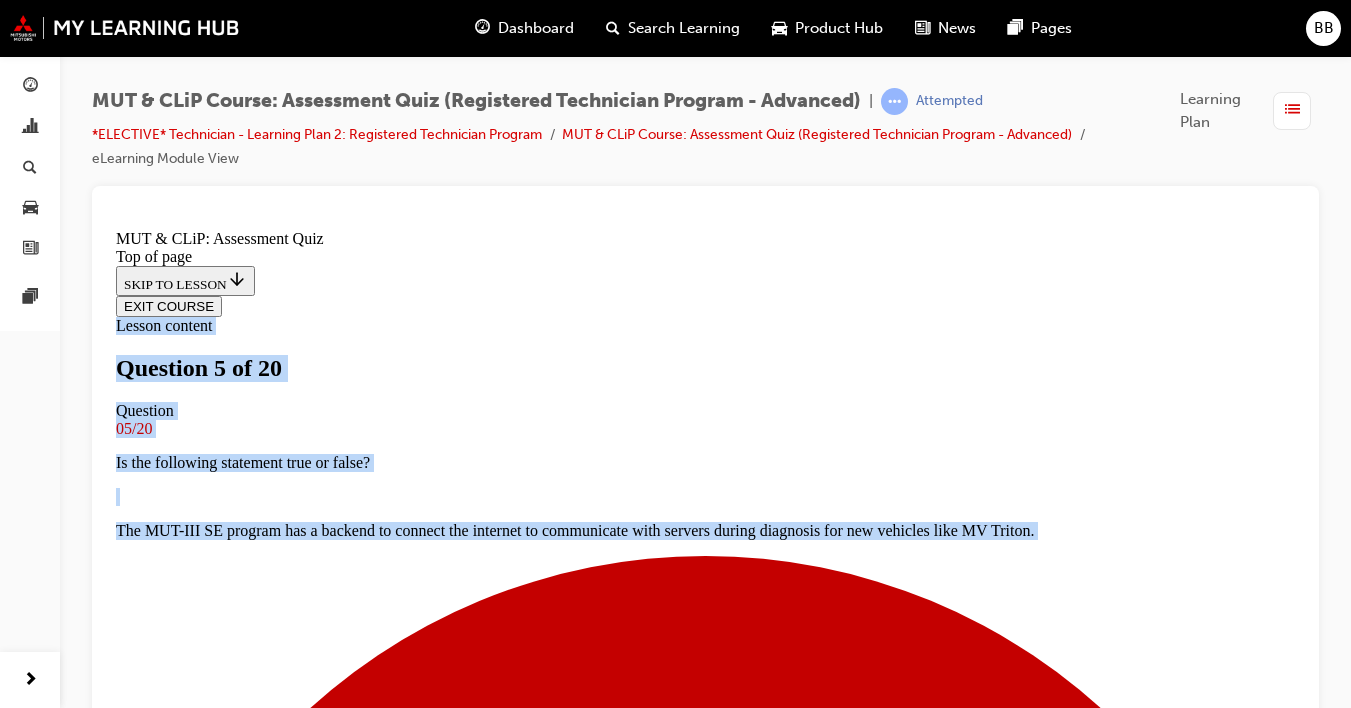 drag, startPoint x: 367, startPoint y: 287, endPoint x: 733, endPoint y: 326, distance: 368.072 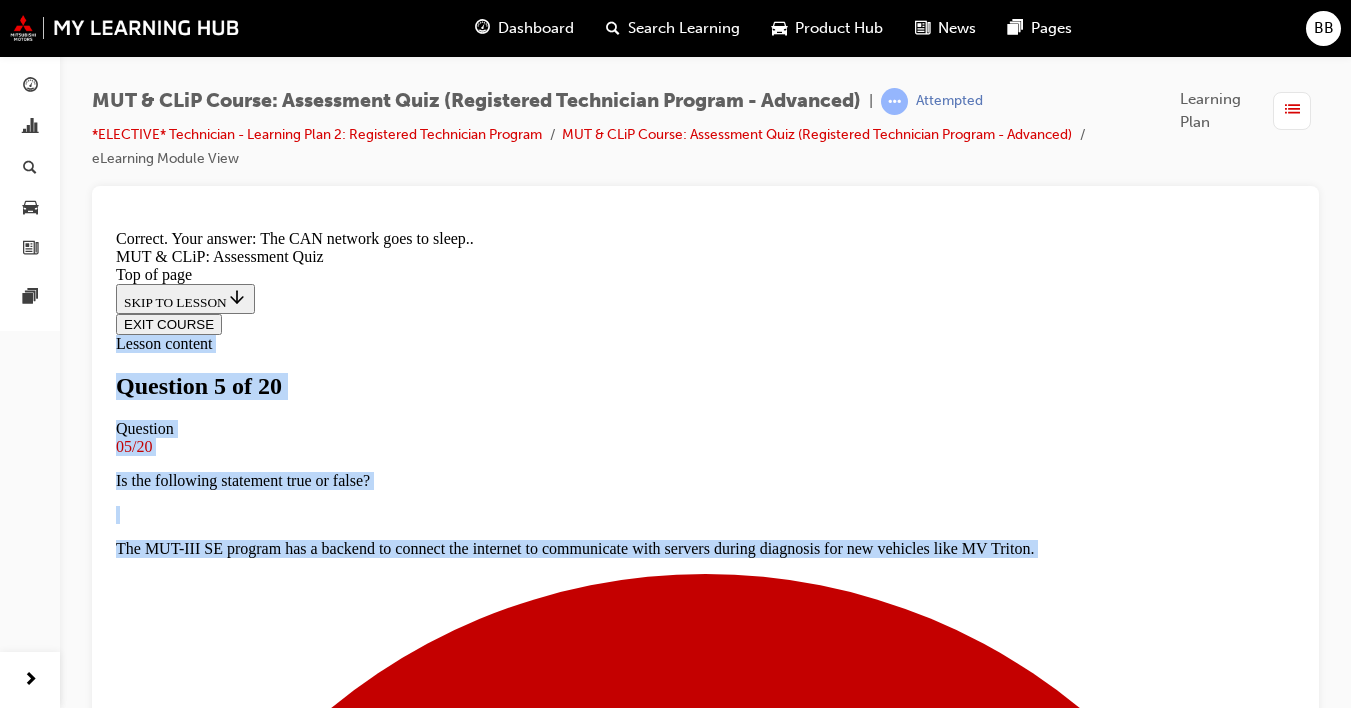 click on "NEXT" at bounding box center (142, 13658) 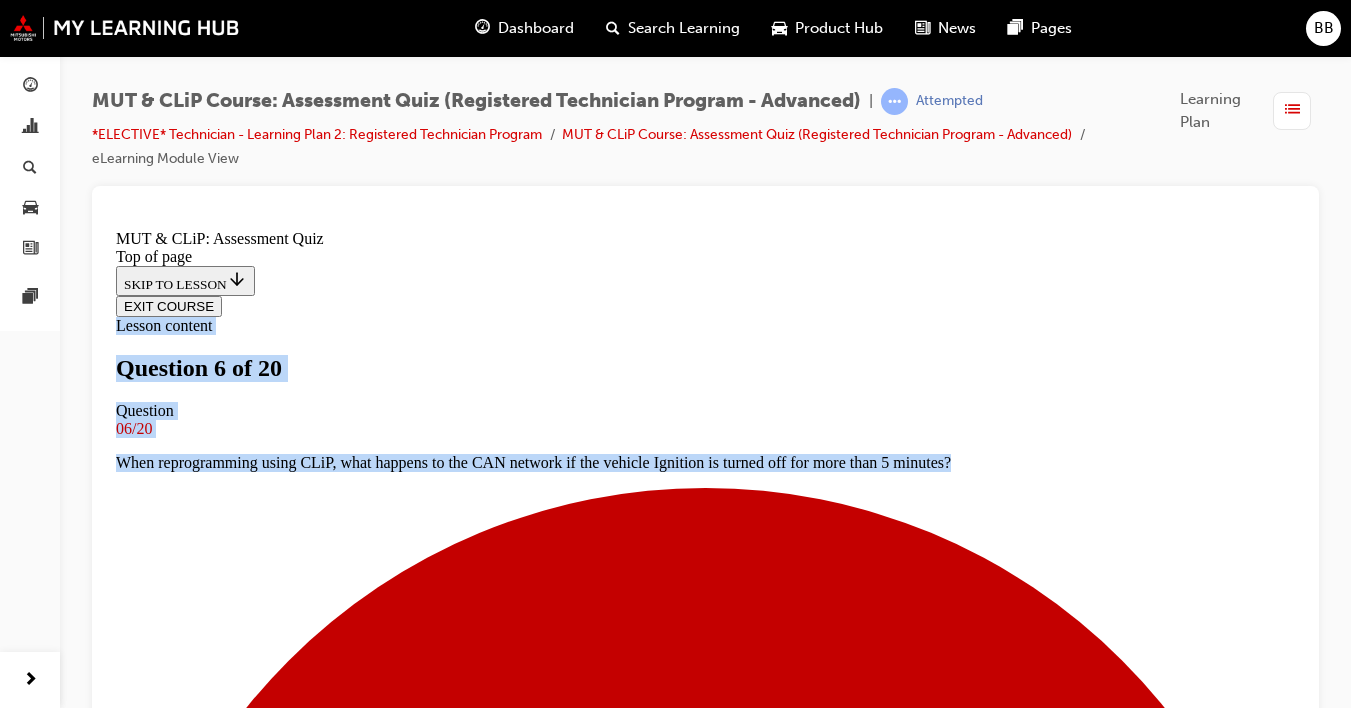 scroll, scrollTop: 3, scrollLeft: 0, axis: vertical 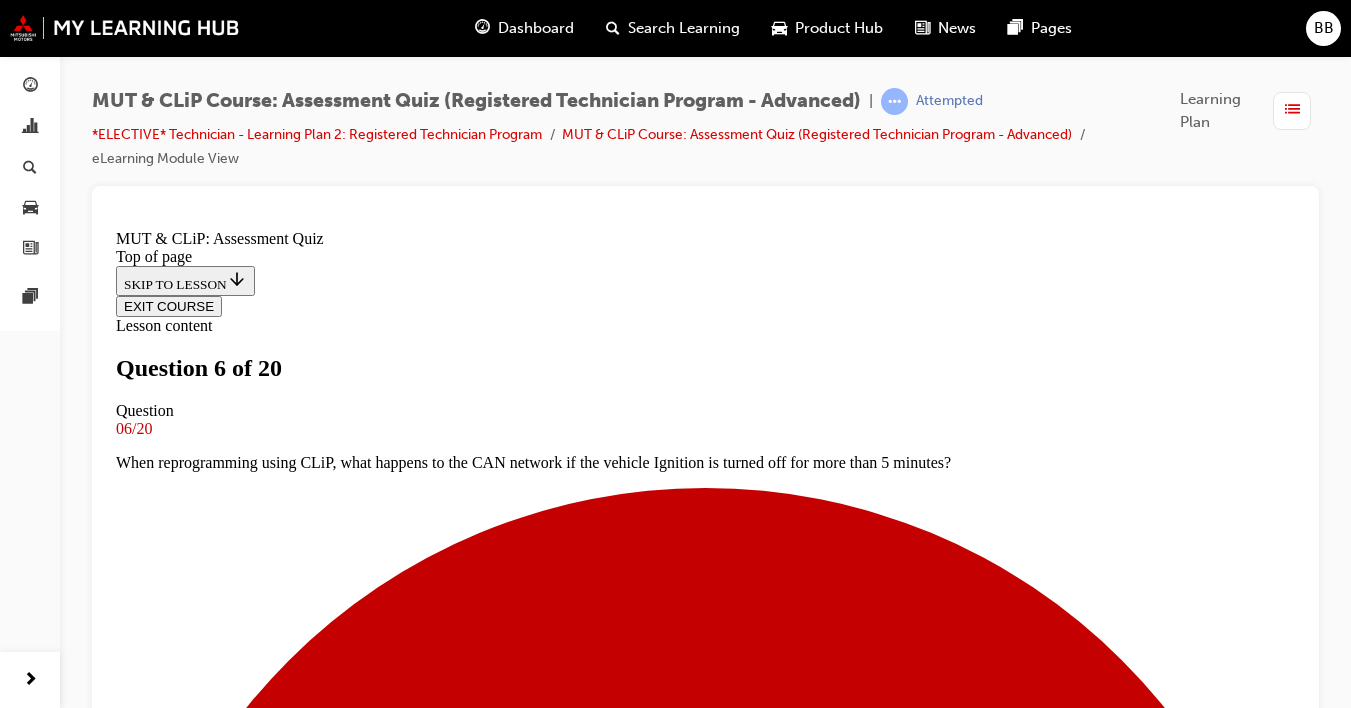 click at bounding box center [705, 10341] 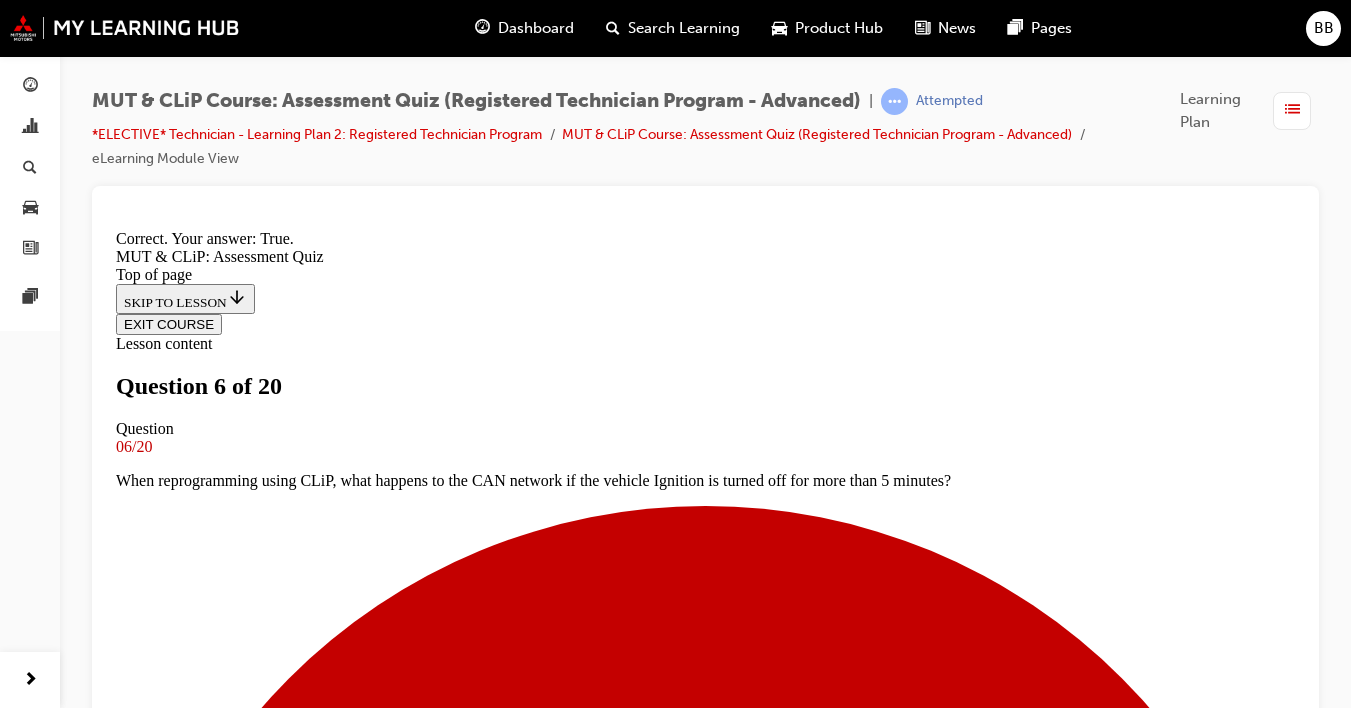 scroll, scrollTop: 453, scrollLeft: 0, axis: vertical 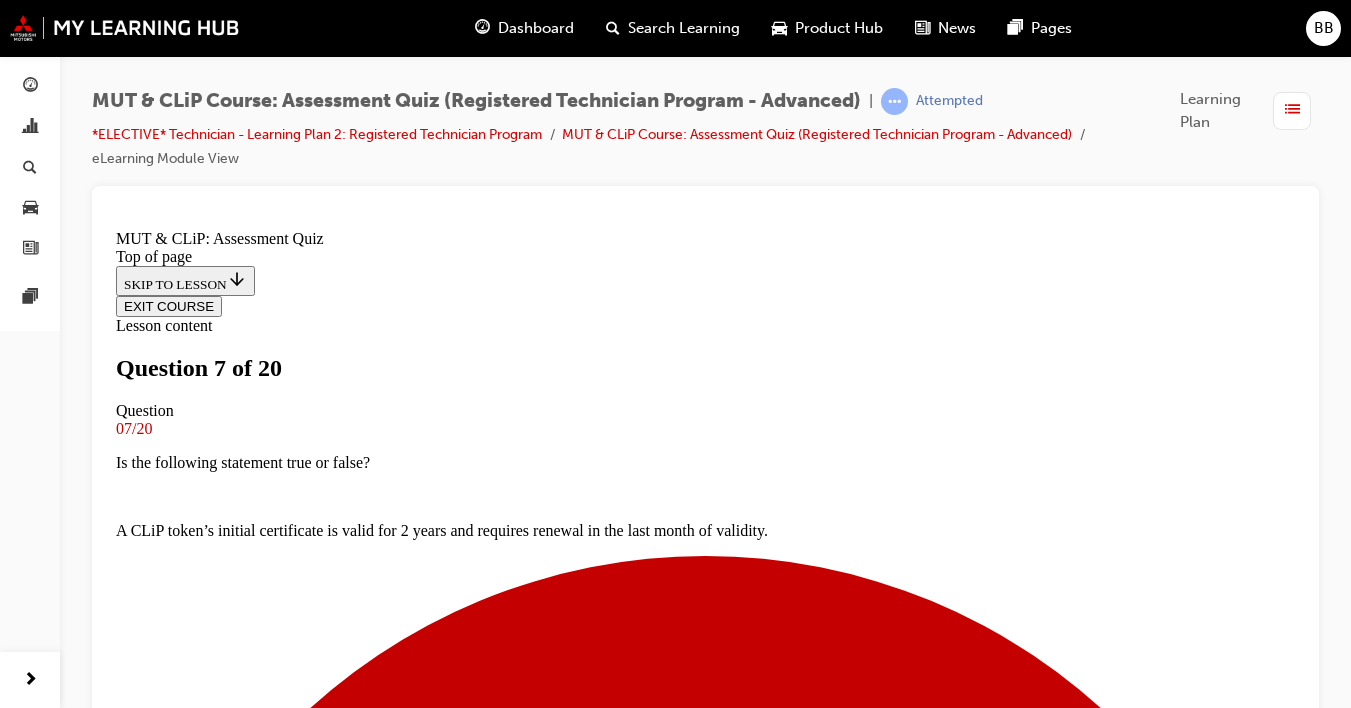 click on "Force re-identification of computers" at bounding box center (705, 9249) 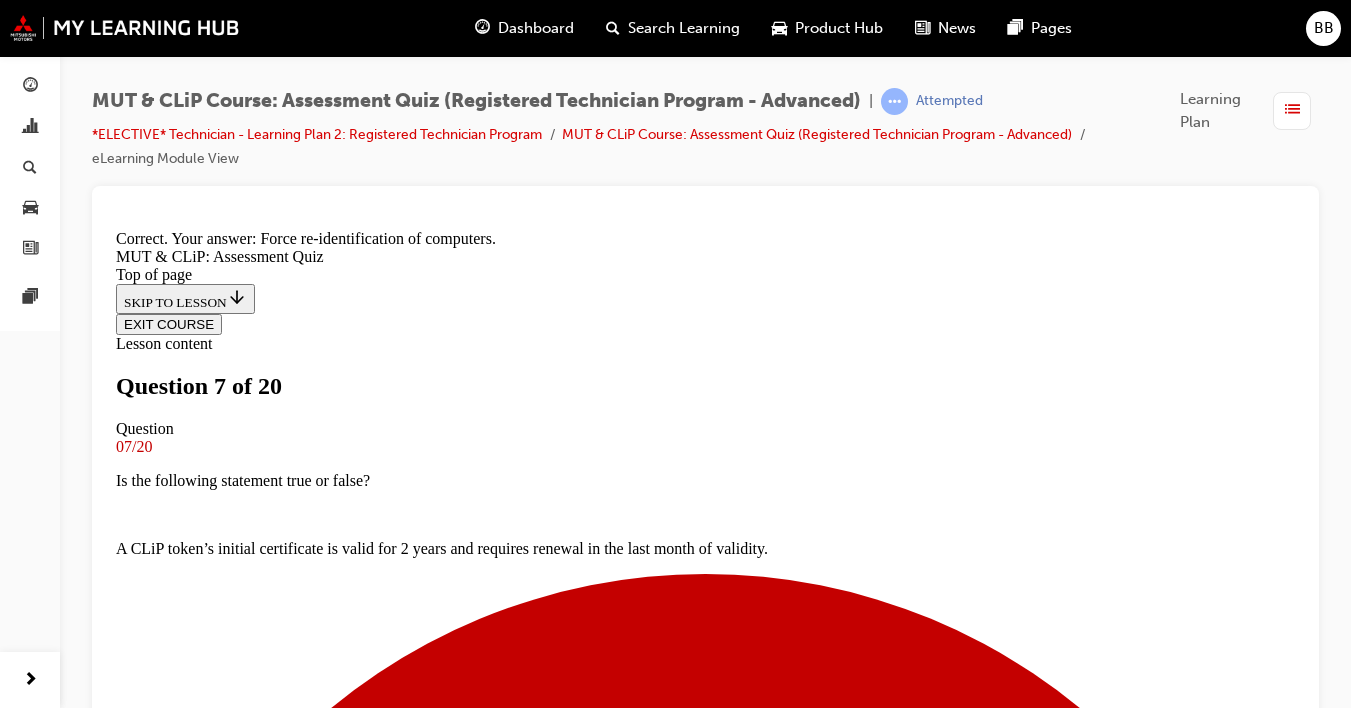 click on "NEXT" at bounding box center [142, 13658] 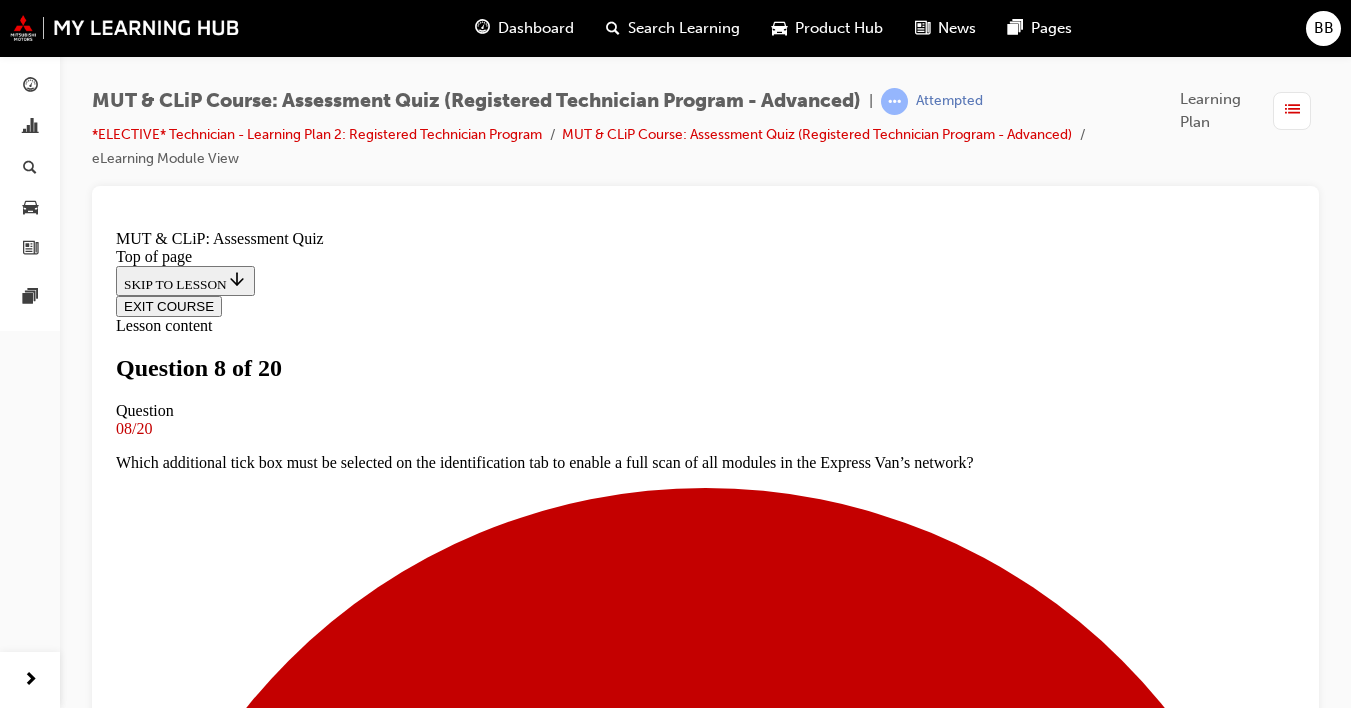 scroll, scrollTop: 3, scrollLeft: 0, axis: vertical 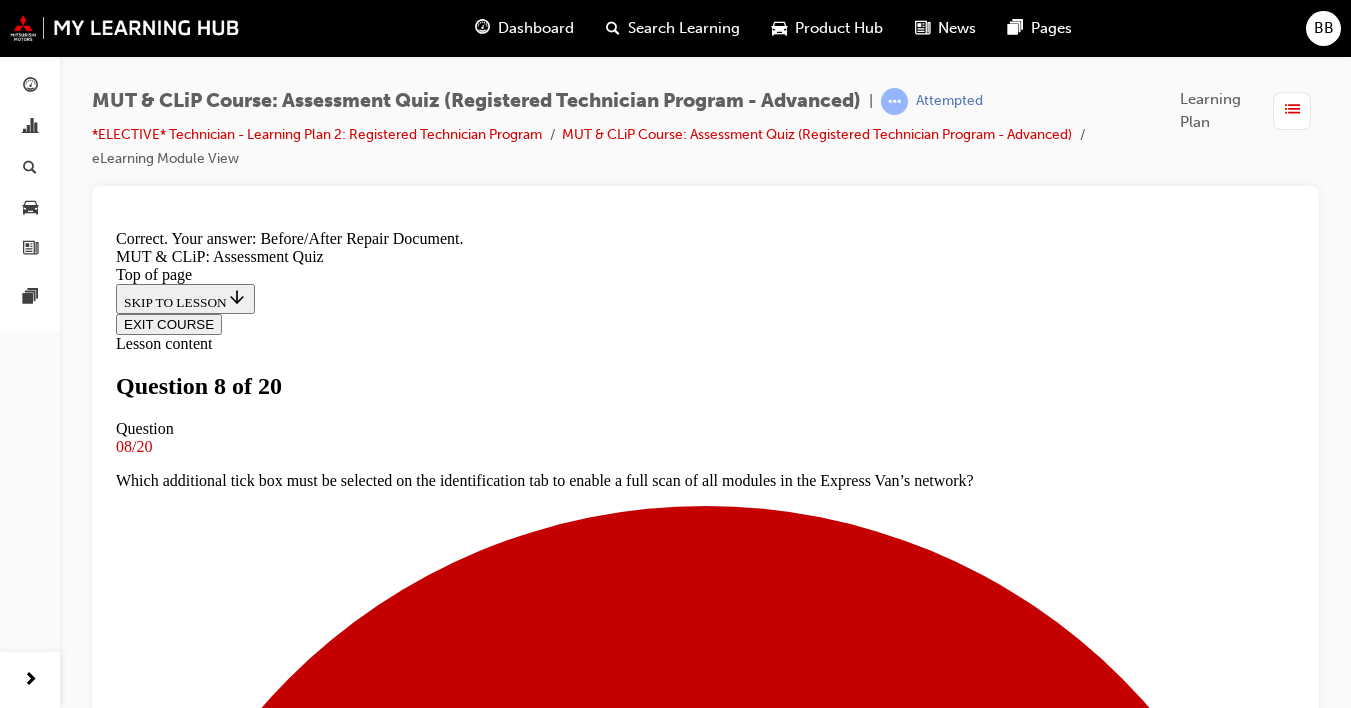 click on "NEXT" at bounding box center [142, 17851] 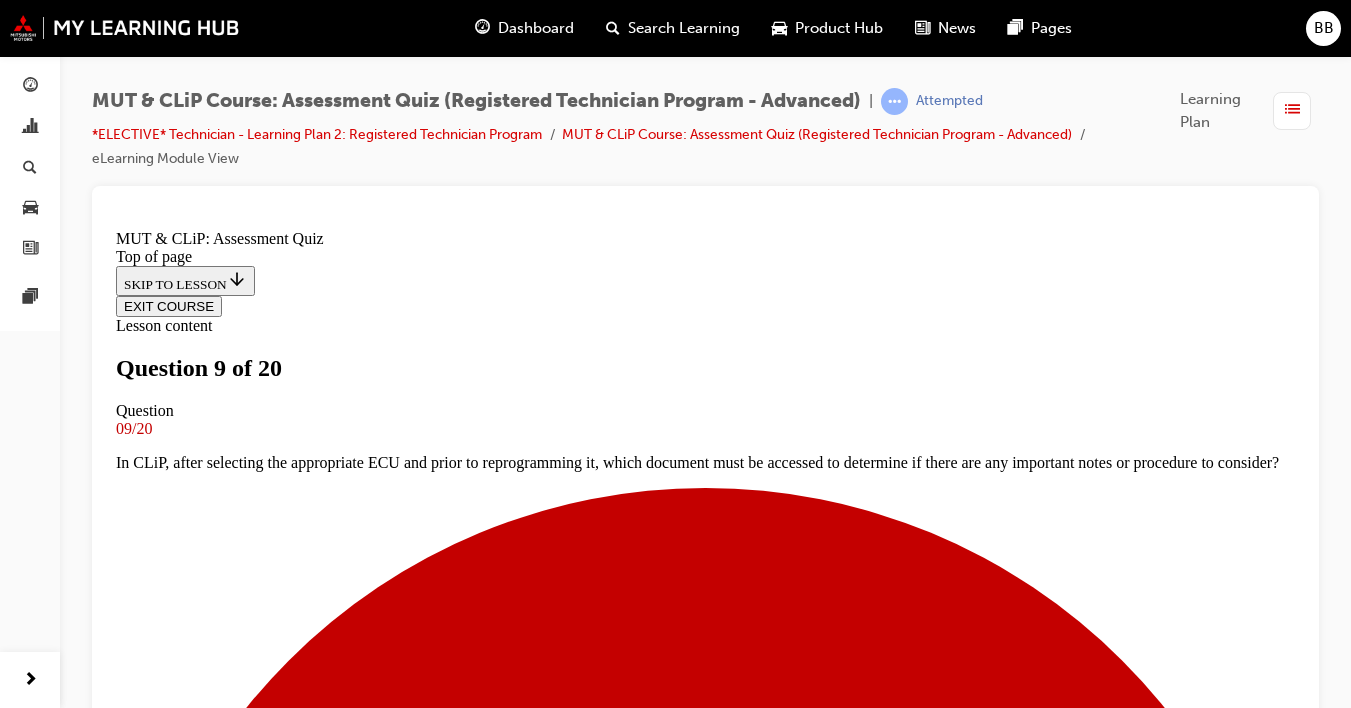 scroll, scrollTop: 261, scrollLeft: 0, axis: vertical 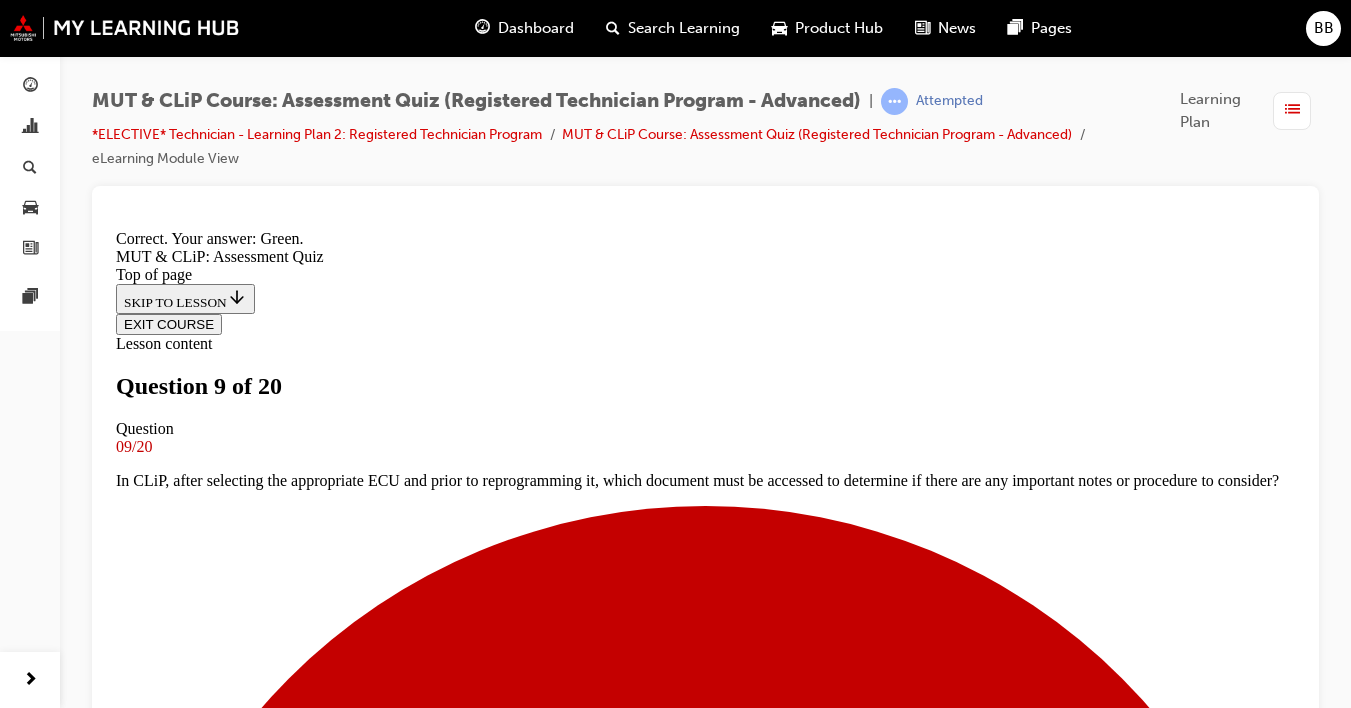 click on "NEXT" at bounding box center [705, 17851] 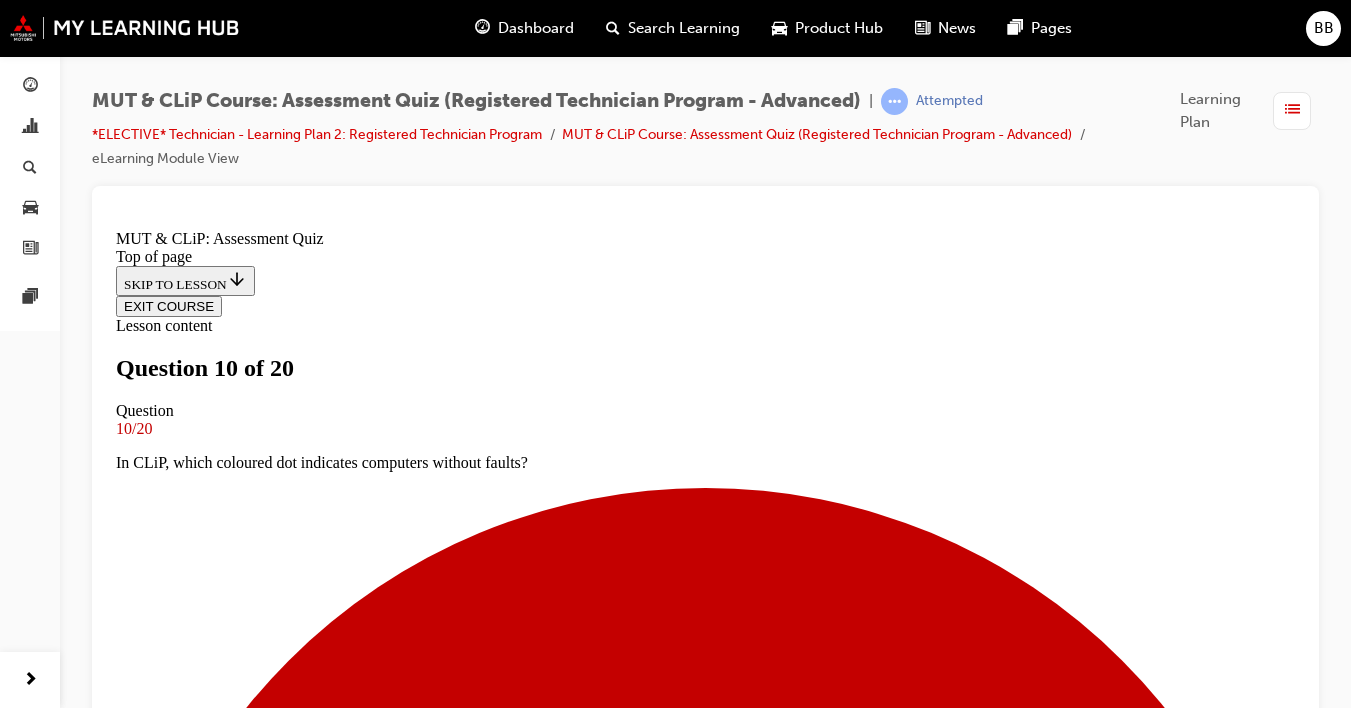 scroll, scrollTop: 275, scrollLeft: 0, axis: vertical 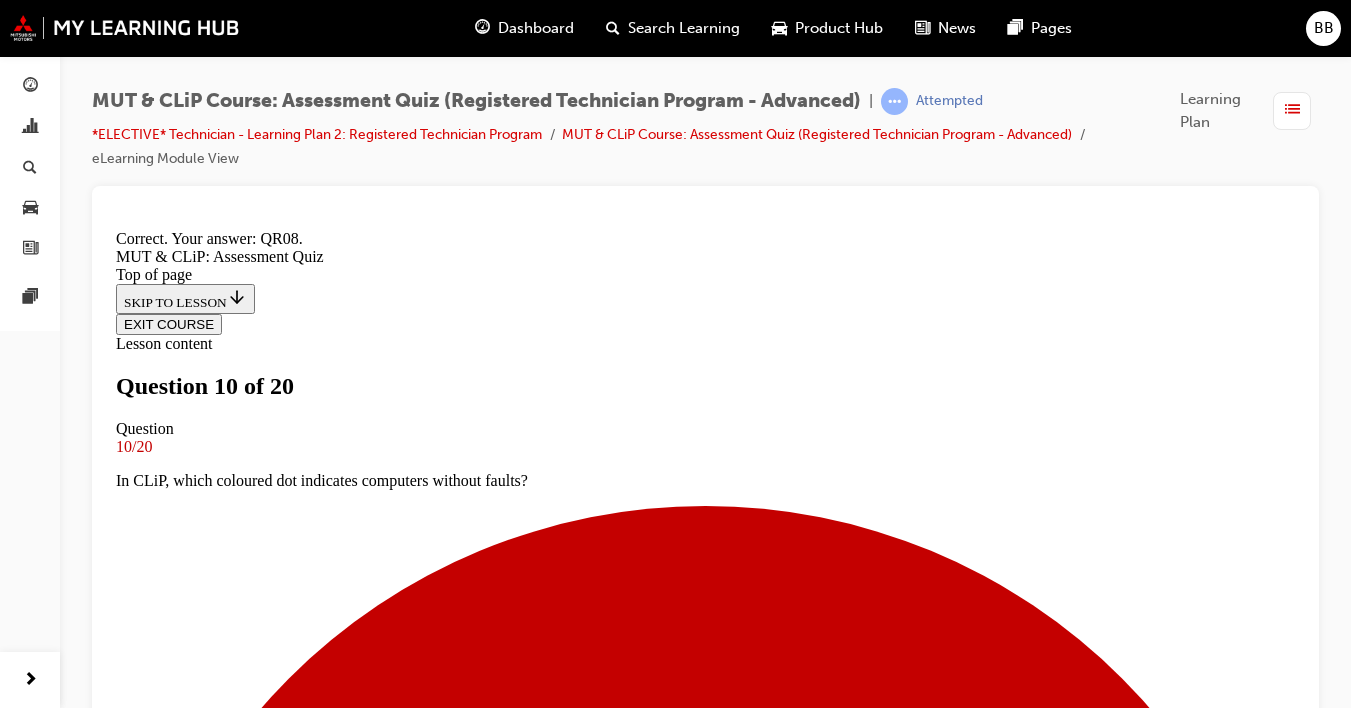 click on "NEXT" at bounding box center [142, 17851] 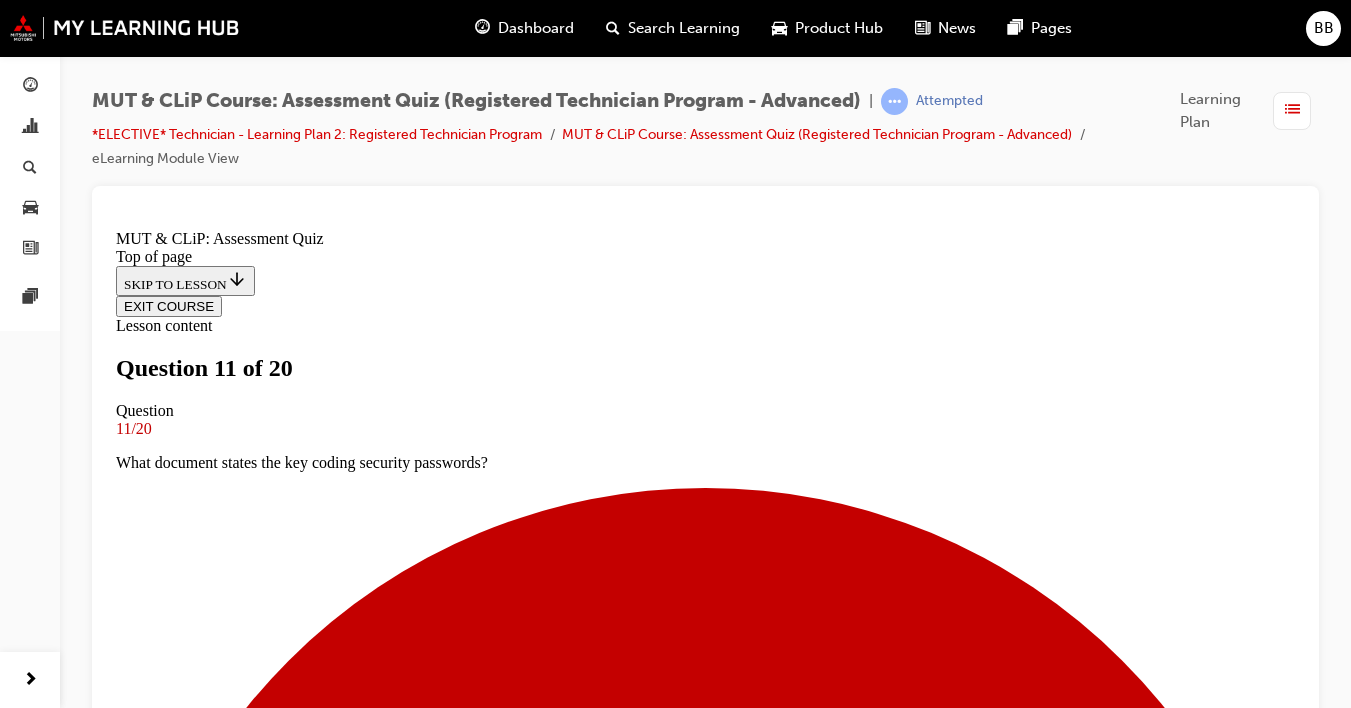 scroll, scrollTop: 259, scrollLeft: 0, axis: vertical 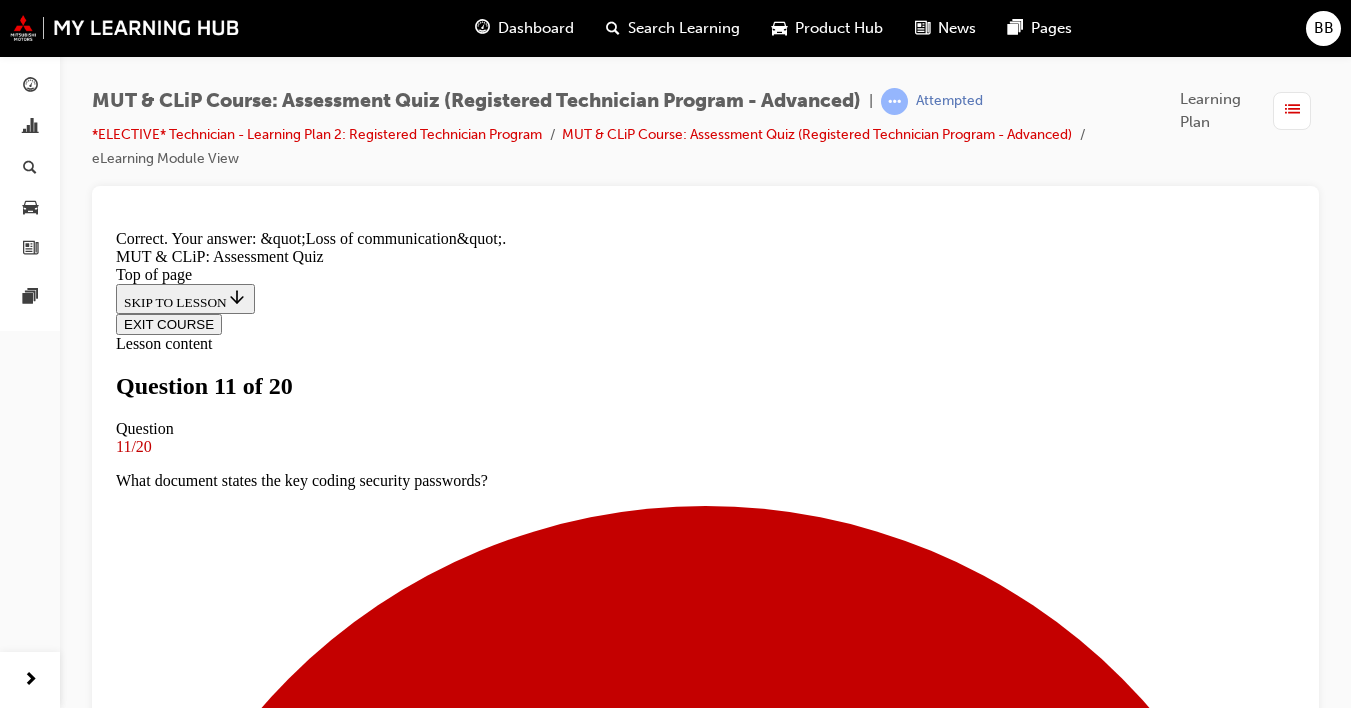 click on "NEXT" at bounding box center (142, 17851) 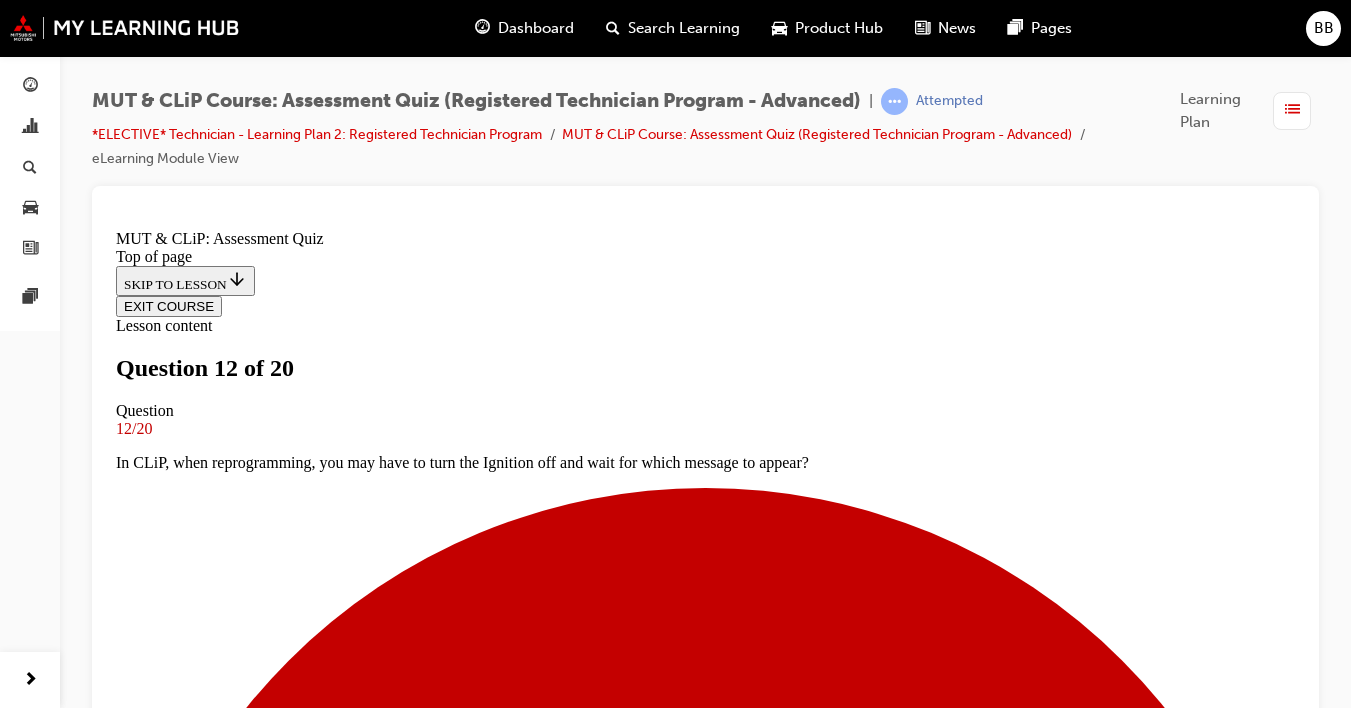 drag, startPoint x: 1286, startPoint y: 341, endPoint x: 1292, endPoint y: 413, distance: 72.249565 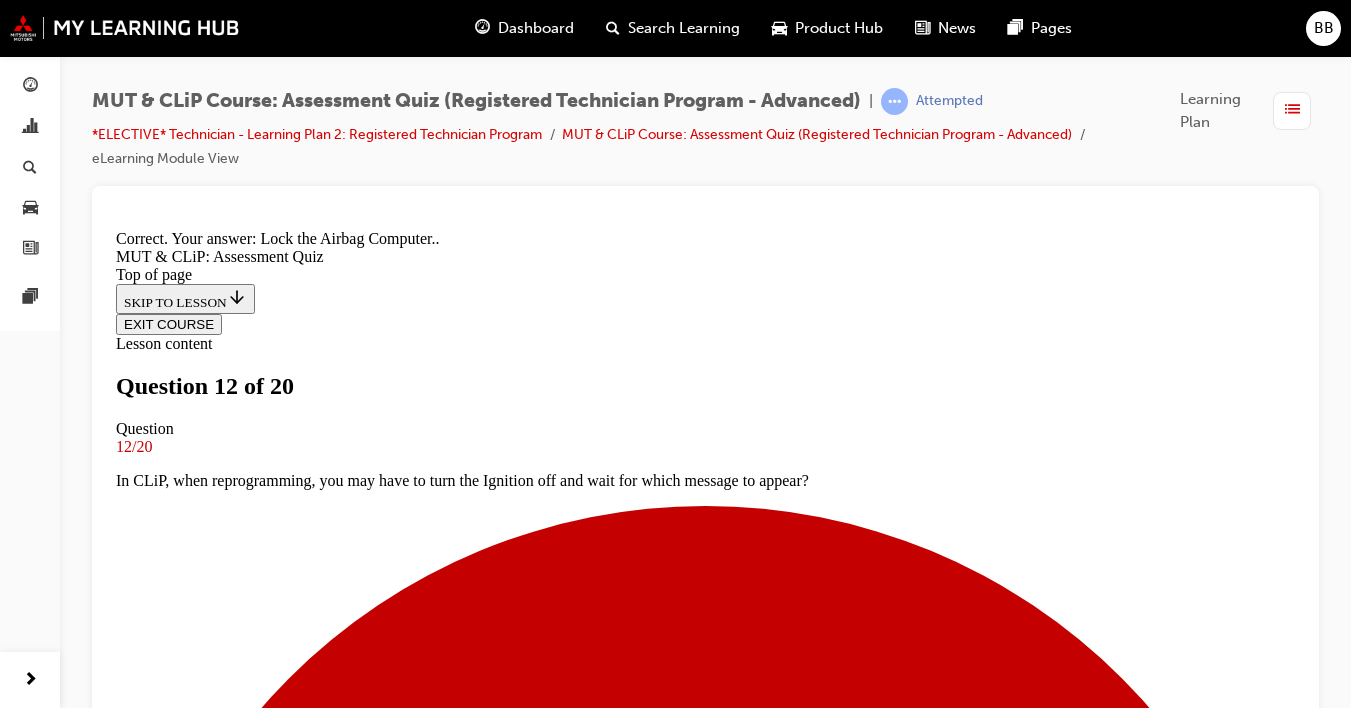 click on "NEXT" at bounding box center (142, 17851) 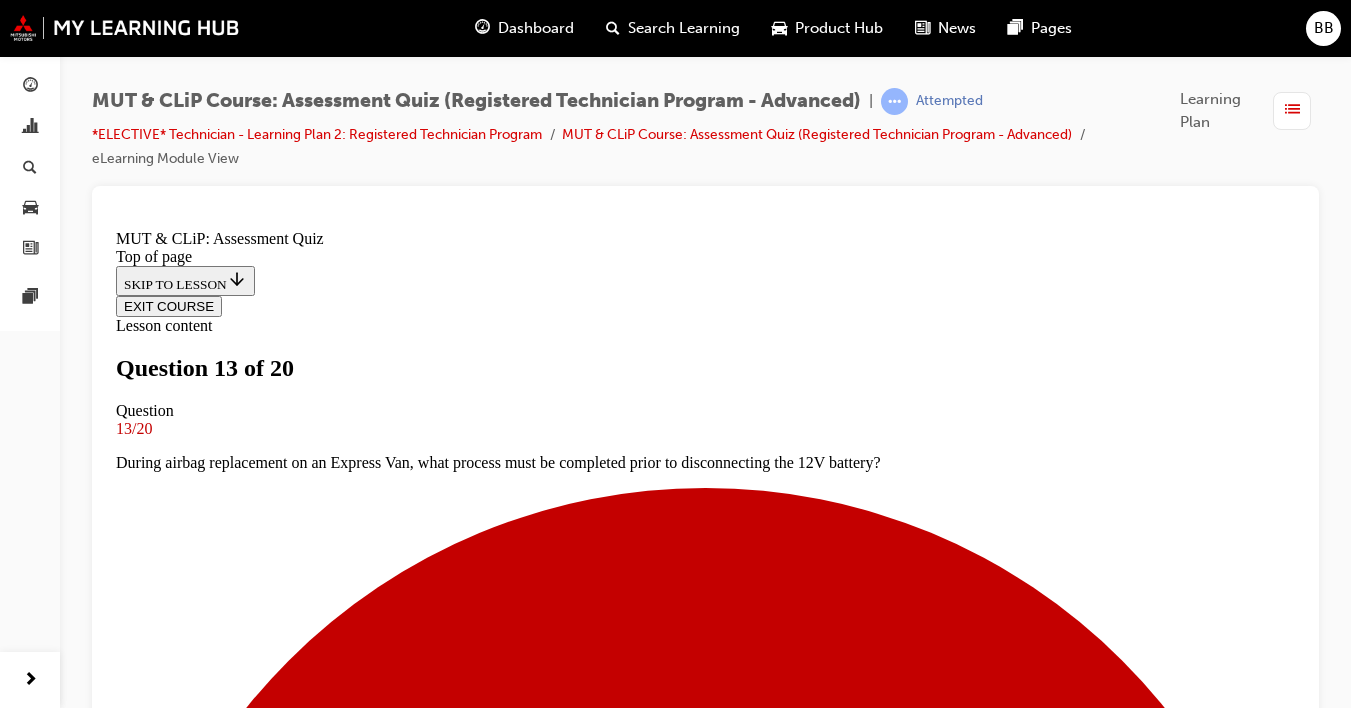 drag, startPoint x: 1287, startPoint y: 316, endPoint x: 1300, endPoint y: 366, distance: 51.662365 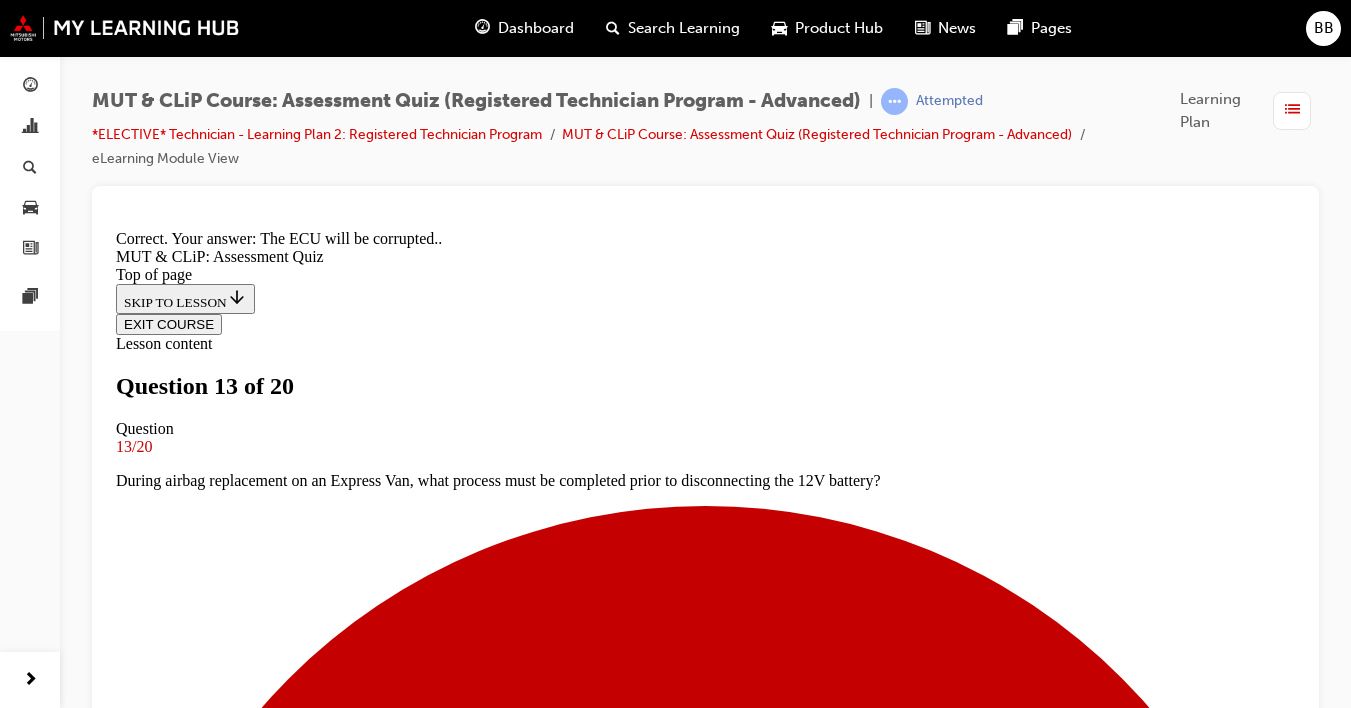 scroll, scrollTop: 465, scrollLeft: 0, axis: vertical 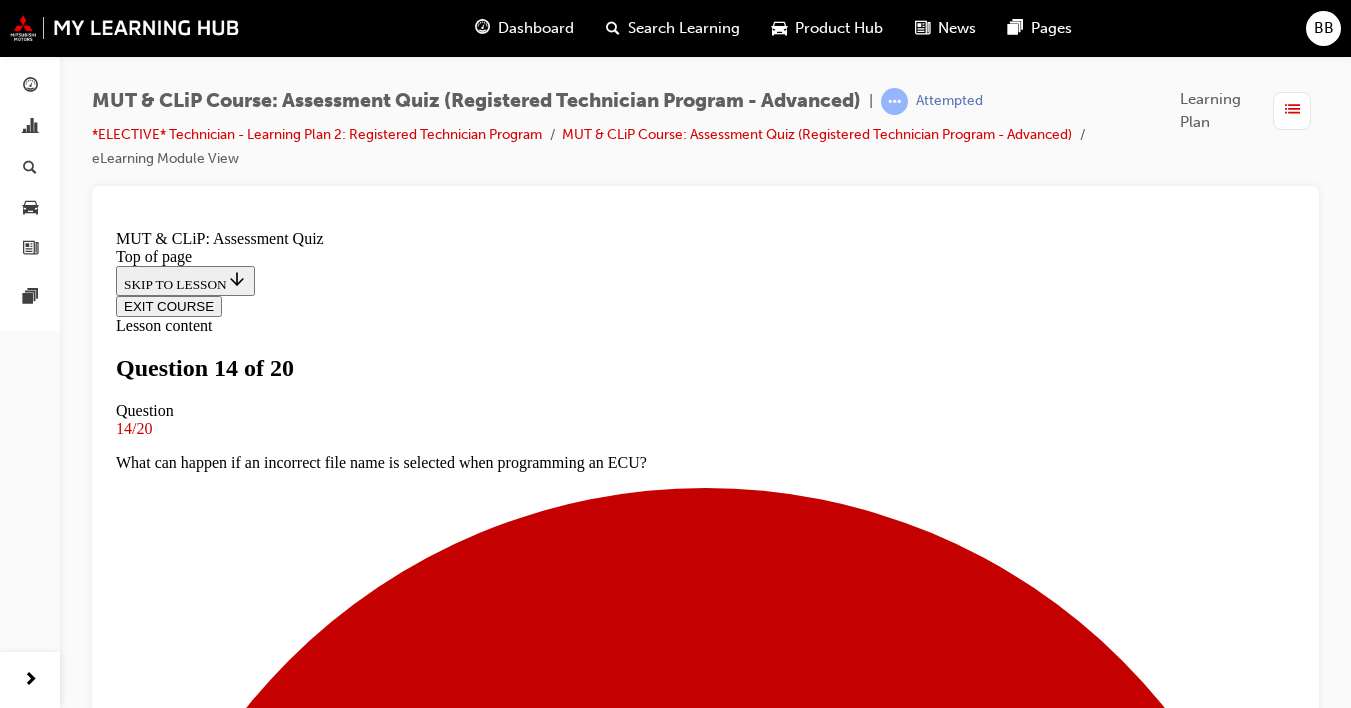 click on "Question 15 of 20 Question 15/20 Is the following statement true or false? An issue with an ECU is highlighted in blue text. True False Incorrect SUBMIT NEXT" at bounding box center (705, 9232) 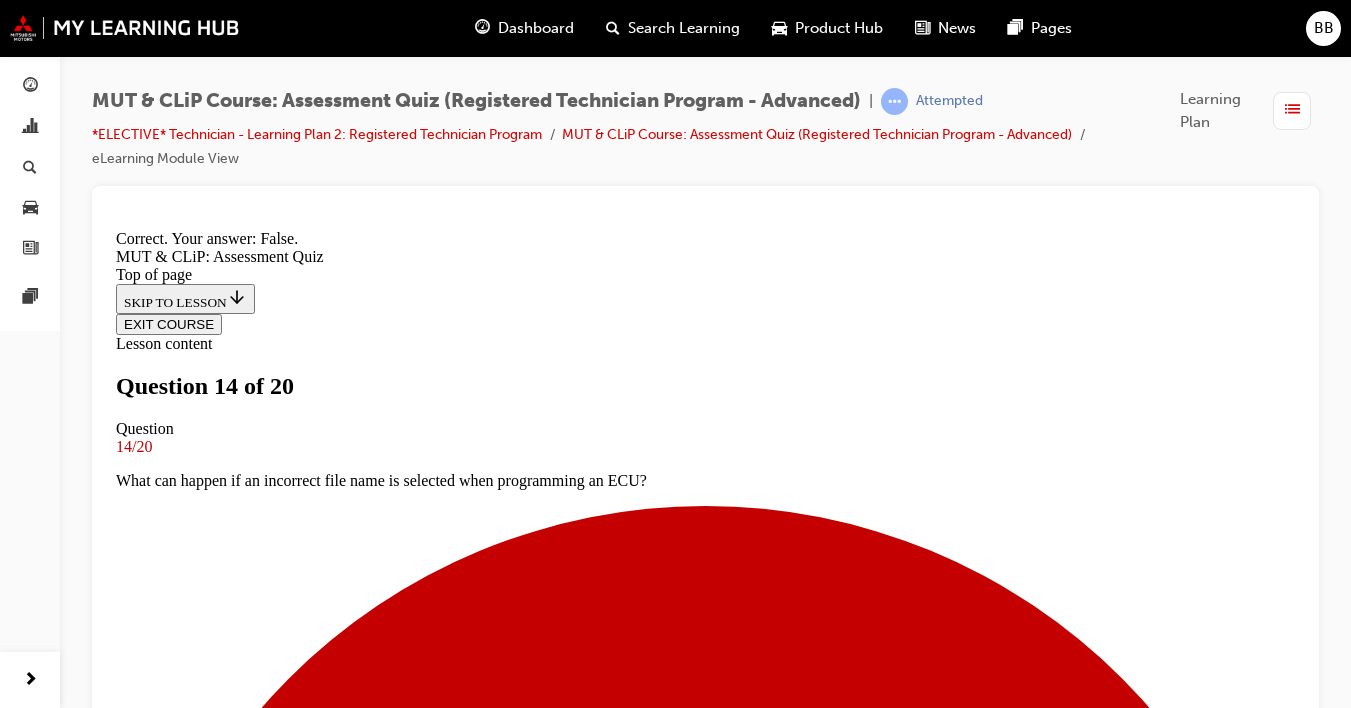 click on "NEXT" at bounding box center [142, 11528] 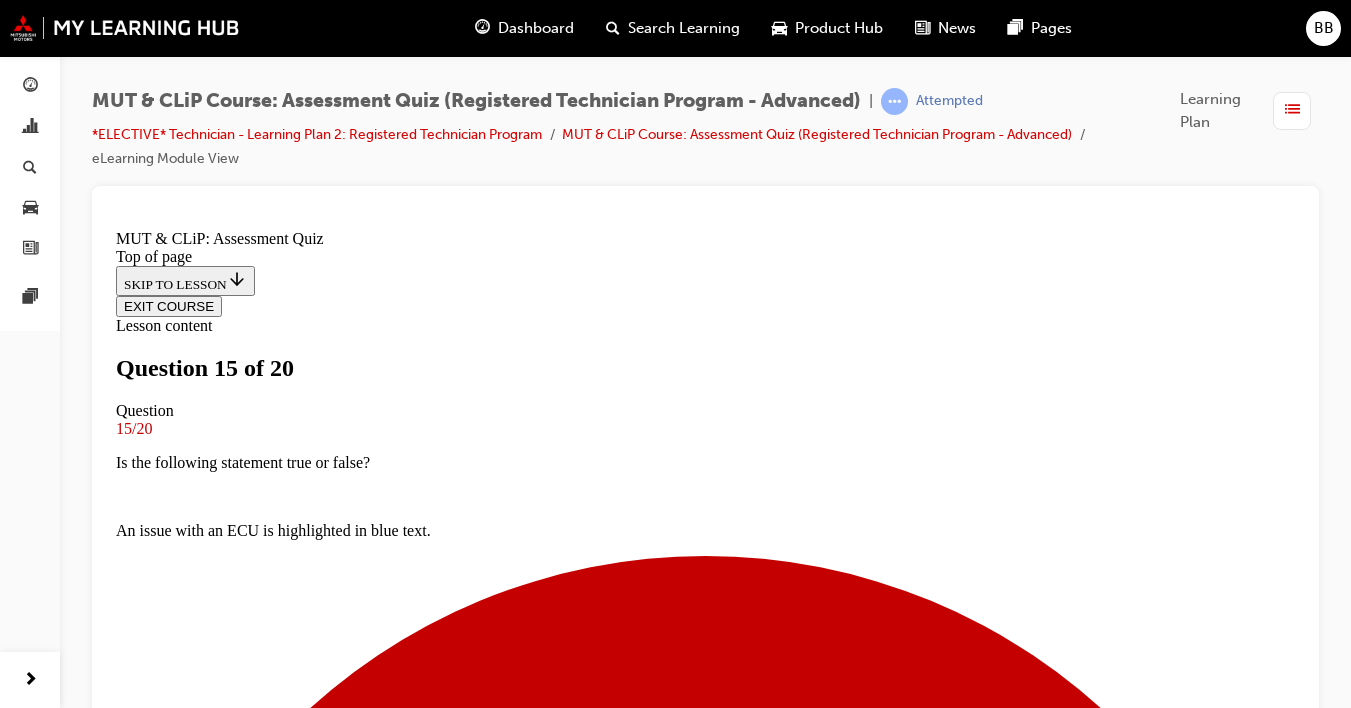 scroll, scrollTop: 303, scrollLeft: 0, axis: vertical 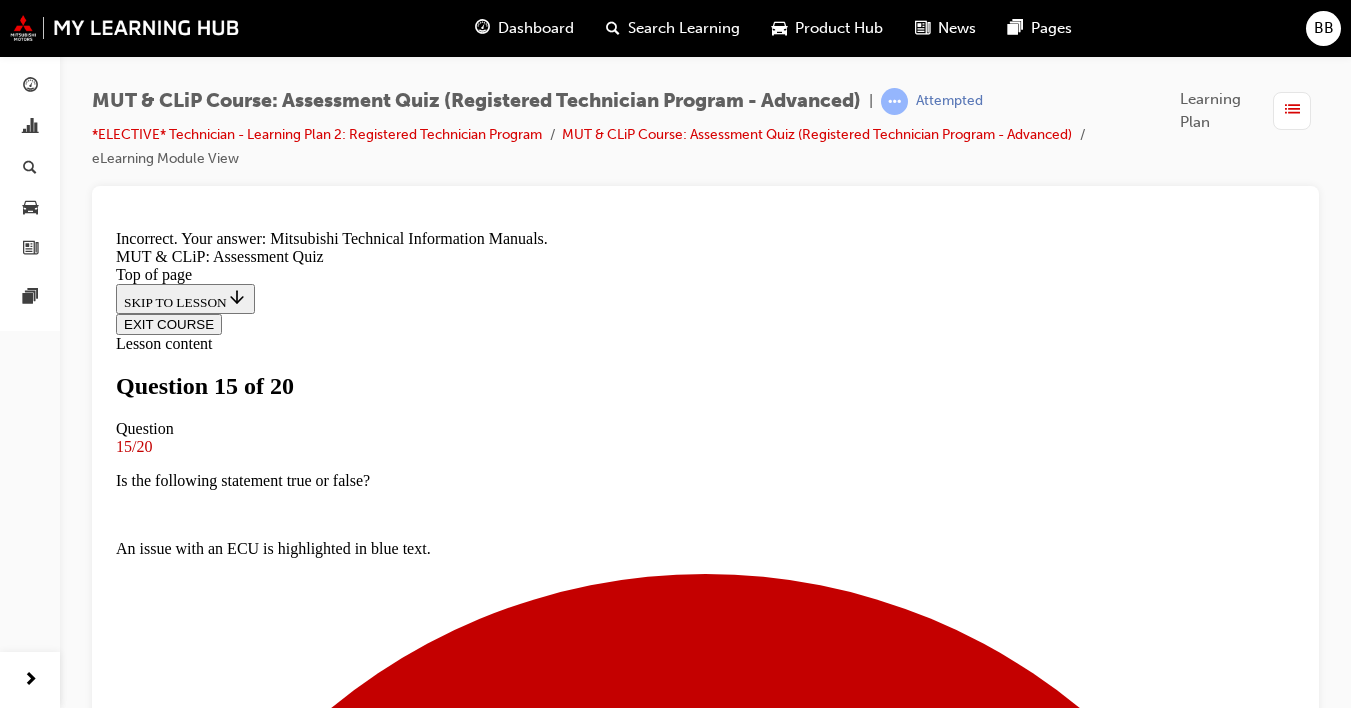 click on "NEXT" at bounding box center (142, 13604) 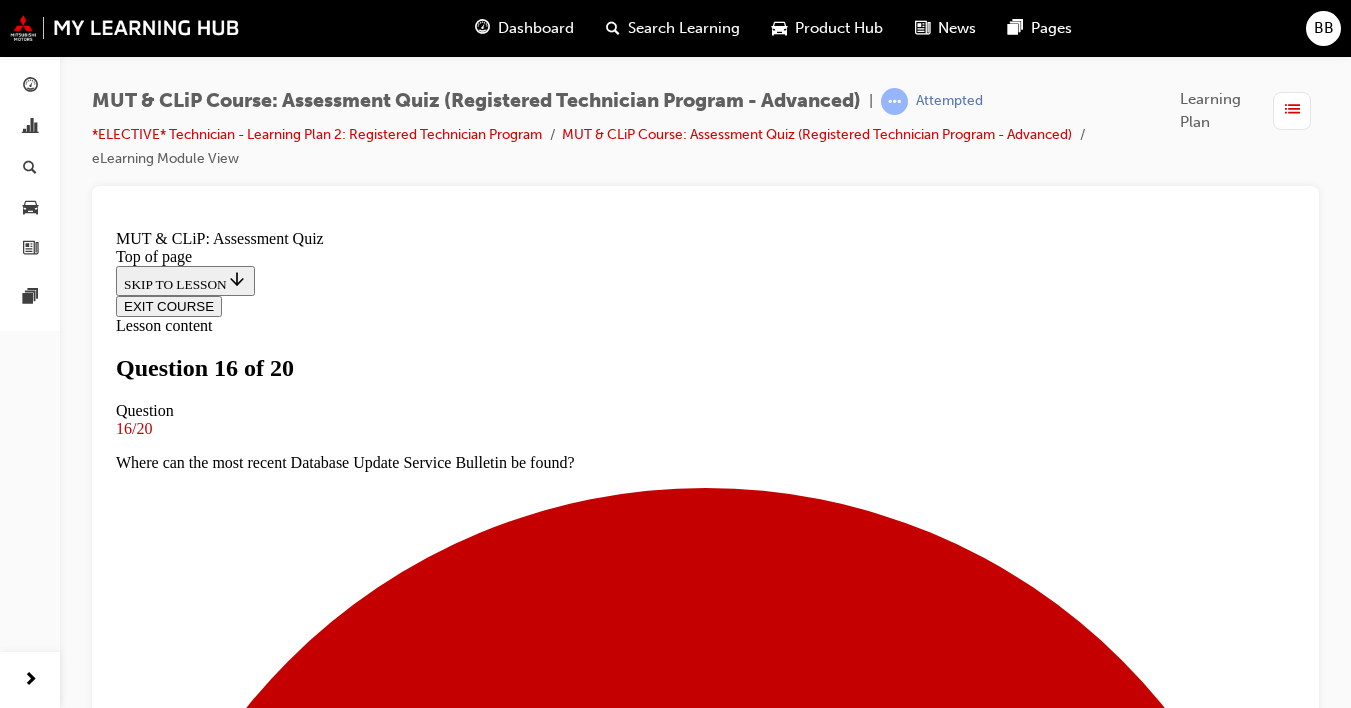 scroll, scrollTop: 3, scrollLeft: 0, axis: vertical 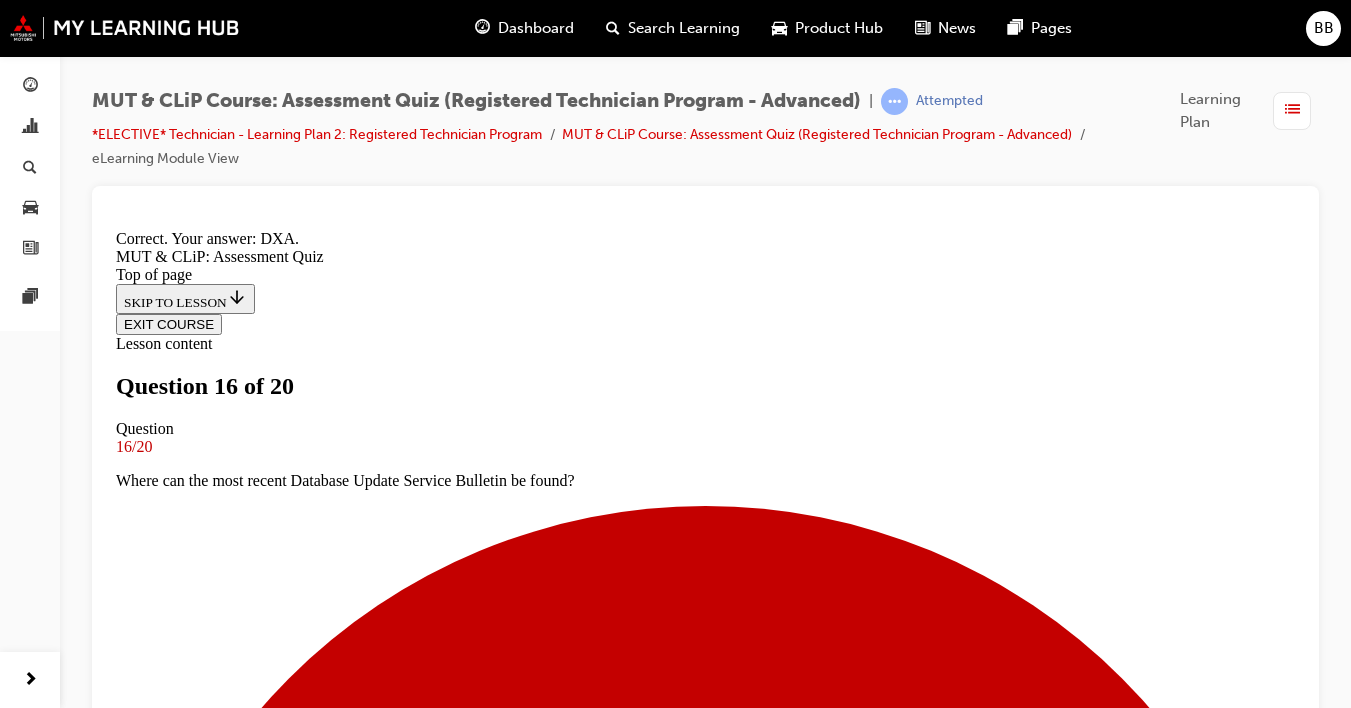 click on "NEXT" at bounding box center (142, 17797) 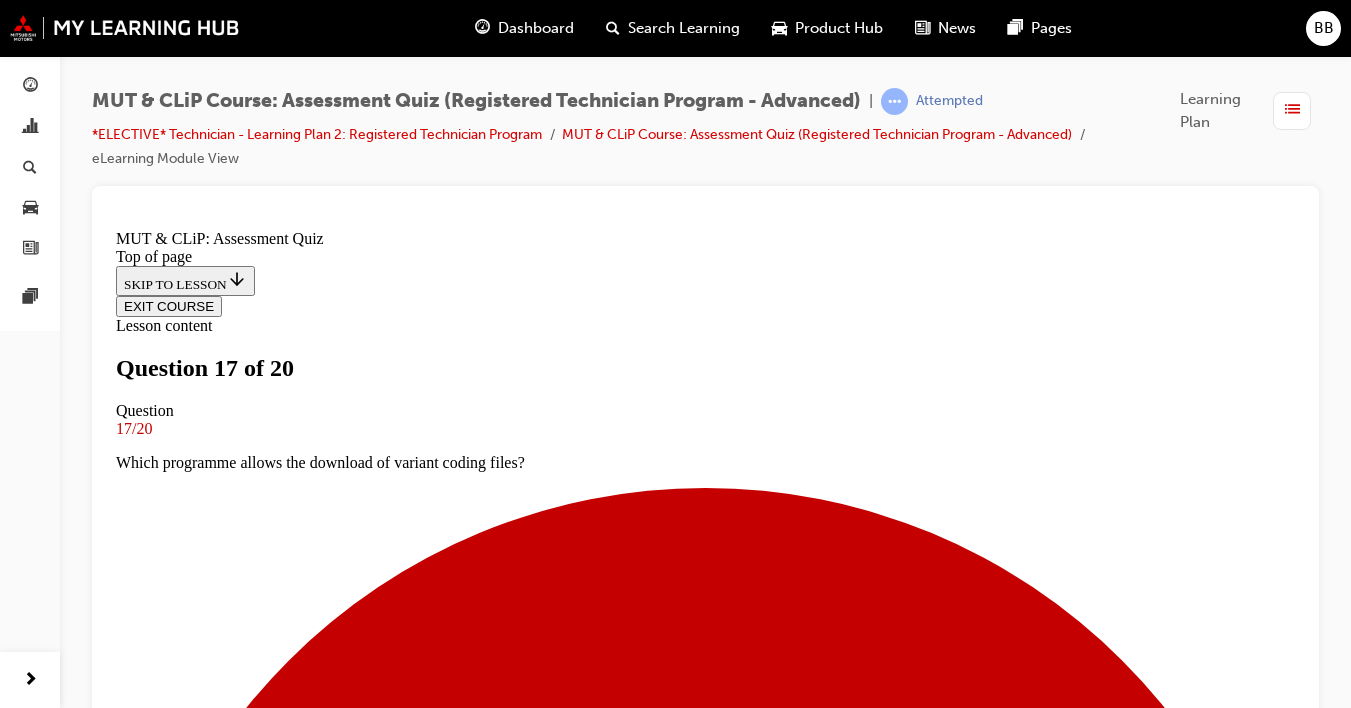 scroll, scrollTop: 280, scrollLeft: 0, axis: vertical 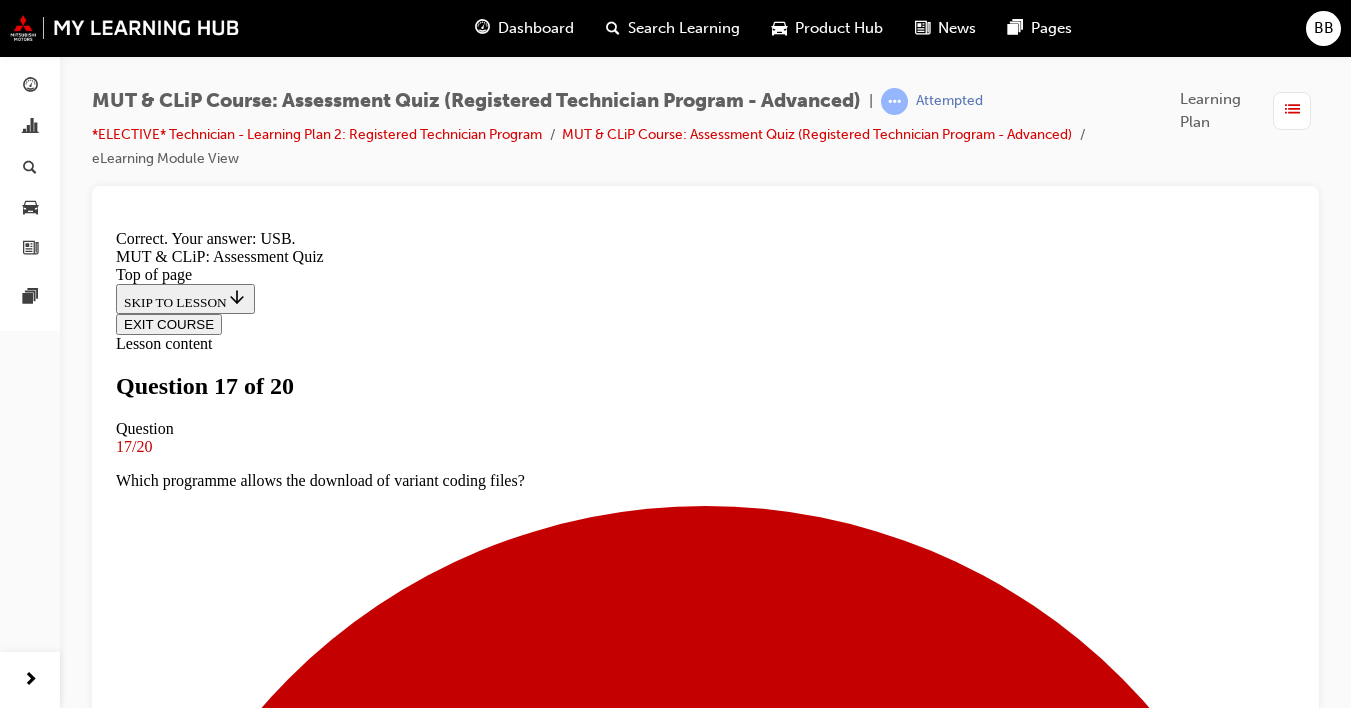 click on "NEXT" at bounding box center (142, 17851) 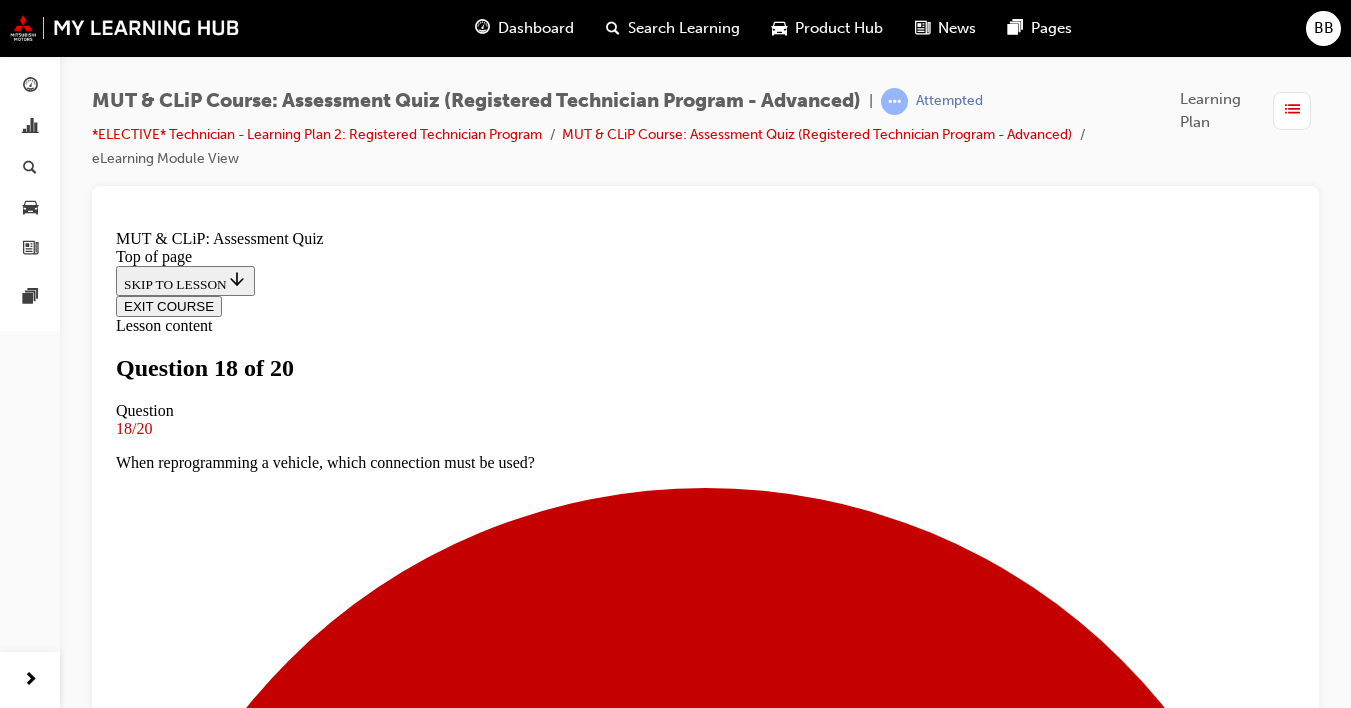 scroll, scrollTop: 227, scrollLeft: 0, axis: vertical 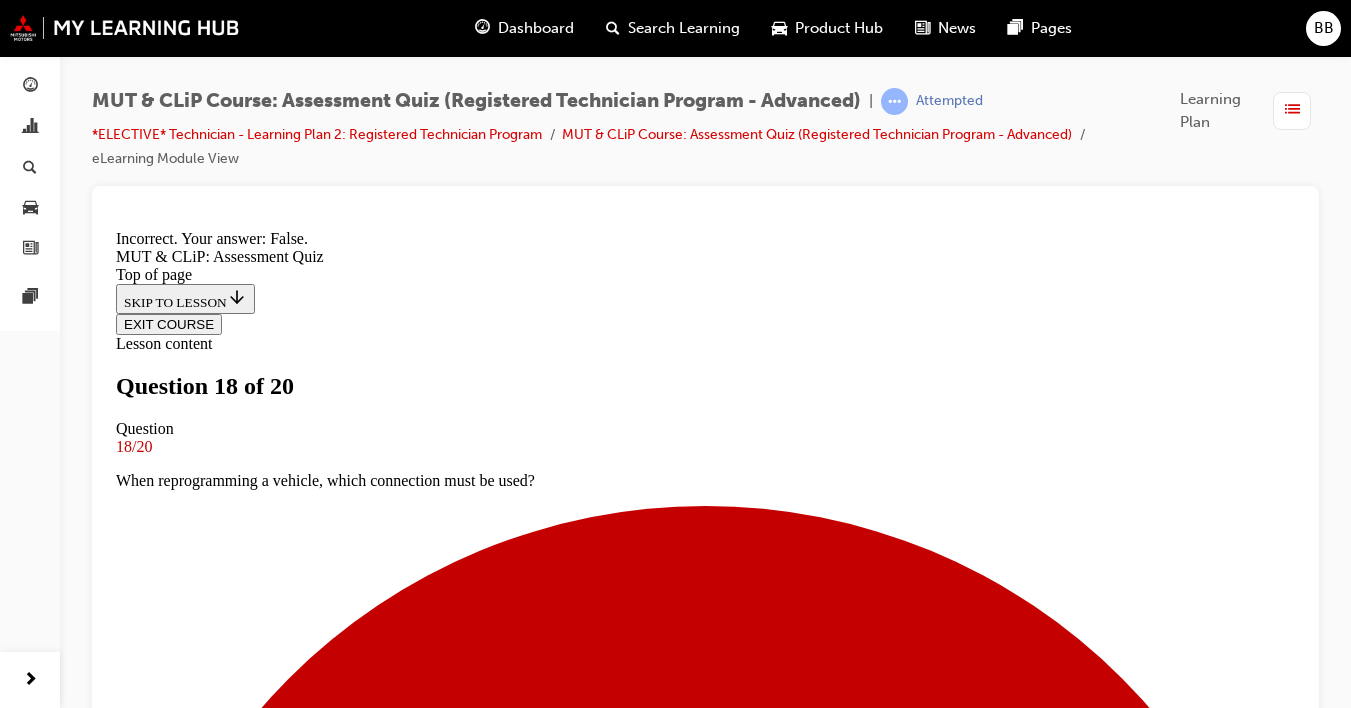 click on "NEXT" at bounding box center [142, 13640] 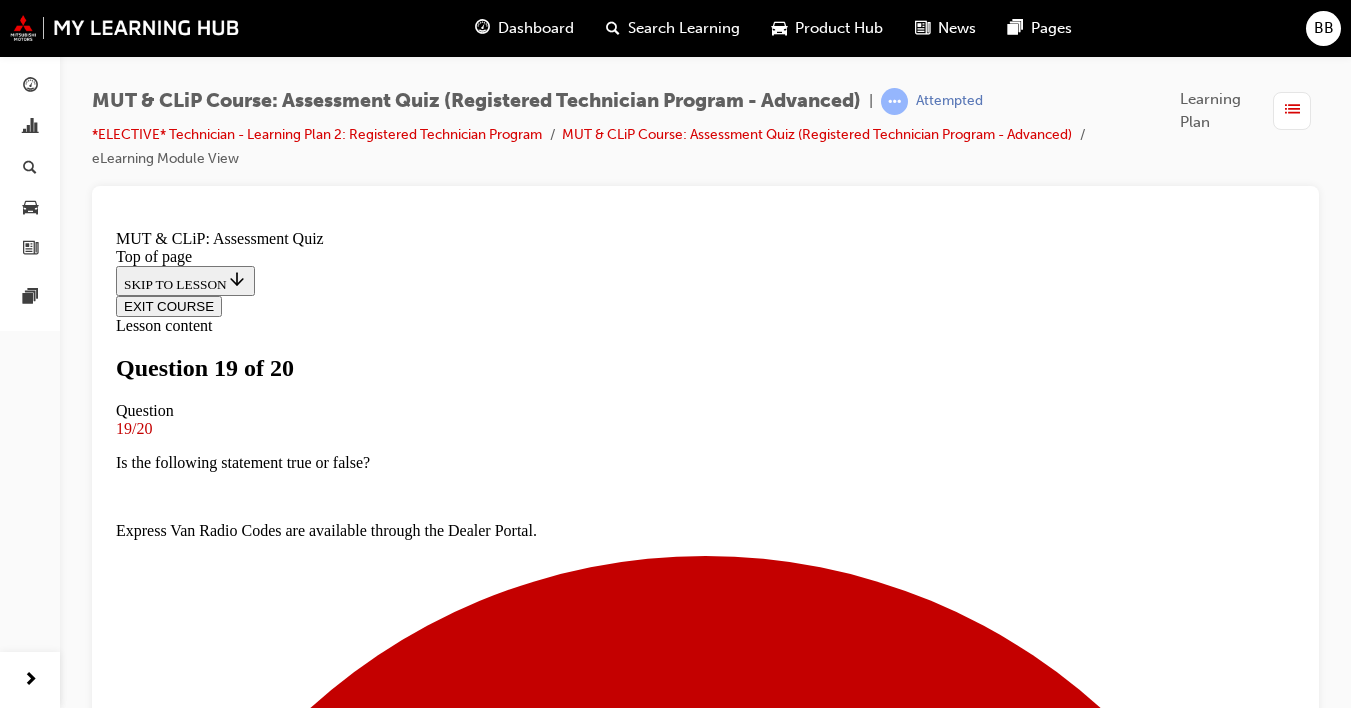 scroll, scrollTop: 275, scrollLeft: 0, axis: vertical 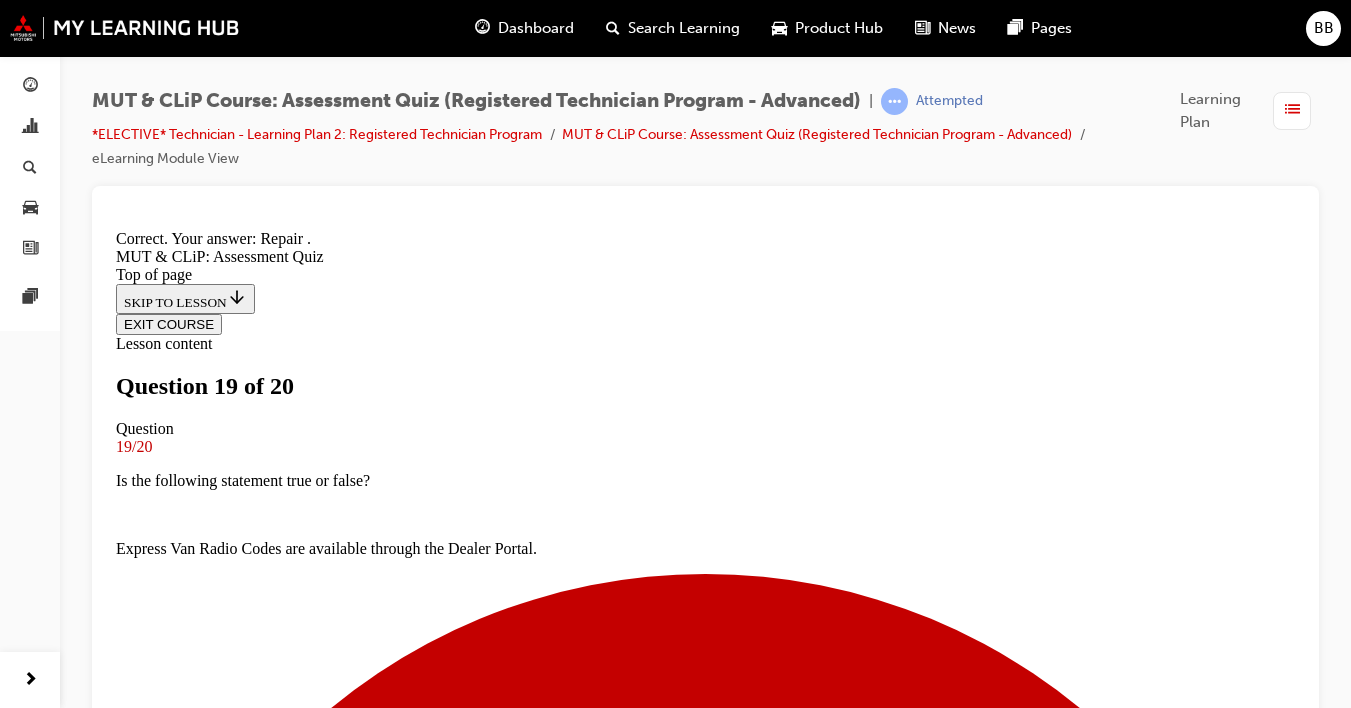 click on "NEXT" at bounding box center (142, 13640) 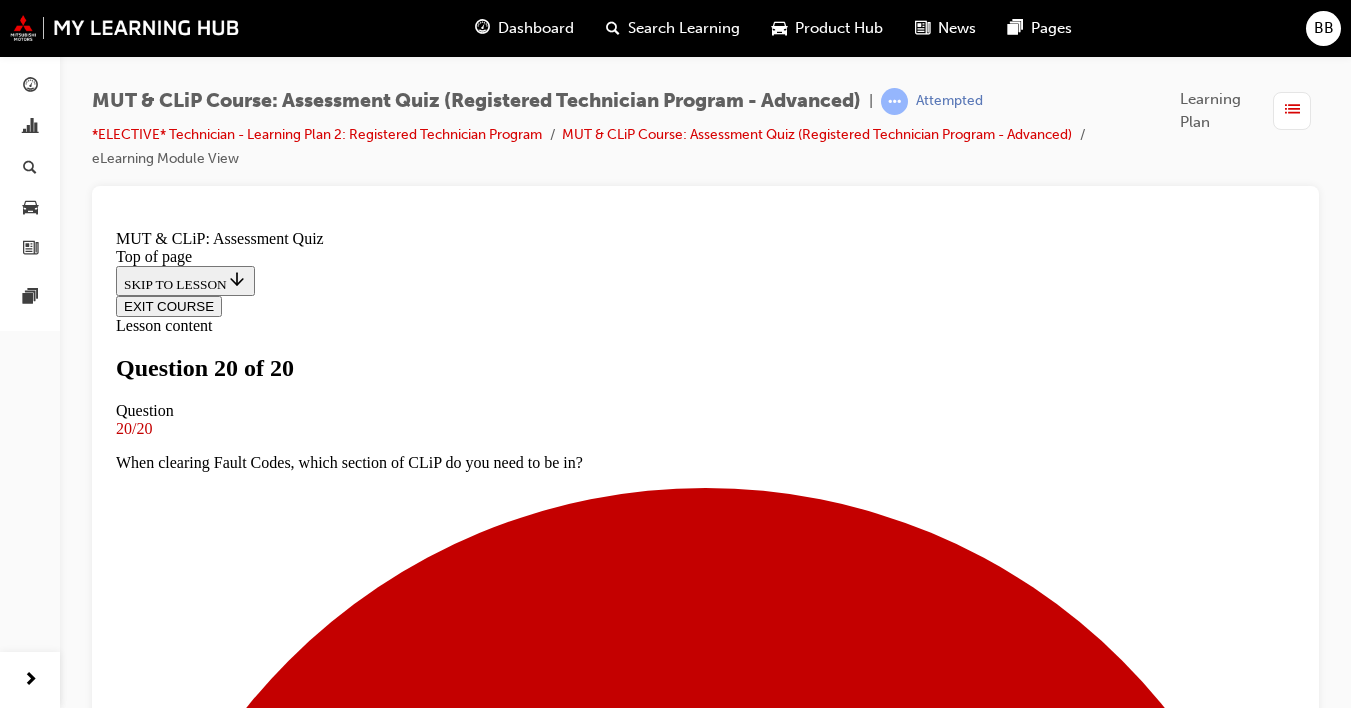 scroll, scrollTop: 3, scrollLeft: 0, axis: vertical 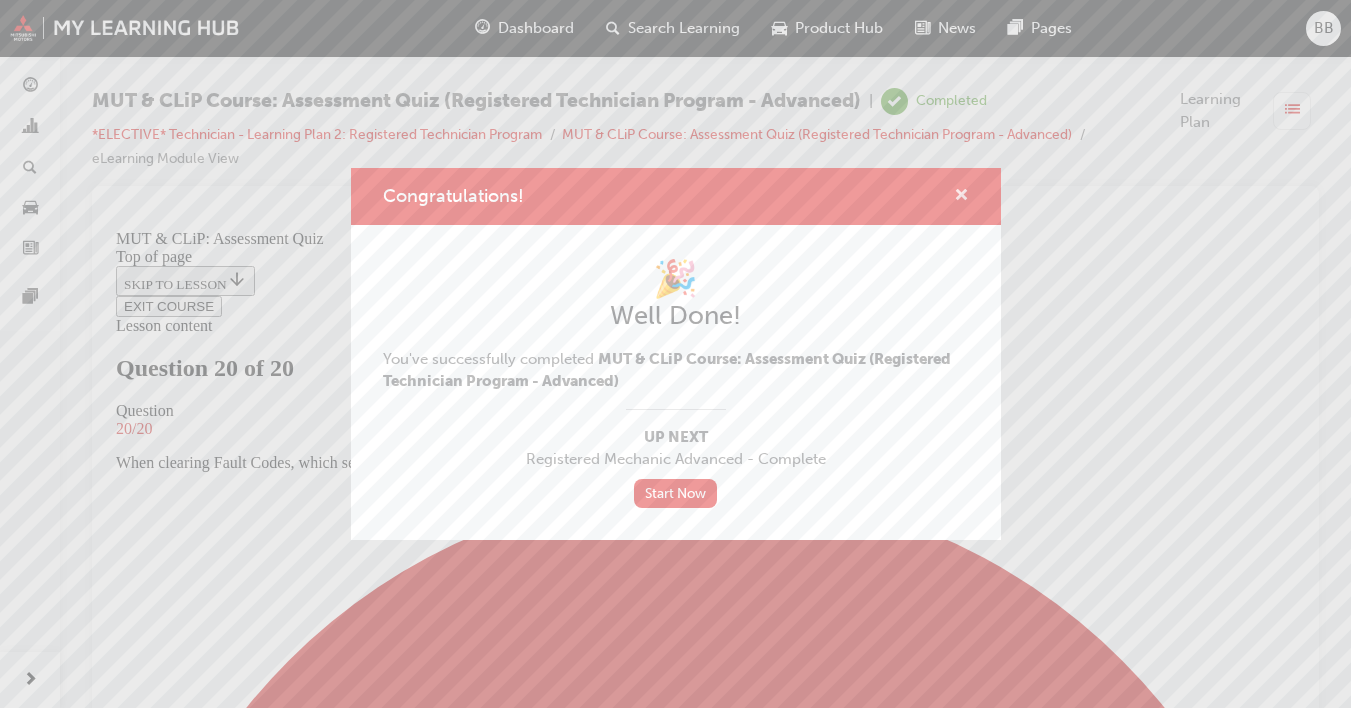 click at bounding box center [961, 197] 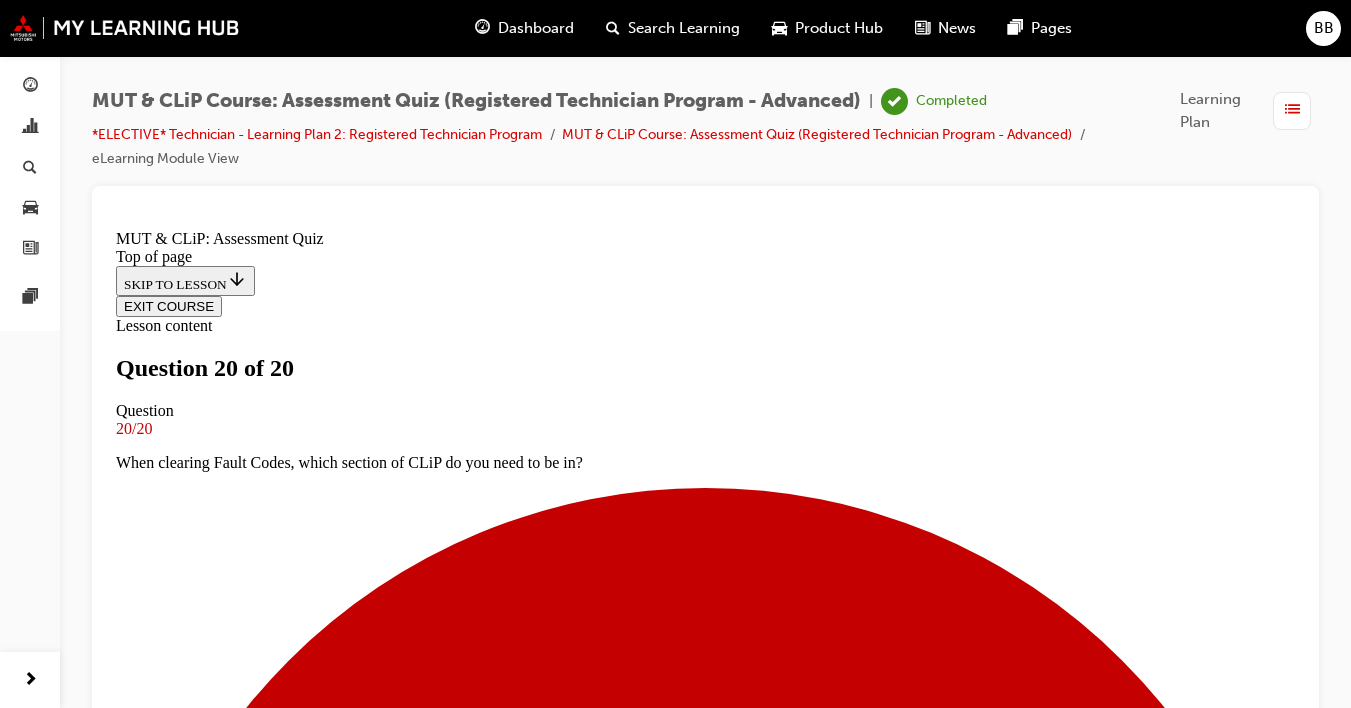 scroll, scrollTop: 20, scrollLeft: 0, axis: vertical 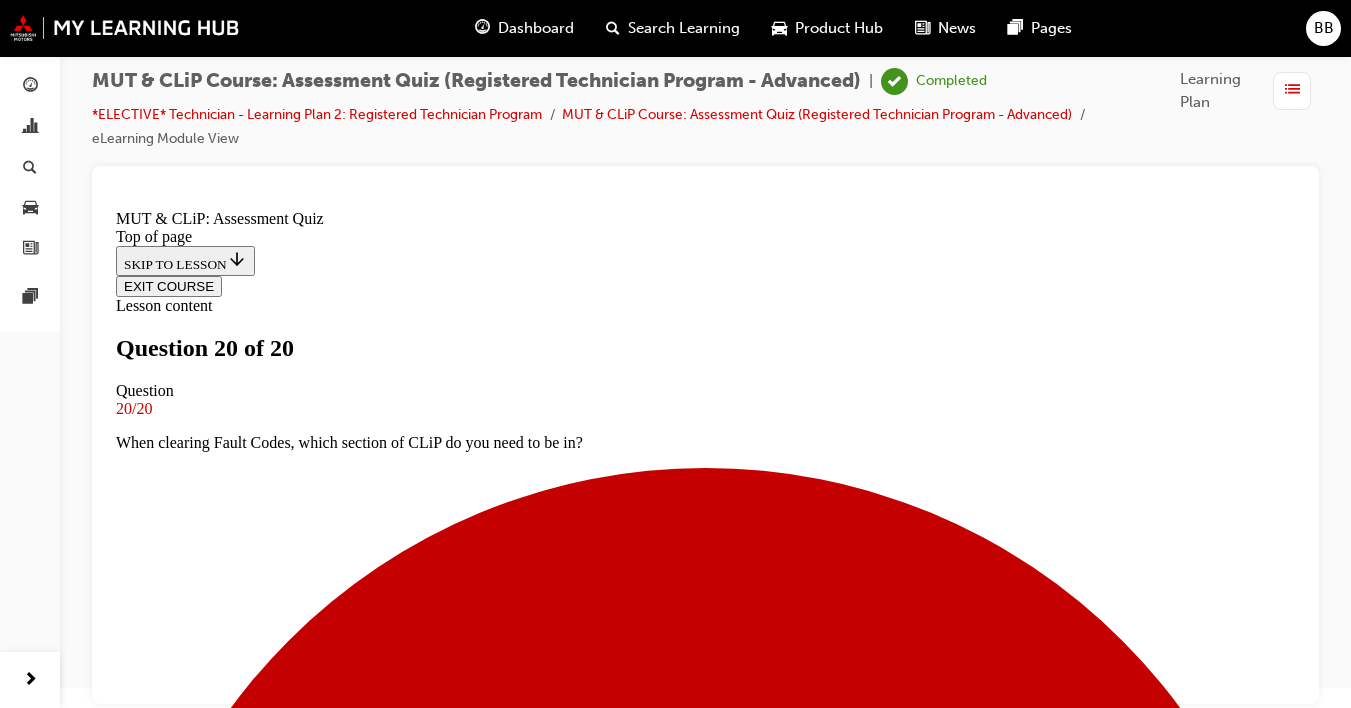 click on "Continue" at bounding box center (241, 9847) 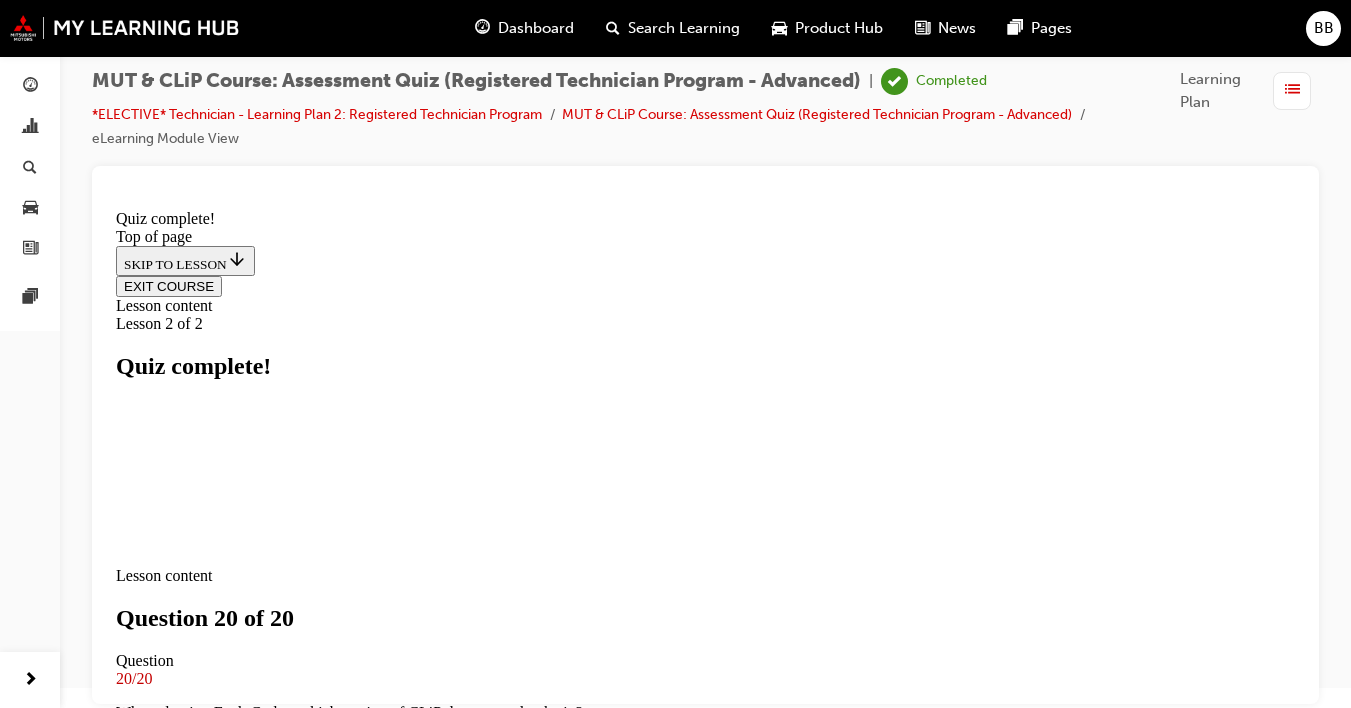 scroll, scrollTop: 0, scrollLeft: 0, axis: both 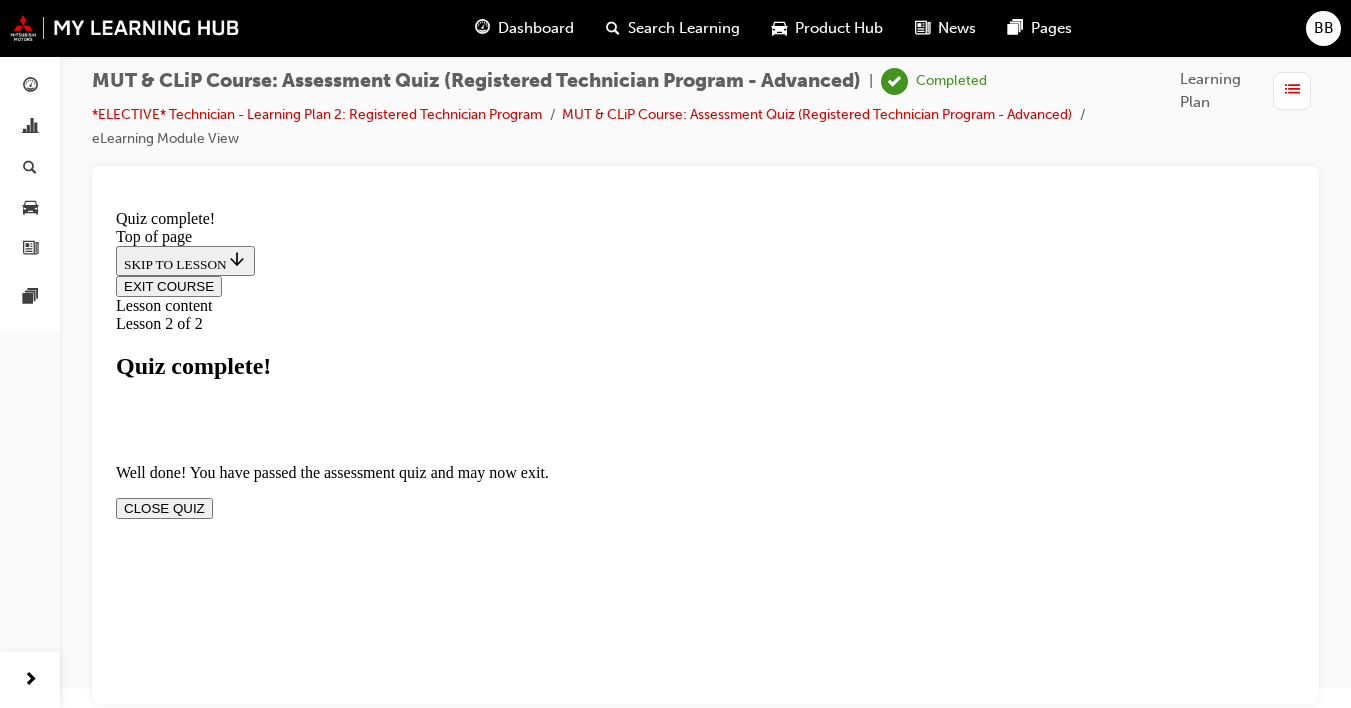 click on "CLOSE QUIZ" at bounding box center [164, 508] 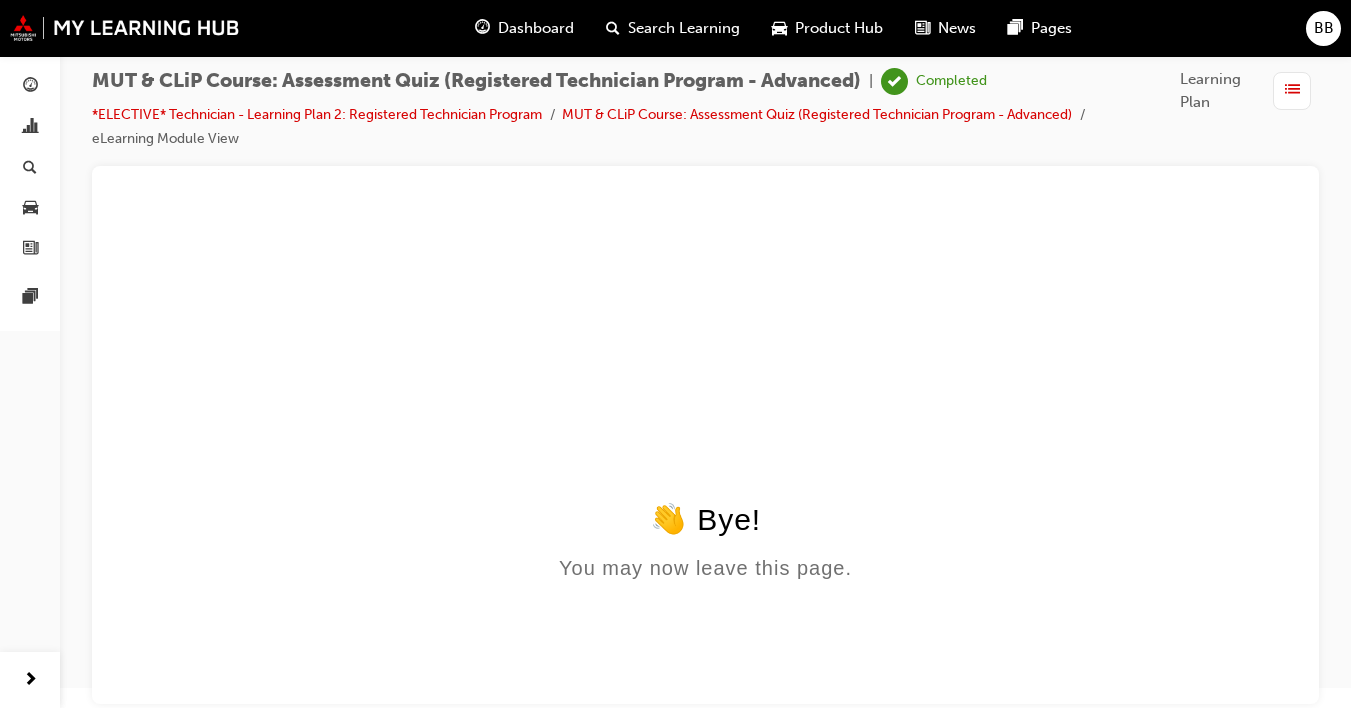 scroll, scrollTop: 0, scrollLeft: 0, axis: both 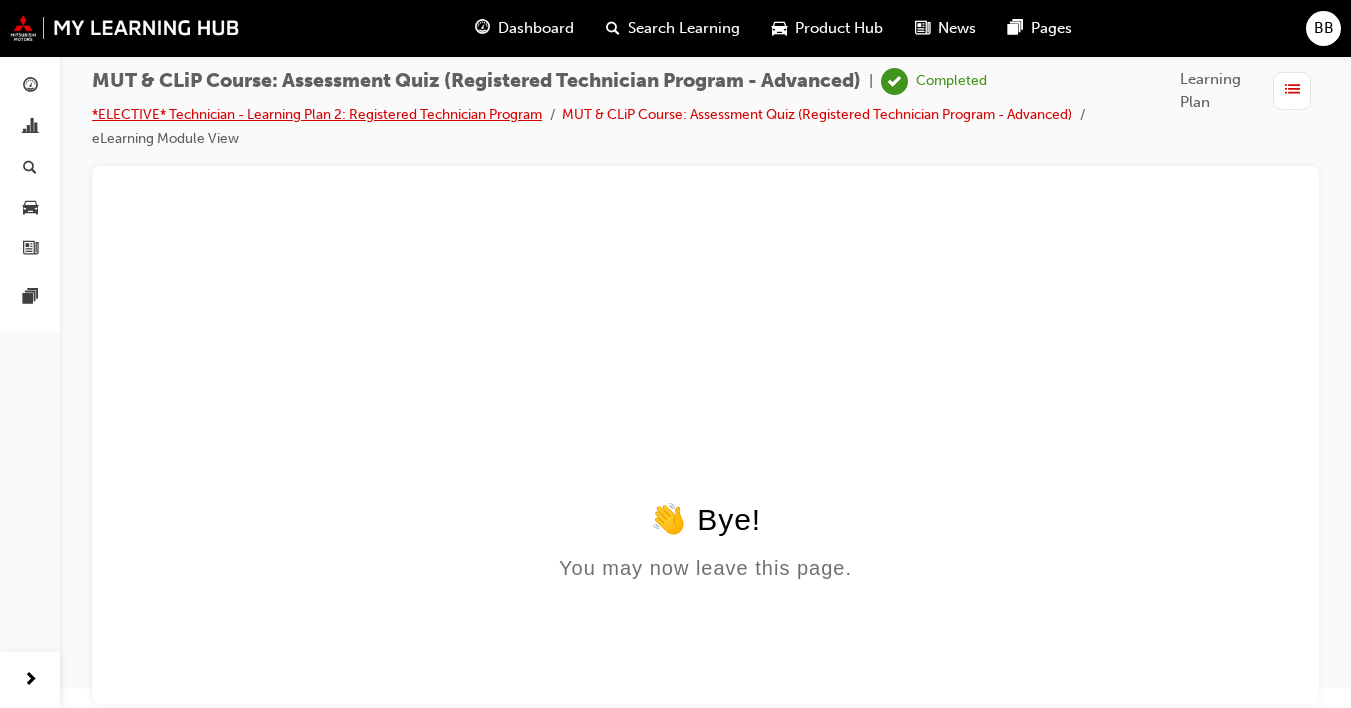 click on "*ELECTIVE* Technician - Learning Plan 2: Registered Technician Program" at bounding box center [317, 114] 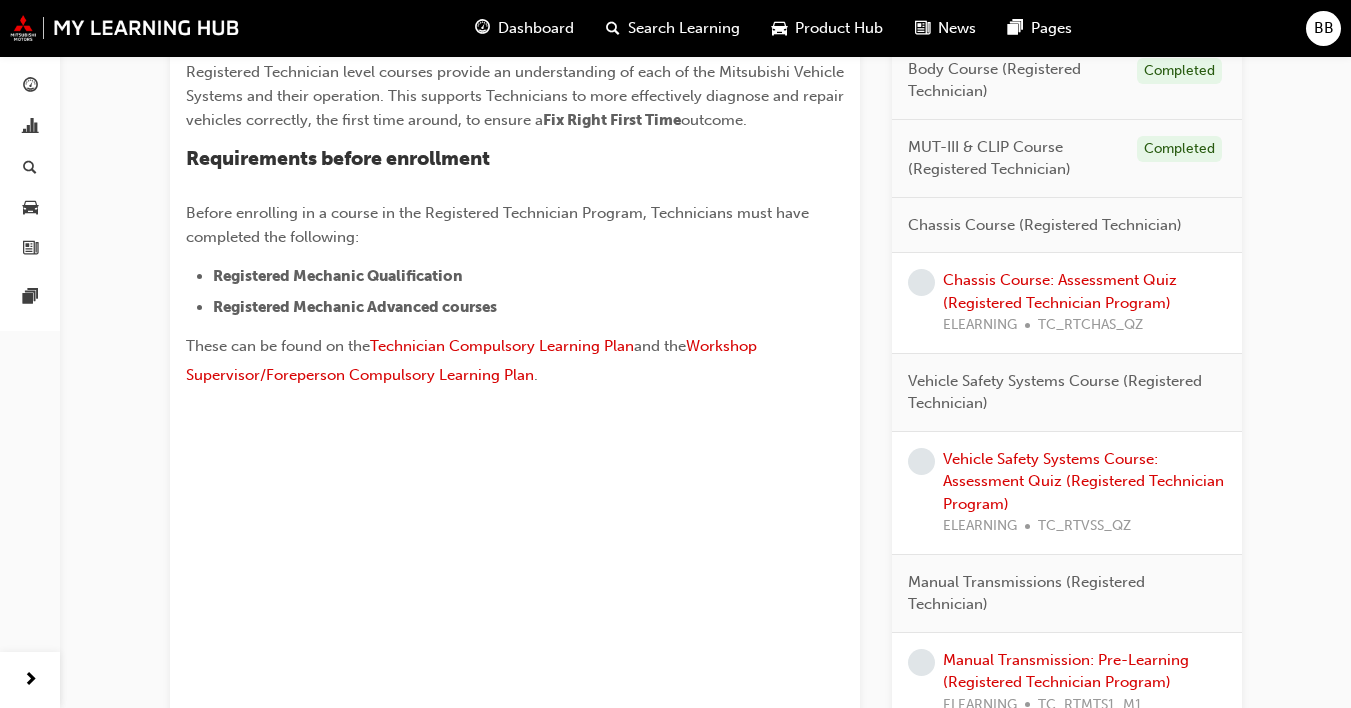 scroll, scrollTop: 622, scrollLeft: 0, axis: vertical 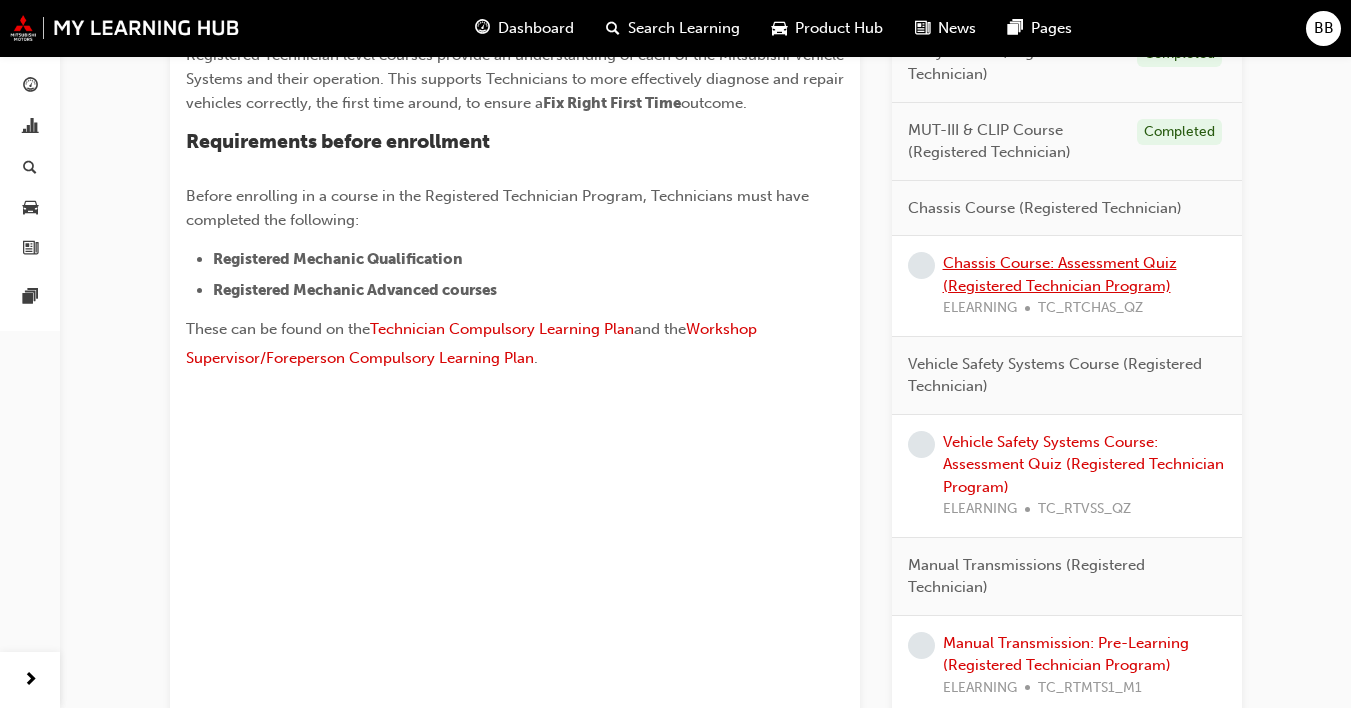 click on "Chassis Course: Assessment Quiz (Registered Technician Program)" at bounding box center [1060, 274] 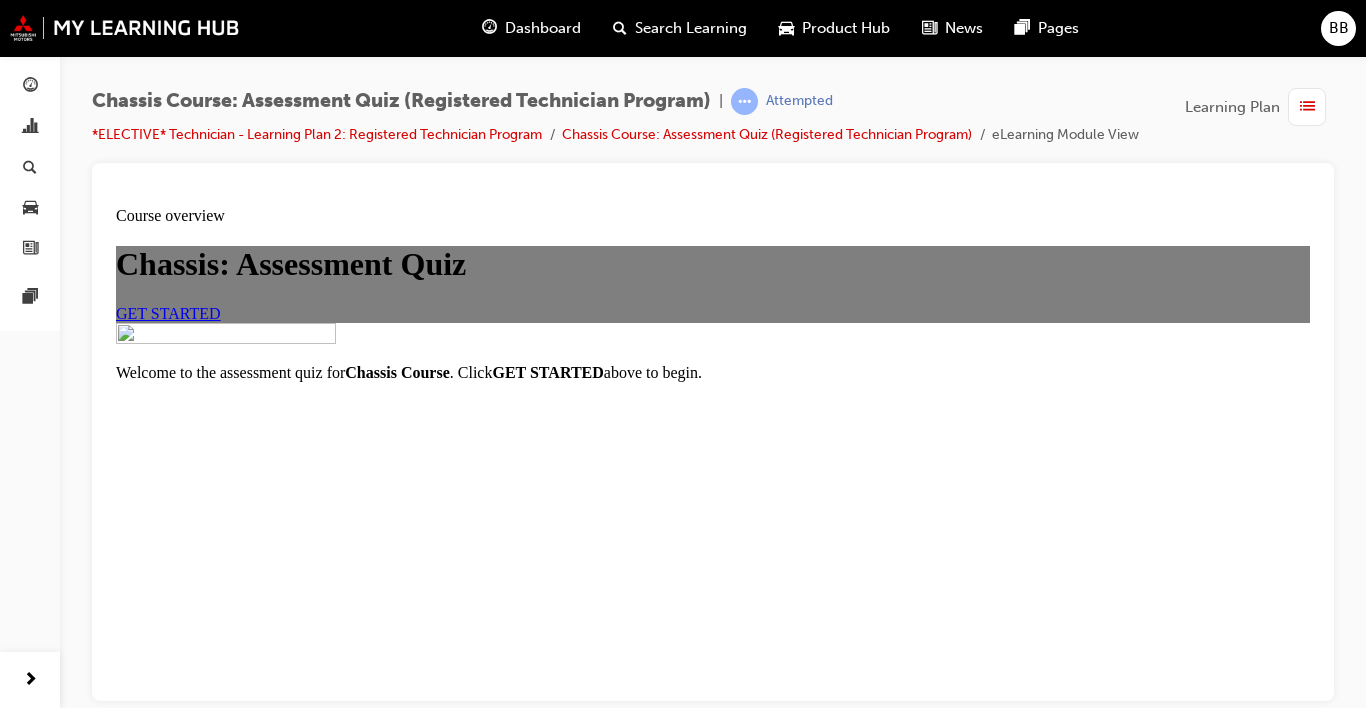 scroll, scrollTop: 0, scrollLeft: 0, axis: both 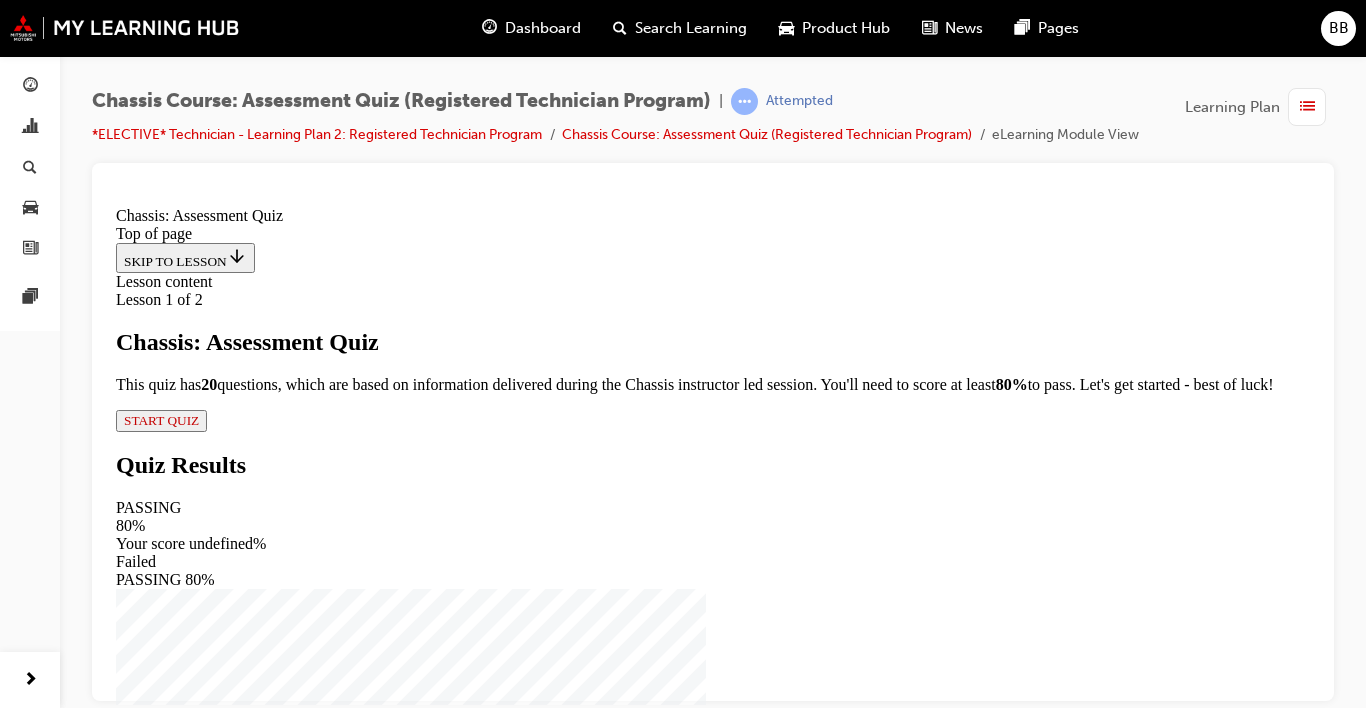 click on "Lesson content Lesson 1 of 2 Chassis:  Assessment Quiz This quiz has  2 0  questions, which are based on information delivered during the Chassis instructor led session. You'll need to score at least  80%  to pass. Let's get started - best of luck! START QUIZ Question 1 of 20 Question 01/20 Drag and drop each term/phrase on the left to the correct number on the right to complete the sentence. The Traction control system  (1)___________  applies braking force to the  (2)____________  drive wheels caused by driving on partially  (3)________________  and improper contact of wheels with the road so that  (4)____________  caused by the freewheeling drive wheels can be prevented. Draggable item Rectangular shape with an arrow on the right side Draggable Three dots stacked on top of one another freewheeling Draggable item Rectangular shape with an arrow on the right side Draggable Three dots stacked on top of one another loss of driving power Draggable item Rectangular shape with an arrow on the right side 1 2 3 4" at bounding box center (713, 1346) 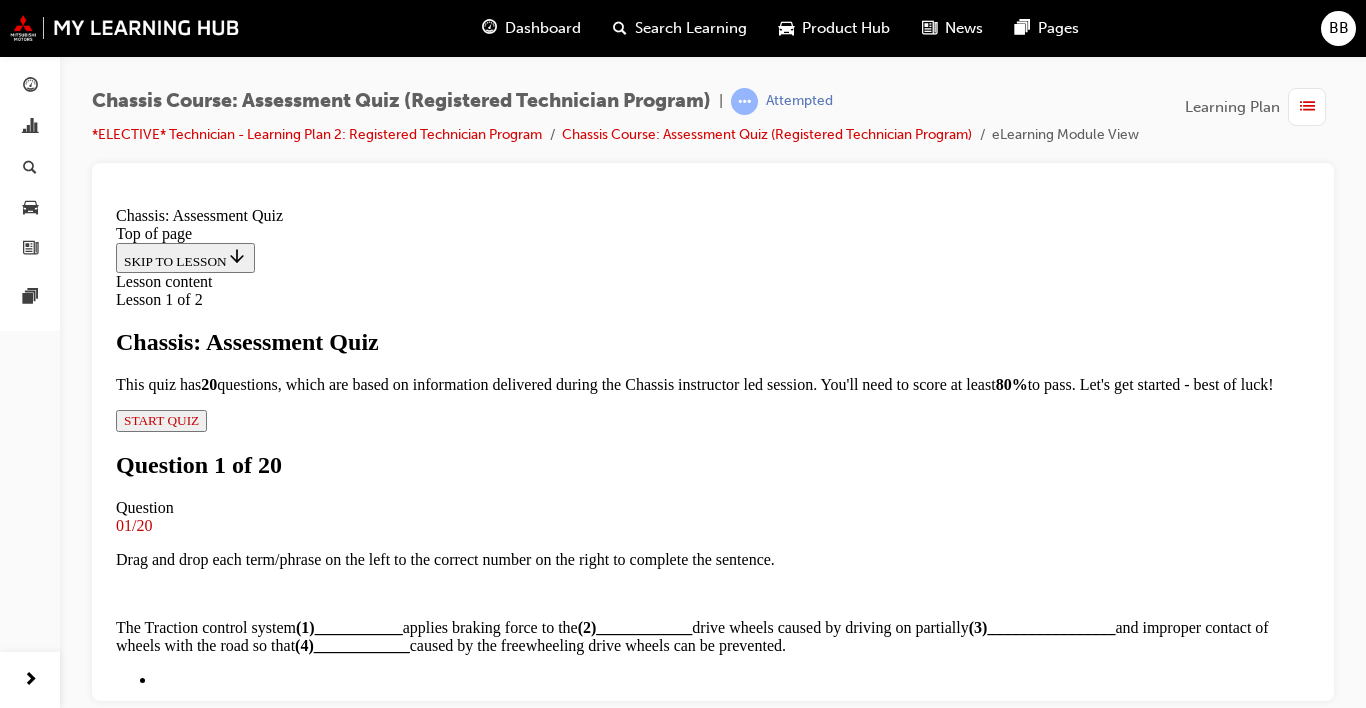 scroll, scrollTop: 380, scrollLeft: 0, axis: vertical 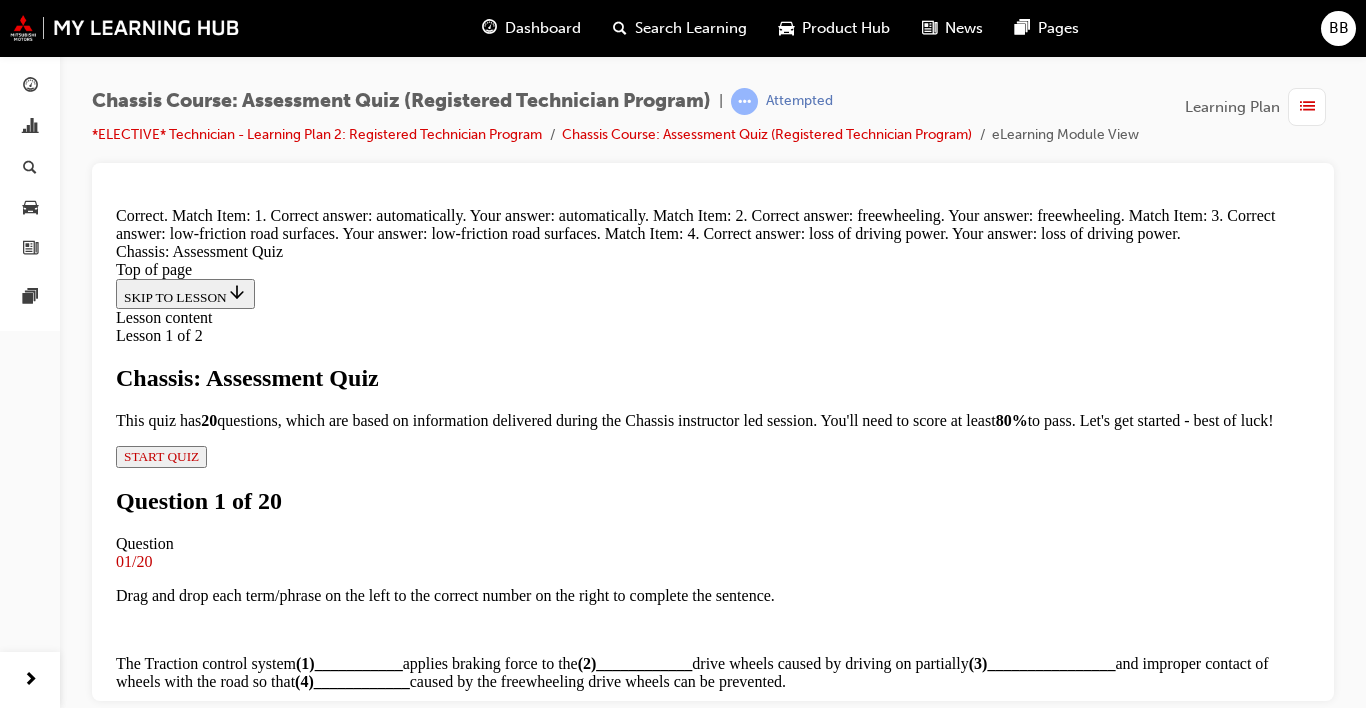 click on "NEXT" at bounding box center (142, 1459) 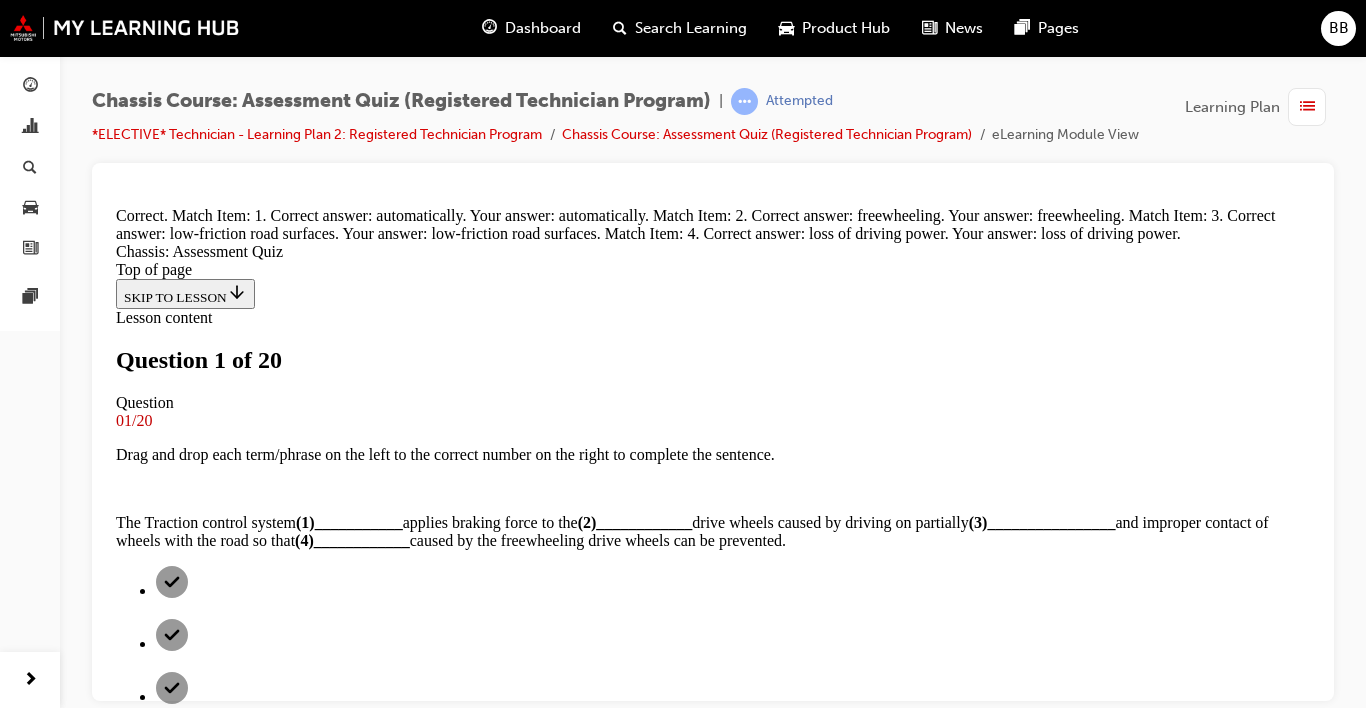 scroll, scrollTop: 3, scrollLeft: 0, axis: vertical 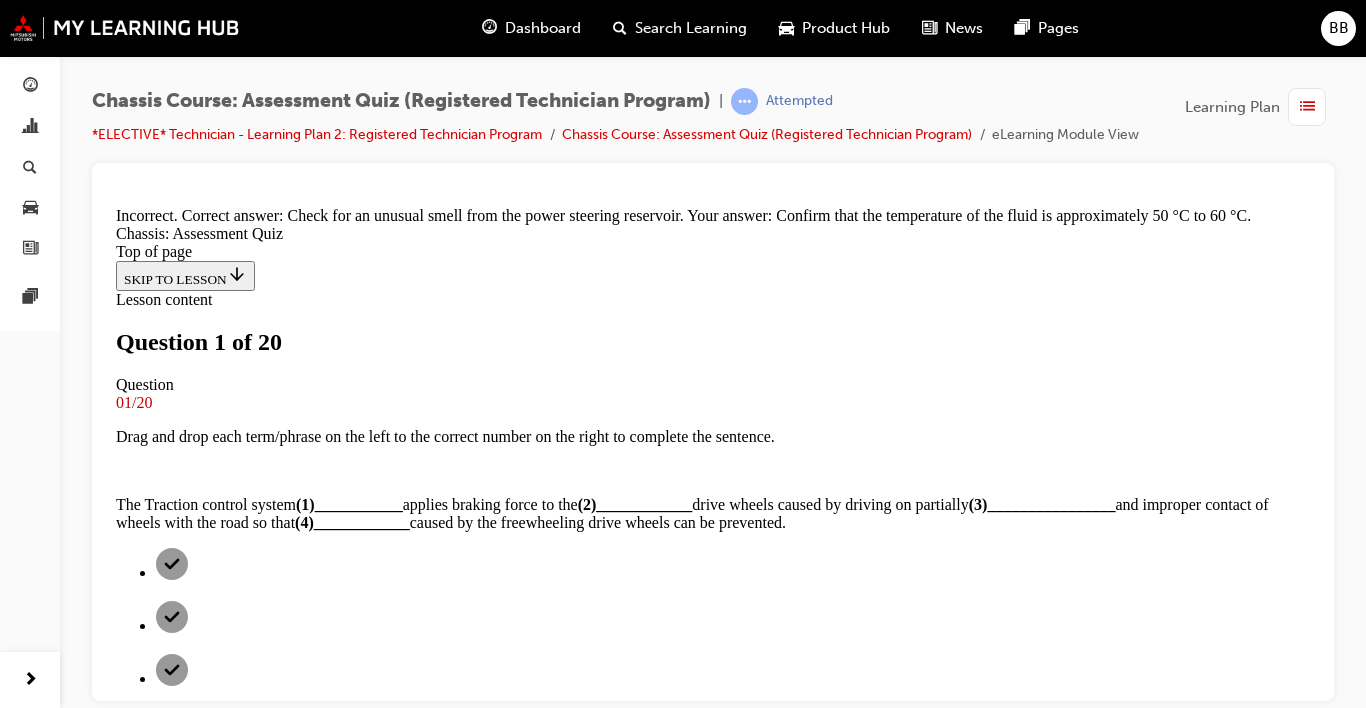 click on "NEXT" at bounding box center (142, 10122) 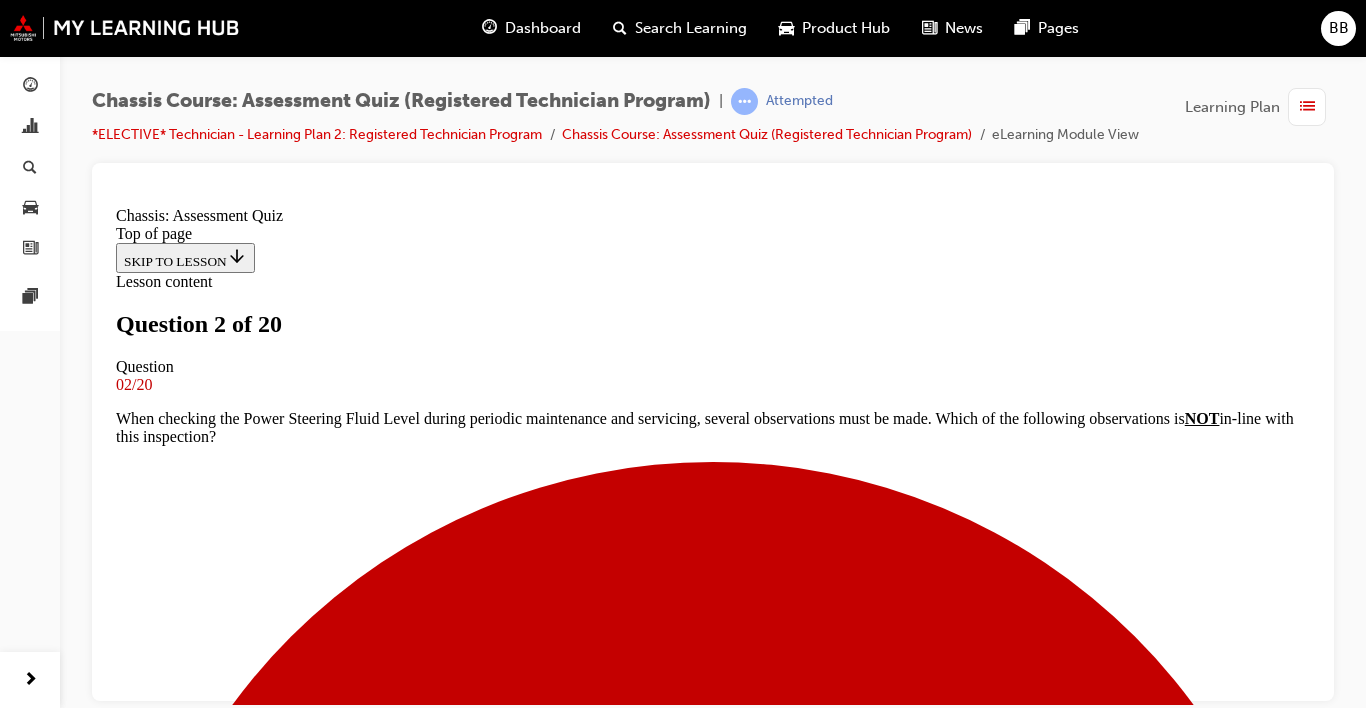 scroll, scrollTop: 3, scrollLeft: 0, axis: vertical 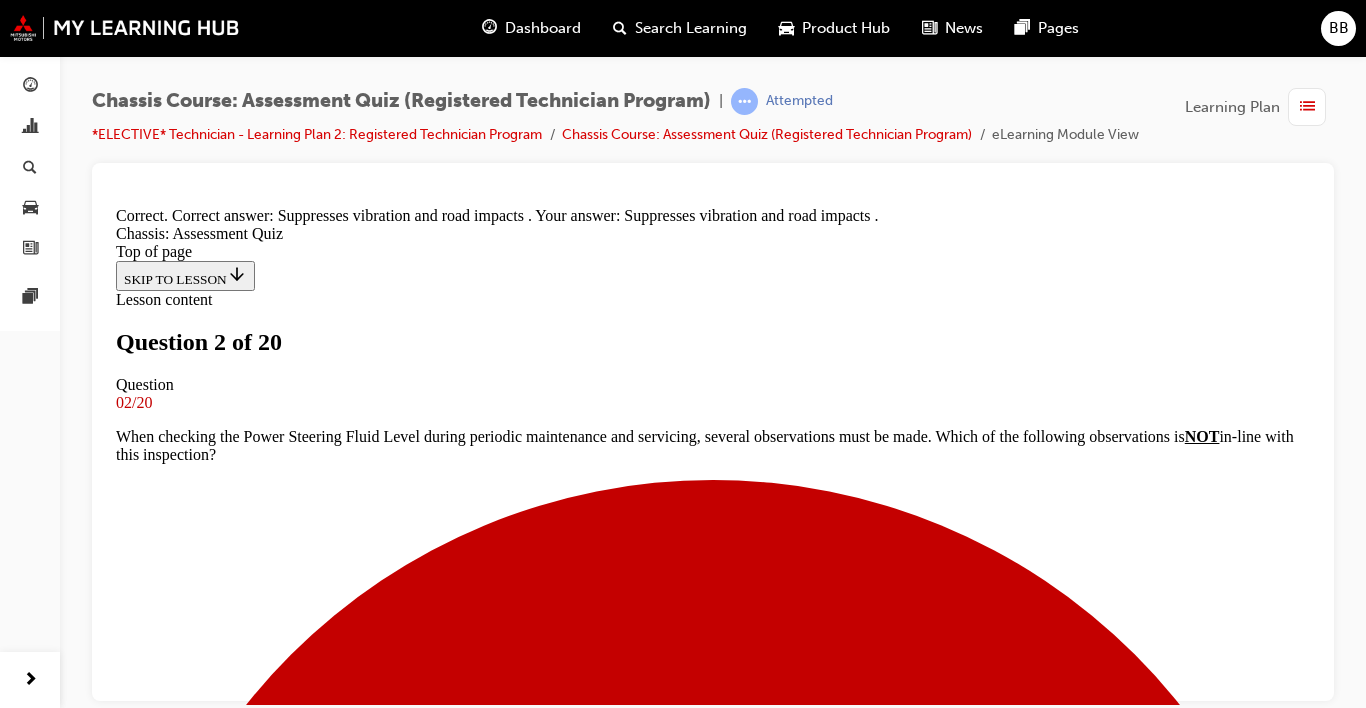 click on "NEXT" at bounding box center [142, 17978] 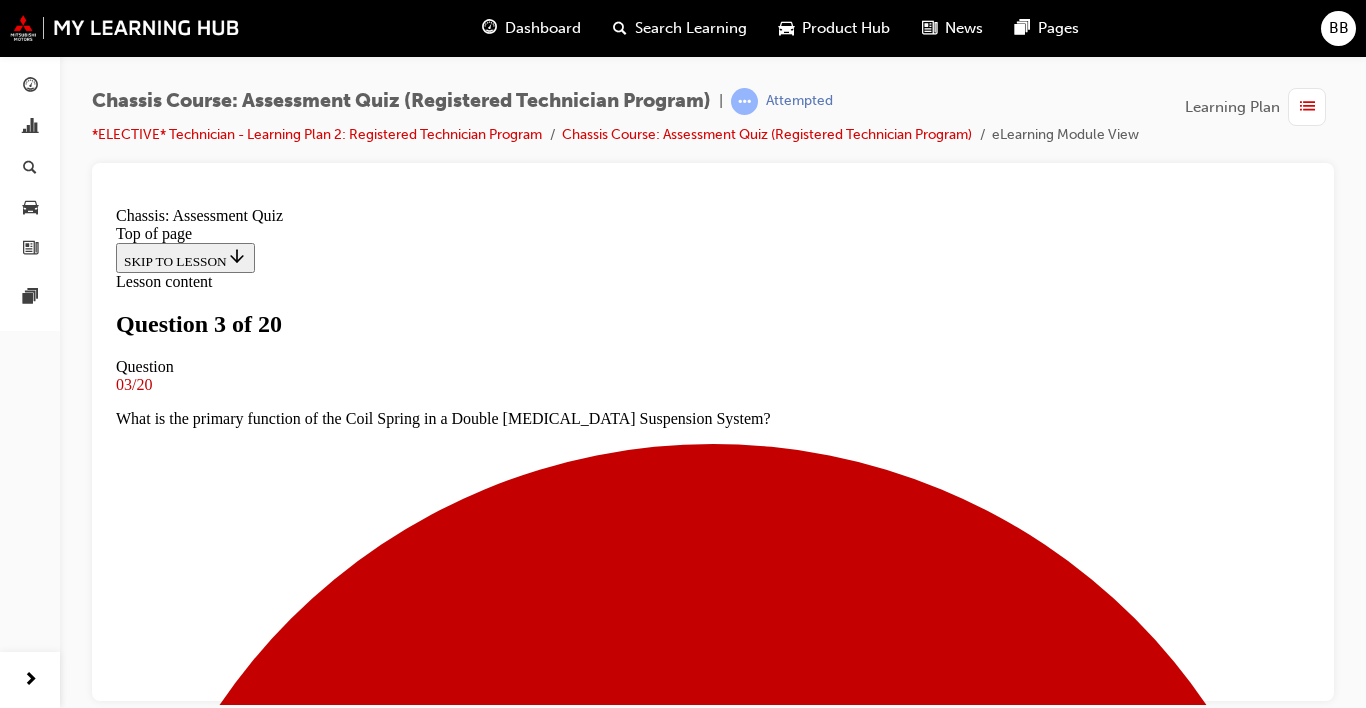 scroll, scrollTop: 113, scrollLeft: 0, axis: vertical 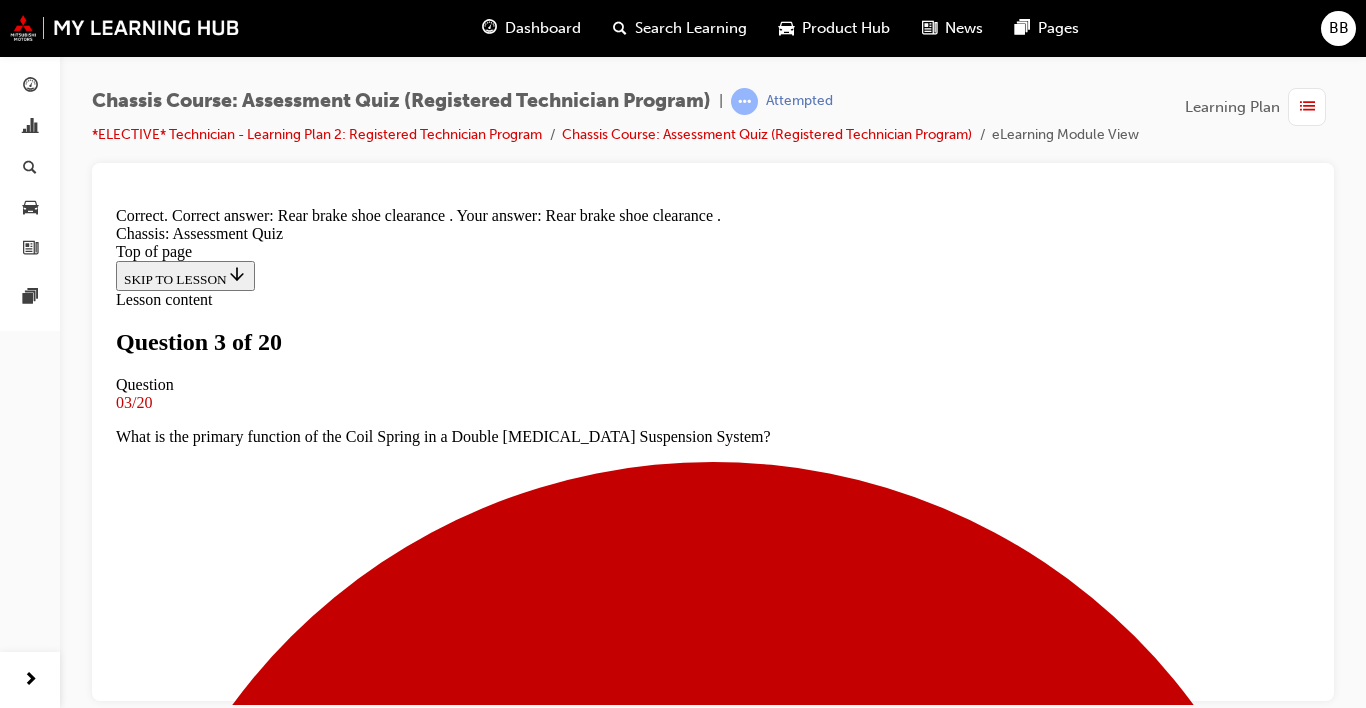 click on "NEXT" at bounding box center [142, 18014] 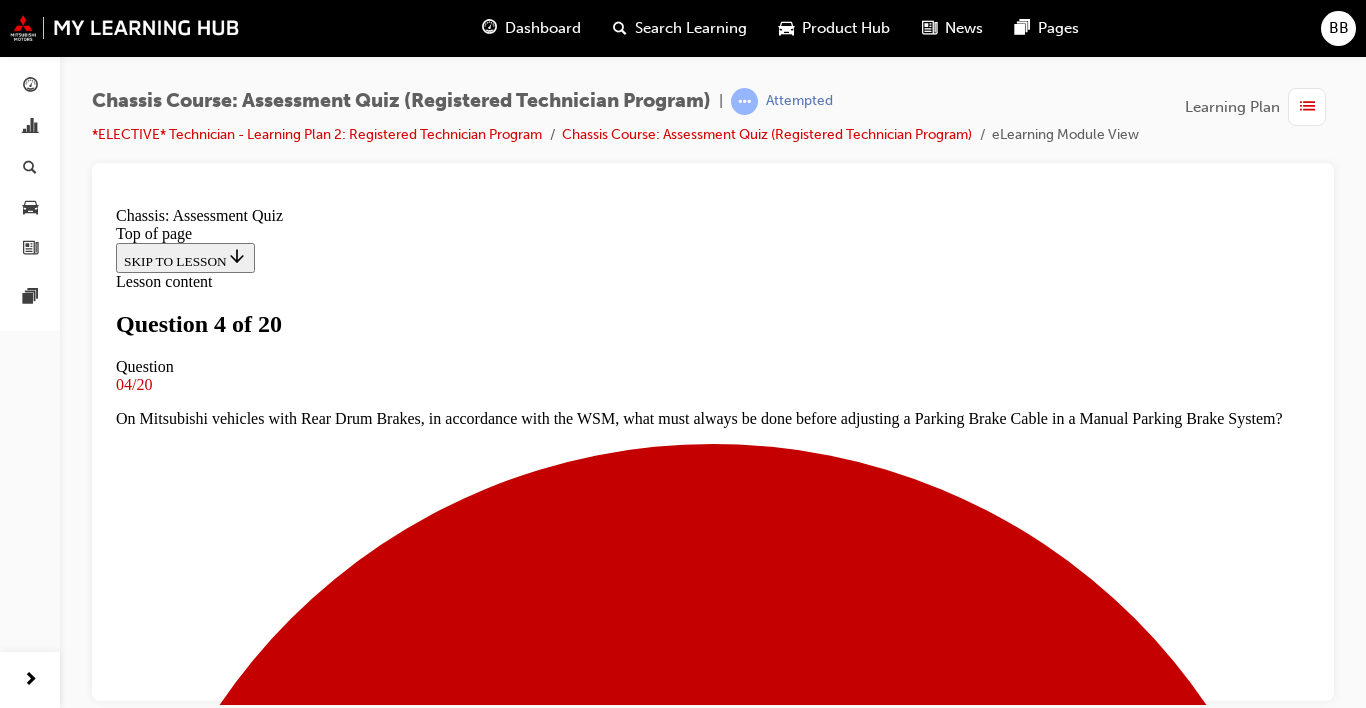 scroll, scrollTop: 3, scrollLeft: 0, axis: vertical 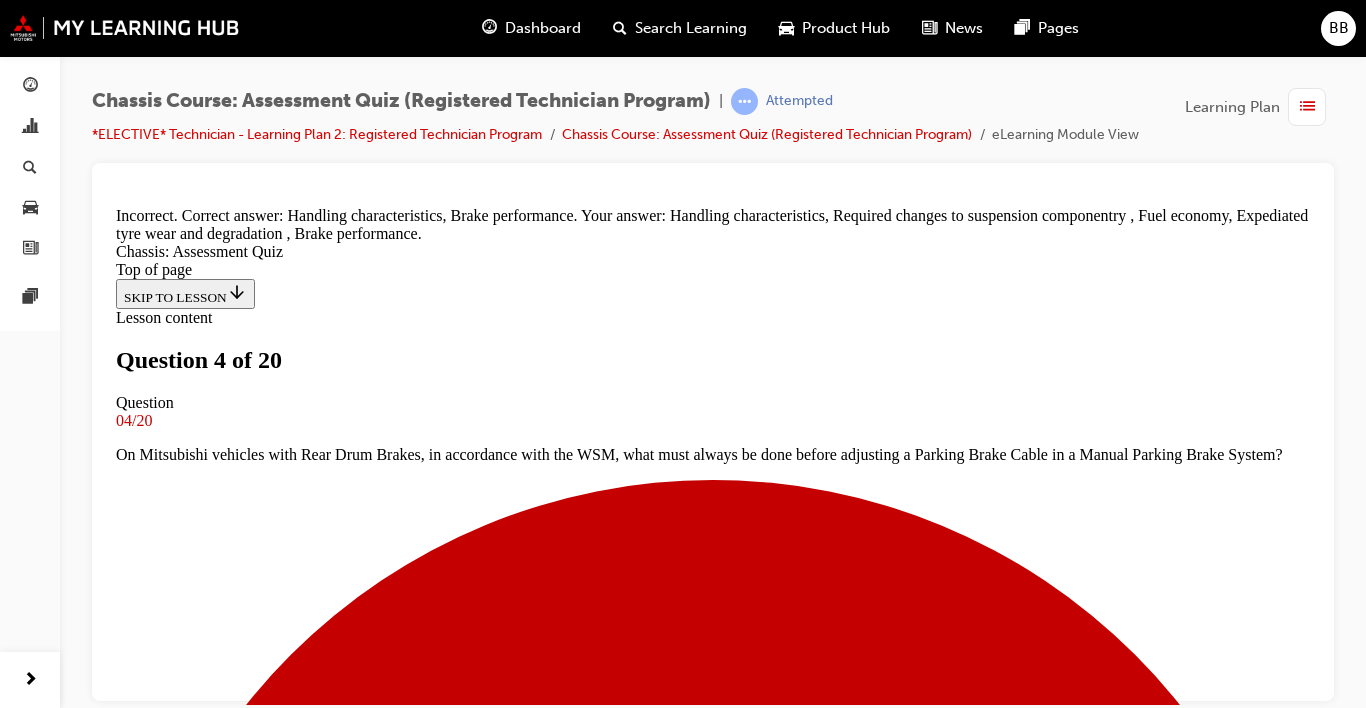 click on "NEXT" at bounding box center [142, 14048] 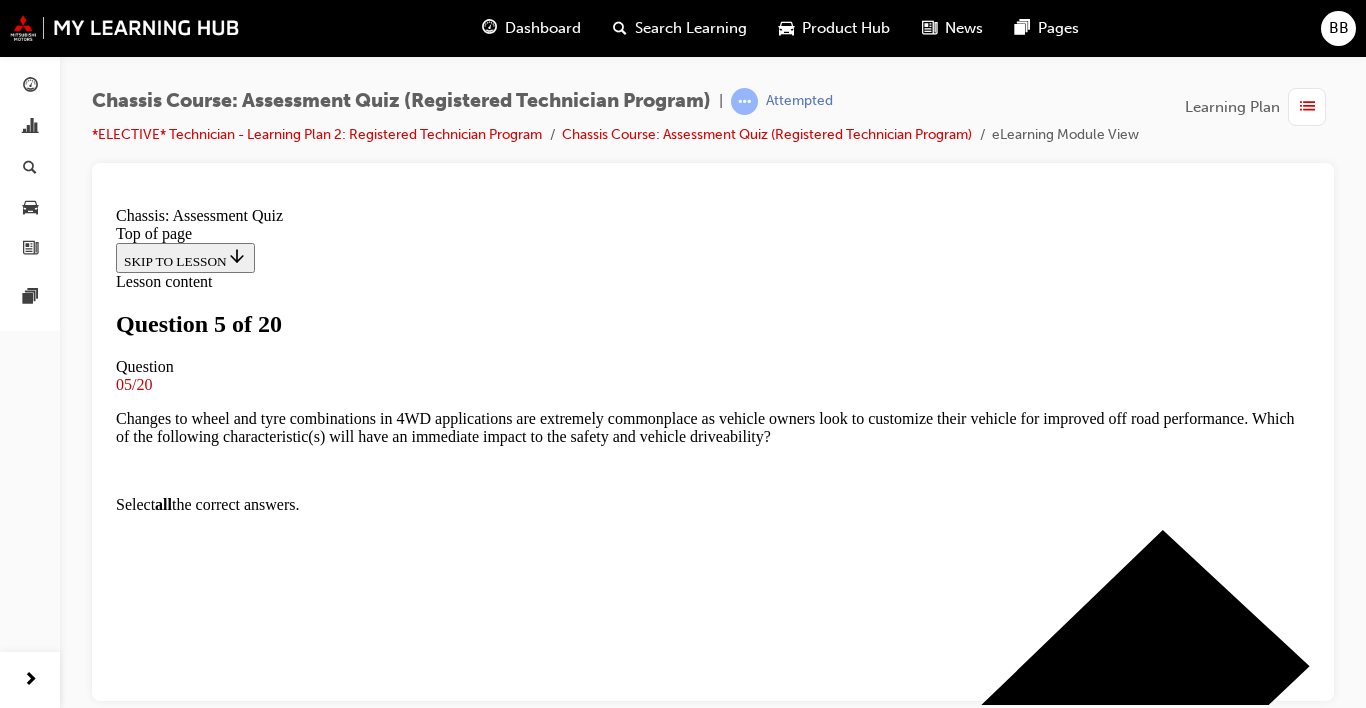 scroll, scrollTop: 3, scrollLeft: 0, axis: vertical 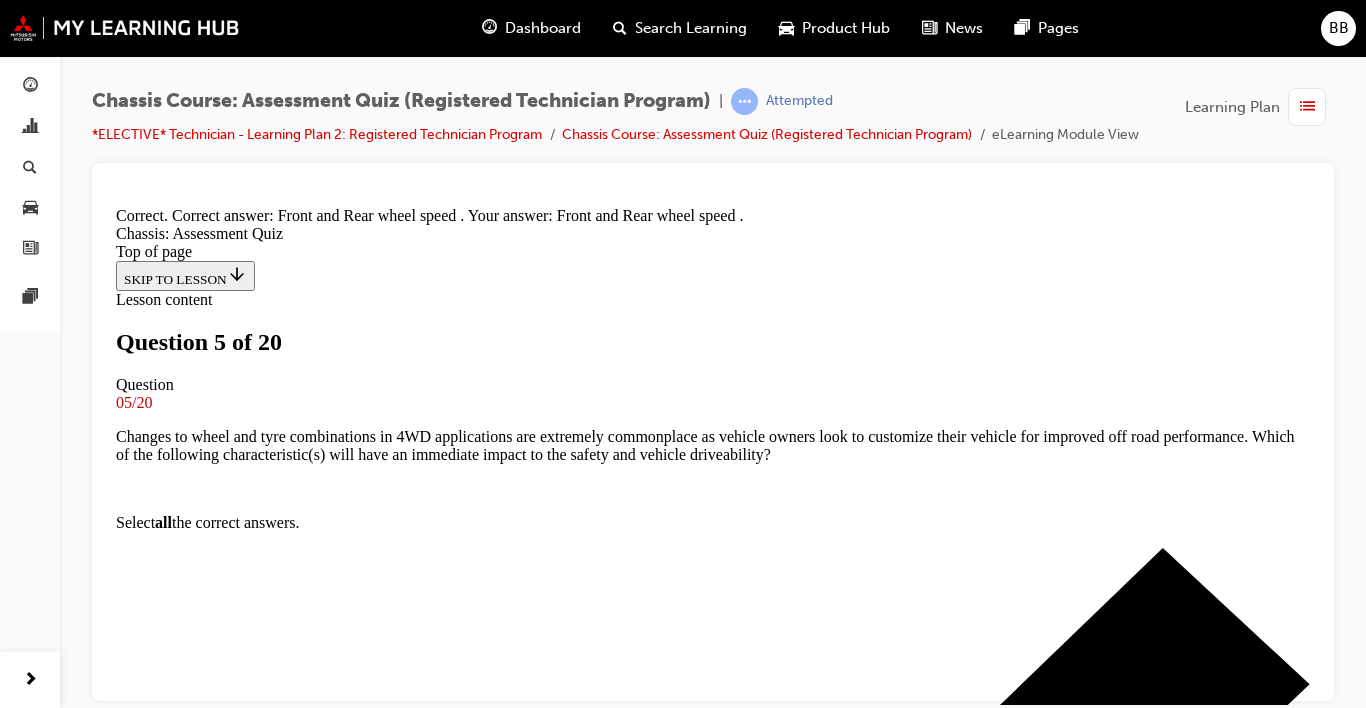 click on "Question 6 of 20 Question 06/20 The Steering Angle Sensor transmits a signal to ABS Actuator and ECU via CAN Communication. It also detects several inputs.  Which of the following is  NOT  an input detected by the Steering Angle Sensor?    Steering wheel rotation amount  Correctly unselected Steering wheel rotation direction  Correctly unselected Steering wheel rotation angular velocity  Correctly unselected Front and Rear wheel speed  Correctly selected Correct SUBMIT NEXT" at bounding box center (713, 9631) 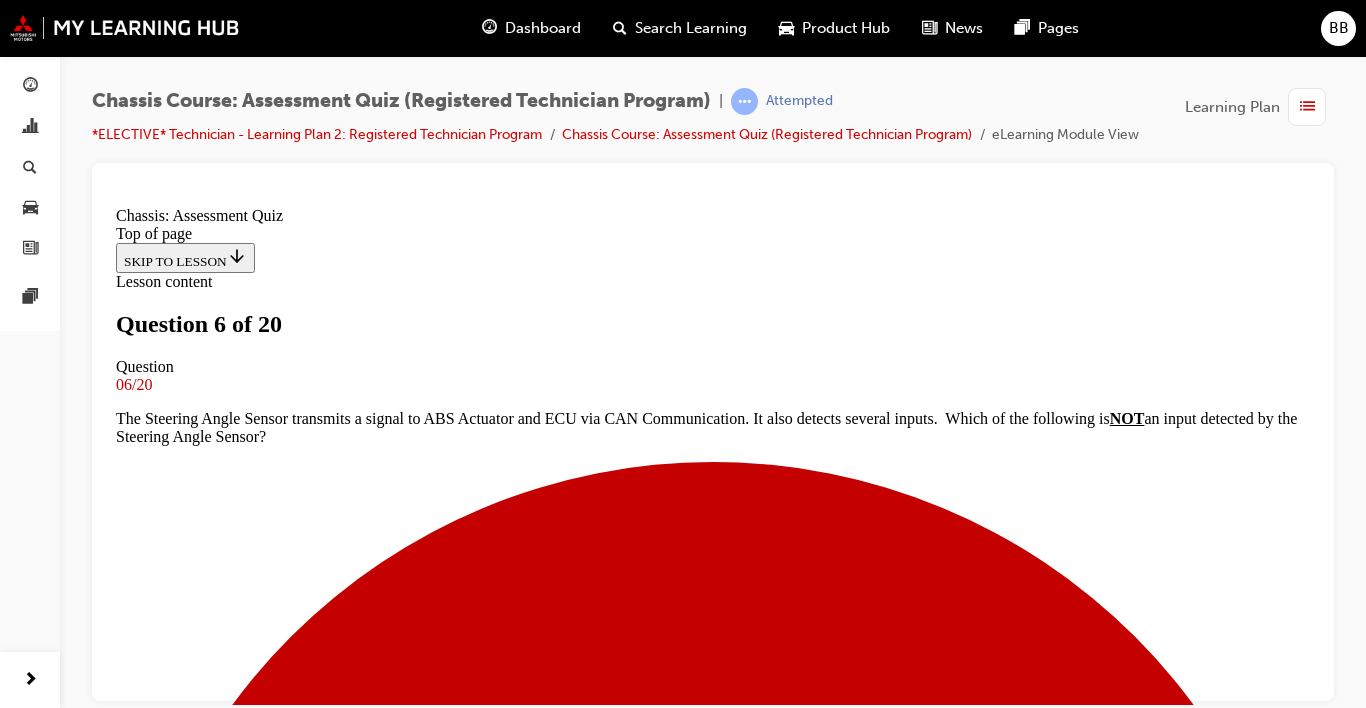 scroll, scrollTop: 3, scrollLeft: 0, axis: vertical 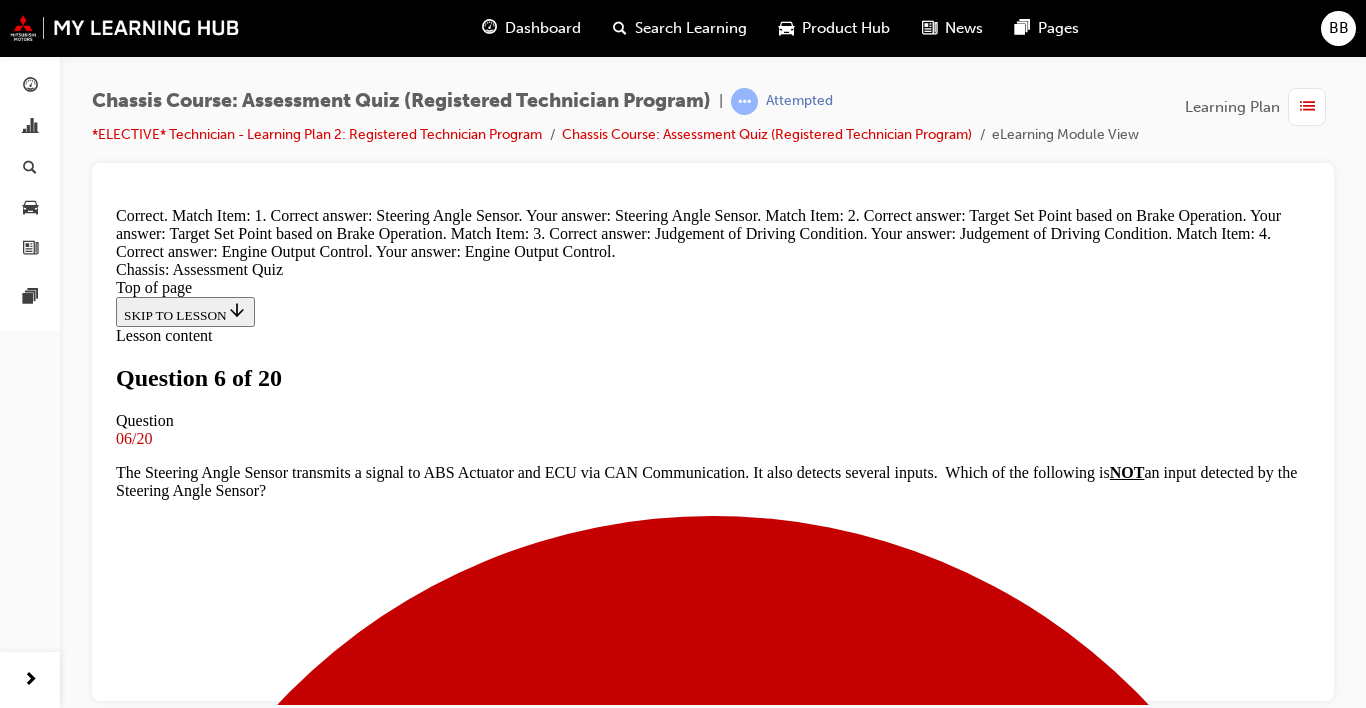 click on "NEXT" at bounding box center (713, 10415) 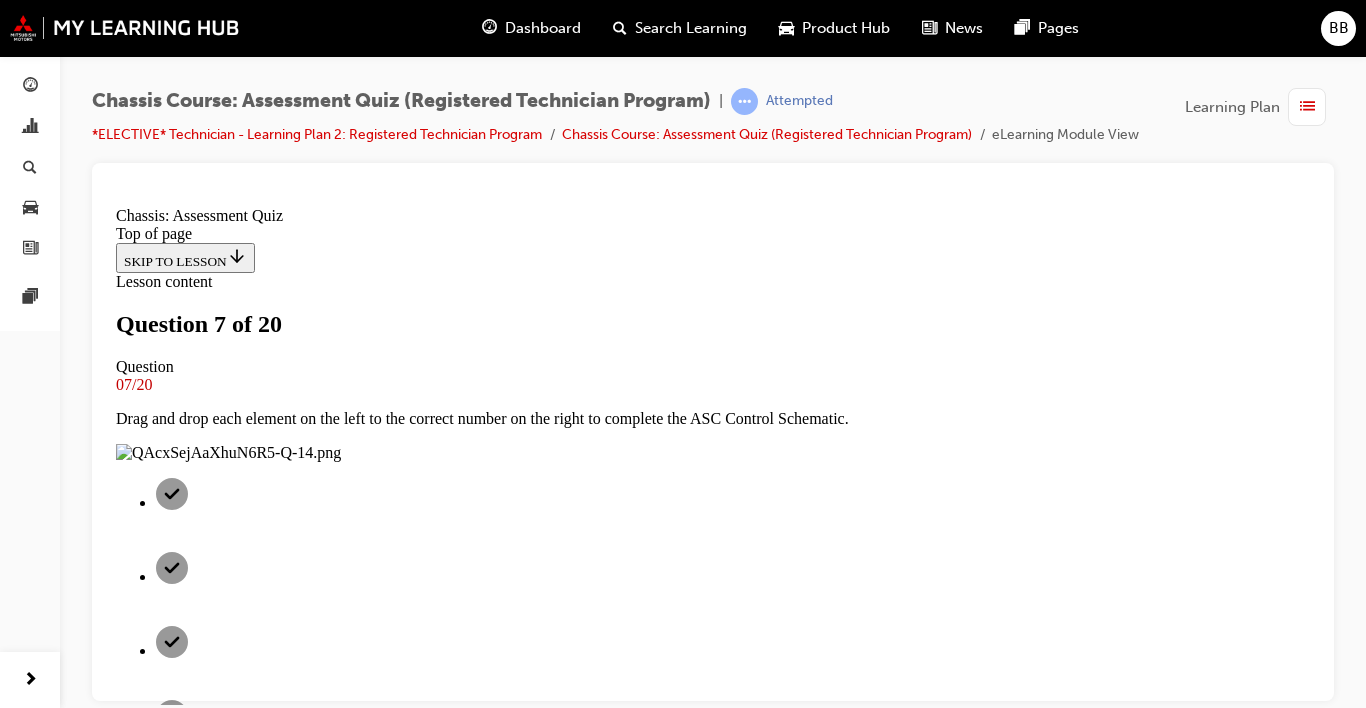 scroll, scrollTop: 207, scrollLeft: 0, axis: vertical 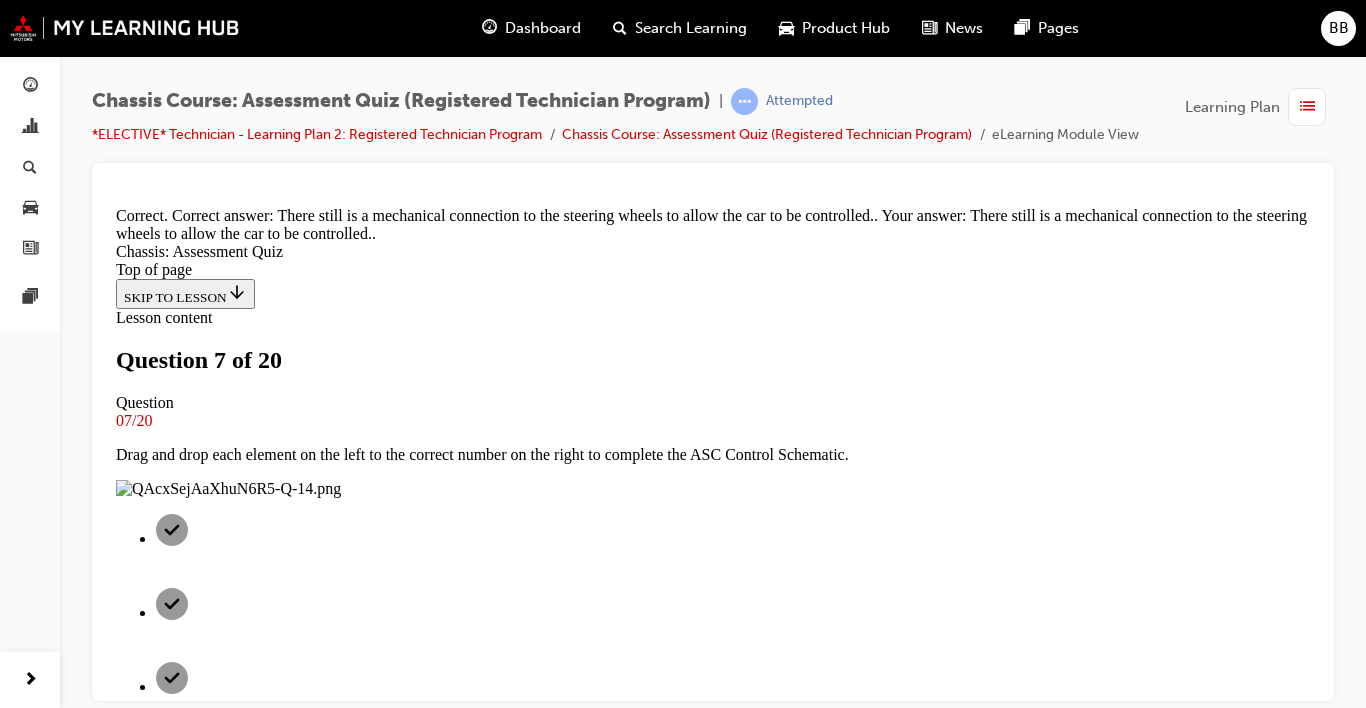 click on "NEXT" at bounding box center [142, 10376] 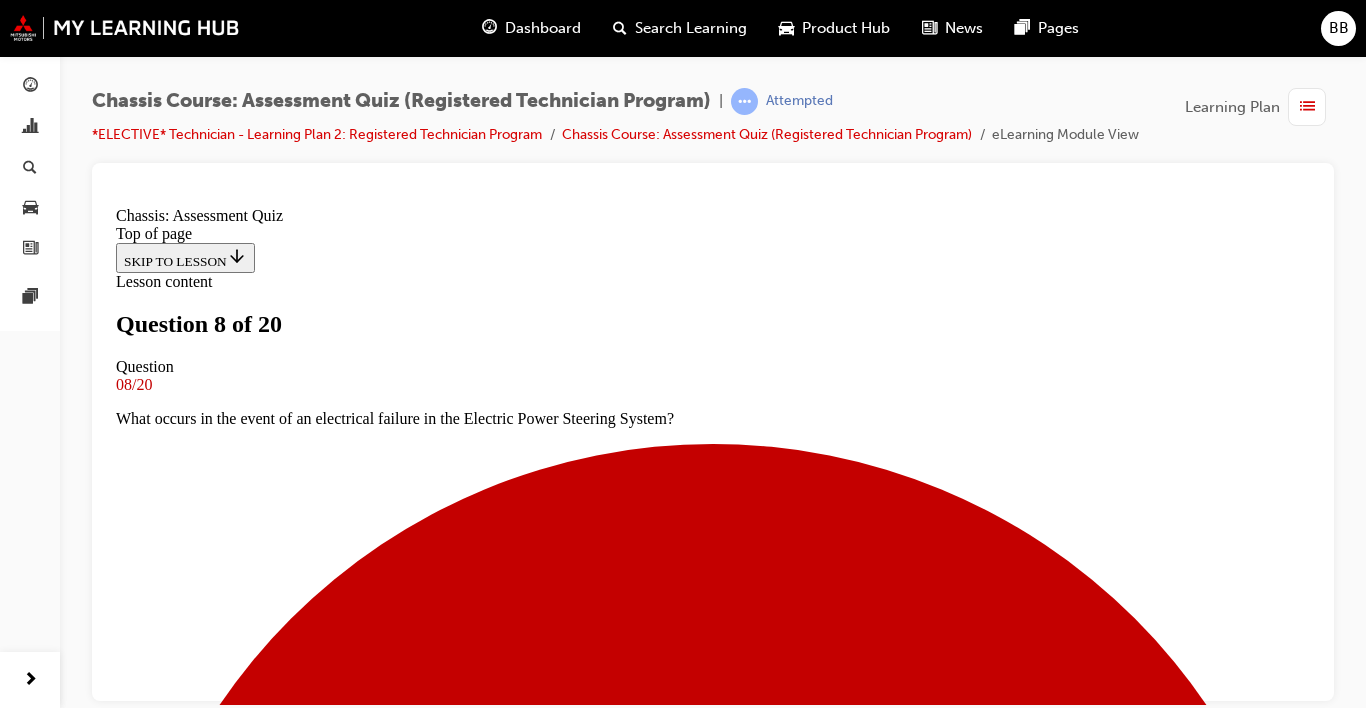 scroll, scrollTop: 3, scrollLeft: 0, axis: vertical 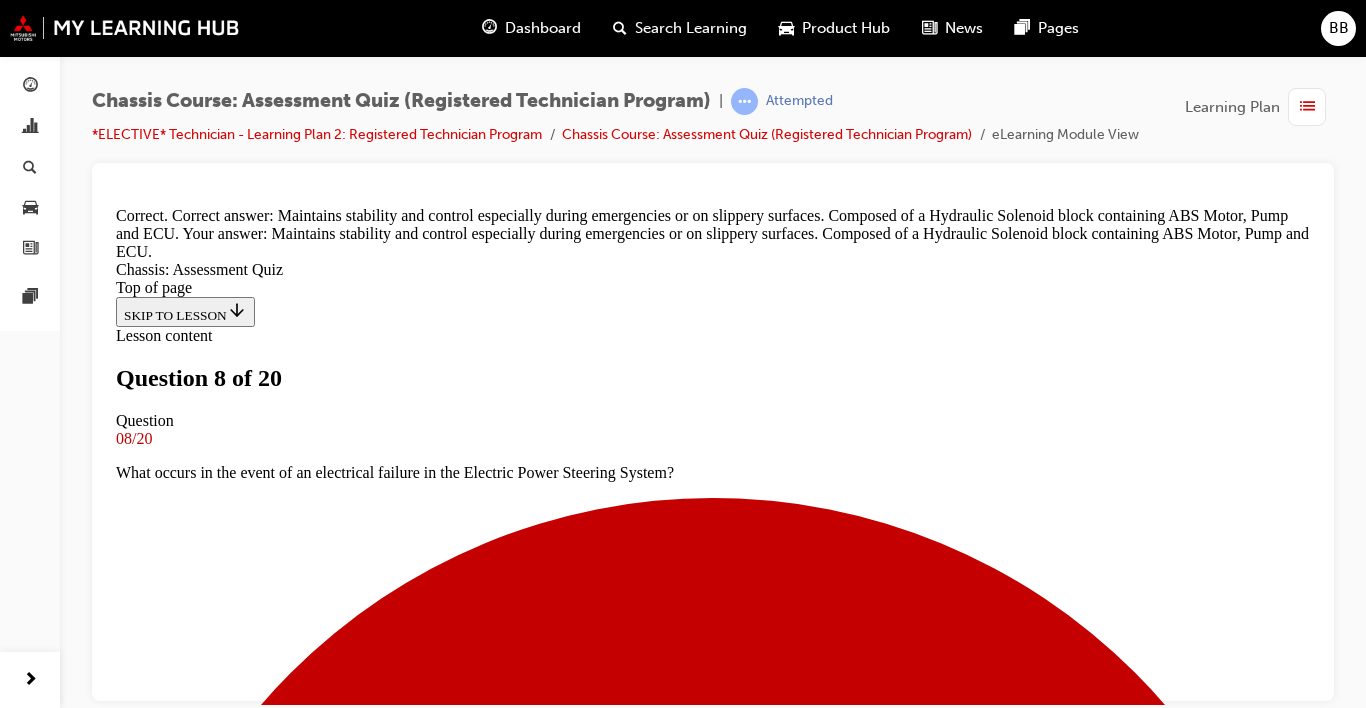 click on "NEXT" at bounding box center (142, 20206) 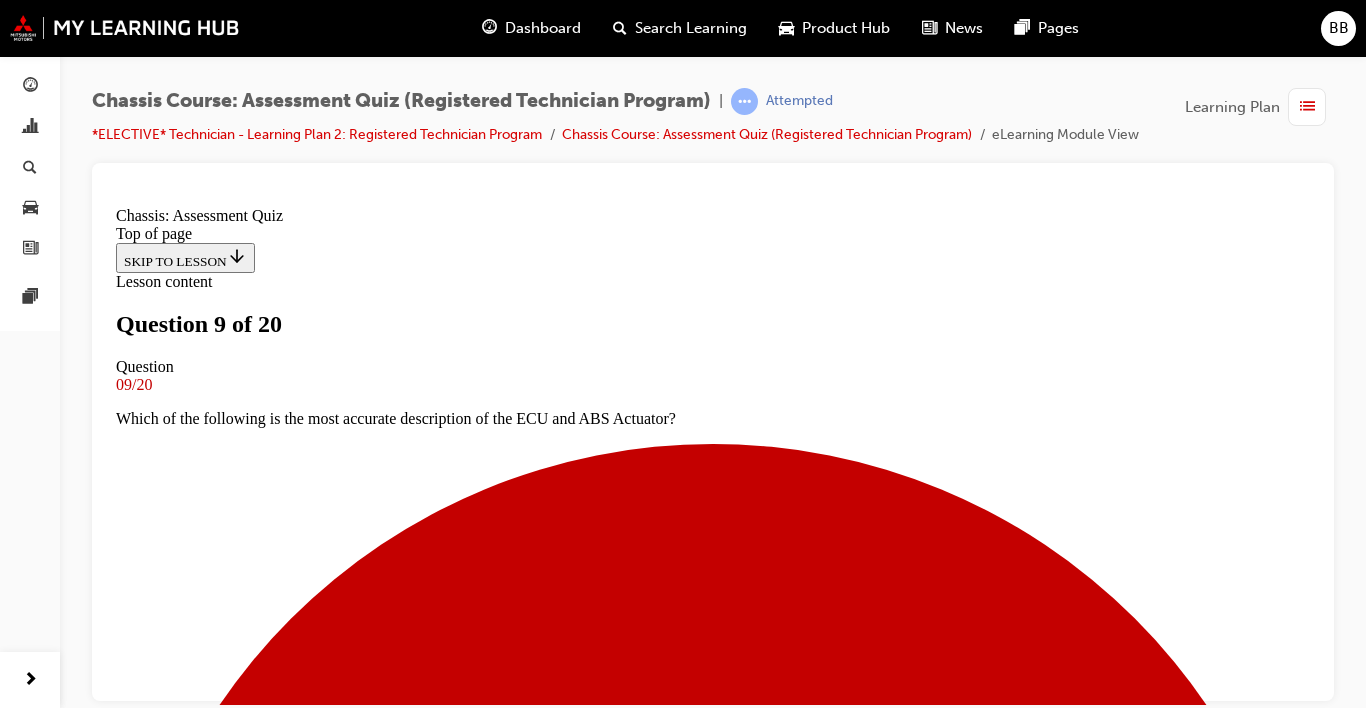 scroll, scrollTop: 473, scrollLeft: 0, axis: vertical 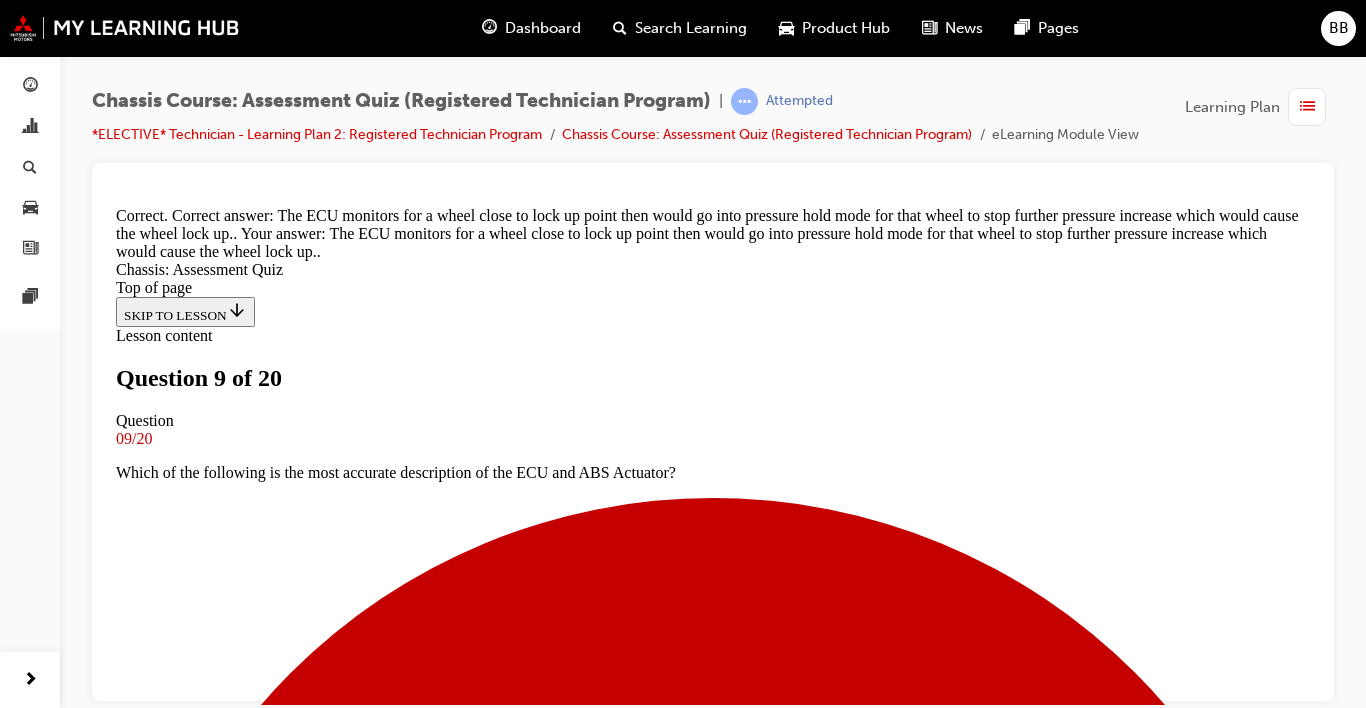 click on "NEXT" at bounding box center [142, 20224] 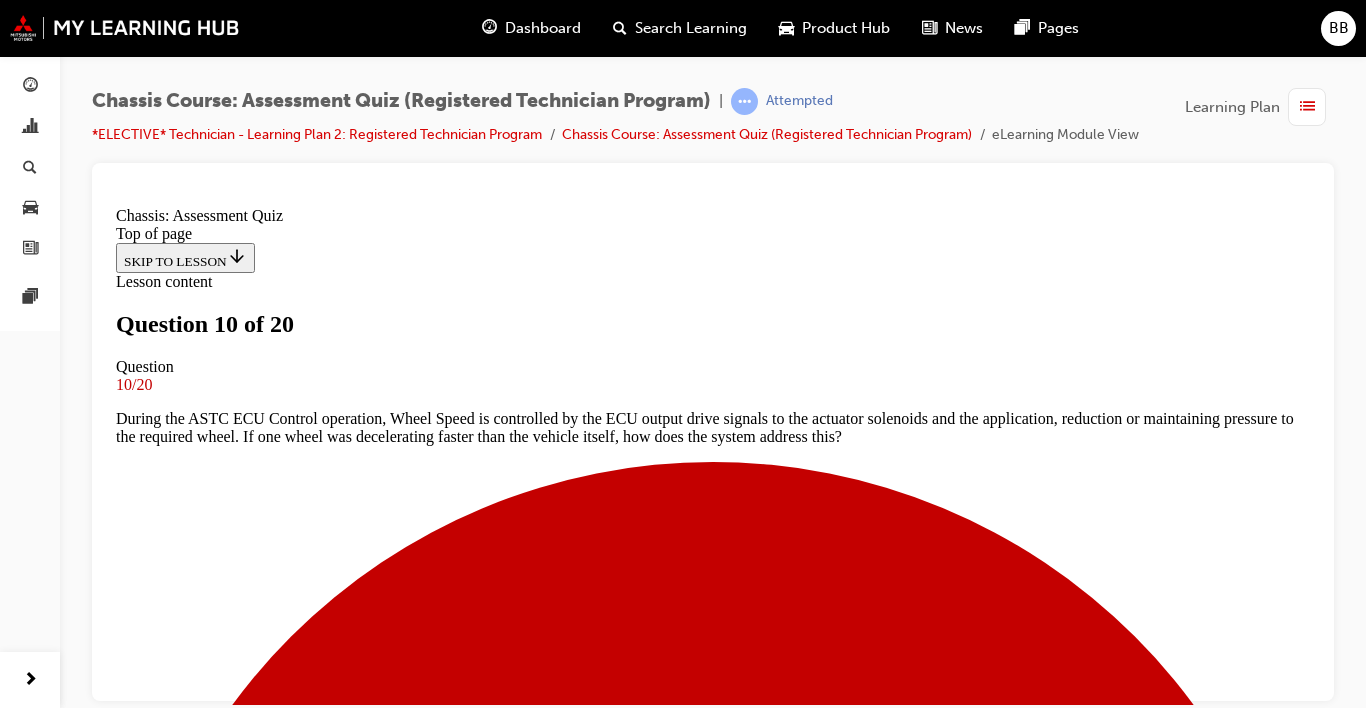 click on "Question 11 of 20 Question 11/20 Drag and drop each component on the left to the correct number on the right to fill in the blanks in the following statement. The  (1)_____________  sends the signal to the ( 2)_____________ and the Electric Motor is activated to transmit torque to the gear set and caliper piston then applies the Park Brake by pressing the  (3)______________  against the  (4)______________ . Draggable item Rectangular shape with an arrow on the right side Draggable Three dots stacked on top of one another ABS ECU Draggable item Rectangular shape with an arrow on the right side Draggable Three dots stacked on top of one another Brake Pad(s) Draggable item Rectangular shape with an arrow on the right side Draggable Three dots stacked on top of one another Park Brake Actuator Draggable item Rectangular shape with an arrow on the right side Draggable Three dots stacked on top of one another Brake Disc Drop zone item Rectangular shape with a fish-tail shape on the left side 1 Drop zone item 3 4 2" at bounding box center (713, 9551) 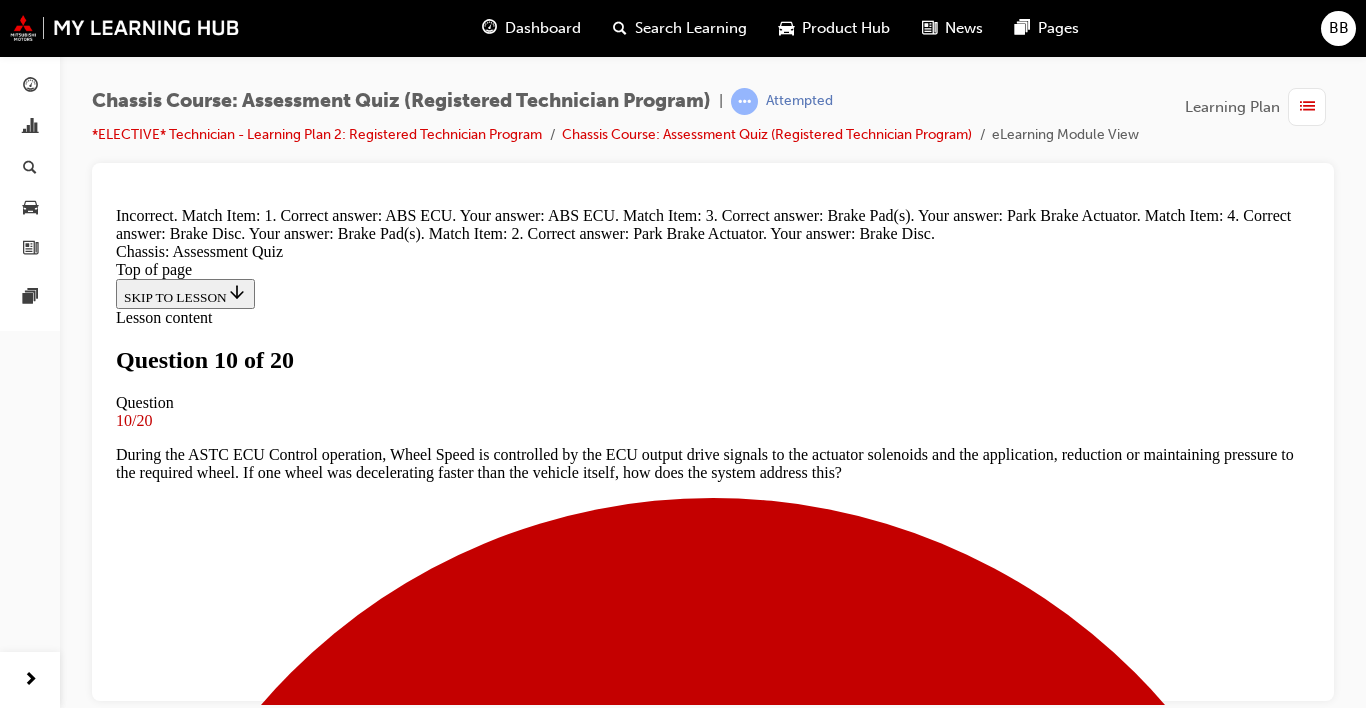 scroll, scrollTop: 740, scrollLeft: 0, axis: vertical 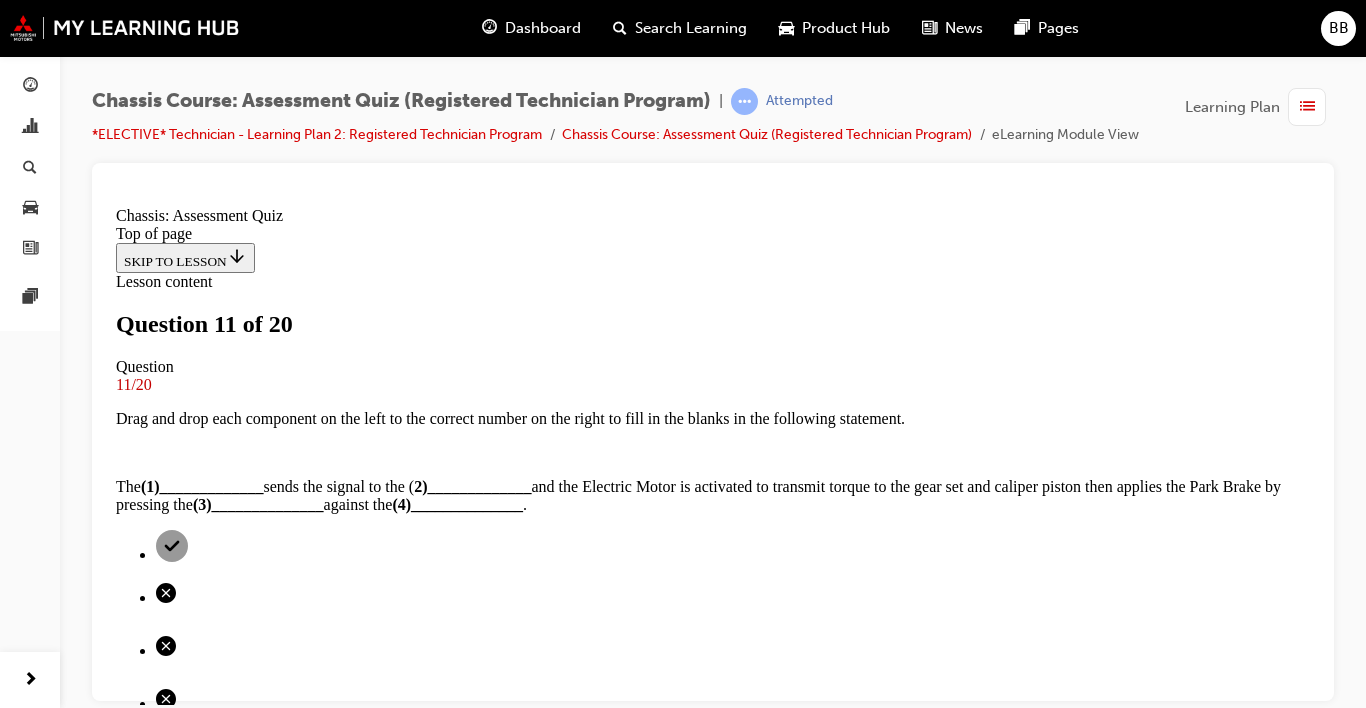 click at bounding box center (713, 2490) 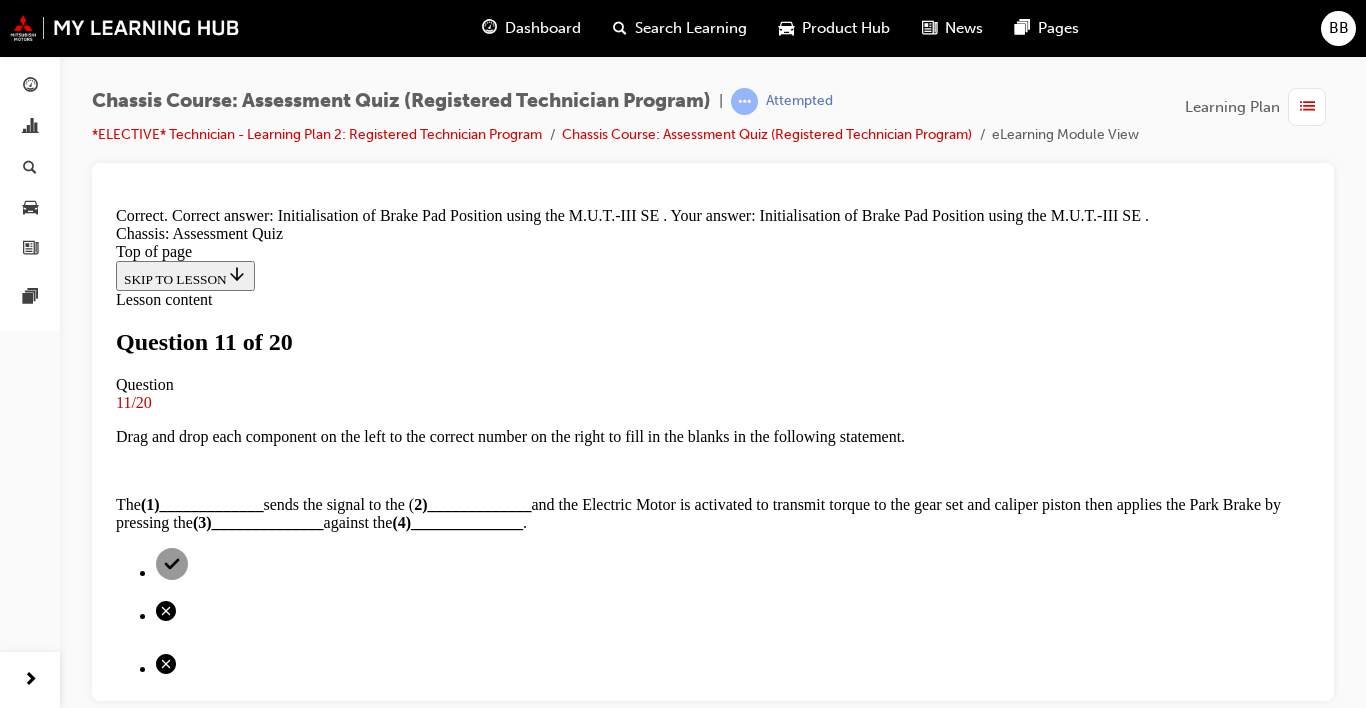 click on "NEXT" at bounding box center (142, 10158) 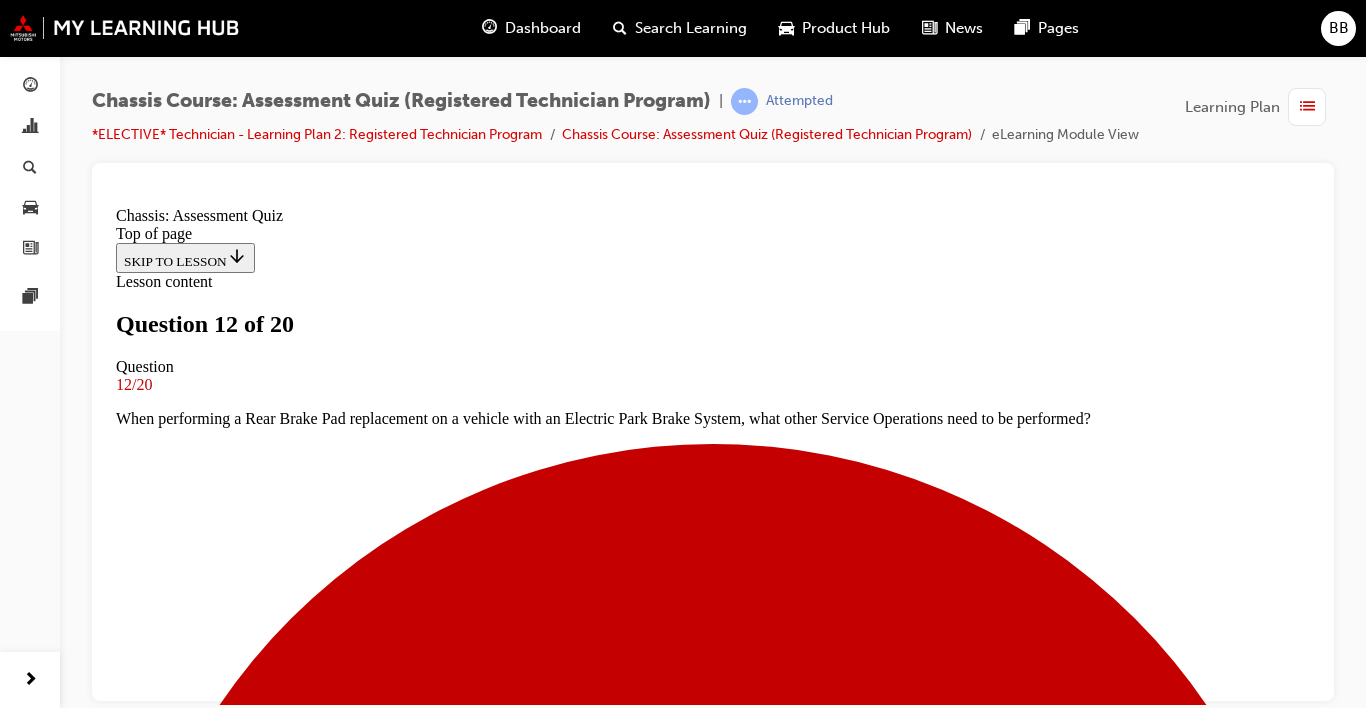 scroll, scrollTop: 3, scrollLeft: 0, axis: vertical 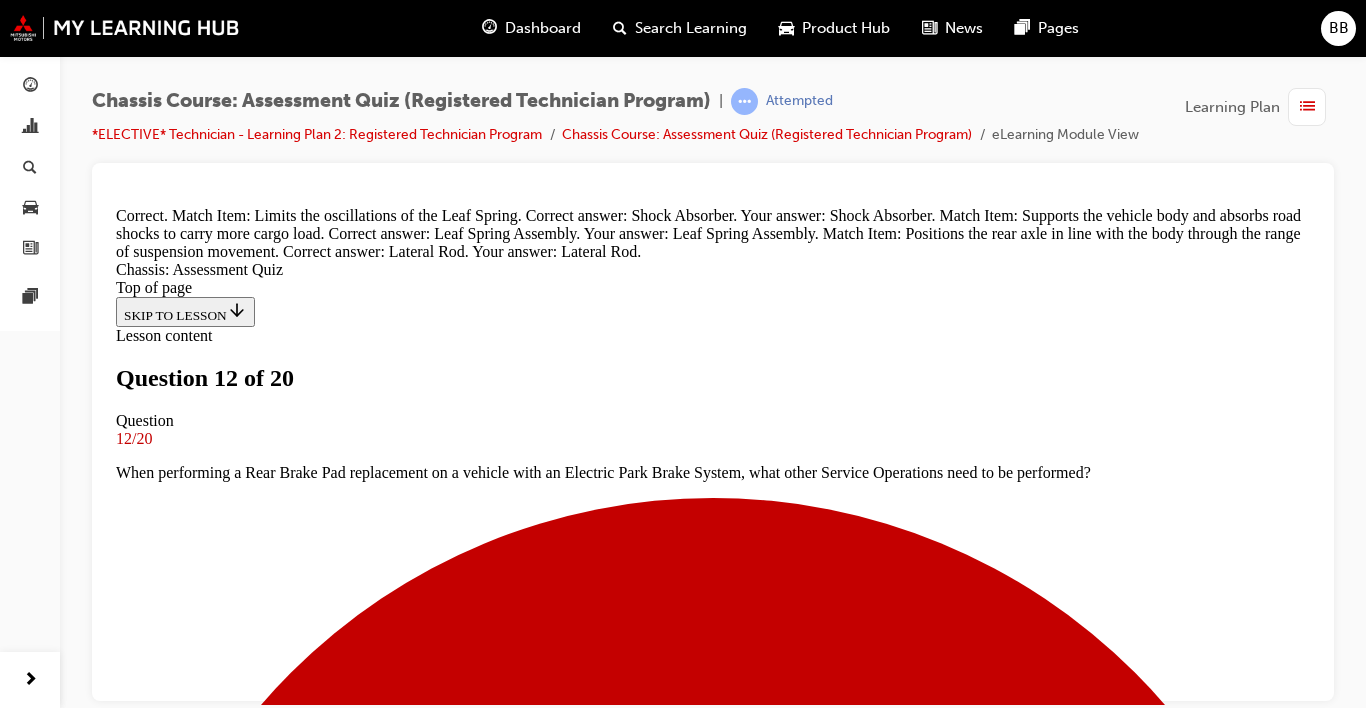 click on "NEXT" at bounding box center (142, 10327) 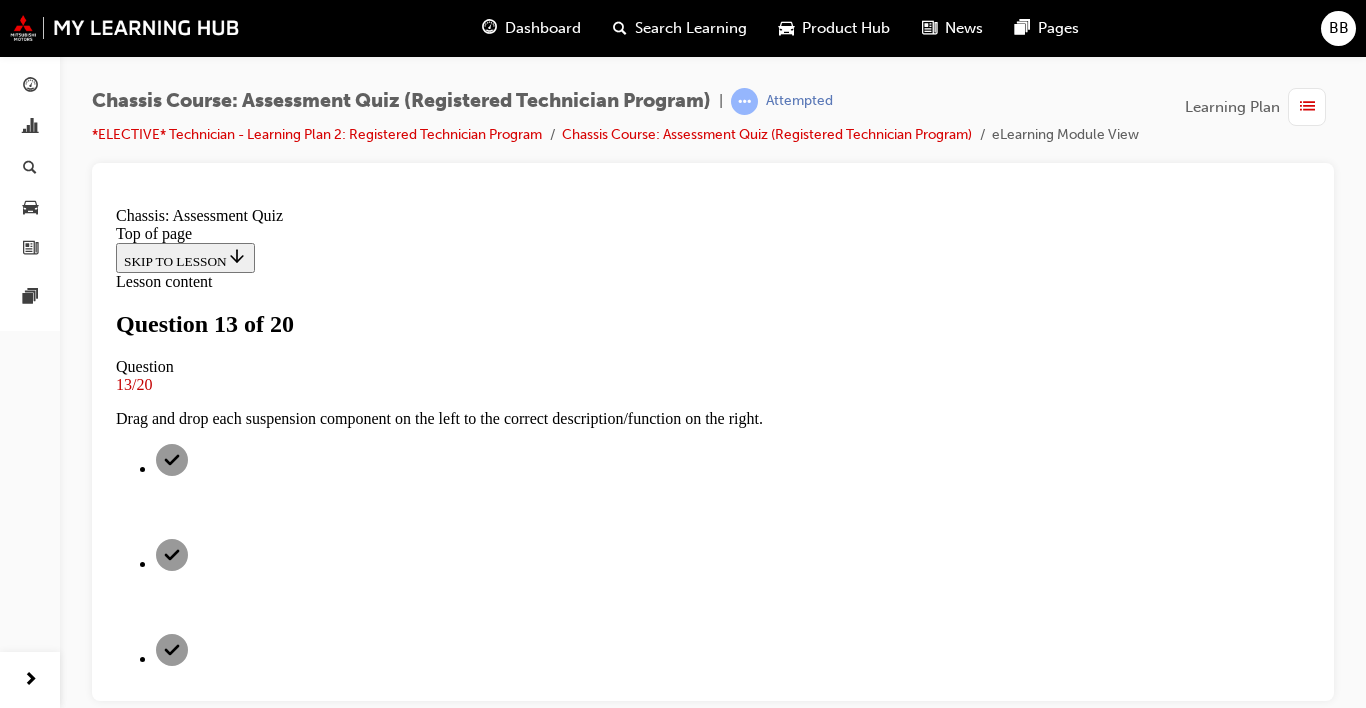 scroll, scrollTop: 236, scrollLeft: 0, axis: vertical 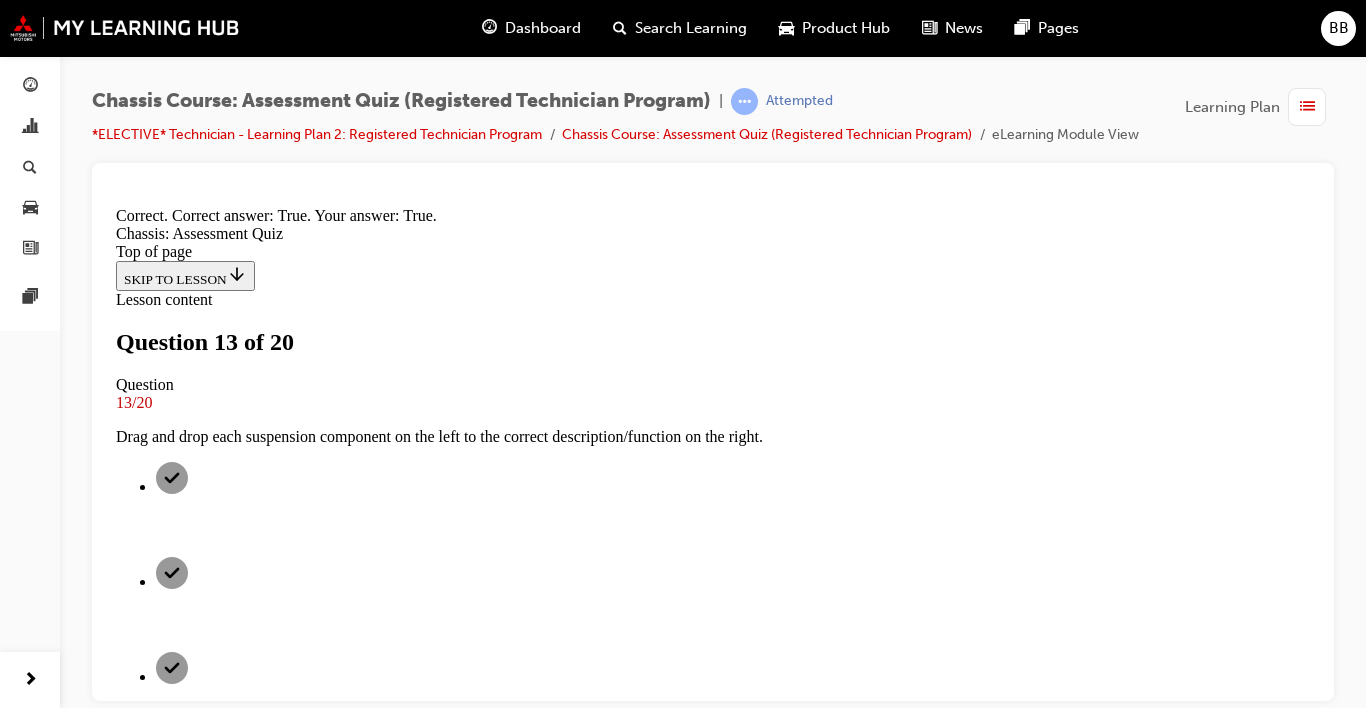 click on "NEXT" at bounding box center [142, 6046] 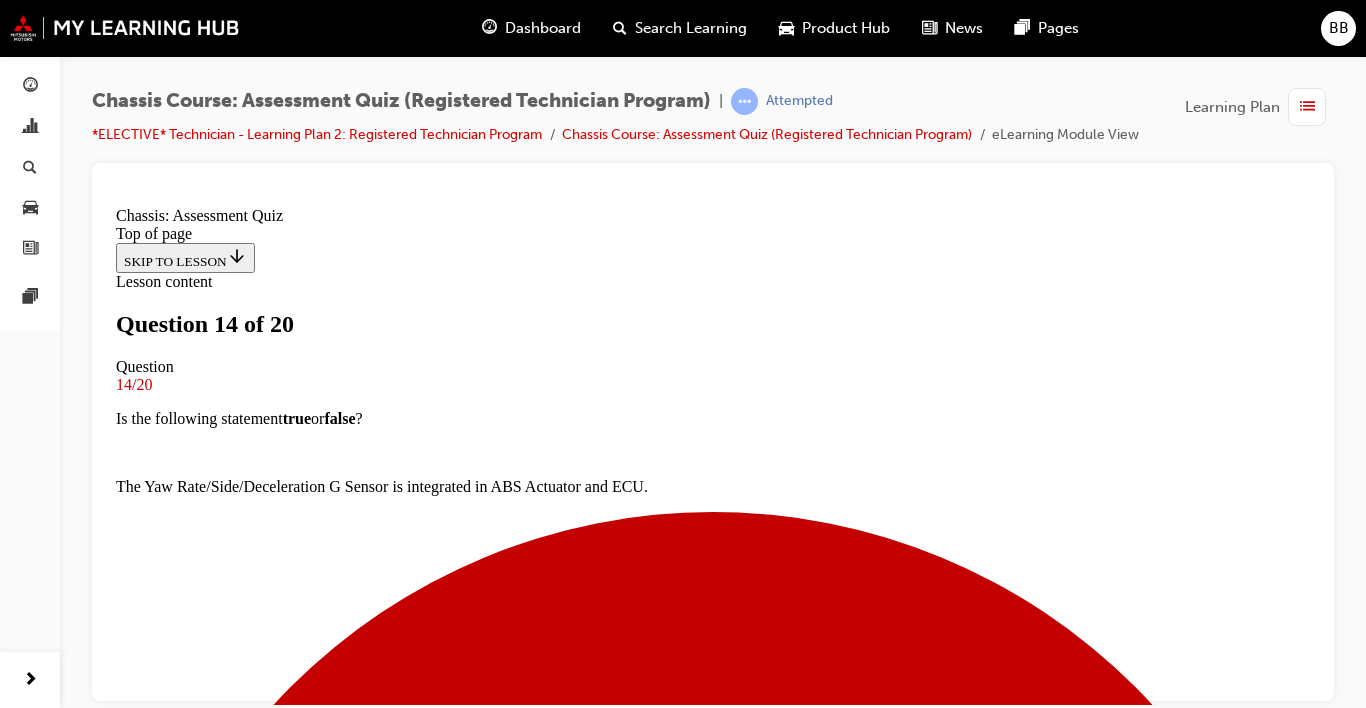 scroll, scrollTop: 277, scrollLeft: 0, axis: vertical 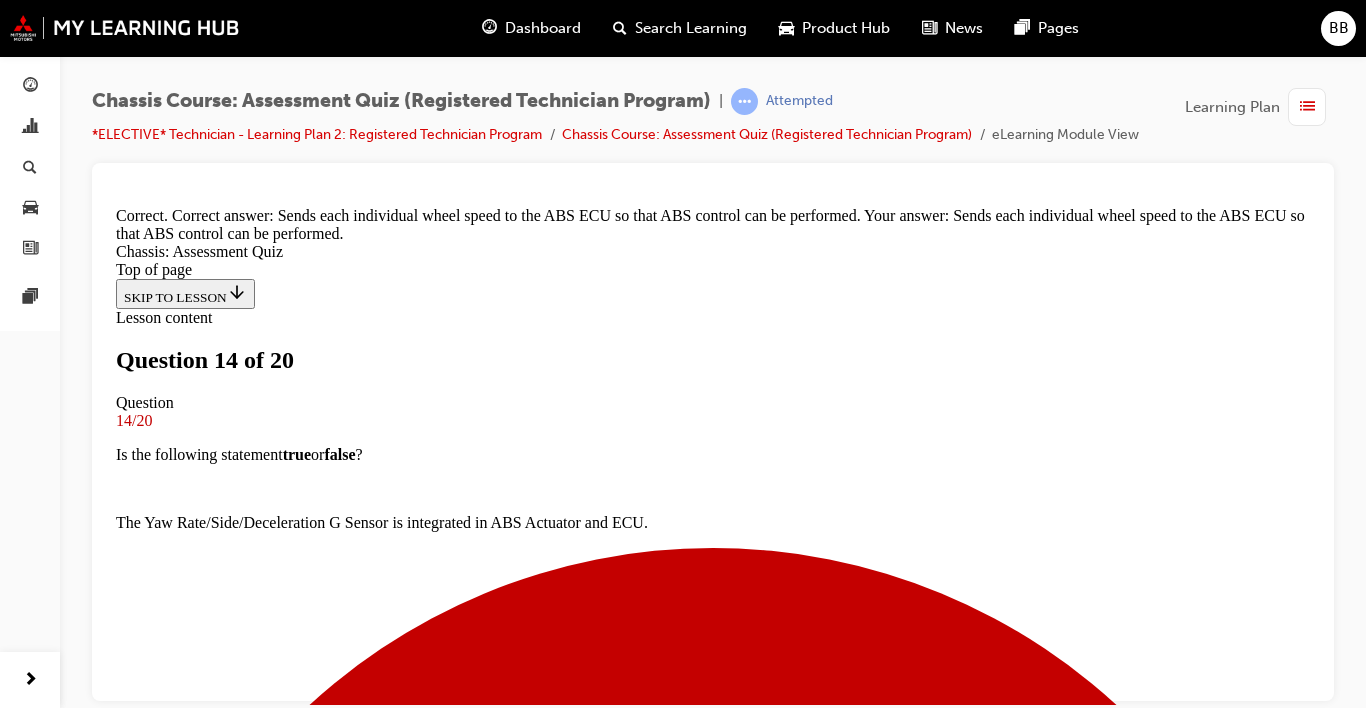 click on "NEXT" at bounding box center (142, 13787) 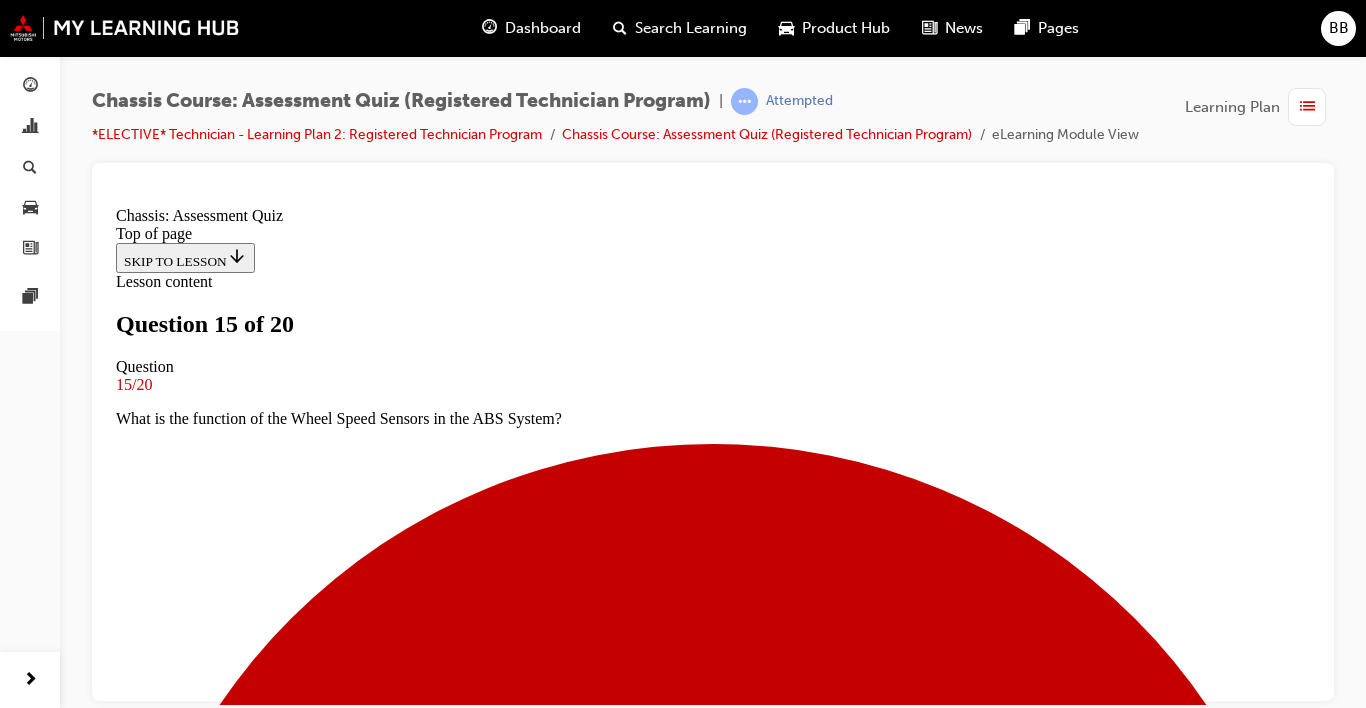 scroll, scrollTop: 356, scrollLeft: 0, axis: vertical 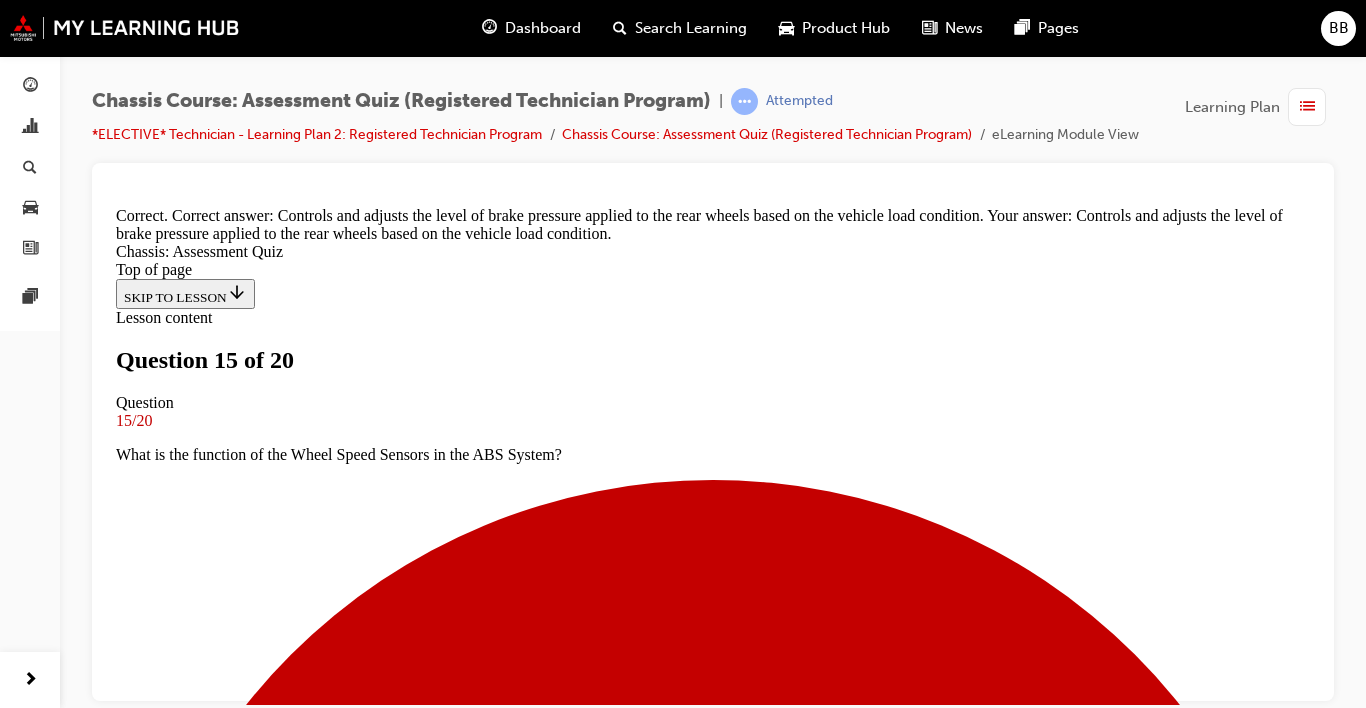click on "NEXT" at bounding box center (142, 18032) 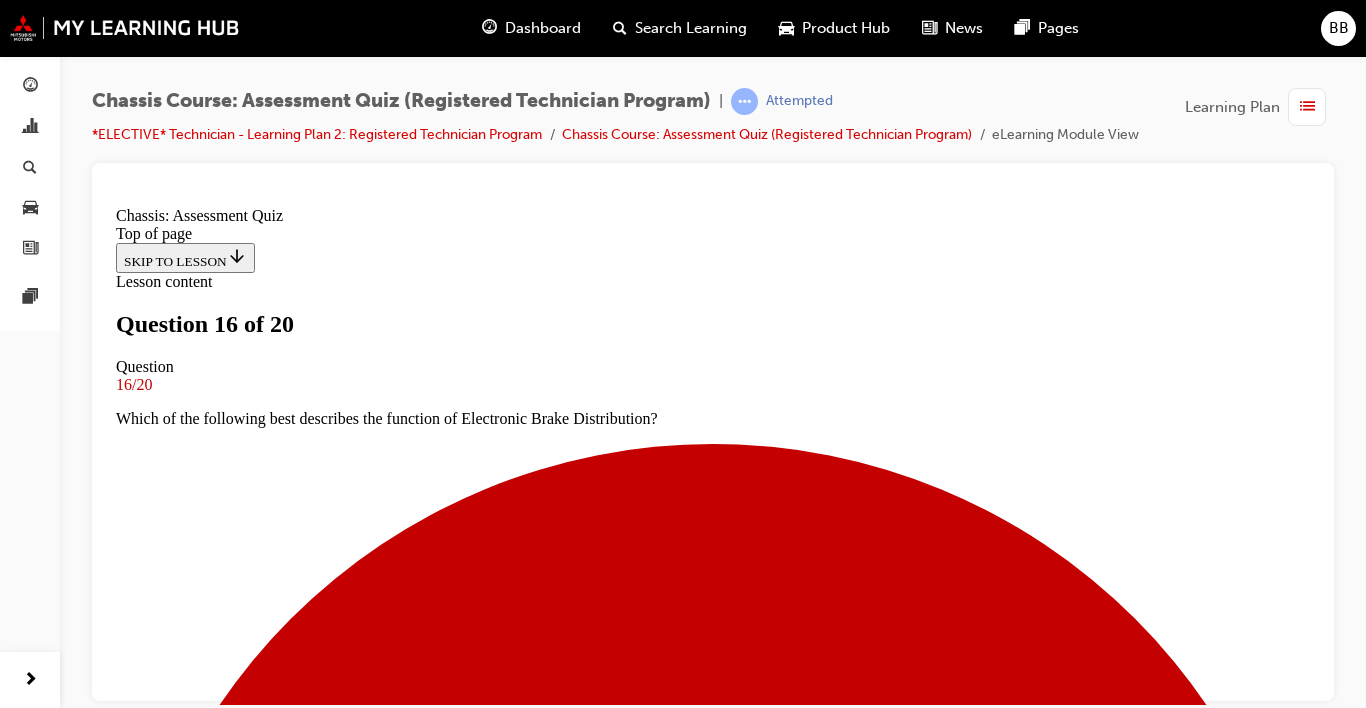 scroll, scrollTop: 242, scrollLeft: 0, axis: vertical 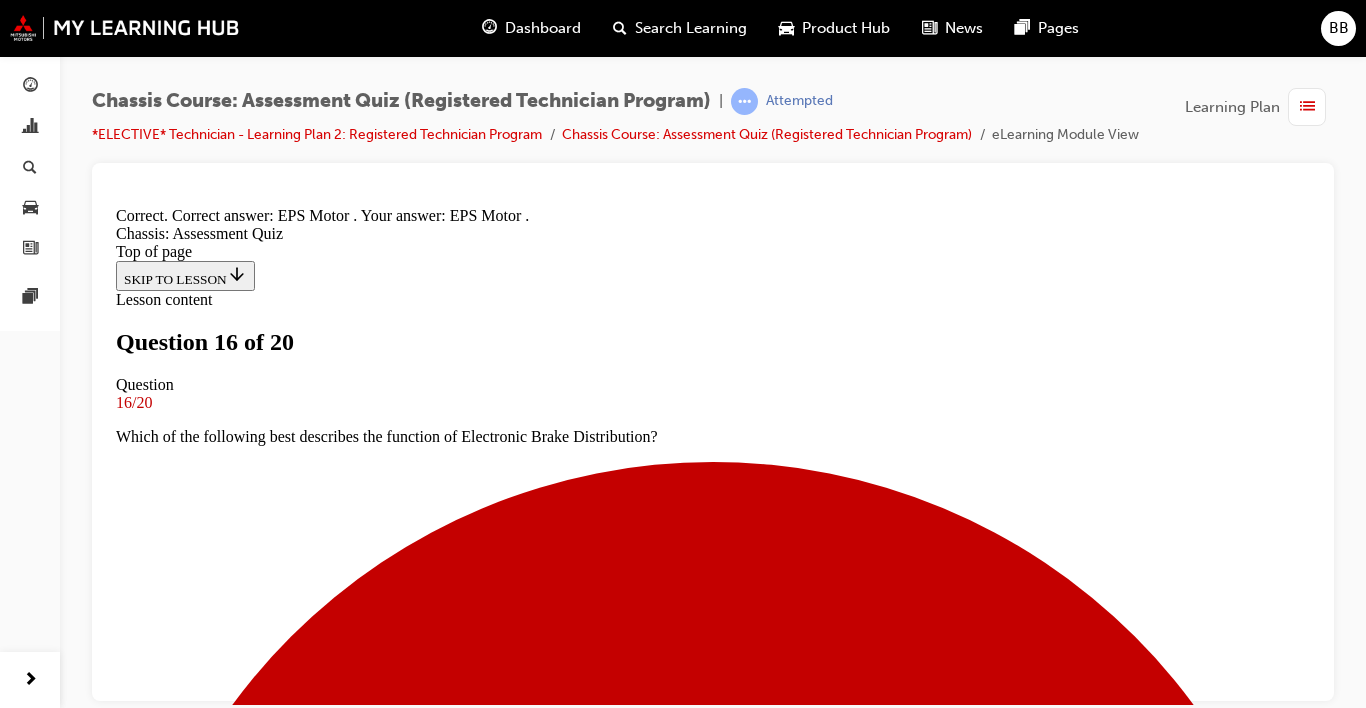 click on "NEXT" at bounding box center [142, 18014] 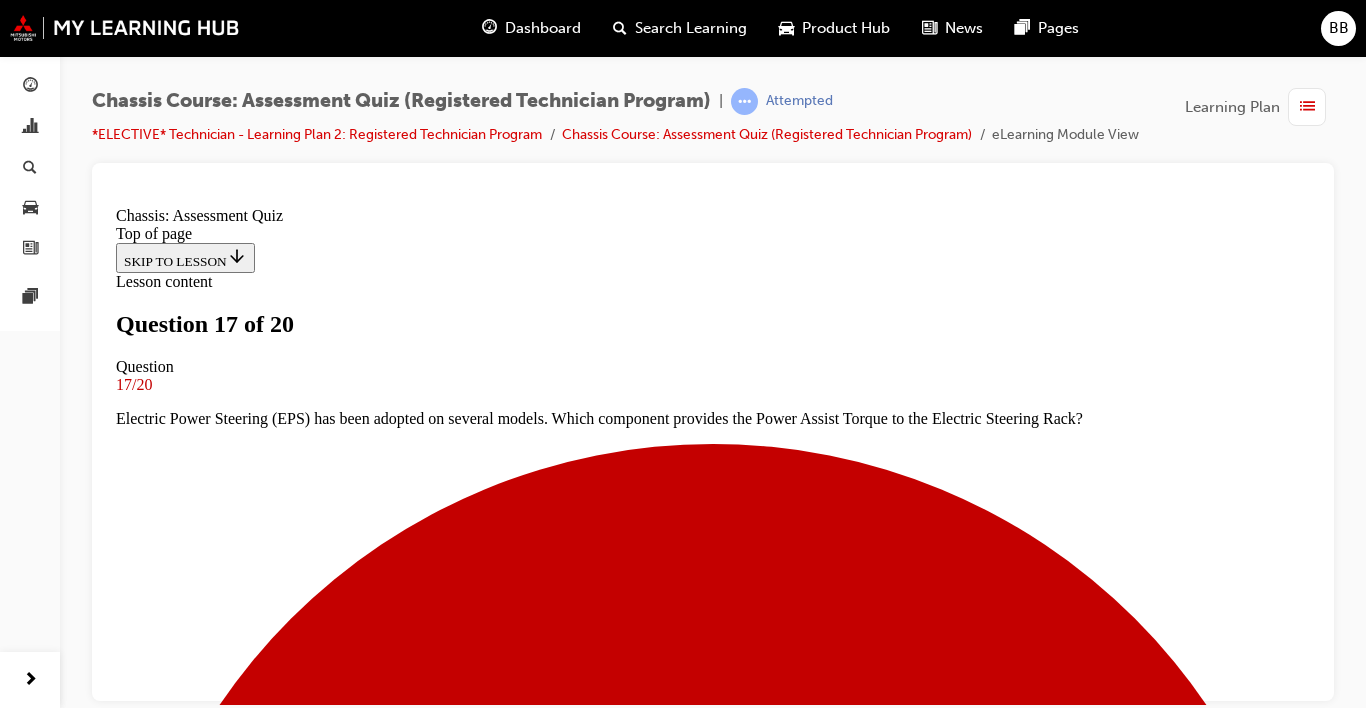 scroll, scrollTop: 3, scrollLeft: 0, axis: vertical 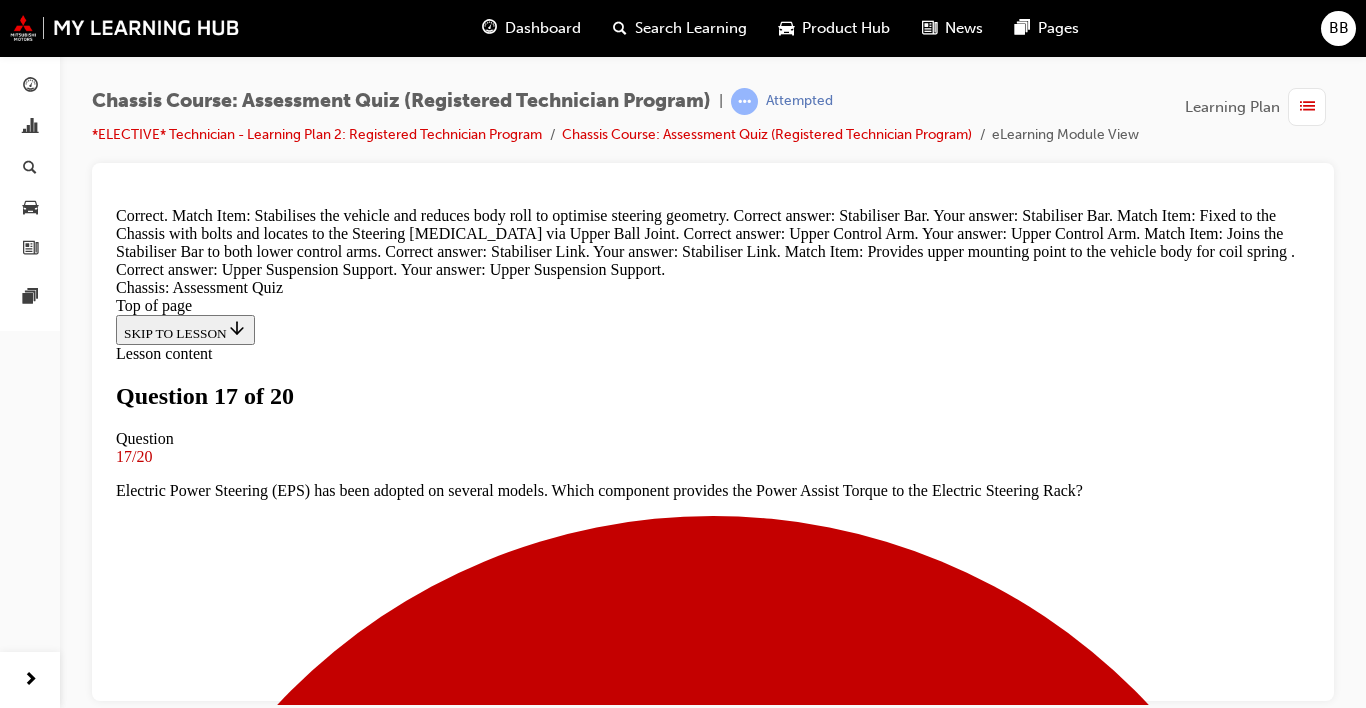 click on "NEXT" at bounding box center (142, 10630) 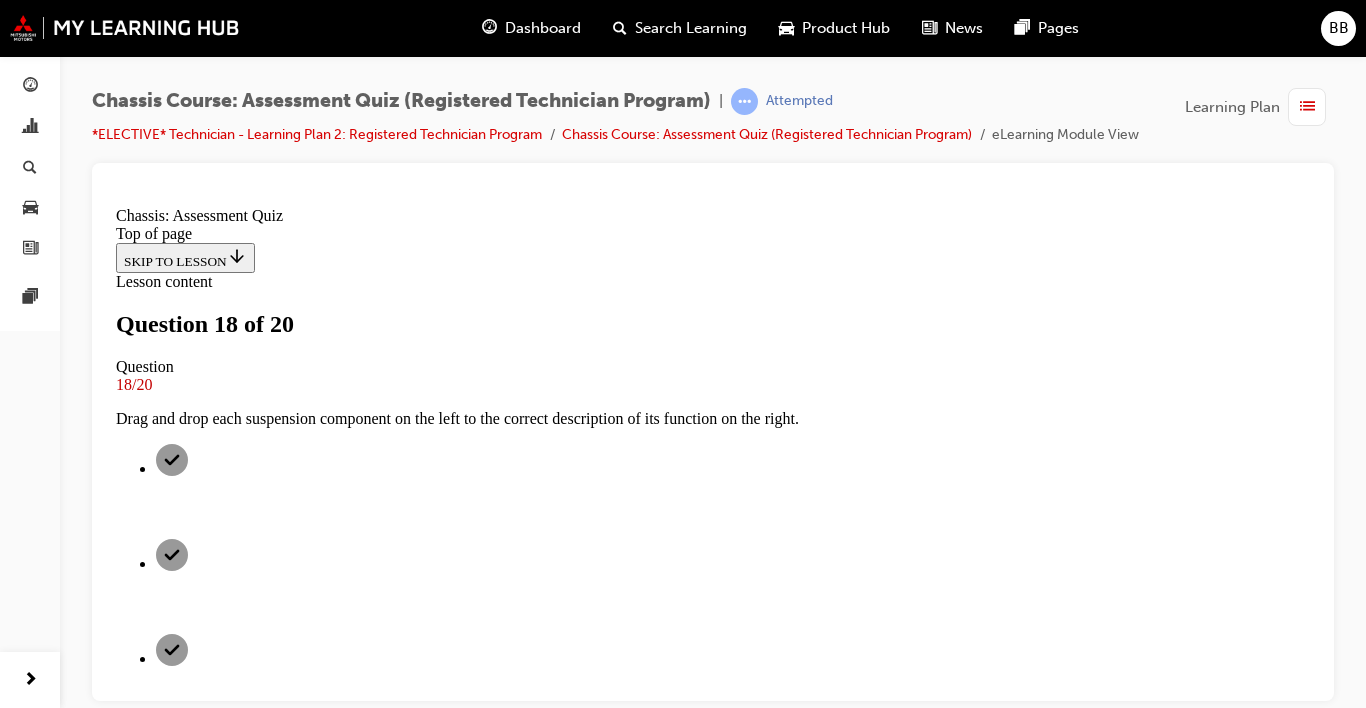 scroll, scrollTop: 3, scrollLeft: 0, axis: vertical 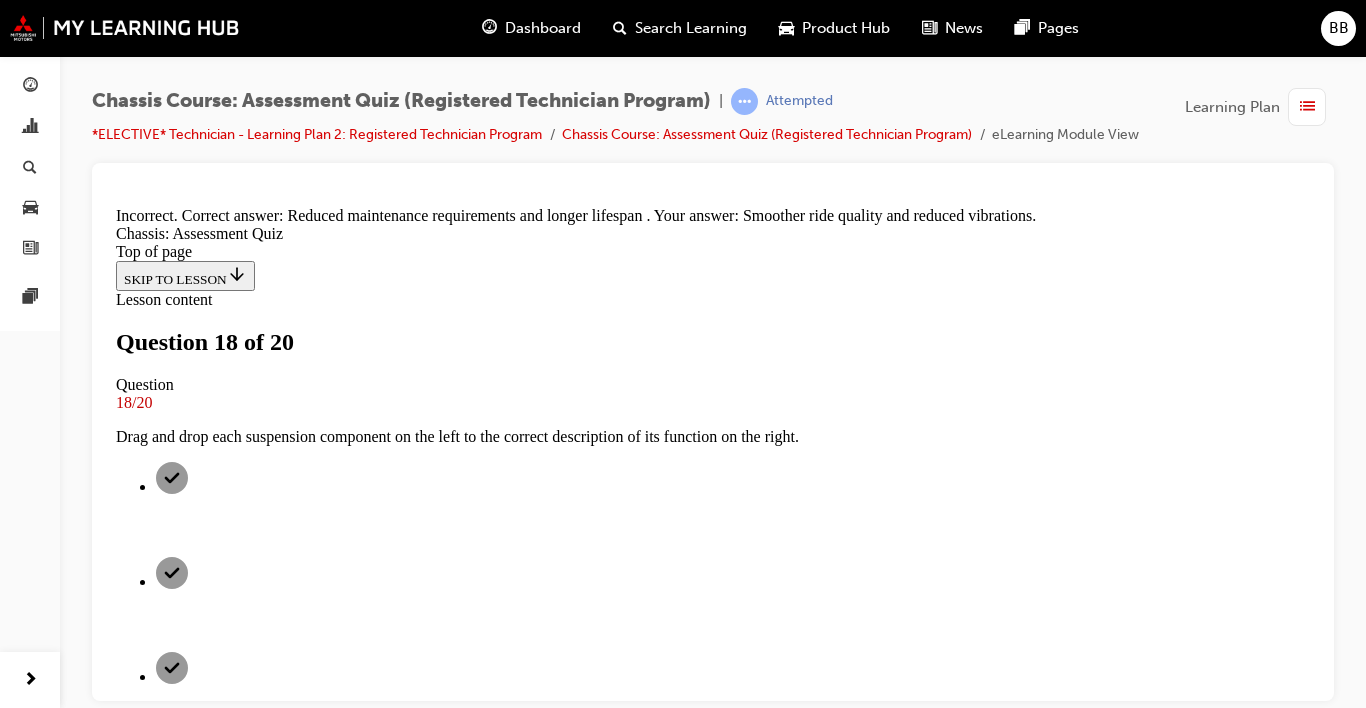 click on "NEXT" at bounding box center [142, 10522] 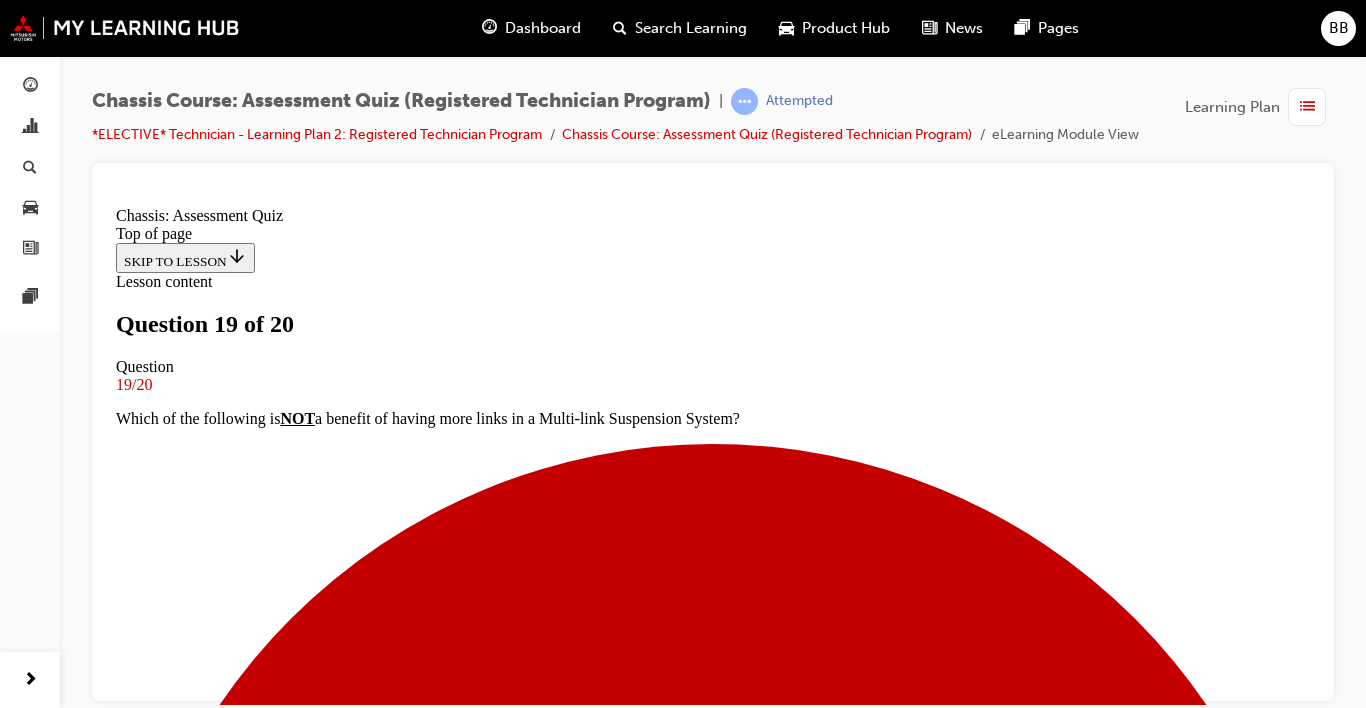 scroll, scrollTop: 3, scrollLeft: 0, axis: vertical 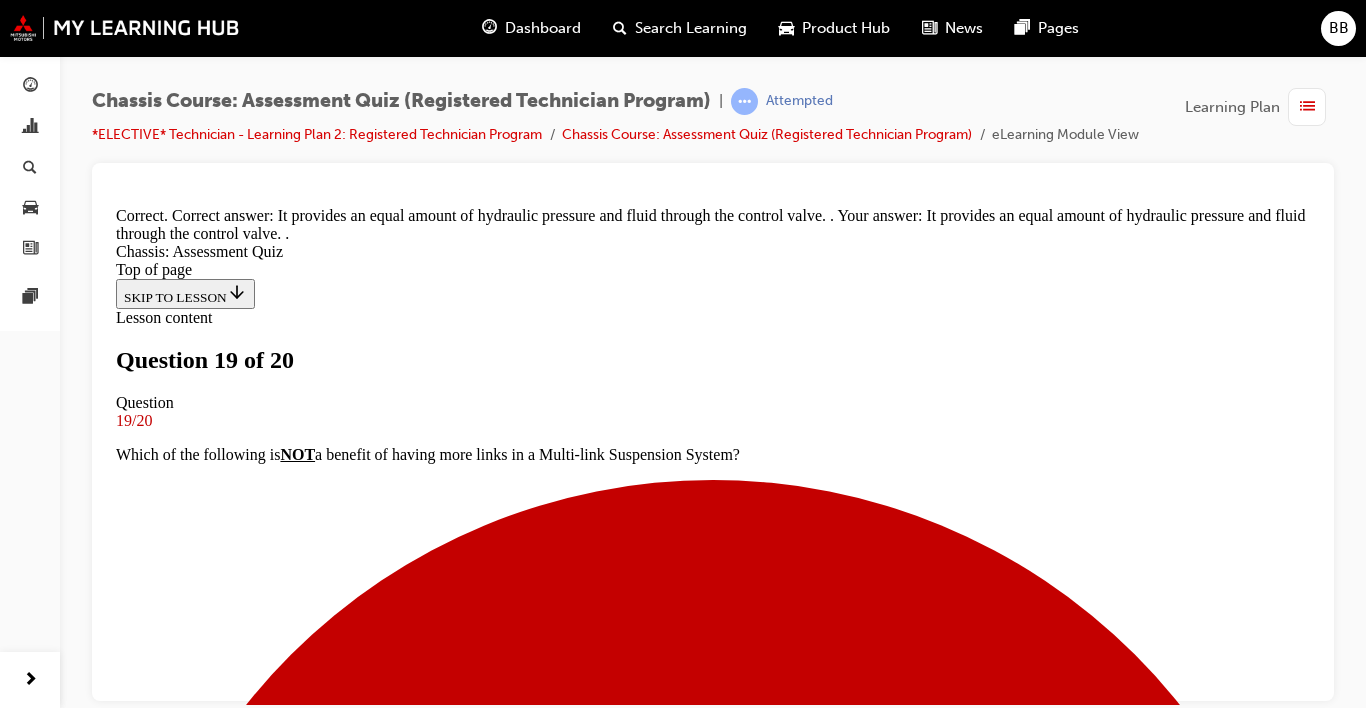 click on "NEXT" at bounding box center (142, 17978) 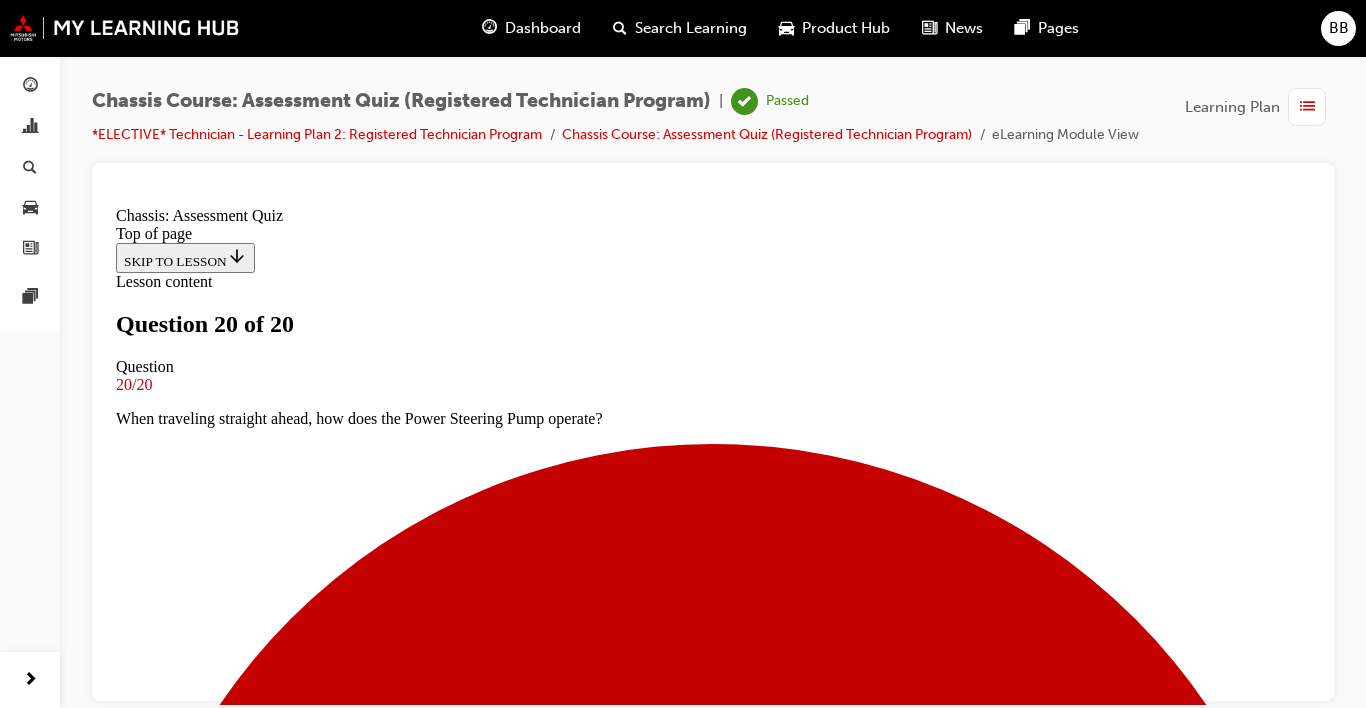 scroll, scrollTop: 310, scrollLeft: 0, axis: vertical 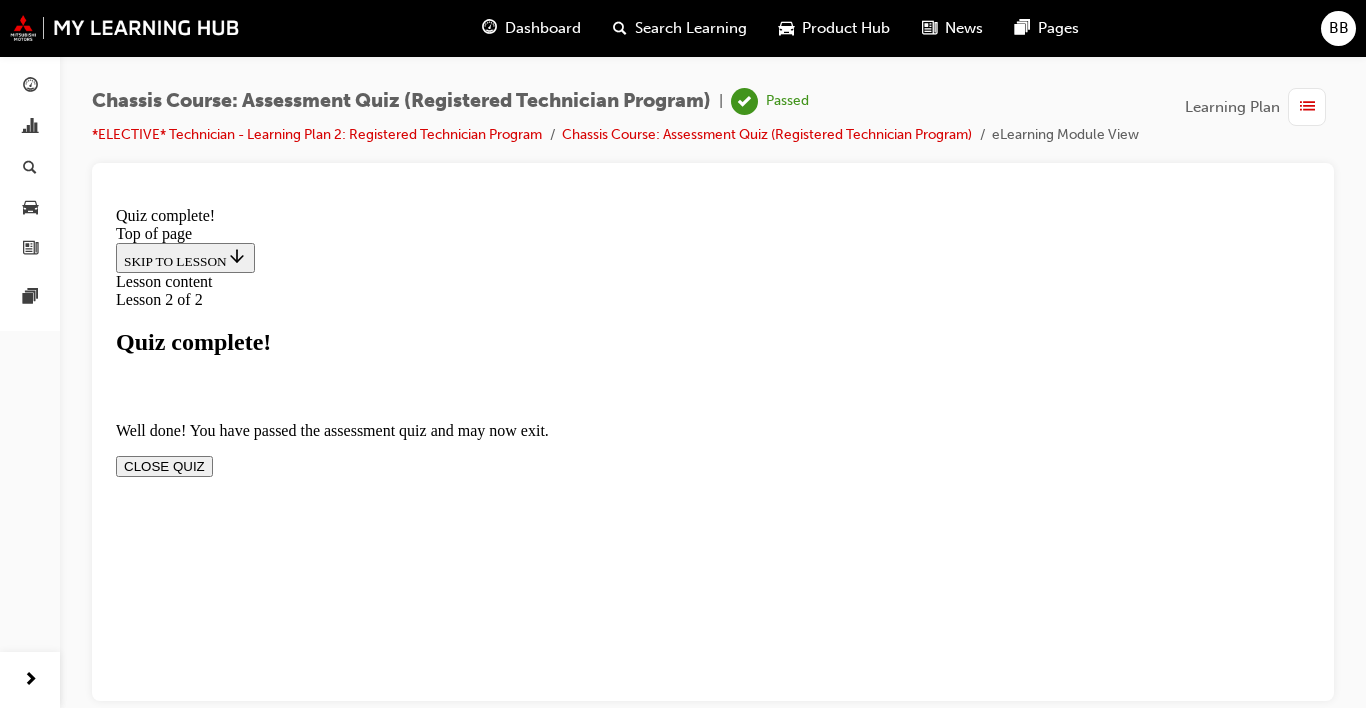 click on "CLOSE QUIZ" at bounding box center (164, 465) 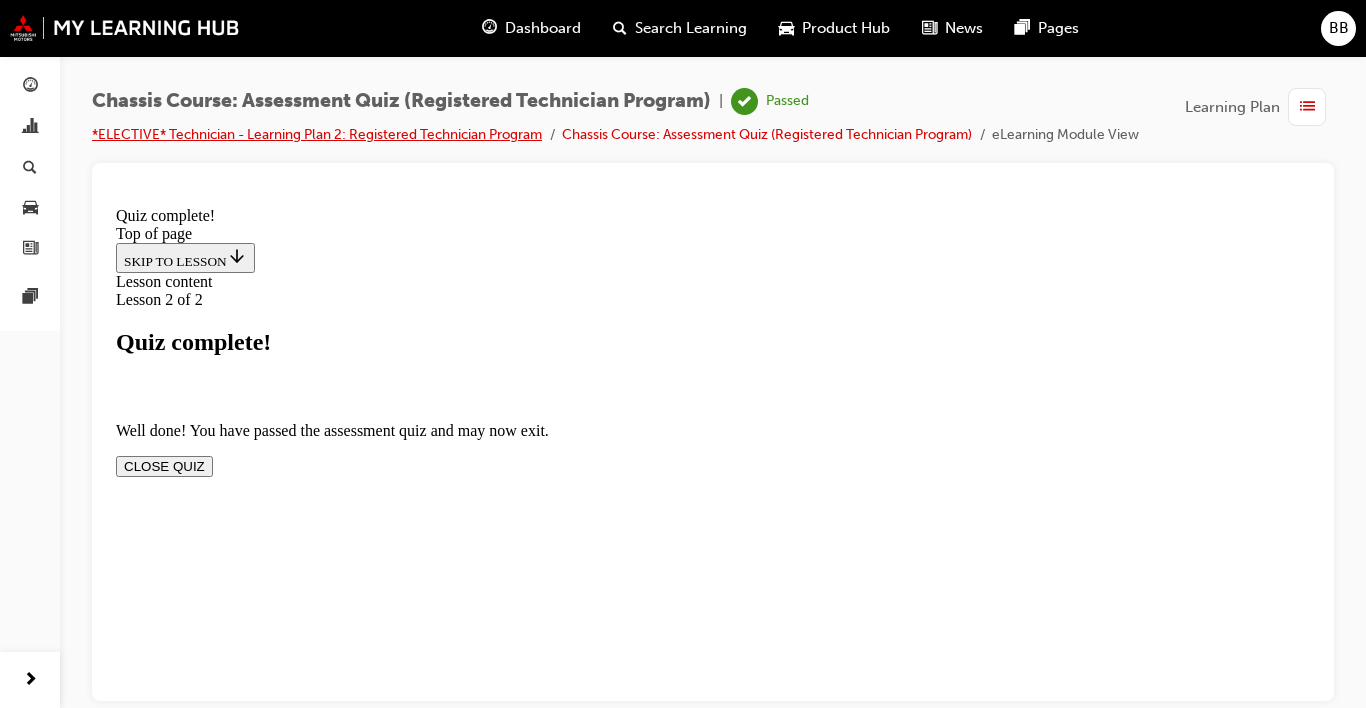 click on "*ELECTIVE* Technician - Learning Plan 2: Registered Technician Program" at bounding box center (317, 134) 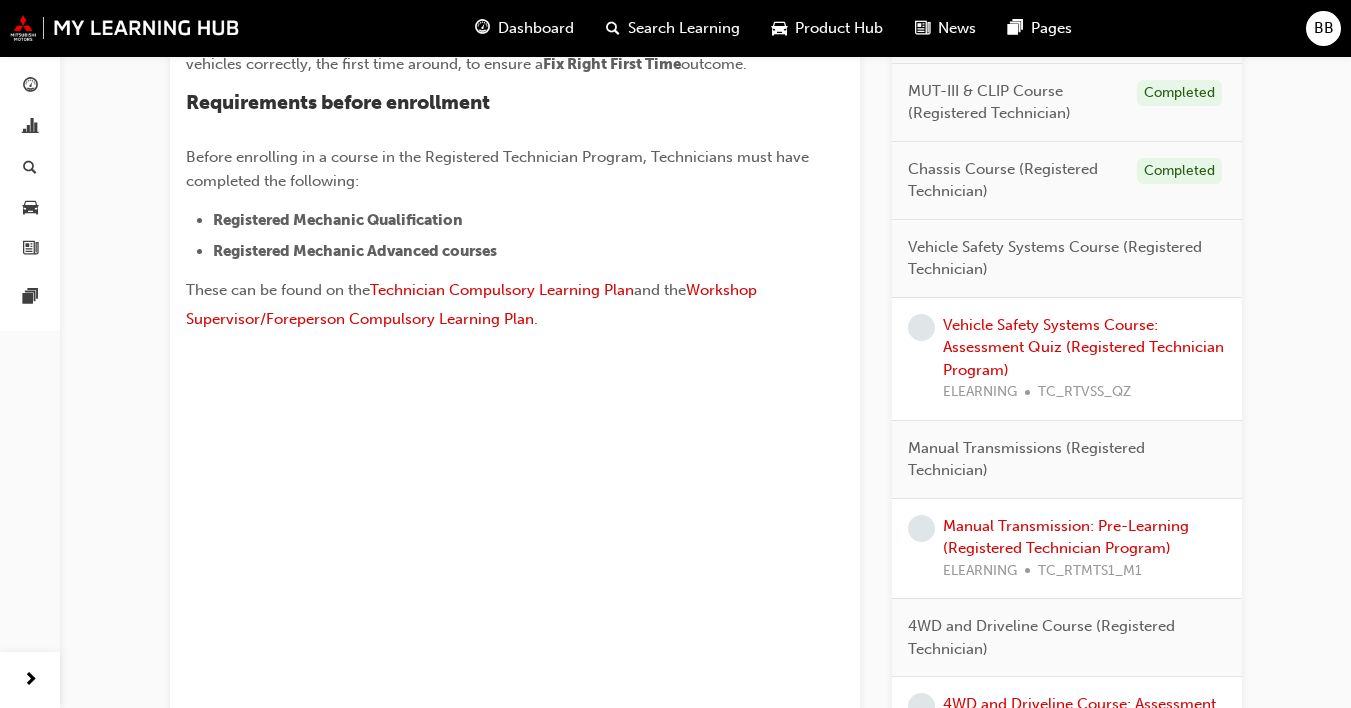 scroll, scrollTop: 654, scrollLeft: 0, axis: vertical 